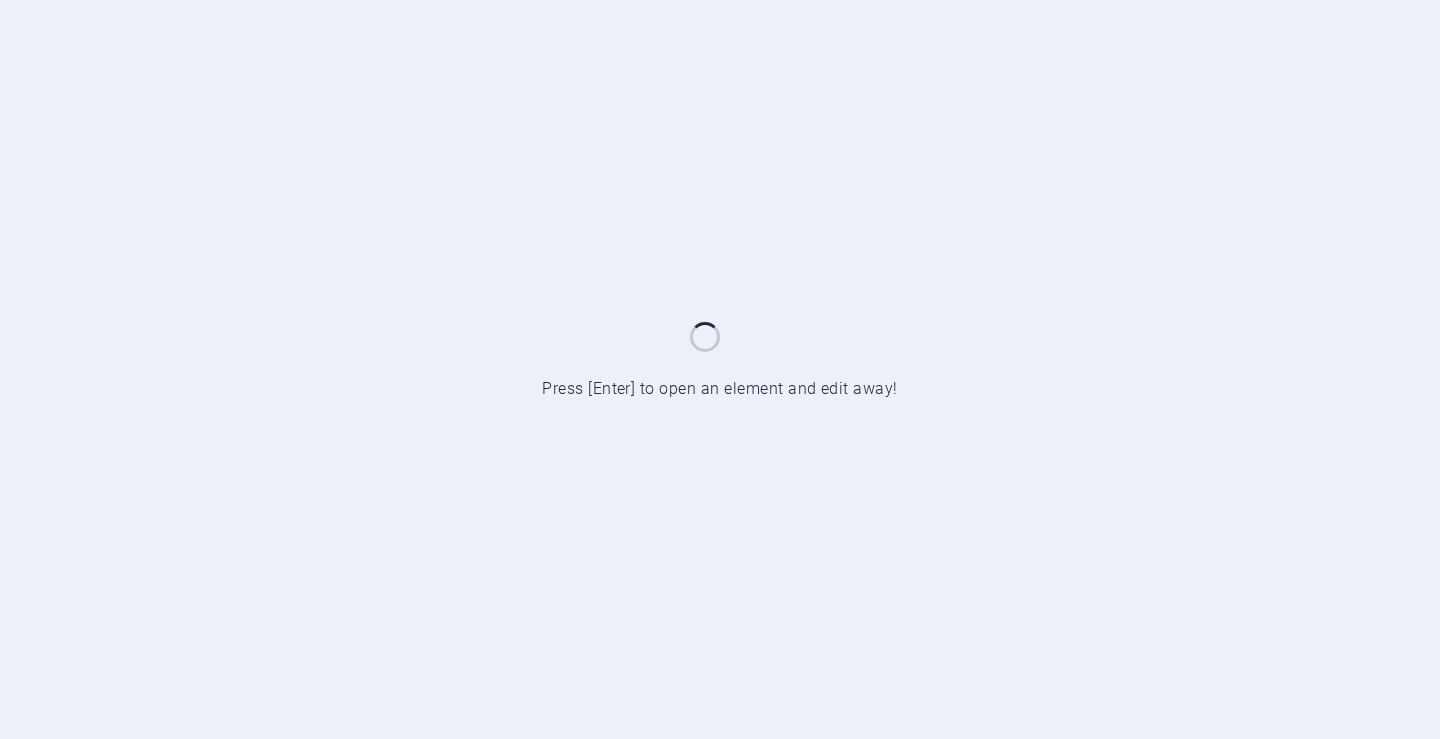 scroll, scrollTop: 0, scrollLeft: 0, axis: both 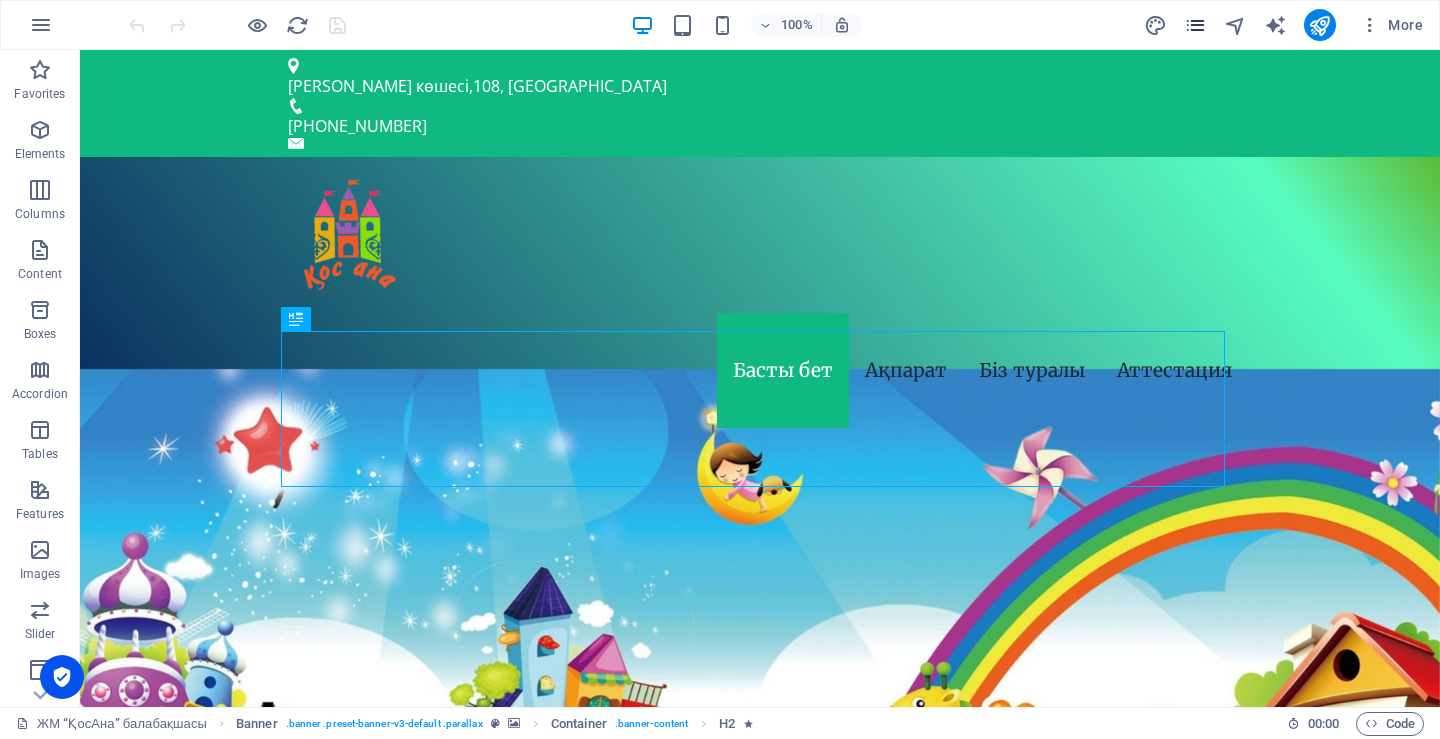 click at bounding box center [1195, 25] 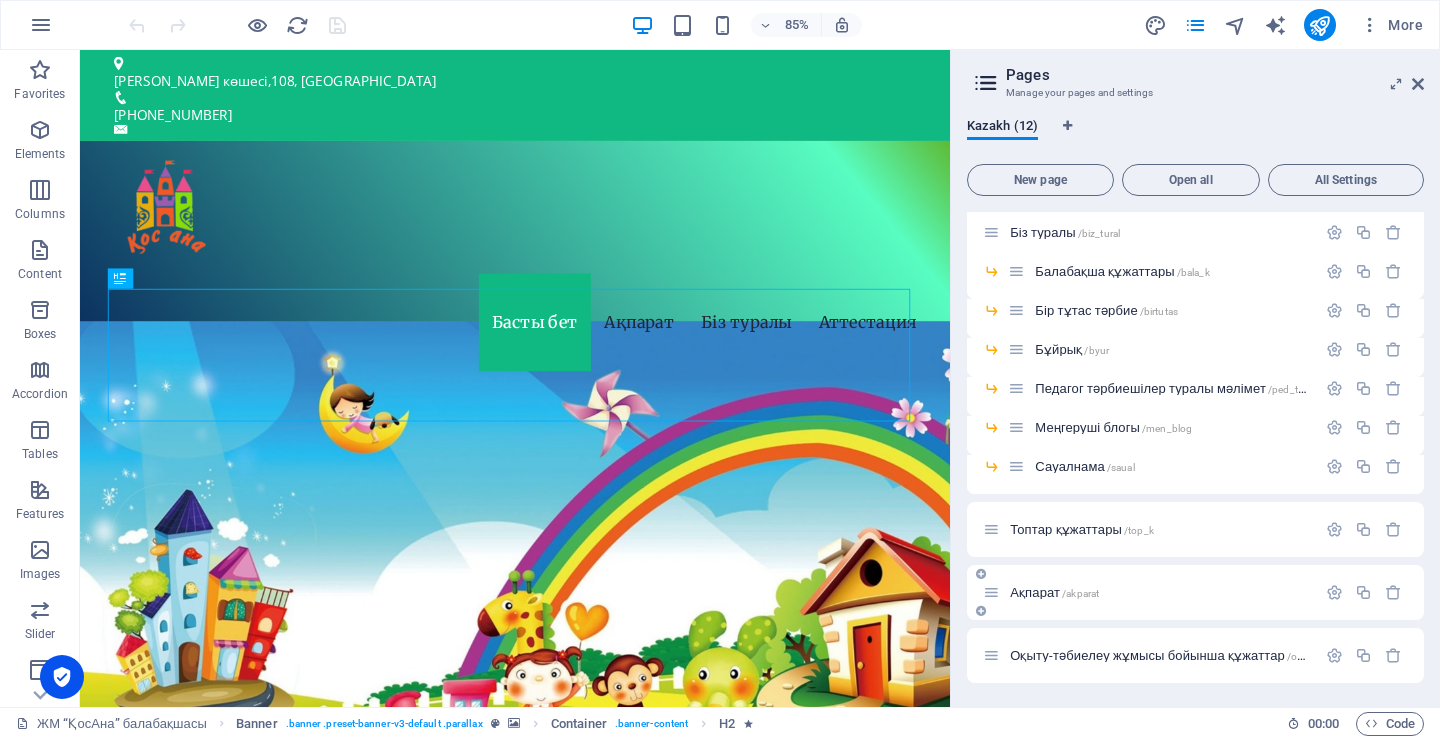 scroll, scrollTop: 133, scrollLeft: 0, axis: vertical 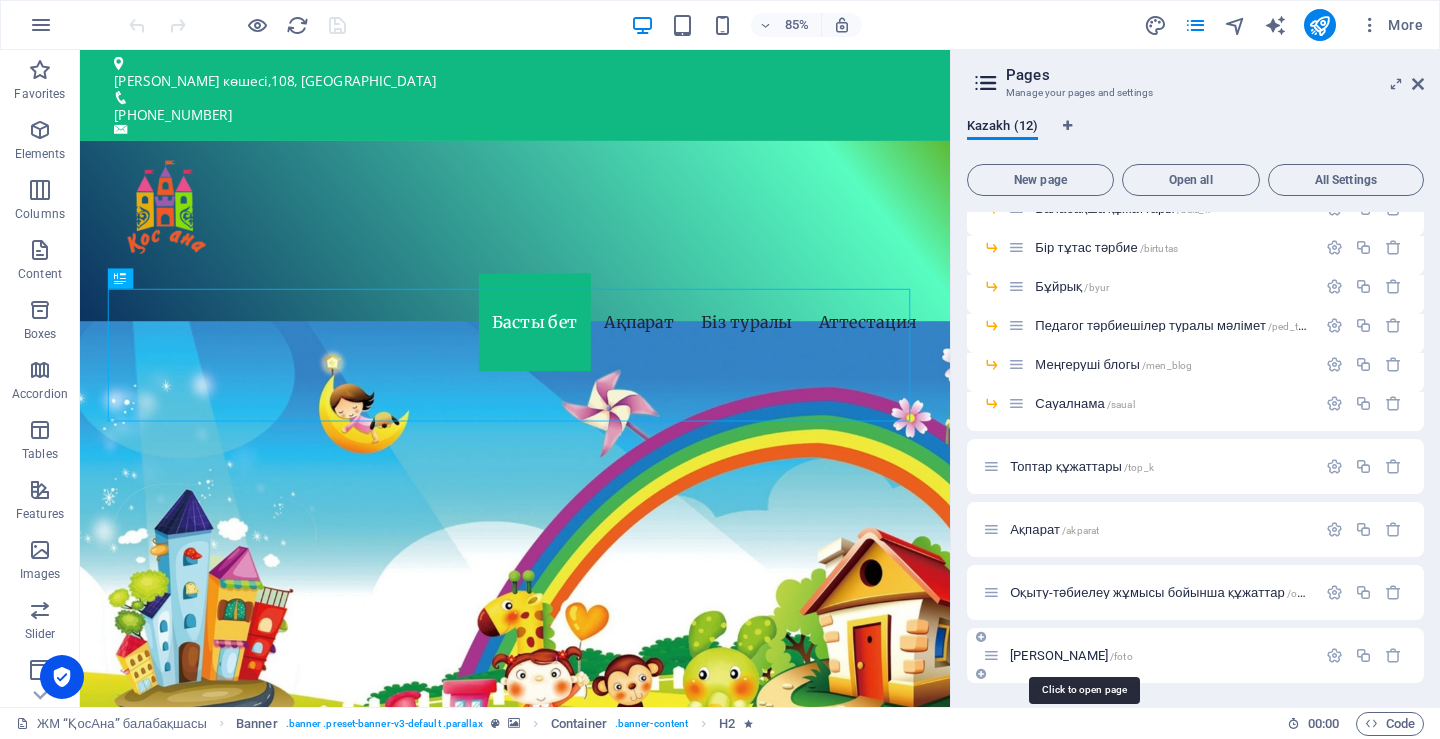 click on "БейнеФото галарея  /foto" at bounding box center (1149, 655) 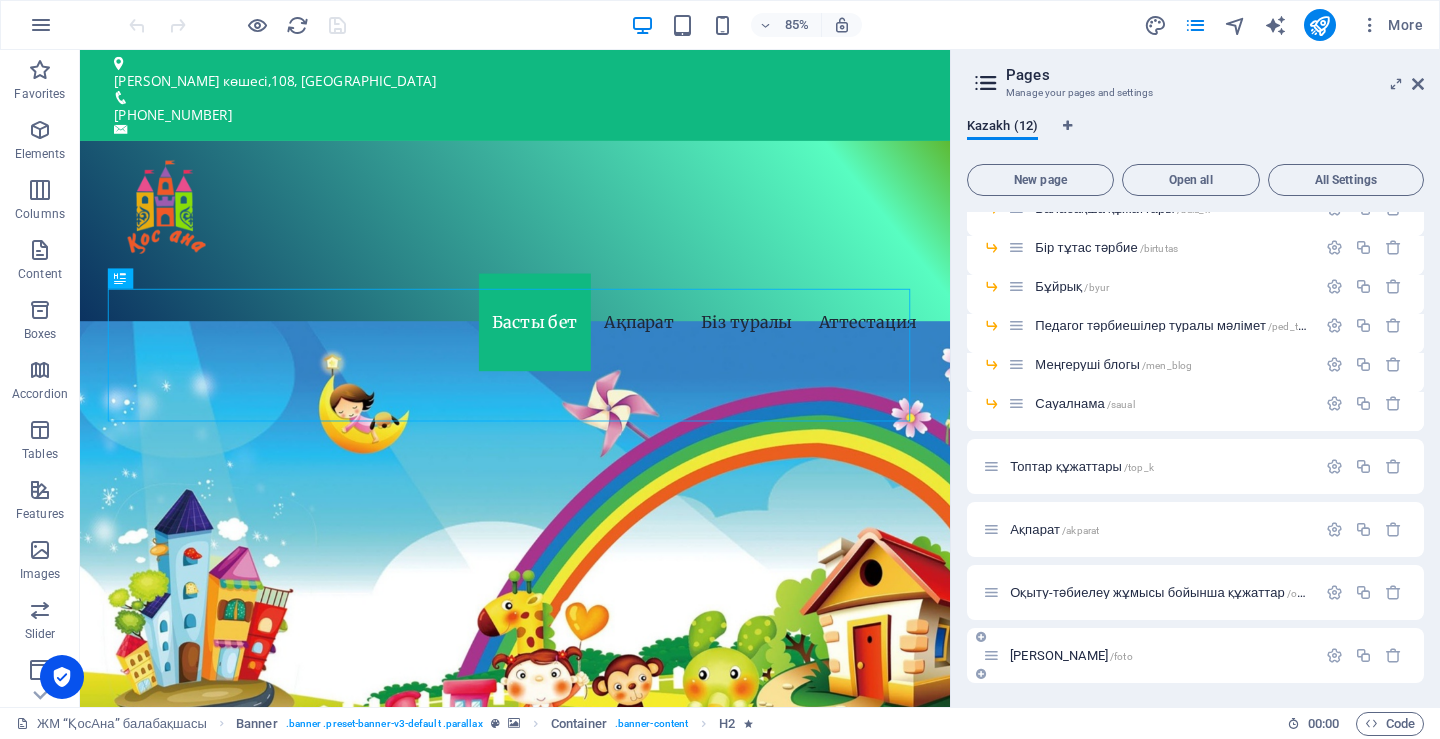 click on "БейнеФото галарея  /foto" at bounding box center [1071, 655] 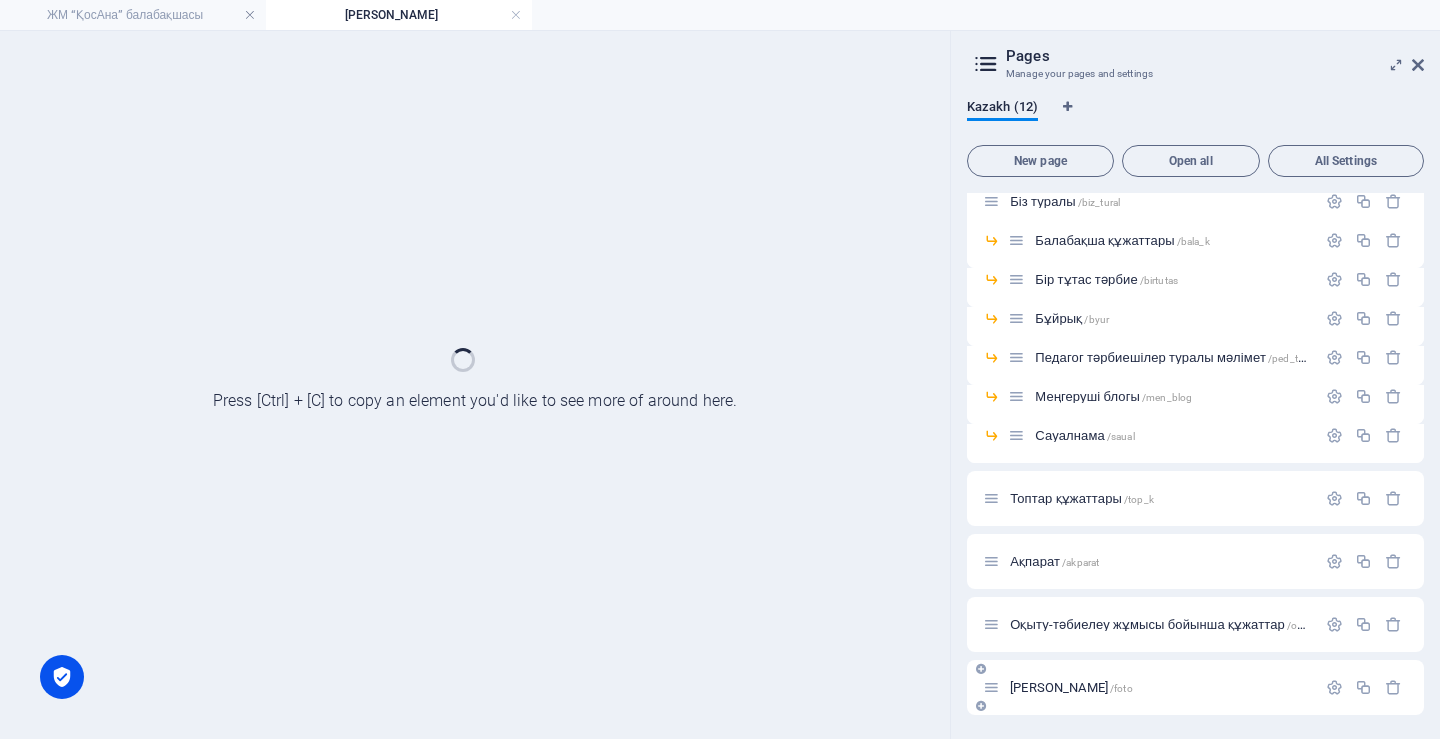 scroll, scrollTop: 82, scrollLeft: 0, axis: vertical 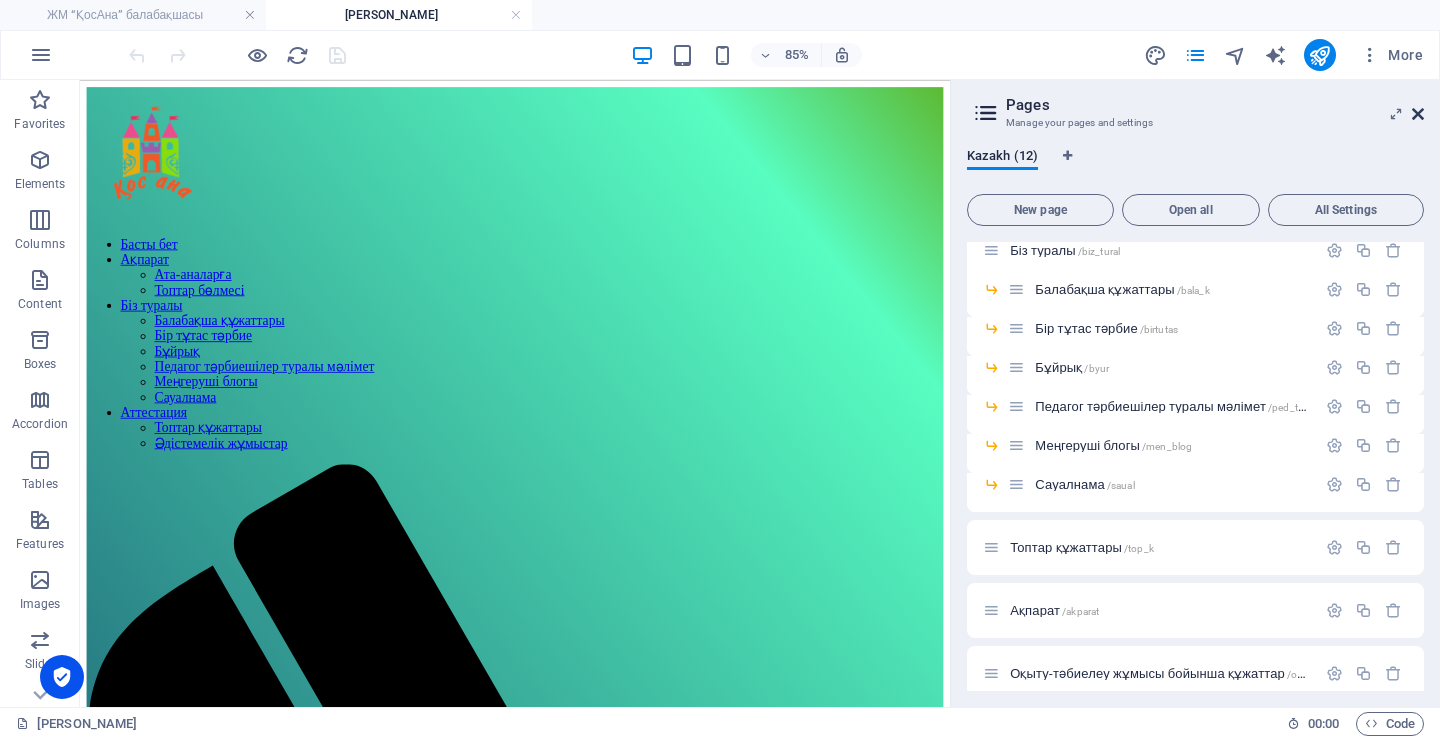 click at bounding box center [1418, 114] 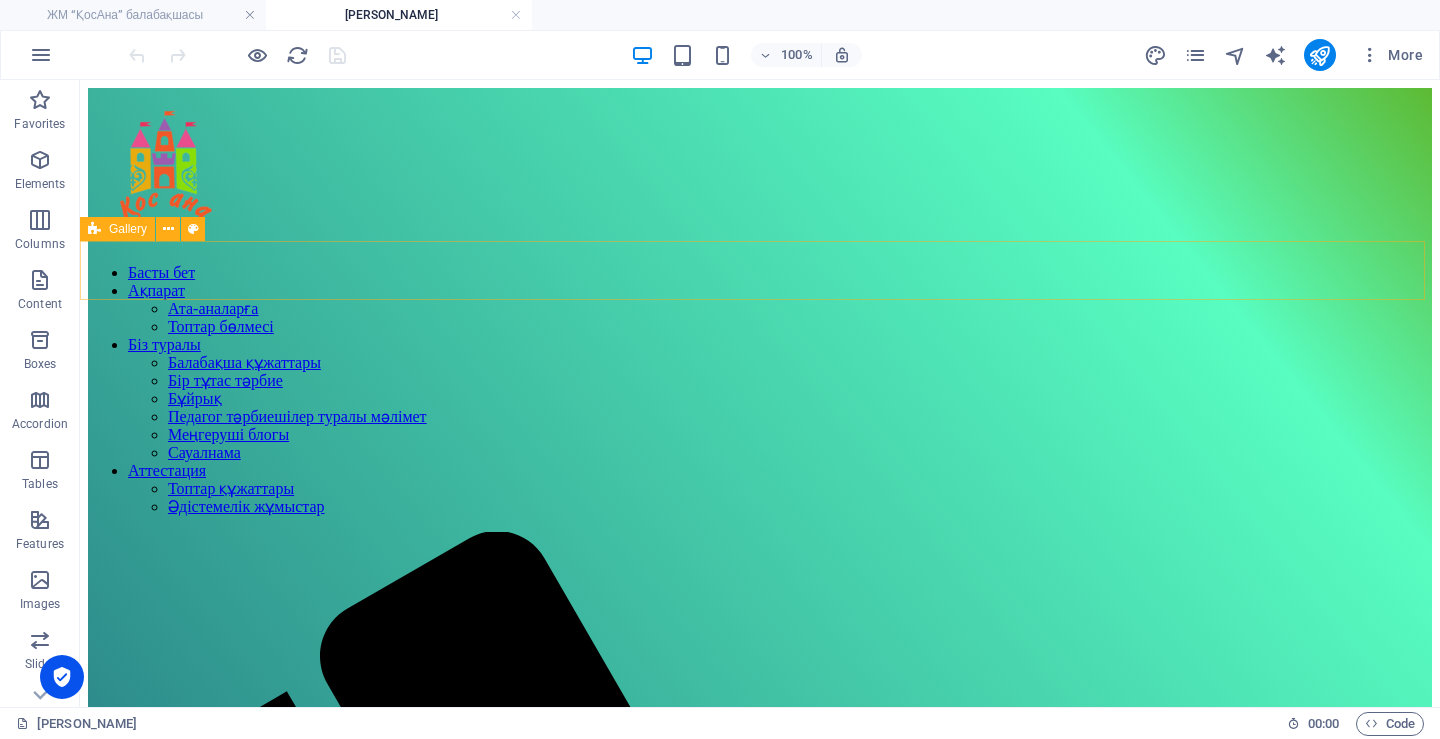 click on "Gallery" at bounding box center [128, 229] 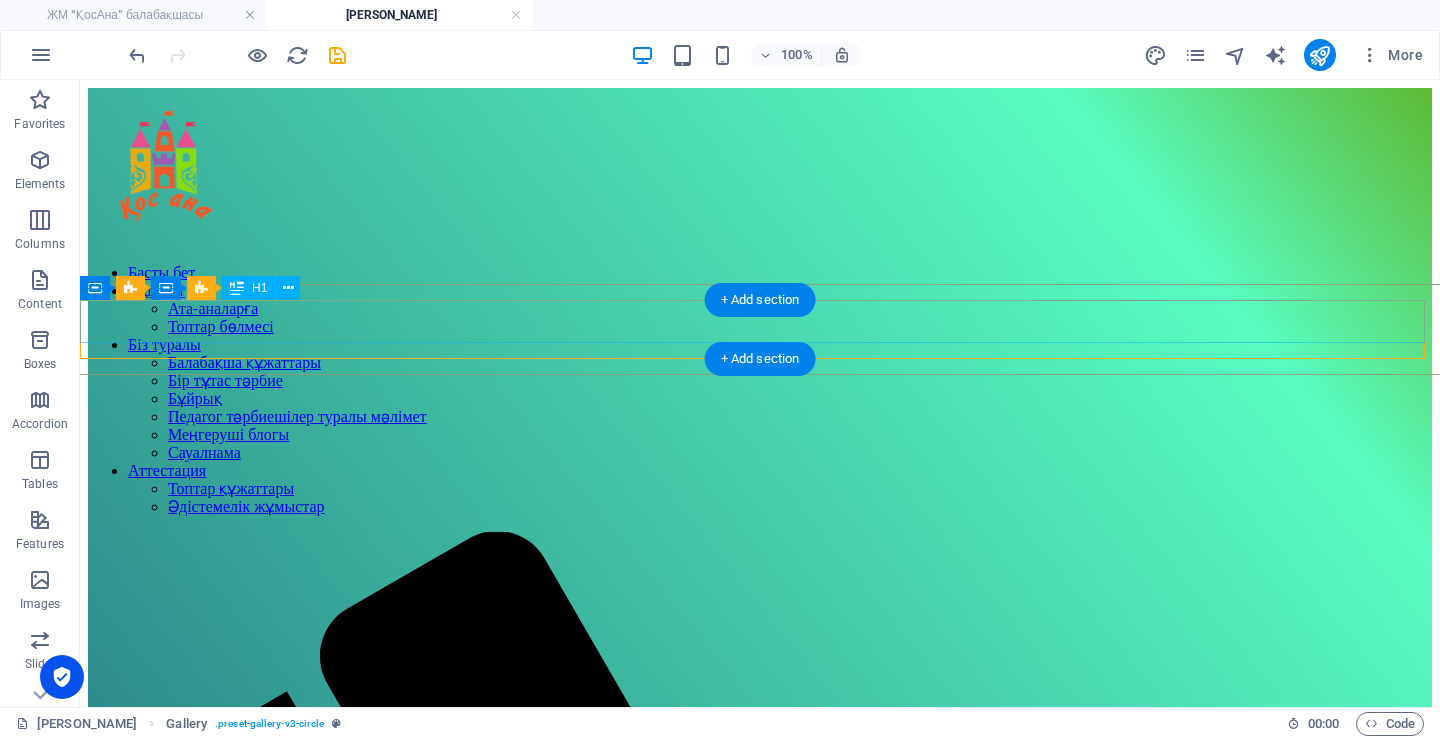 click on "Балабақша (сурет)" at bounding box center (760, 2440) 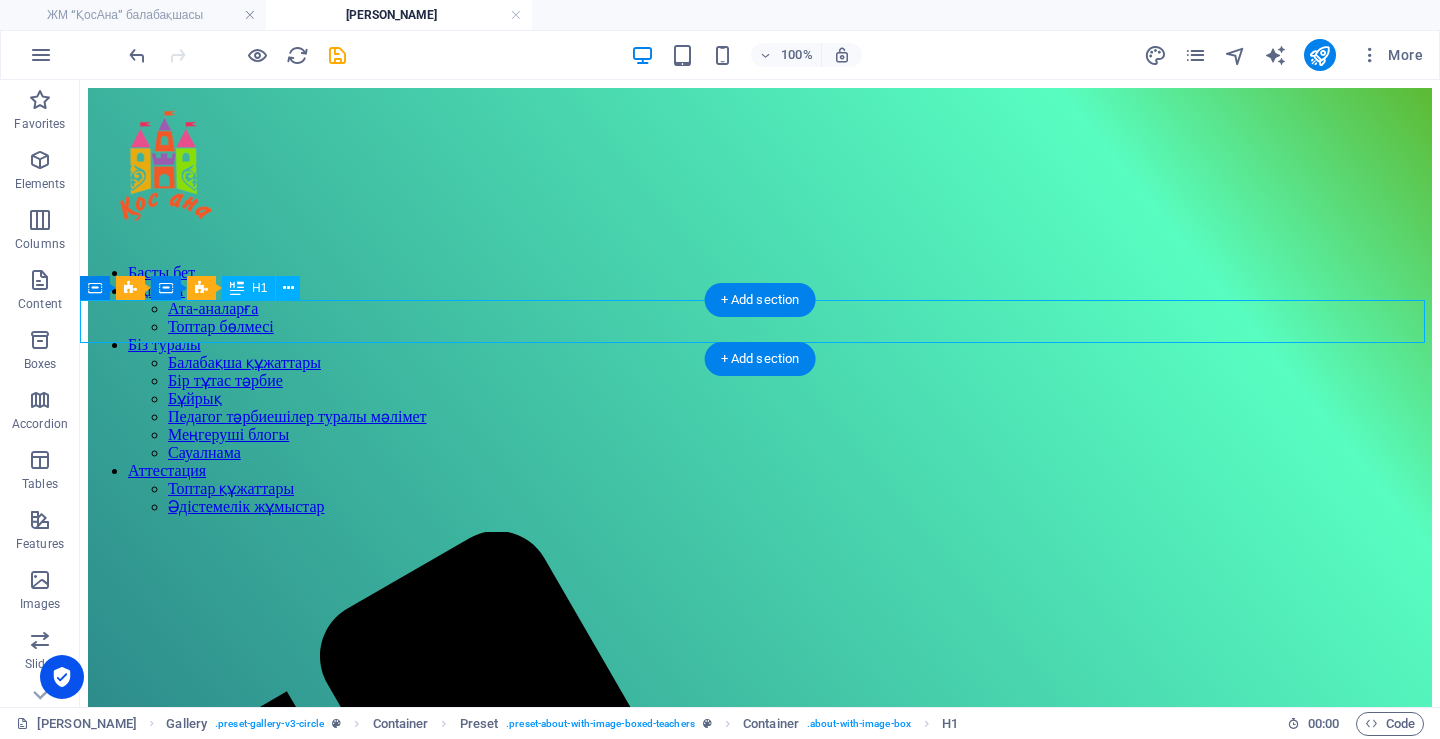 click on "Балабақша (сурет)" at bounding box center (760, 2440) 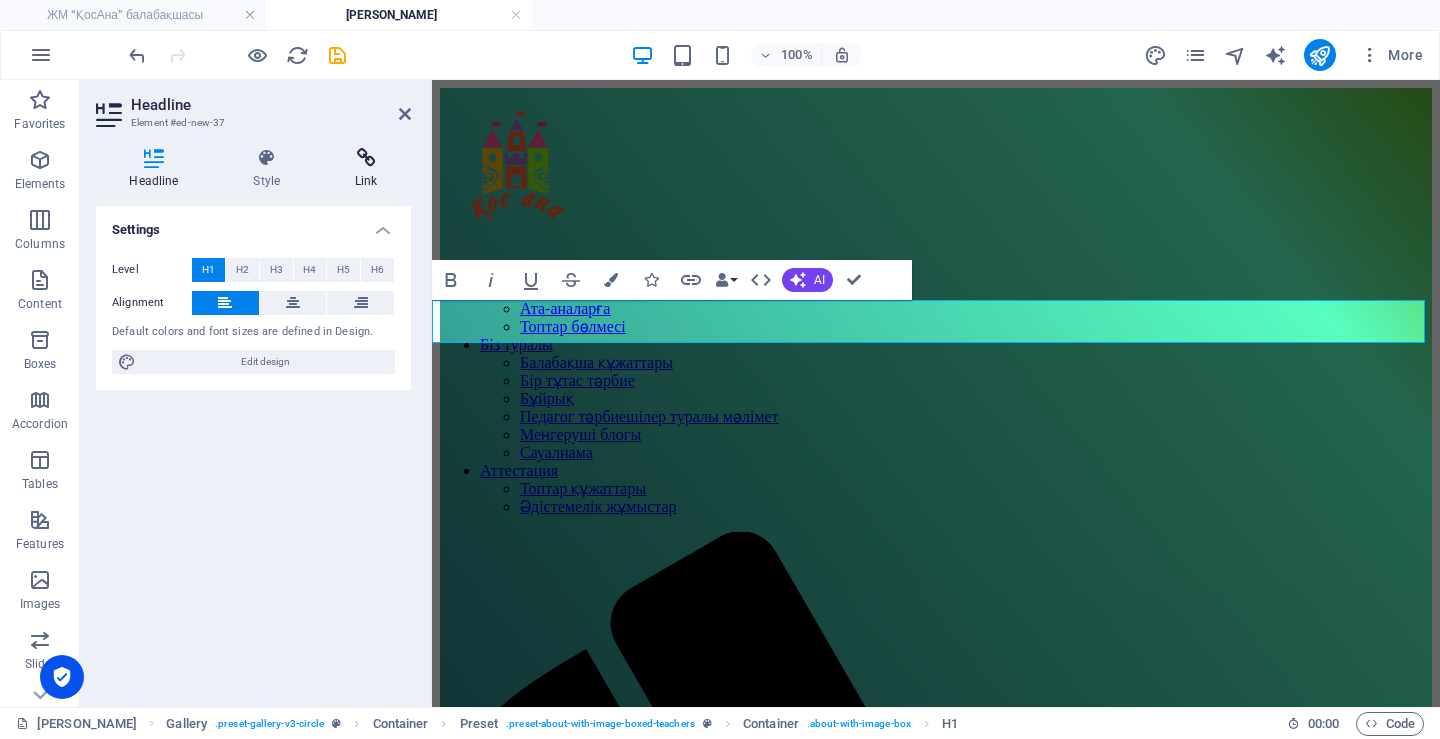 type 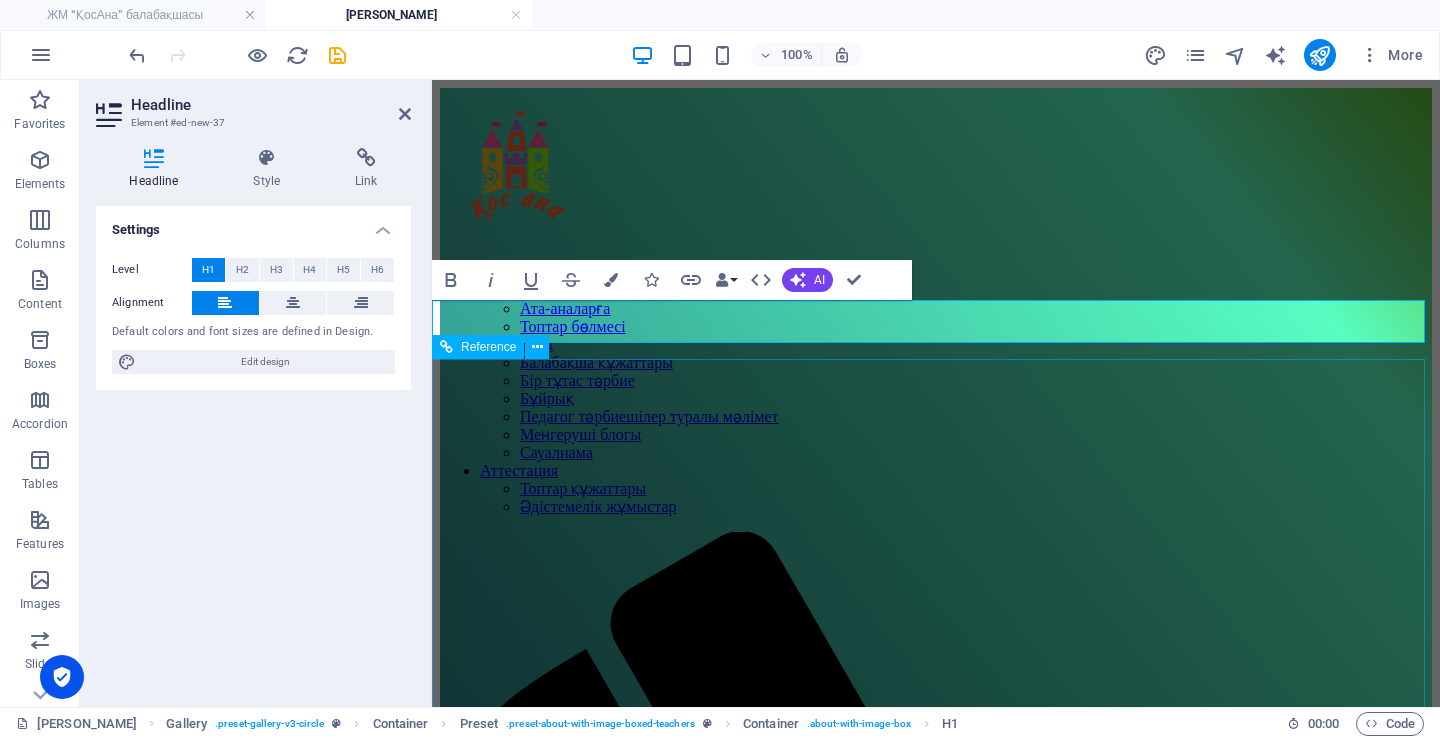 click at bounding box center (936, 2129) 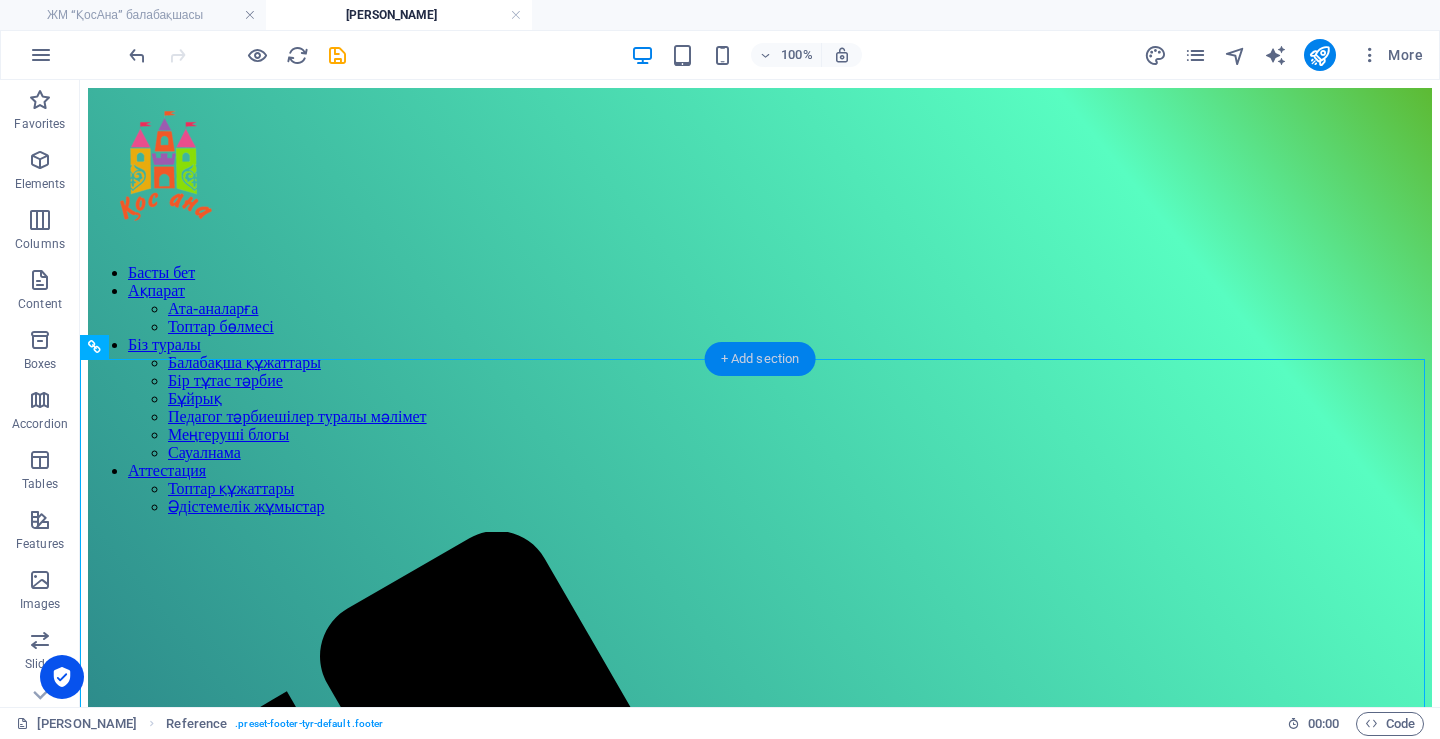 drag, startPoint x: 750, startPoint y: 363, endPoint x: 361, endPoint y: 327, distance: 390.66226 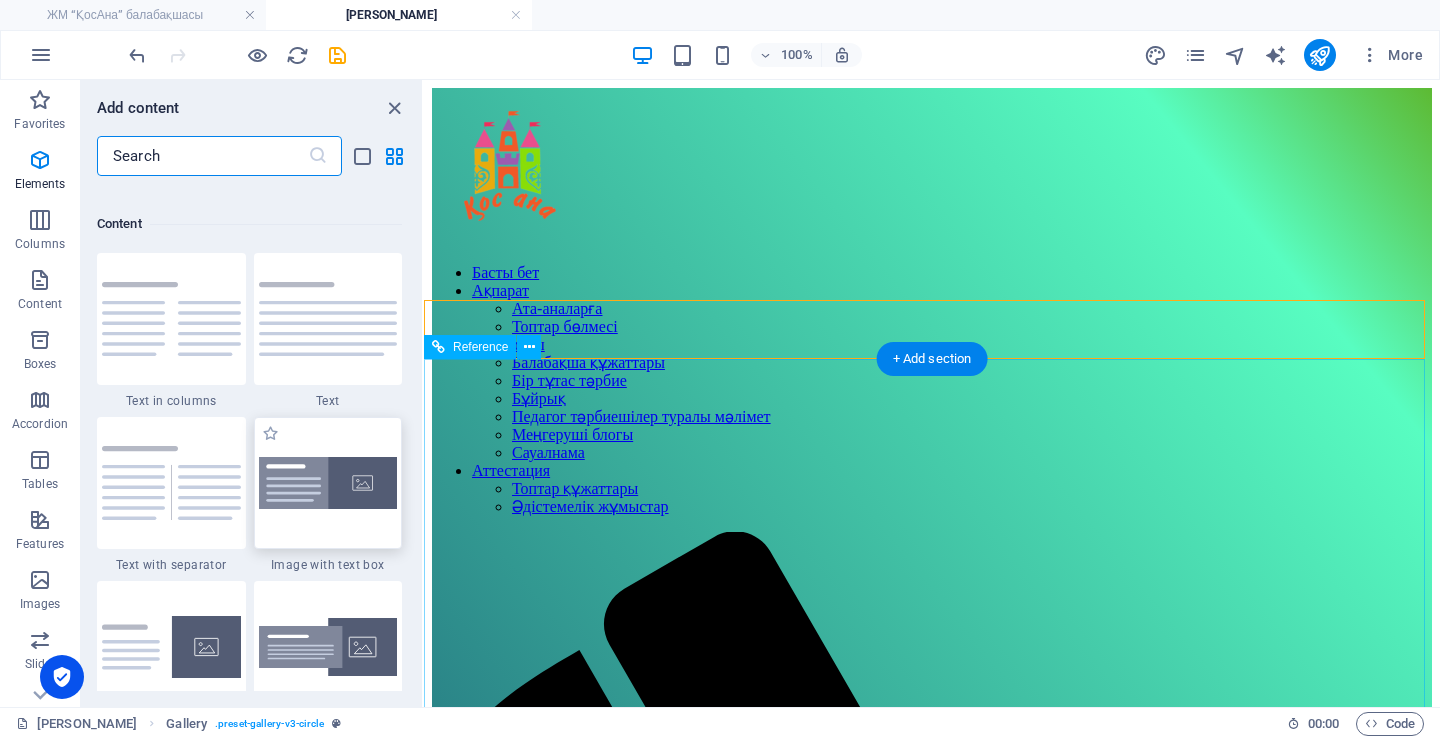 scroll, scrollTop: 3499, scrollLeft: 0, axis: vertical 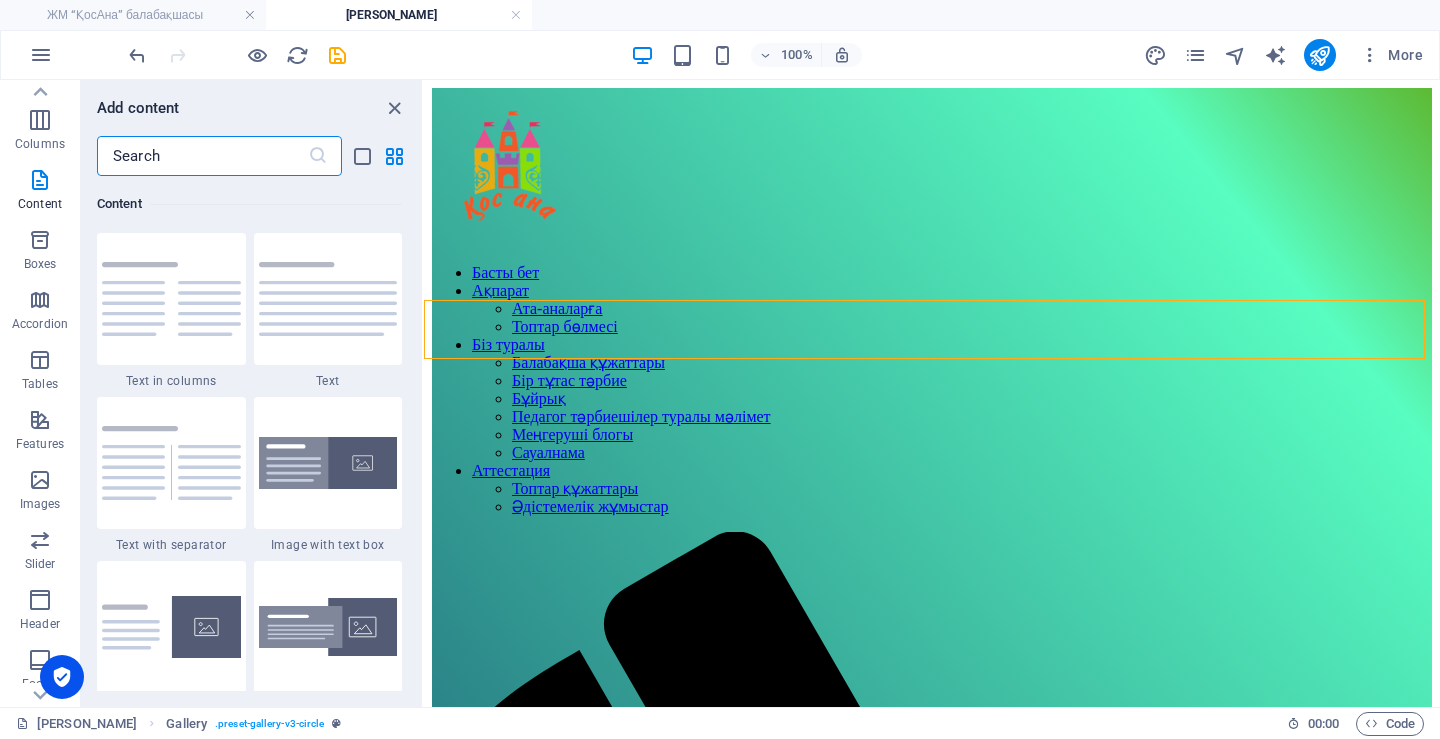 click at bounding box center (202, 156) 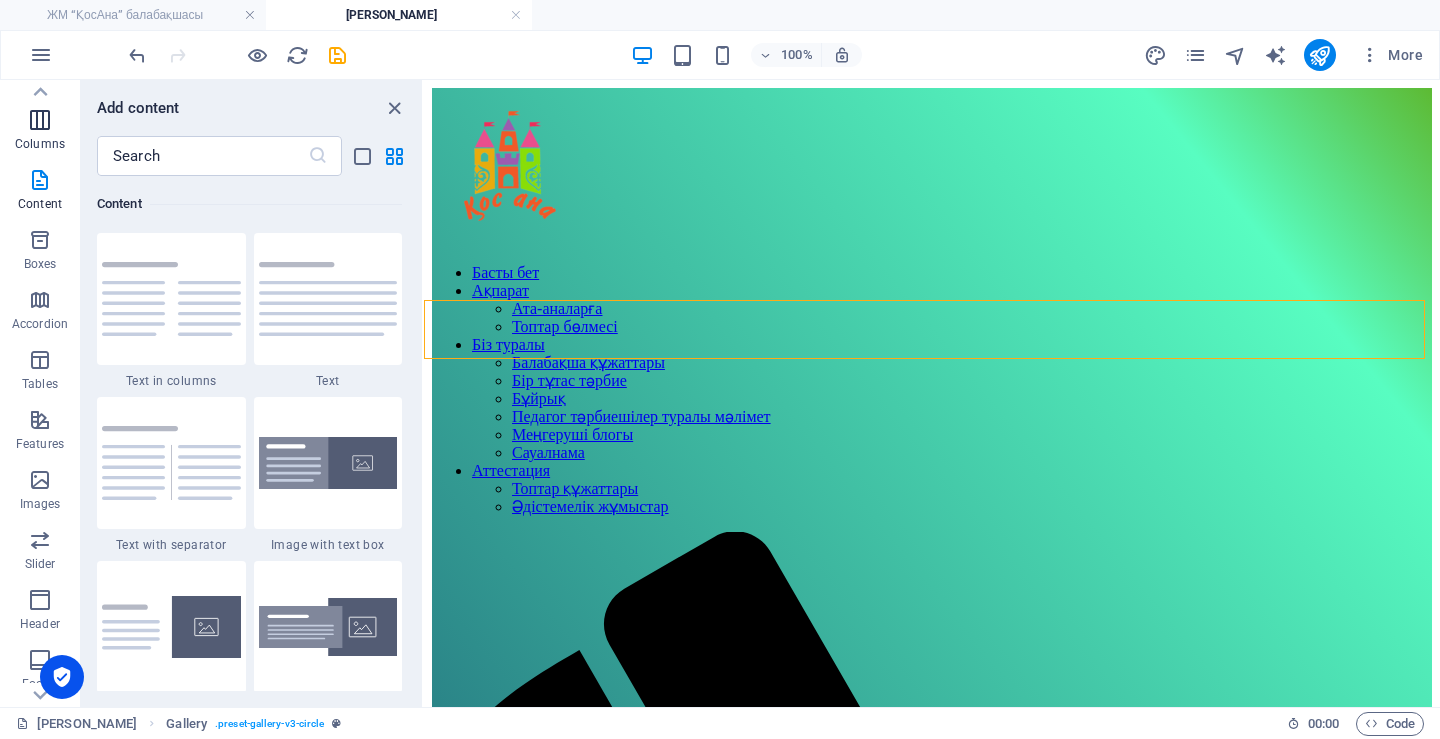 click at bounding box center (40, 120) 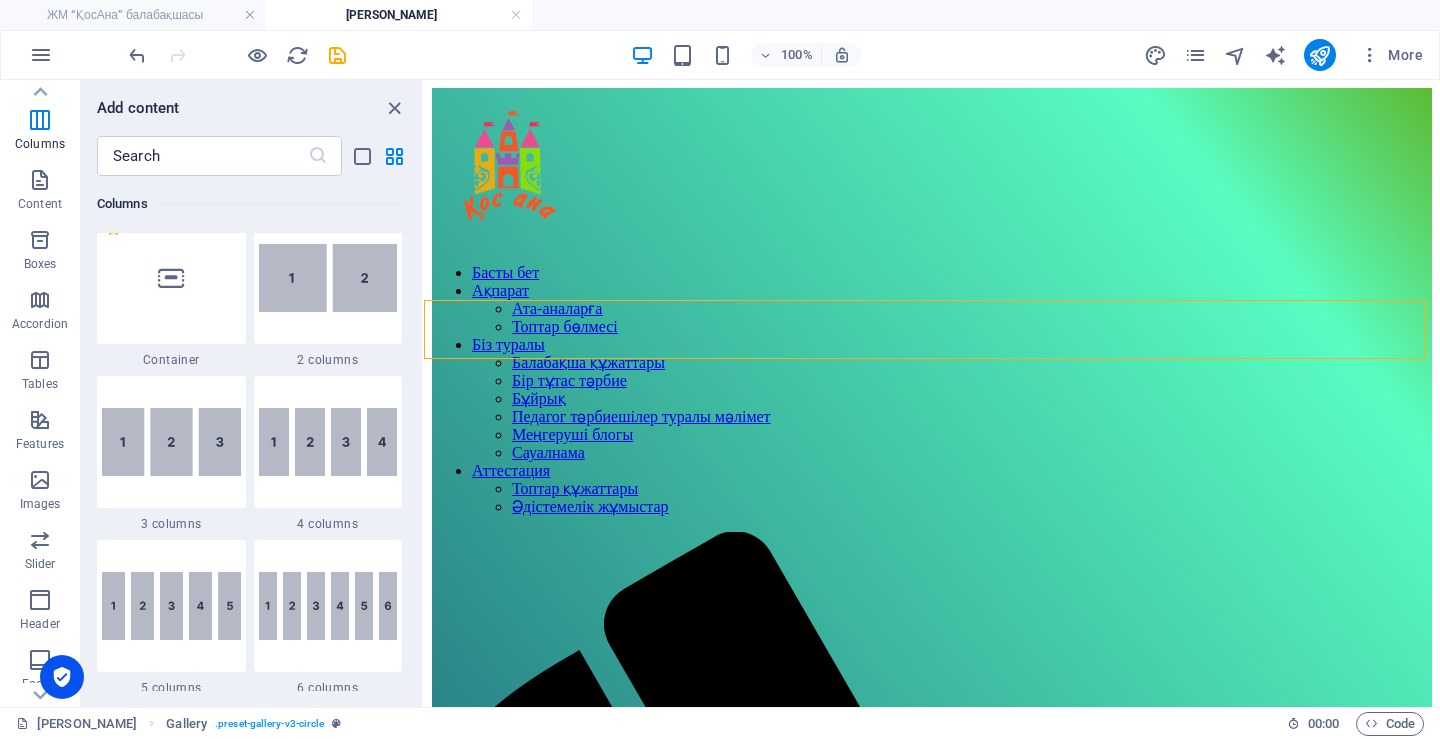 scroll, scrollTop: 990, scrollLeft: 0, axis: vertical 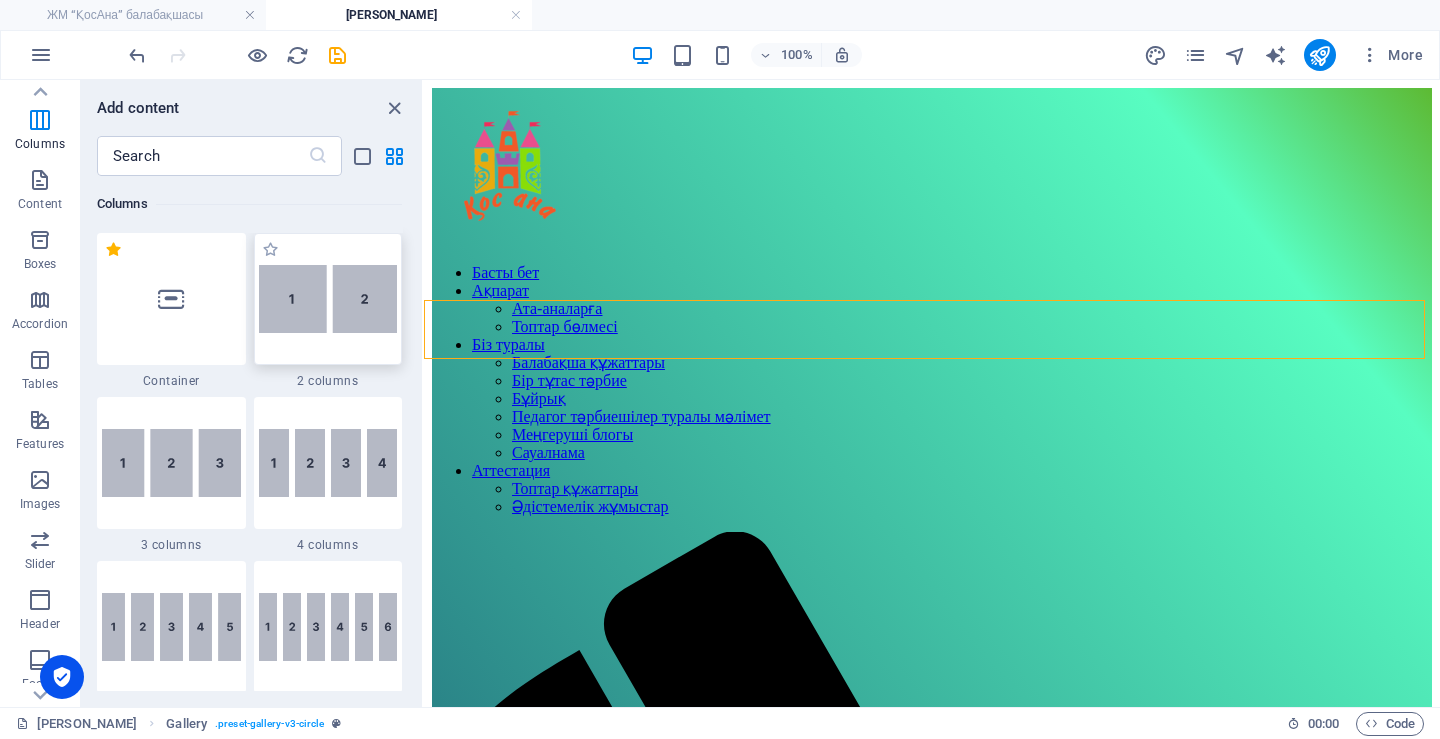 click at bounding box center [328, 299] 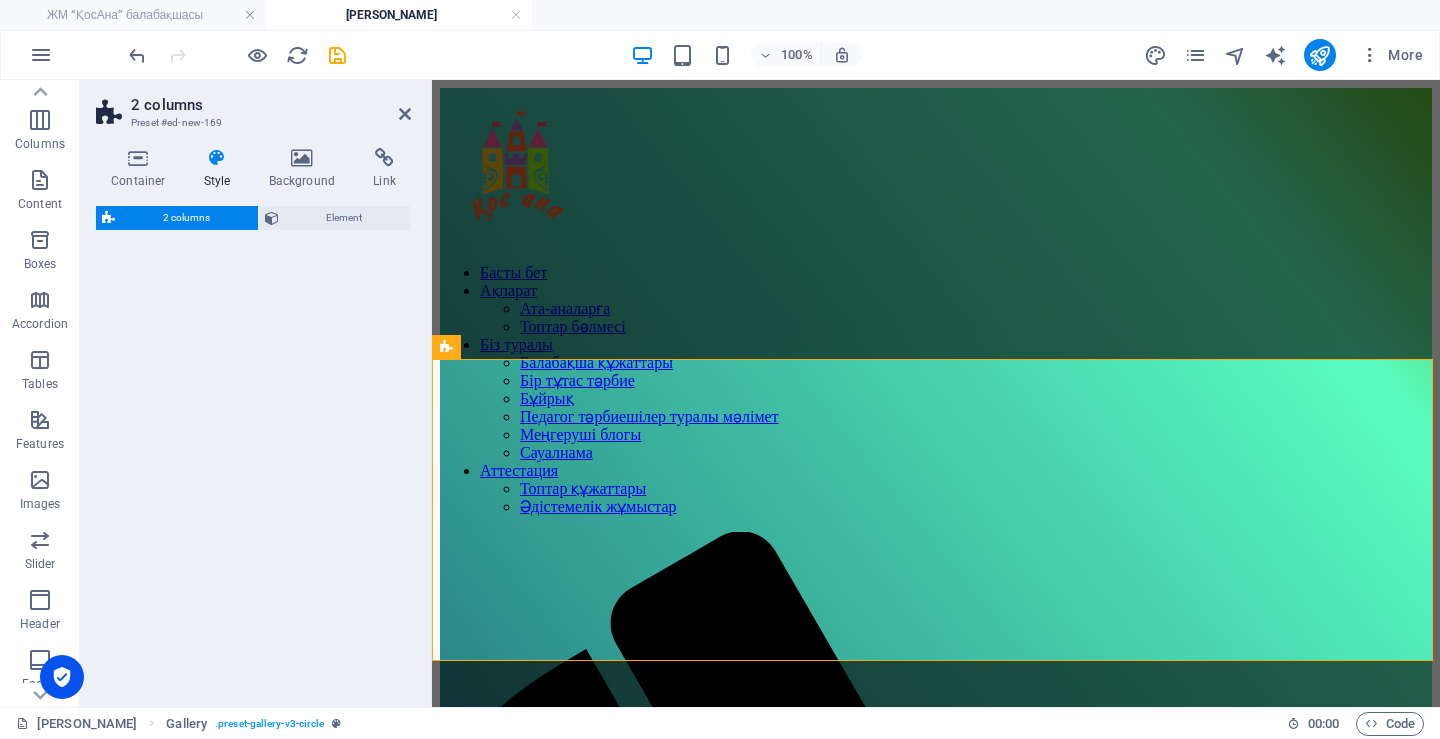 select on "rem" 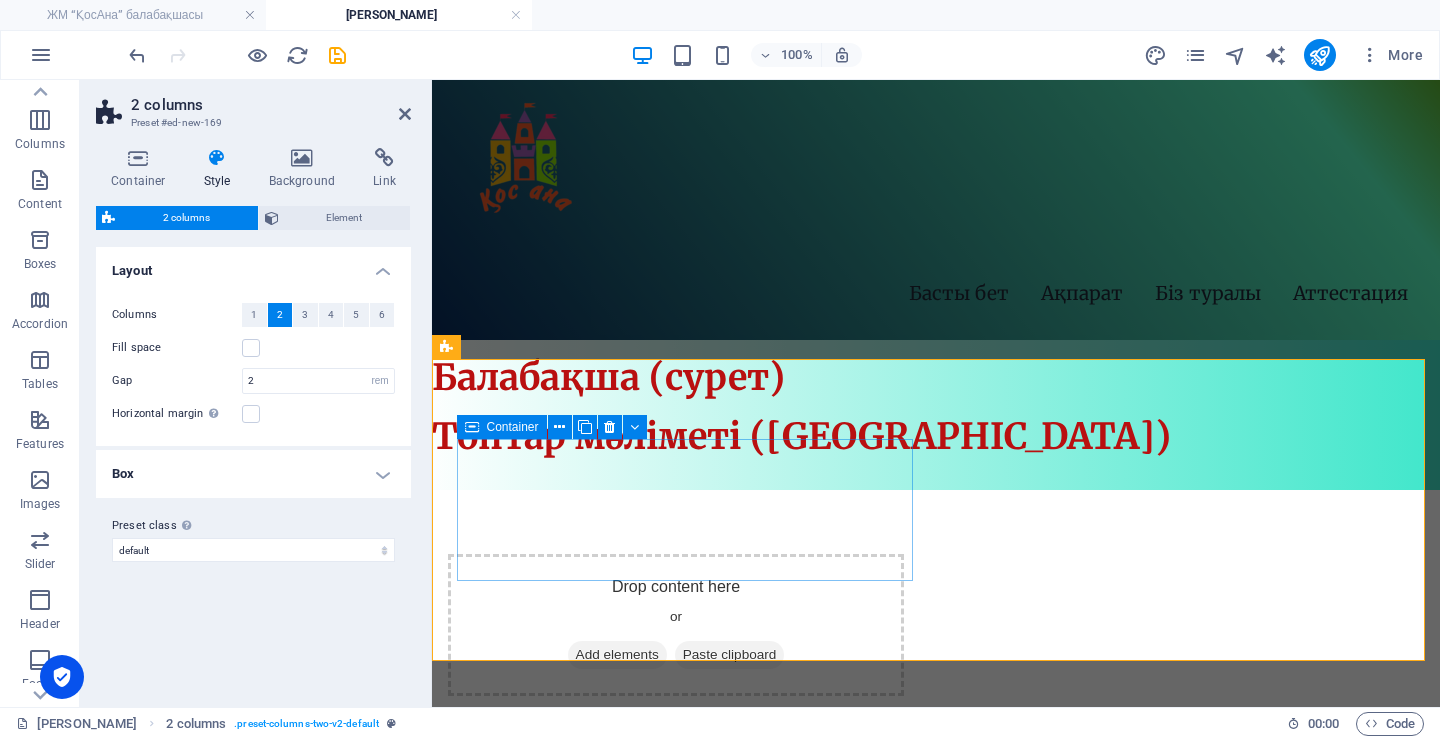 click on "Add elements" at bounding box center [617, 655] 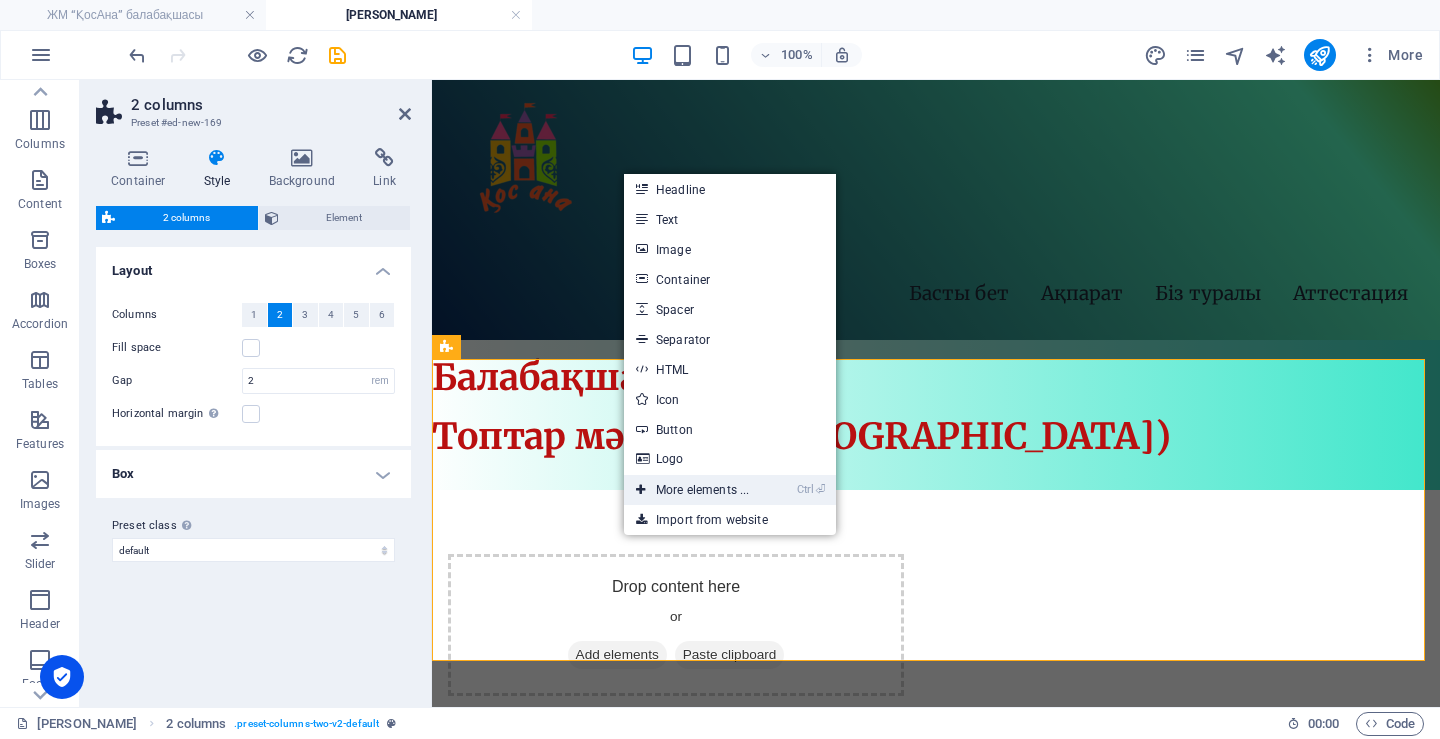 drag, startPoint x: 702, startPoint y: 494, endPoint x: 230, endPoint y: 414, distance: 478.73166 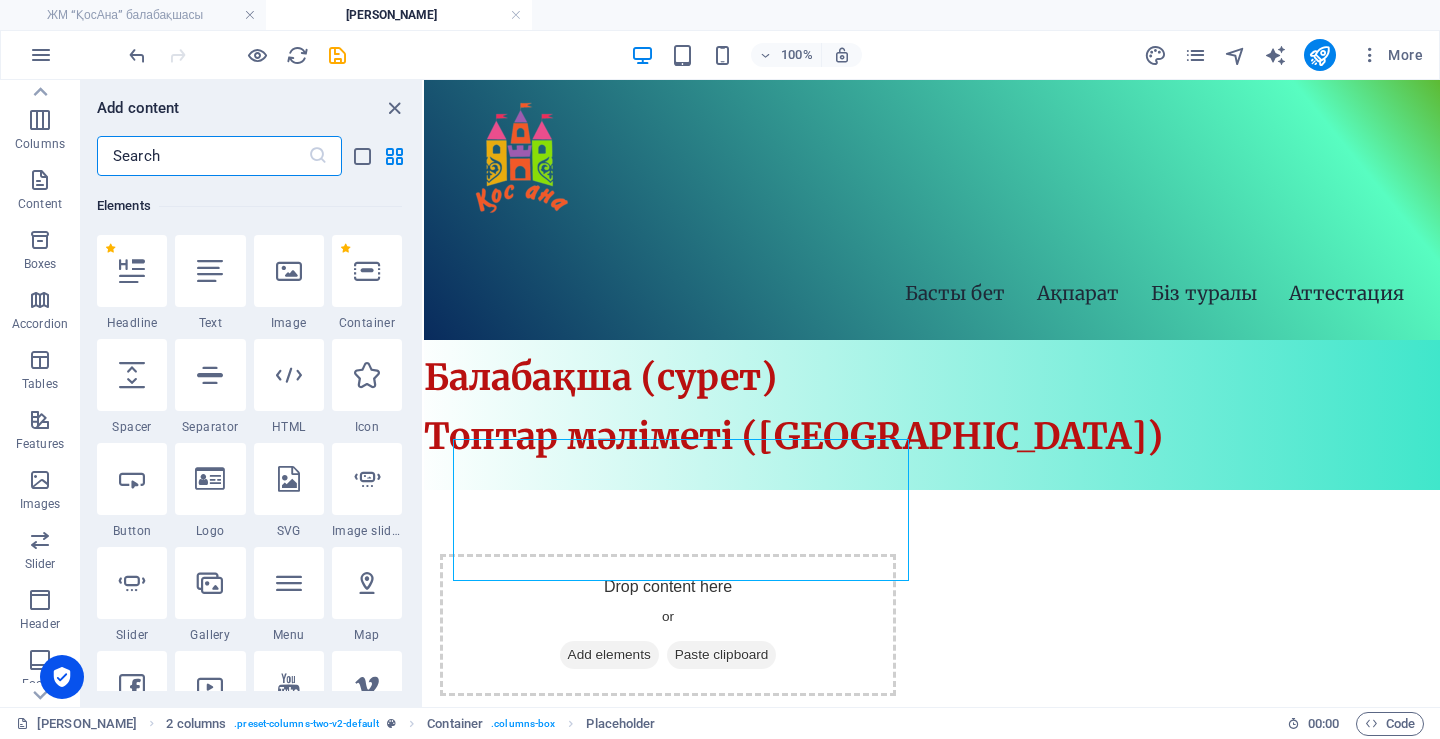 scroll, scrollTop: 213, scrollLeft: 0, axis: vertical 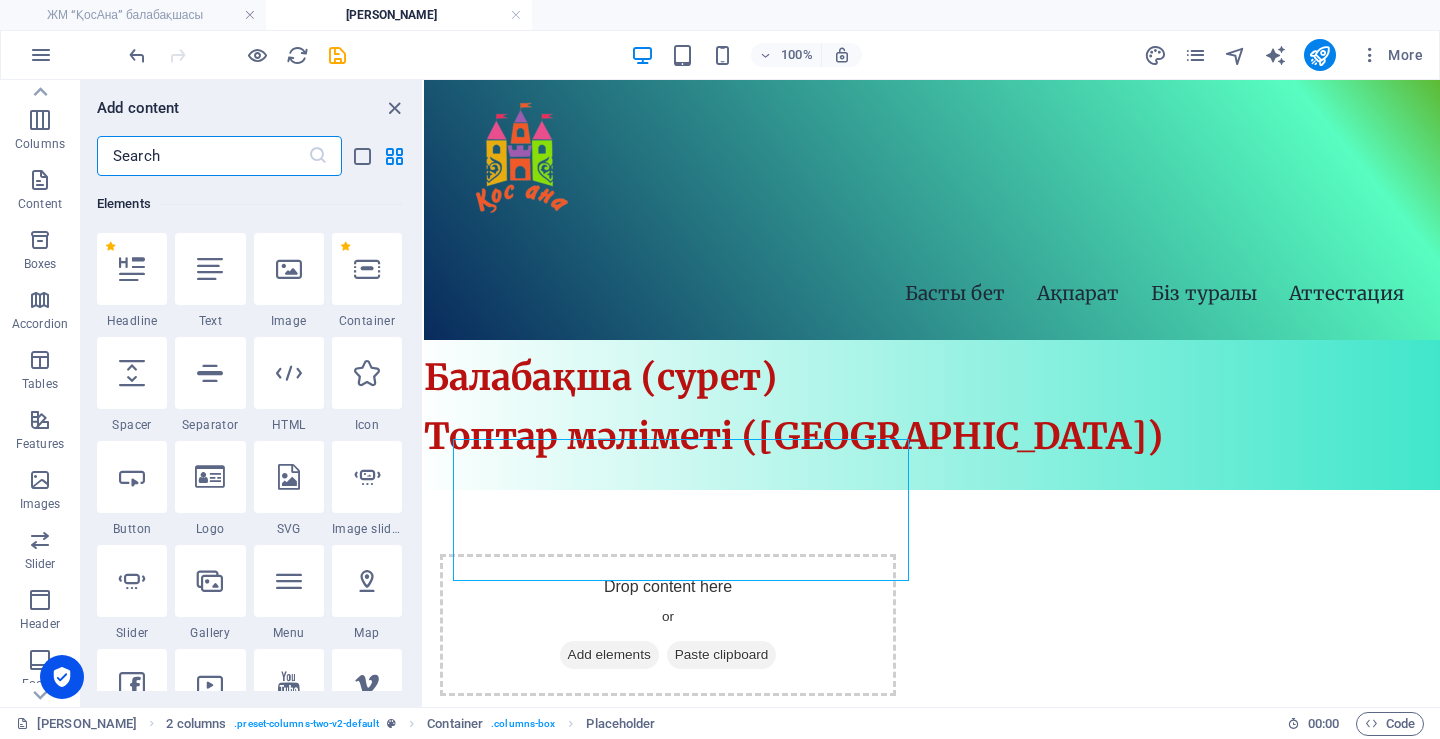 click at bounding box center (202, 156) 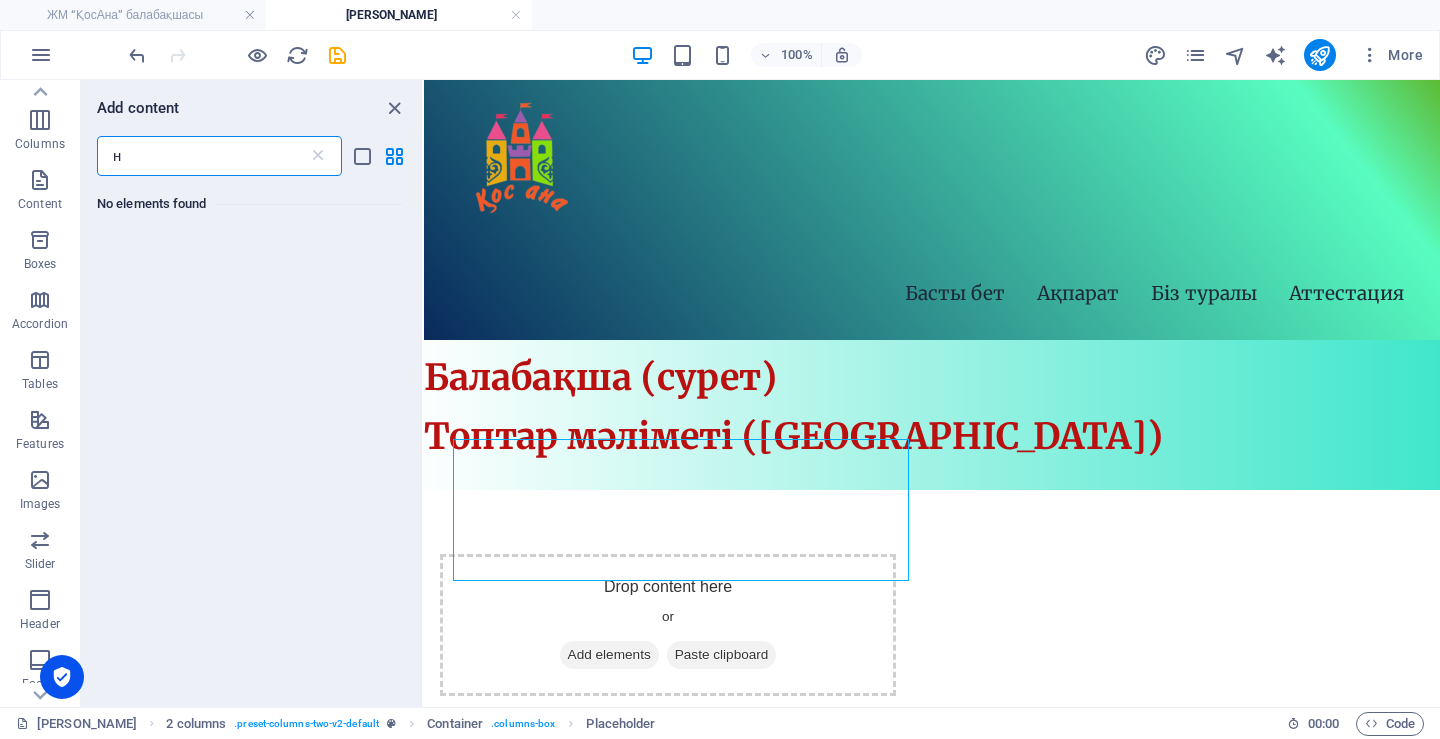 scroll, scrollTop: 0, scrollLeft: 0, axis: both 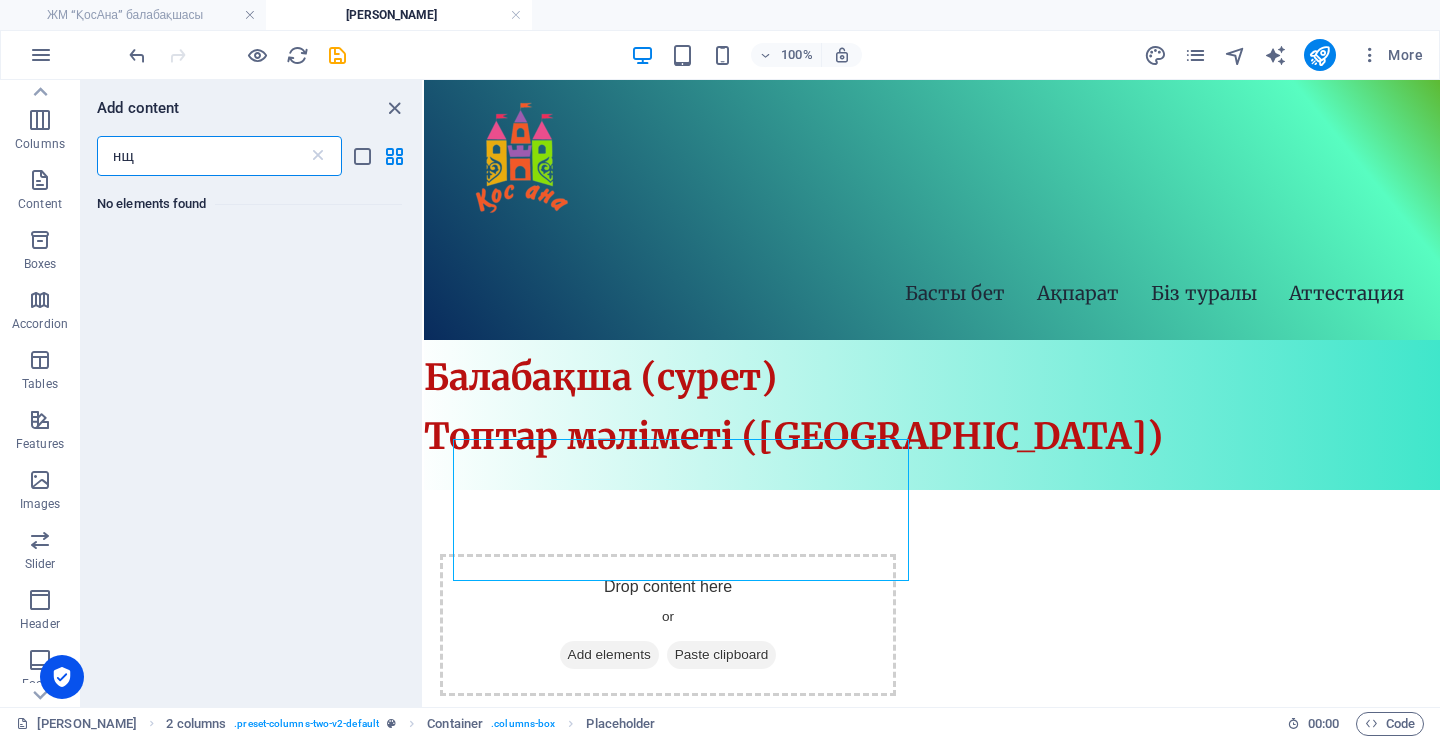type on "н" 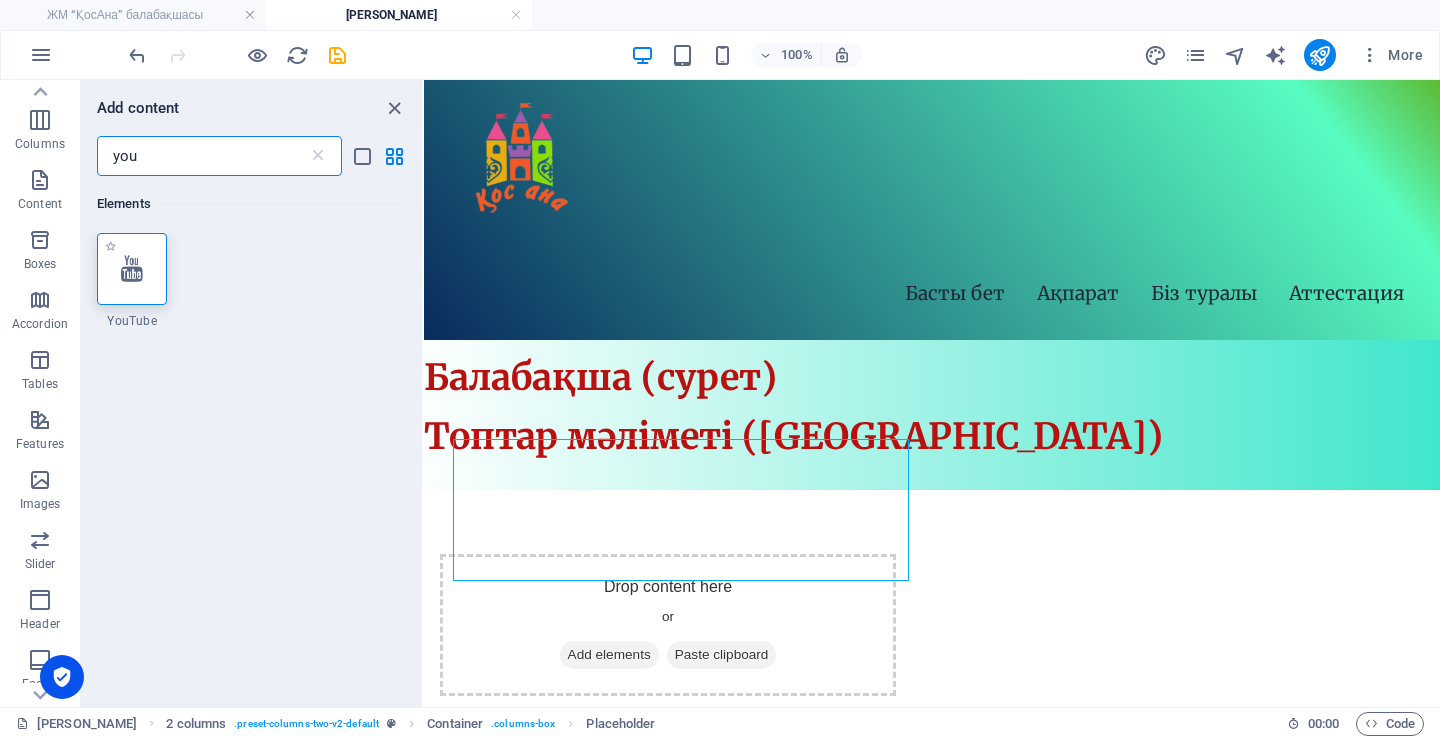 type on "you" 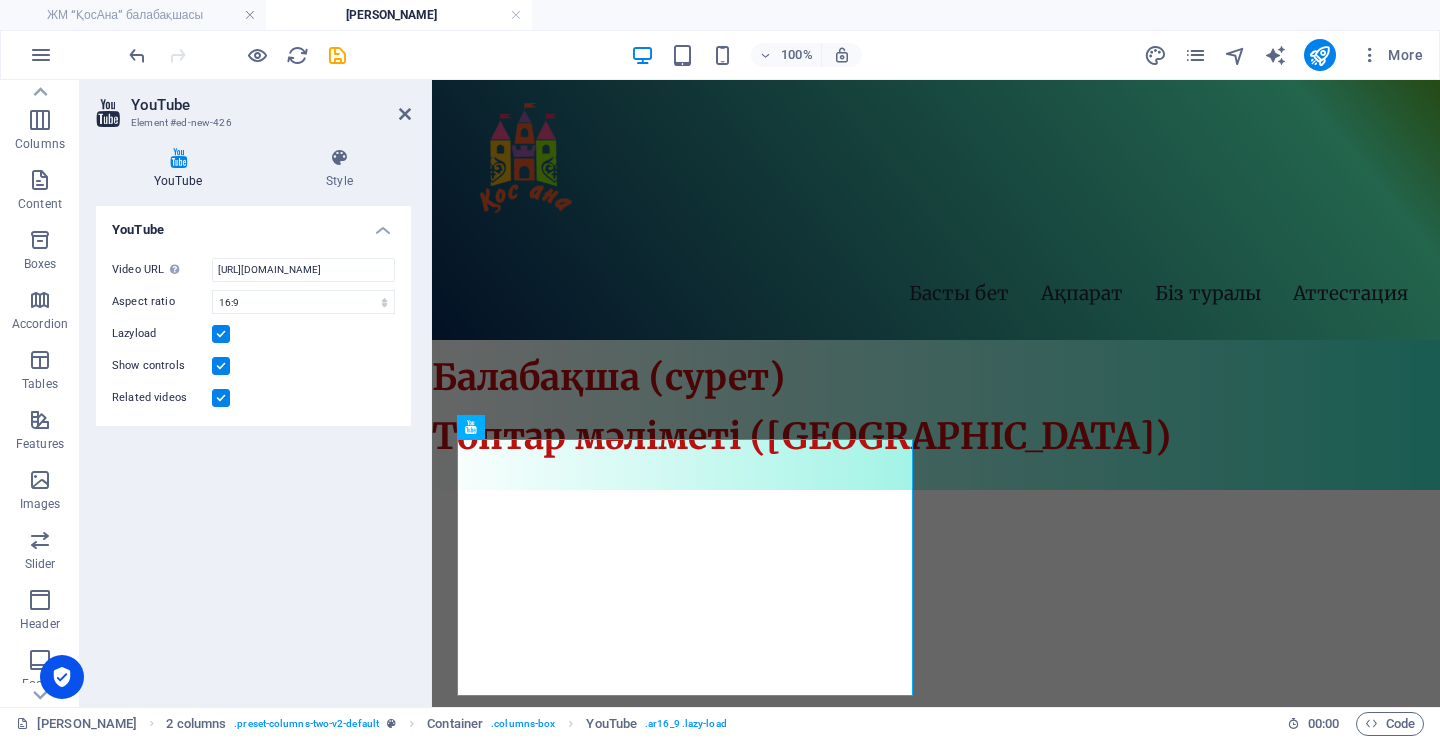 scroll, scrollTop: 0, scrollLeft: 51, axis: horizontal 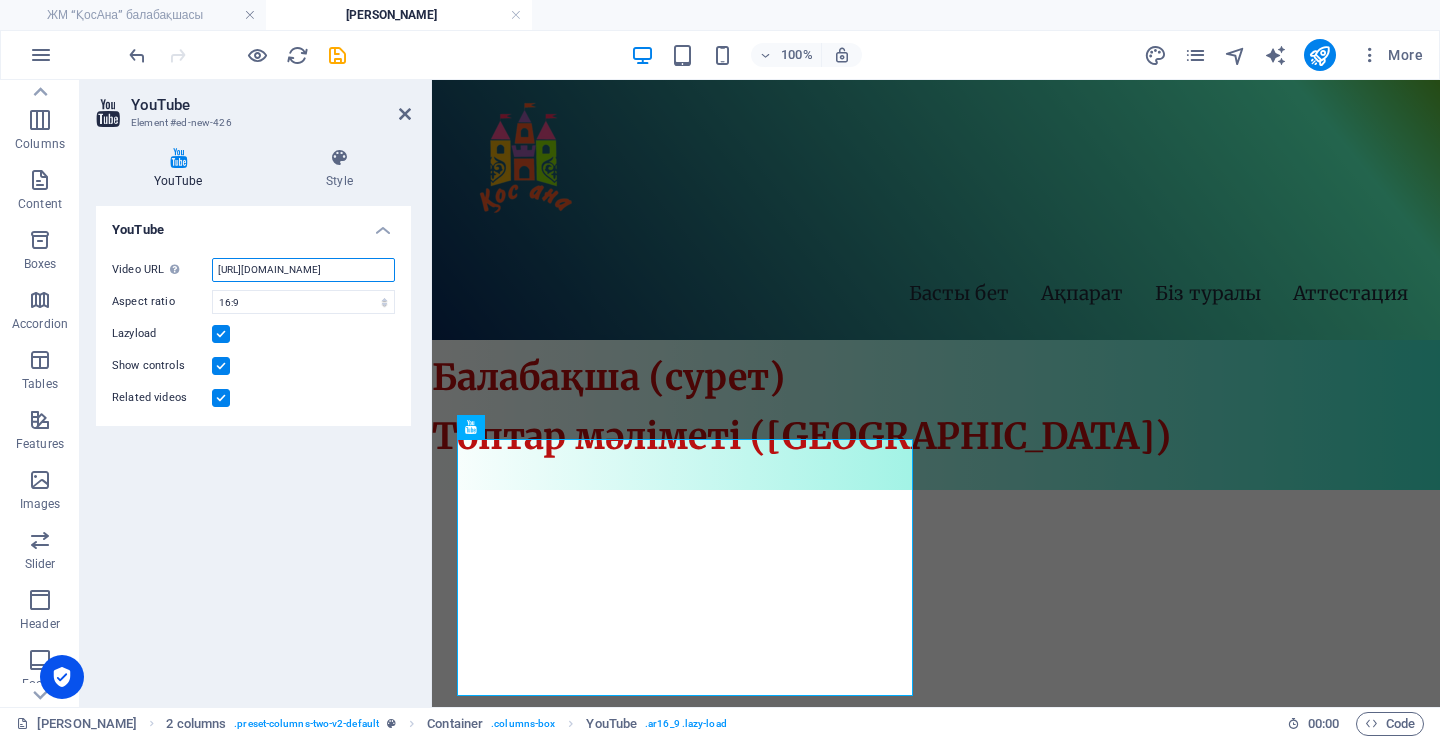 click on "[URL][DOMAIN_NAME]" at bounding box center [303, 270] 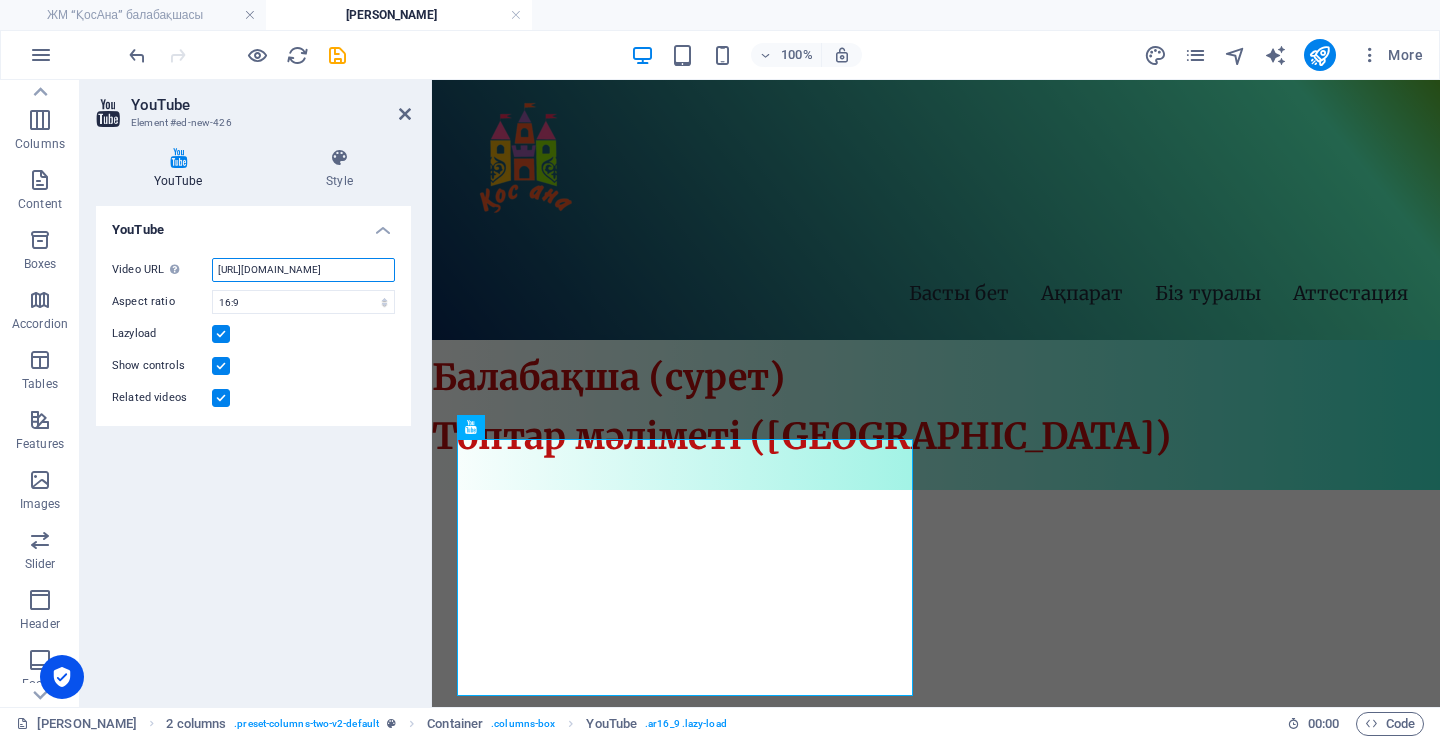 paste on "[DOMAIN_NAME][URL]" 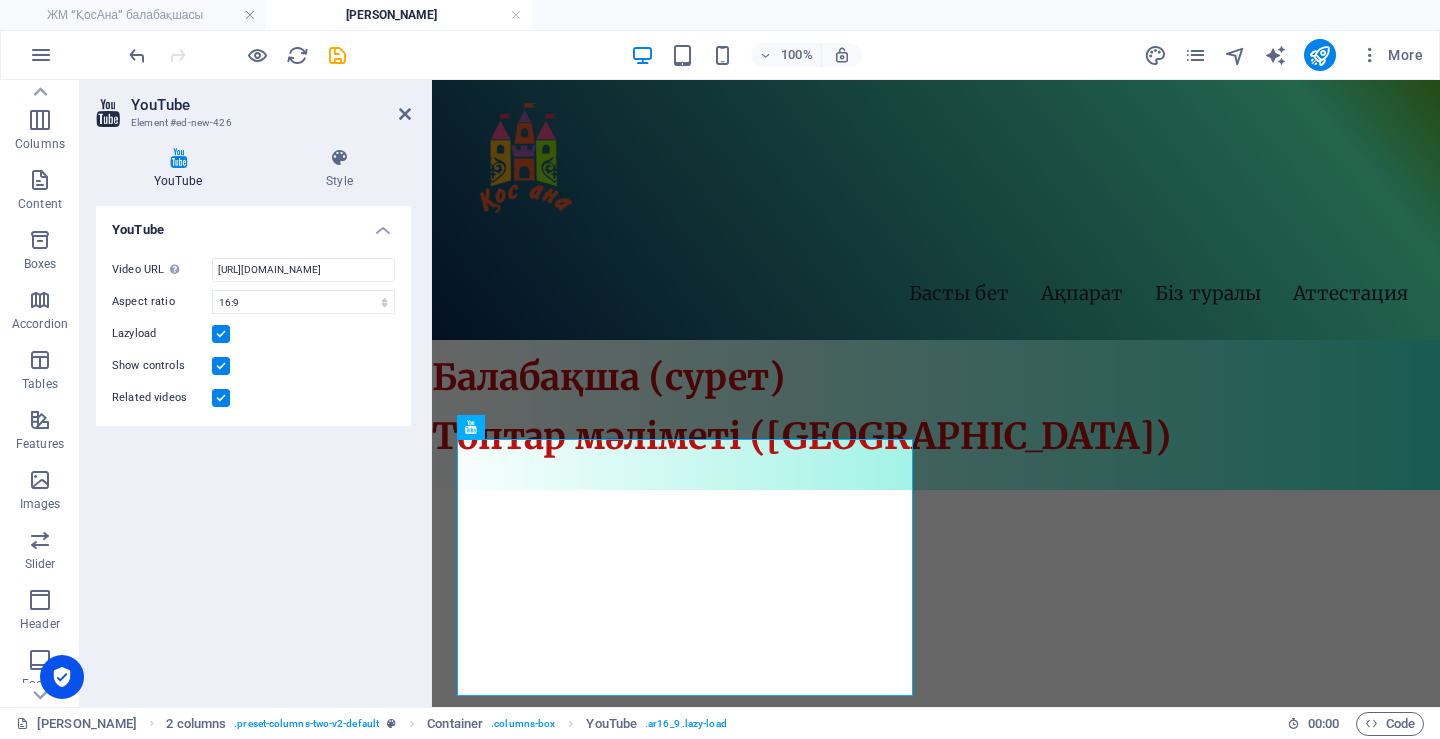 click at bounding box center (221, 398) 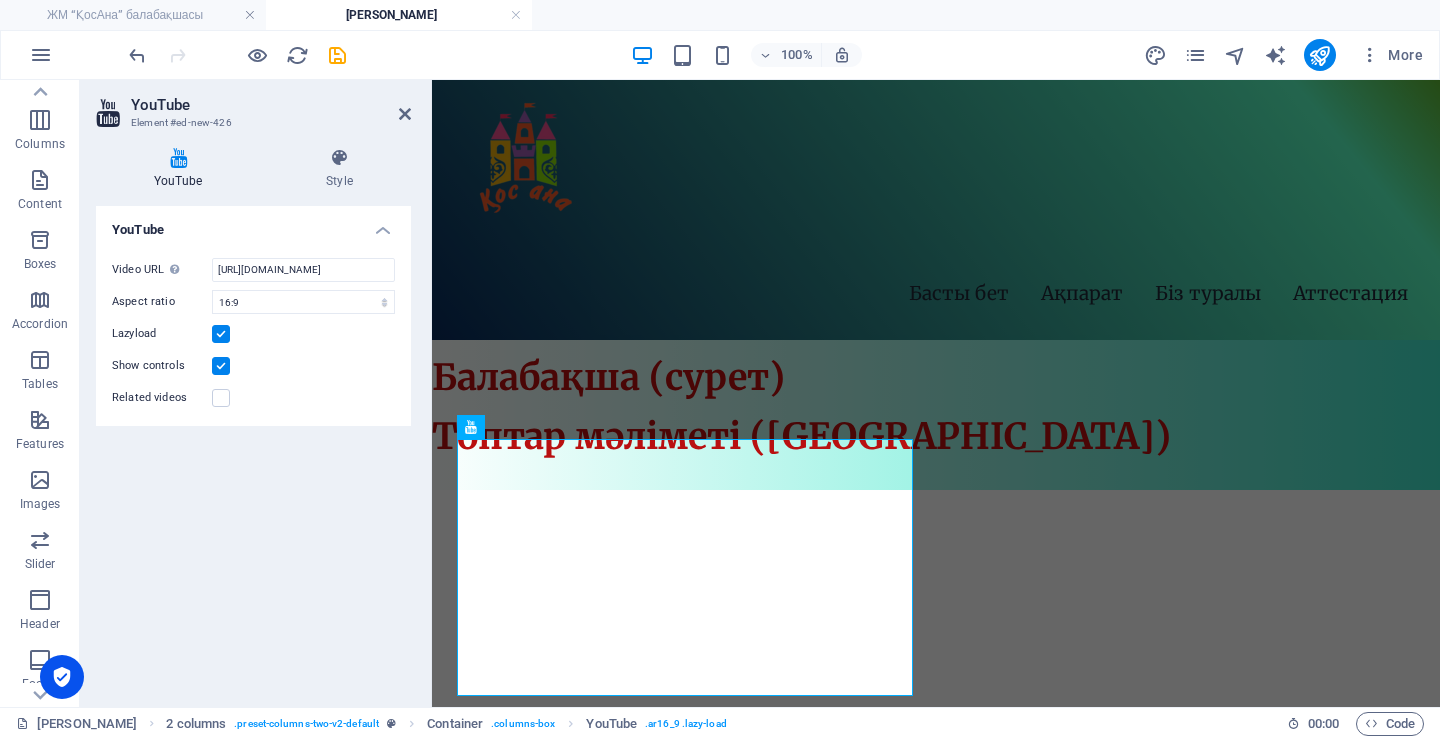 click at bounding box center (221, 366) 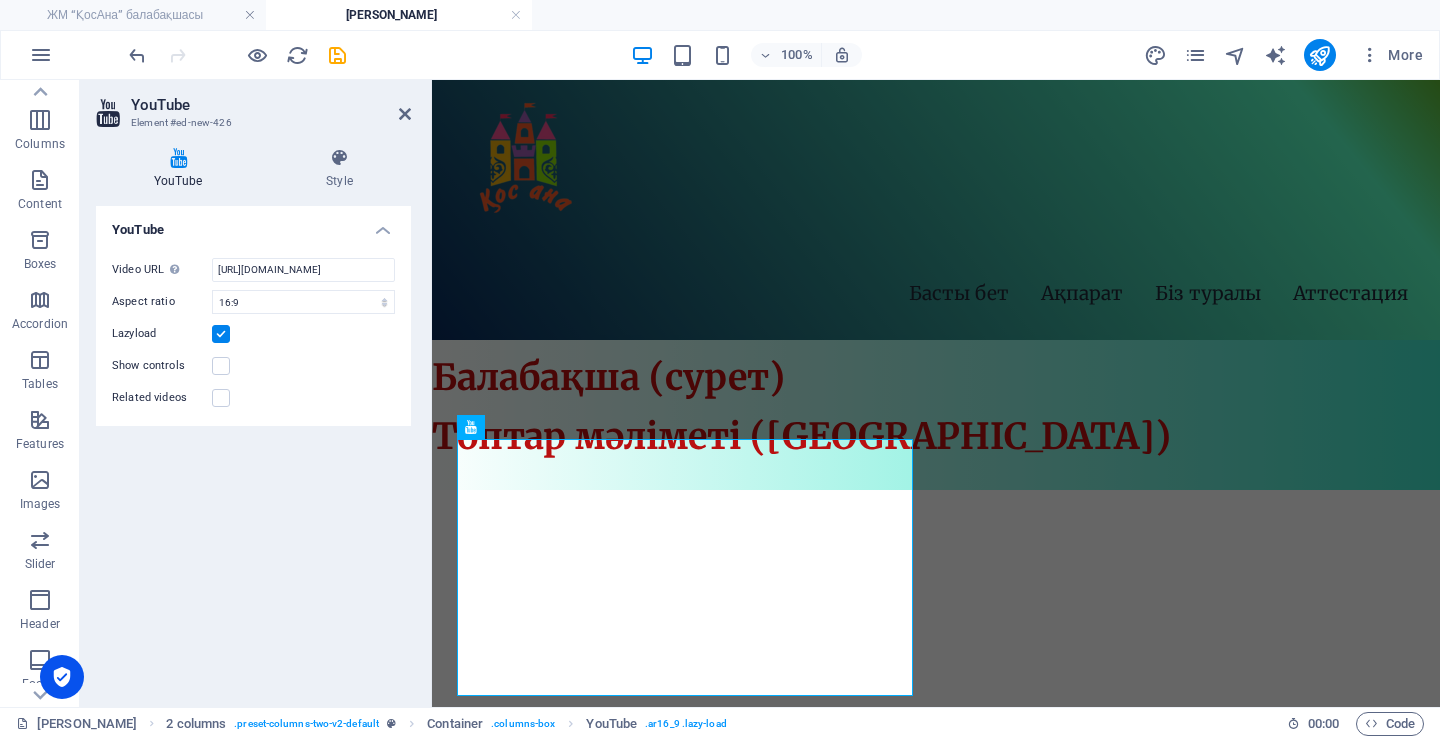 click at bounding box center (221, 334) 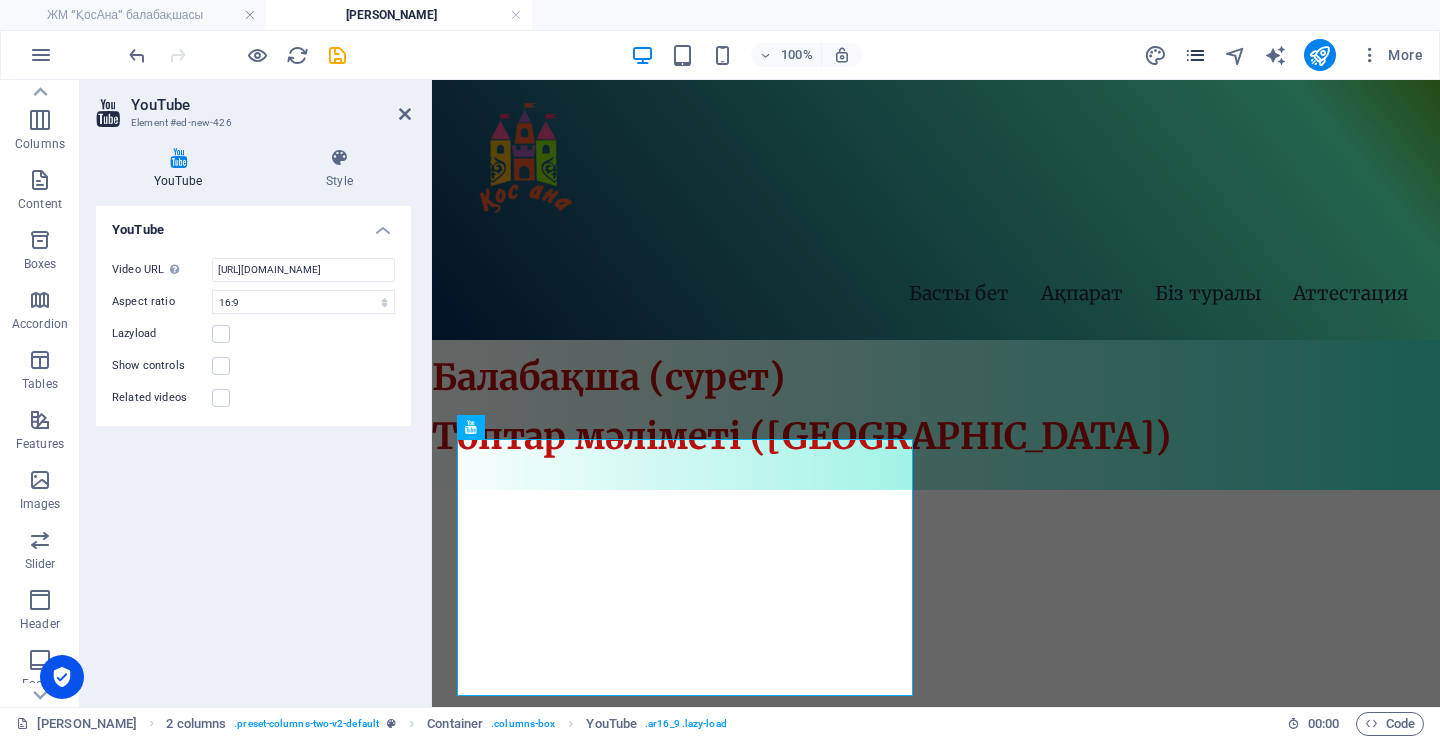 click at bounding box center (1195, 55) 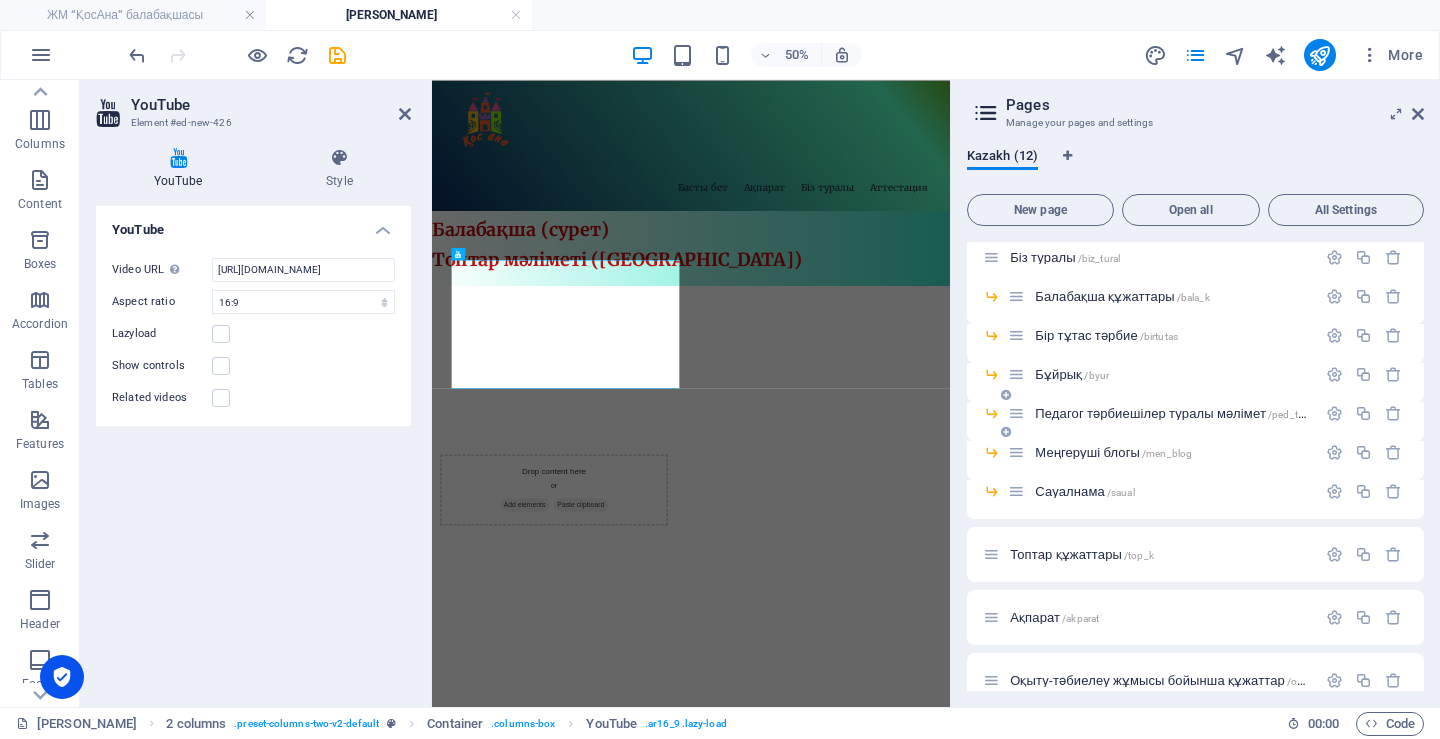 scroll, scrollTop: 163, scrollLeft: 0, axis: vertical 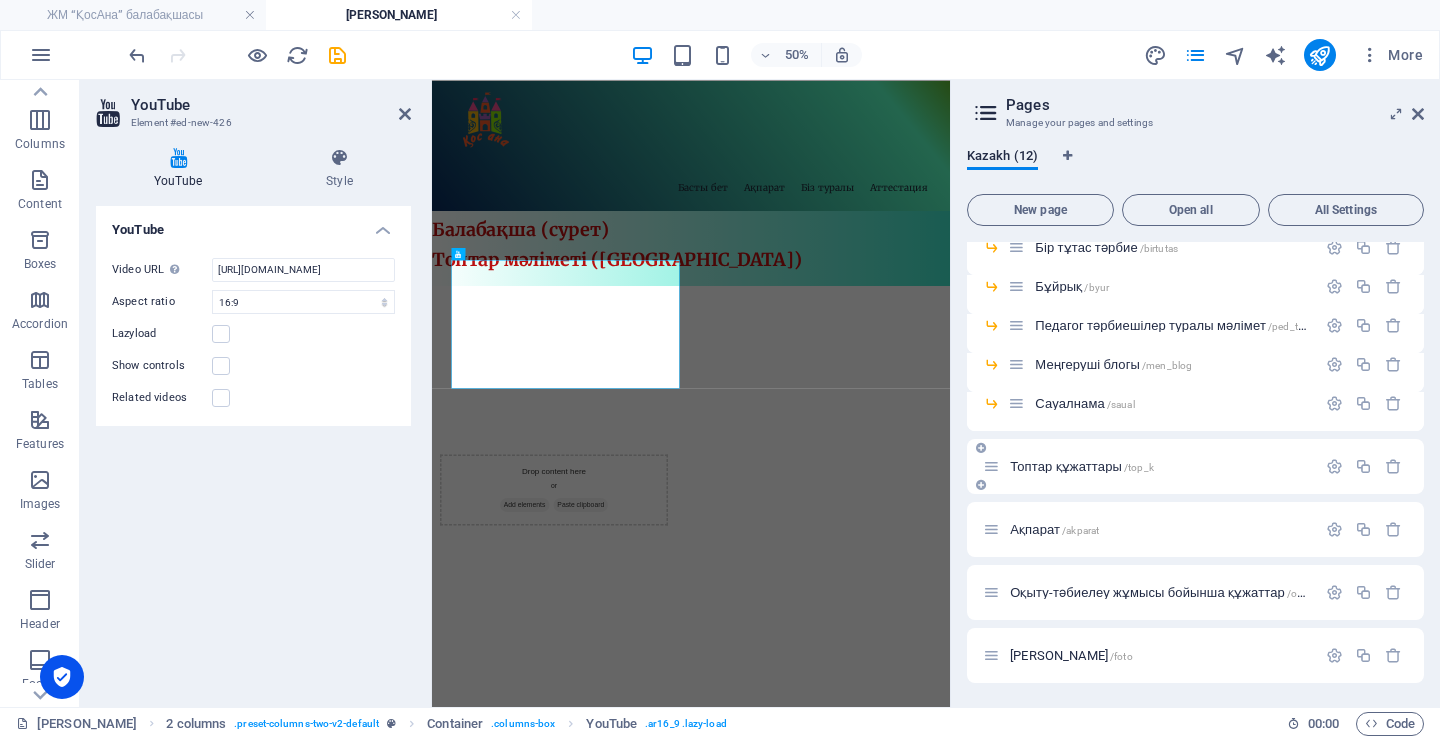 click on "Топтар құжаттары /top_k" at bounding box center (1082, 466) 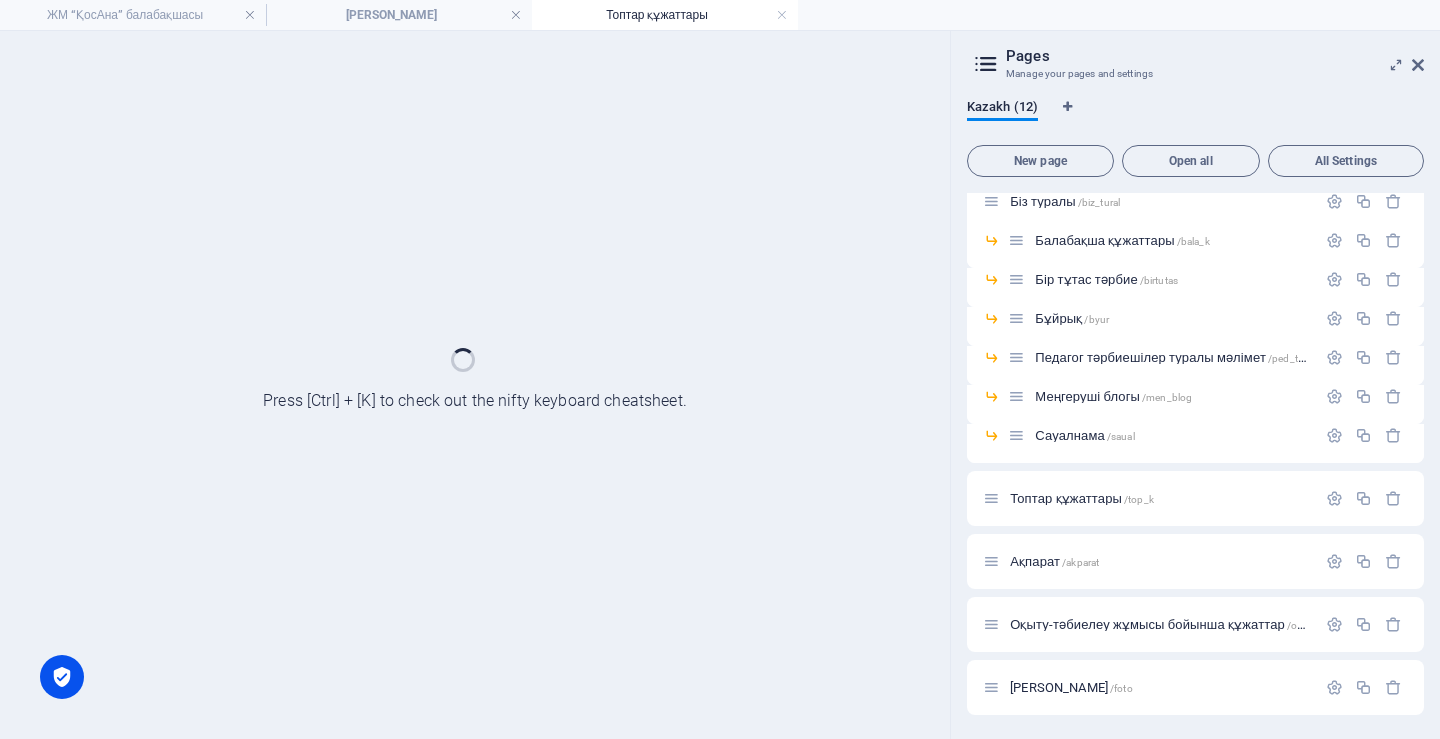 scroll, scrollTop: 82, scrollLeft: 0, axis: vertical 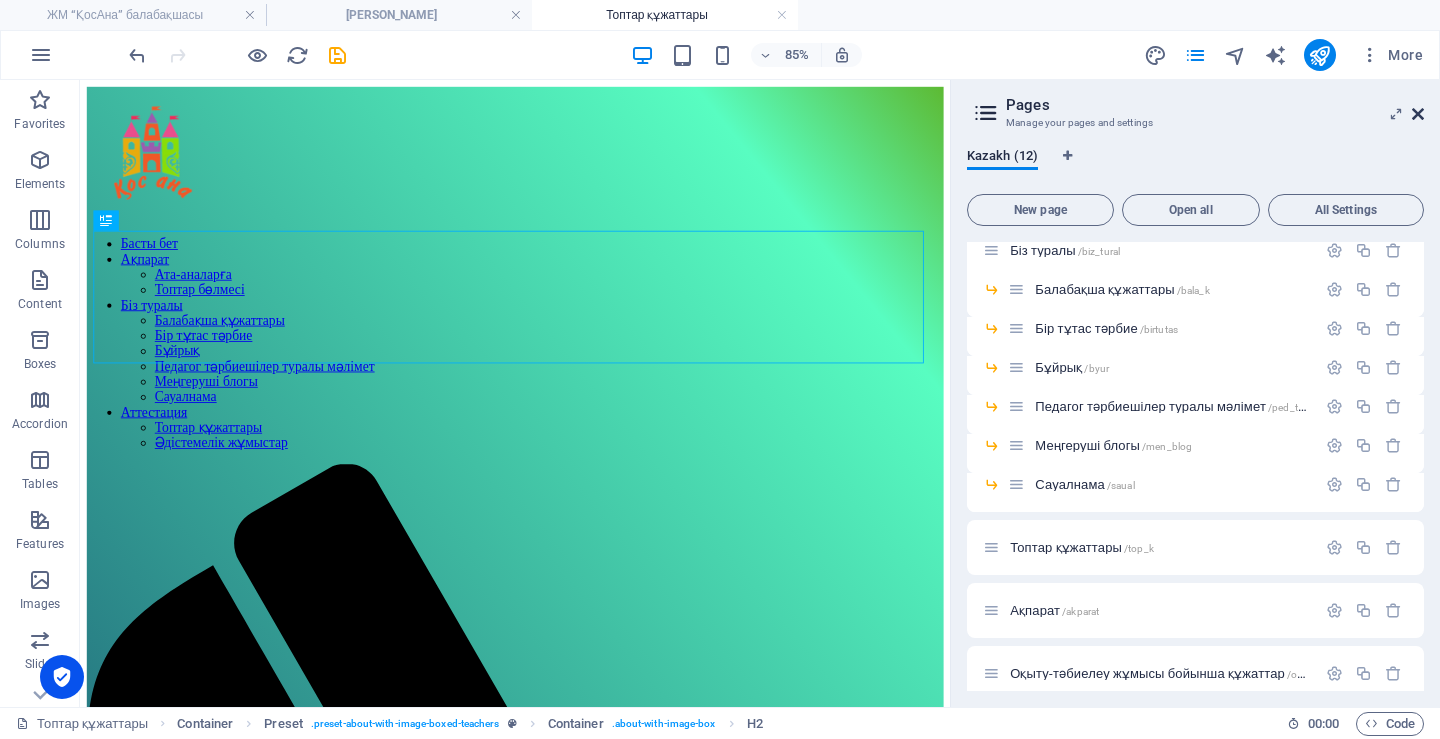 click at bounding box center [1418, 114] 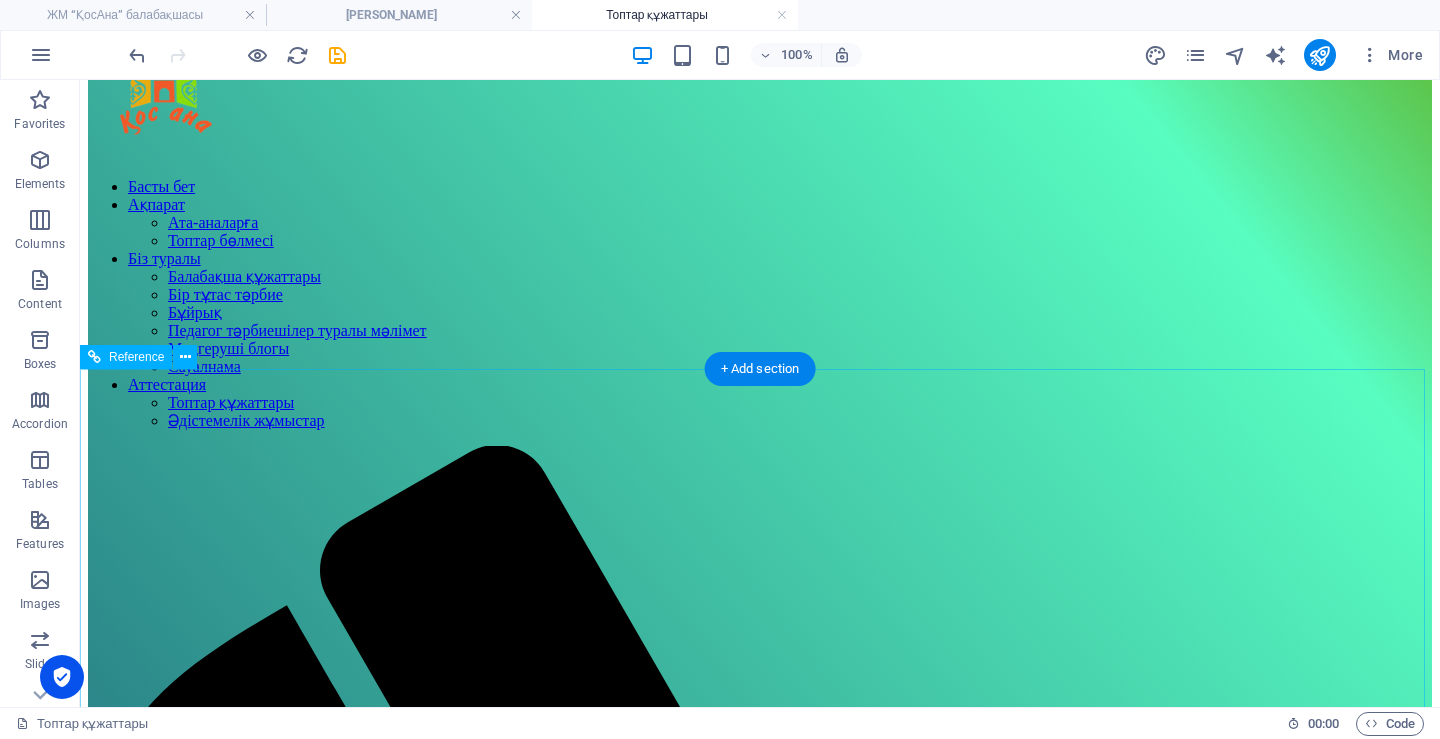 scroll, scrollTop: 0, scrollLeft: 0, axis: both 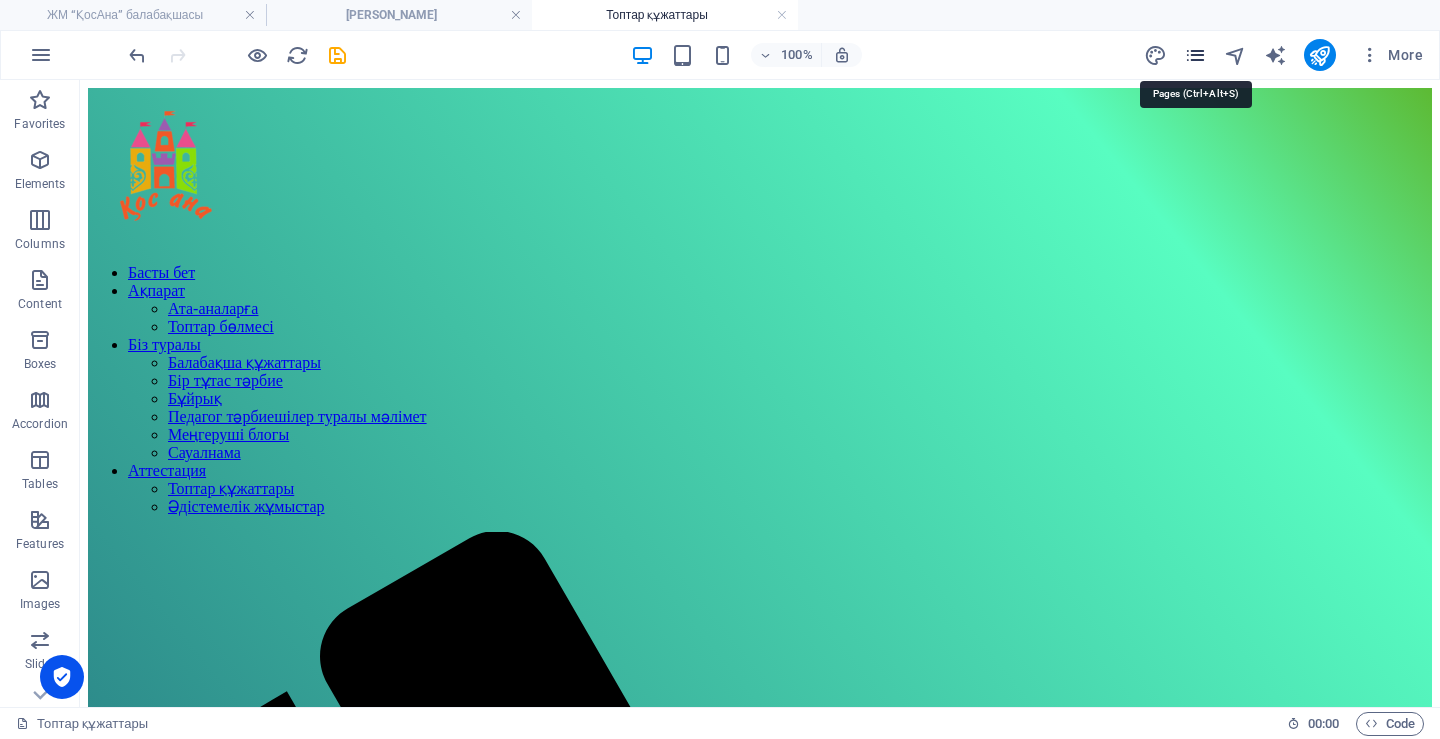 click at bounding box center [1195, 55] 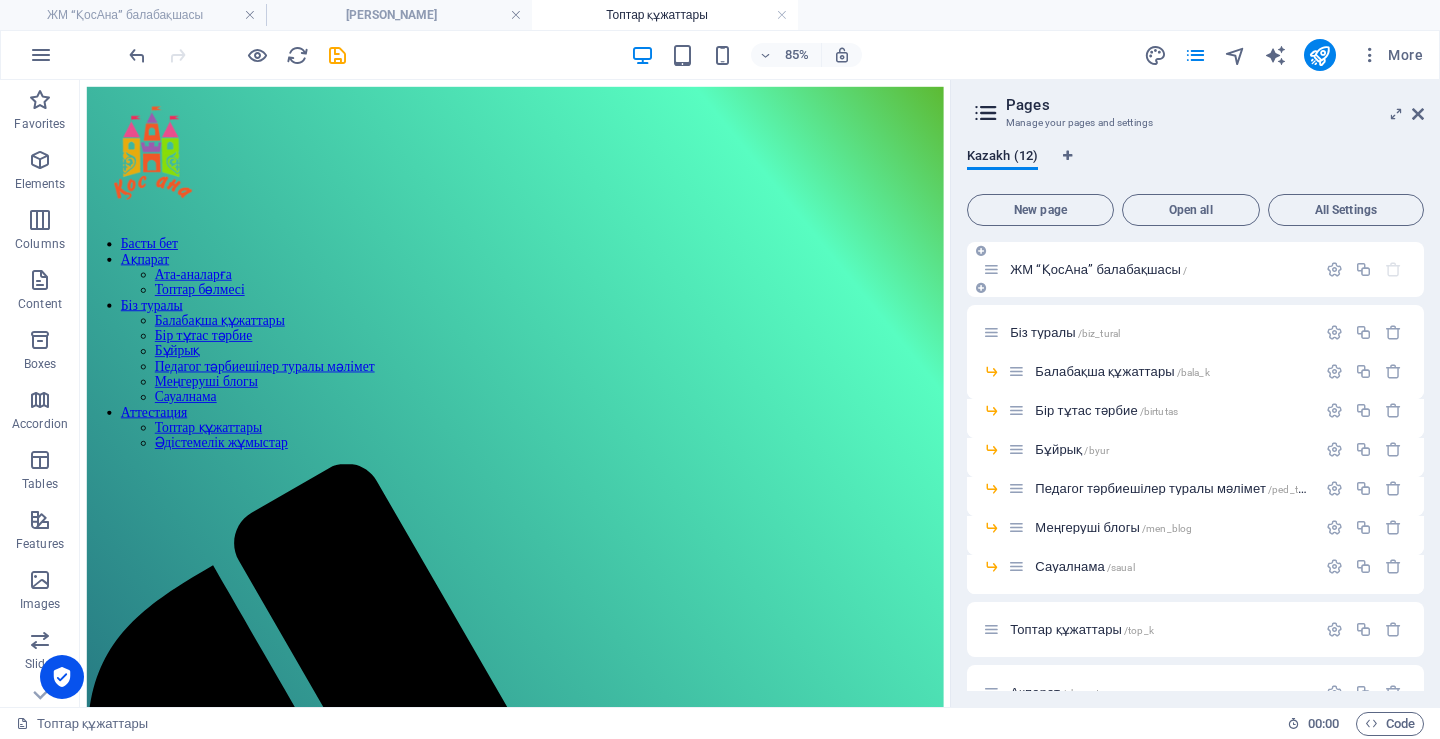 click on "ЖМ “ҚосАна” балабақшасы /" at bounding box center (1195, 269) 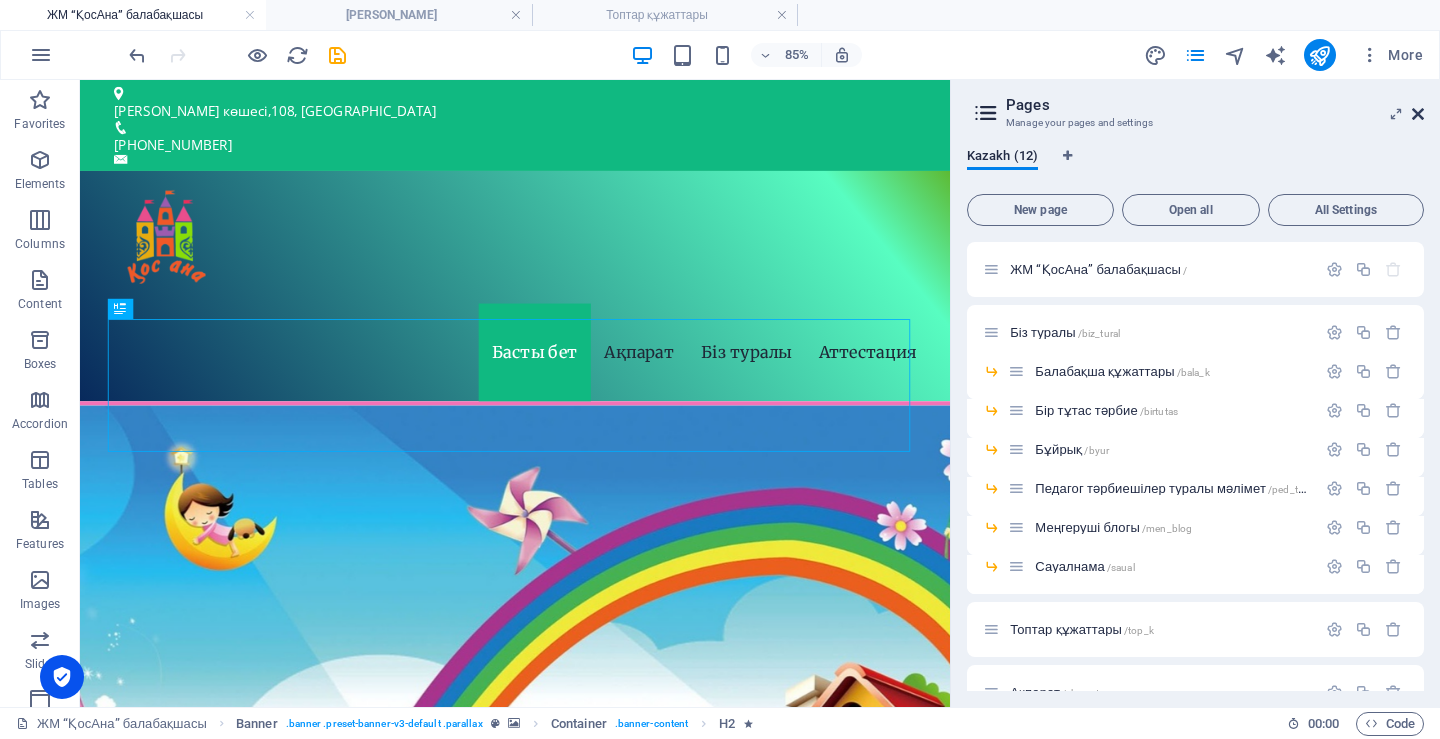 drag, startPoint x: 1417, startPoint y: 106, endPoint x: 1323, endPoint y: 31, distance: 120.2539 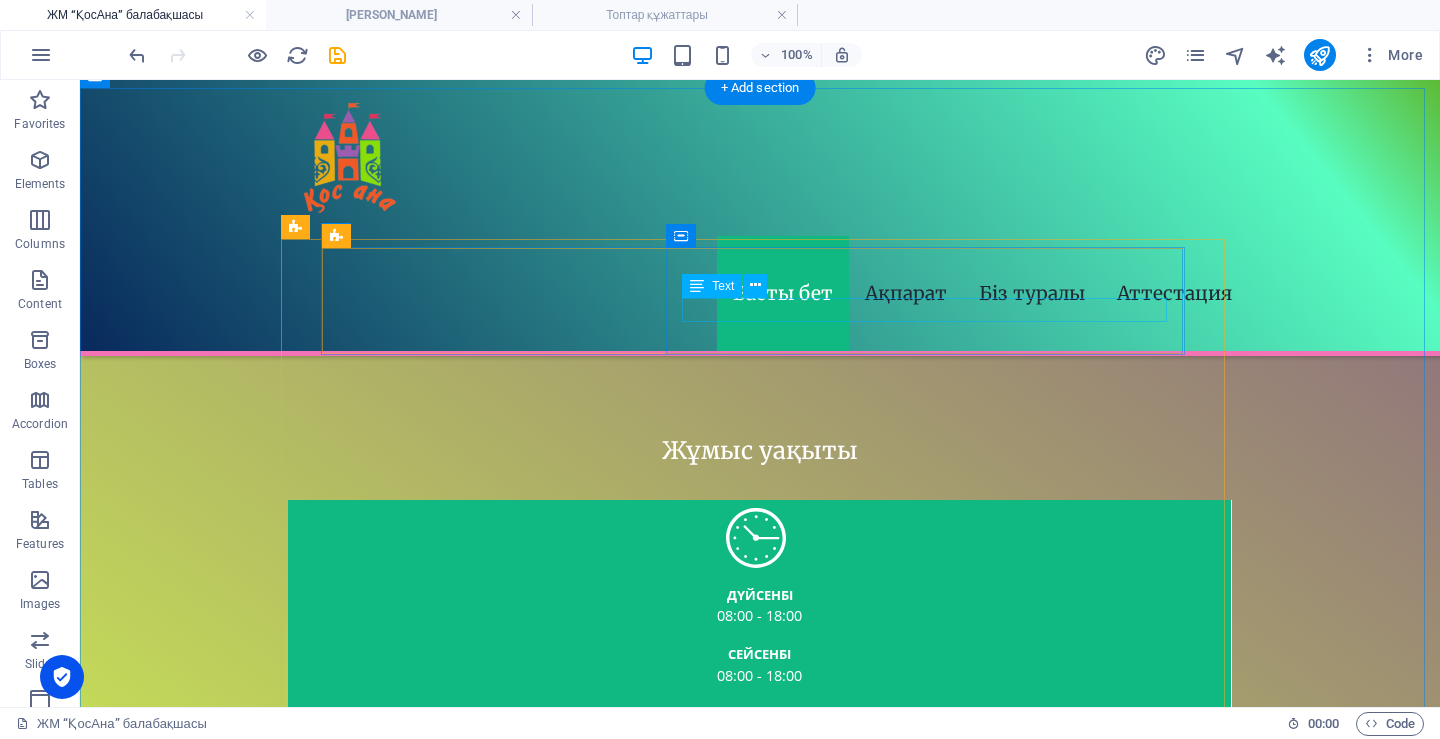 scroll, scrollTop: 1400, scrollLeft: 0, axis: vertical 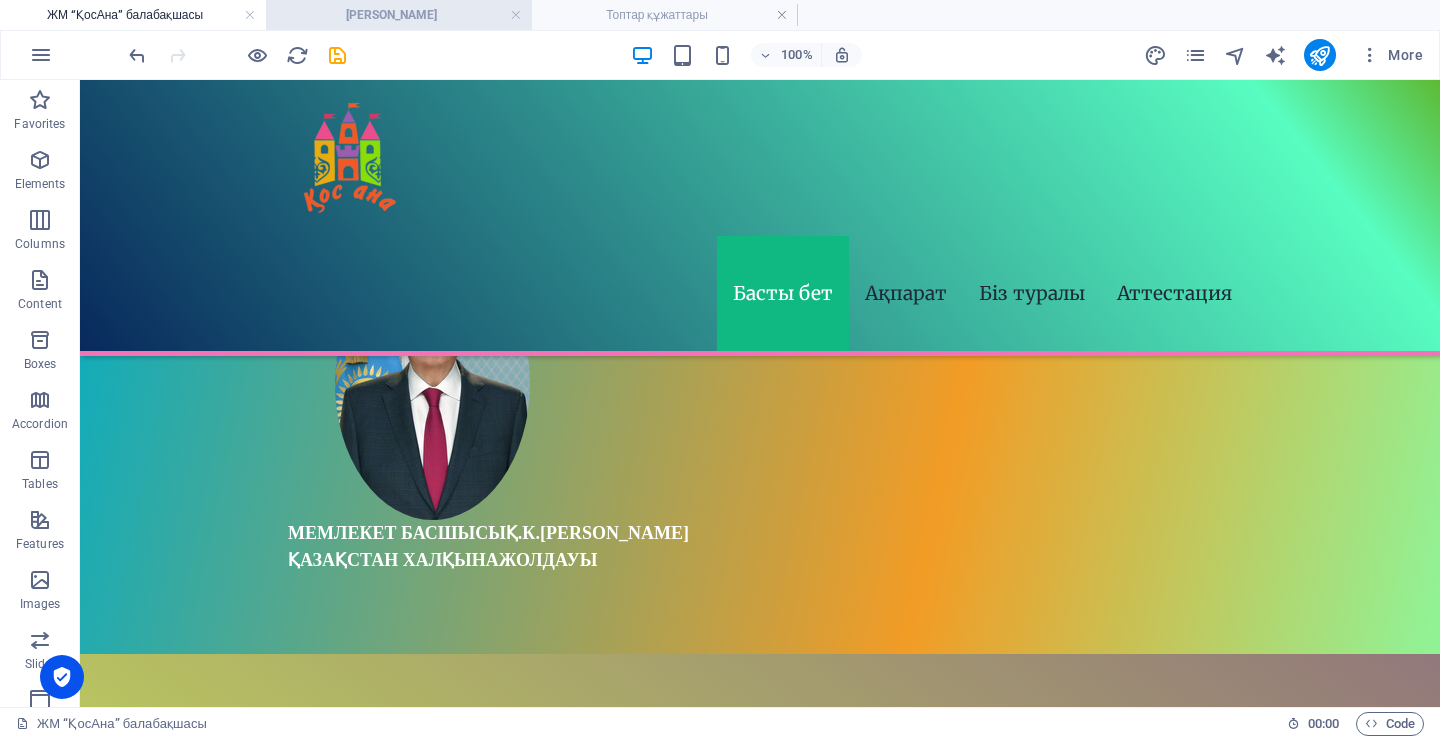 click on "[PERSON_NAME]" at bounding box center (399, 15) 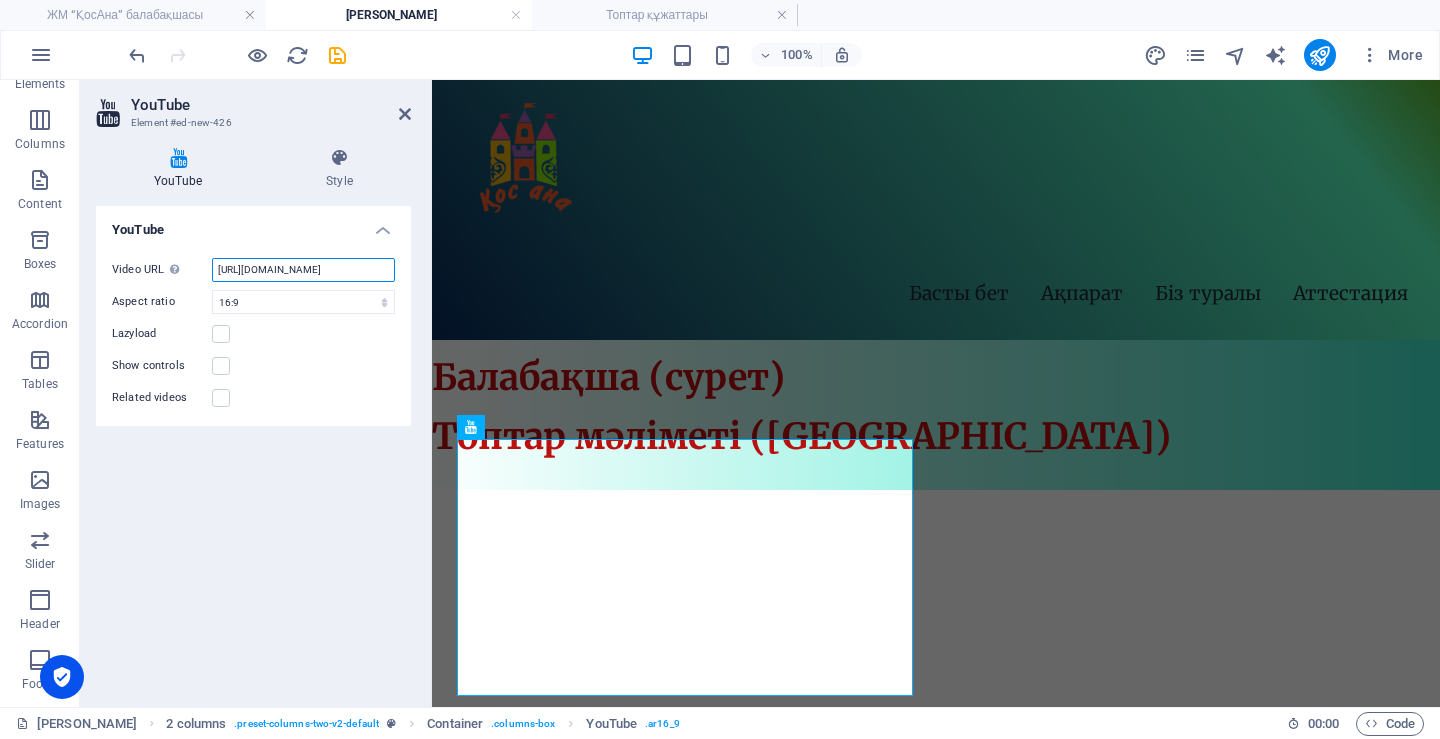 click on "[URL][DOMAIN_NAME]" at bounding box center (303, 270) 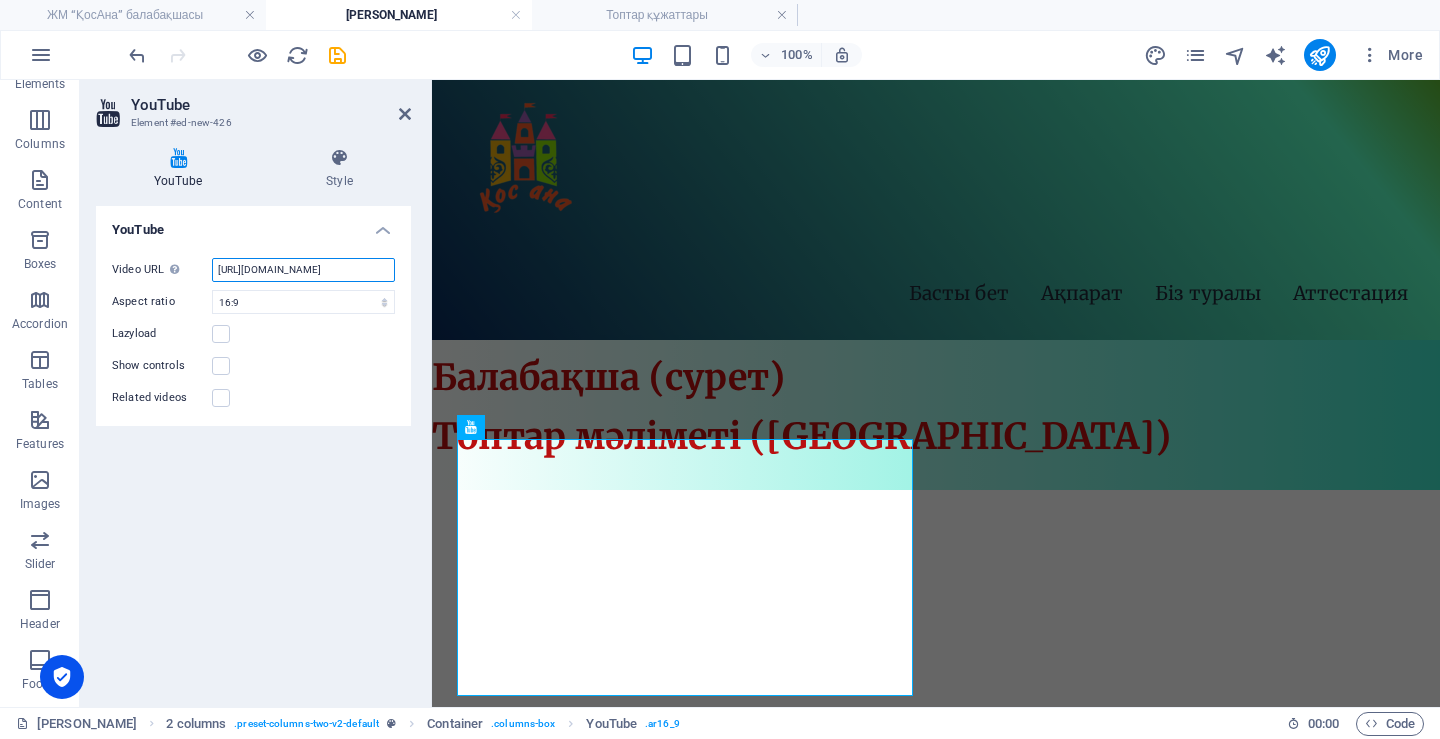 drag, startPoint x: 295, startPoint y: 274, endPoint x: 365, endPoint y: 274, distance: 70 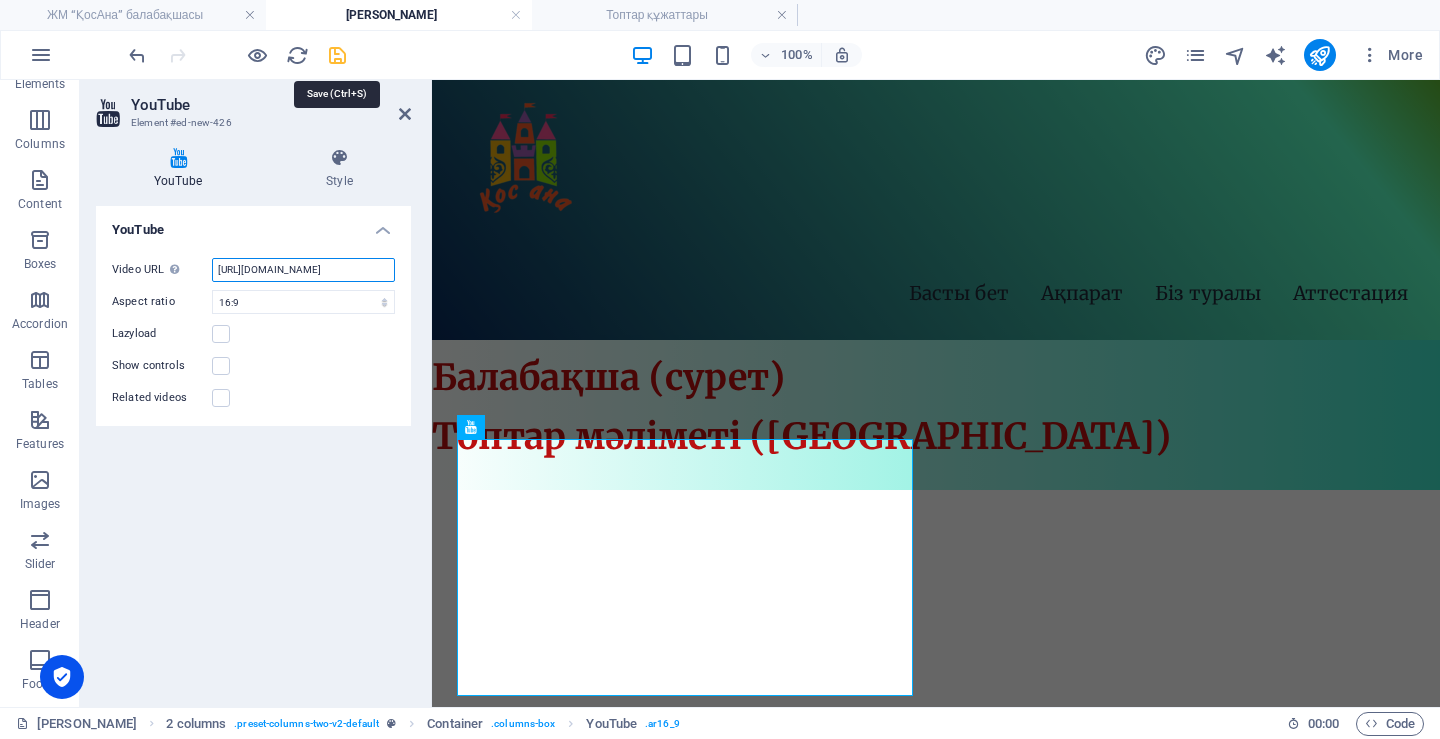type on "[URL][DOMAIN_NAME]" 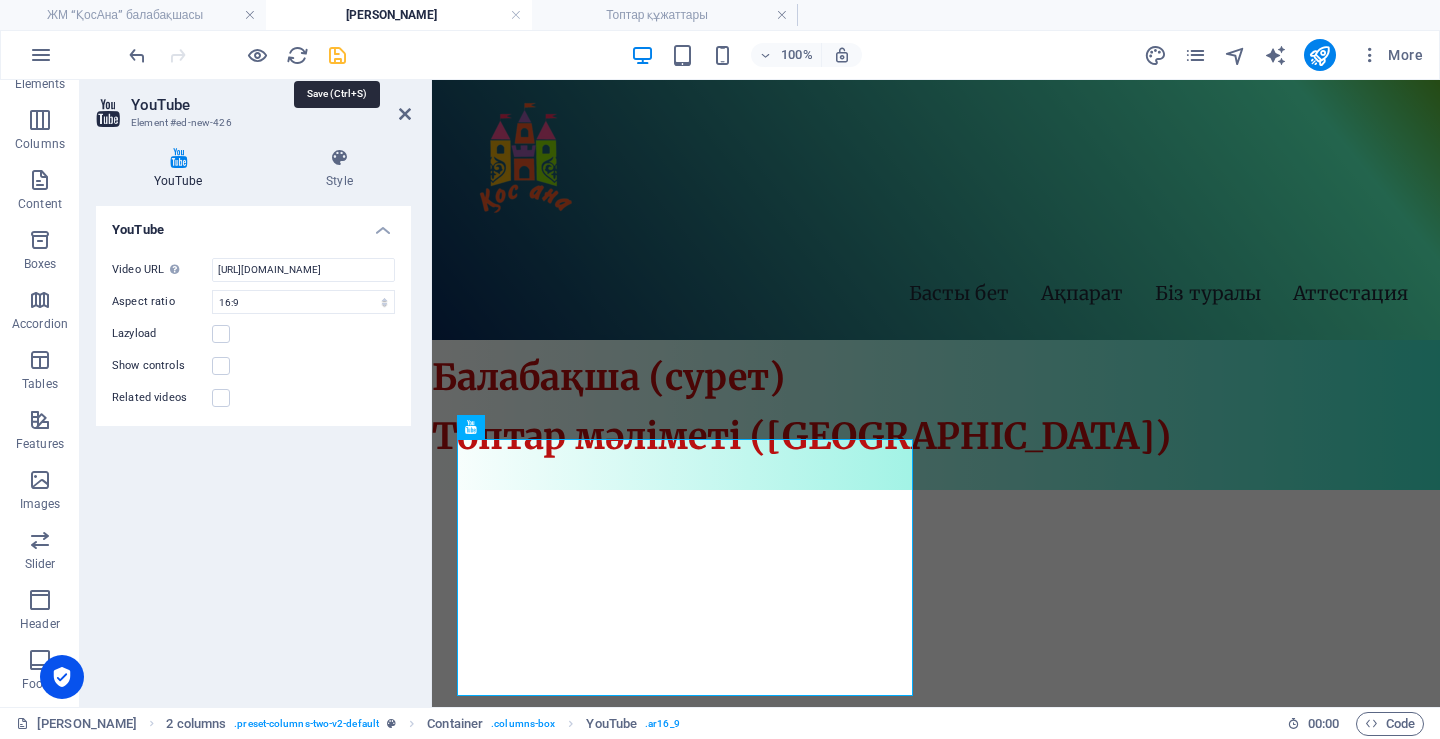 click at bounding box center (337, 55) 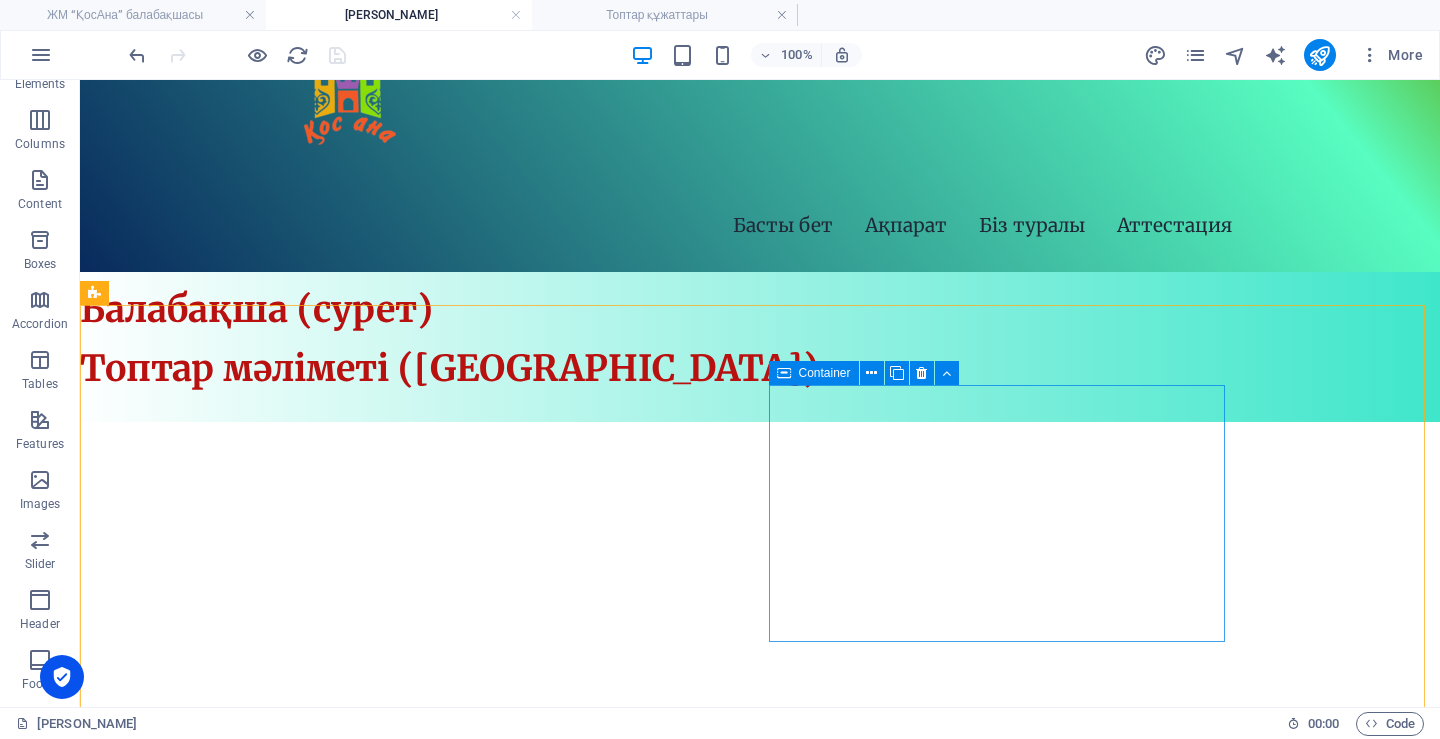 scroll, scrollTop: 100, scrollLeft: 0, axis: vertical 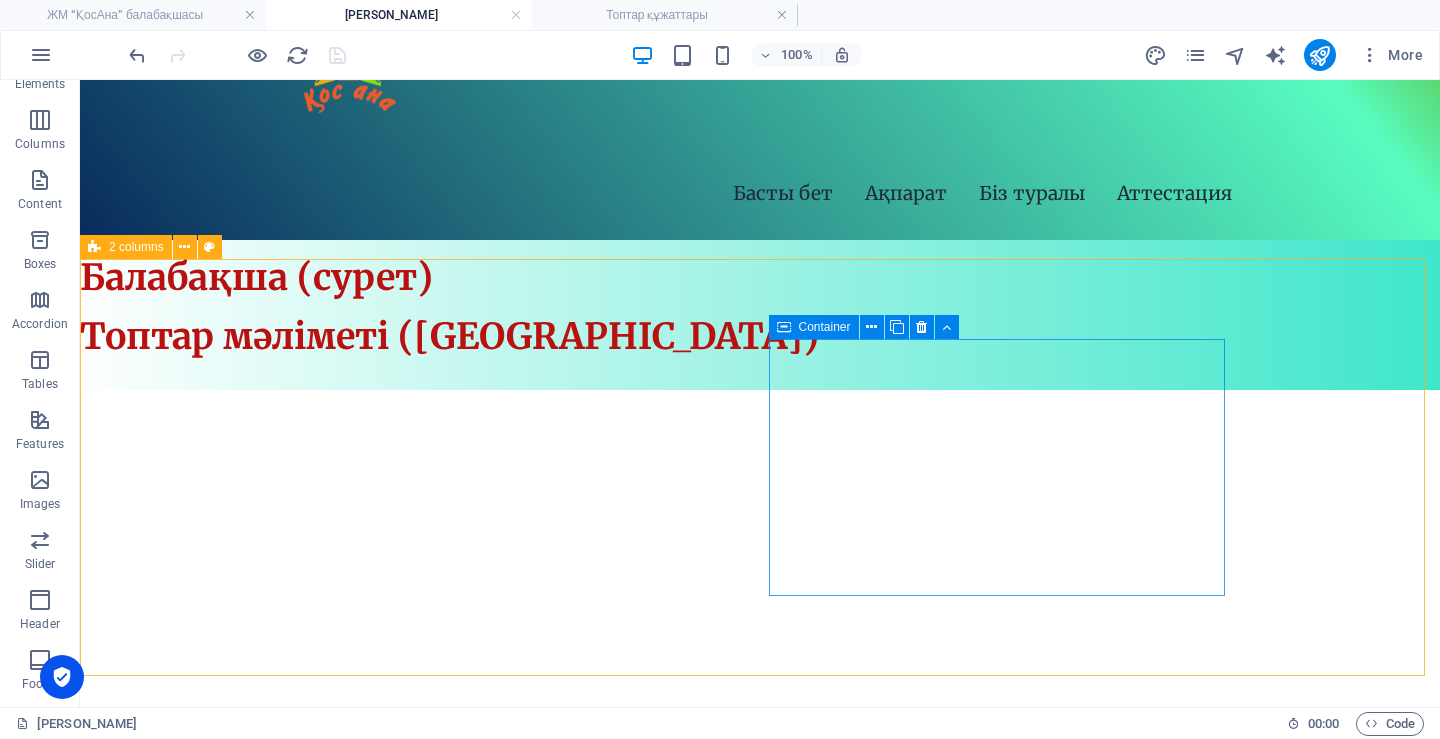 click on "Container" at bounding box center (825, 327) 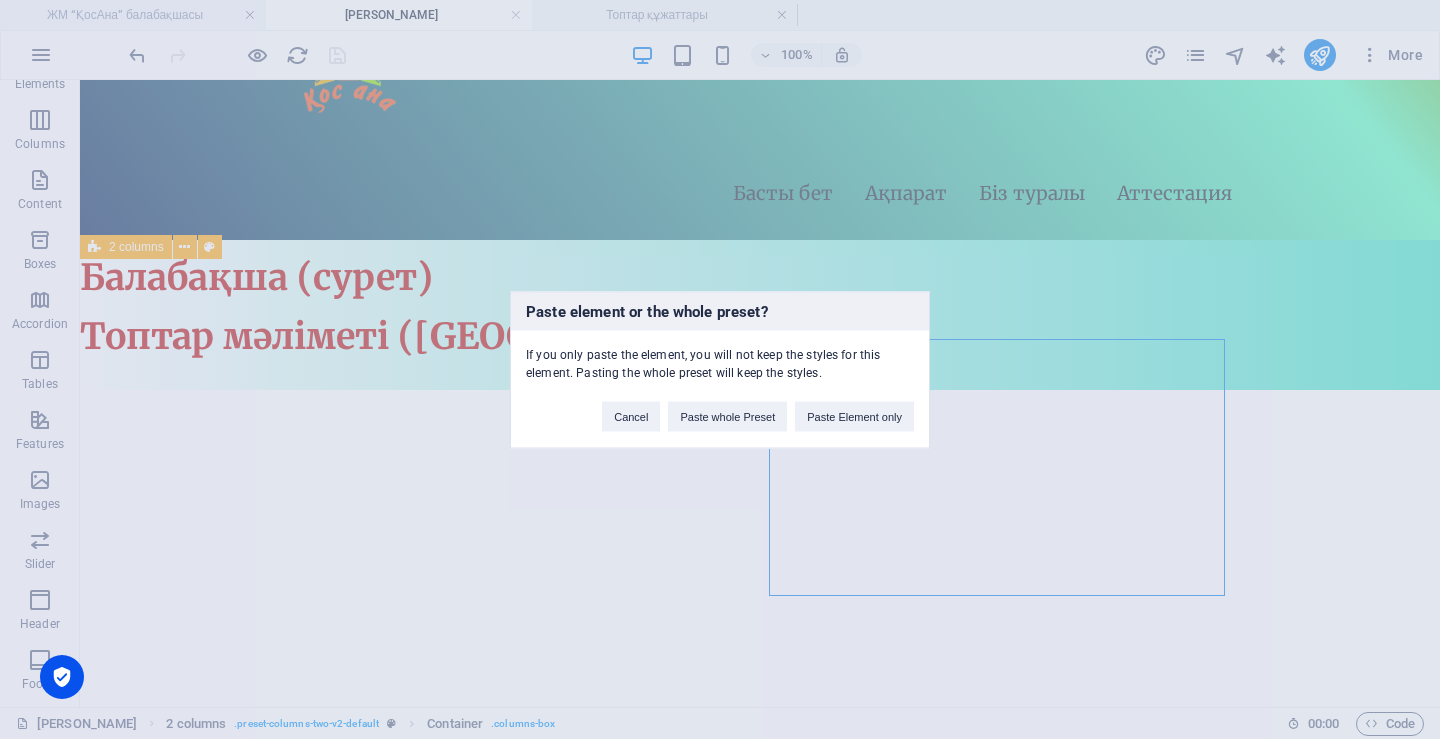 type 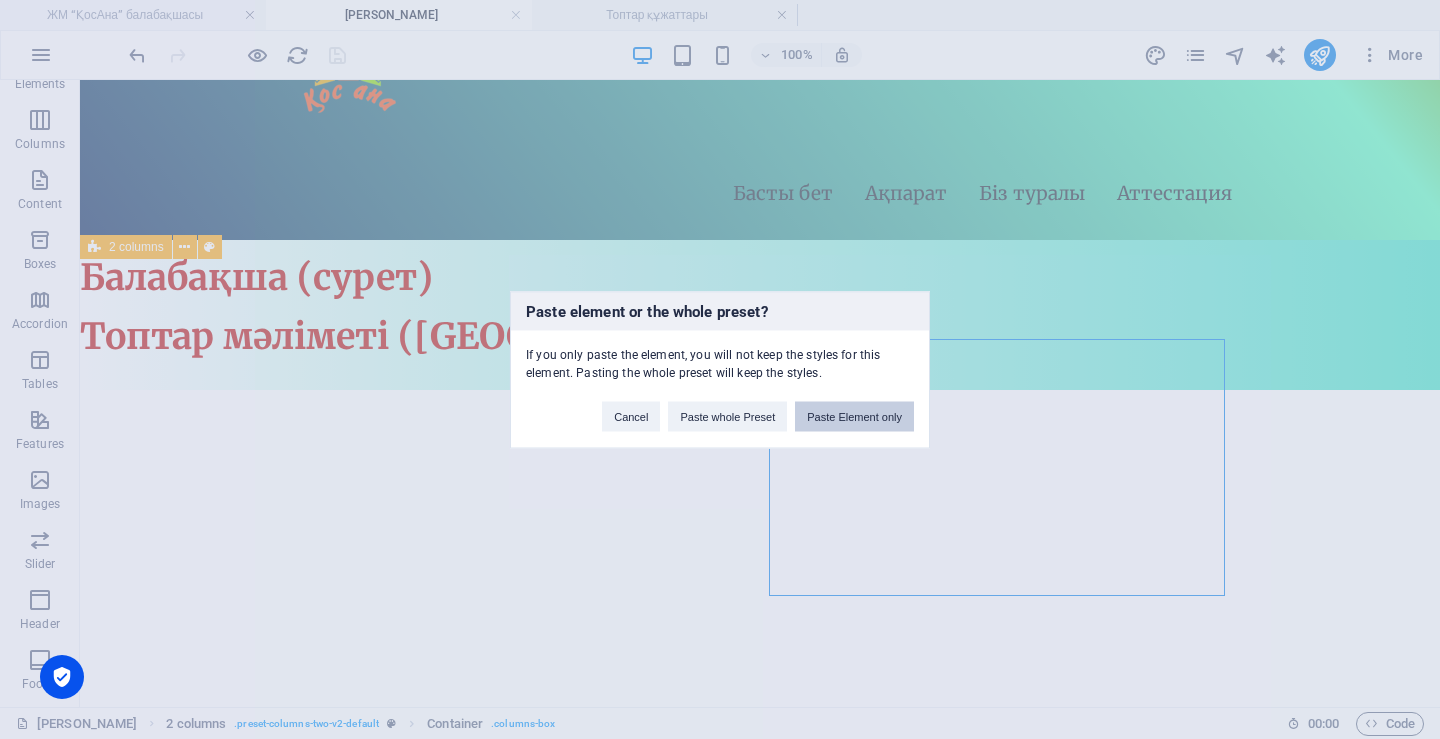 click on "Paste Element only" at bounding box center [854, 416] 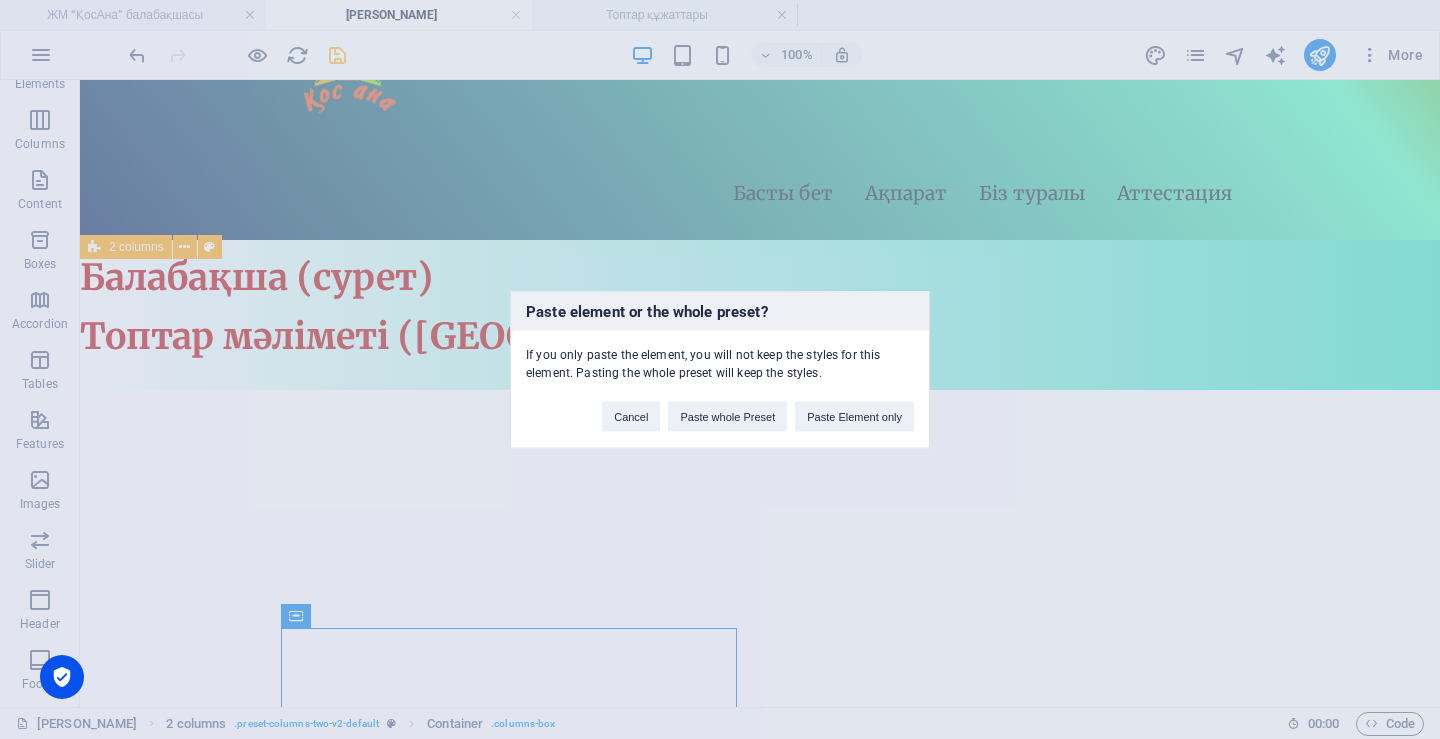 type 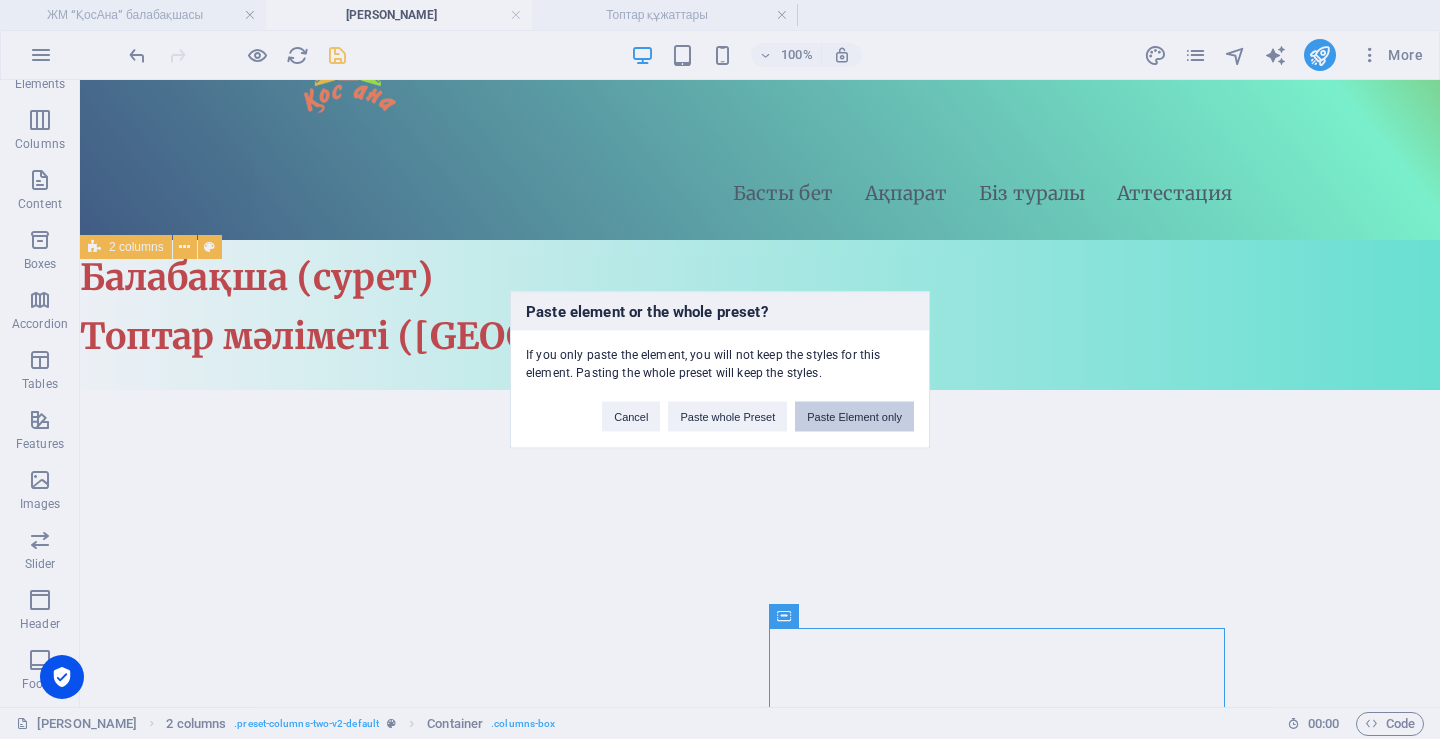 click on "Paste Element only" at bounding box center [854, 416] 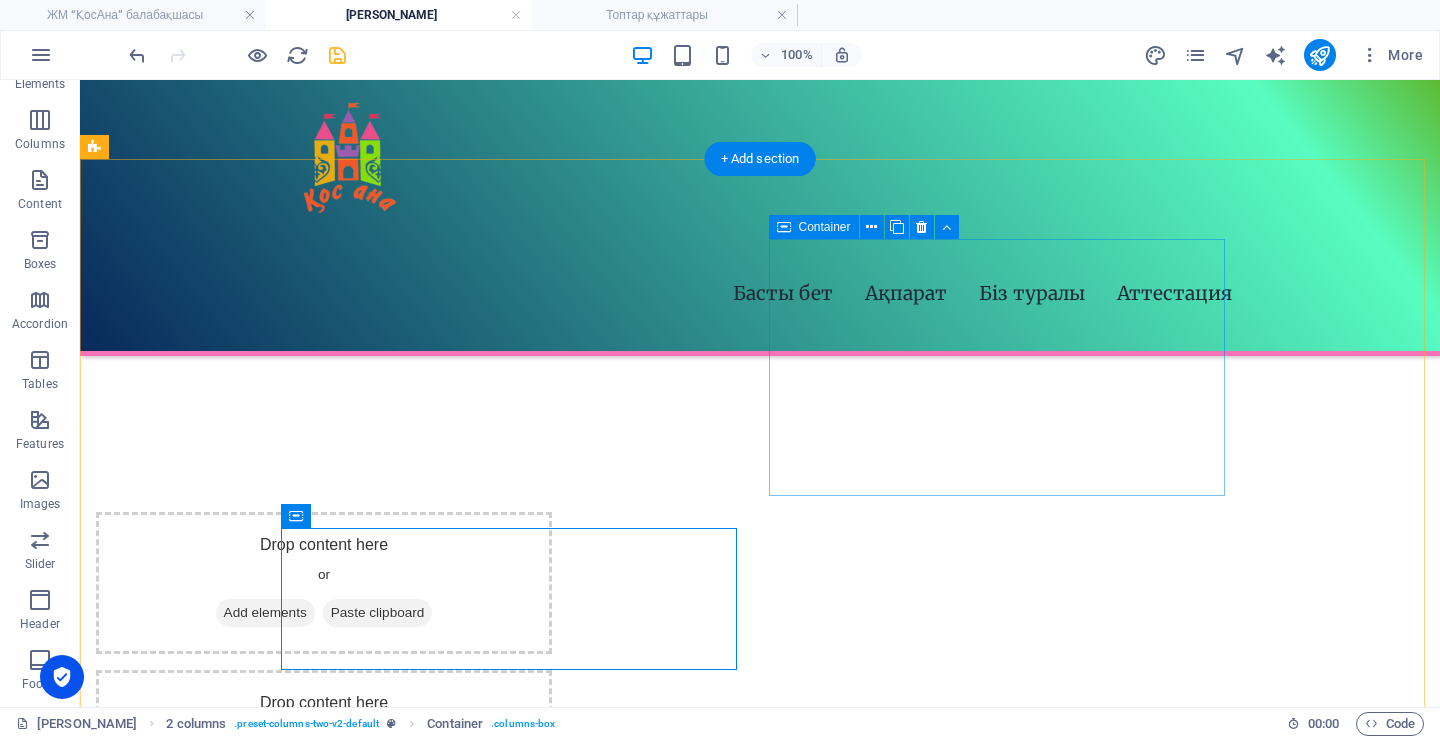 scroll, scrollTop: 100, scrollLeft: 0, axis: vertical 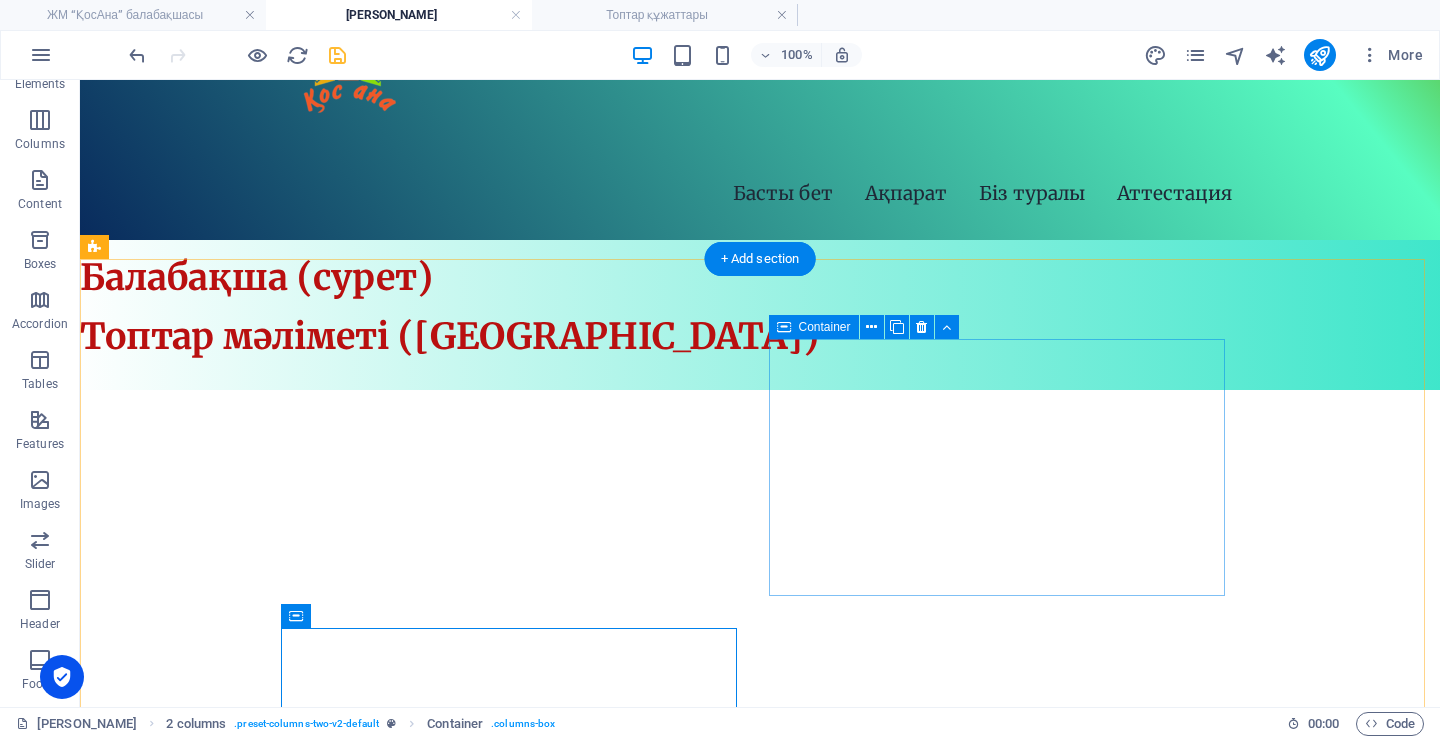 click on "Add elements" at bounding box center (265, 828) 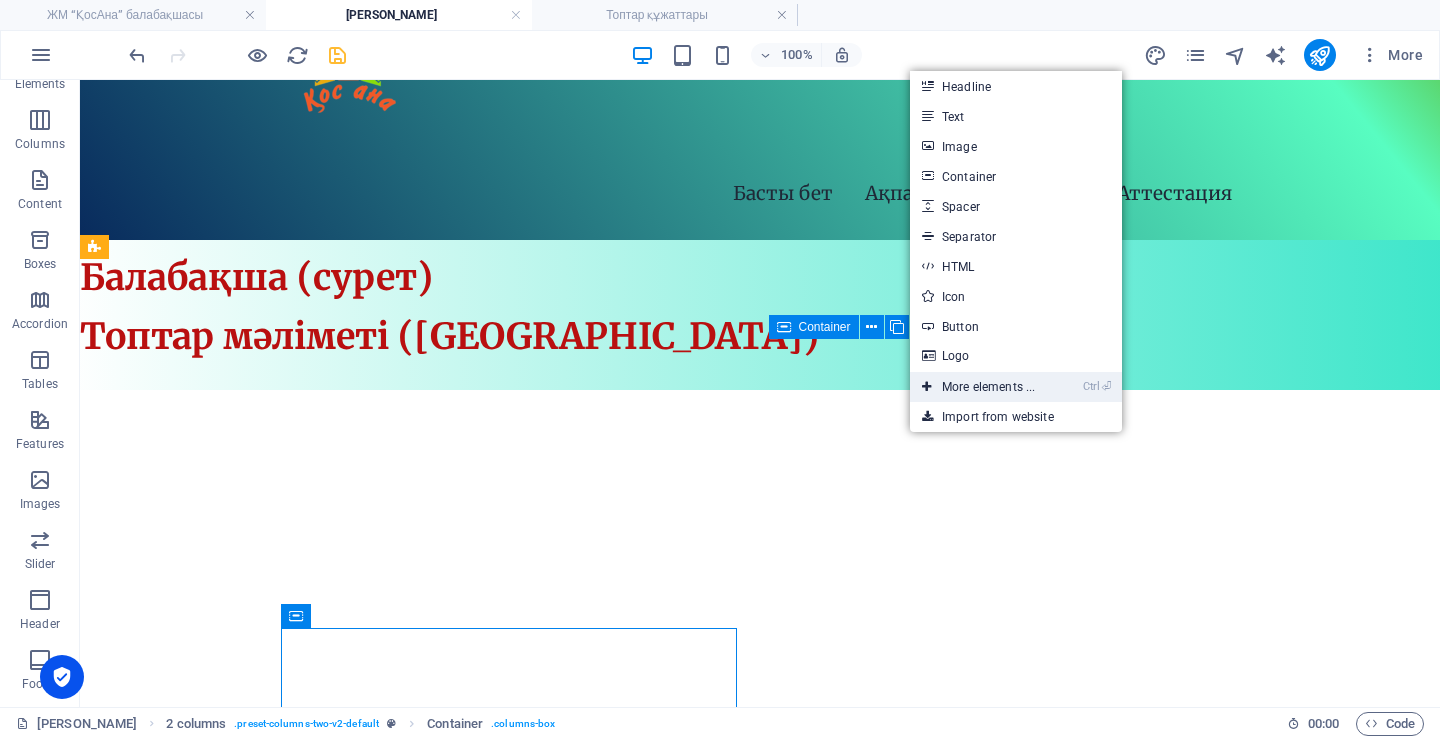 drag, startPoint x: 979, startPoint y: 390, endPoint x: 513, endPoint y: 321, distance: 471.08066 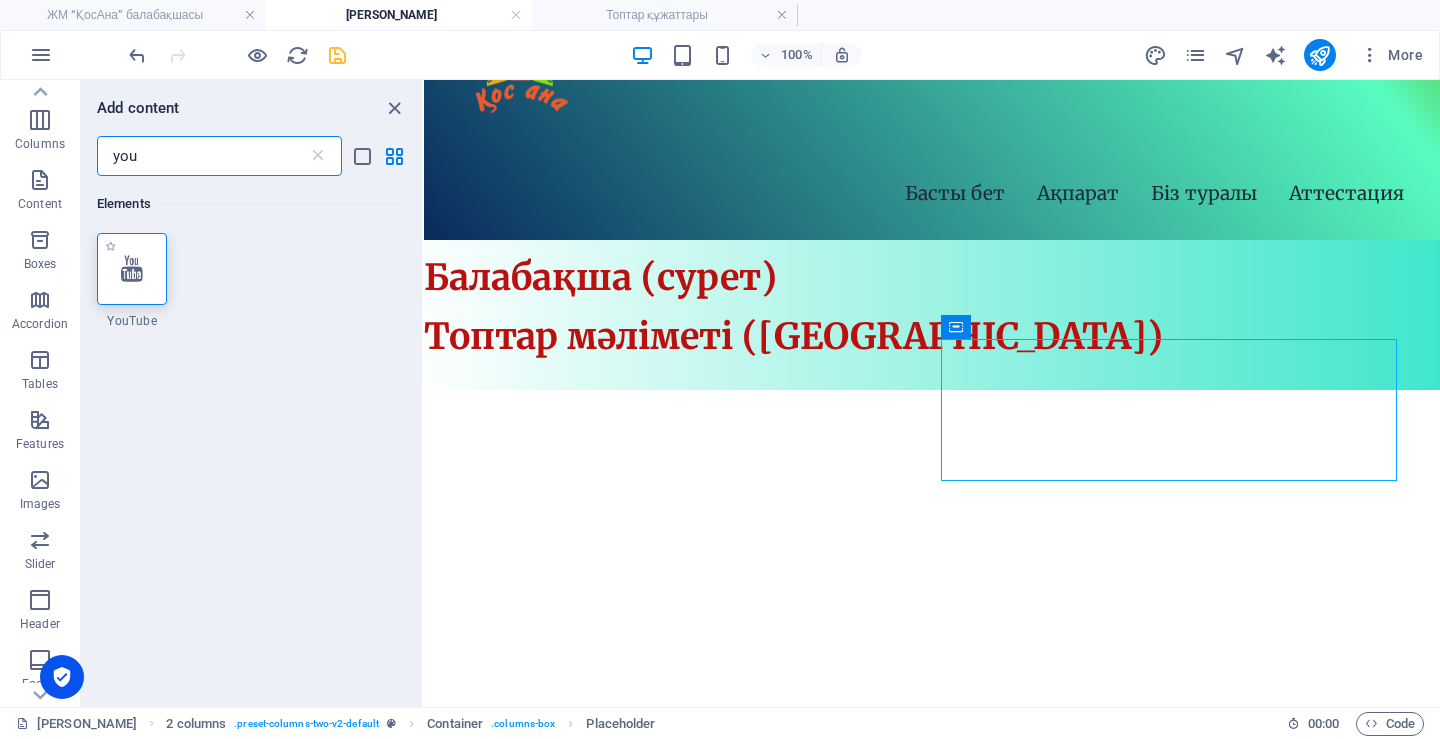 click at bounding box center [132, 269] 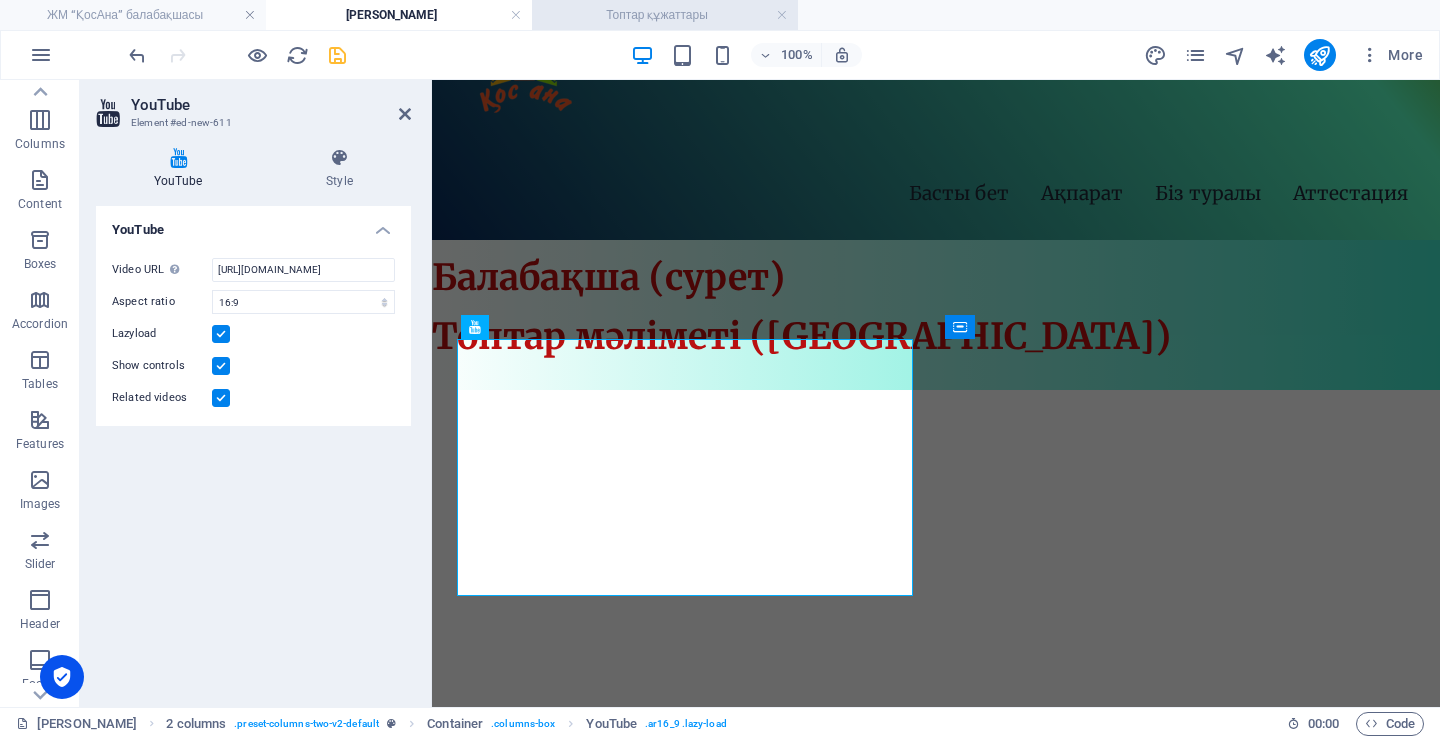 click on "Топтар құжаттары" at bounding box center (665, 15) 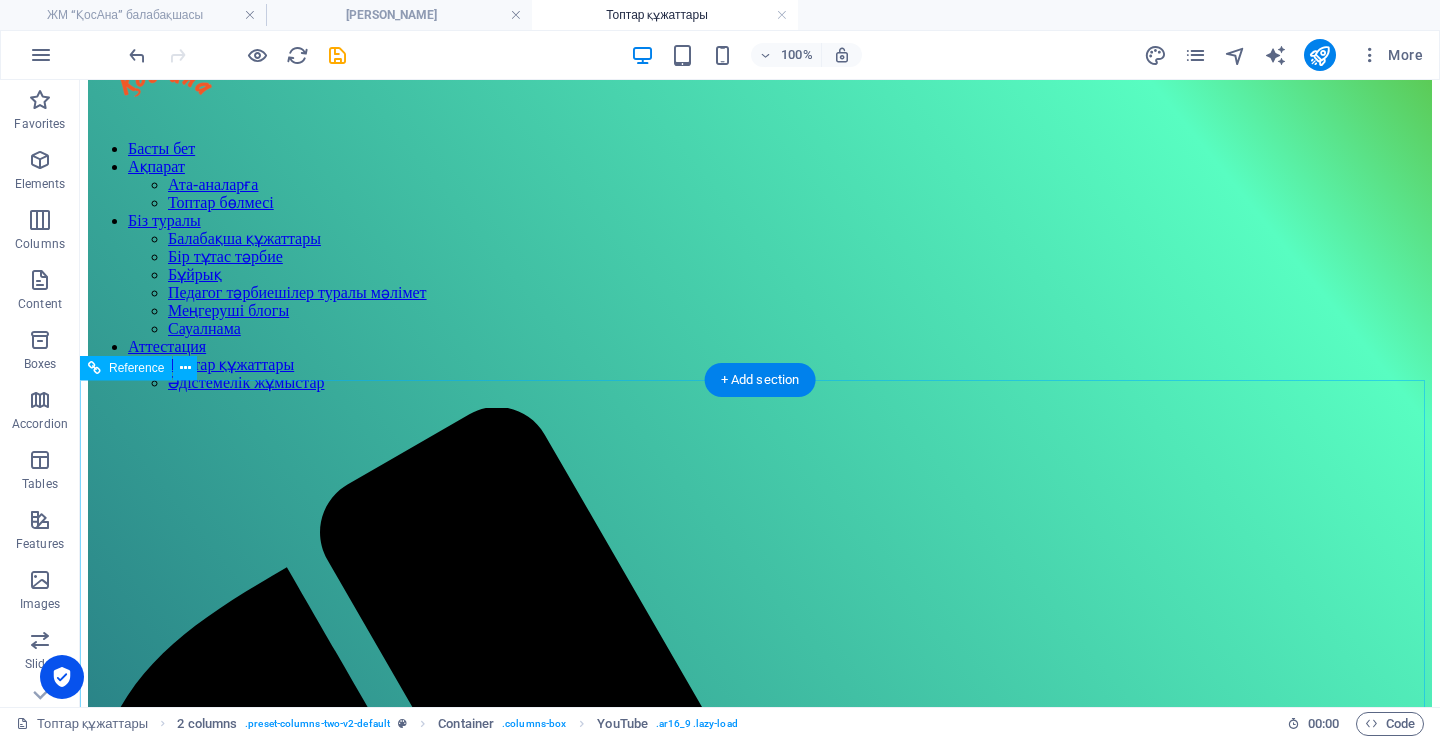 scroll, scrollTop: 0, scrollLeft: 0, axis: both 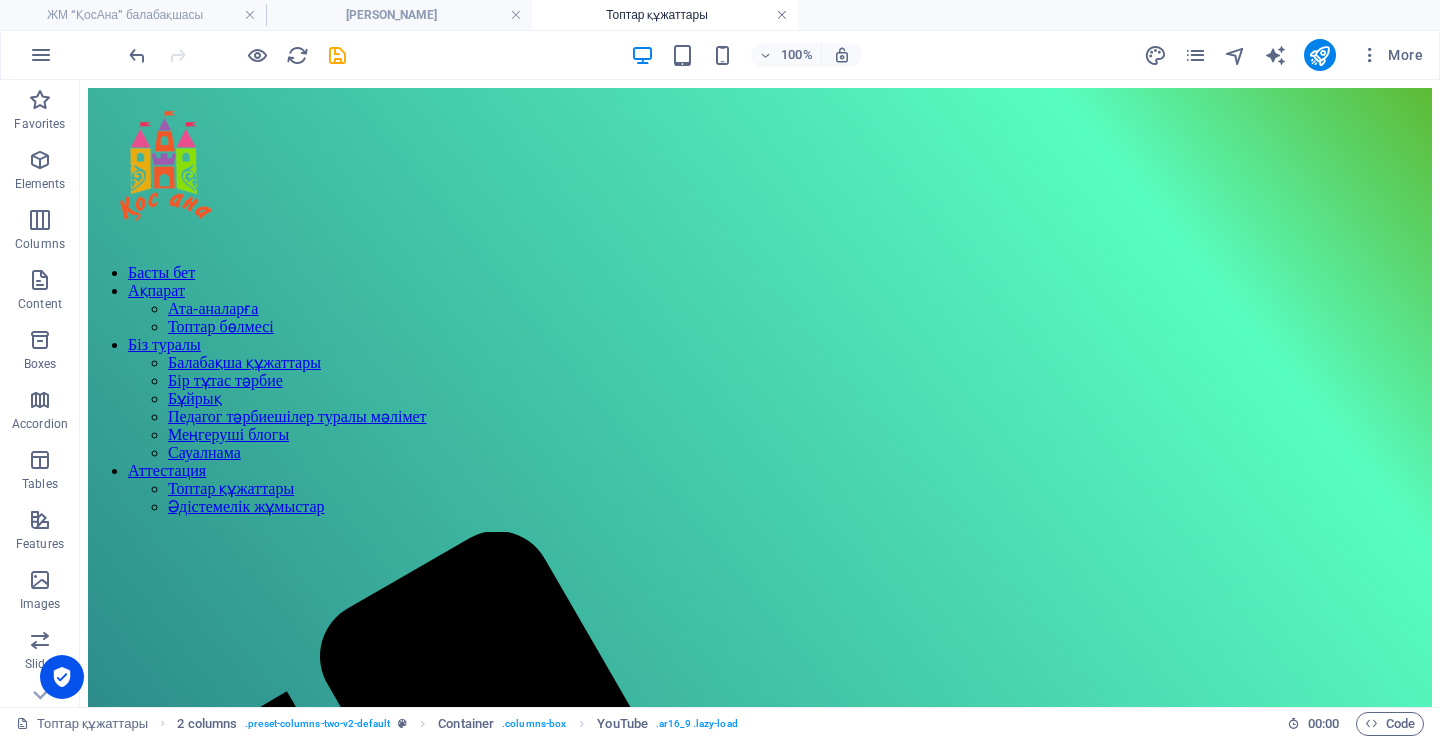 click at bounding box center (782, 15) 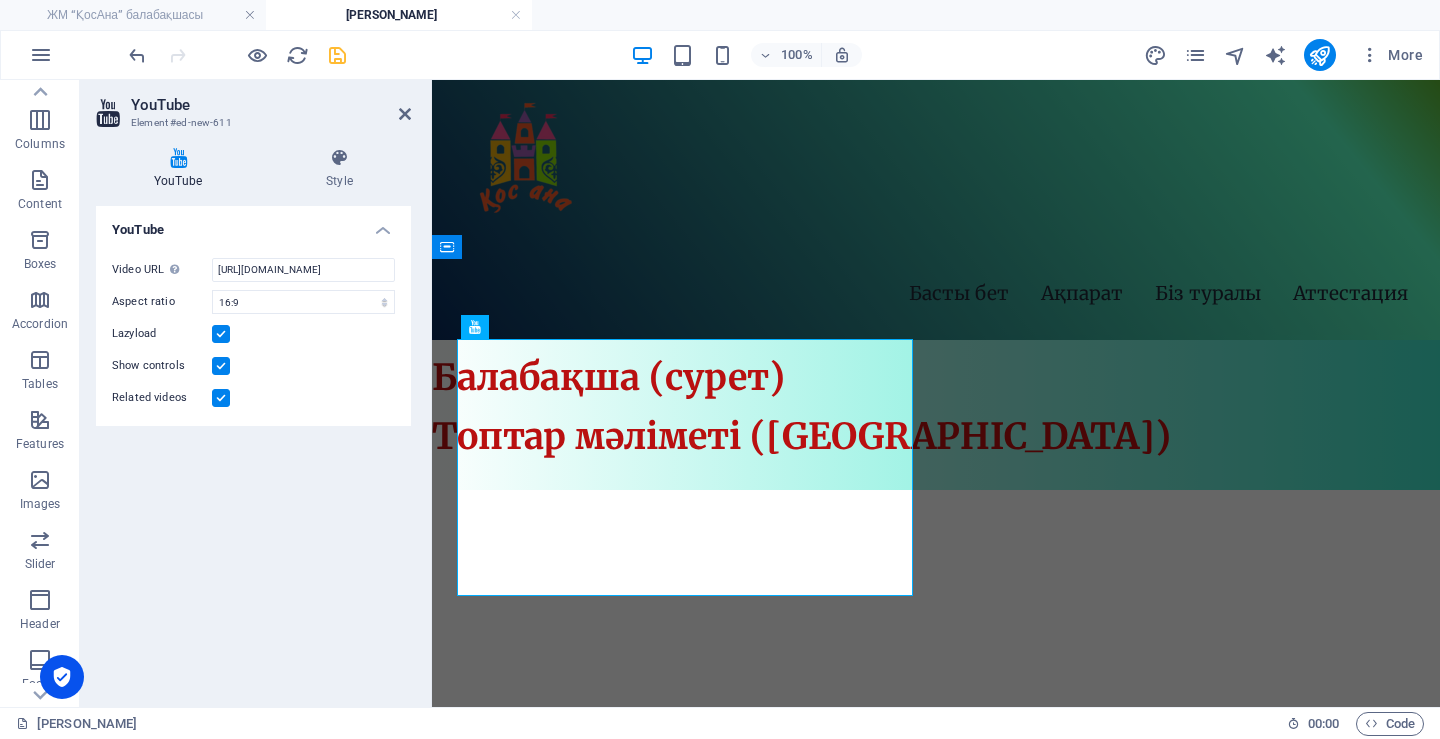 scroll, scrollTop: 100, scrollLeft: 0, axis: vertical 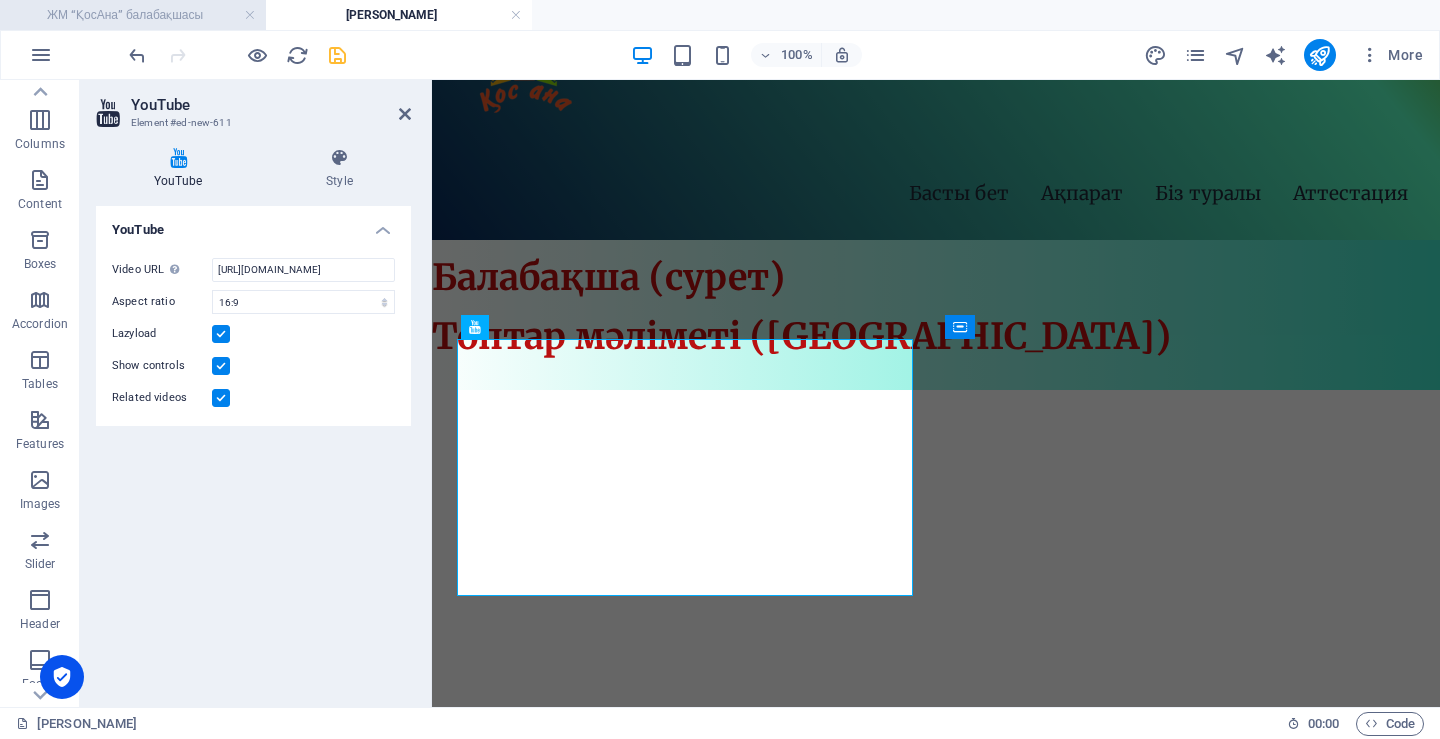 click on "ЖМ “ҚосАна” балабақшасы" at bounding box center (133, 15) 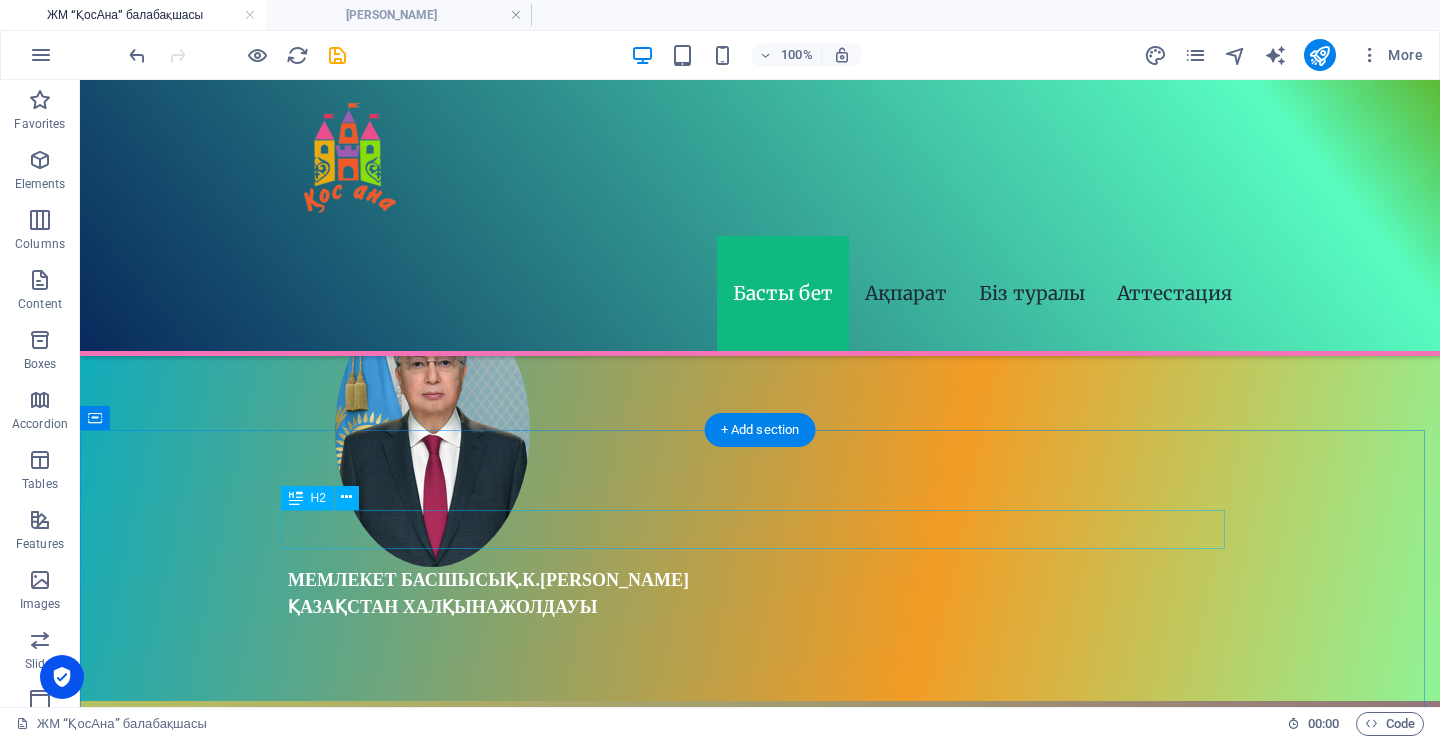 scroll, scrollTop: 1600, scrollLeft: 0, axis: vertical 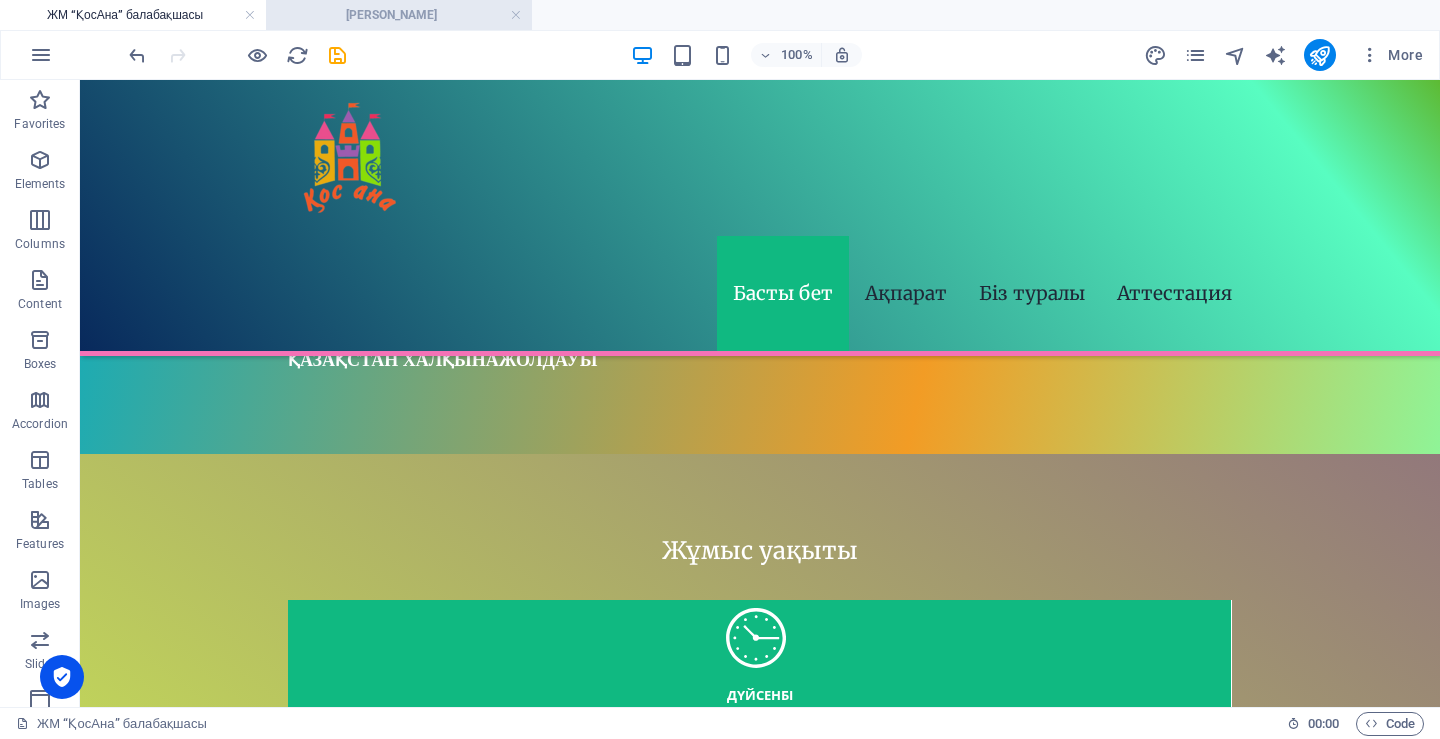 click on "[PERSON_NAME]" at bounding box center (399, 15) 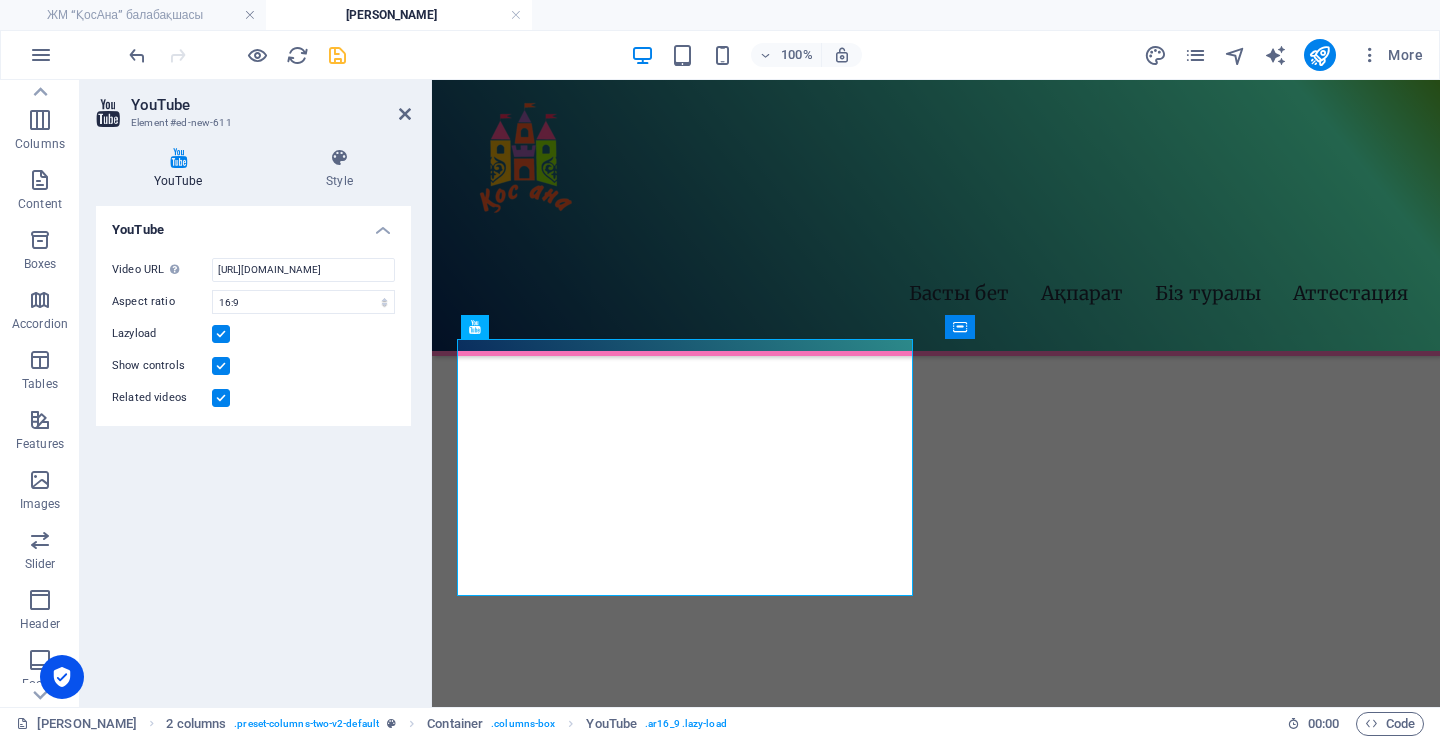scroll, scrollTop: 0, scrollLeft: 0, axis: both 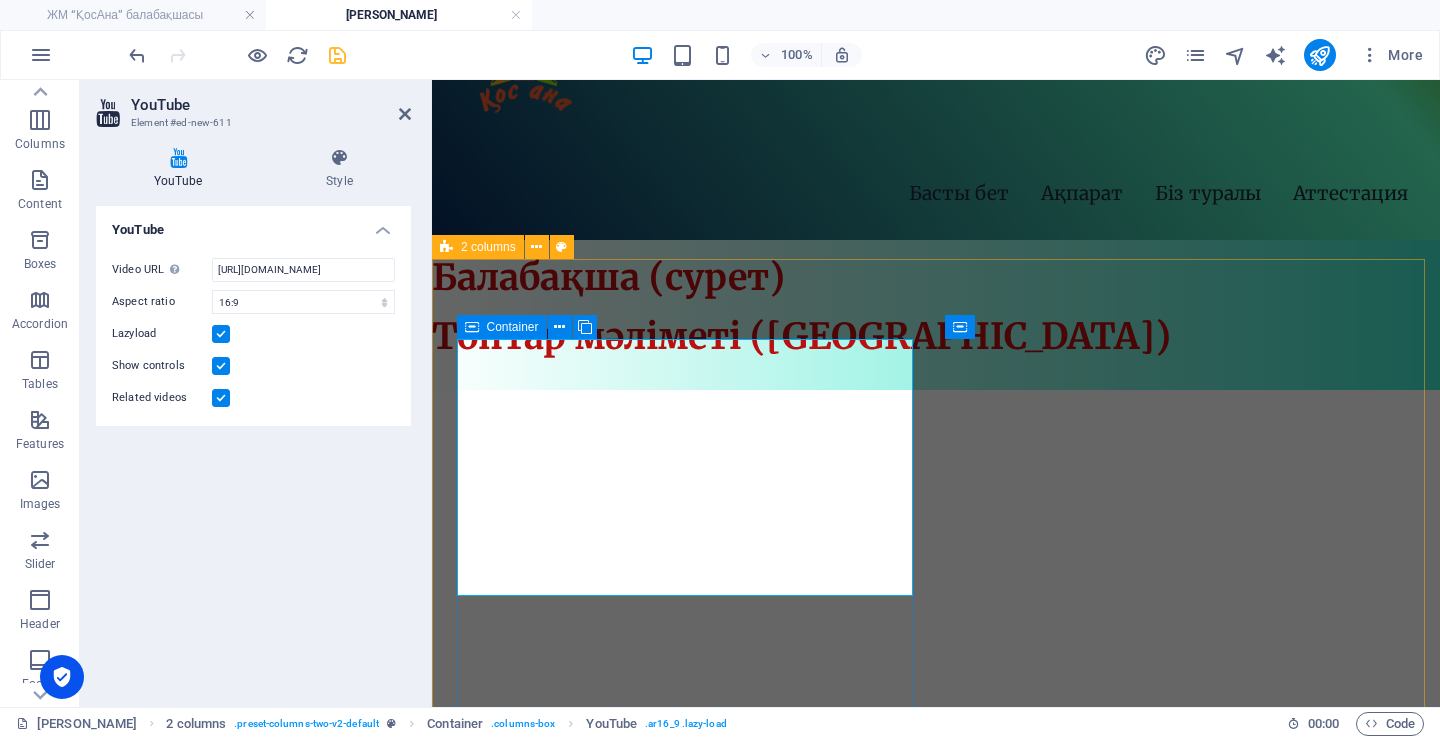 click at bounding box center [472, 327] 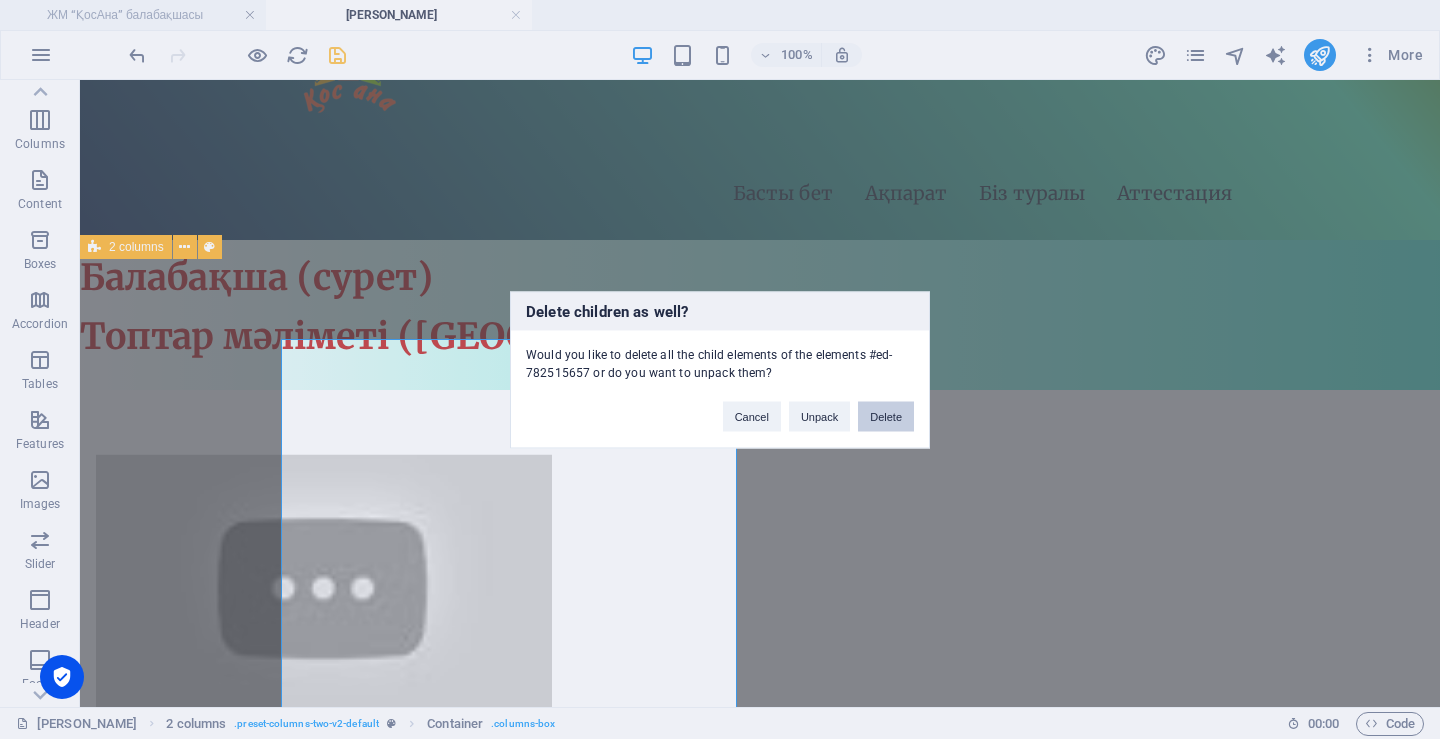 click on "Delete" at bounding box center (886, 416) 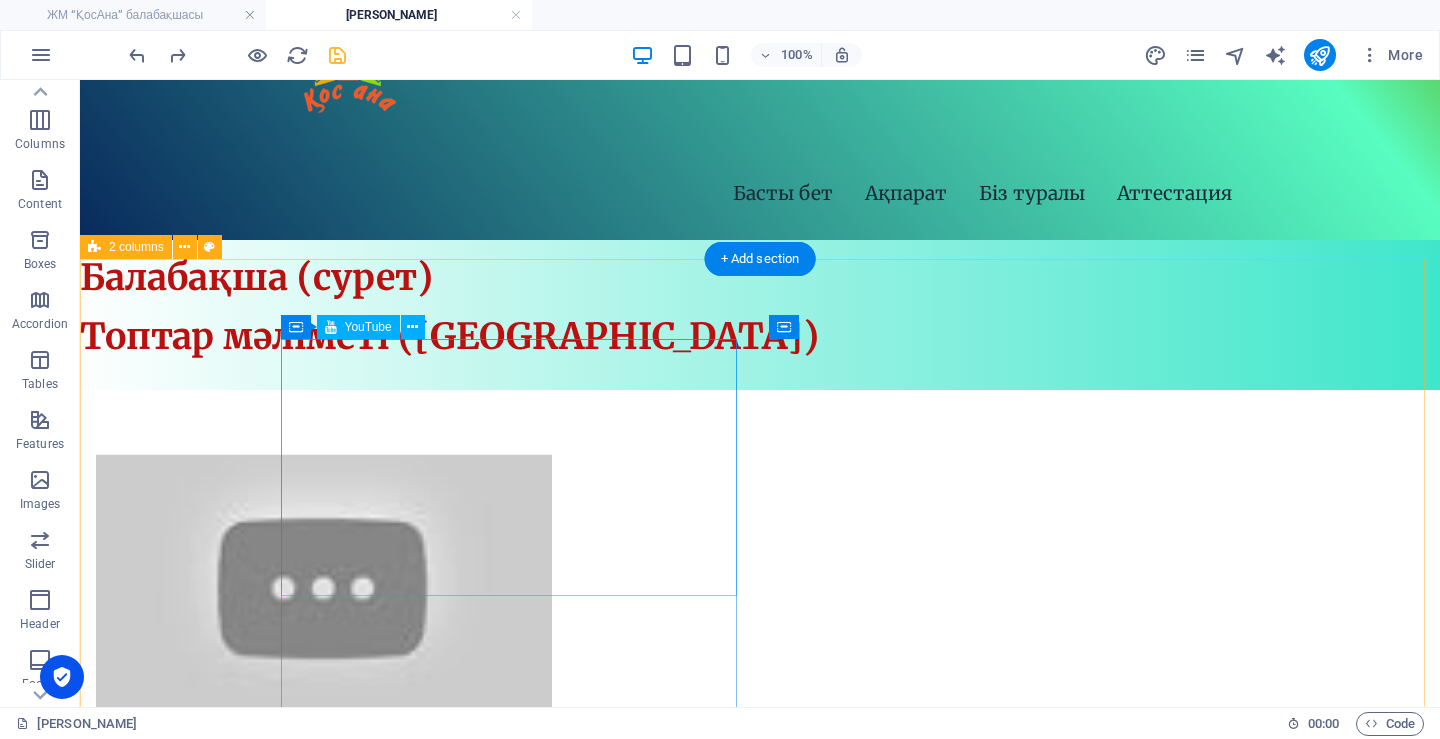click at bounding box center [324, 582] 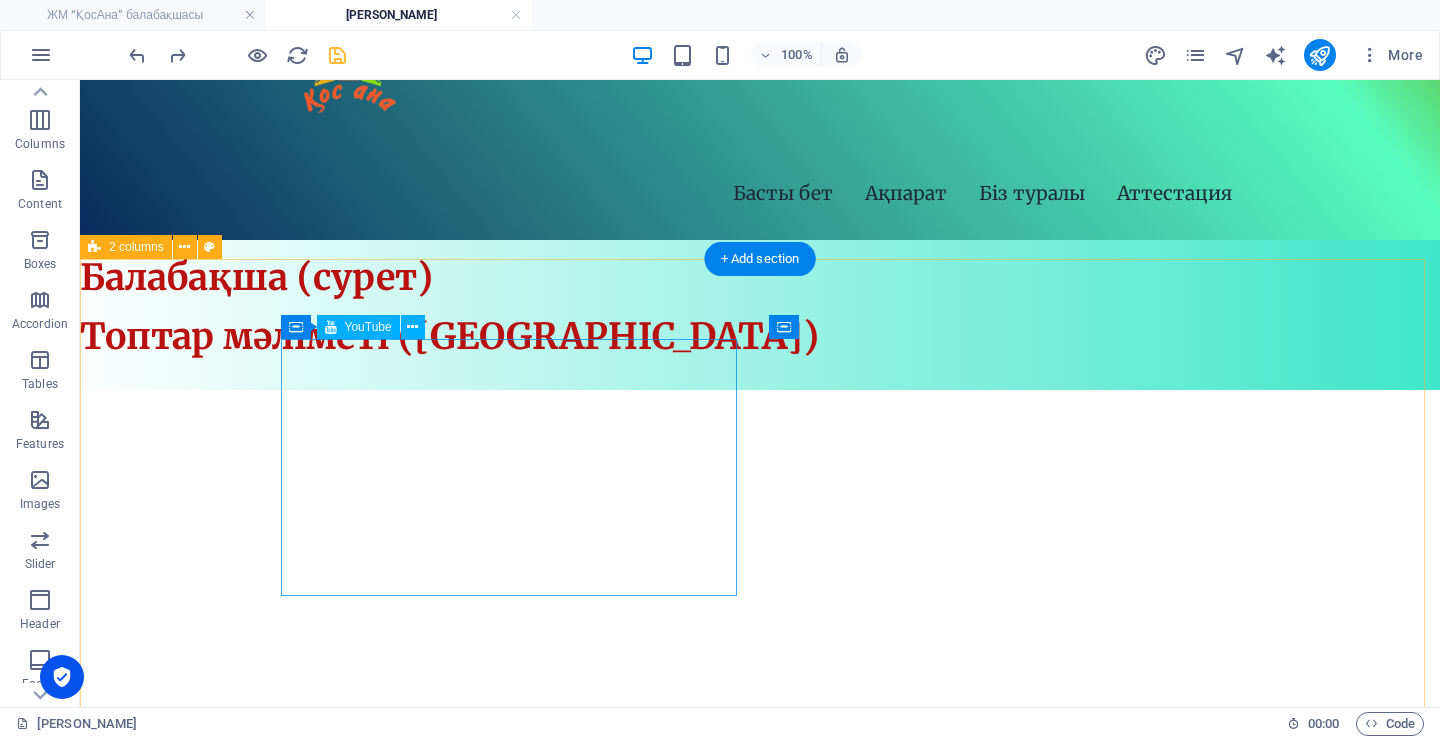 click at bounding box center [324, 582] 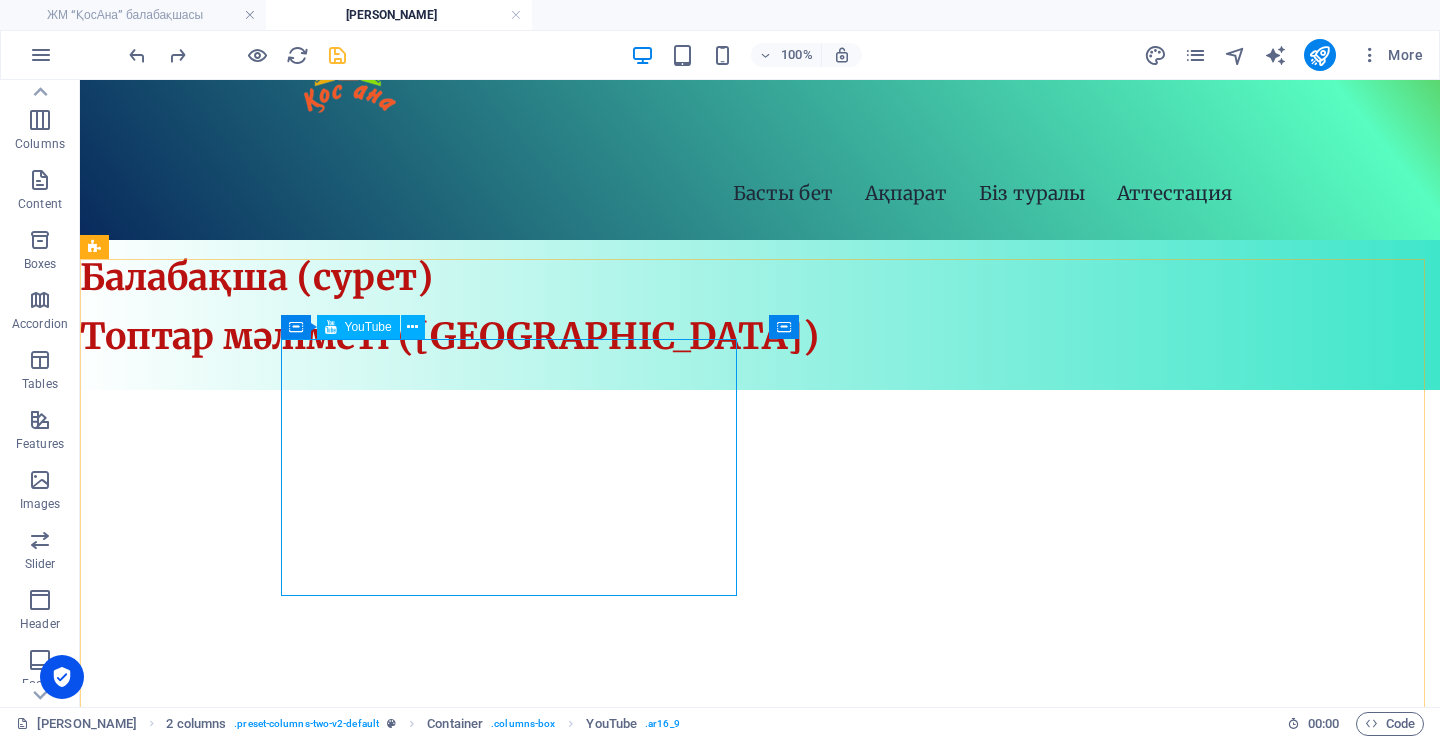 click on "YouTube" at bounding box center [368, 327] 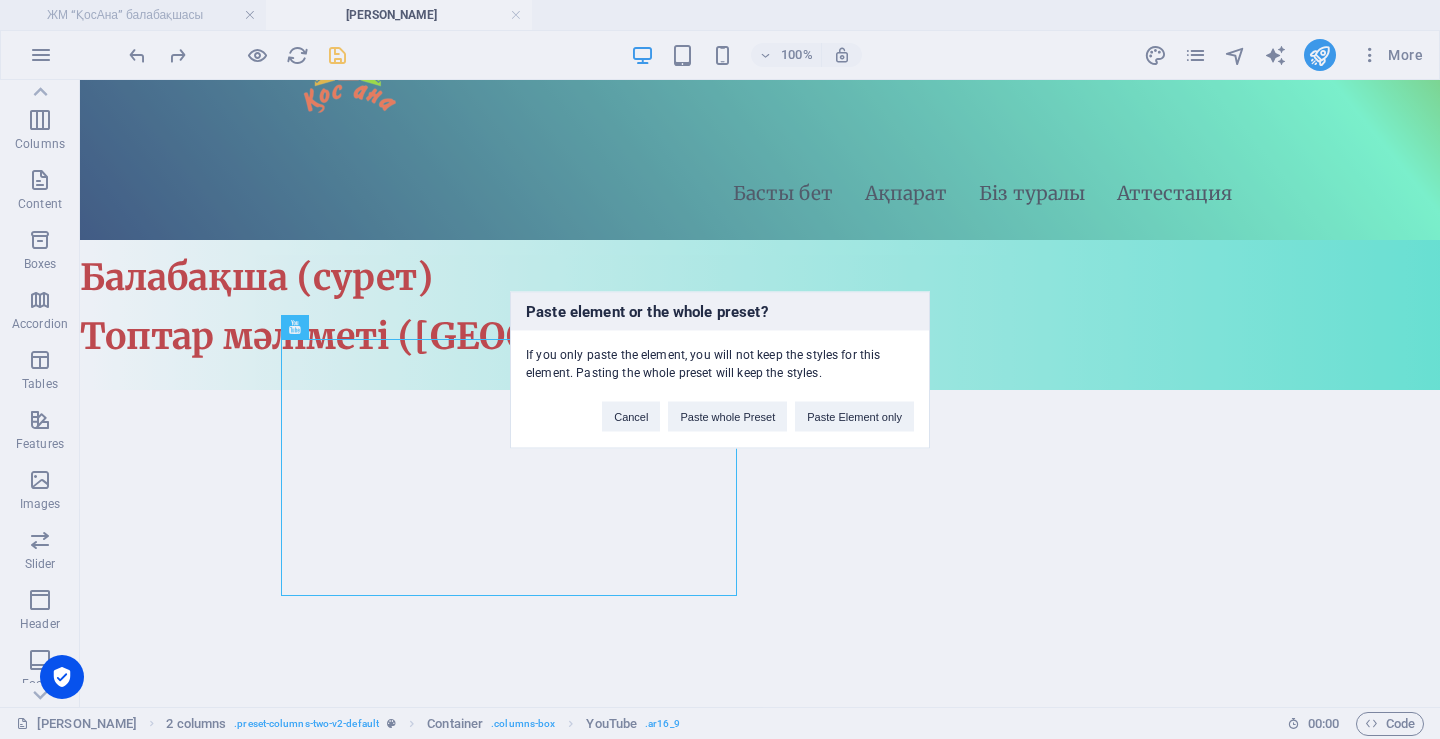 type 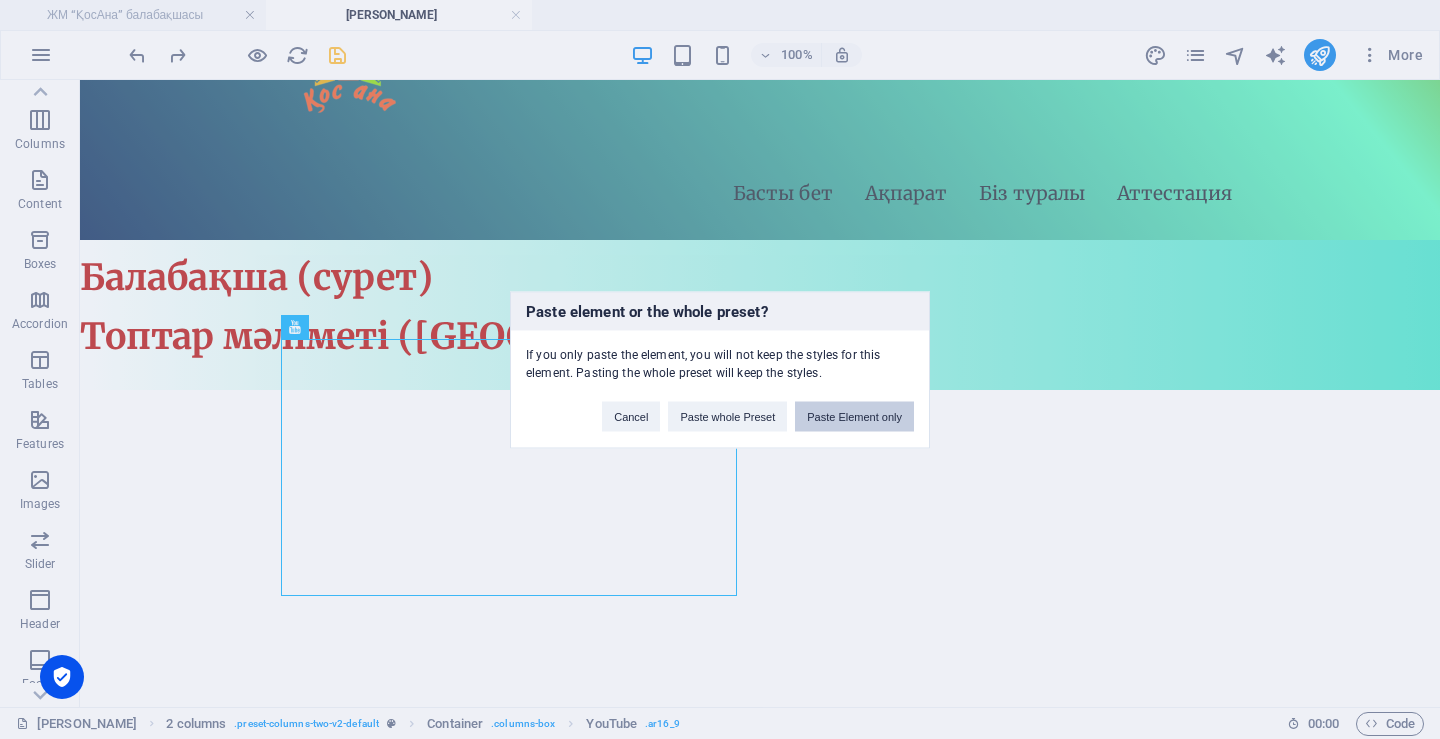 click on "Paste Element only" at bounding box center [854, 416] 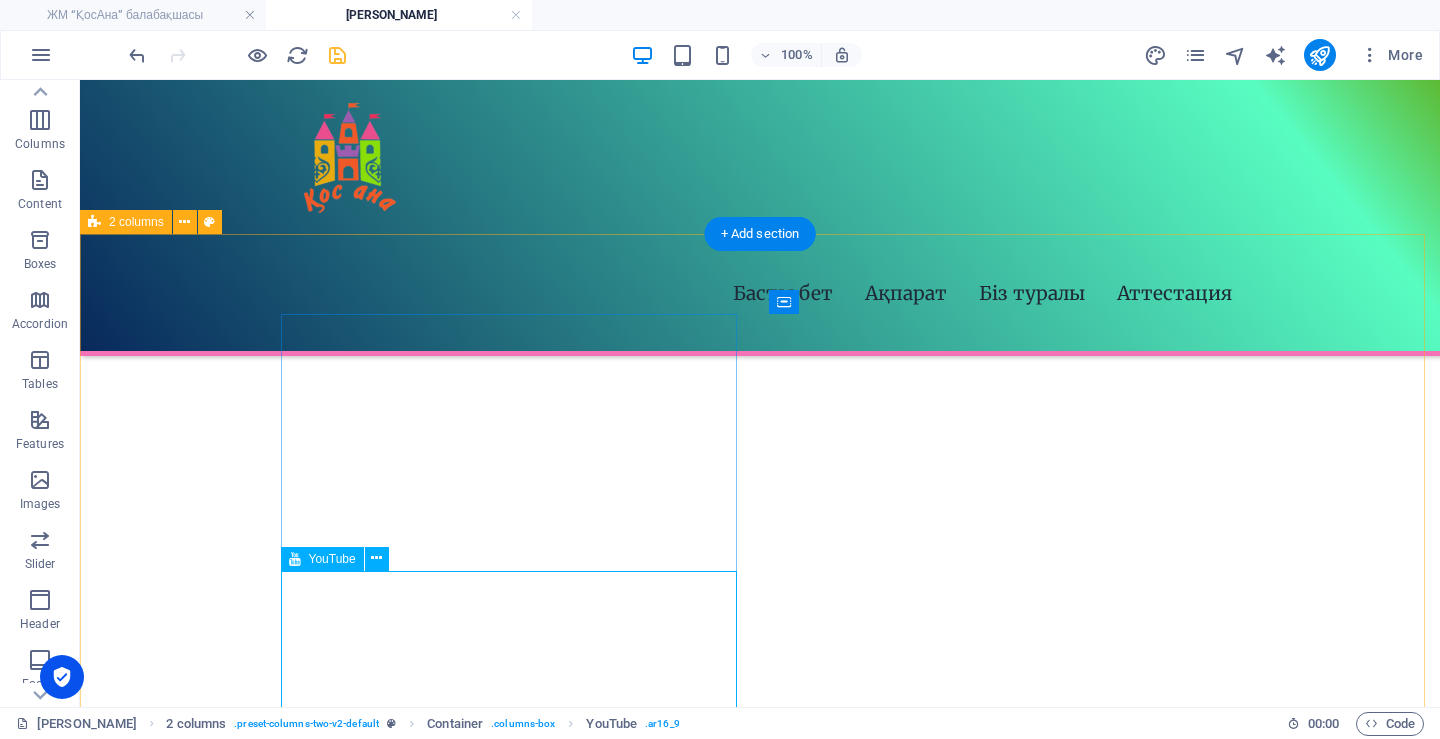 scroll, scrollTop: 200, scrollLeft: 0, axis: vertical 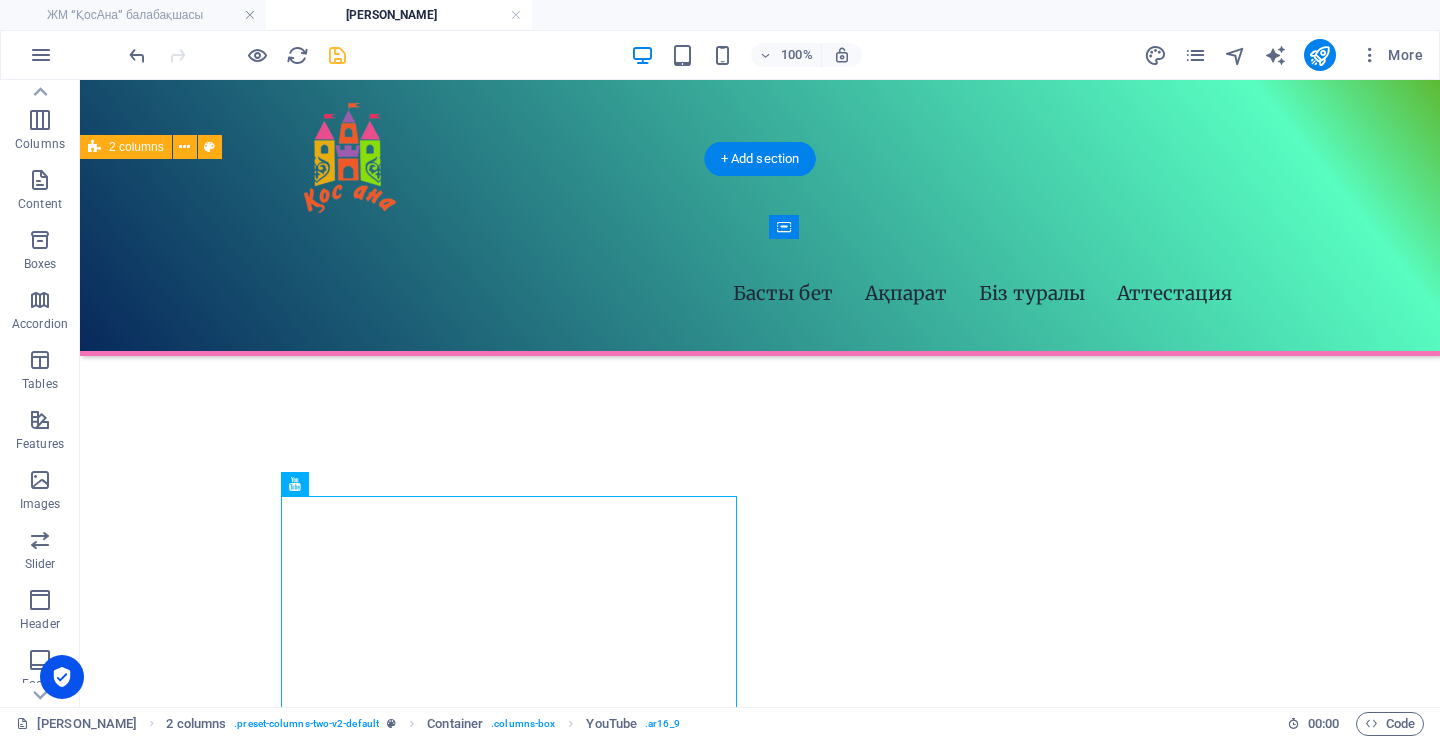 drag, startPoint x: 416, startPoint y: 569, endPoint x: 946, endPoint y: 331, distance: 580.98535 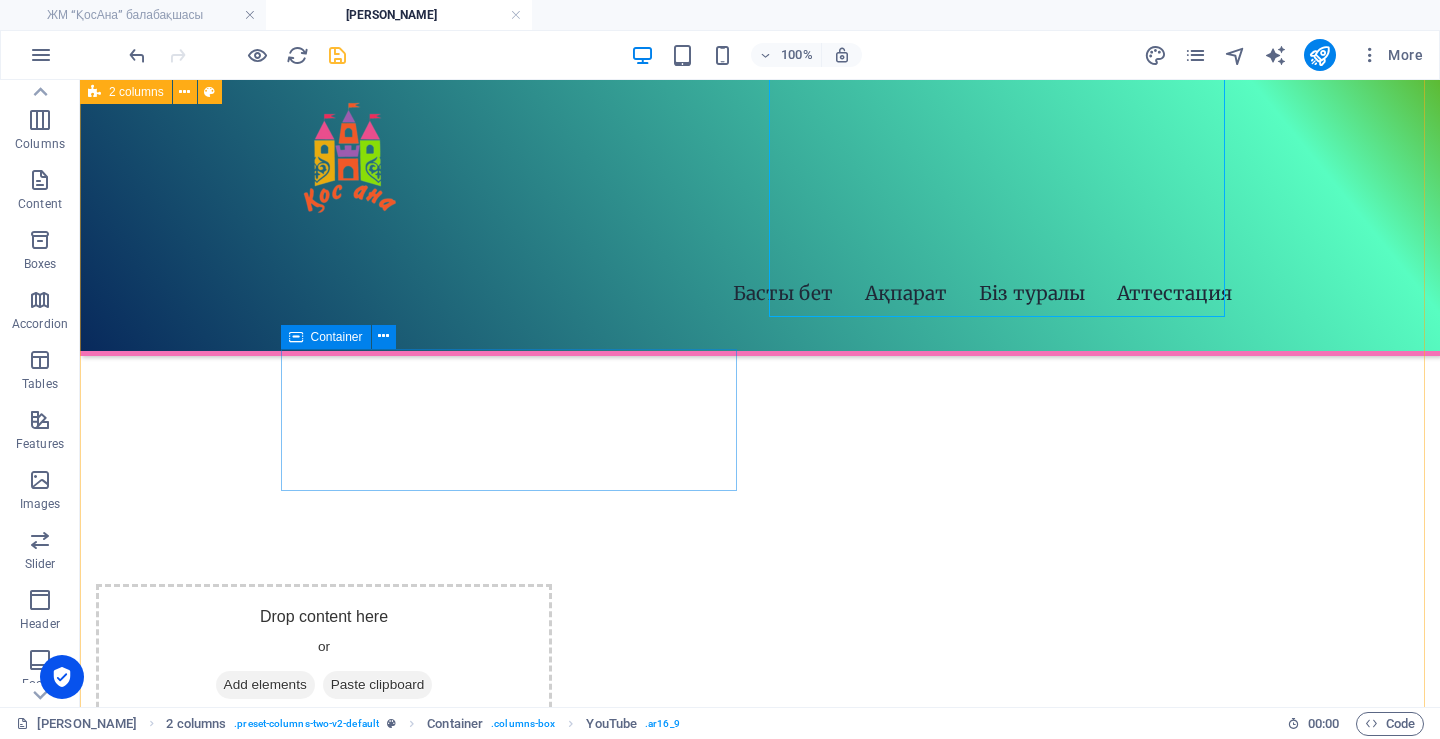 scroll, scrollTop: 0, scrollLeft: 0, axis: both 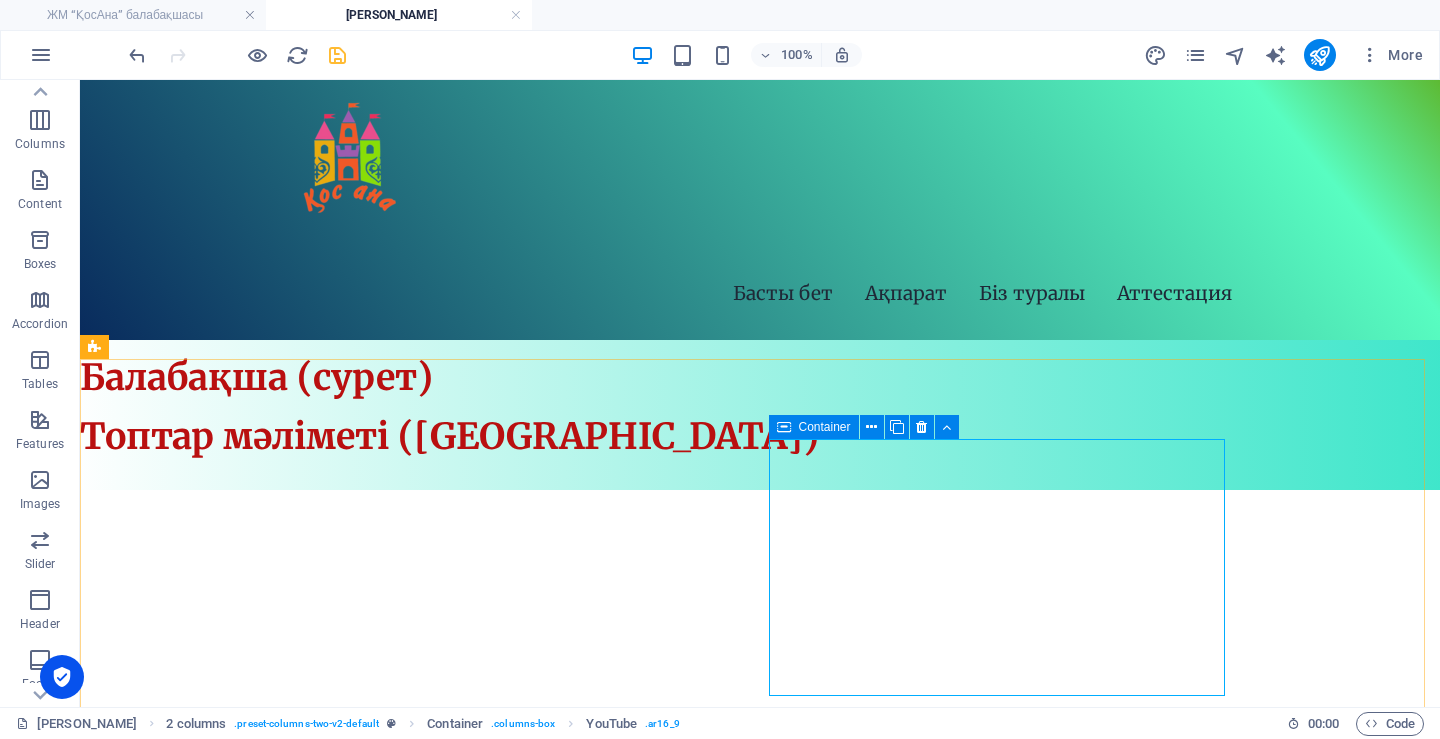click at bounding box center [784, 427] 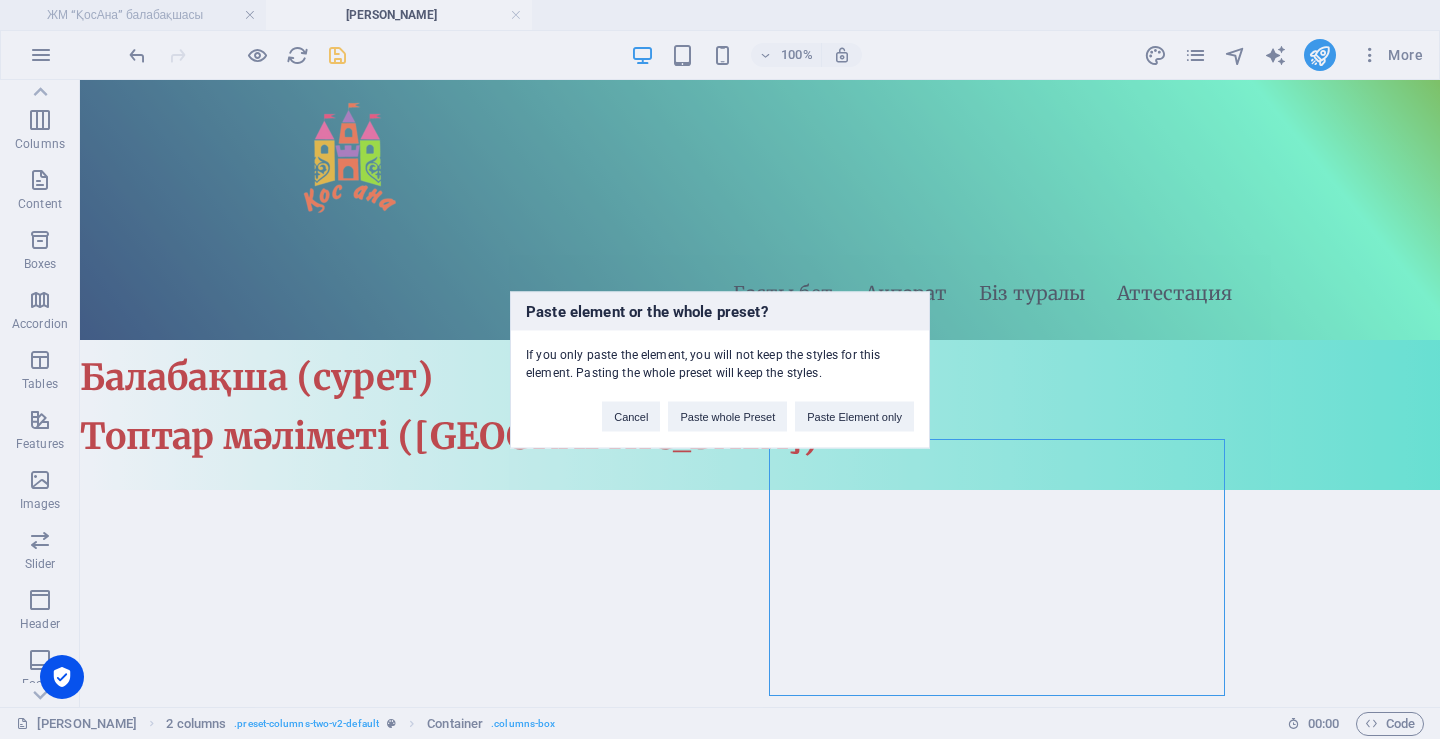 type 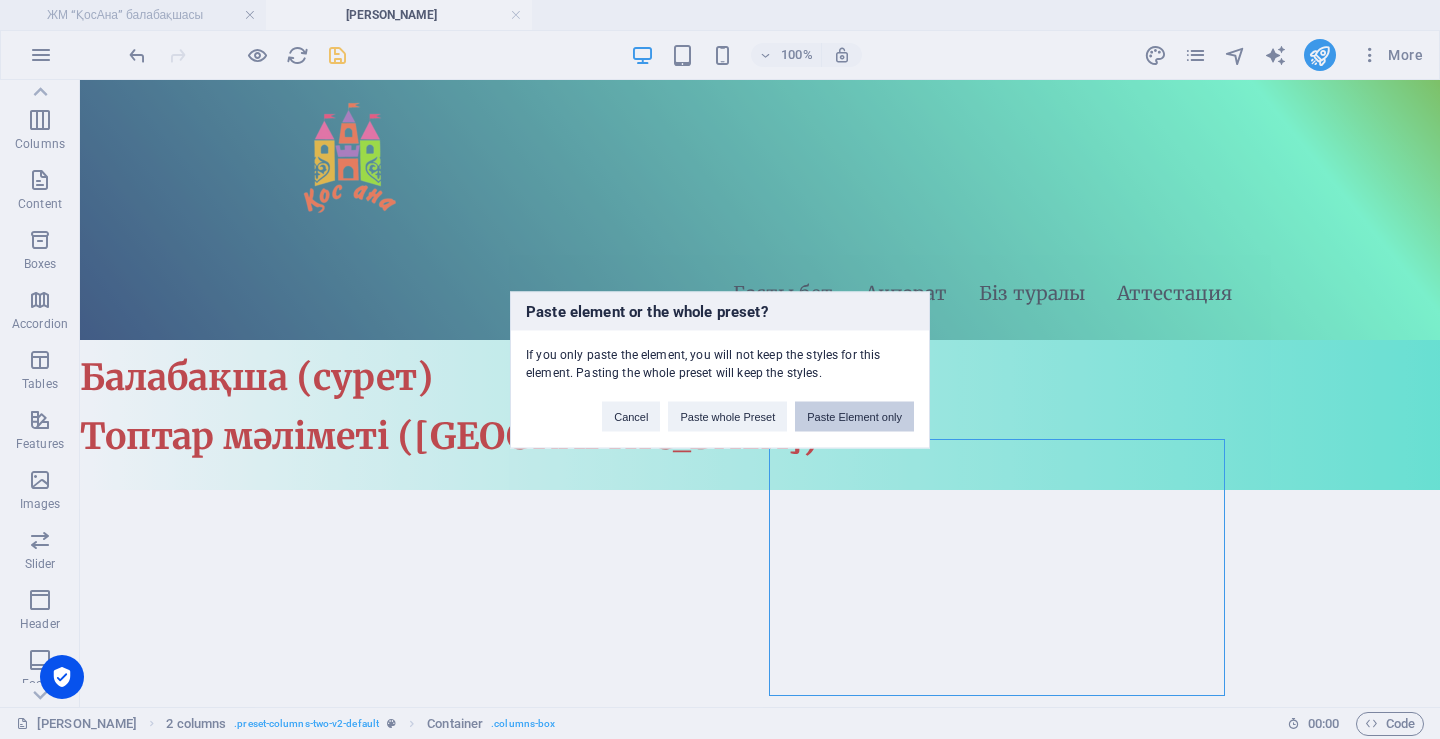 click on "Paste Element only" at bounding box center (854, 416) 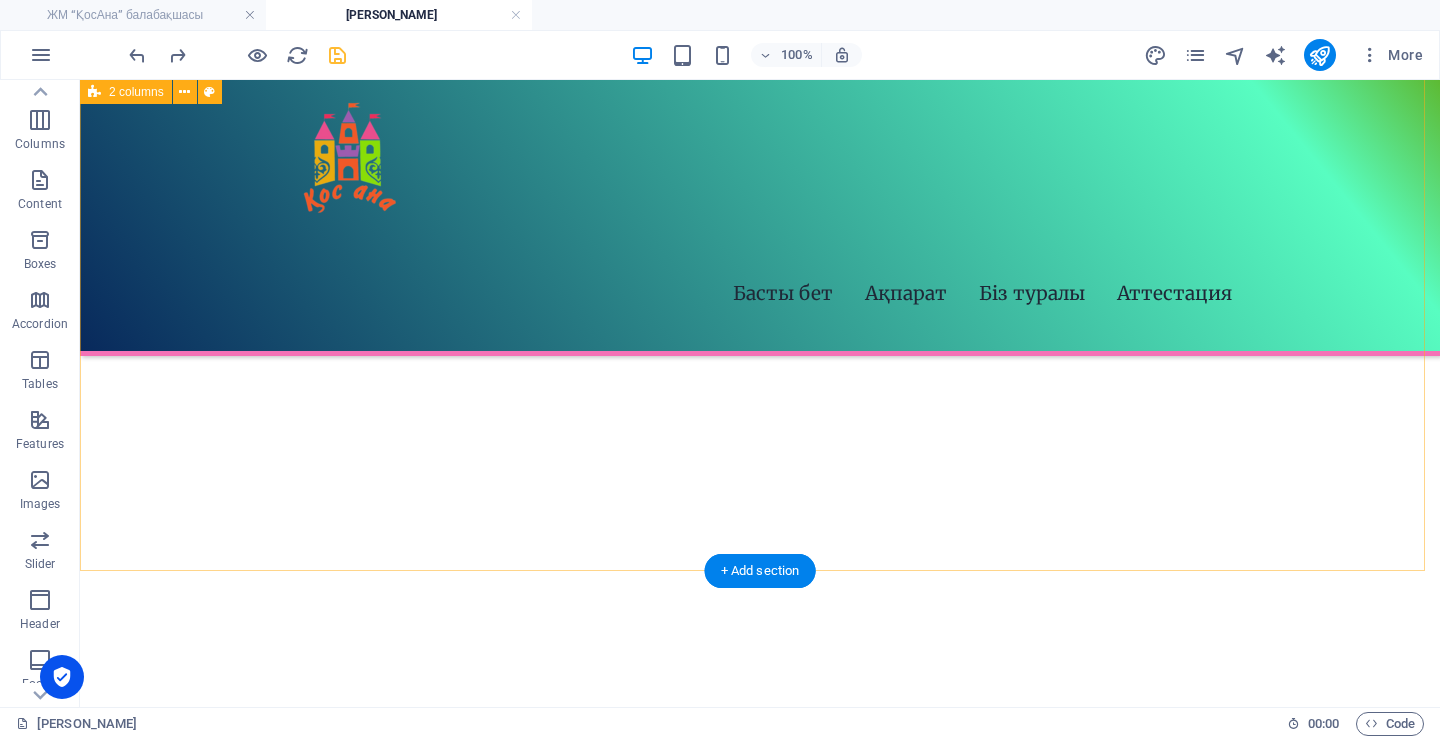 scroll, scrollTop: 93, scrollLeft: 0, axis: vertical 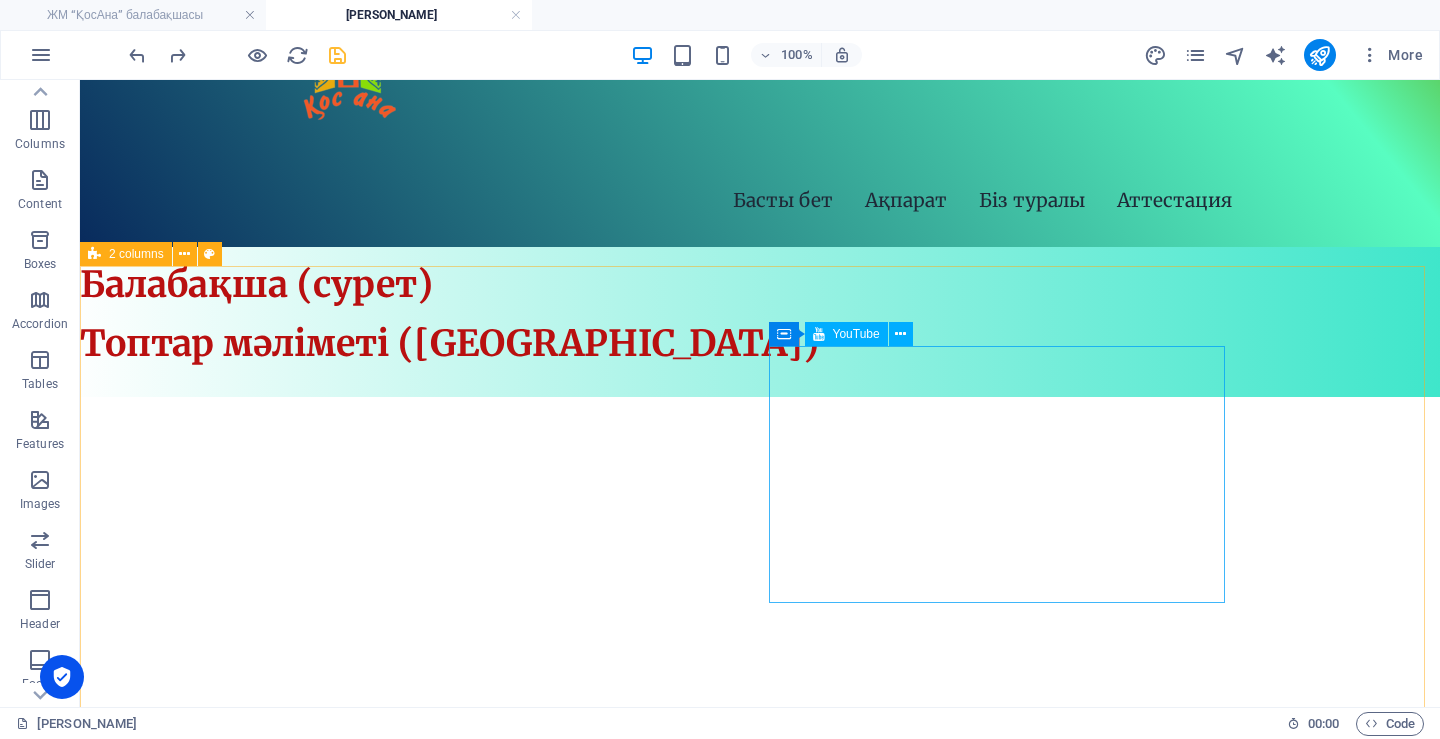 click on "YouTube" at bounding box center [856, 334] 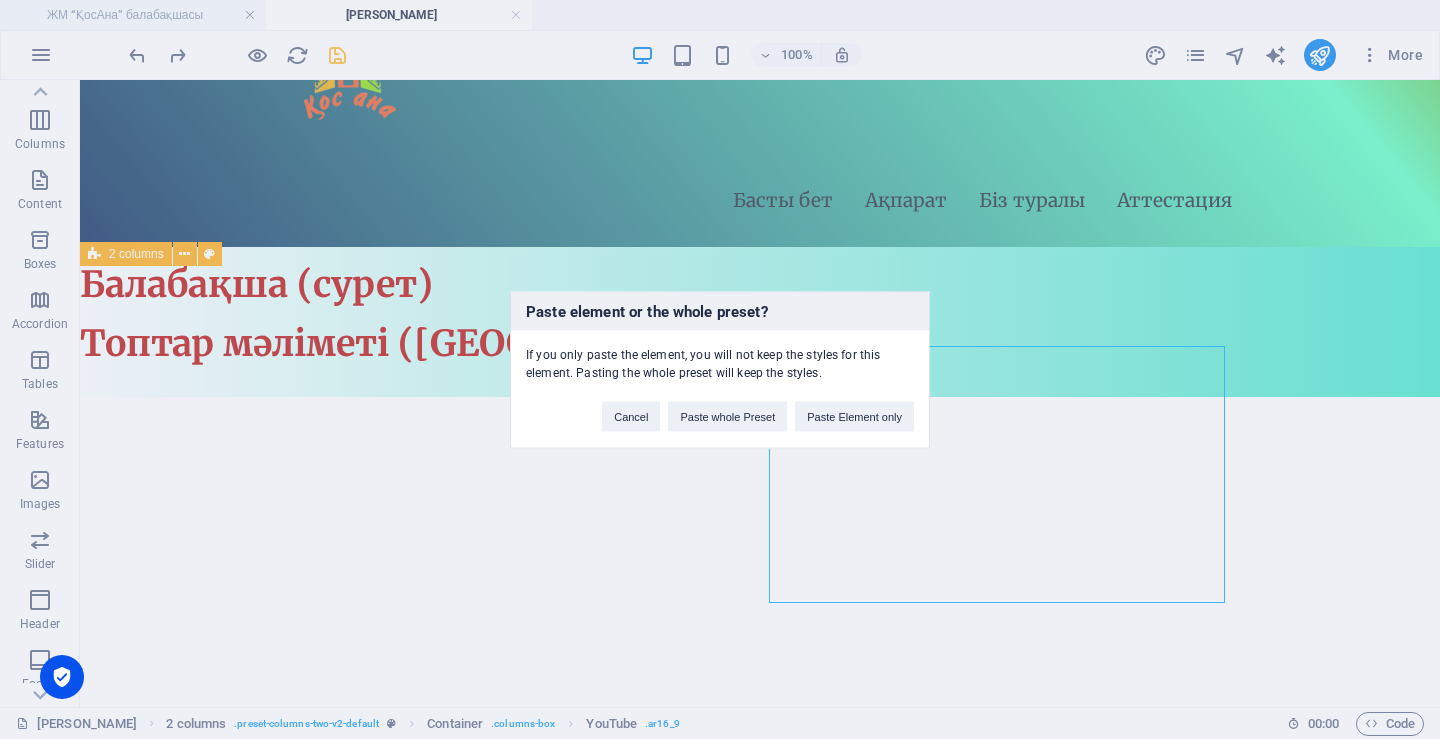 type 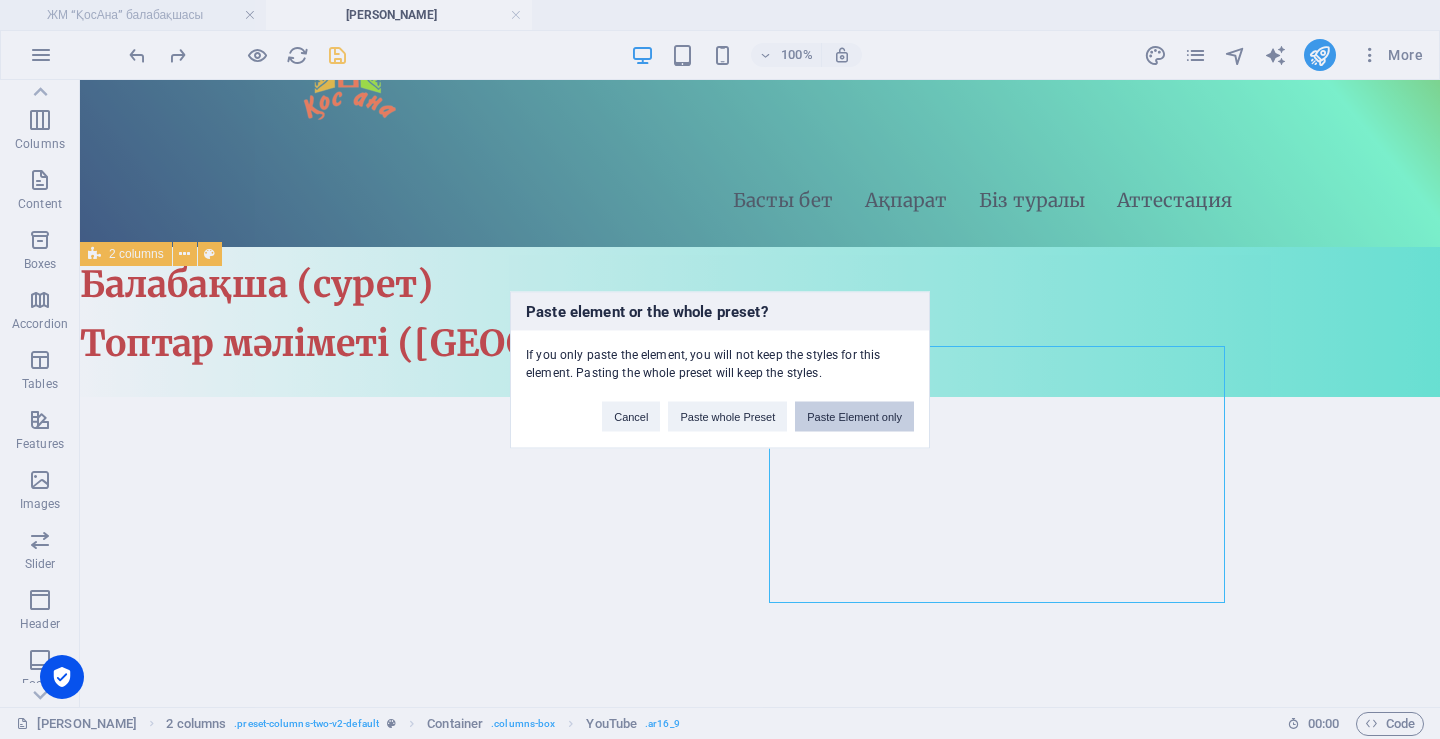 click on "Paste Element only" at bounding box center (854, 416) 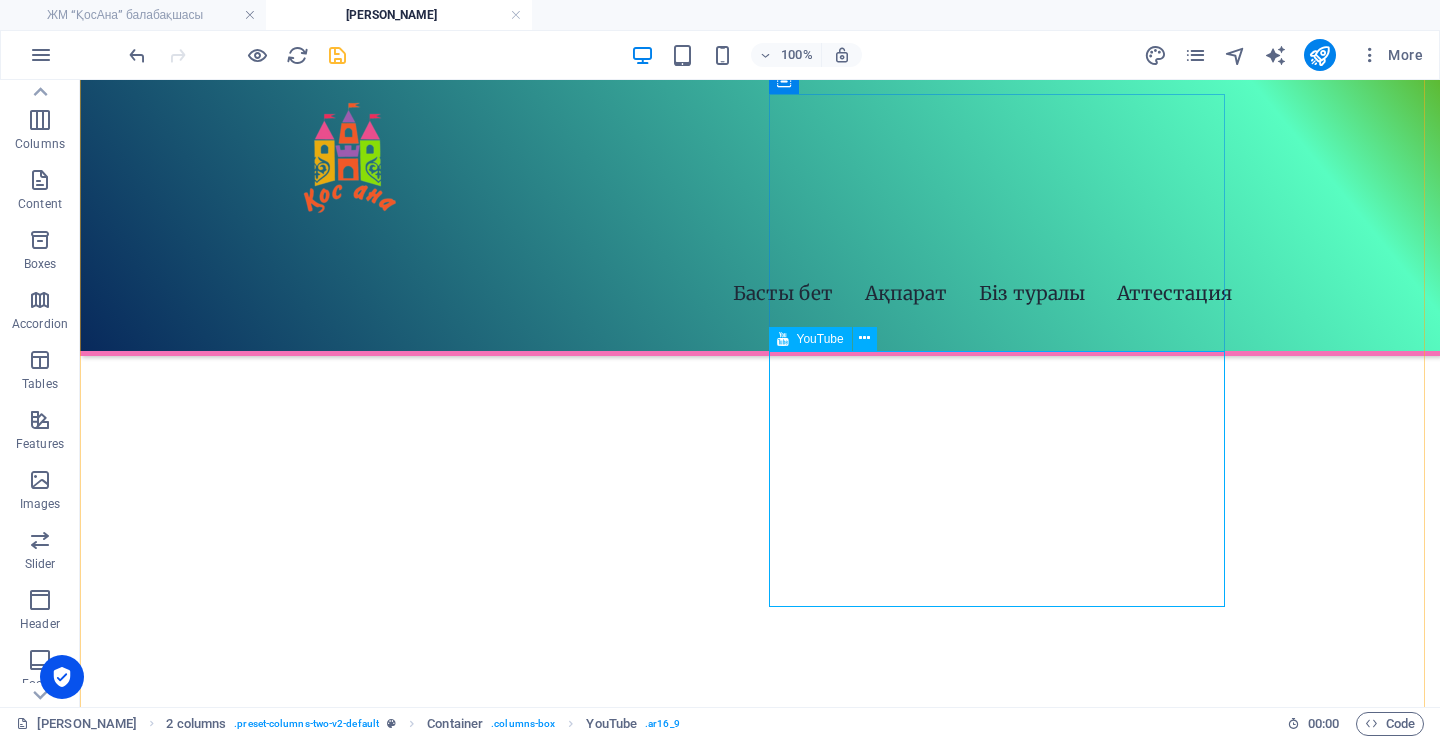 scroll, scrollTop: 393, scrollLeft: 0, axis: vertical 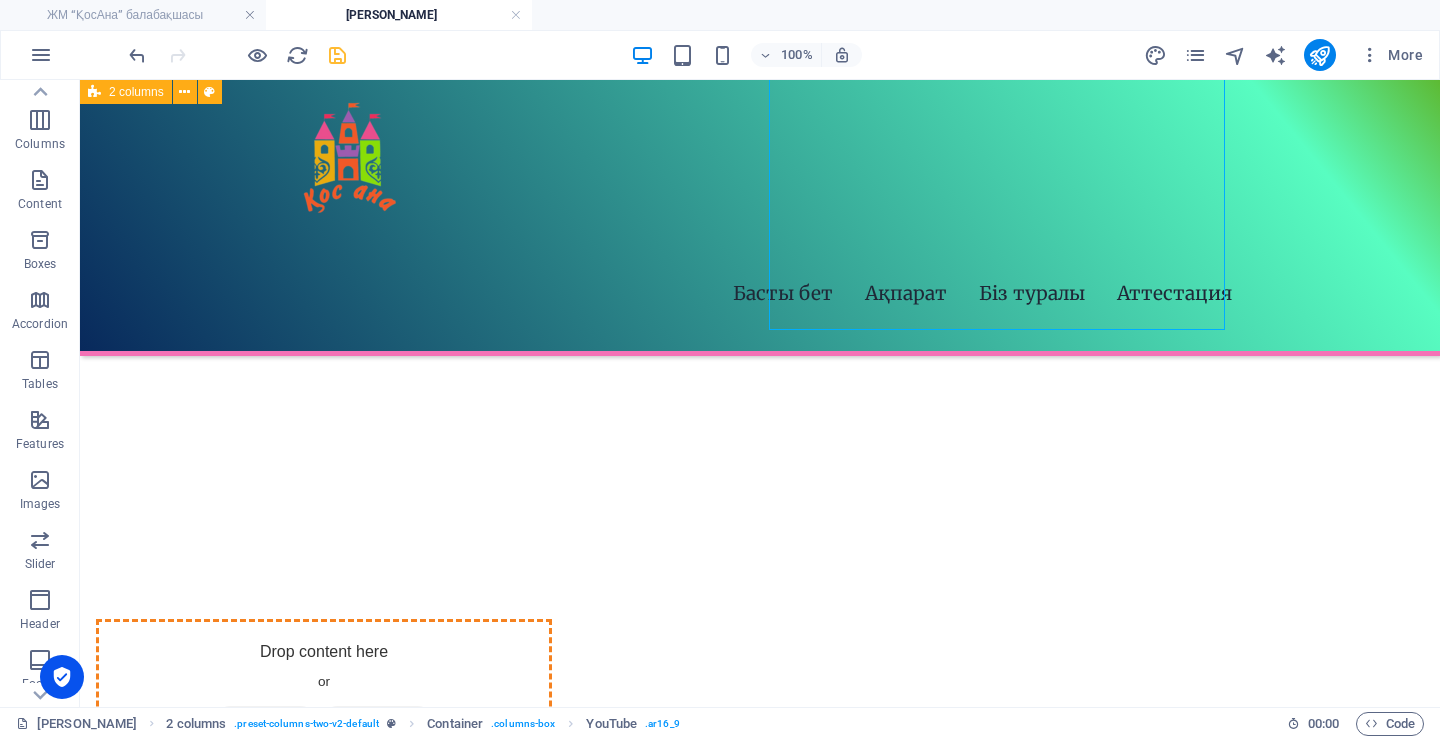 drag, startPoint x: 899, startPoint y: 369, endPoint x: 504, endPoint y: 418, distance: 398.02765 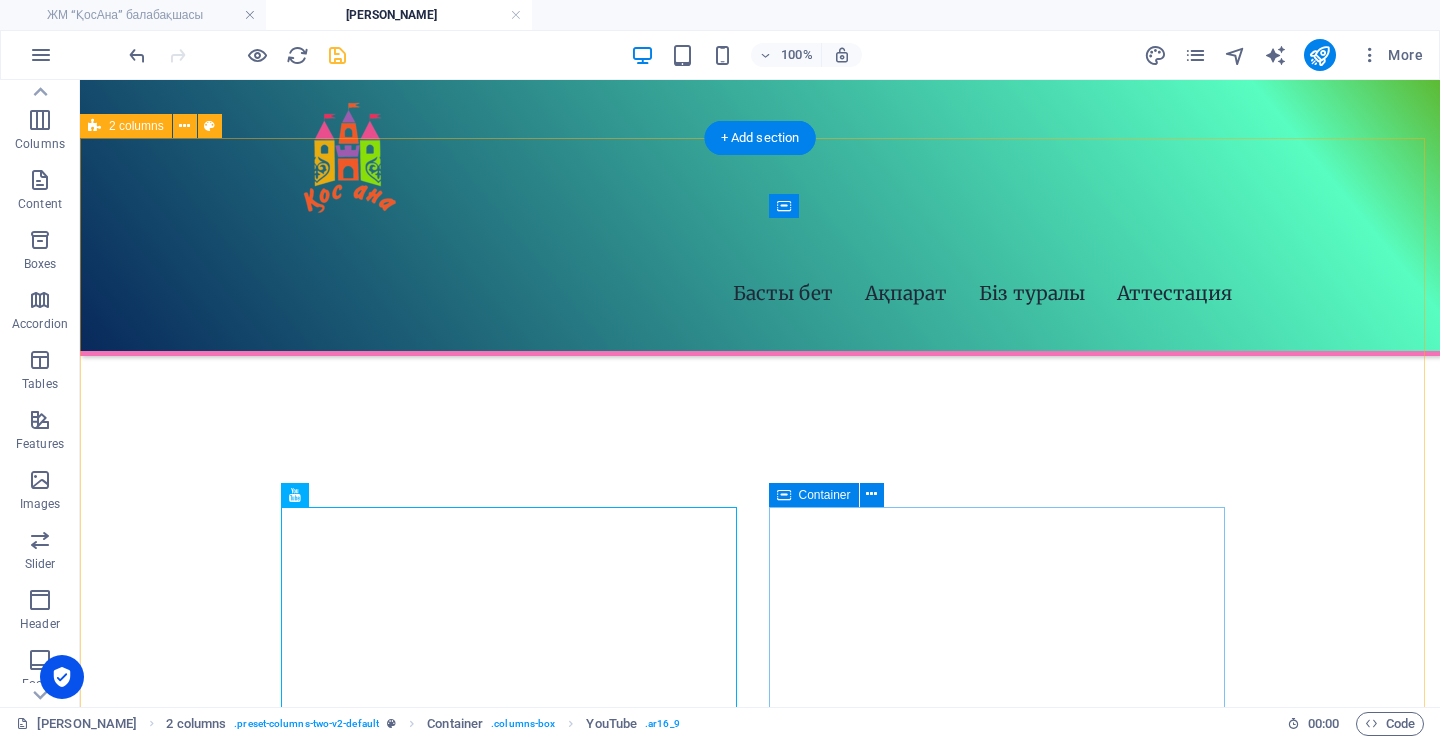 scroll, scrollTop: 422, scrollLeft: 0, axis: vertical 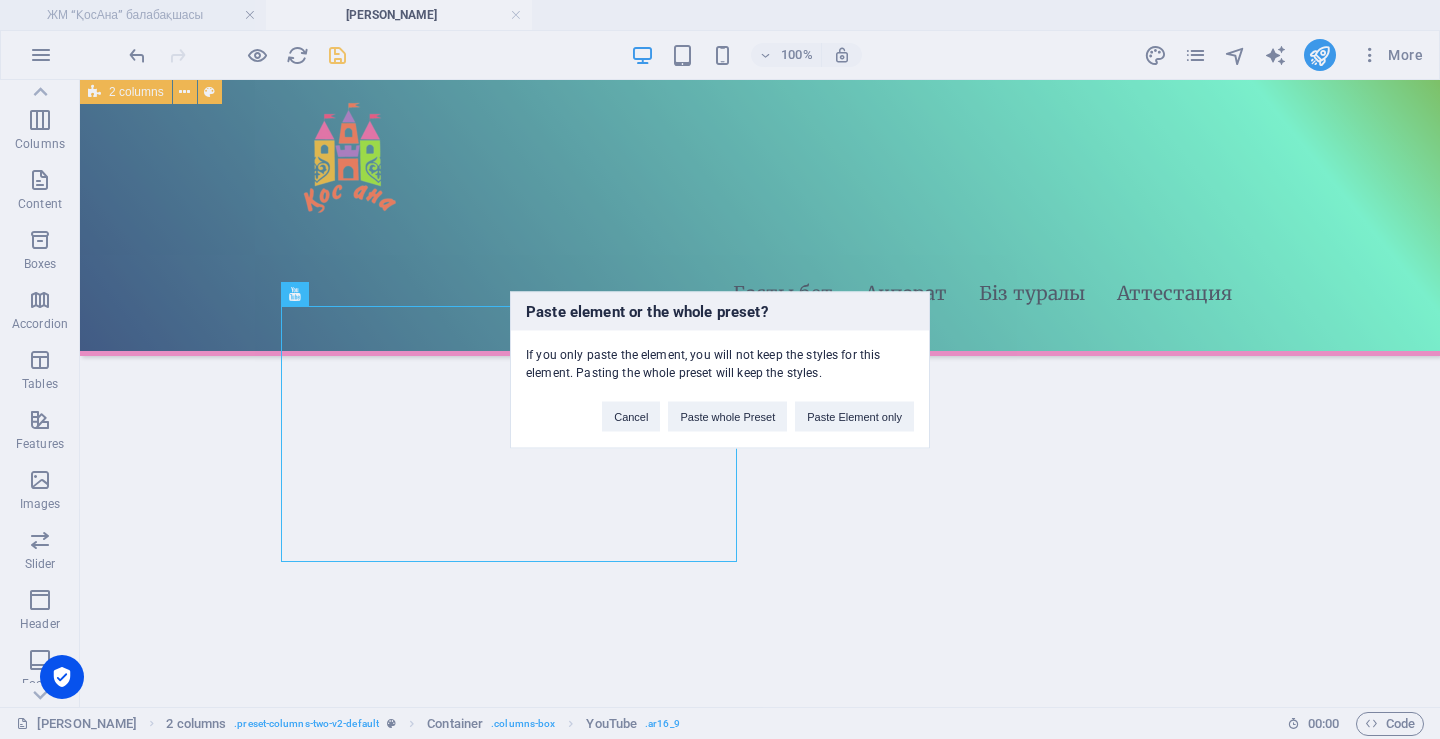 type 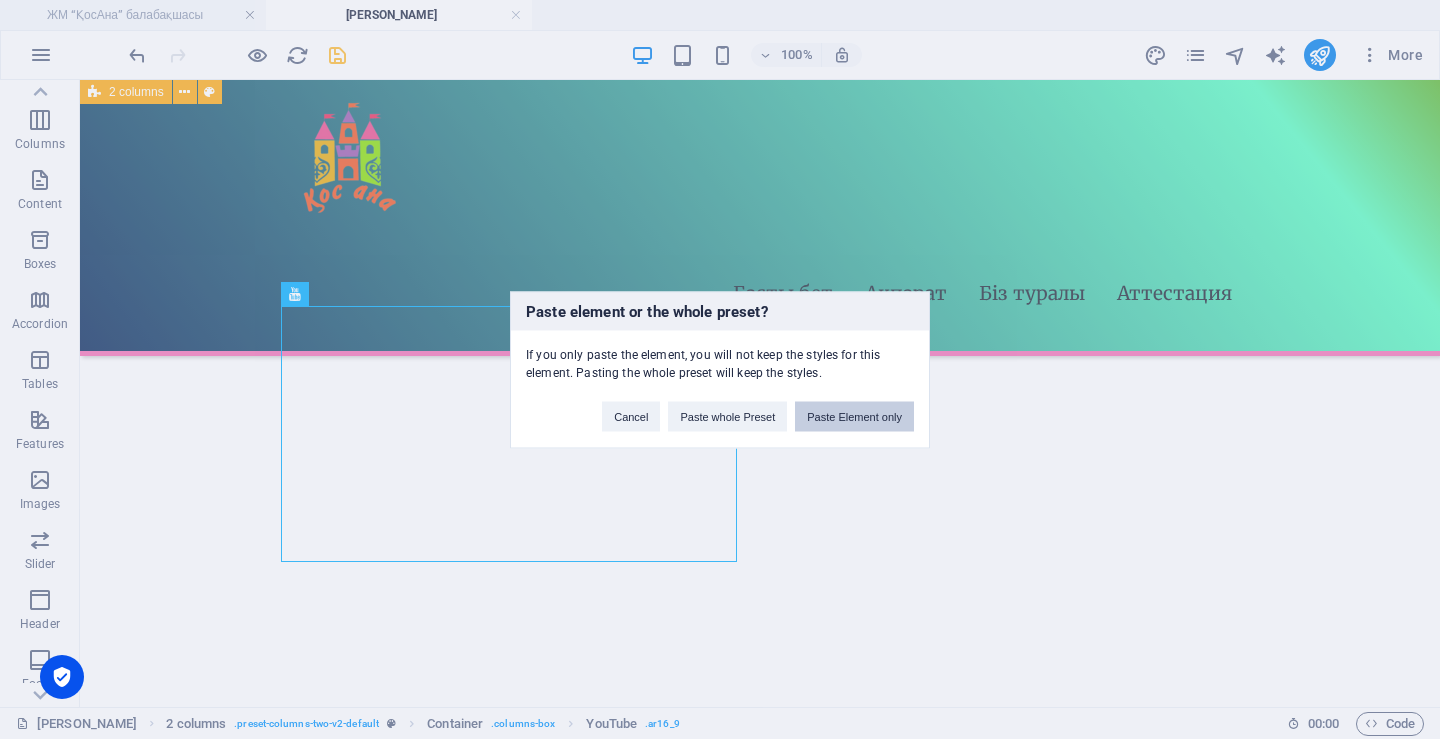 click on "Paste Element only" at bounding box center (854, 416) 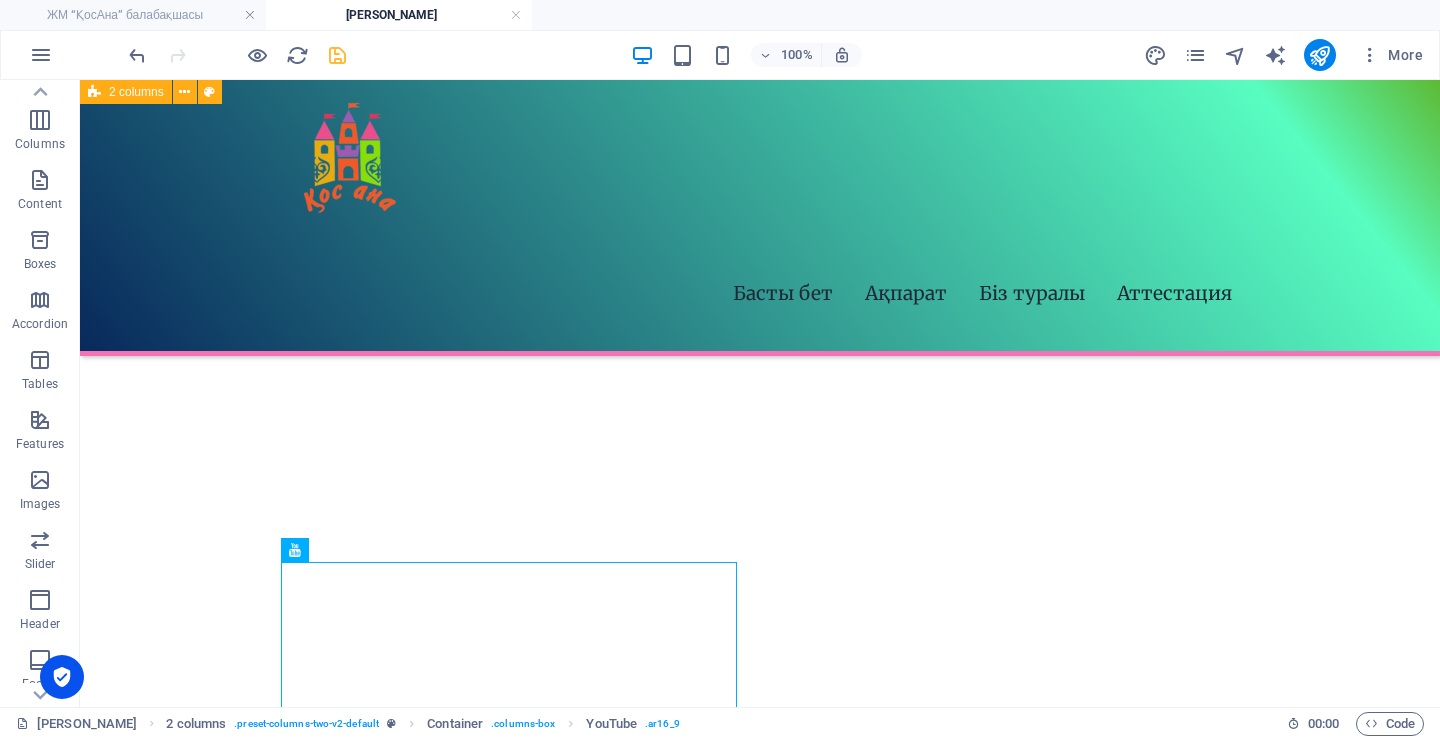drag, startPoint x: 401, startPoint y: 631, endPoint x: 966, endPoint y: 394, distance: 612.69403 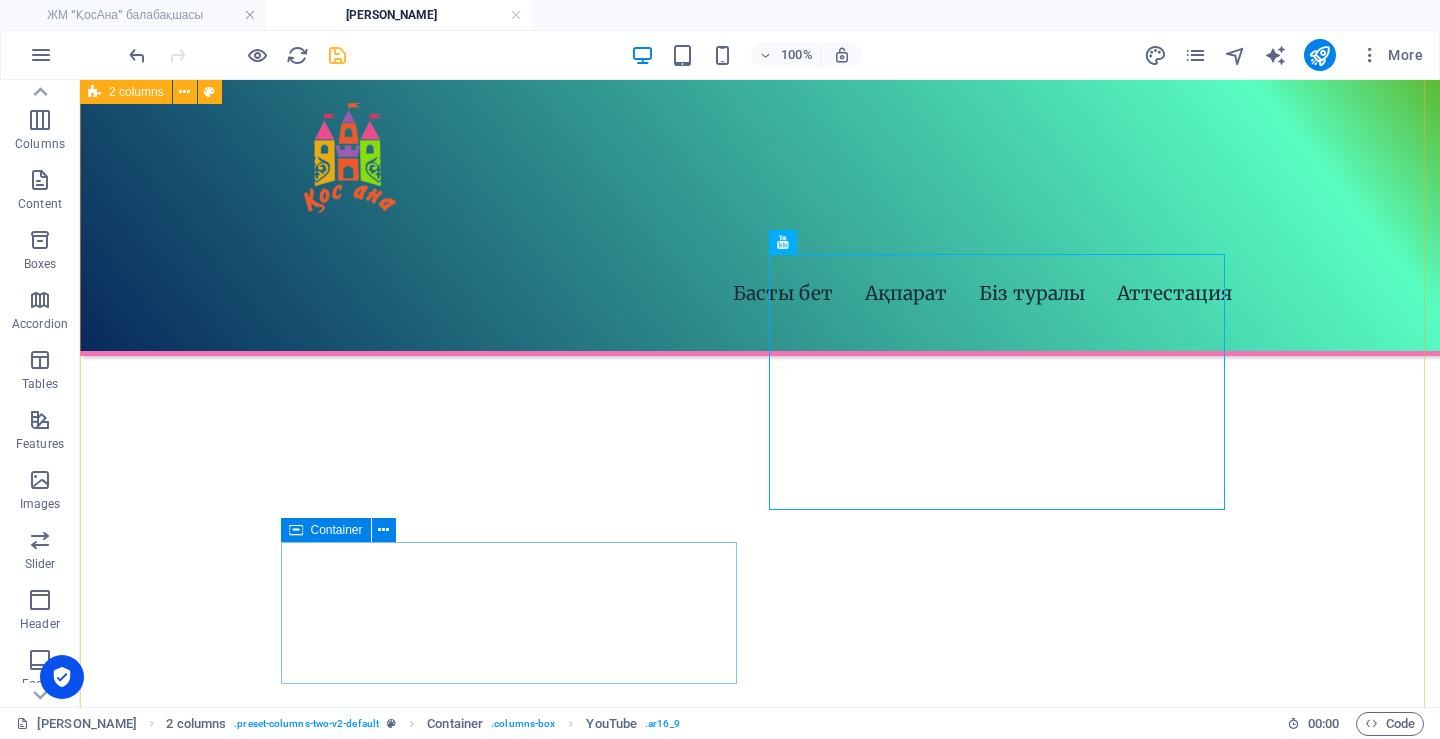 scroll, scrollTop: 622, scrollLeft: 0, axis: vertical 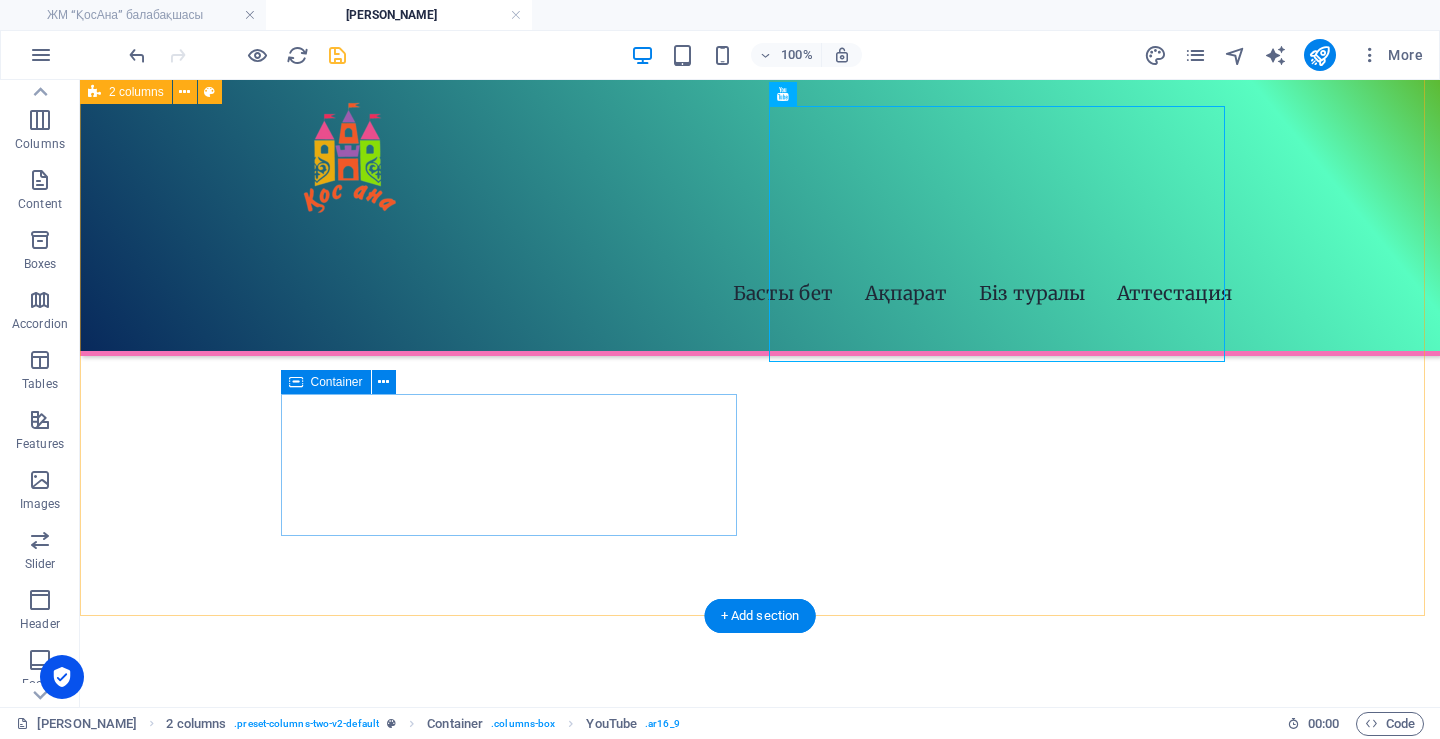 click on "Drop content here or  Add elements  Paste clipboard" at bounding box center (324, 978) 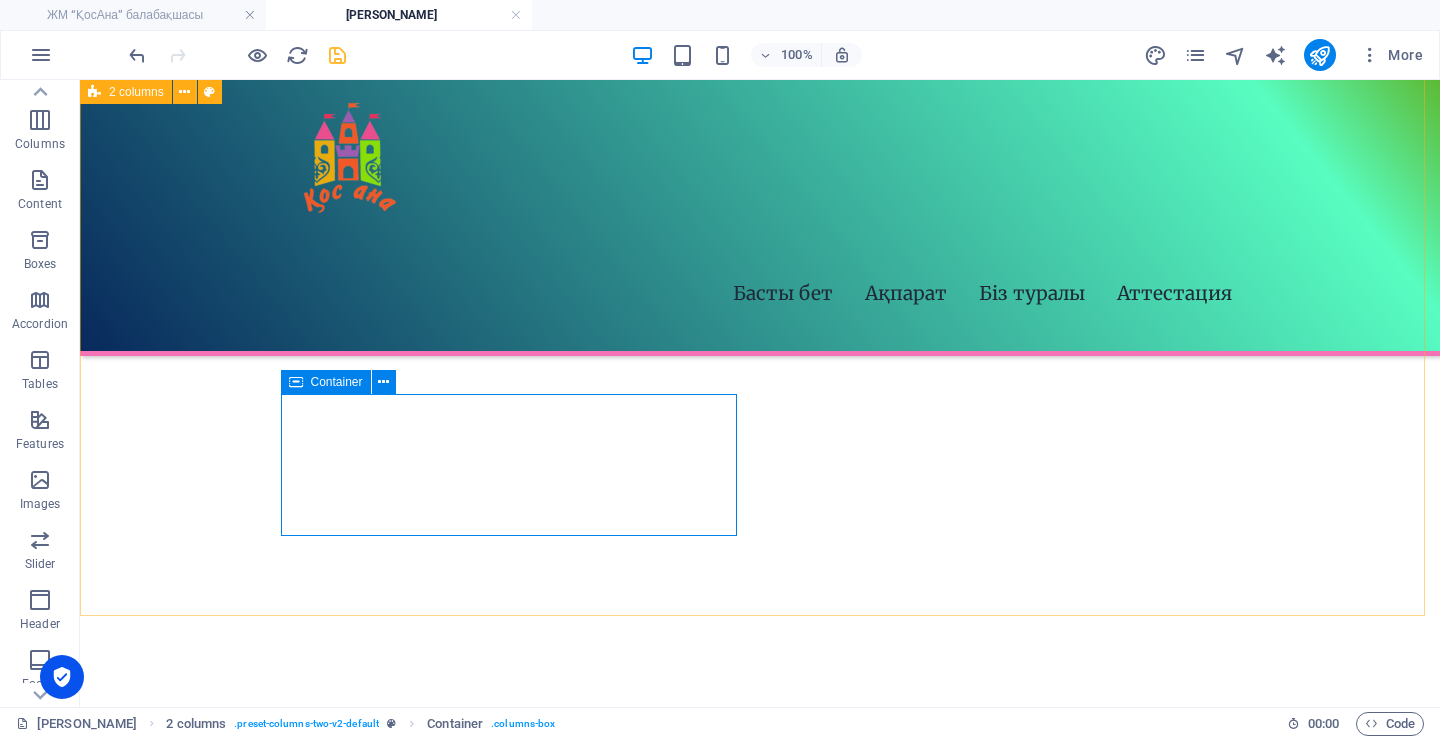 click on "Container" at bounding box center (337, 382) 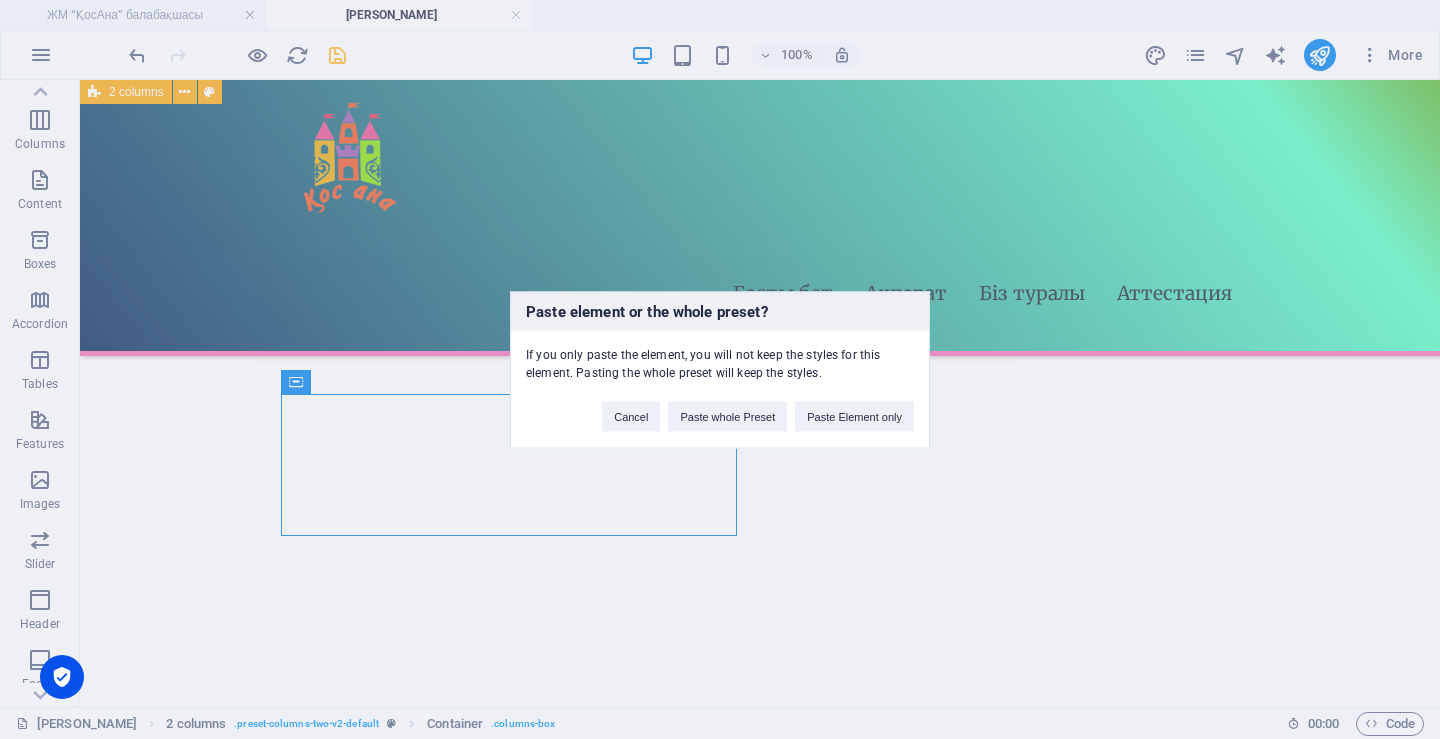 type 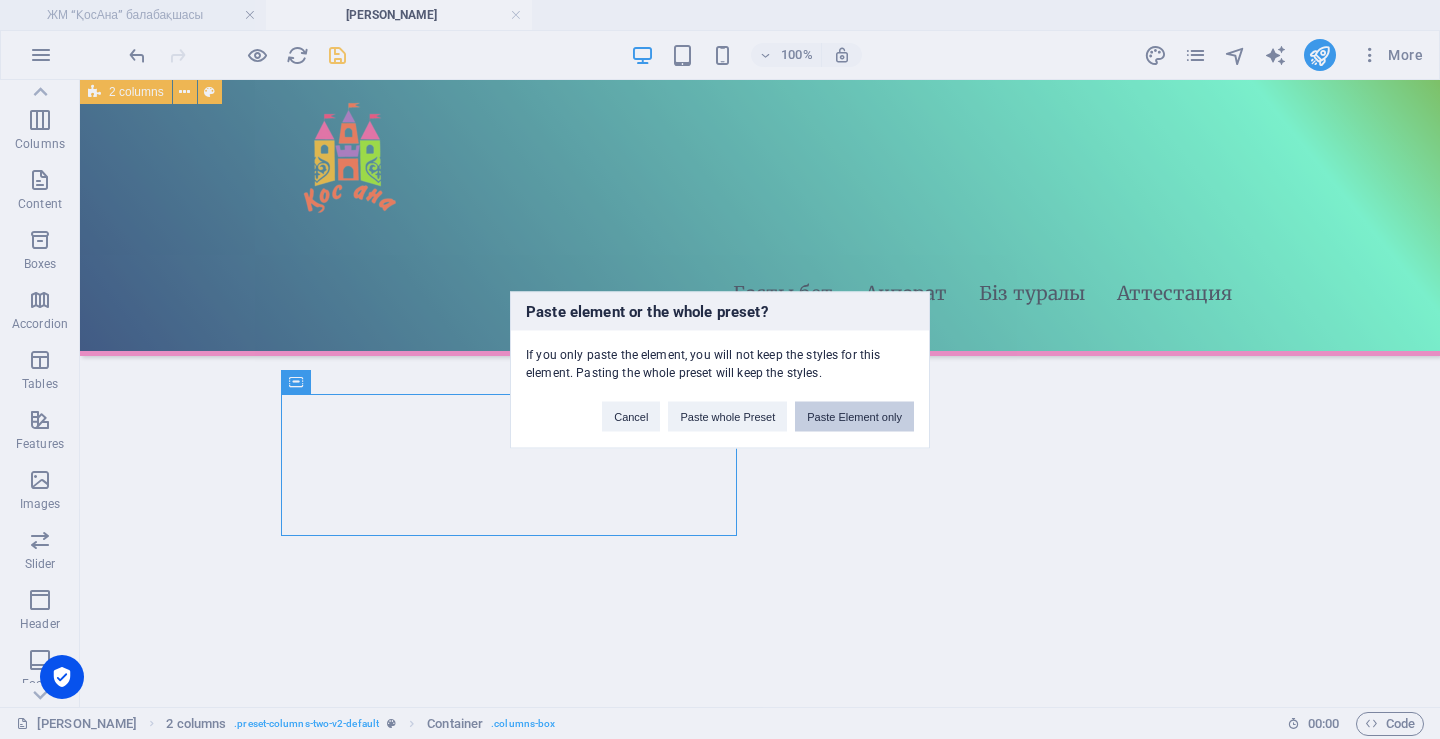 click on "Paste Element only" at bounding box center [854, 416] 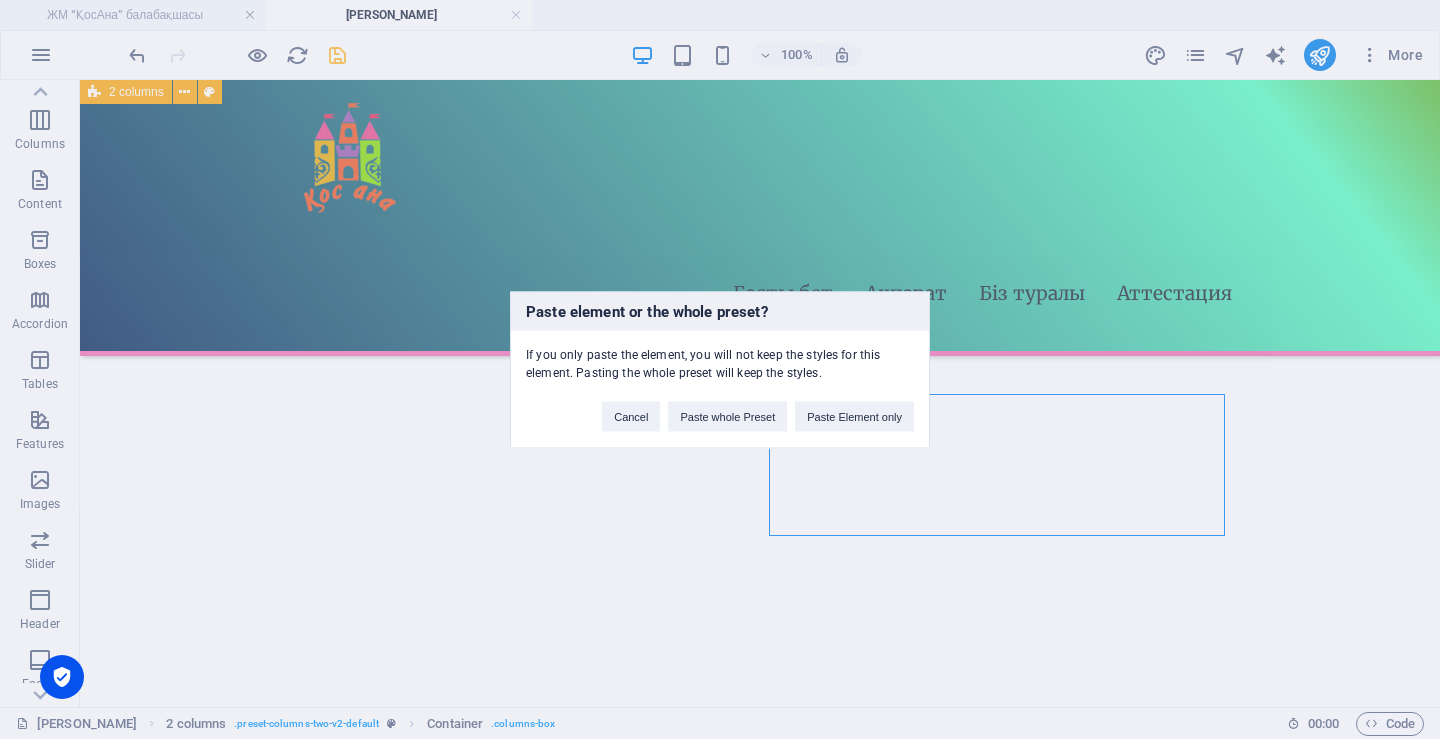 type 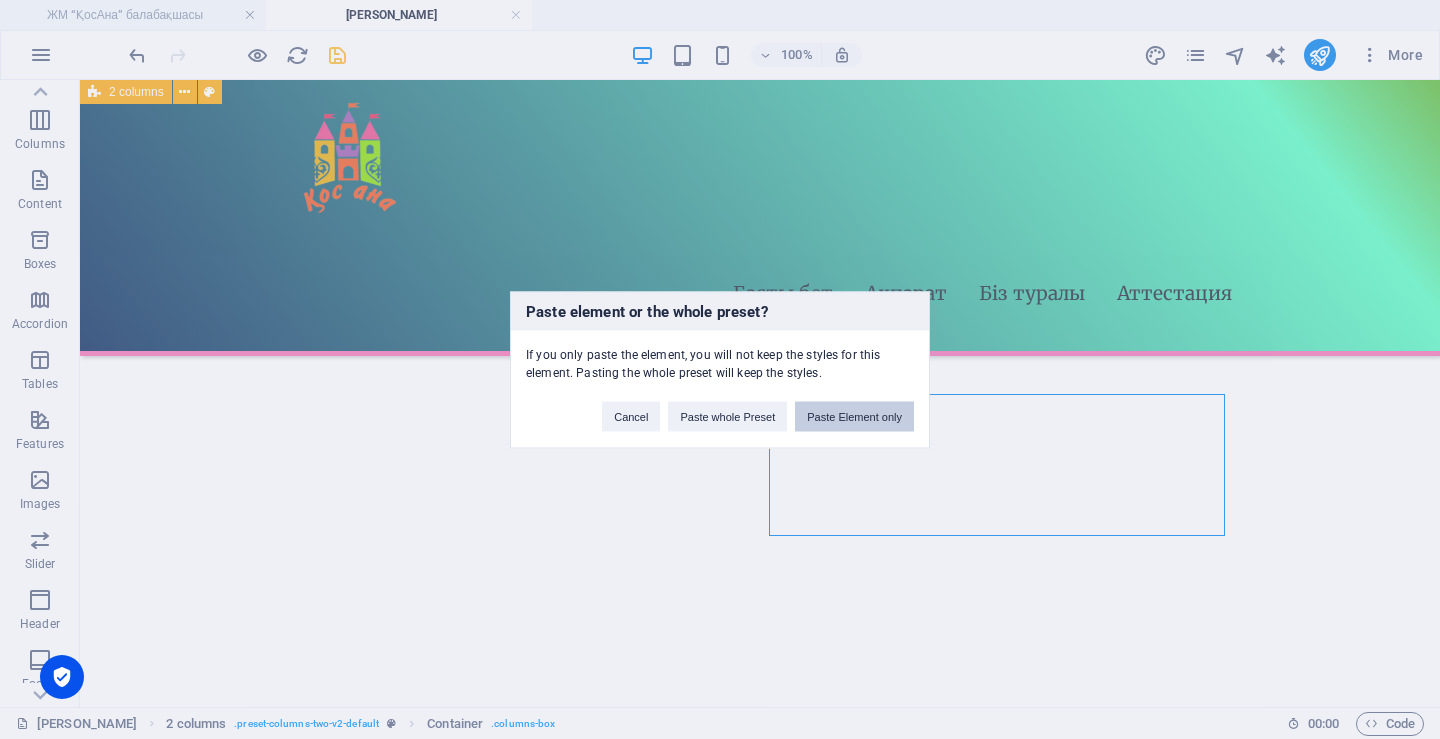 click on "Paste Element only" at bounding box center (854, 416) 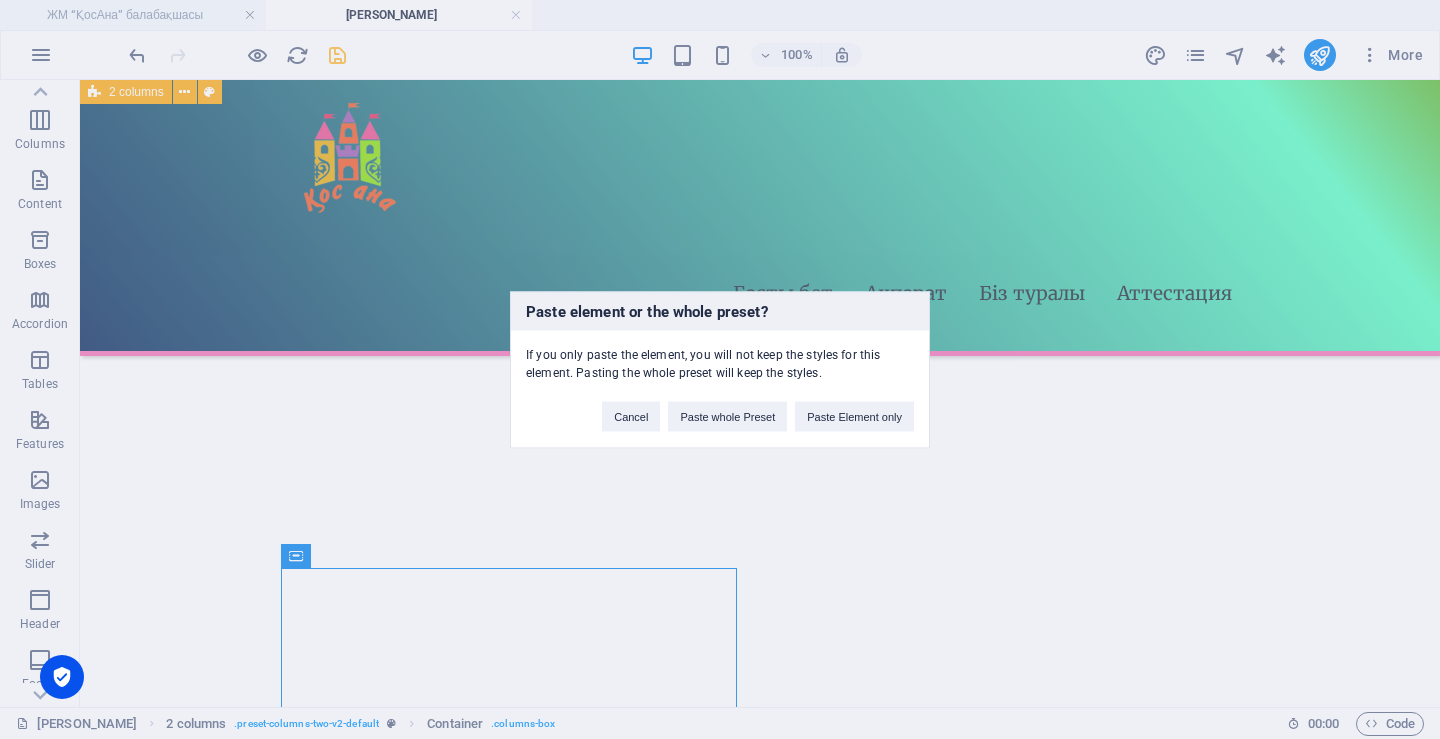 type 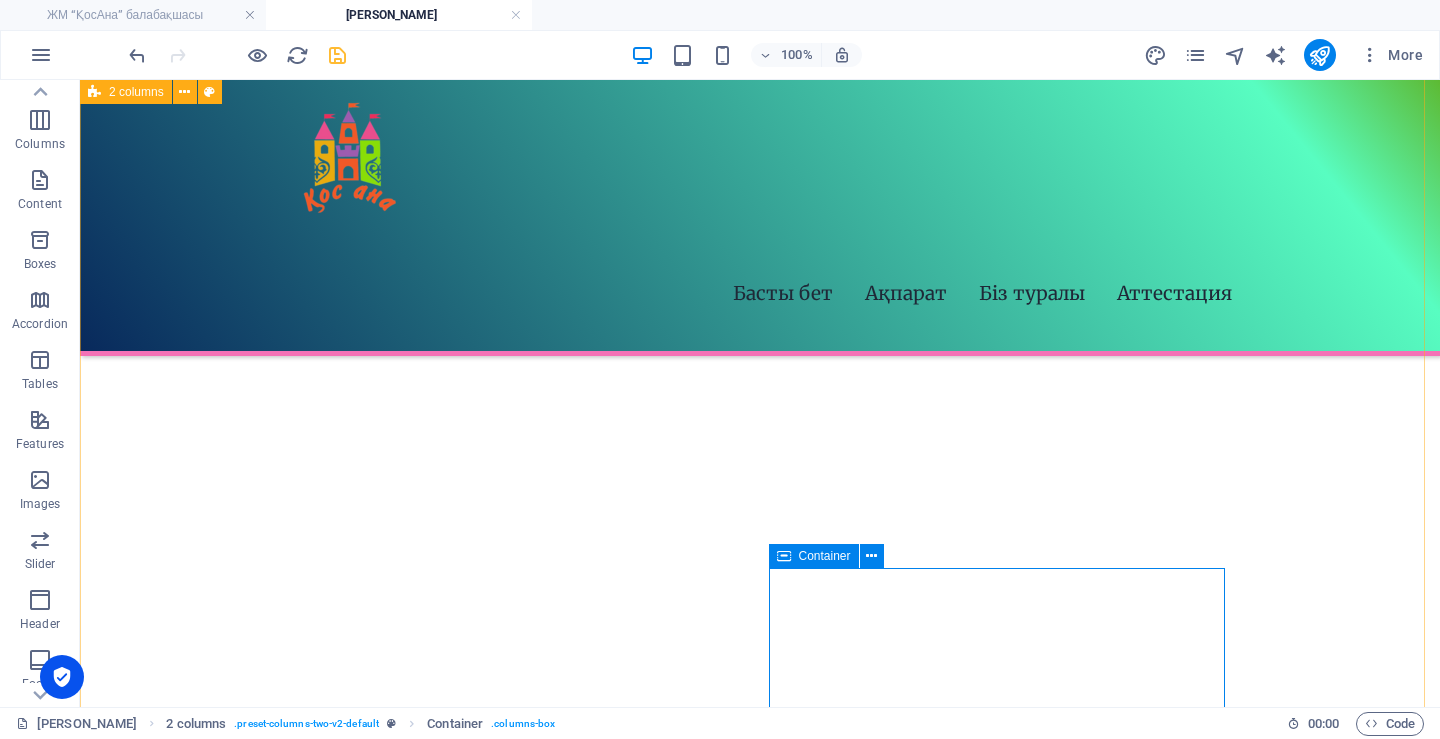 scroll, scrollTop: 822, scrollLeft: 0, axis: vertical 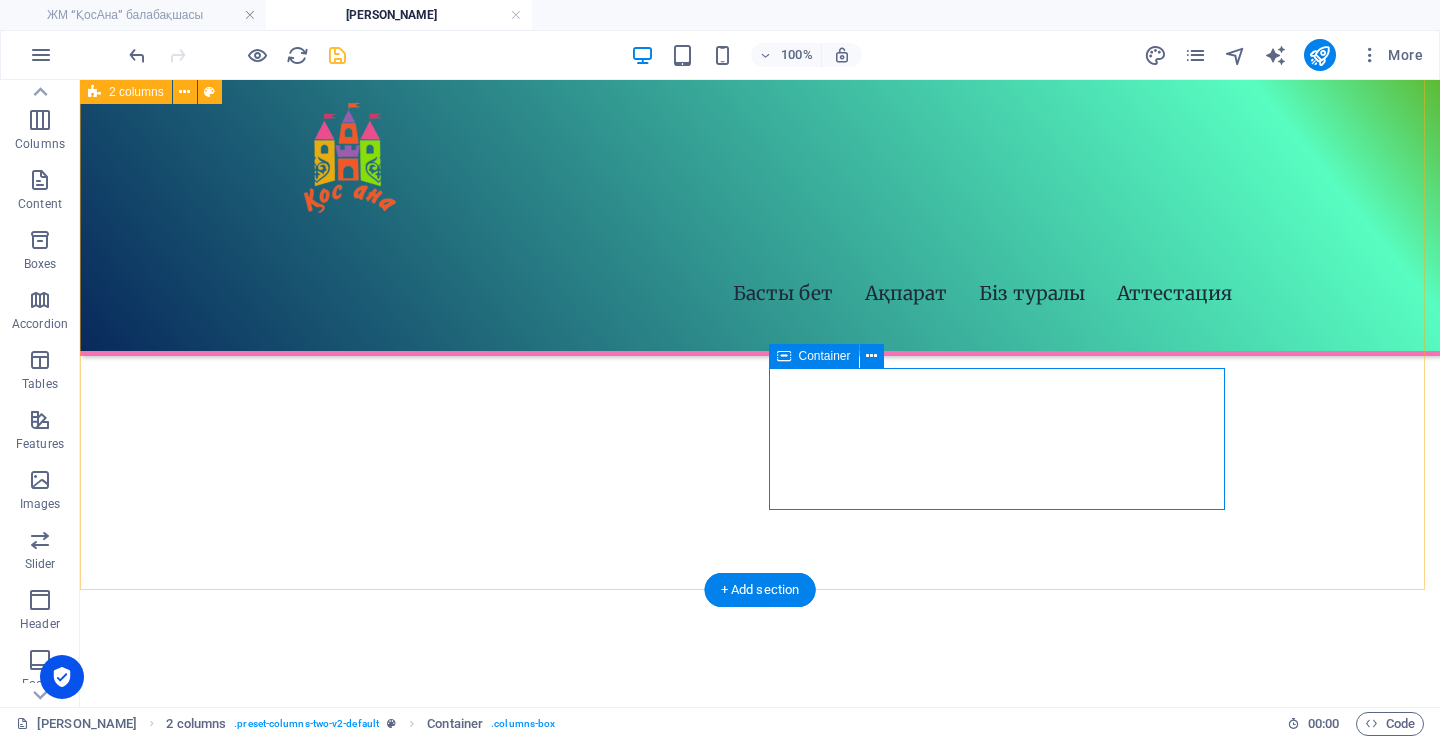 click on "Drop content here or  Add elements  Paste clipboard" at bounding box center (324, 1252) 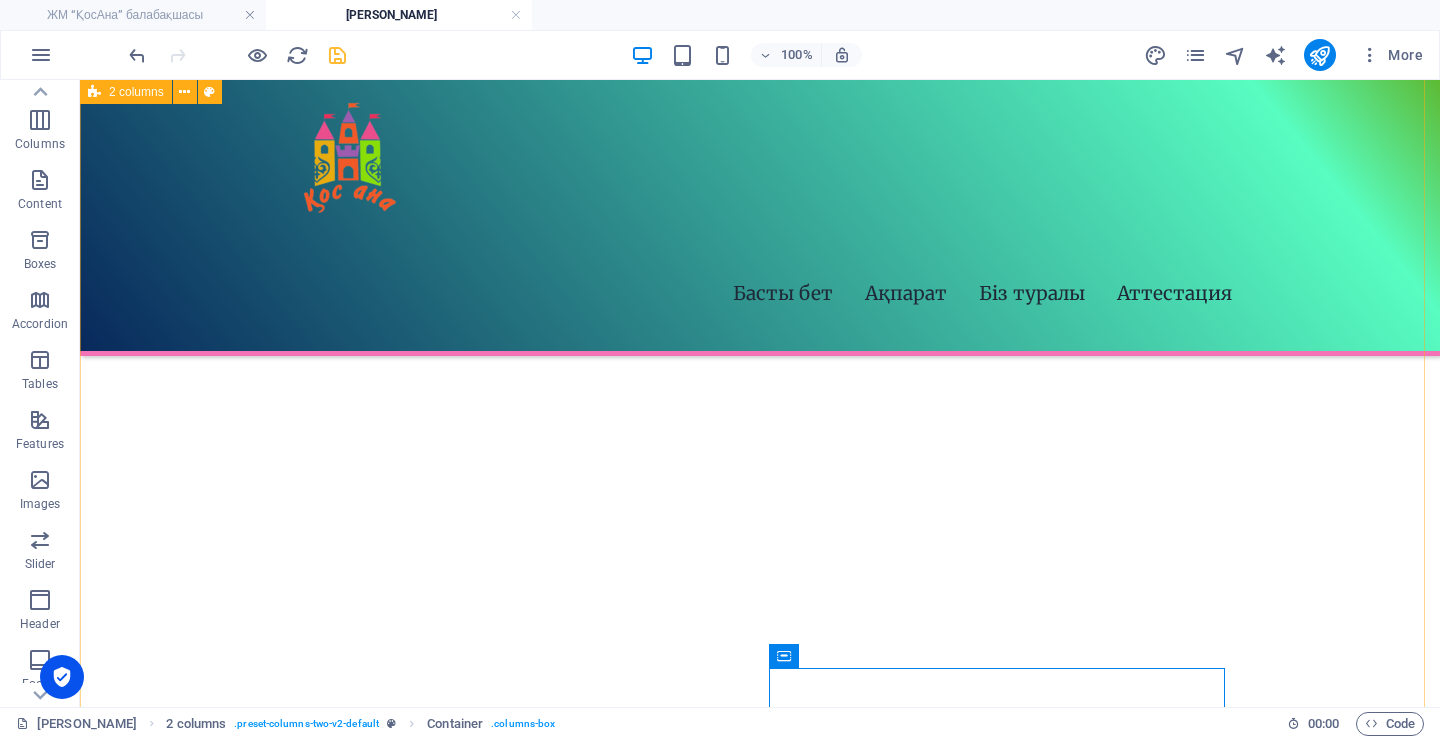 scroll, scrollTop: 322, scrollLeft: 0, axis: vertical 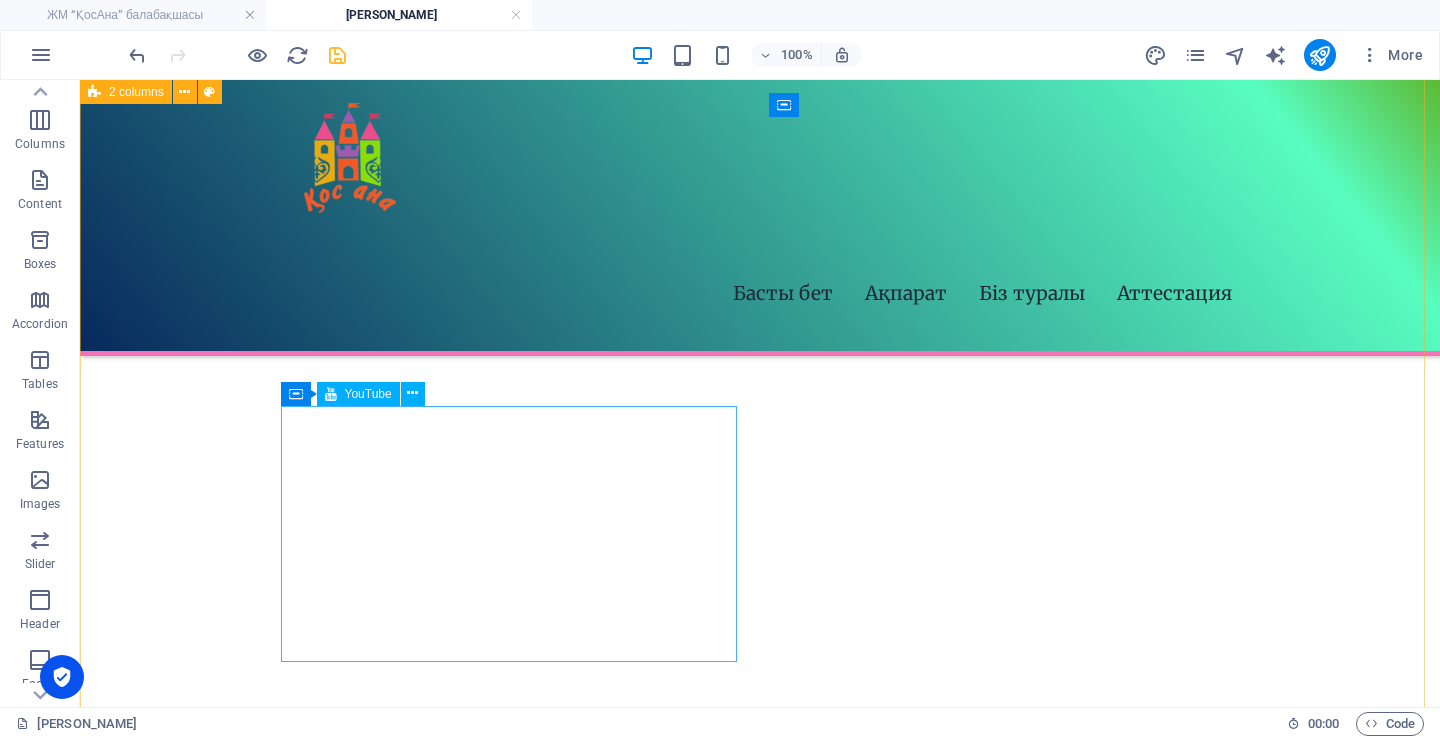 click on "YouTube" at bounding box center [358, 394] 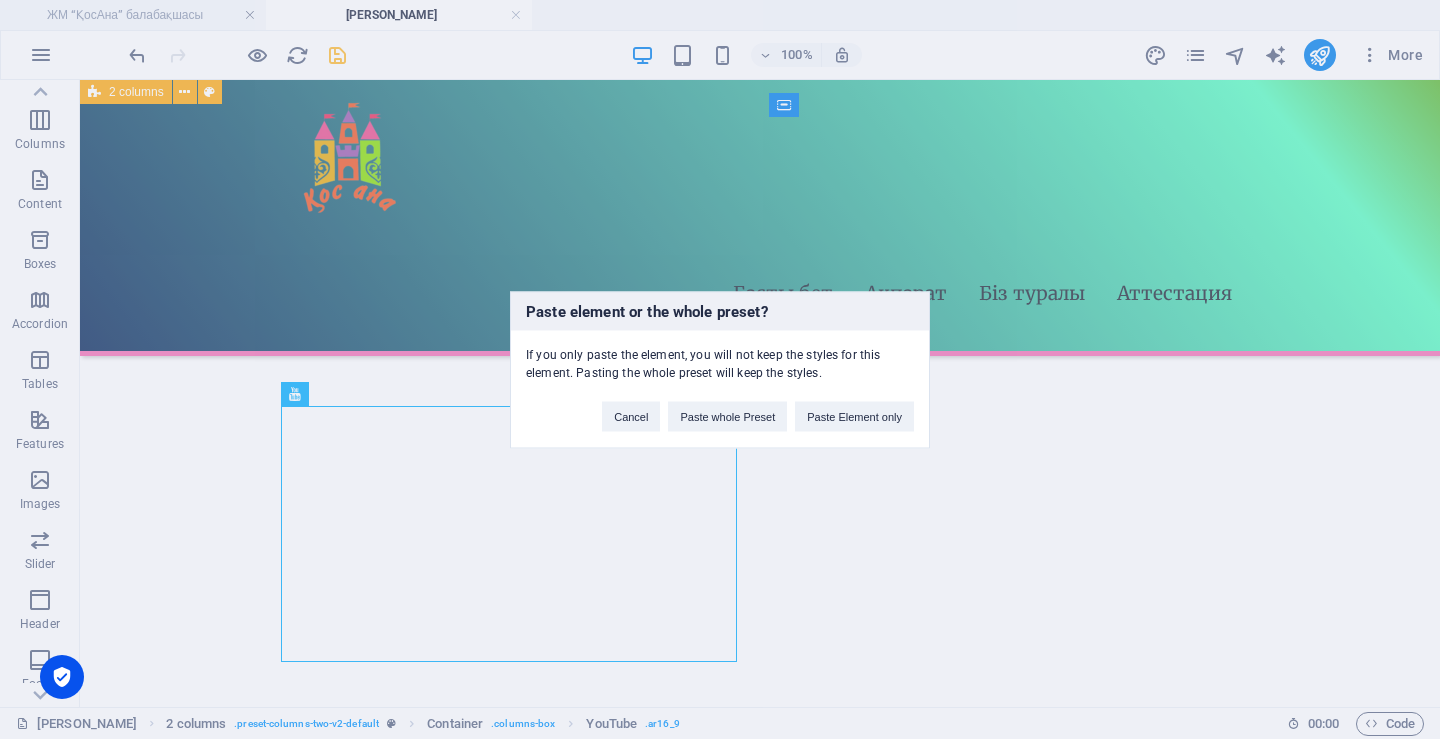 type 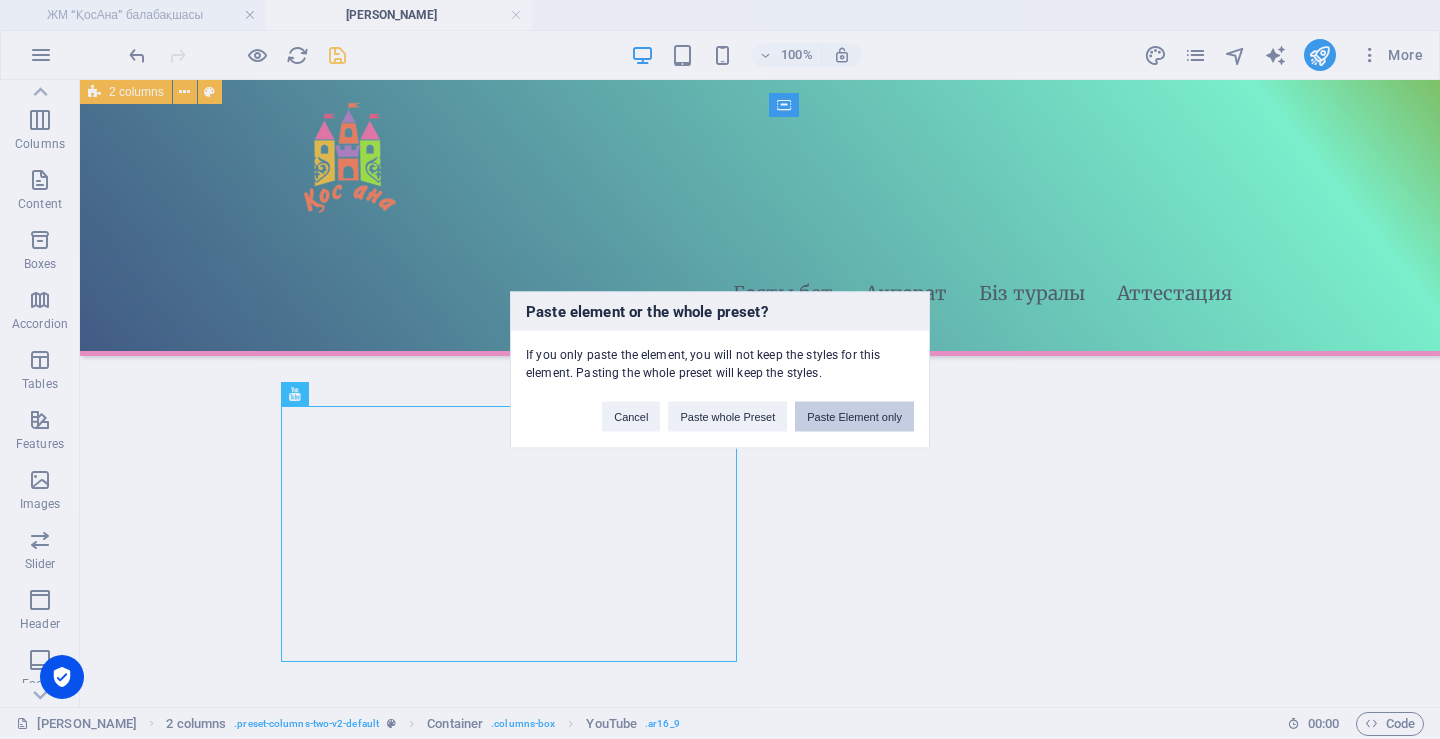 click on "Paste Element only" at bounding box center [854, 416] 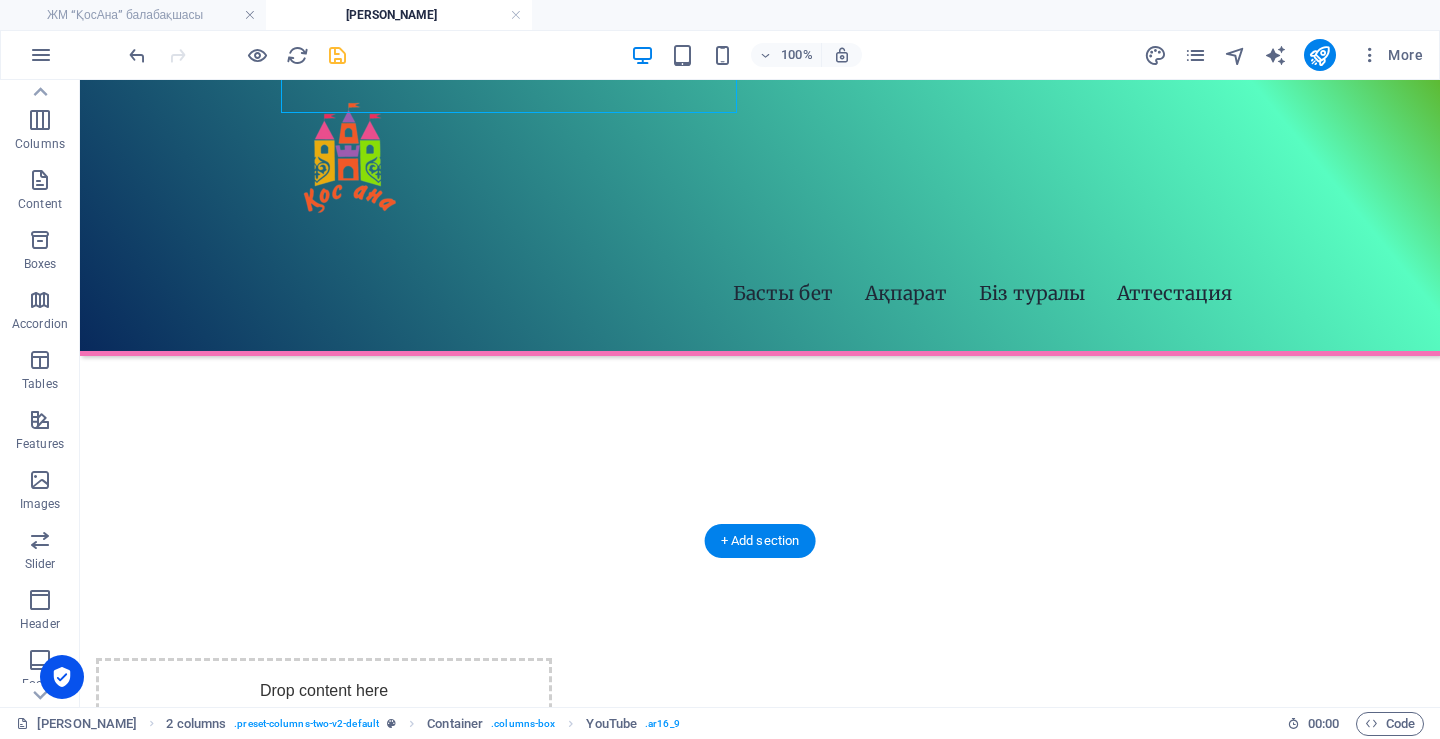 scroll, scrollTop: 1145, scrollLeft: 0, axis: vertical 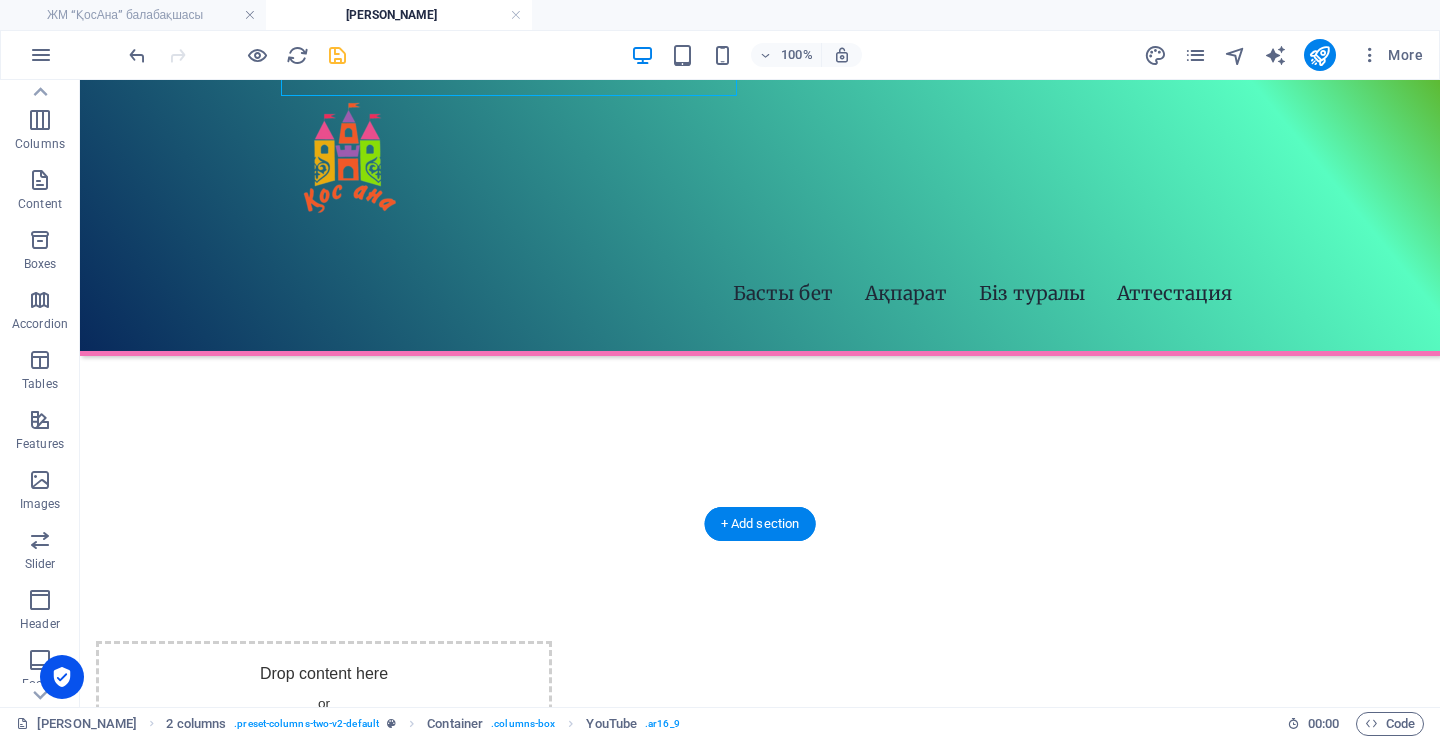 drag, startPoint x: 406, startPoint y: 334, endPoint x: 431, endPoint y: 348, distance: 28.653097 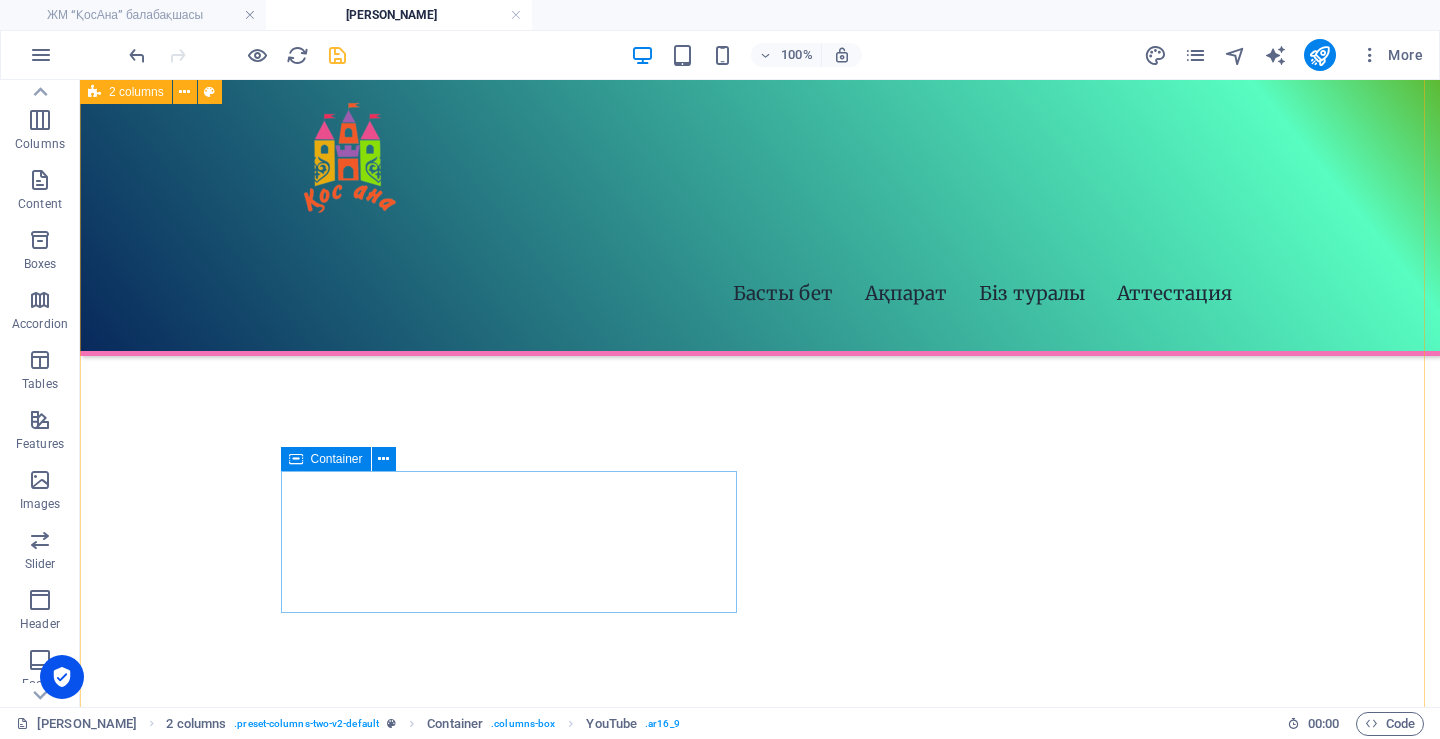 scroll, scrollTop: 545, scrollLeft: 0, axis: vertical 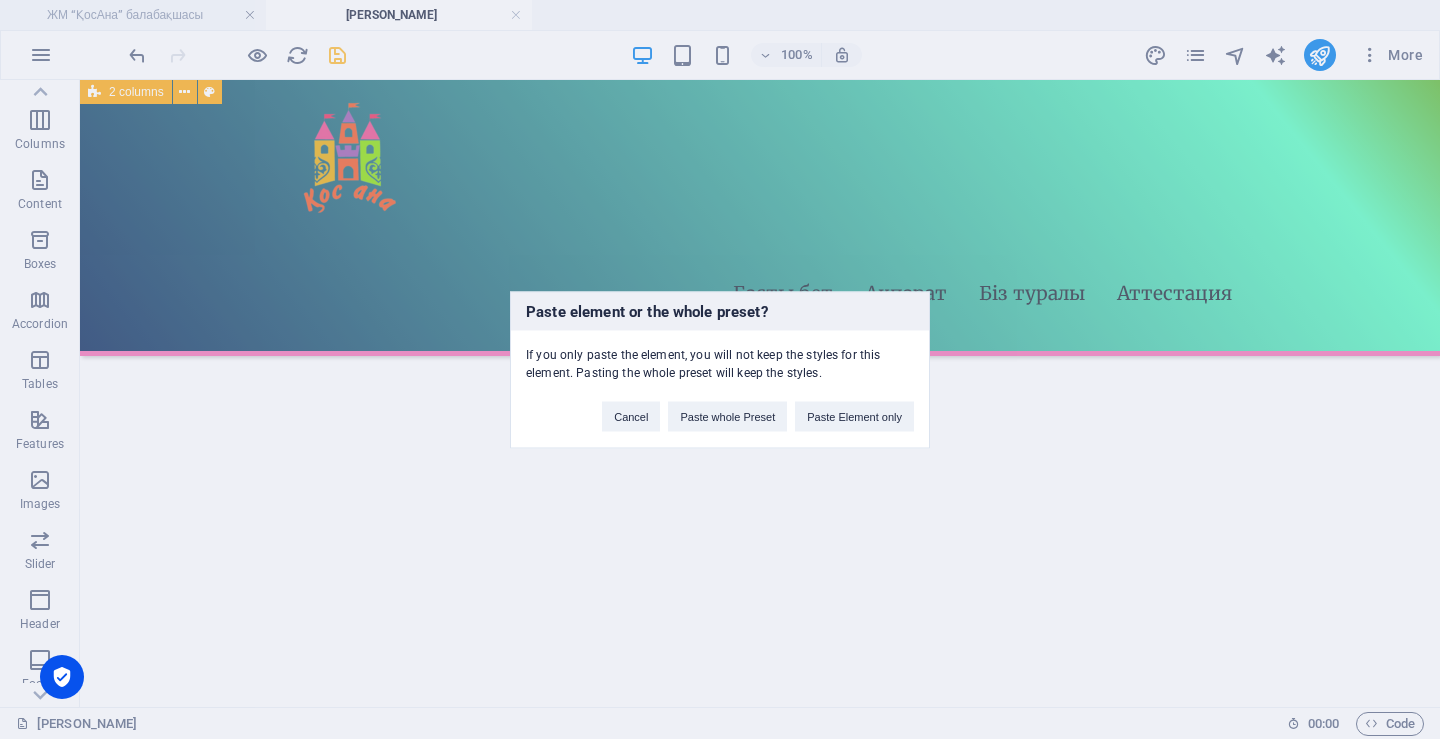 type 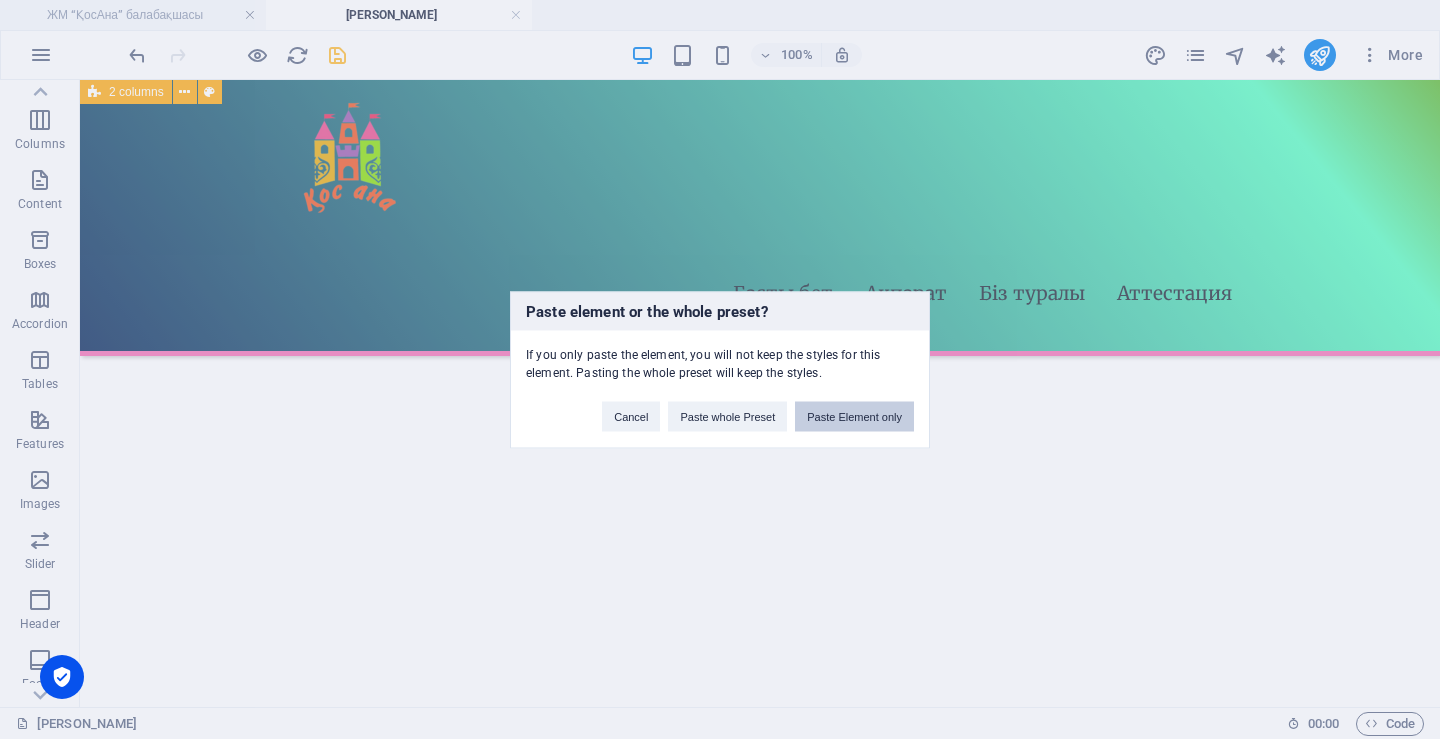 drag, startPoint x: 838, startPoint y: 417, endPoint x: 740, endPoint y: 344, distance: 122.20065 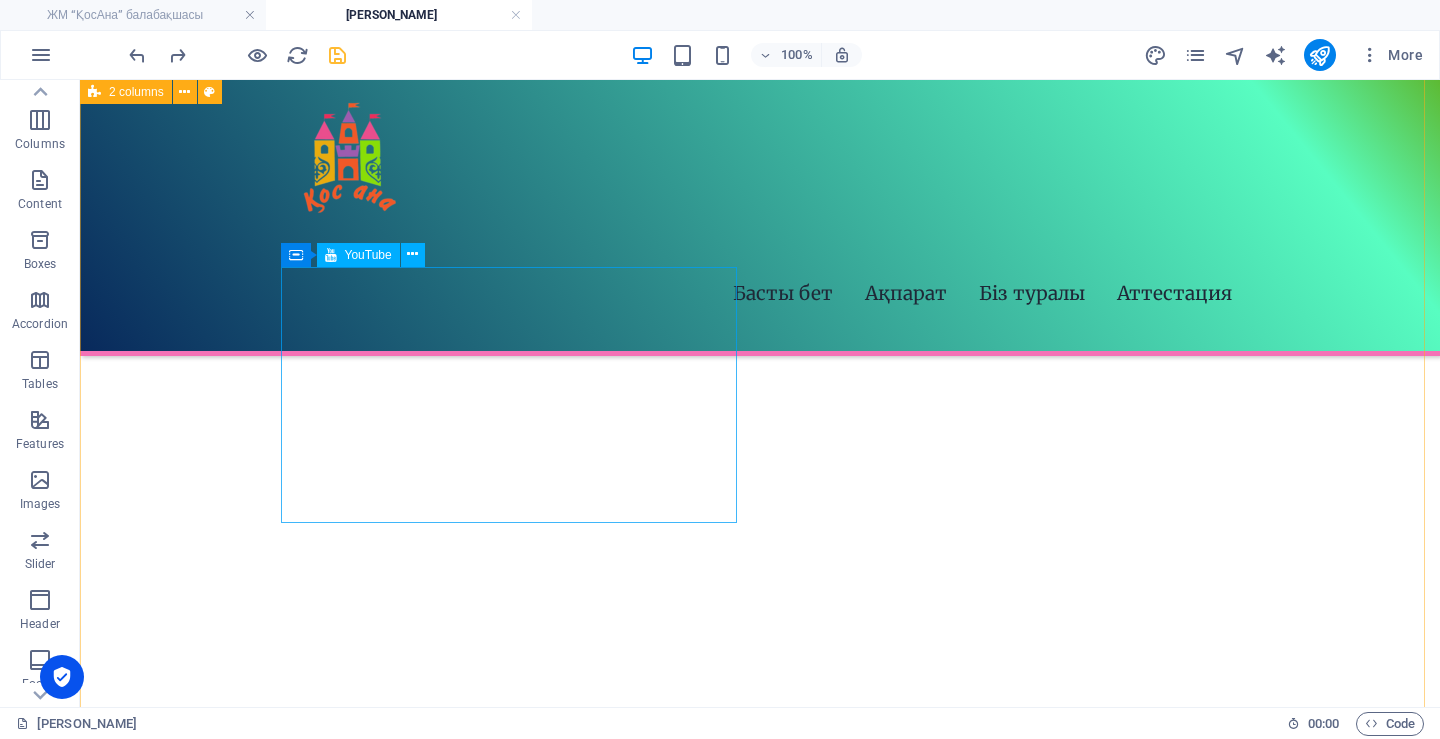 scroll, scrollTop: 254, scrollLeft: 0, axis: vertical 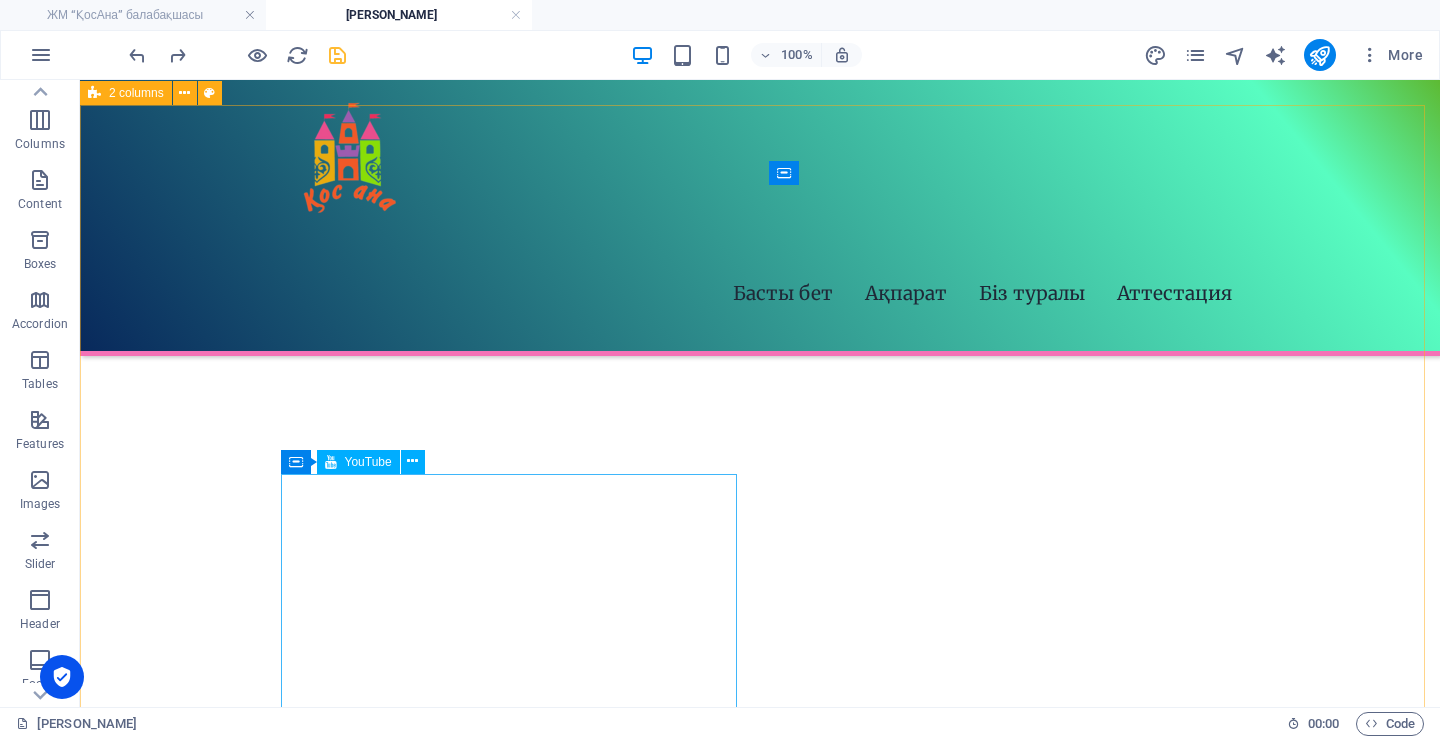 click on "YouTube" at bounding box center [368, 462] 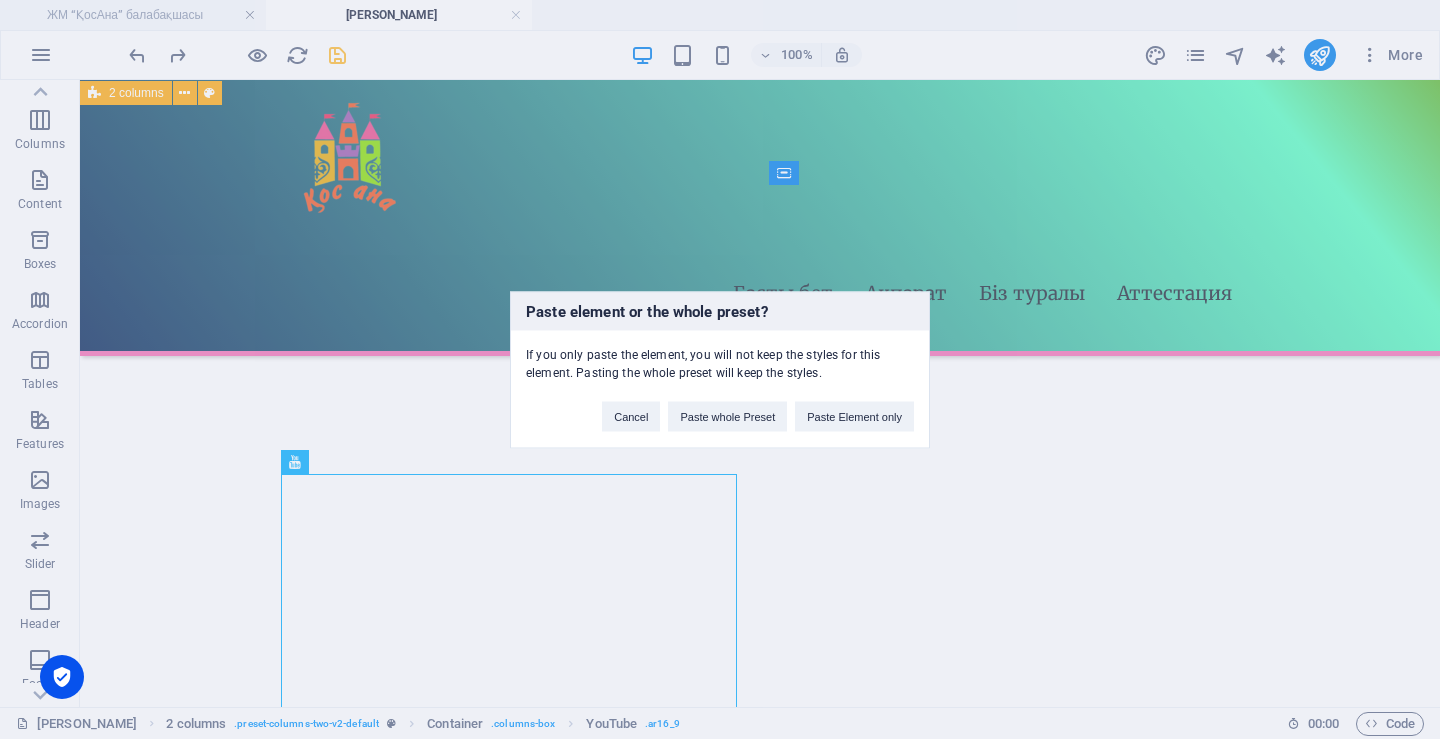 type 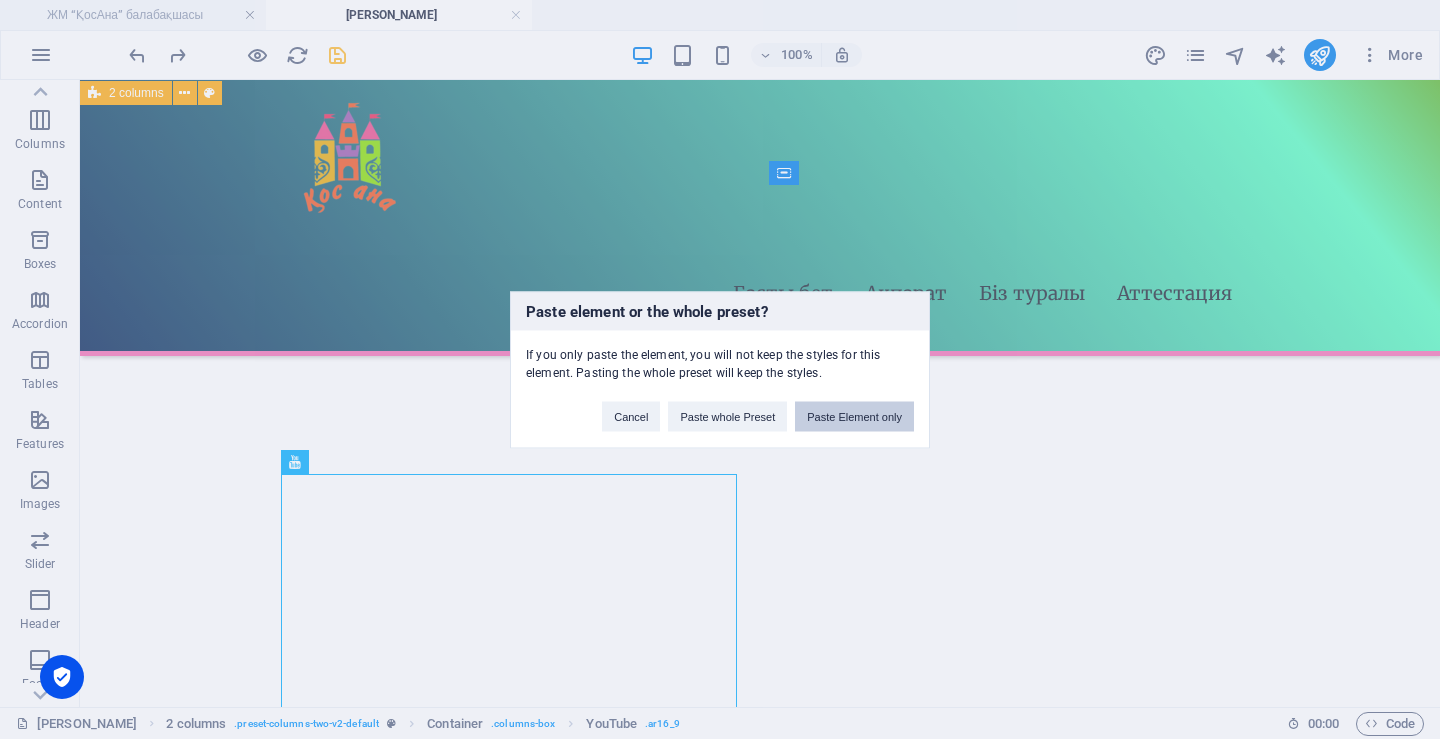 click on "Paste Element only" at bounding box center (854, 416) 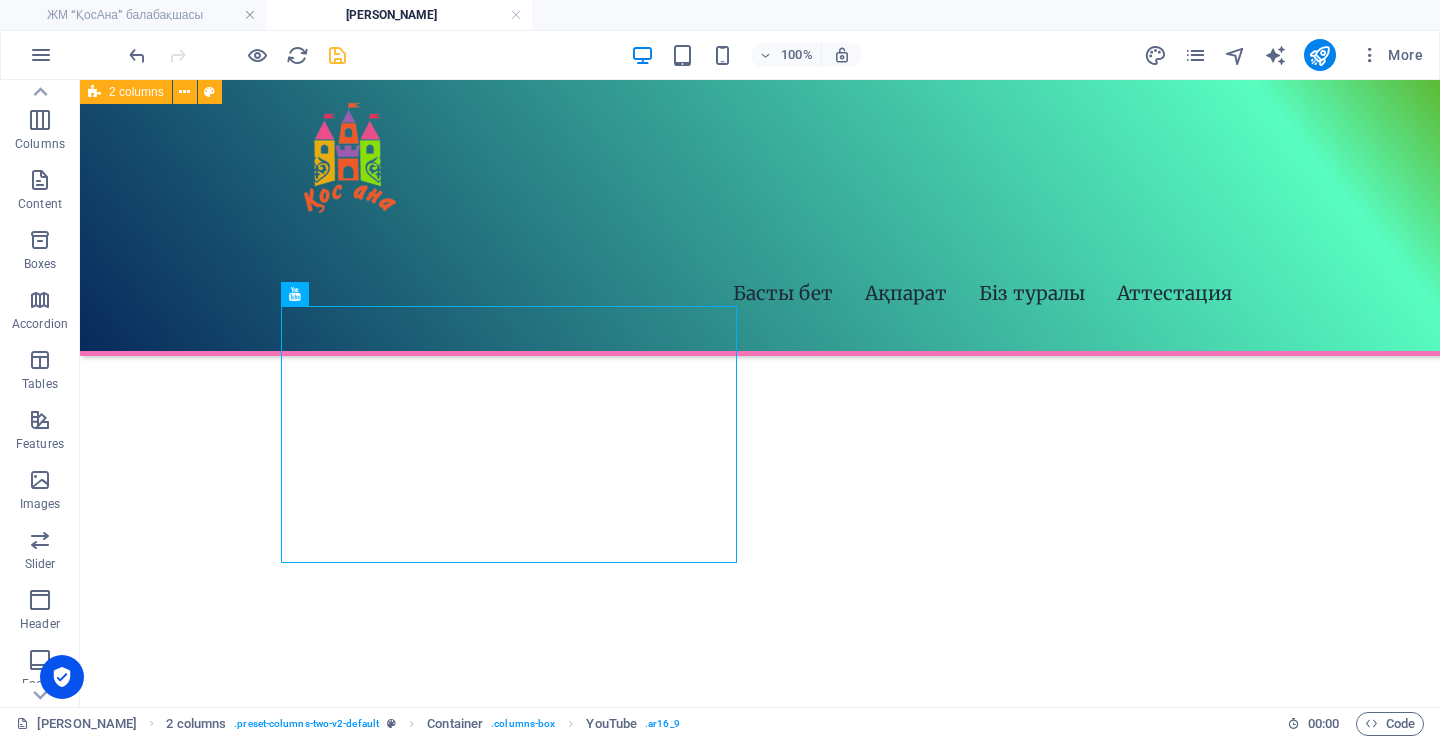 scroll, scrollTop: 850, scrollLeft: 0, axis: vertical 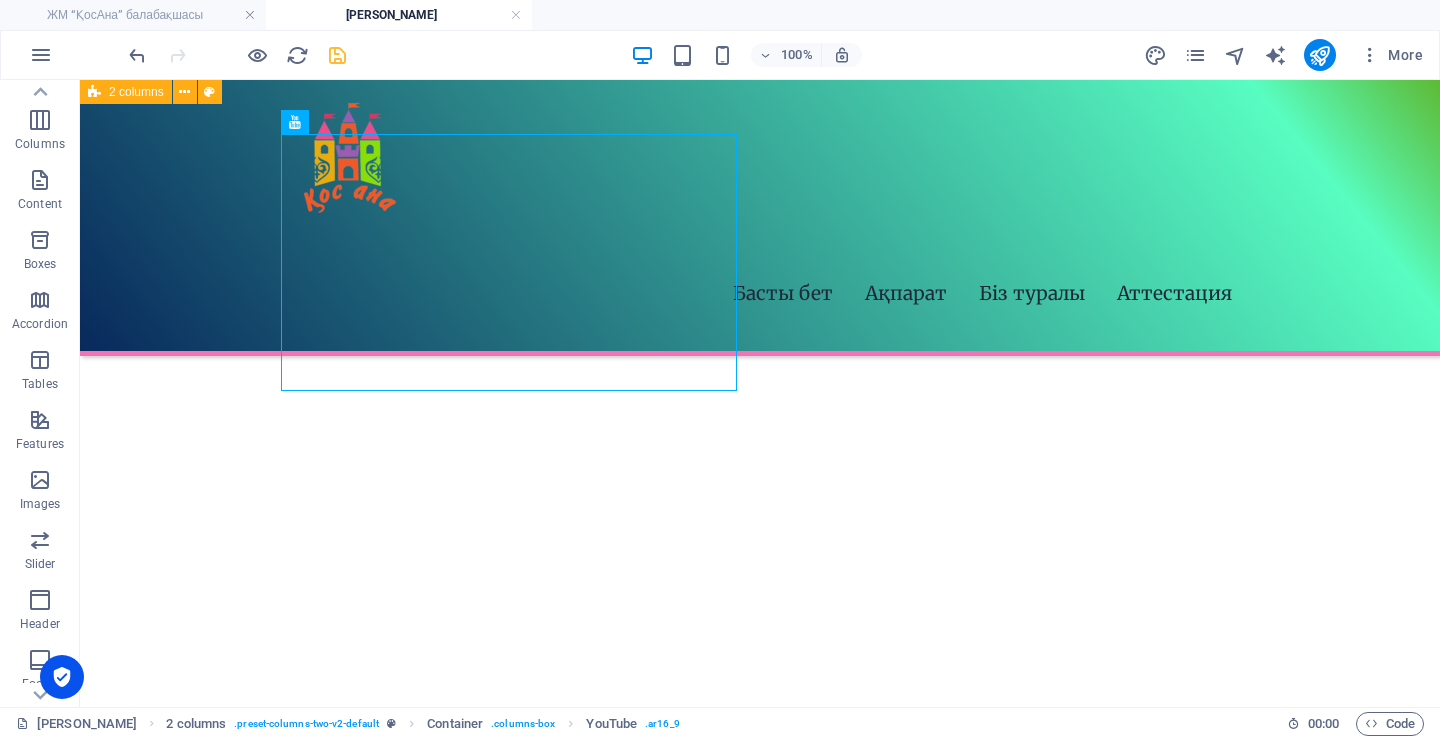 drag, startPoint x: 414, startPoint y: 435, endPoint x: 443, endPoint y: 486, distance: 58.66856 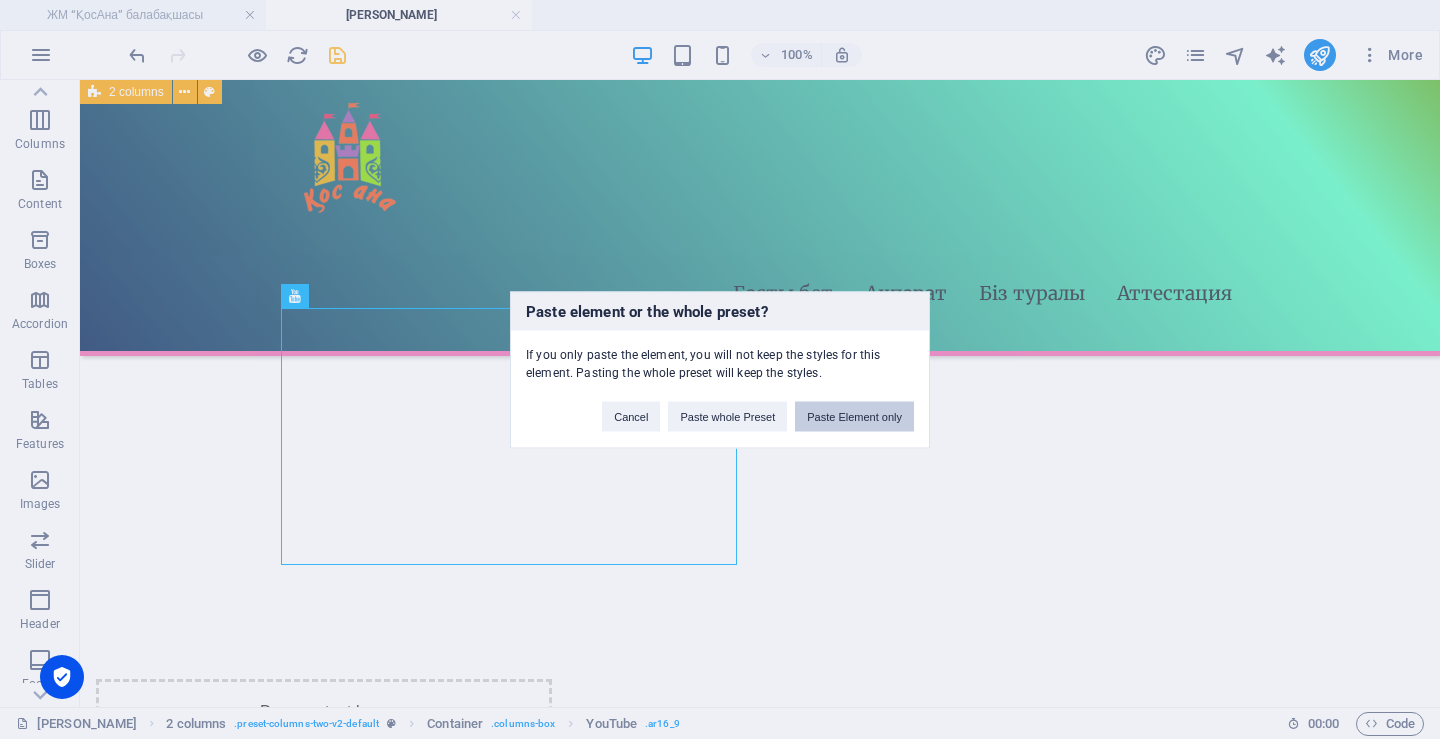 click on "Paste Element only" at bounding box center (854, 416) 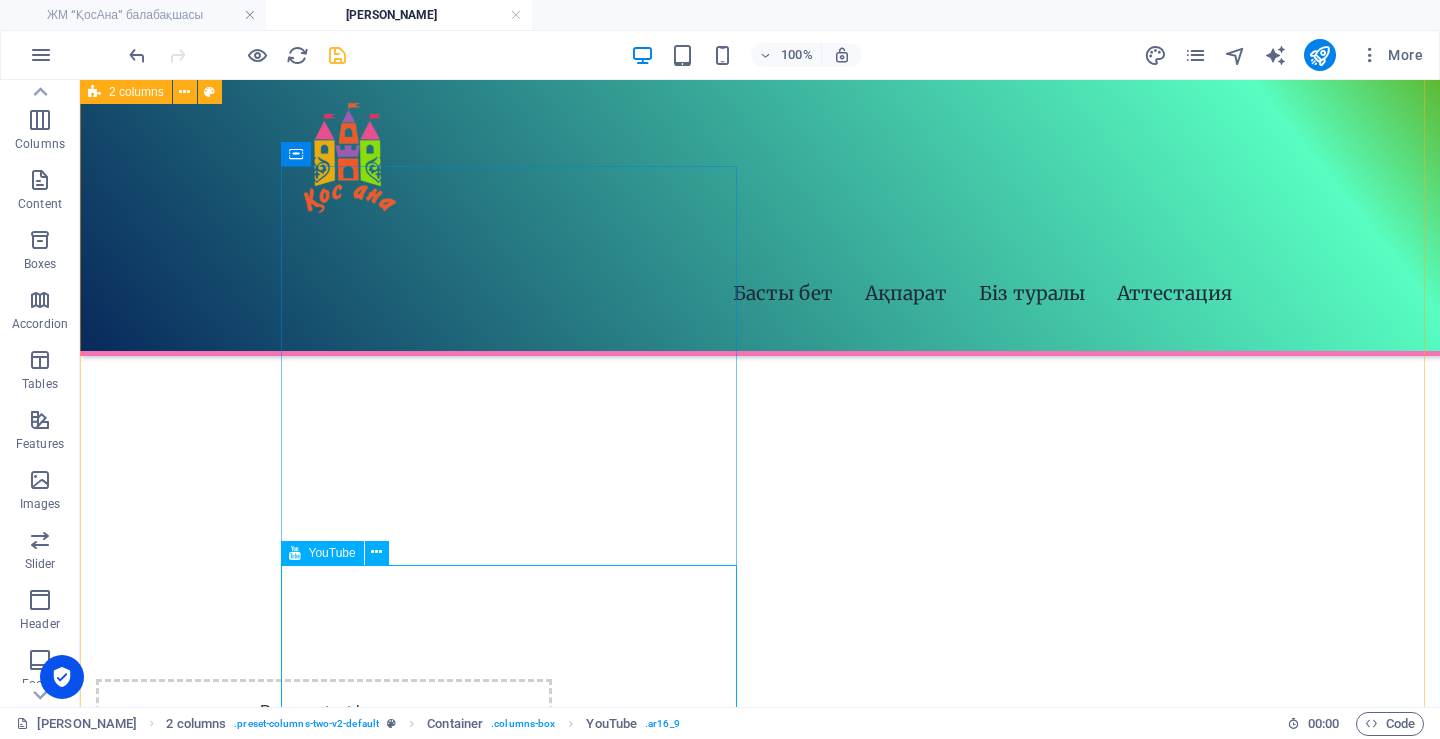 scroll, scrollTop: 857, scrollLeft: 0, axis: vertical 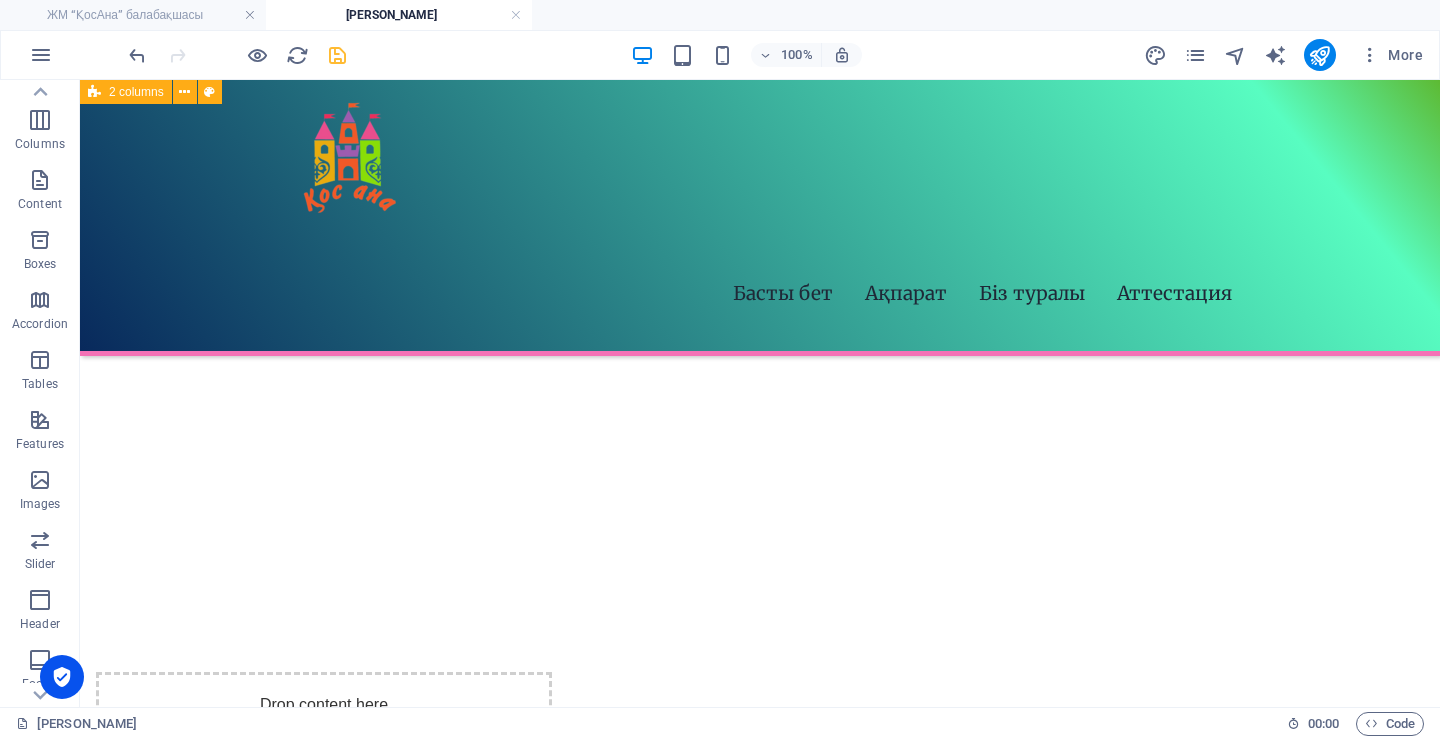 drag, startPoint x: 374, startPoint y: 636, endPoint x: 894, endPoint y: 271, distance: 635.3149 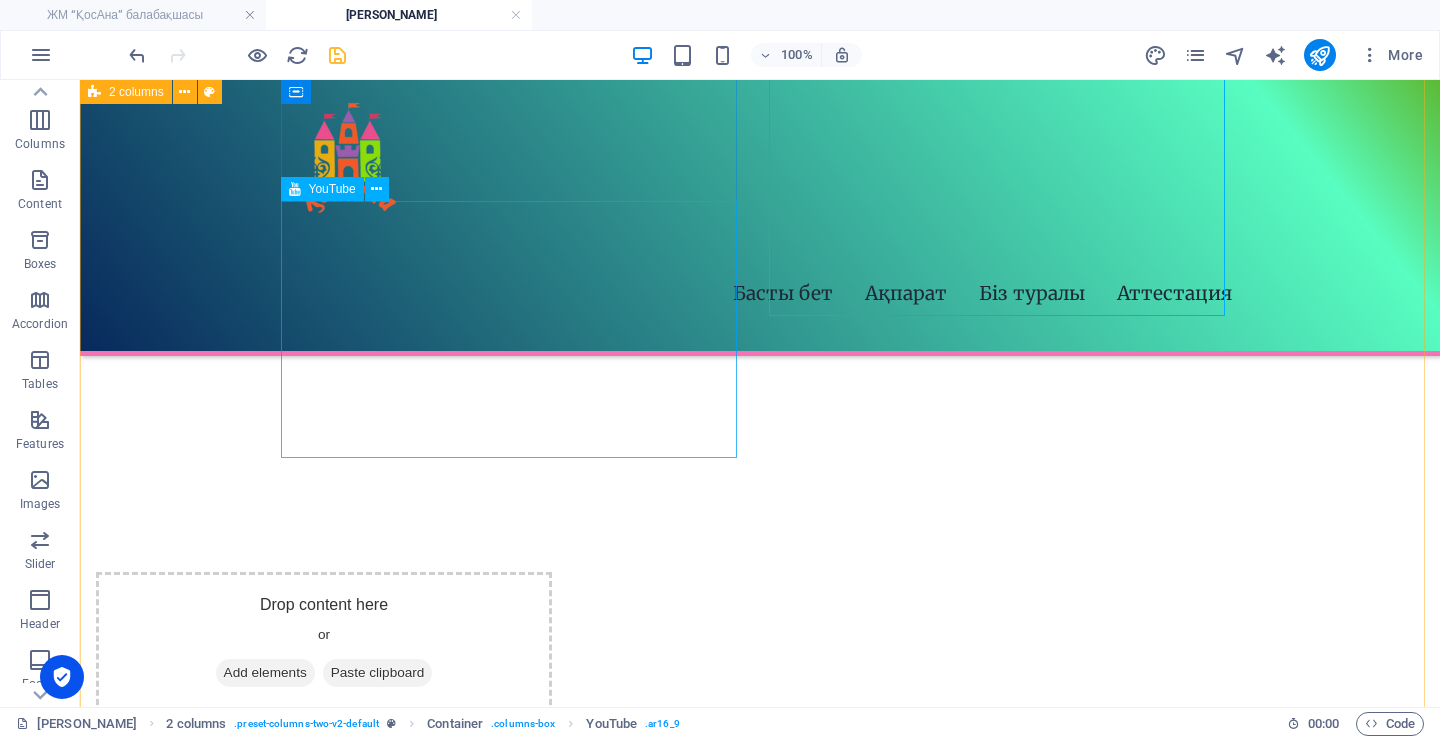 scroll, scrollTop: 757, scrollLeft: 0, axis: vertical 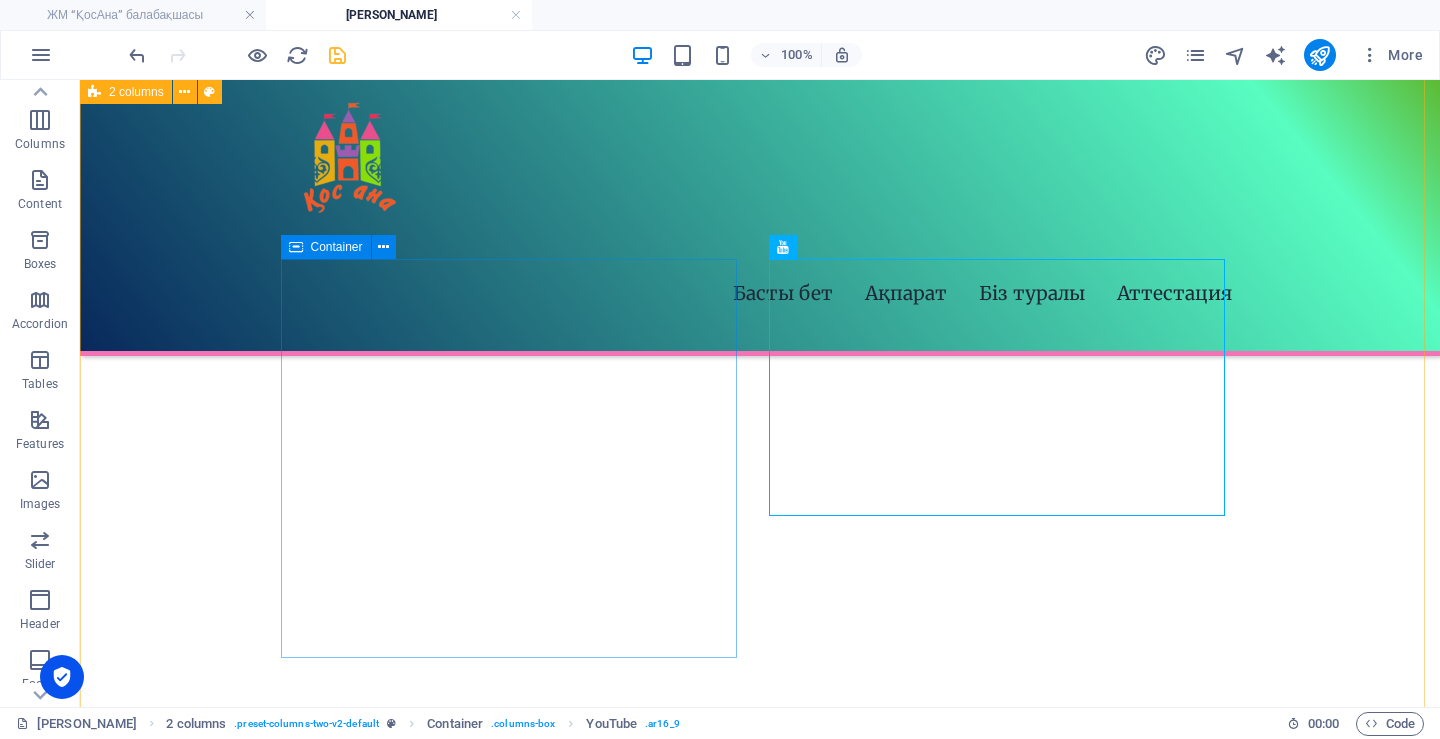 click on "Paste clipboard" at bounding box center [378, 873] 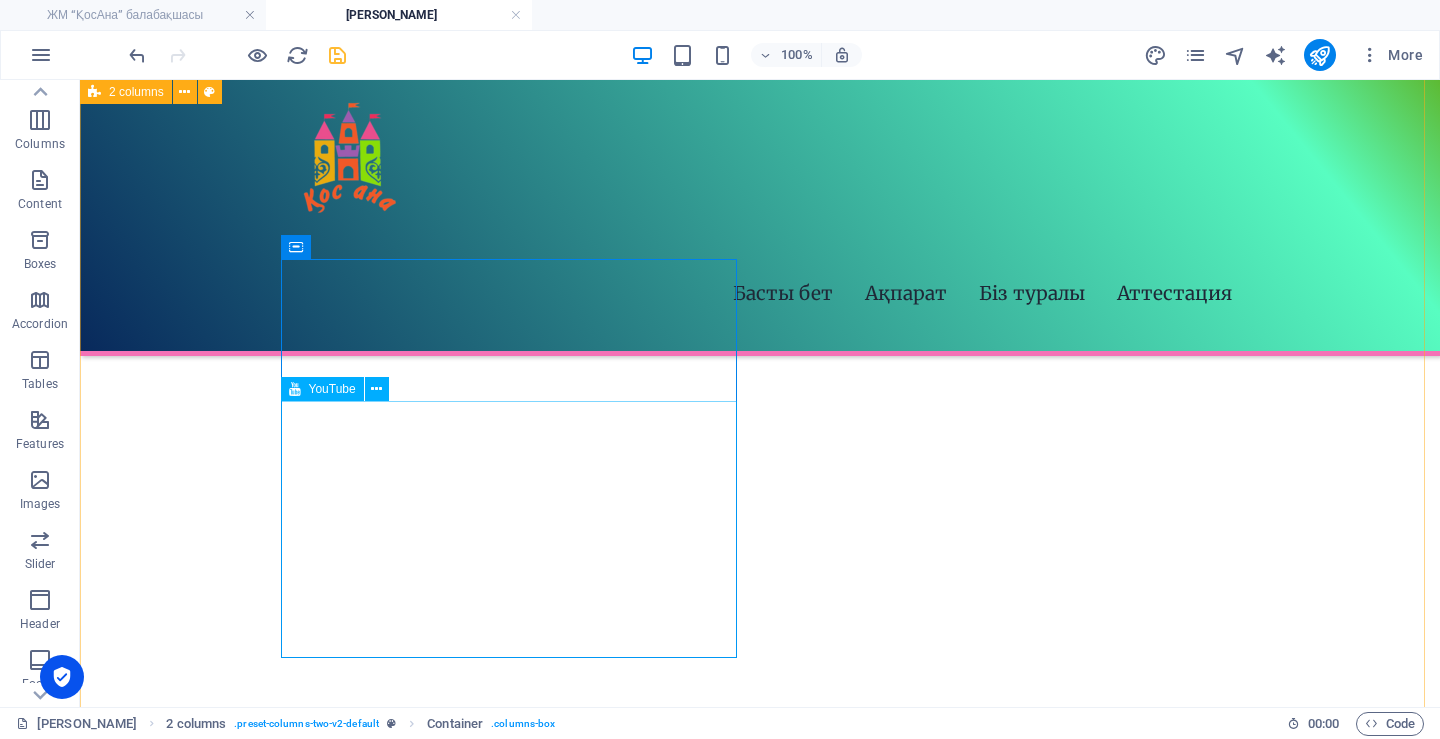 click at bounding box center [324, 1042] 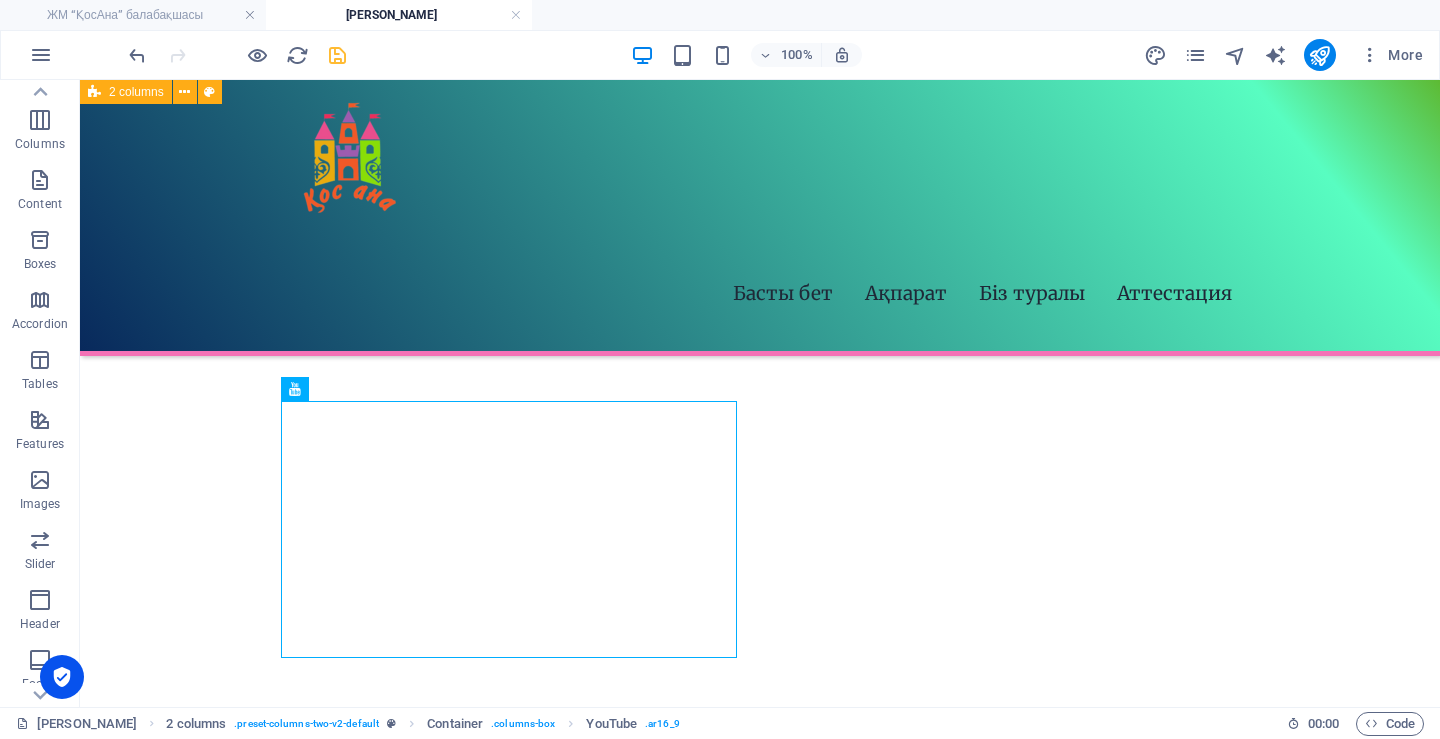 drag, startPoint x: 394, startPoint y: 474, endPoint x: 416, endPoint y: 279, distance: 196.2371 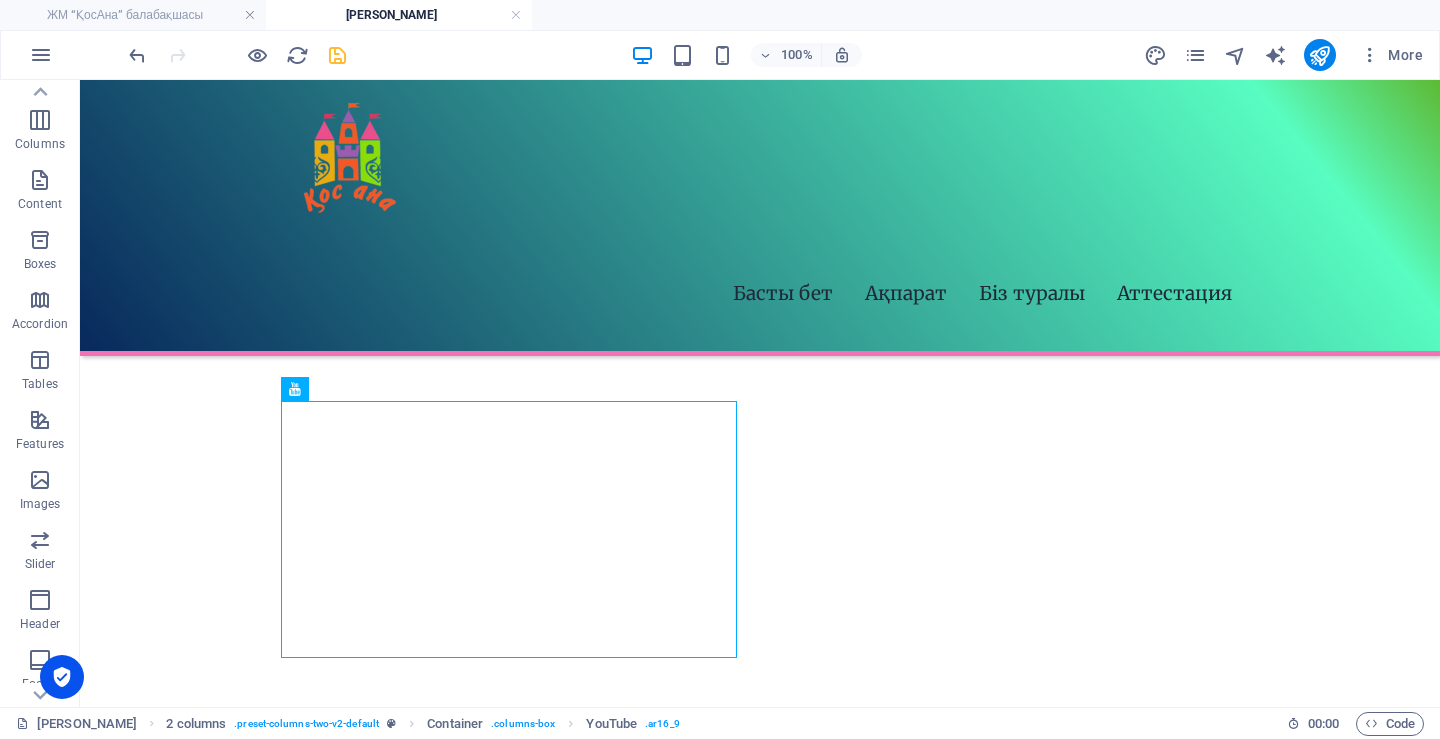 drag, startPoint x: 397, startPoint y: 463, endPoint x: 346, endPoint y: 310, distance: 161.27615 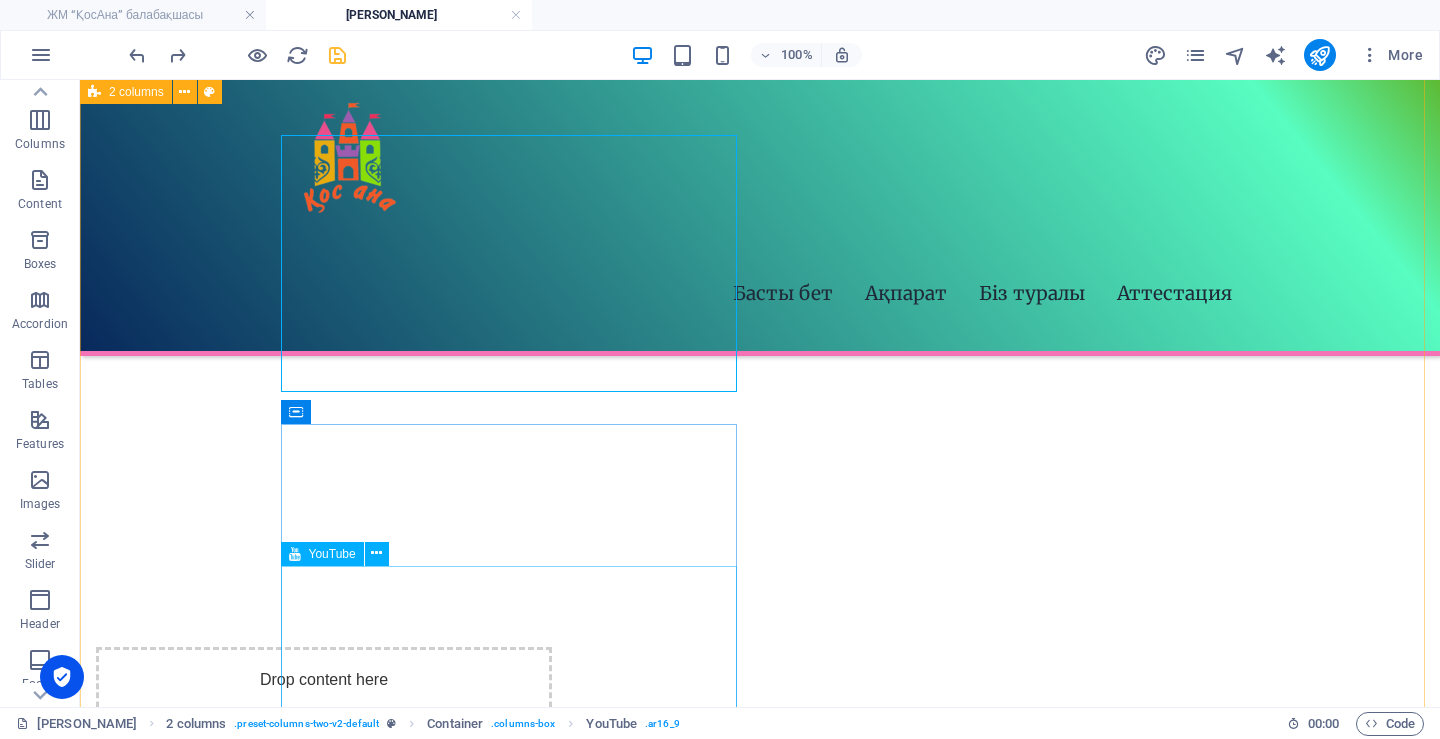 scroll, scrollTop: 693, scrollLeft: 0, axis: vertical 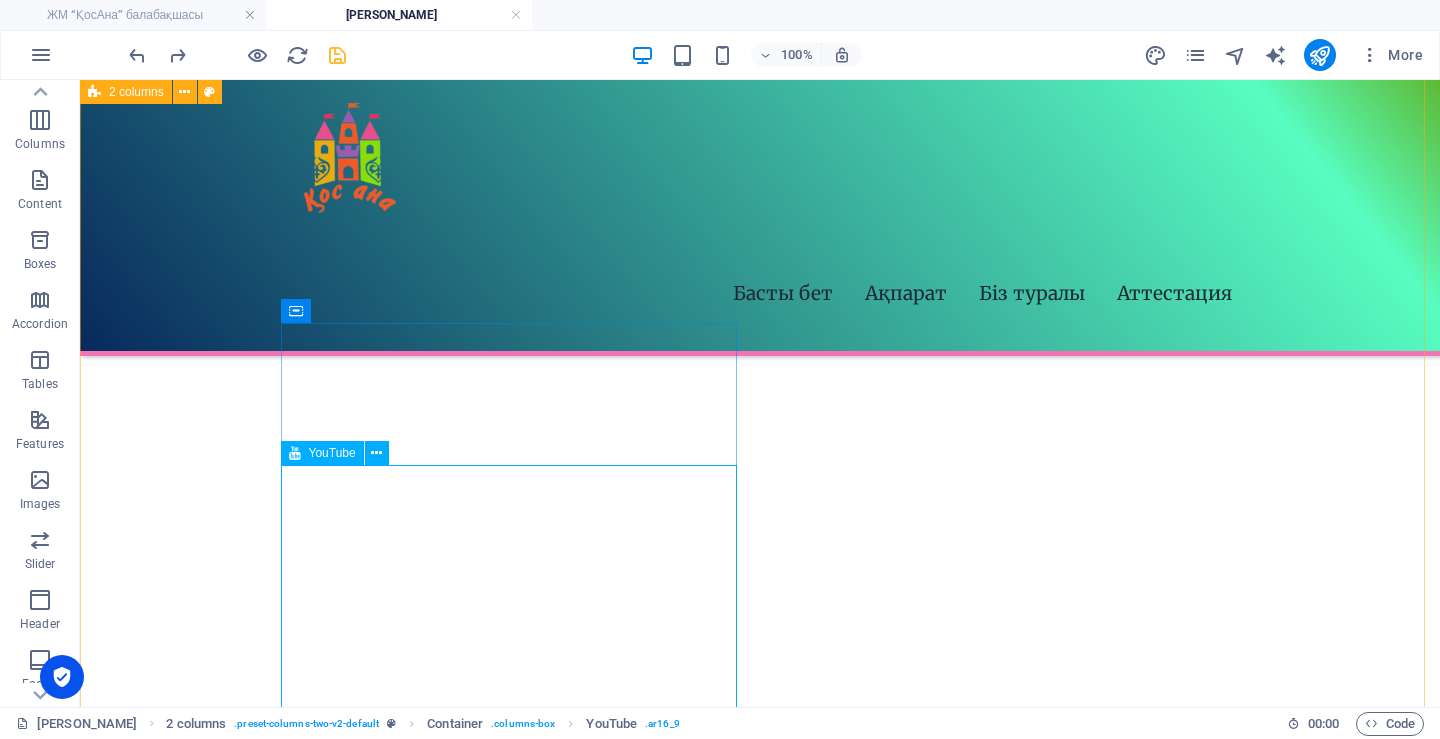 click on "YouTube" at bounding box center (332, 453) 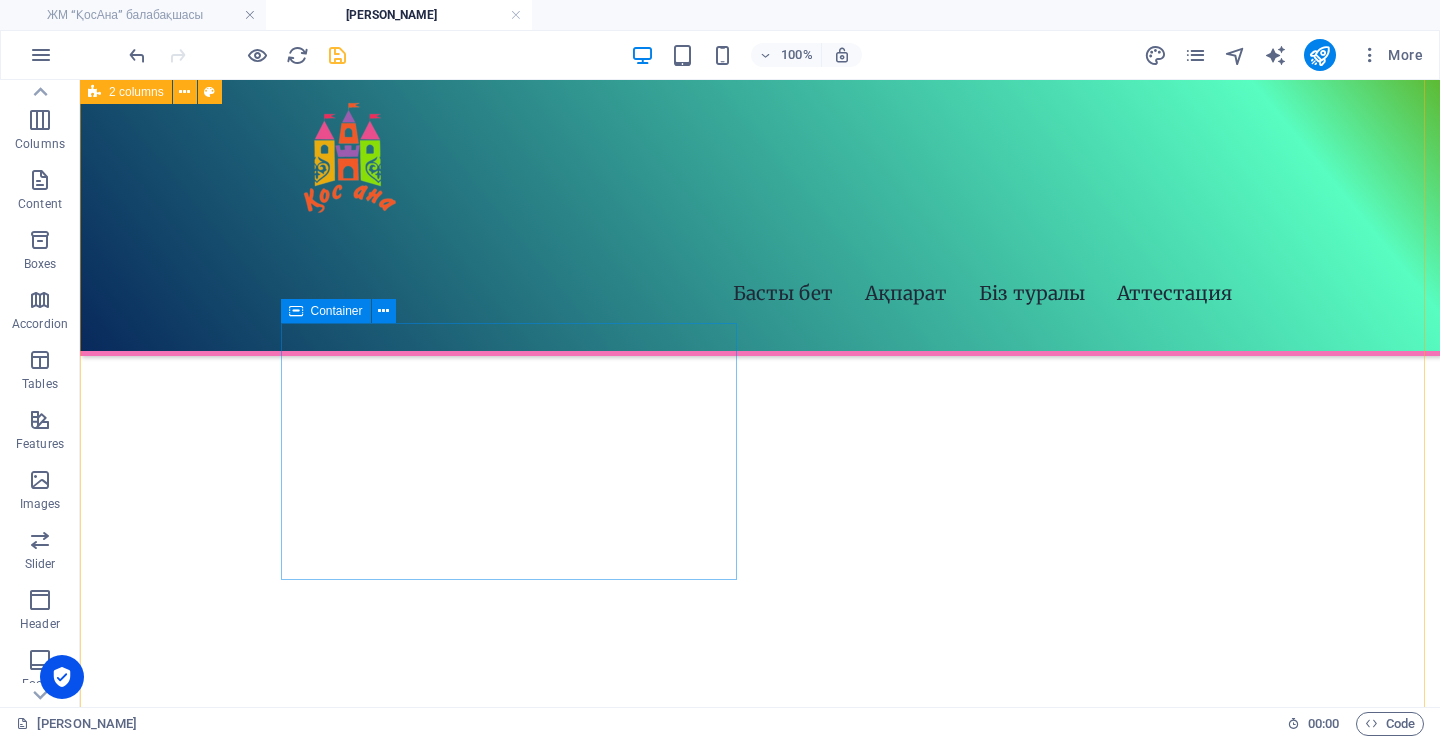 click on "Drop content here or  Add elements  Paste clipboard" at bounding box center (324, 907) 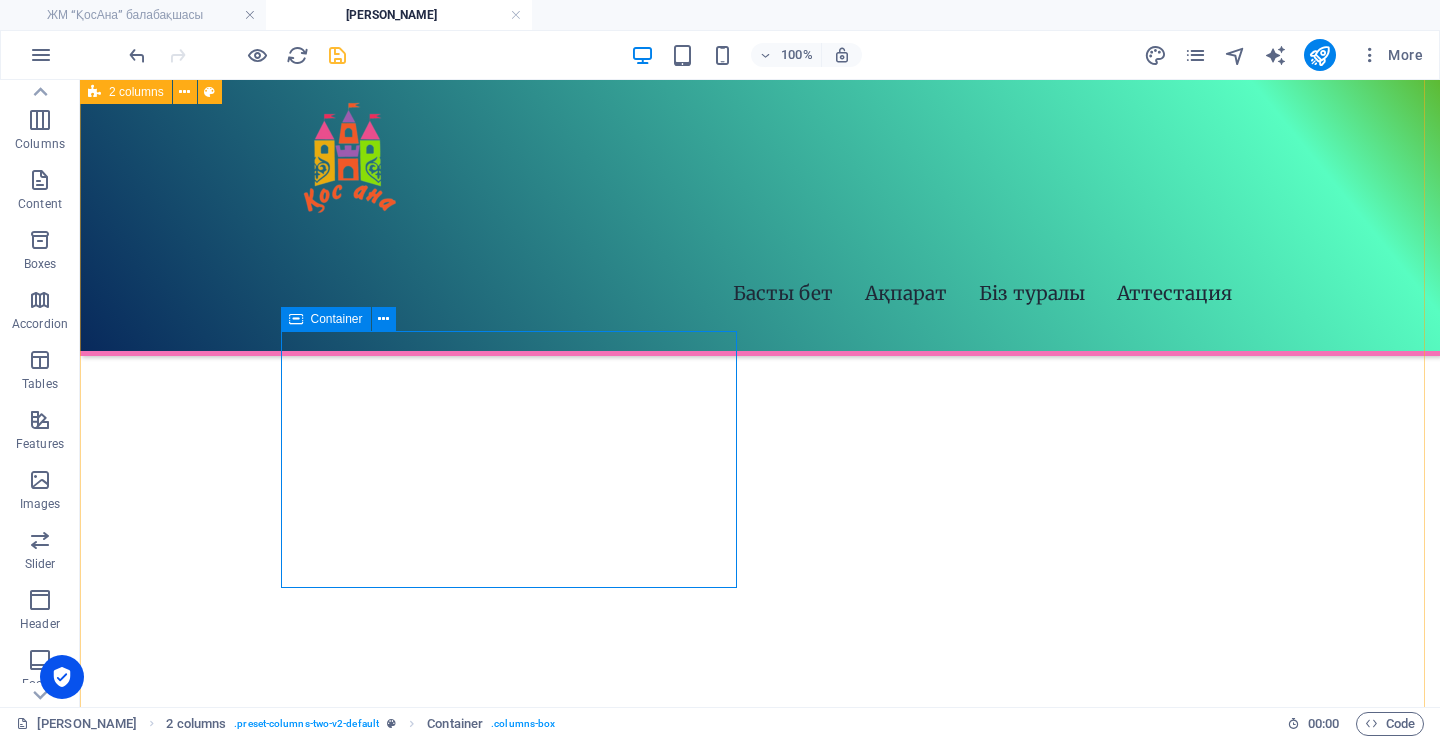 scroll, scrollTop: 593, scrollLeft: 0, axis: vertical 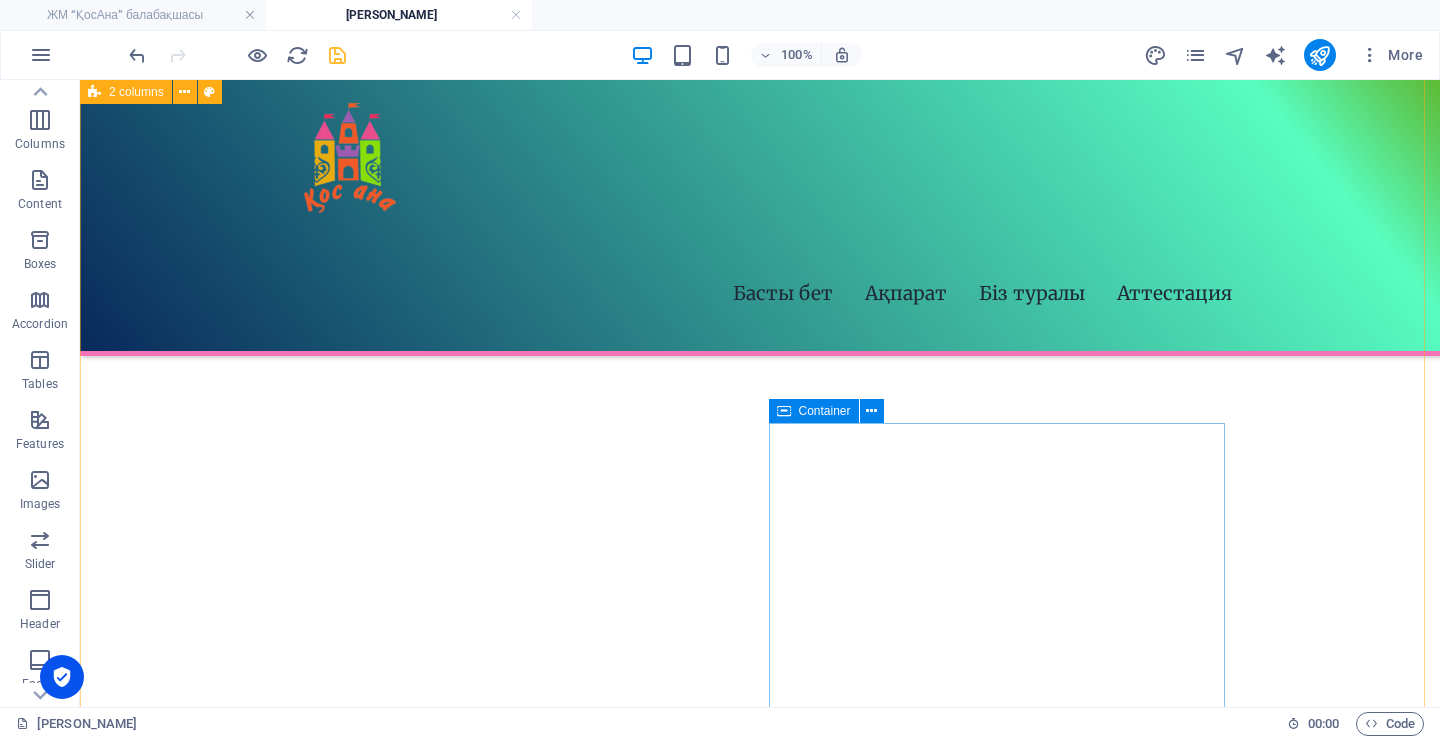click on "Drop content here or  Add elements  Paste clipboard" at bounding box center (324, 1280) 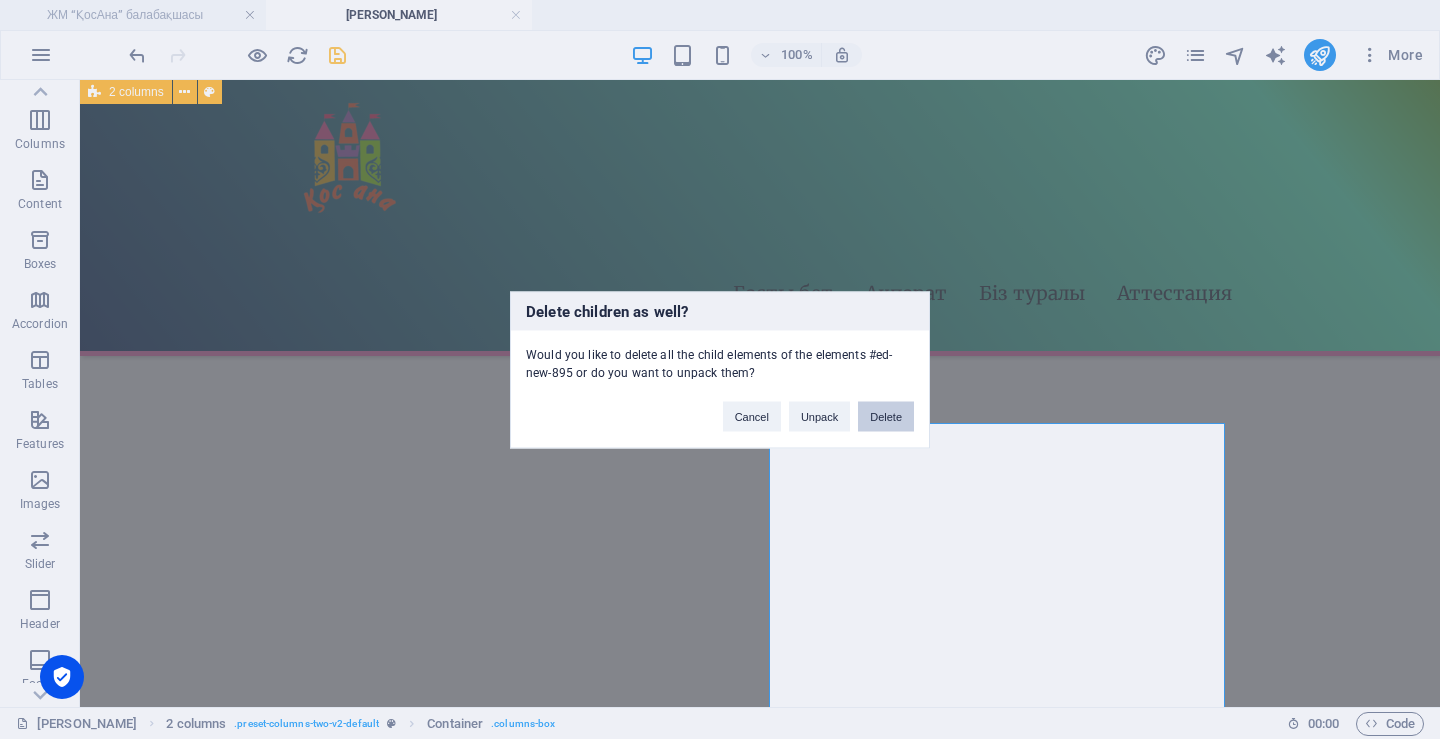 click on "Delete" at bounding box center [886, 416] 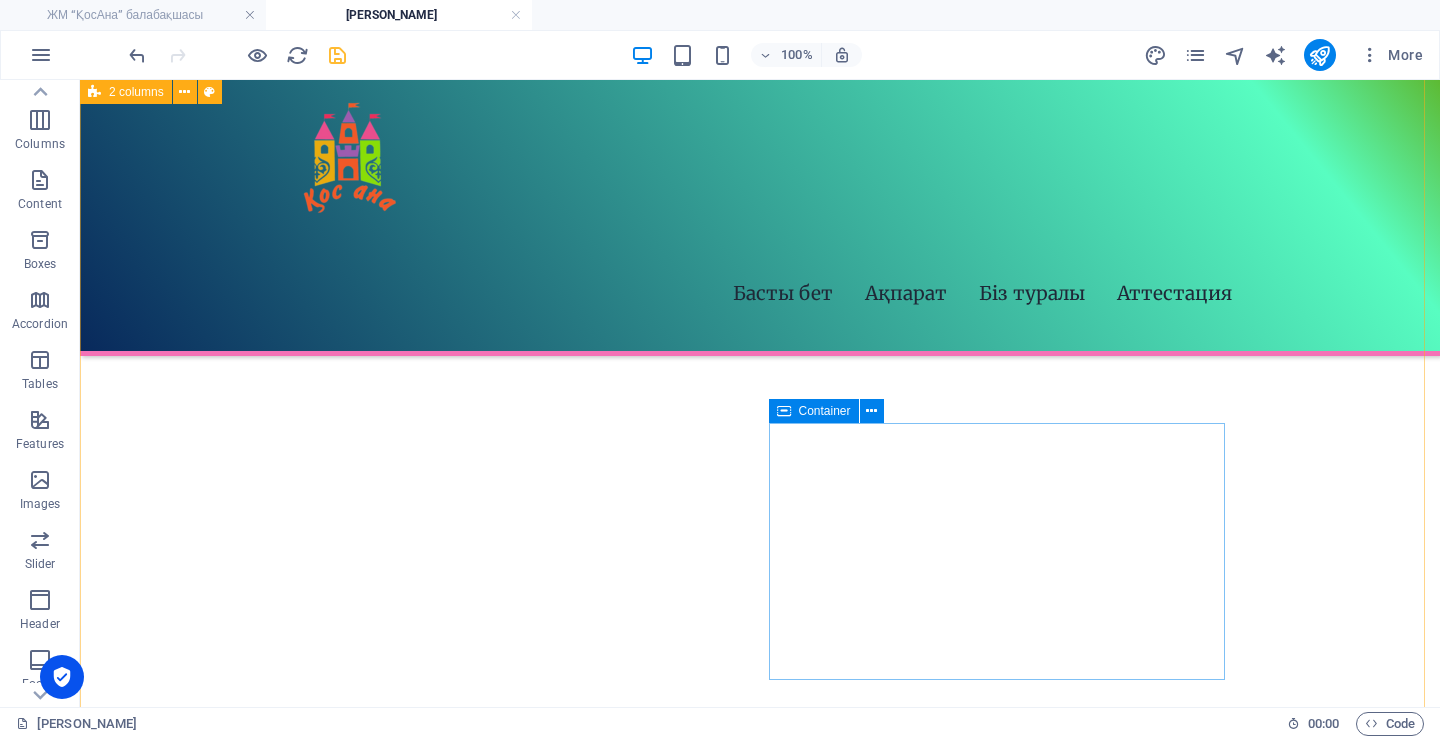 click on "Drop content here or  Add elements  Paste clipboard" at bounding box center (324, 1280) 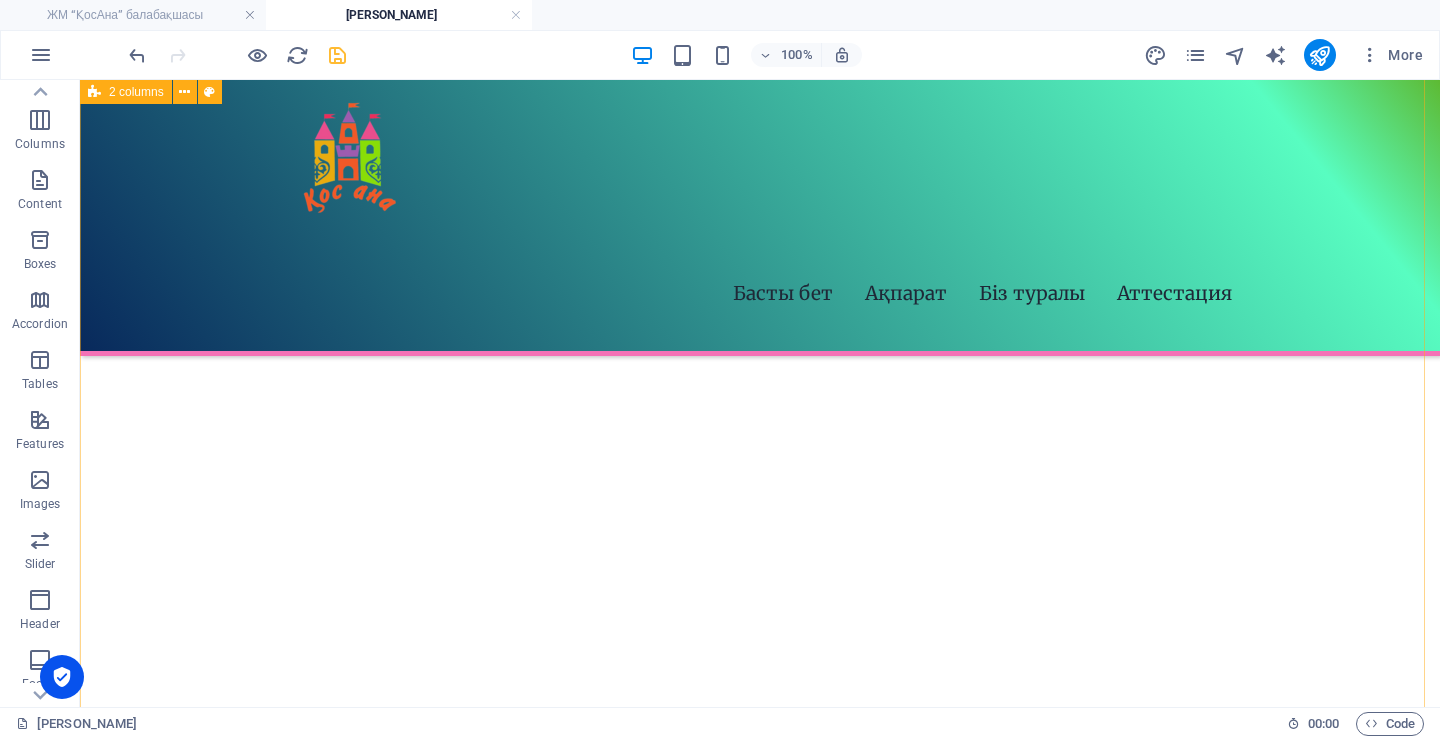 scroll, scrollTop: 493, scrollLeft: 0, axis: vertical 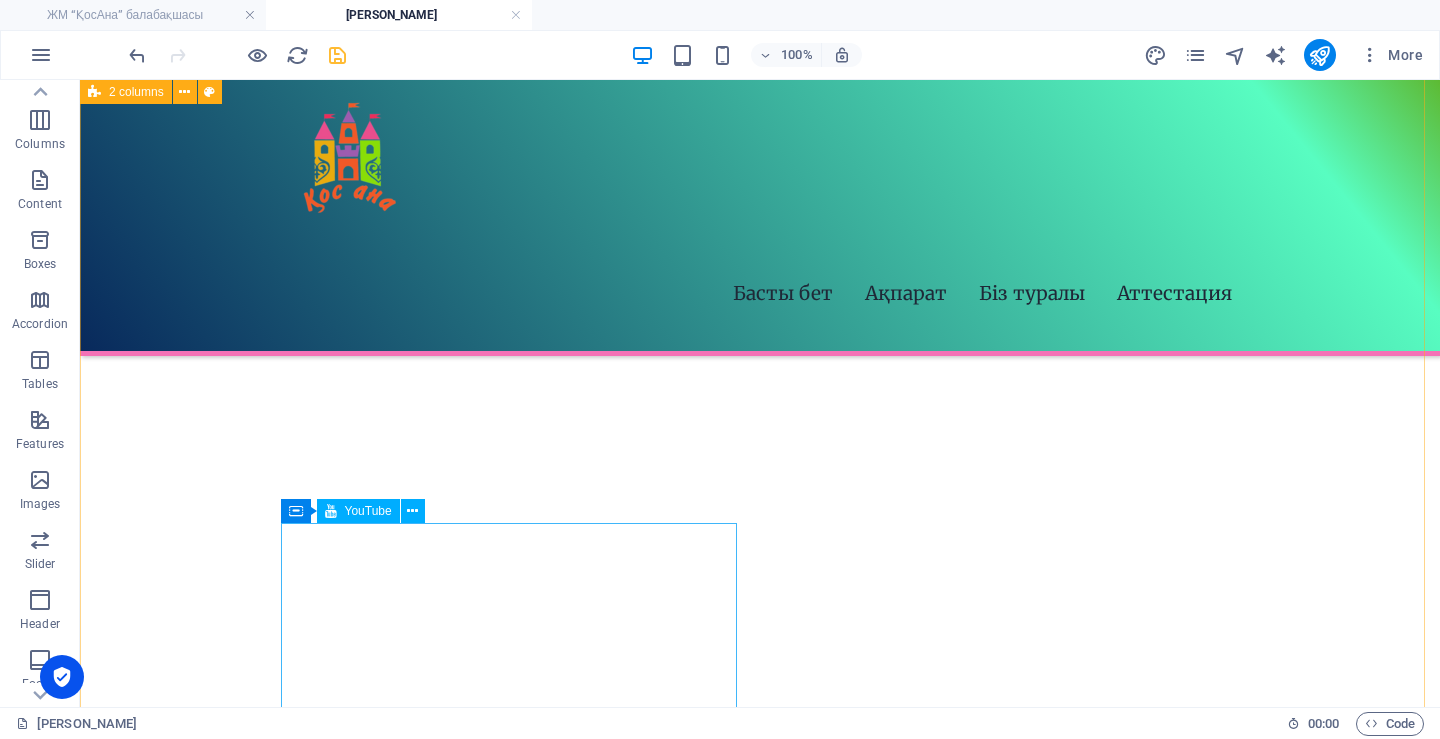 click at bounding box center [331, 511] 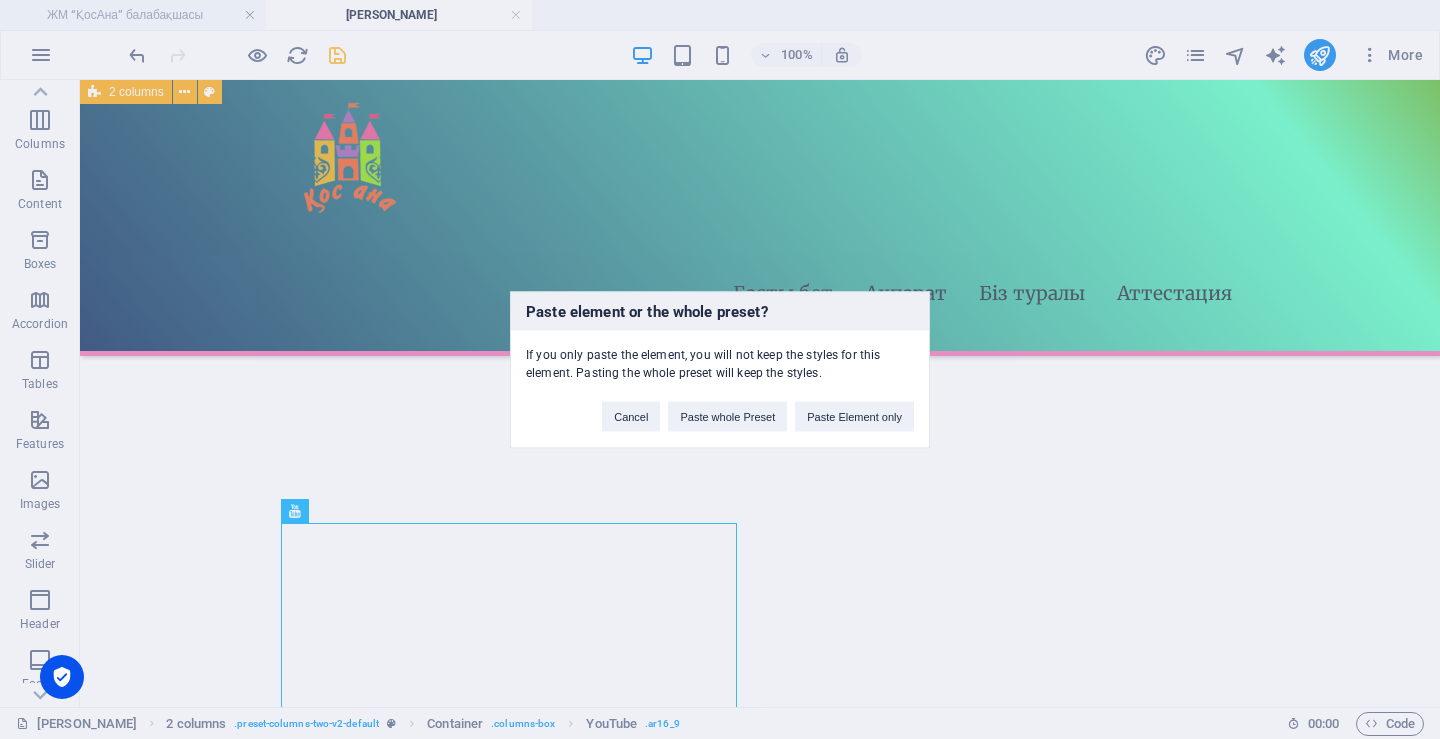 type 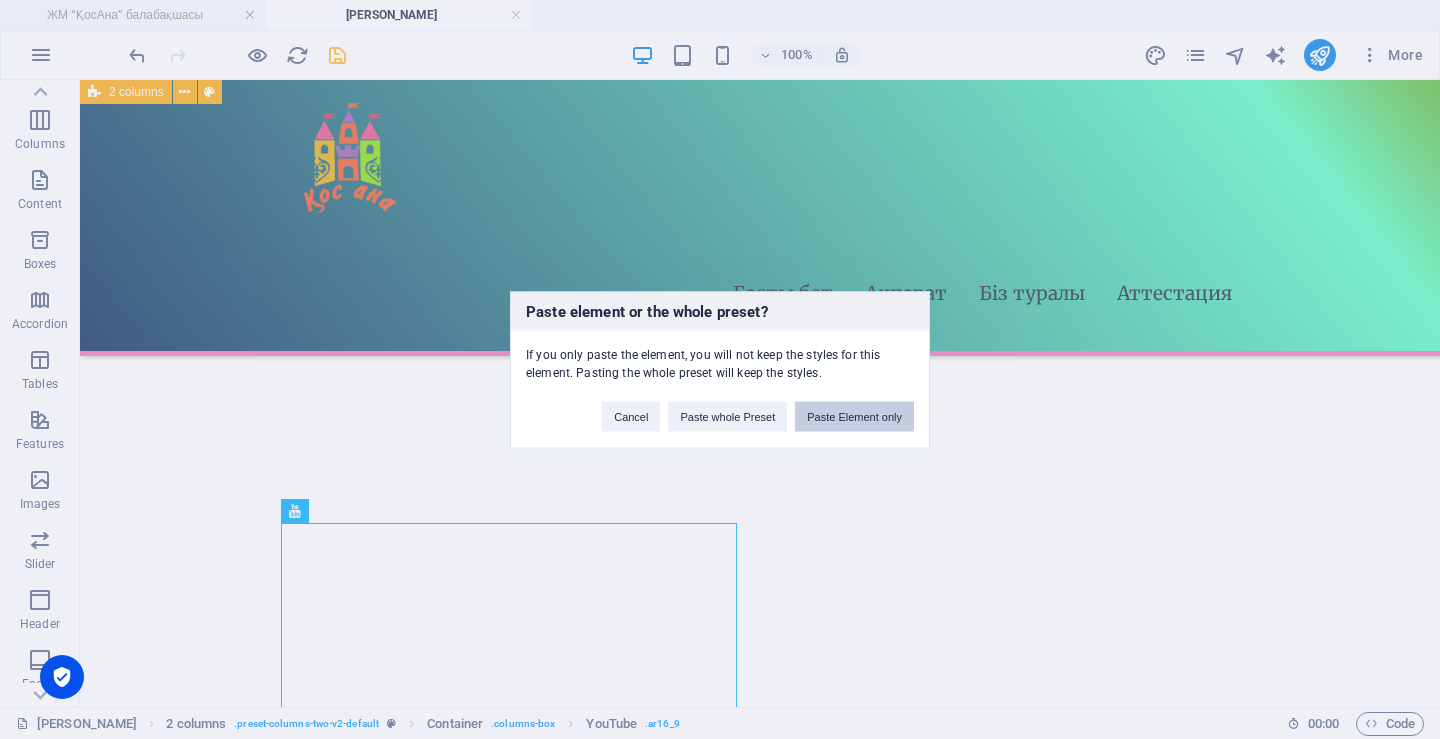 click on "Paste Element only" at bounding box center [854, 416] 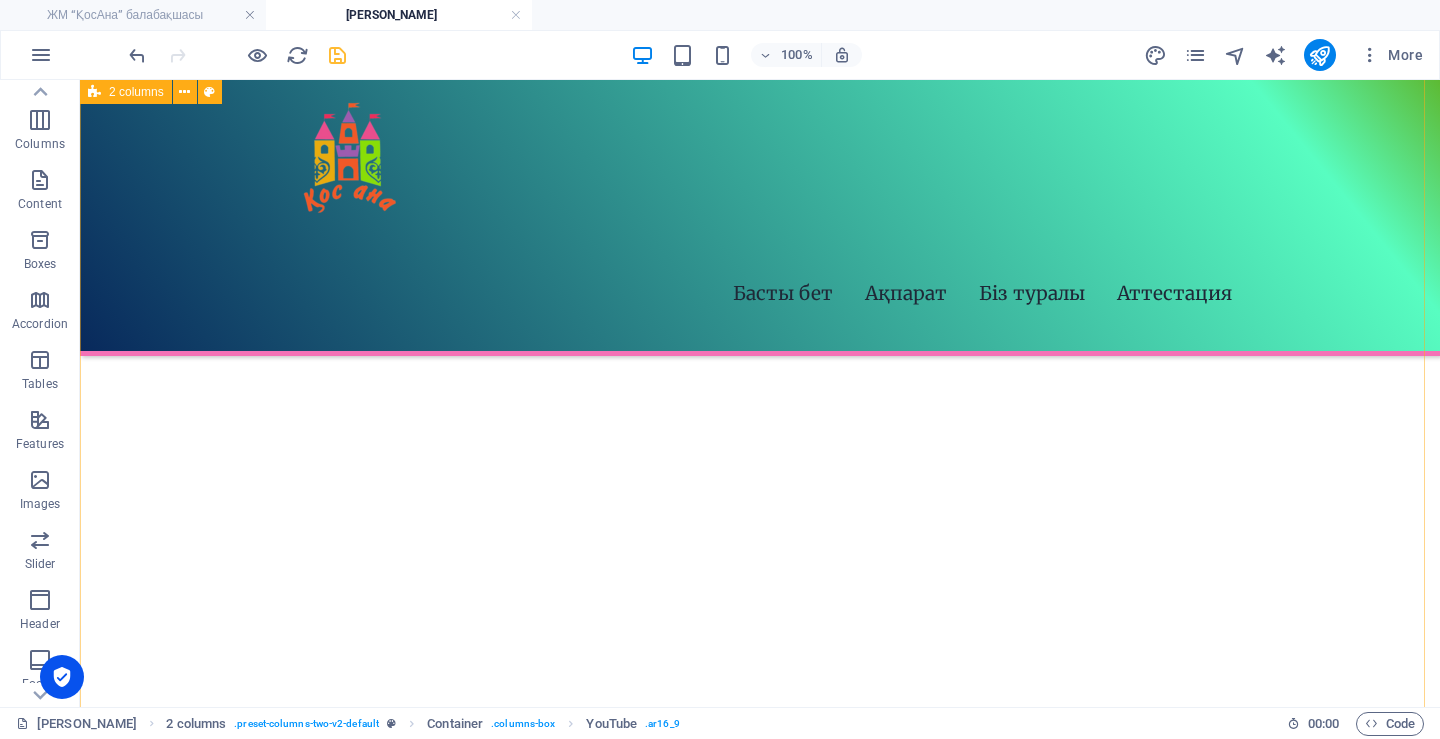 click at bounding box center (760, 732) 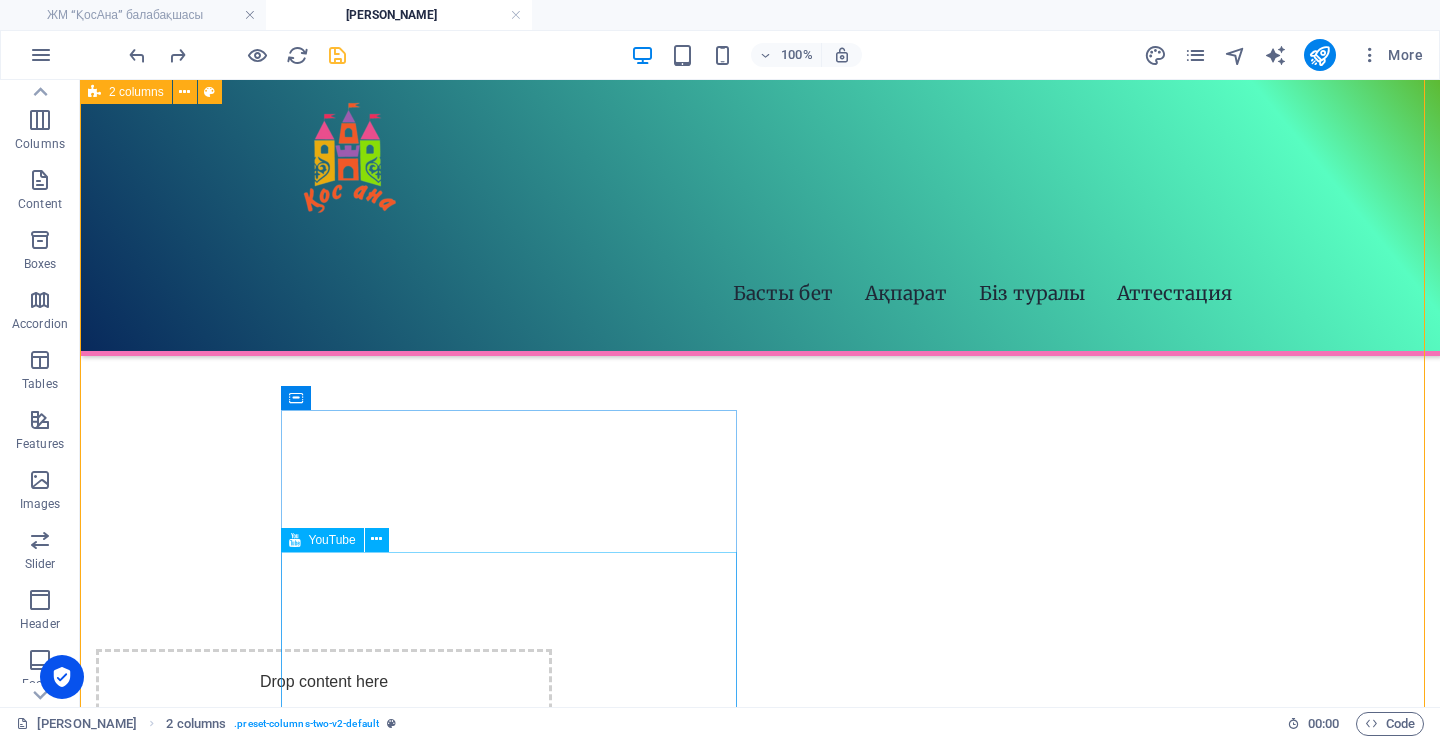scroll, scrollTop: 1219, scrollLeft: 0, axis: vertical 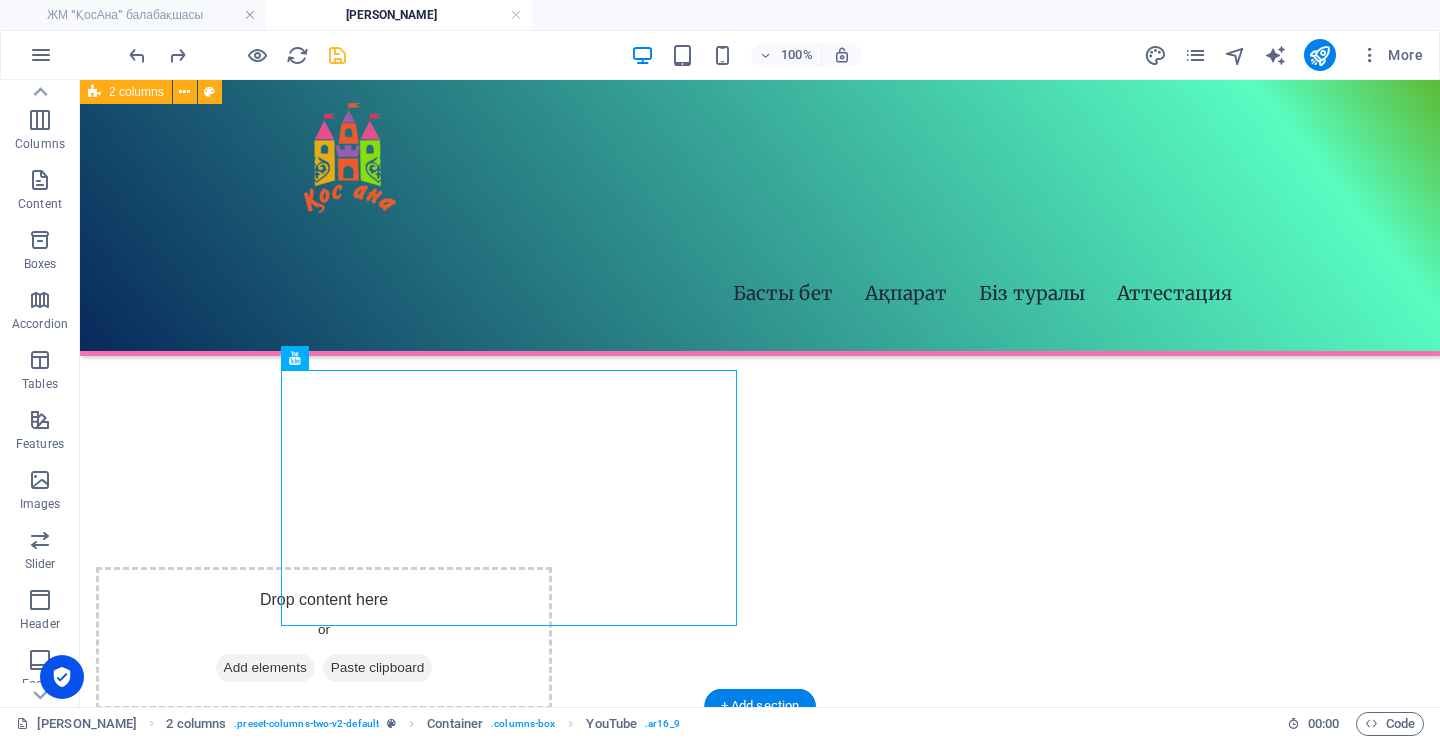 drag, startPoint x: 406, startPoint y: 440, endPoint x: 363, endPoint y: 288, distance: 157.96518 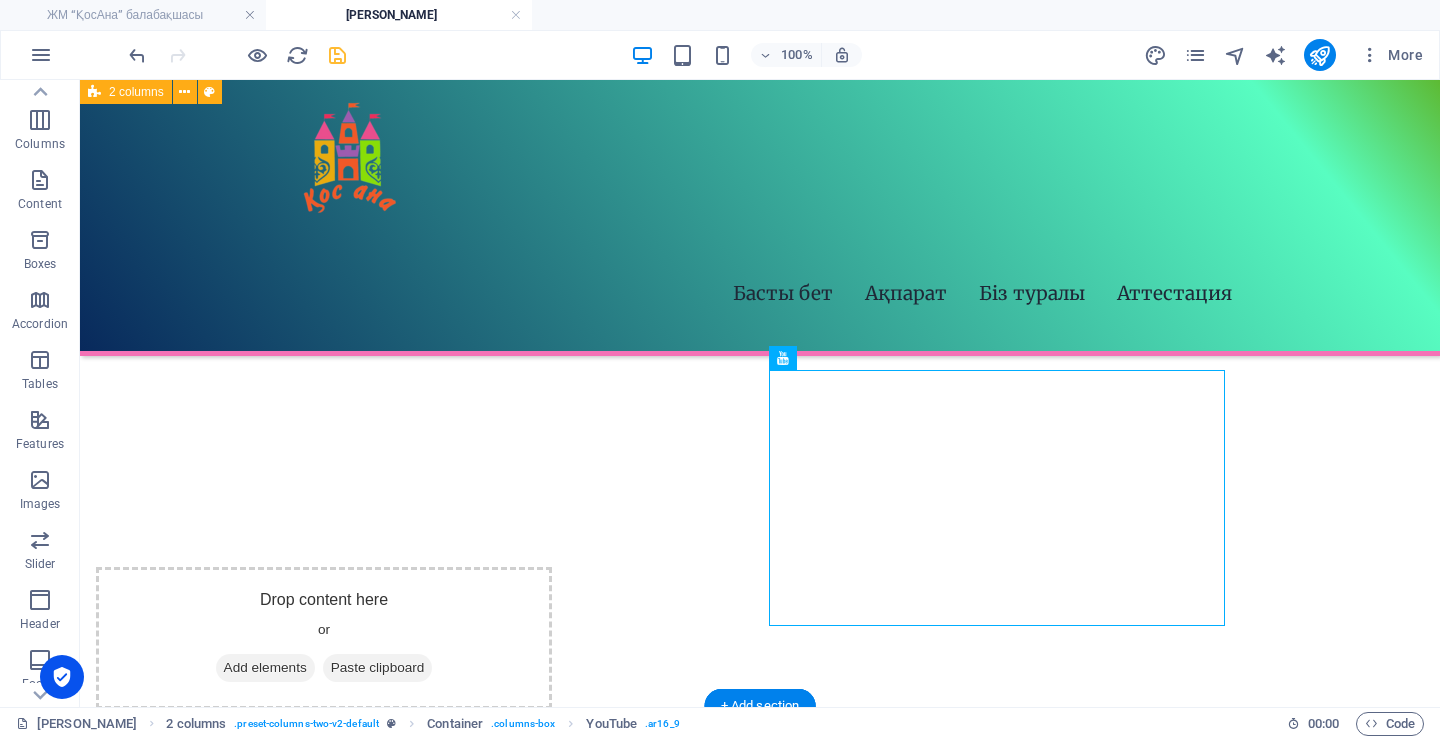 drag, startPoint x: 892, startPoint y: 438, endPoint x: 855, endPoint y: 270, distance: 172.02615 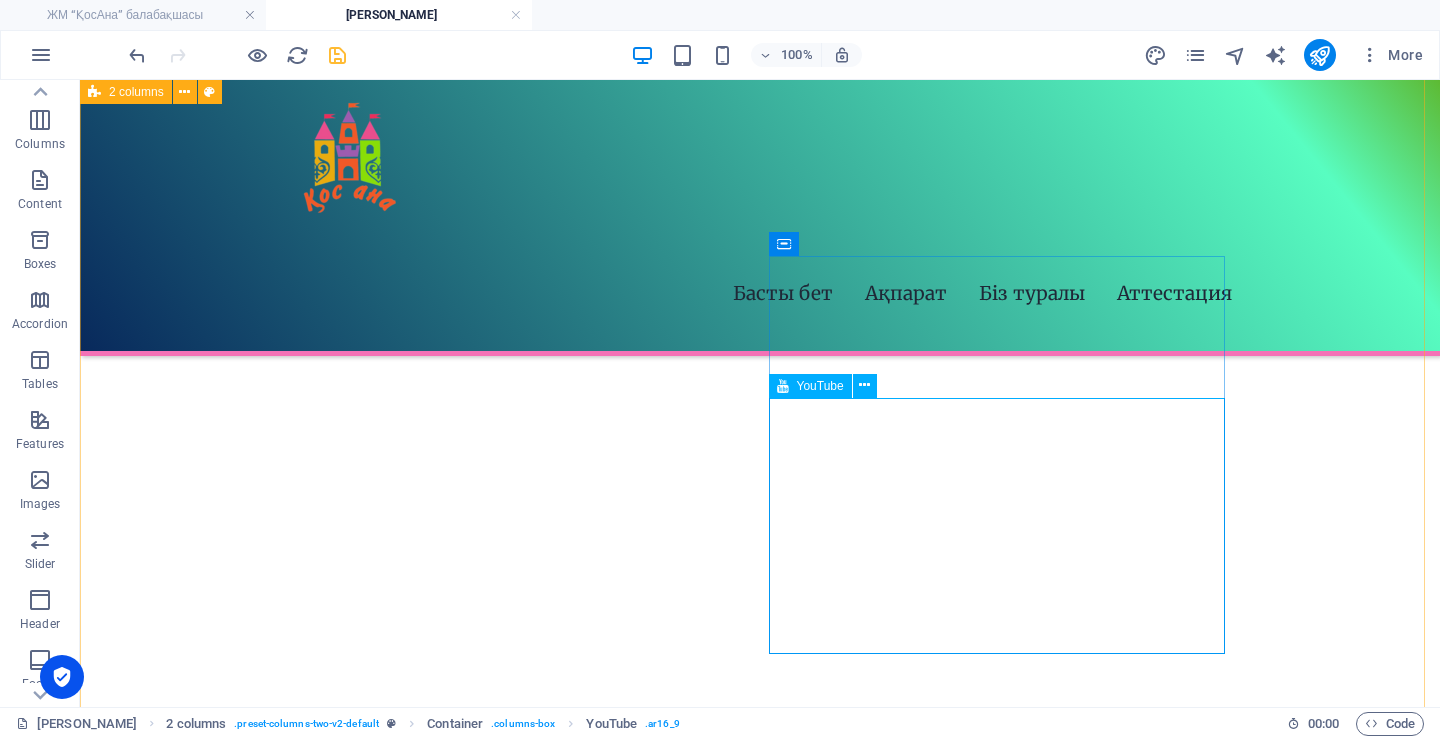 scroll, scrollTop: 919, scrollLeft: 0, axis: vertical 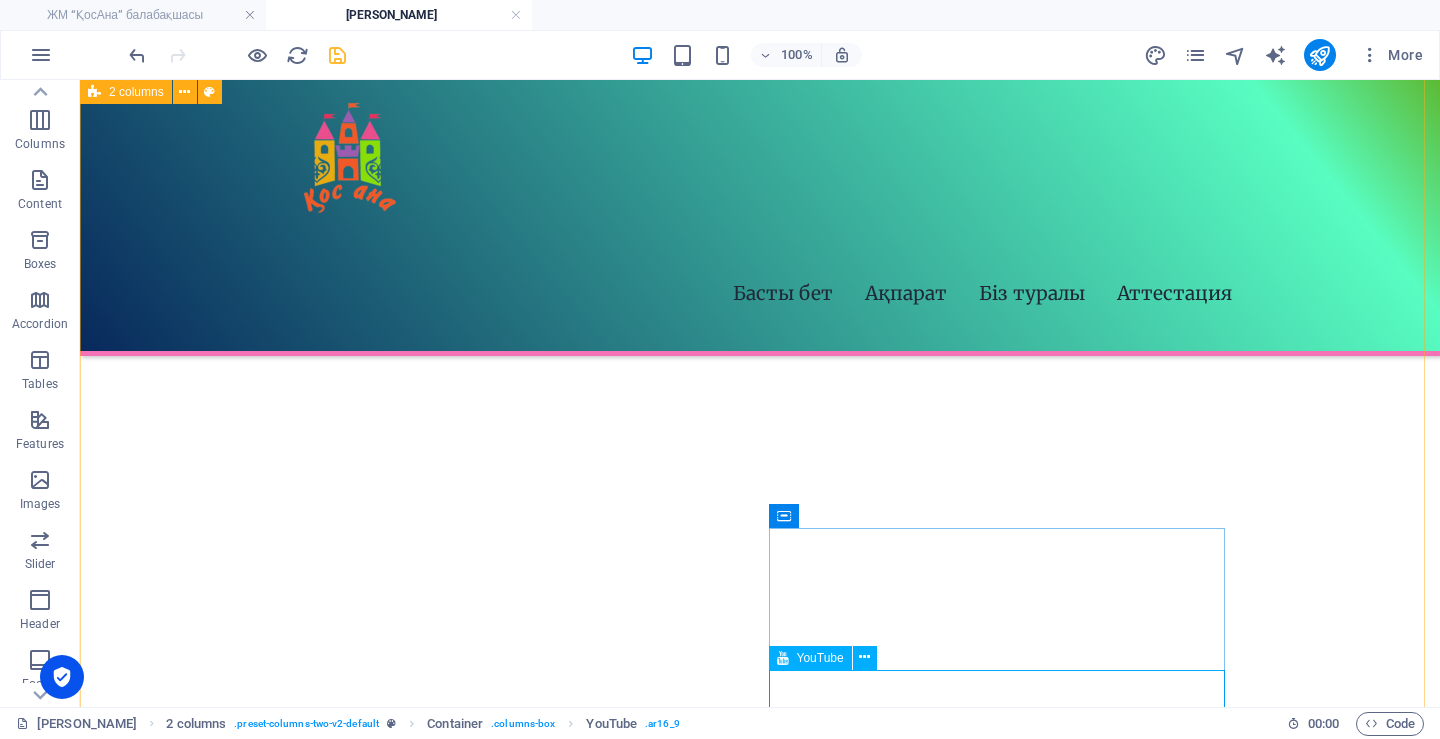 click on "YouTube" at bounding box center [820, 658] 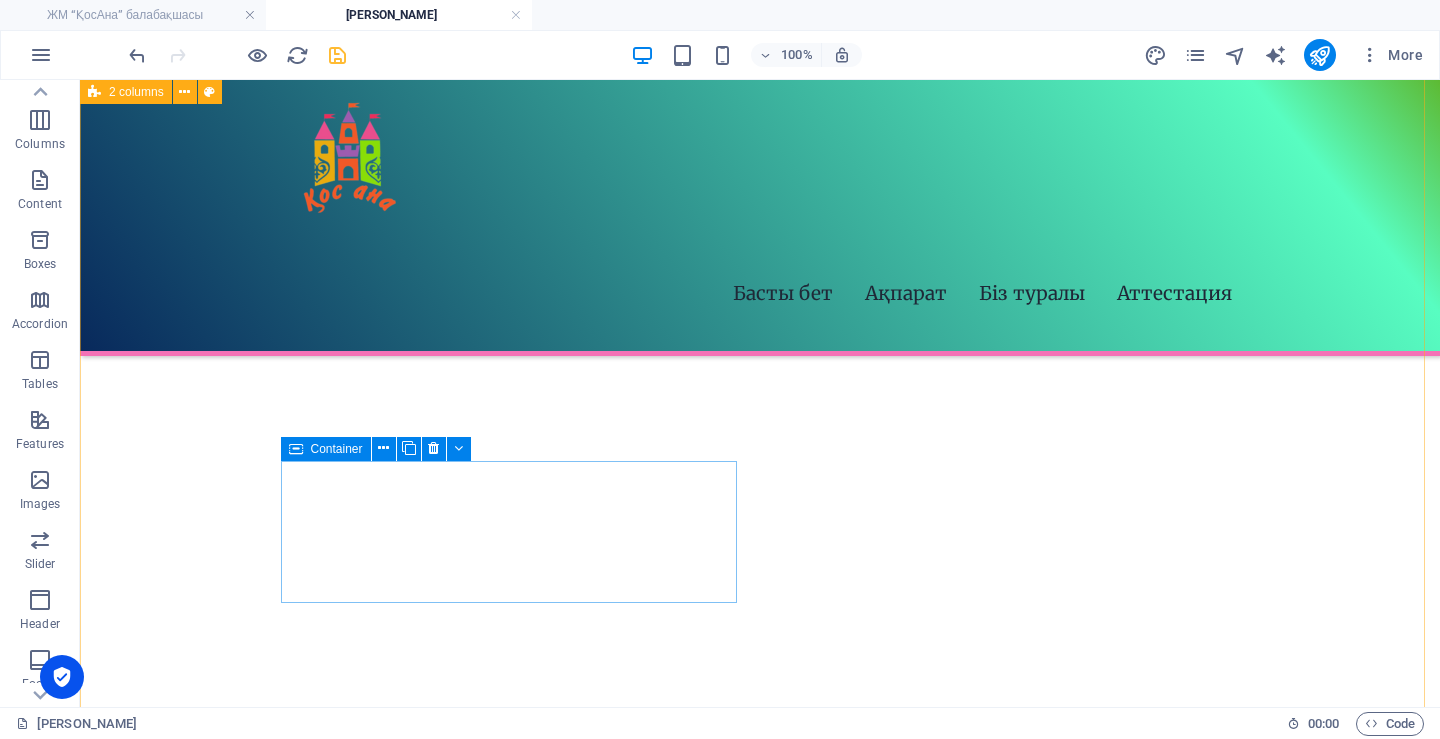 scroll, scrollTop: 519, scrollLeft: 0, axis: vertical 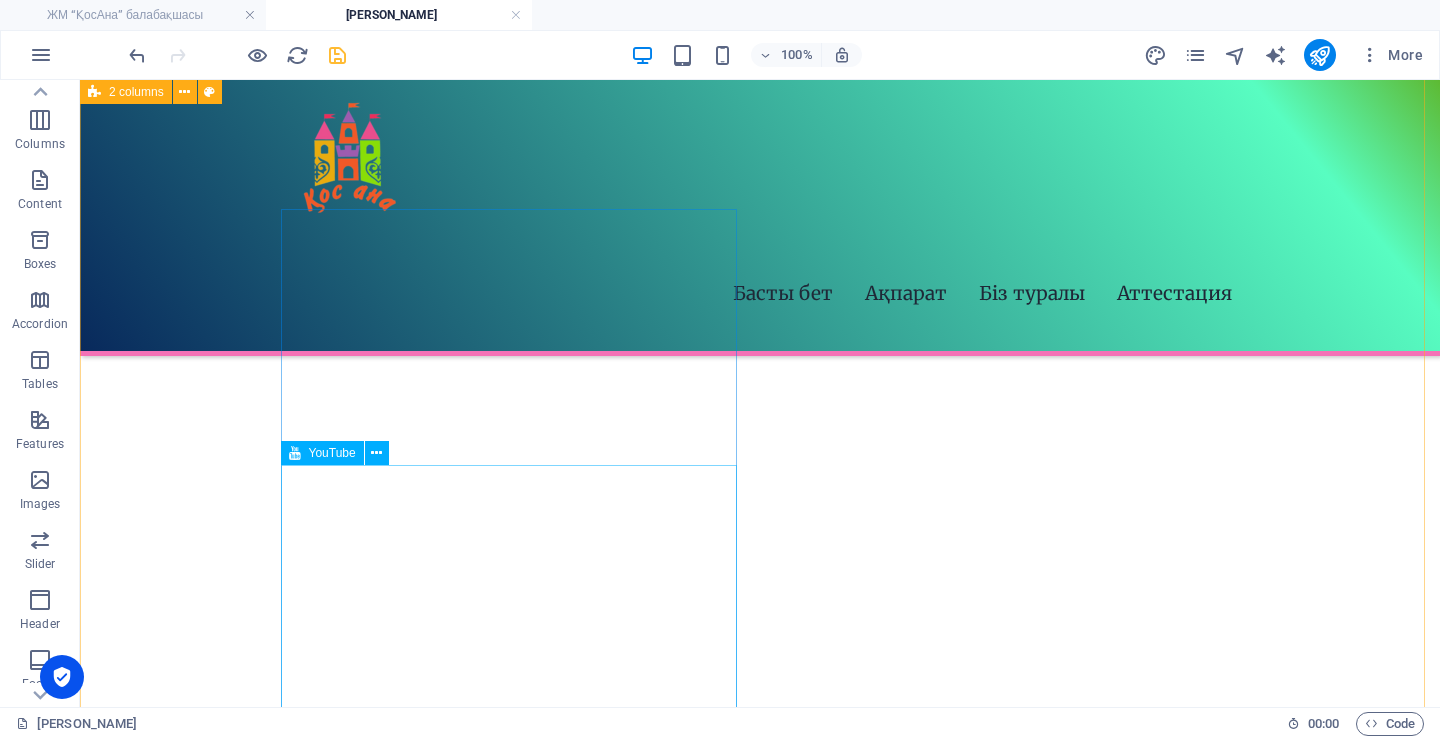 click at bounding box center [324, 850] 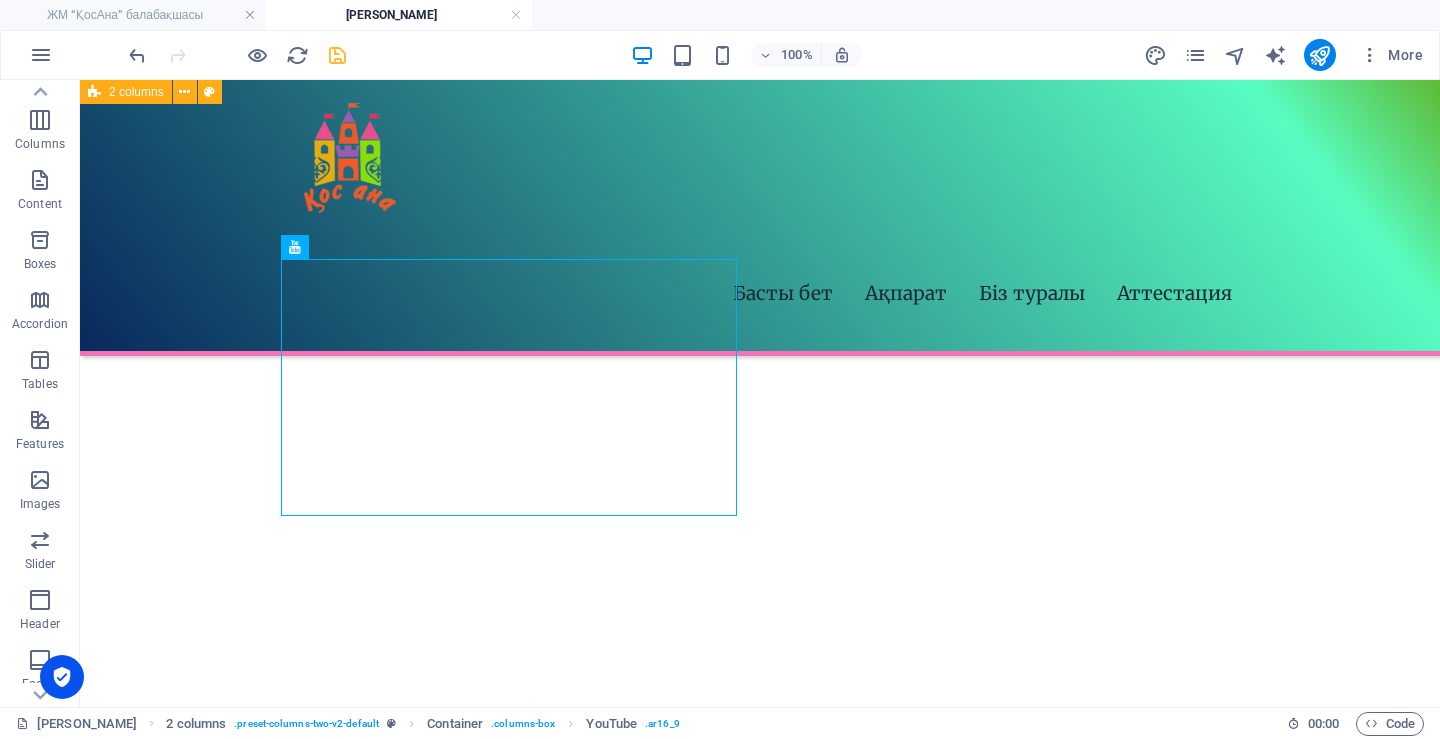 scroll, scrollTop: 743, scrollLeft: 0, axis: vertical 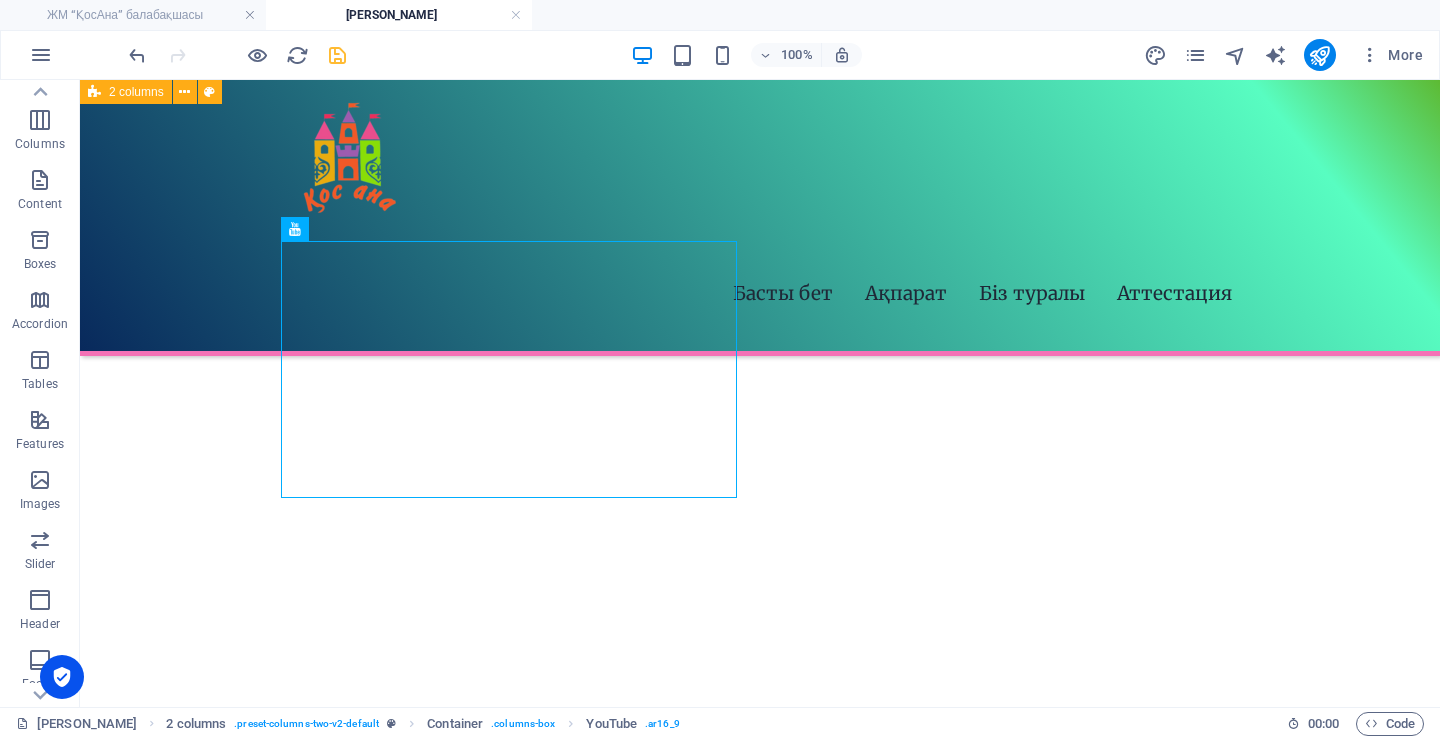drag, startPoint x: 404, startPoint y: 339, endPoint x: 375, endPoint y: 541, distance: 204.07106 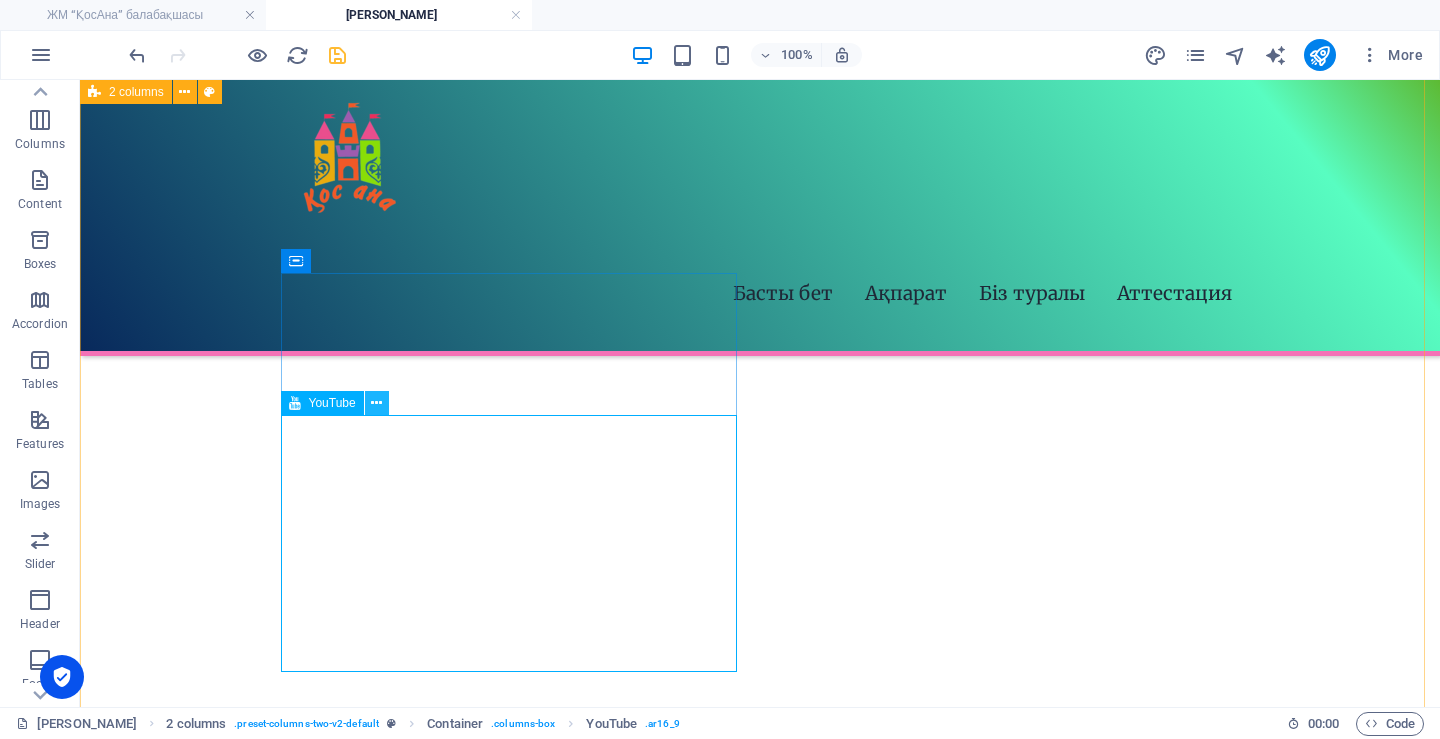 click at bounding box center [377, 403] 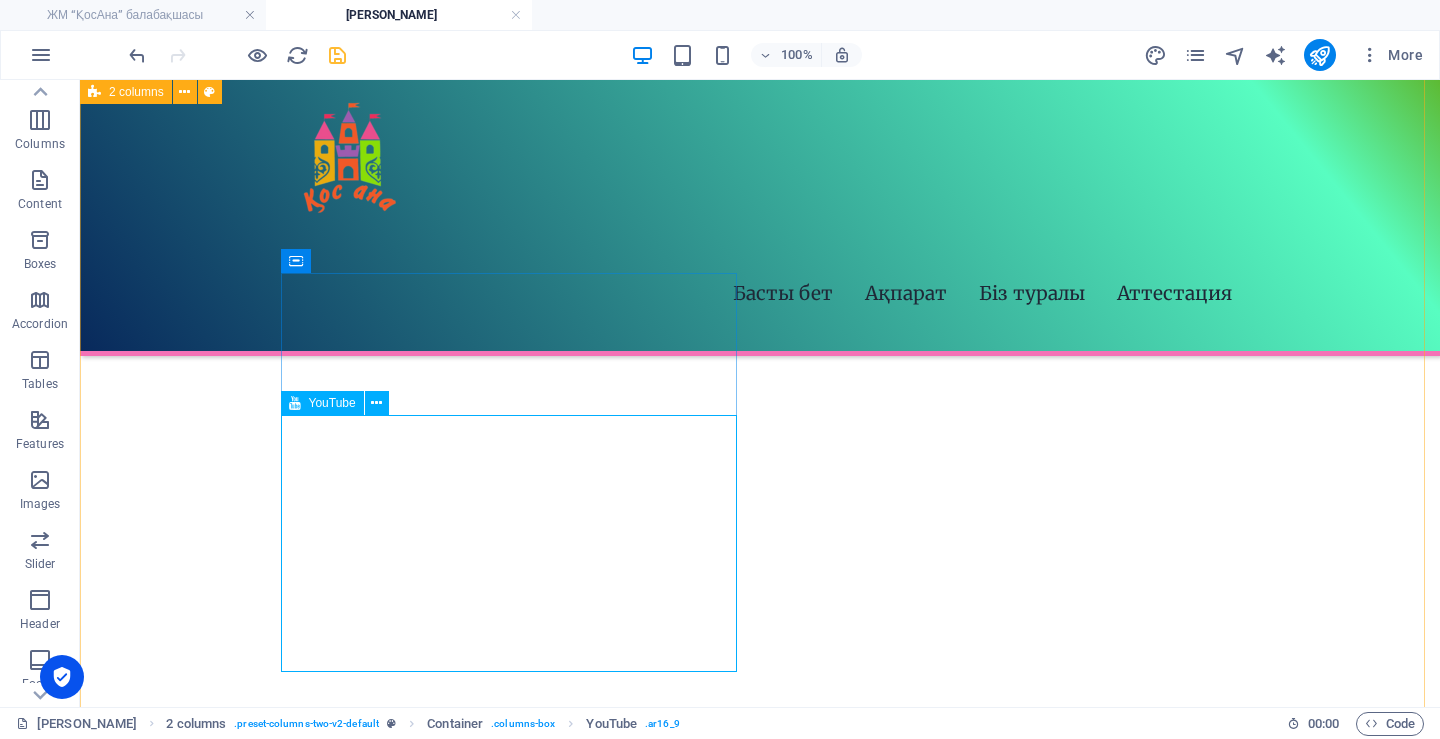 click at bounding box center (324, 1056) 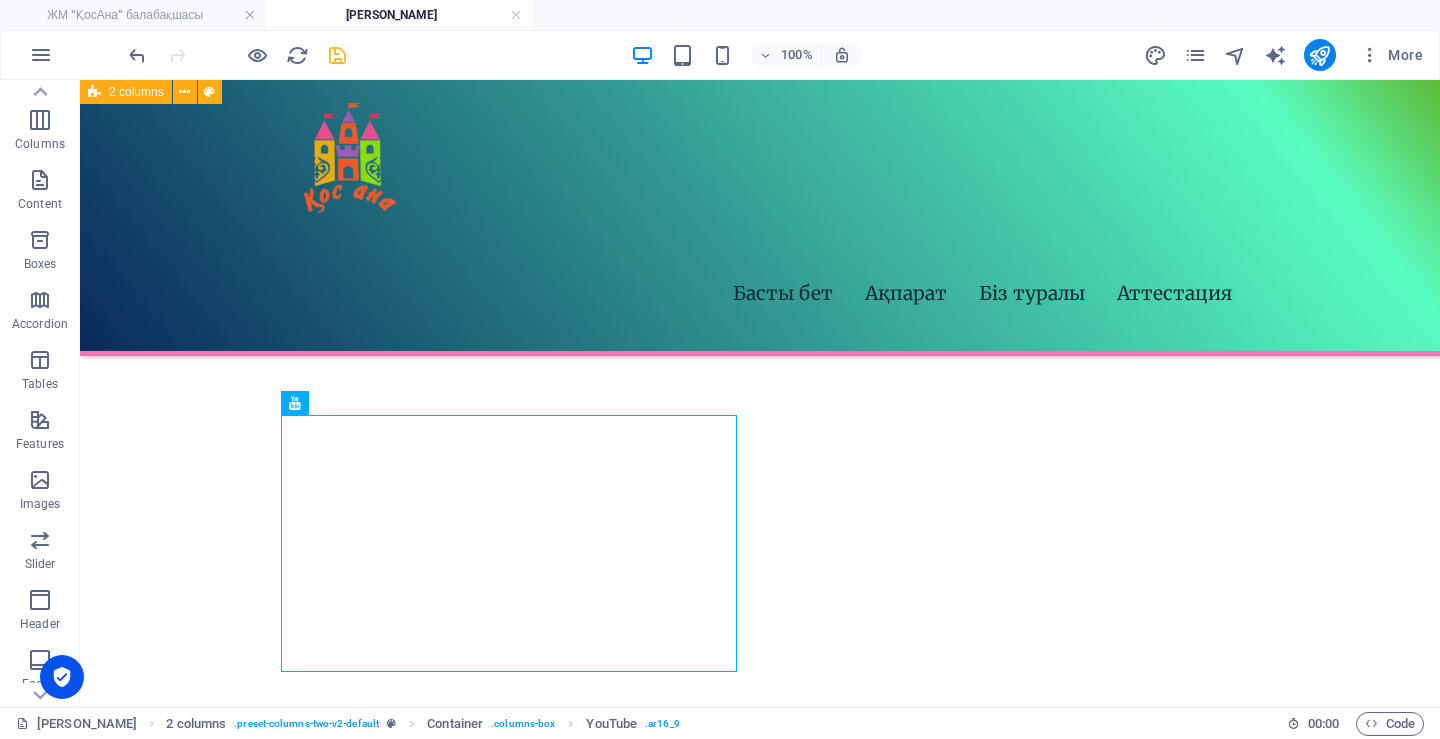 drag, startPoint x: 399, startPoint y: 484, endPoint x: 335, endPoint y: 304, distance: 191.03926 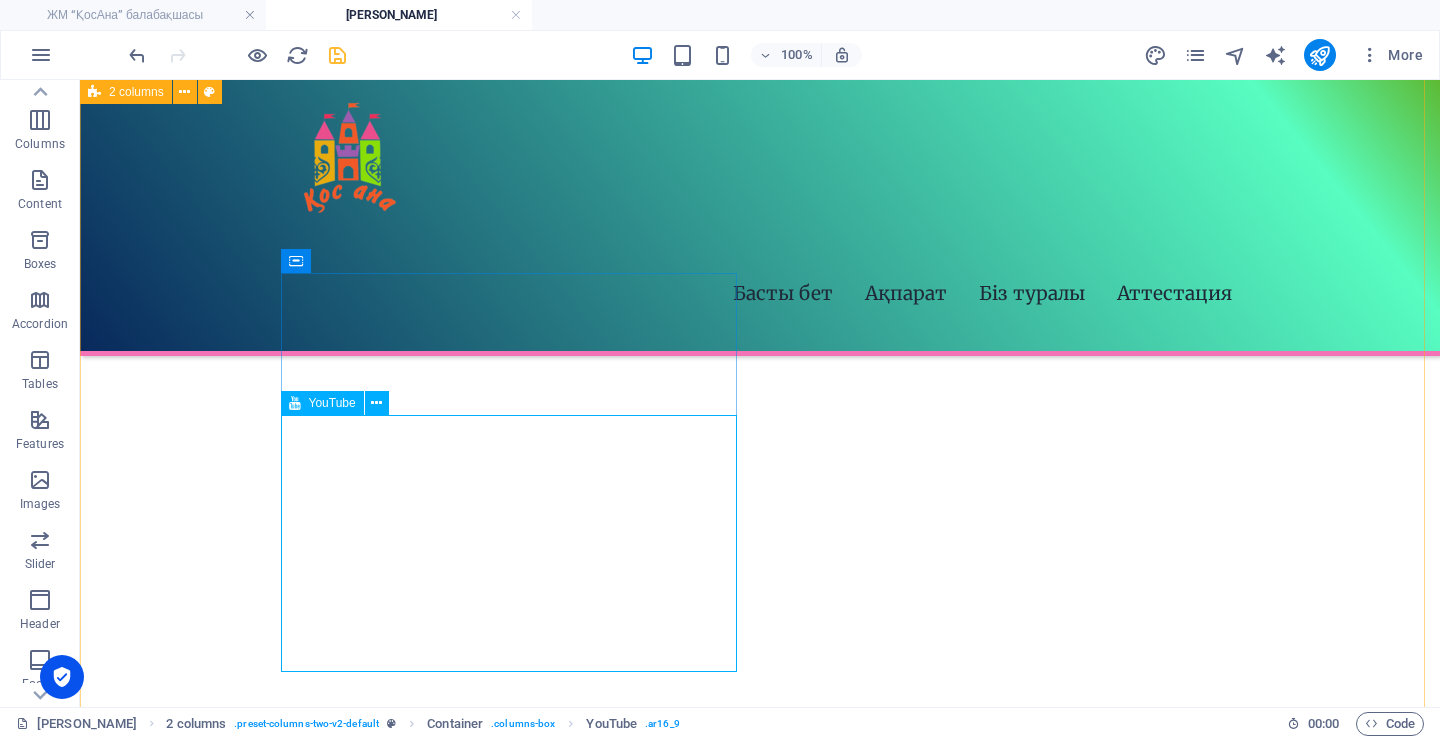 click on "YouTube" at bounding box center (332, 403) 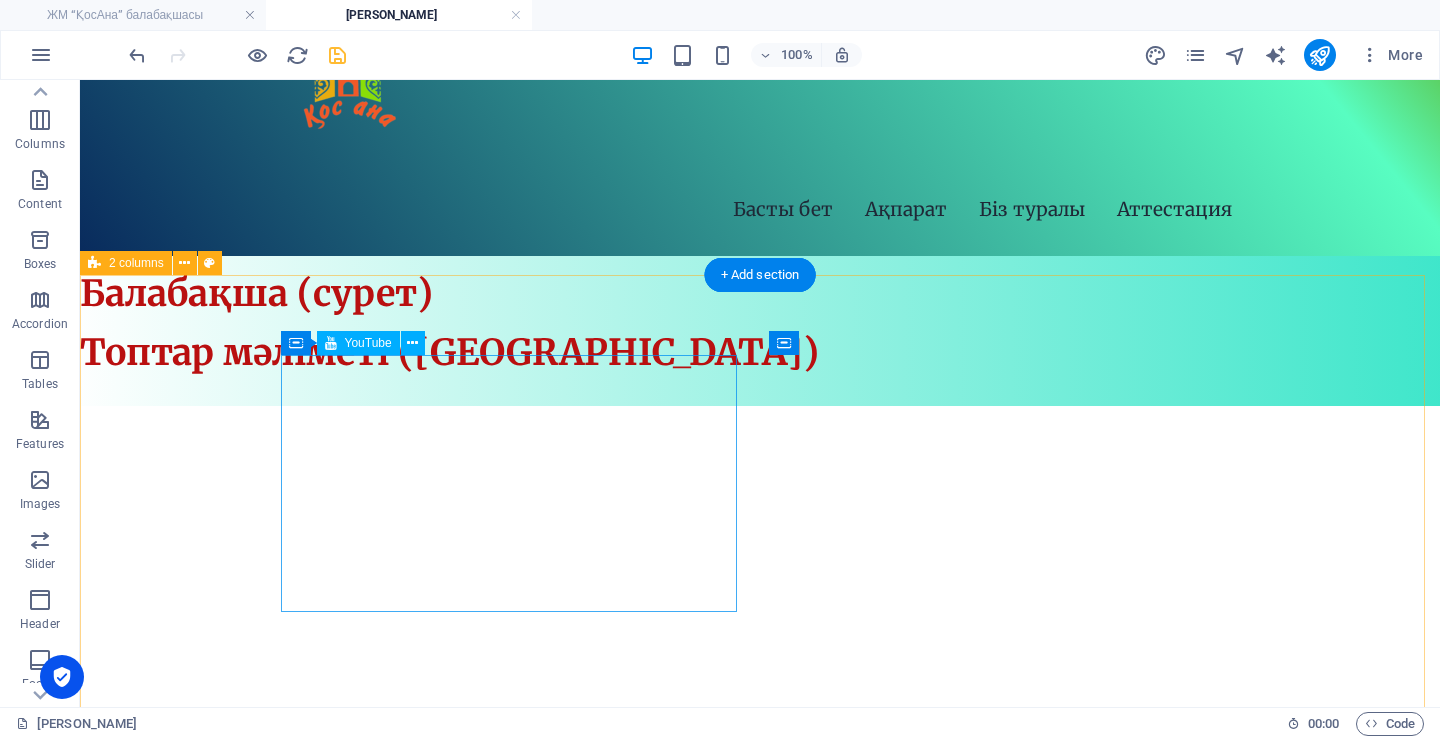 scroll, scrollTop: 43, scrollLeft: 0, axis: vertical 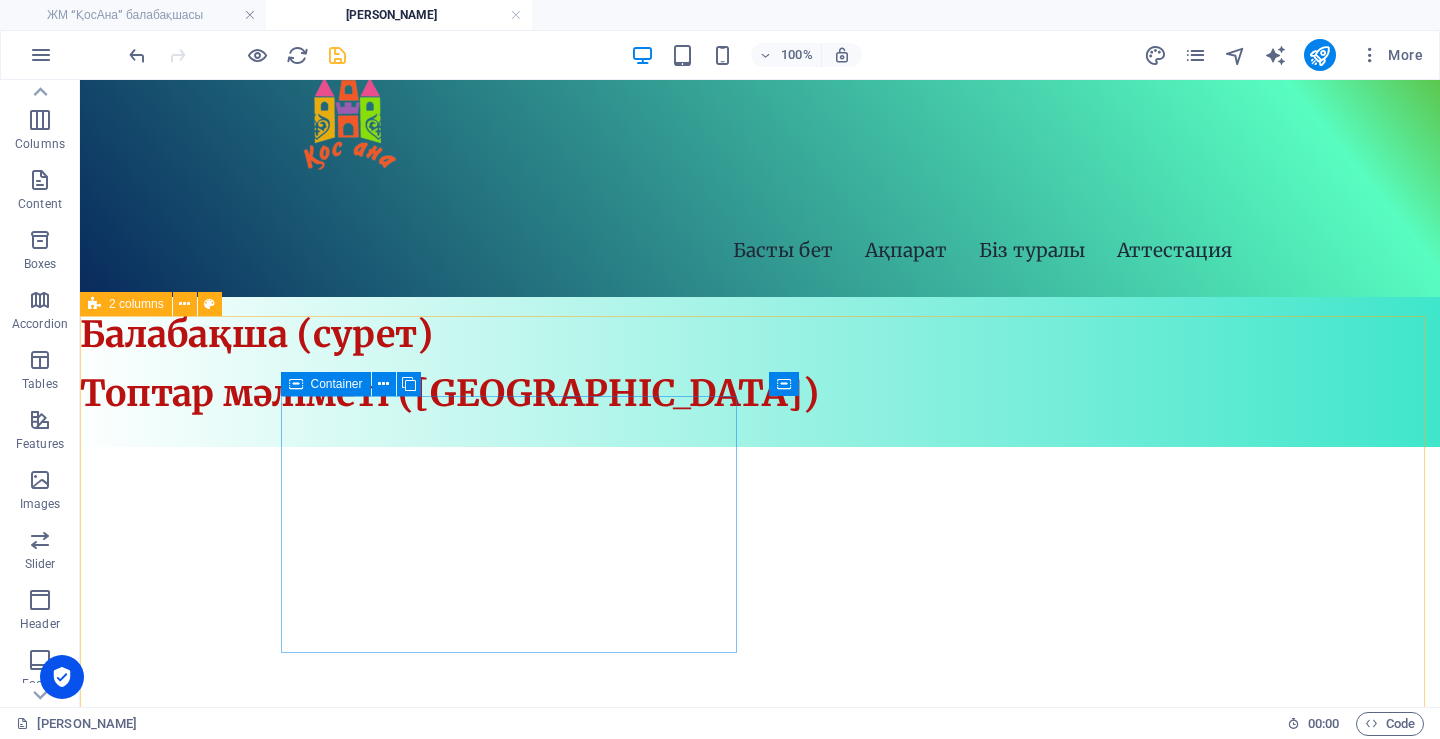 click on "Container" at bounding box center (326, 384) 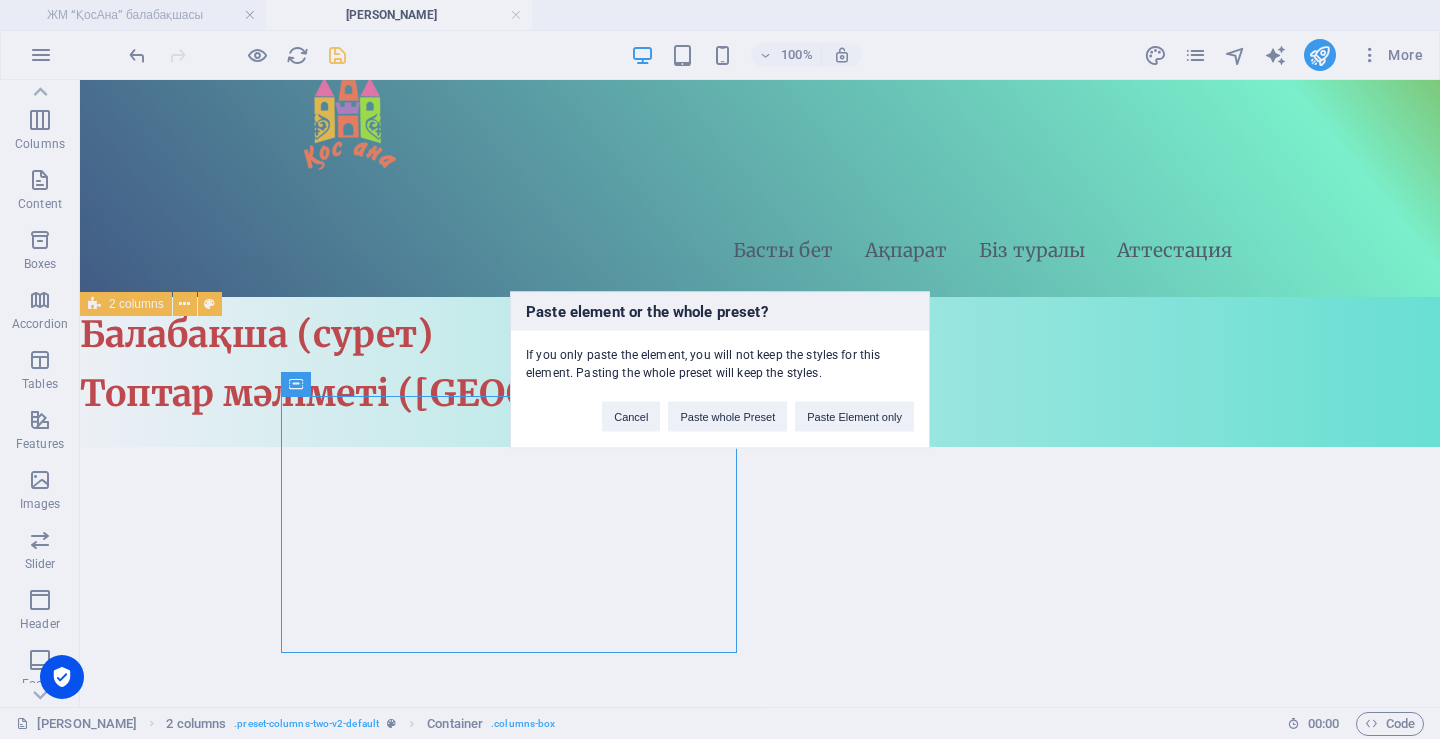 type 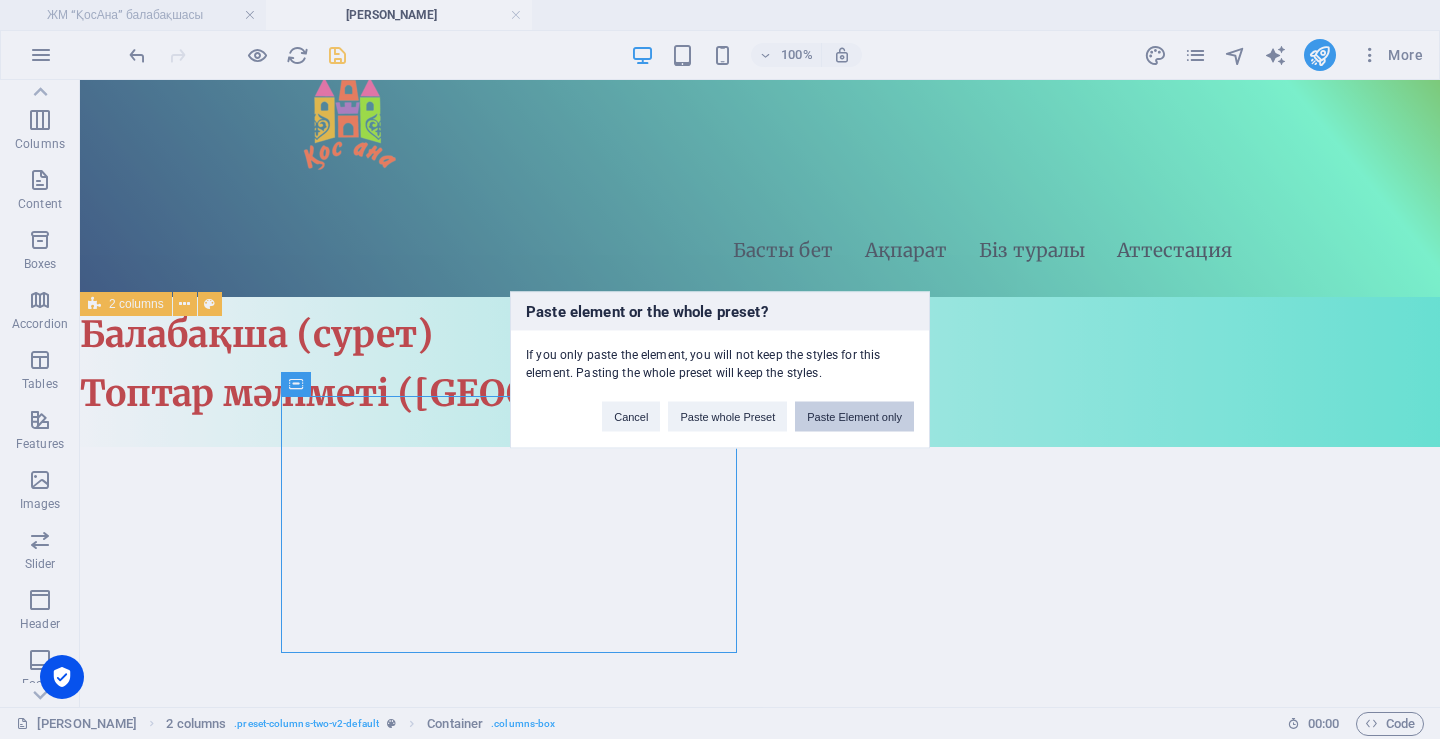 click on "Paste Element only" at bounding box center [854, 416] 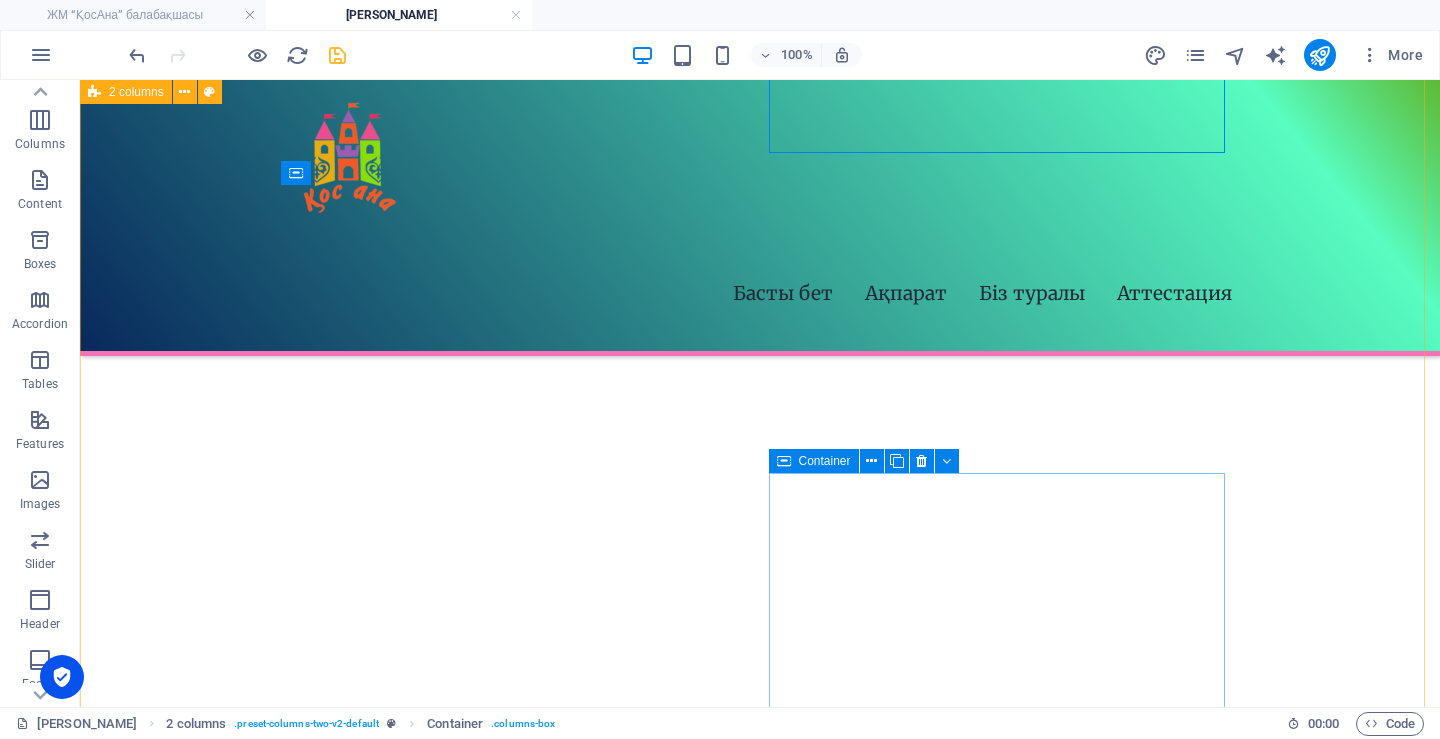 scroll, scrollTop: 543, scrollLeft: 0, axis: vertical 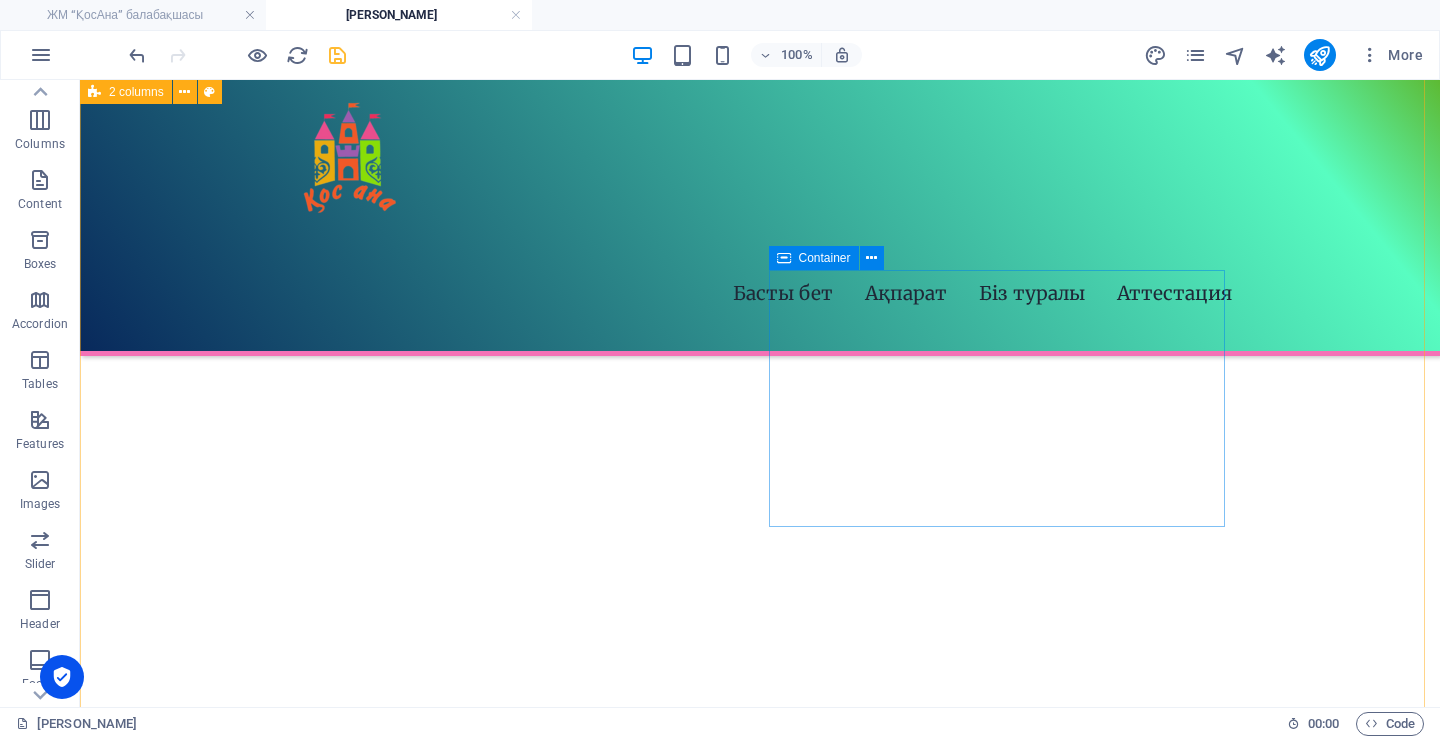 click on "Container" at bounding box center (825, 258) 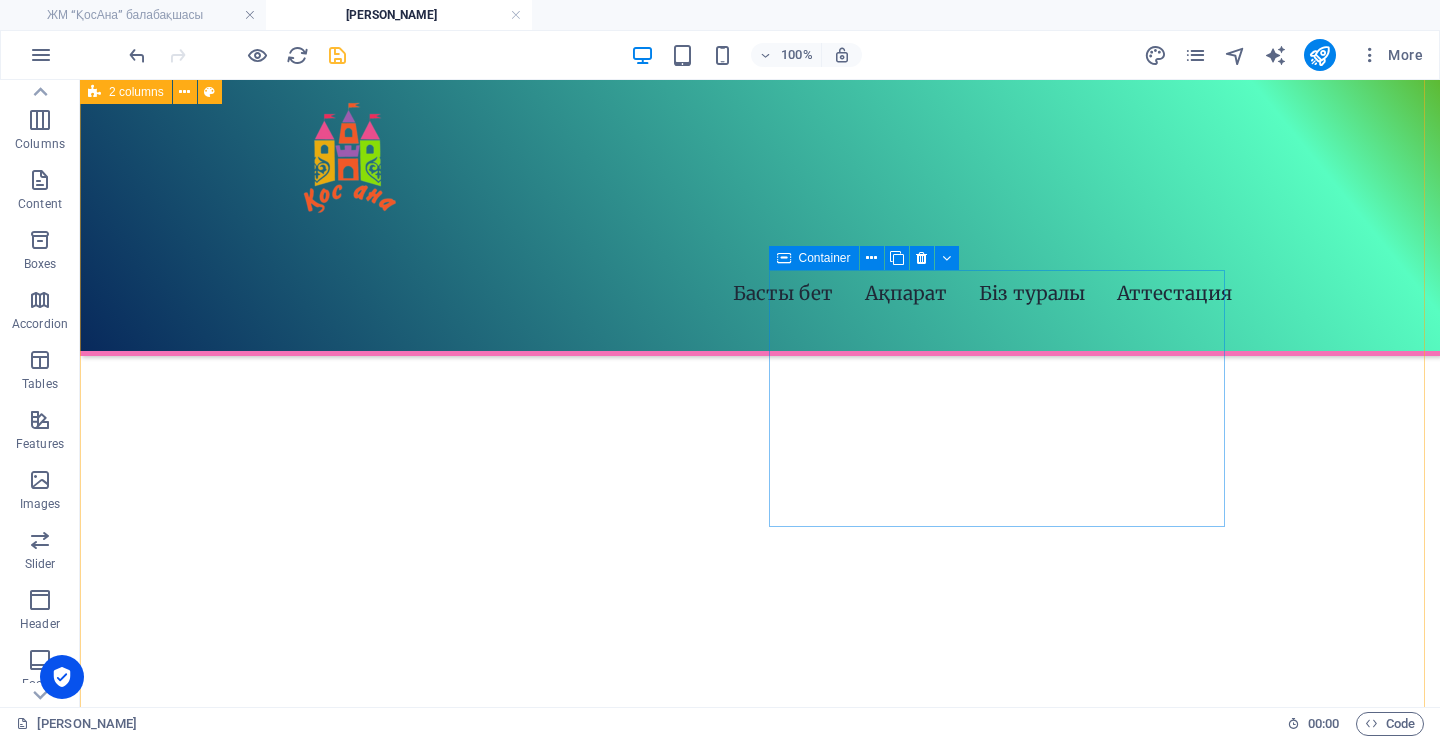 click on "Container" at bounding box center [825, 258] 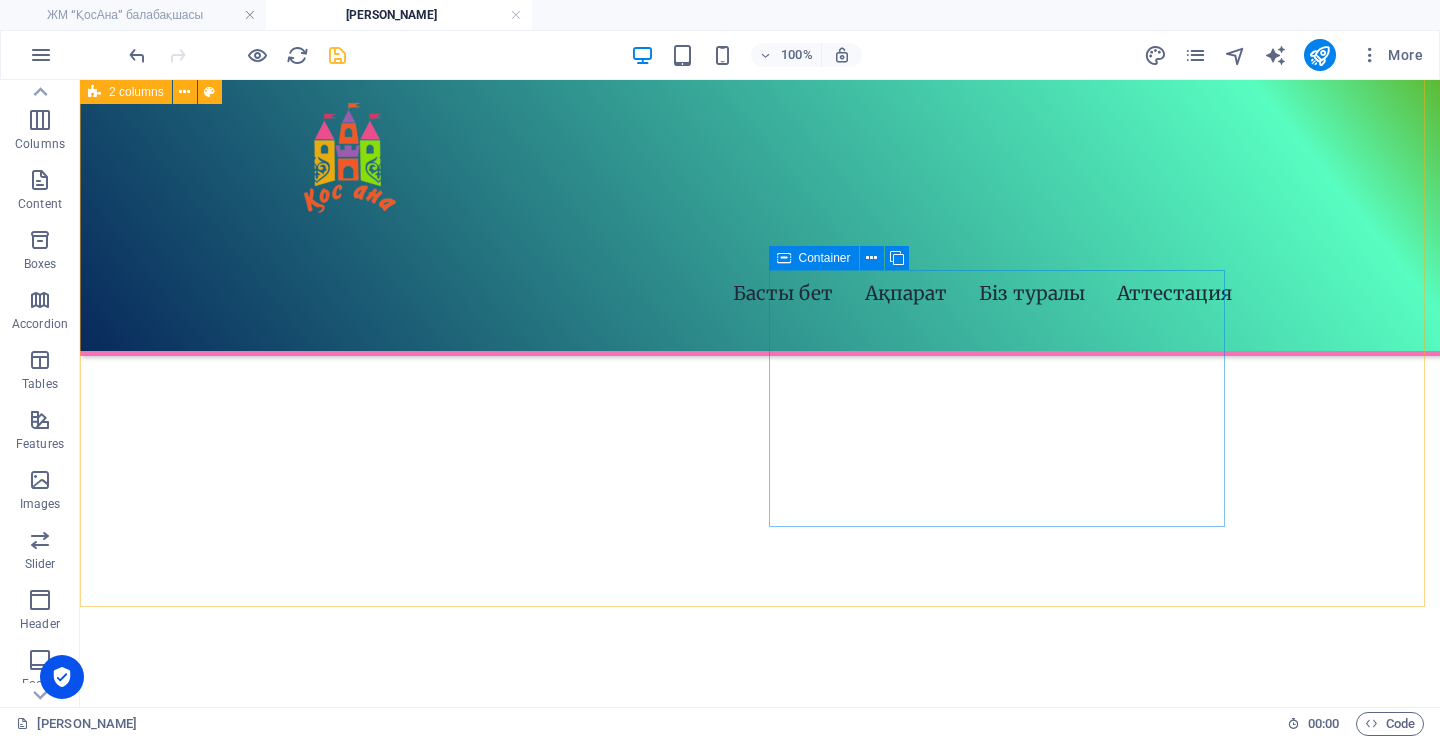 click on "Container" at bounding box center (825, 258) 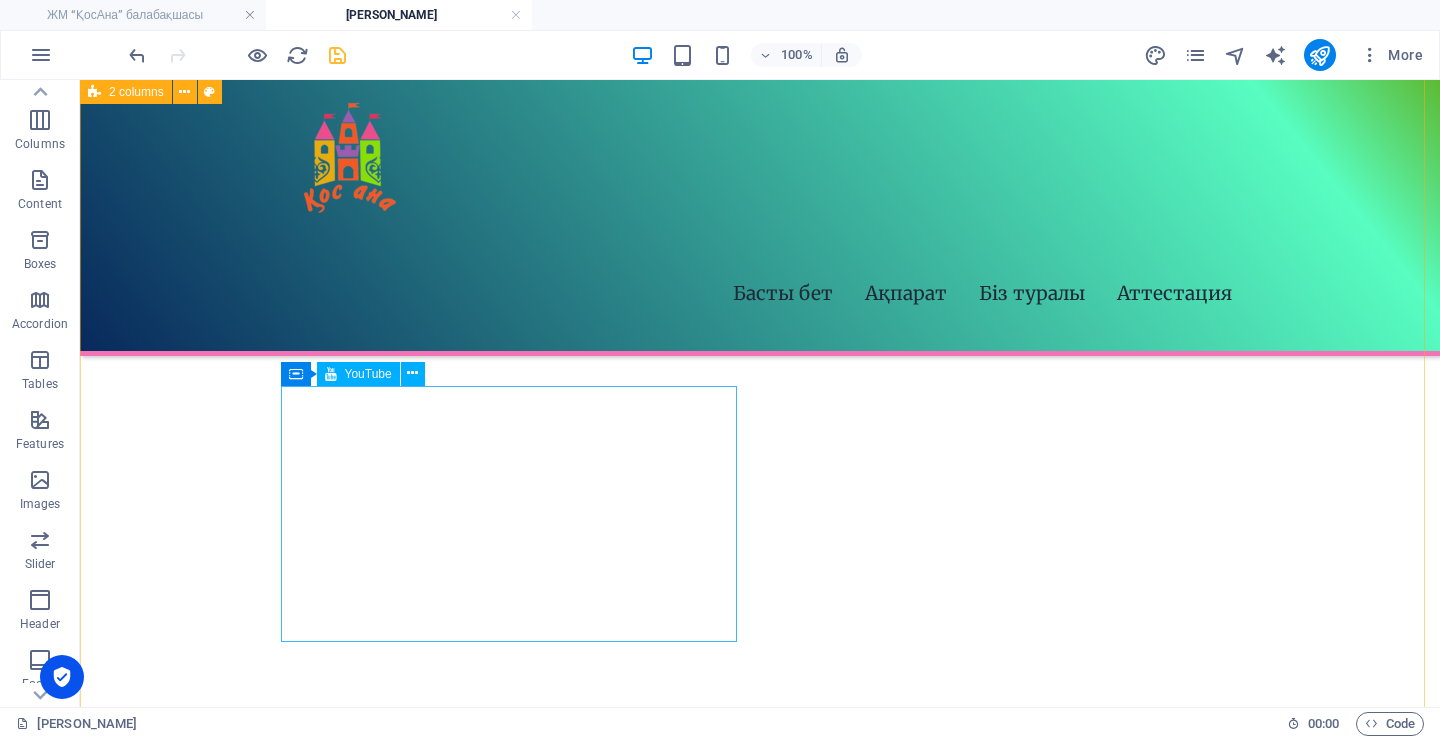 scroll, scrollTop: 146, scrollLeft: 0, axis: vertical 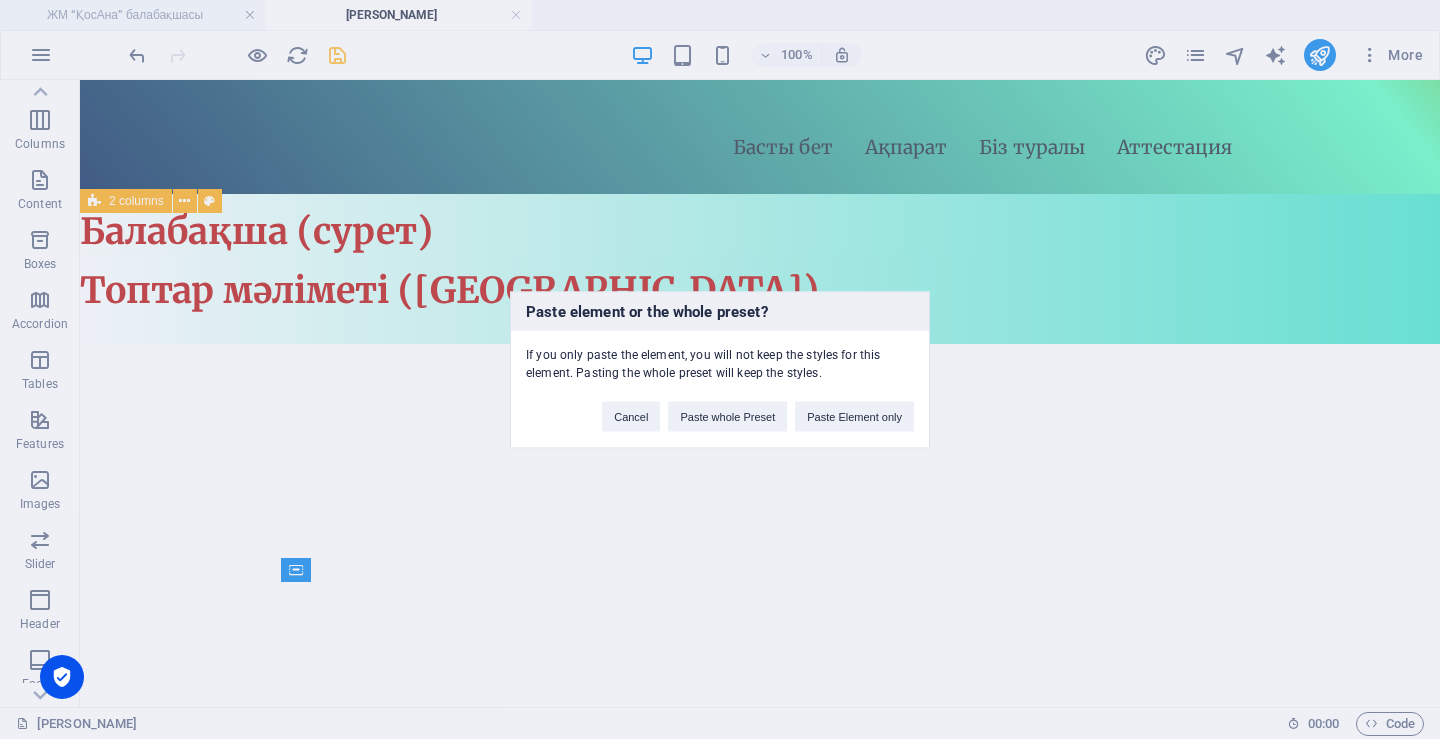 type 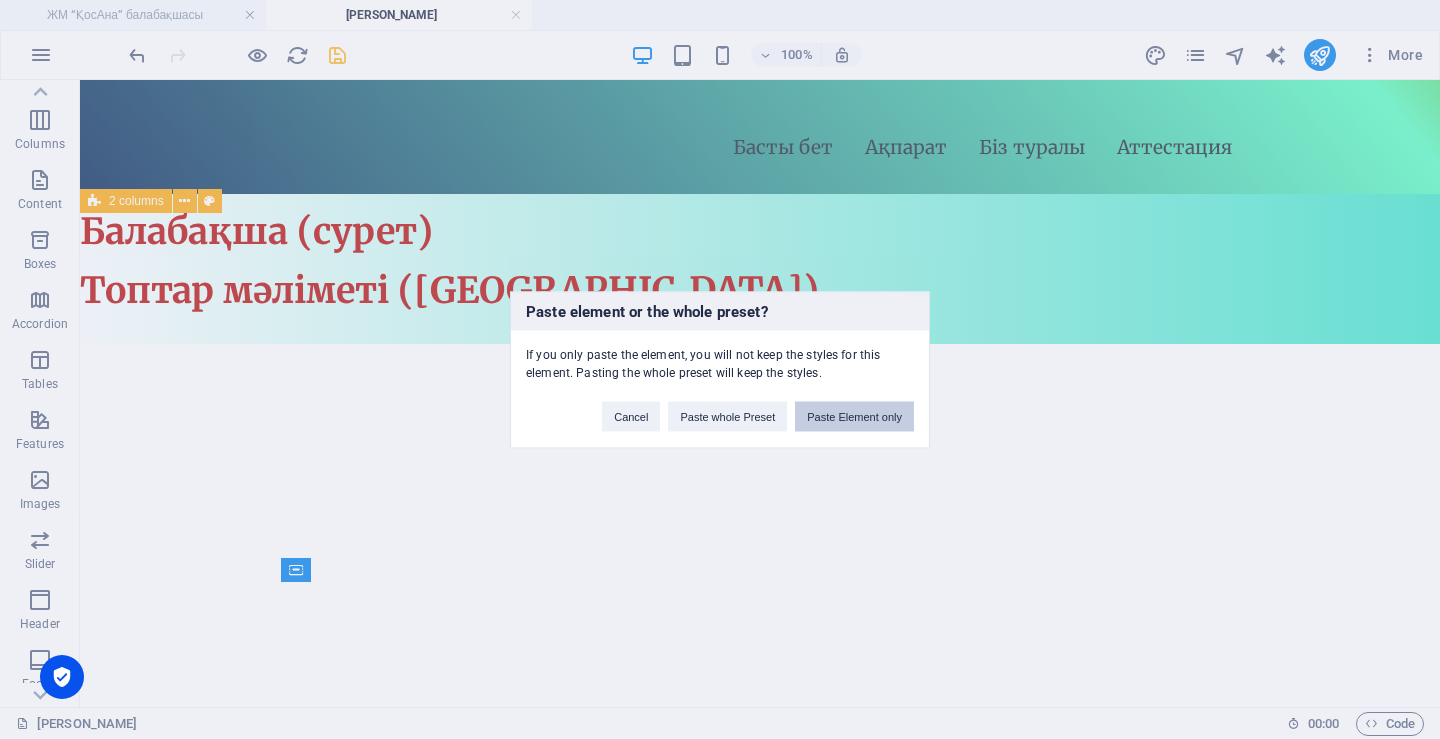 click on "Paste Element only" at bounding box center [854, 416] 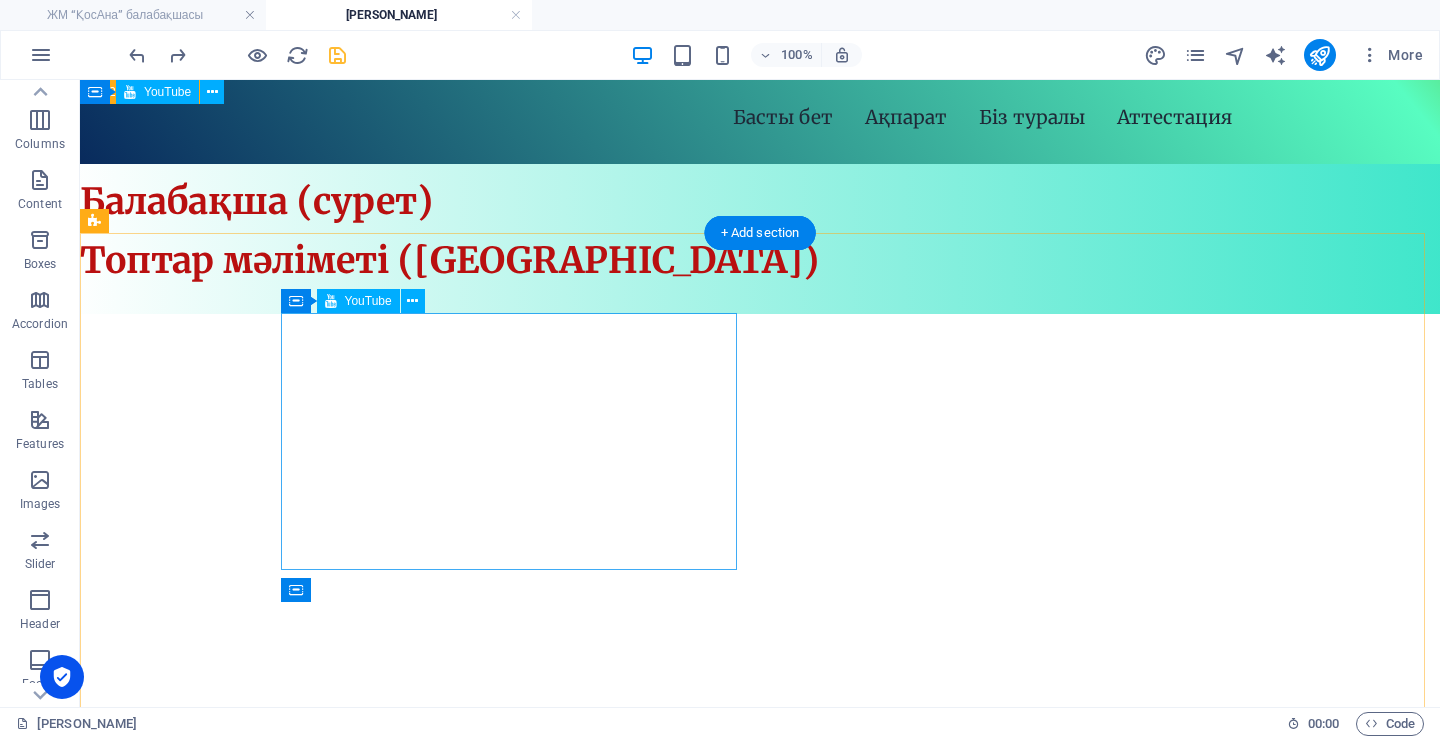 scroll, scrollTop: 0, scrollLeft: 0, axis: both 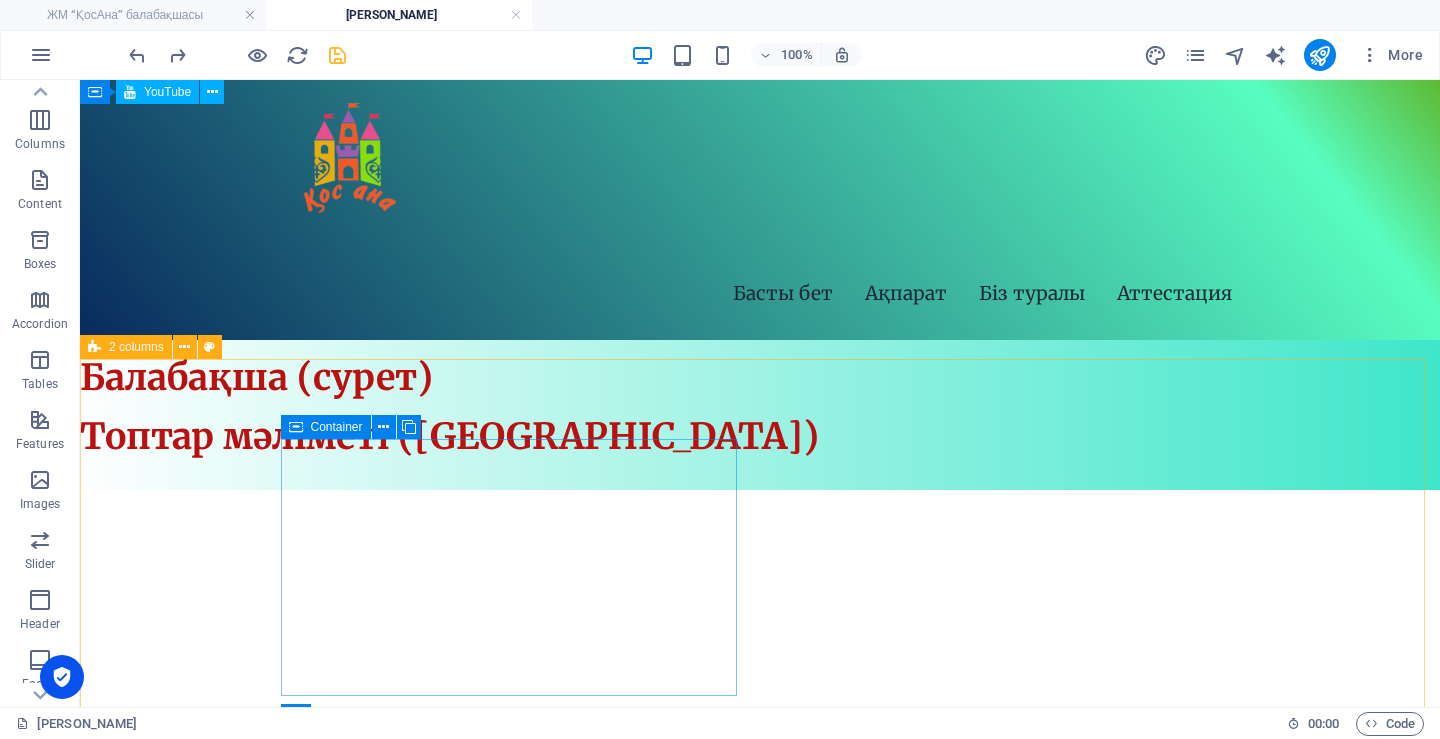 click on "Container" at bounding box center [326, 427] 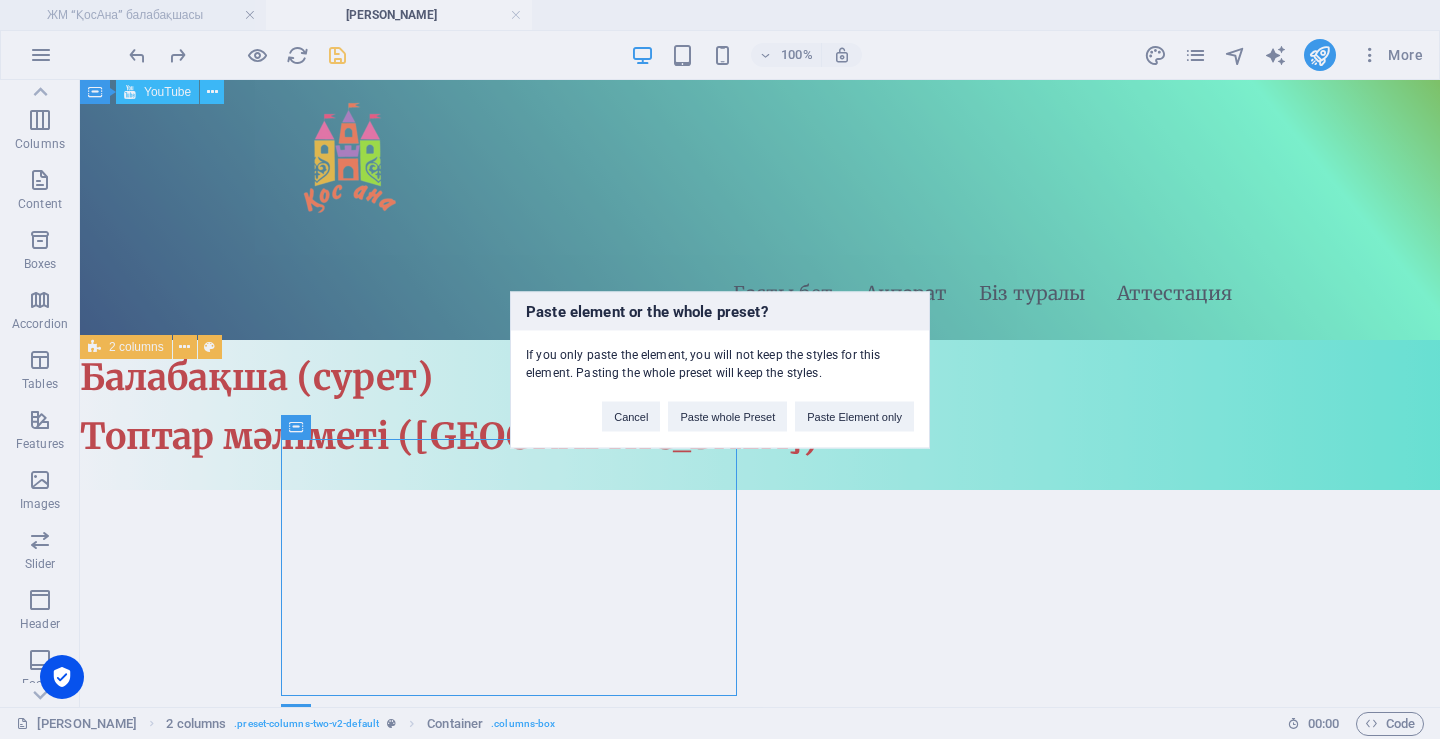 type 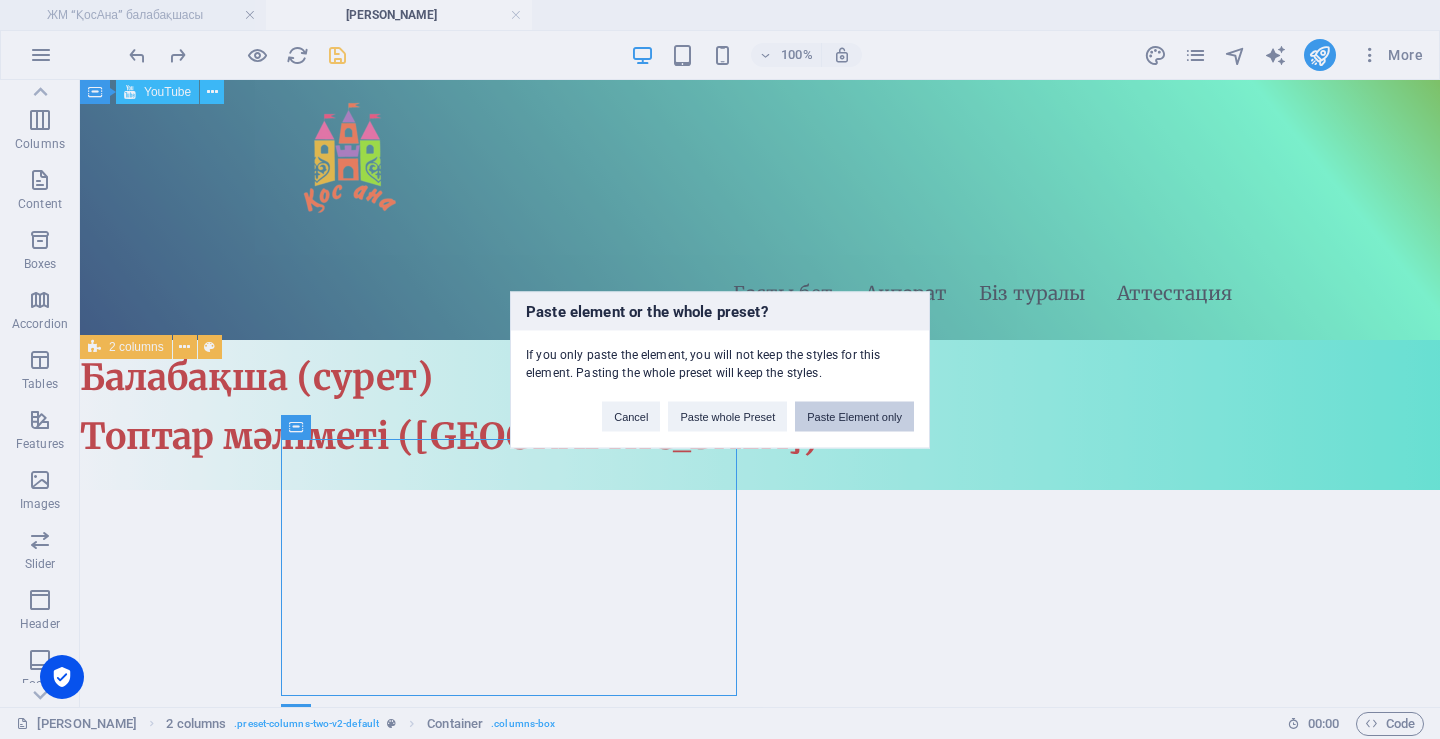 click on "Paste Element only" at bounding box center (854, 416) 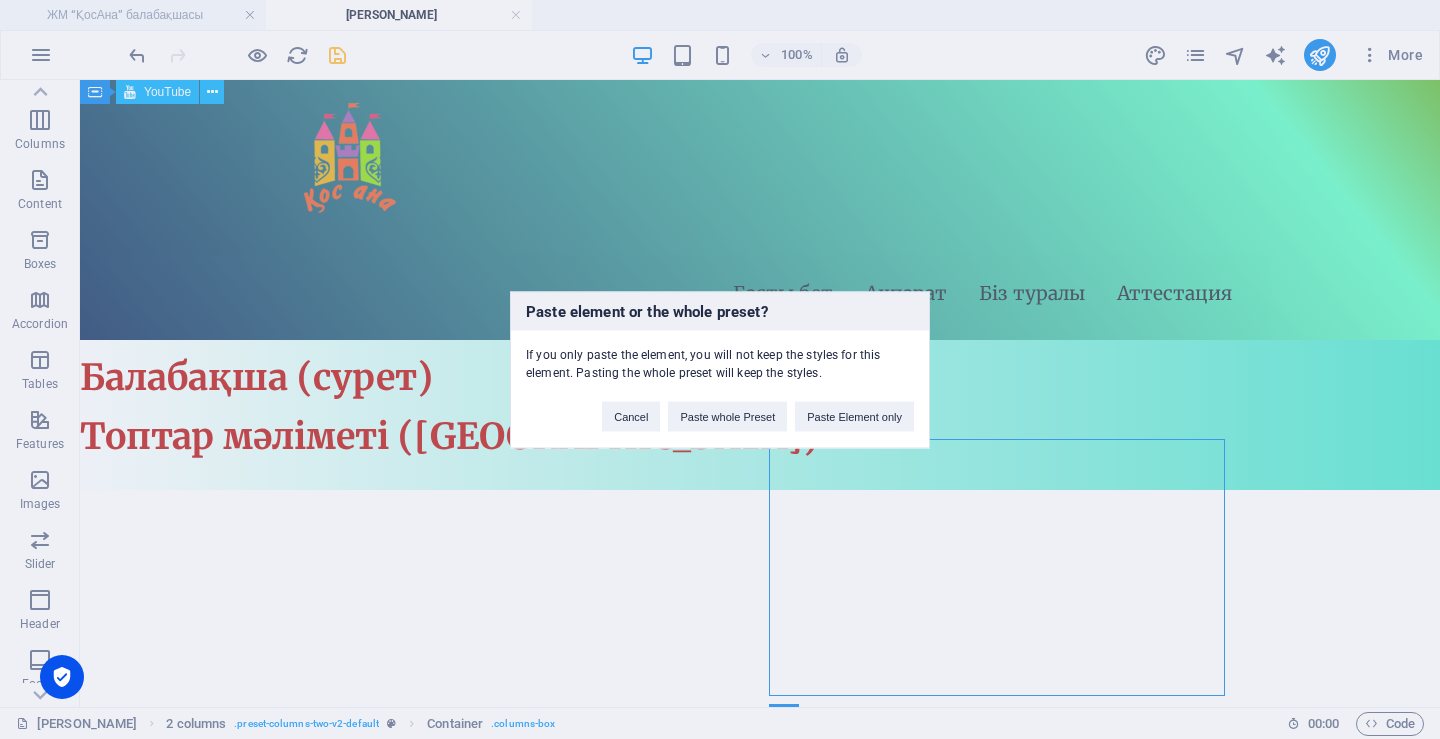 type 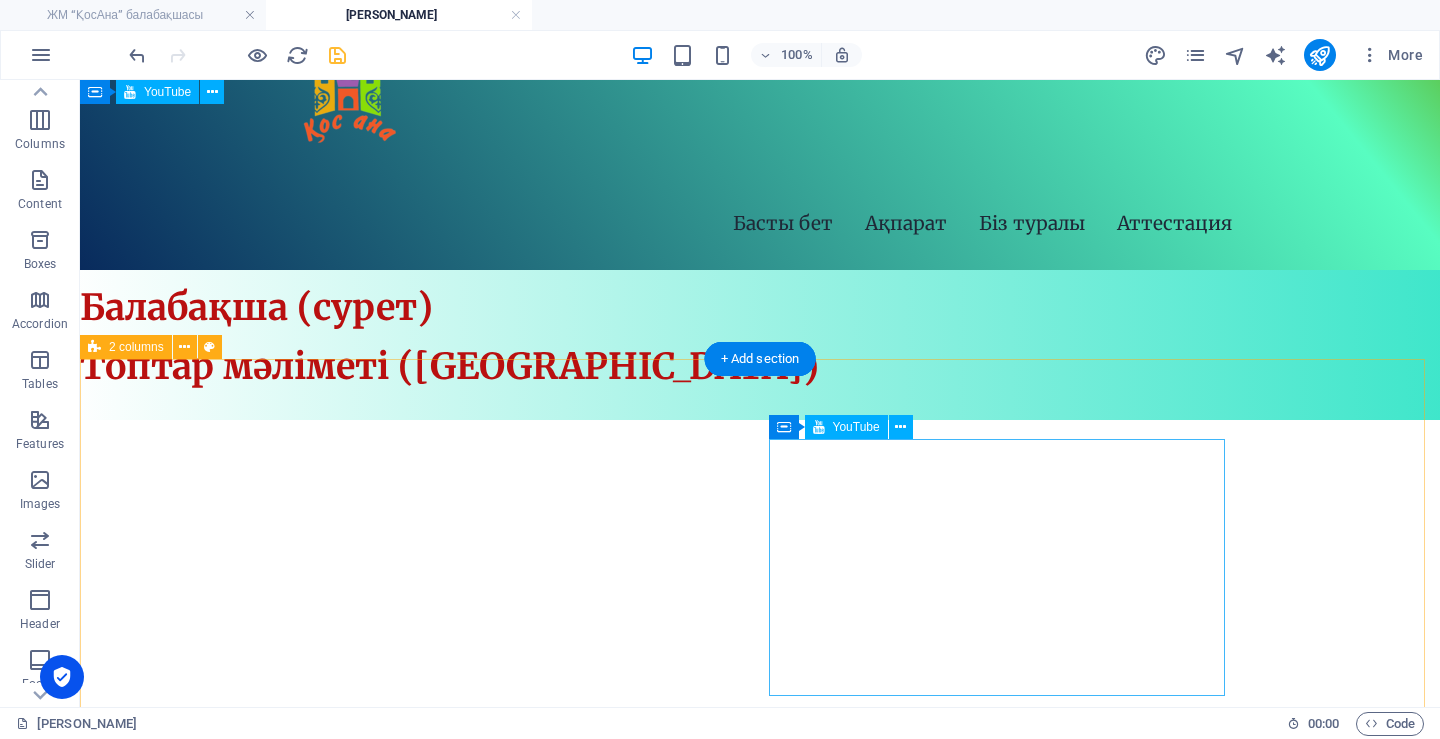 scroll, scrollTop: 100, scrollLeft: 0, axis: vertical 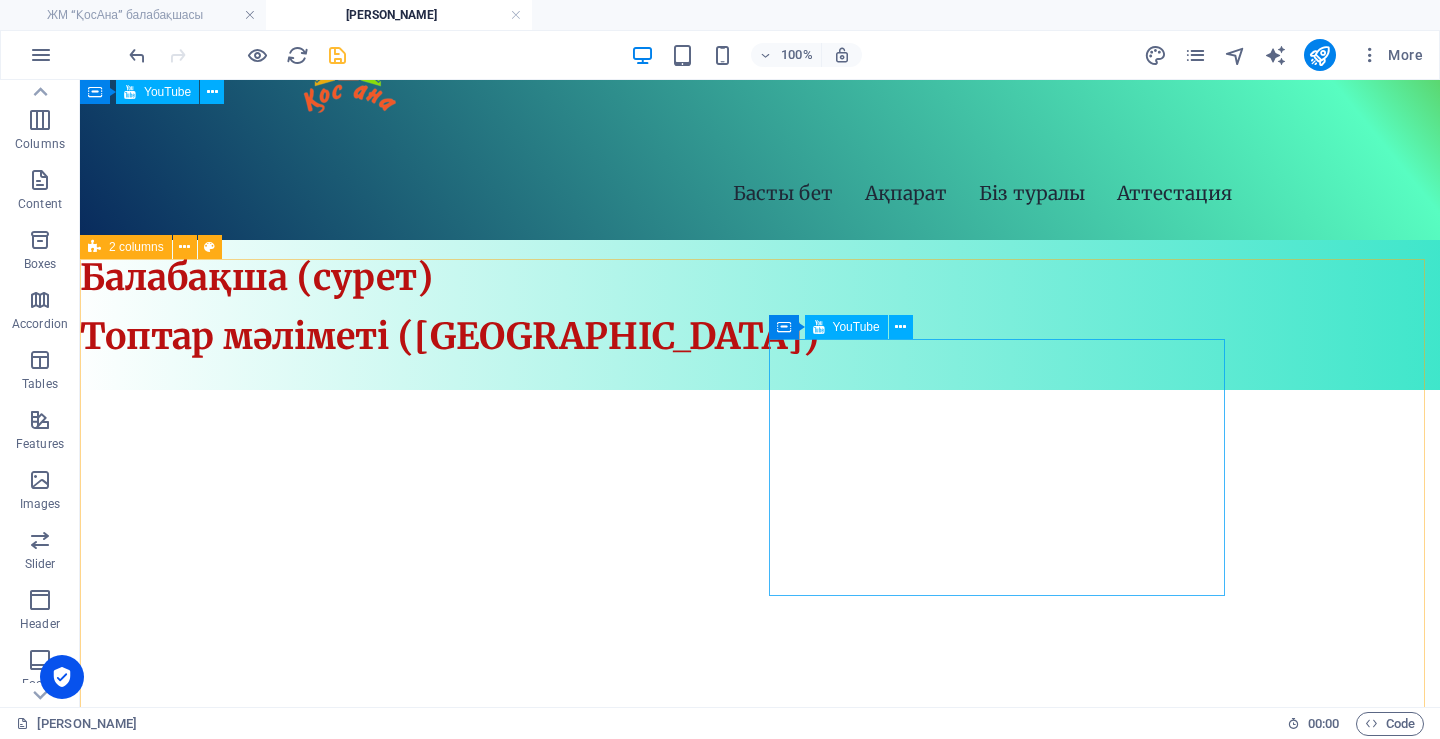 click on "YouTube" at bounding box center [856, 327] 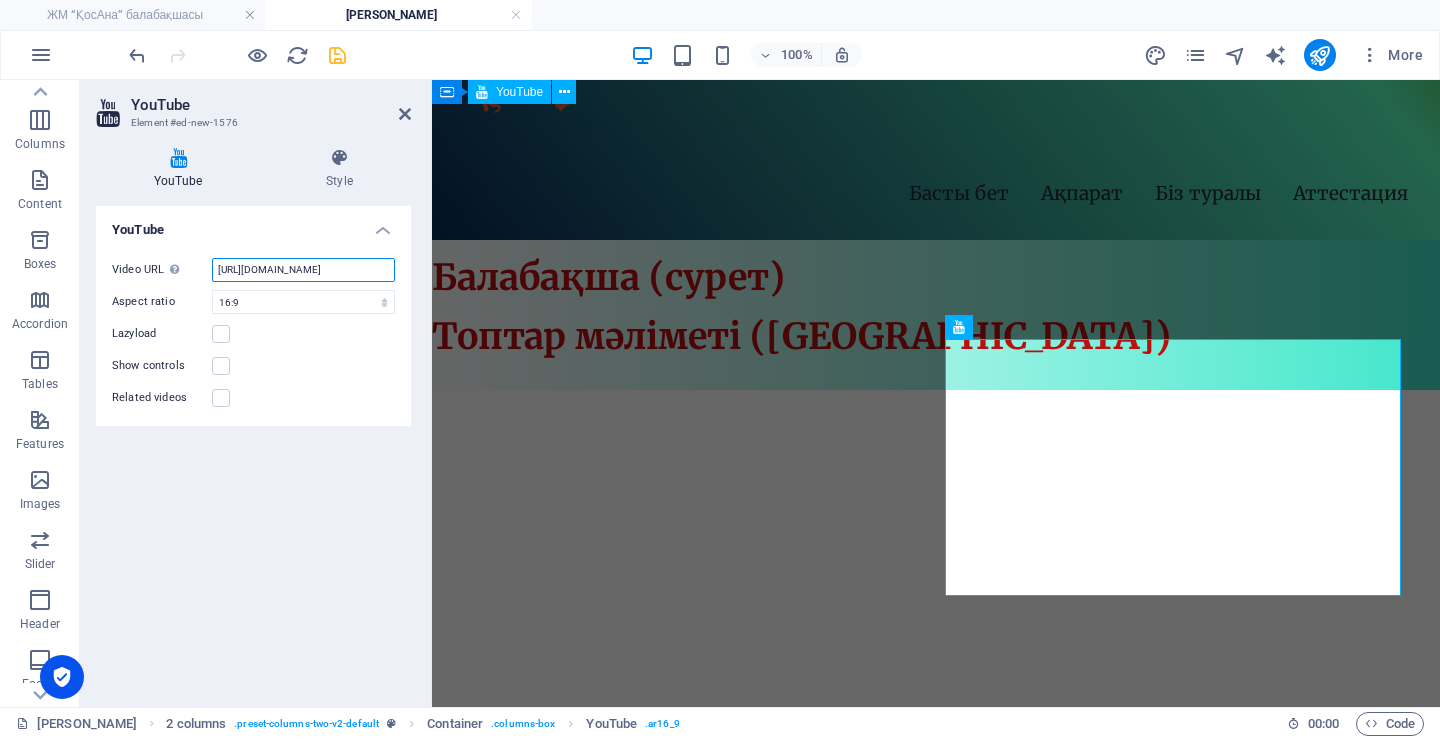 click on "[URL][DOMAIN_NAME]" at bounding box center (303, 270) 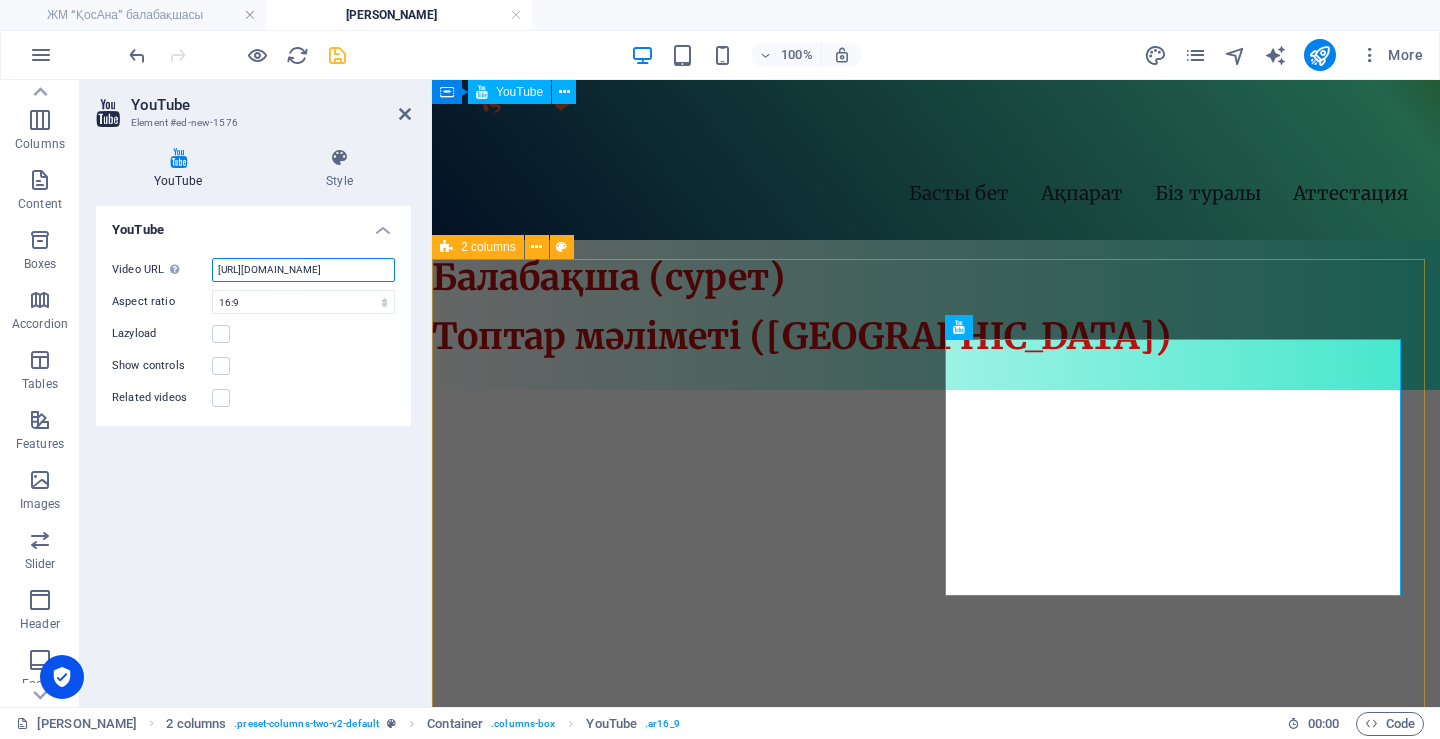 drag, startPoint x: 769, startPoint y: 354, endPoint x: 480, endPoint y: 263, distance: 302.98843 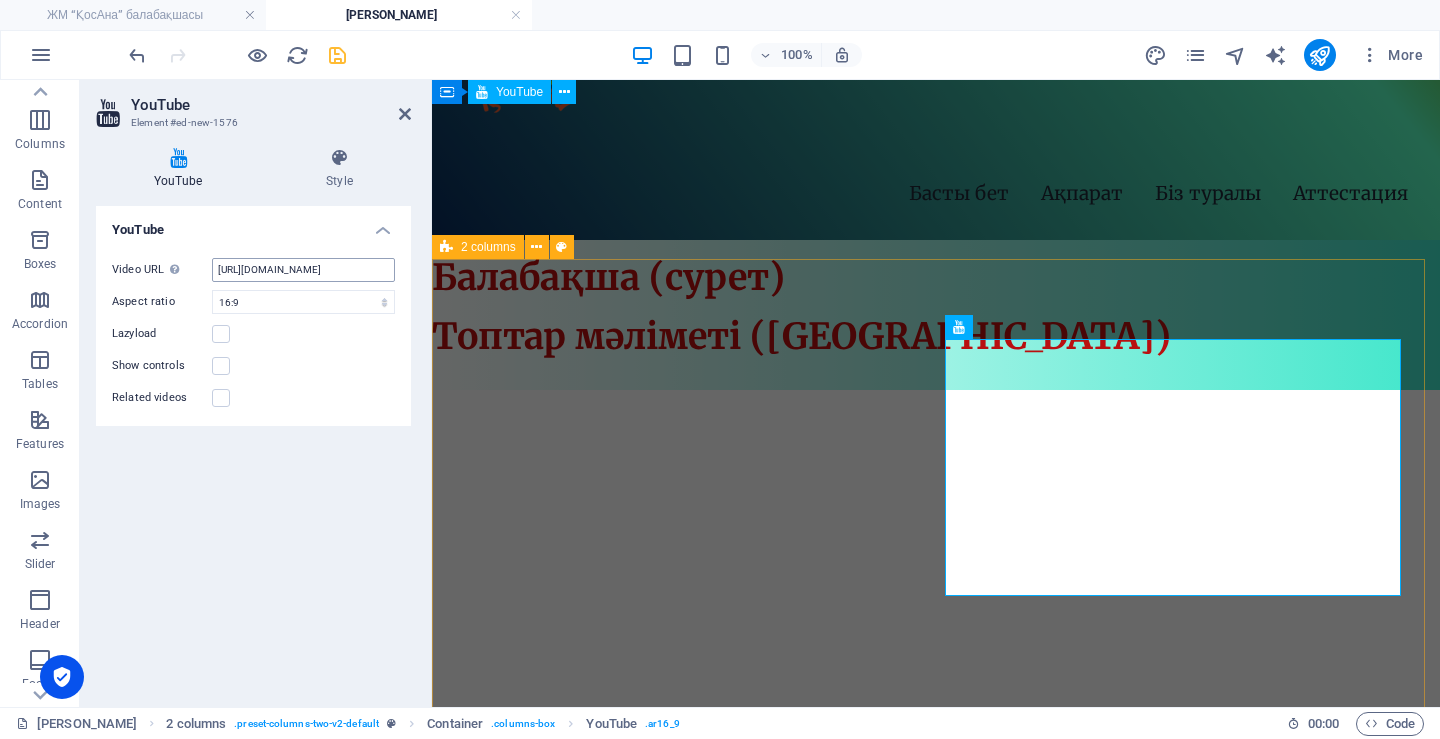 scroll, scrollTop: 0, scrollLeft: 0, axis: both 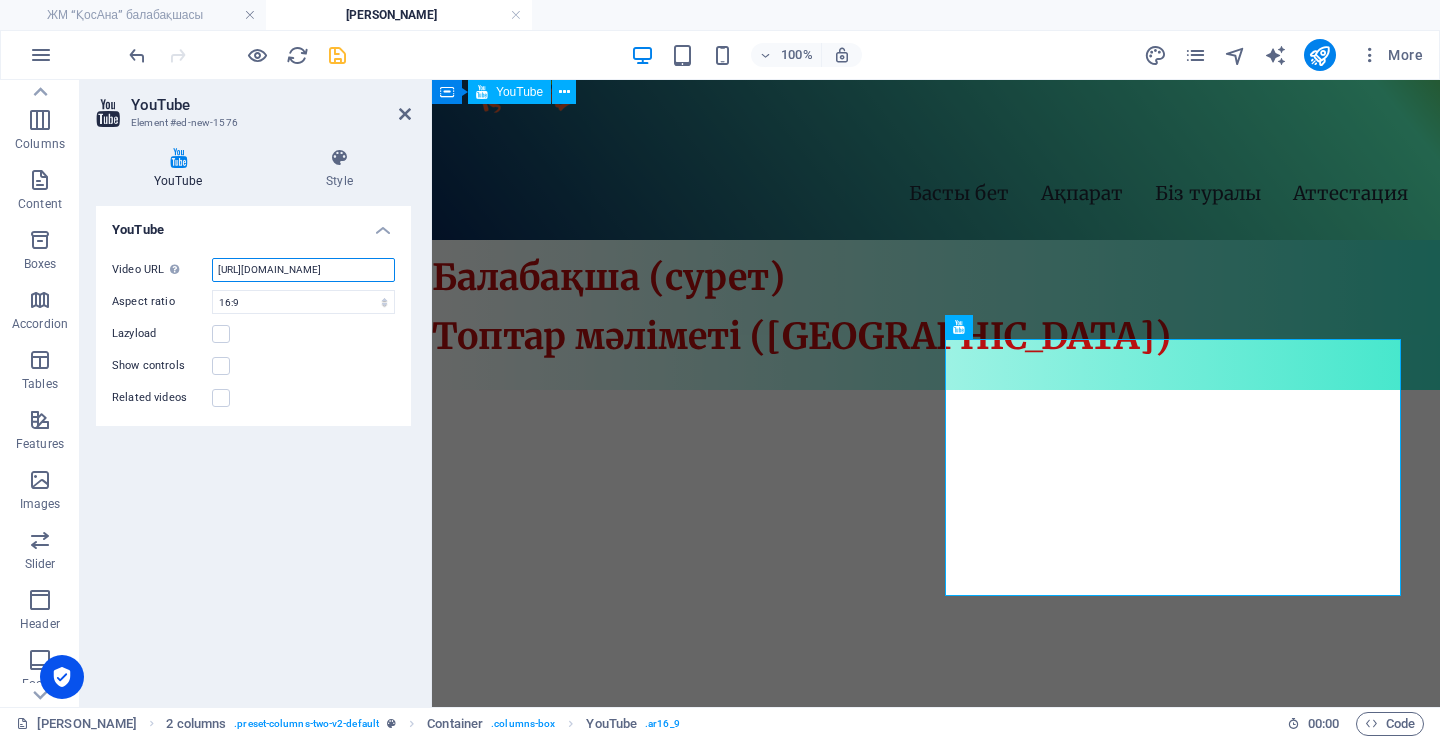 drag, startPoint x: 343, startPoint y: 268, endPoint x: 431, endPoint y: 268, distance: 88 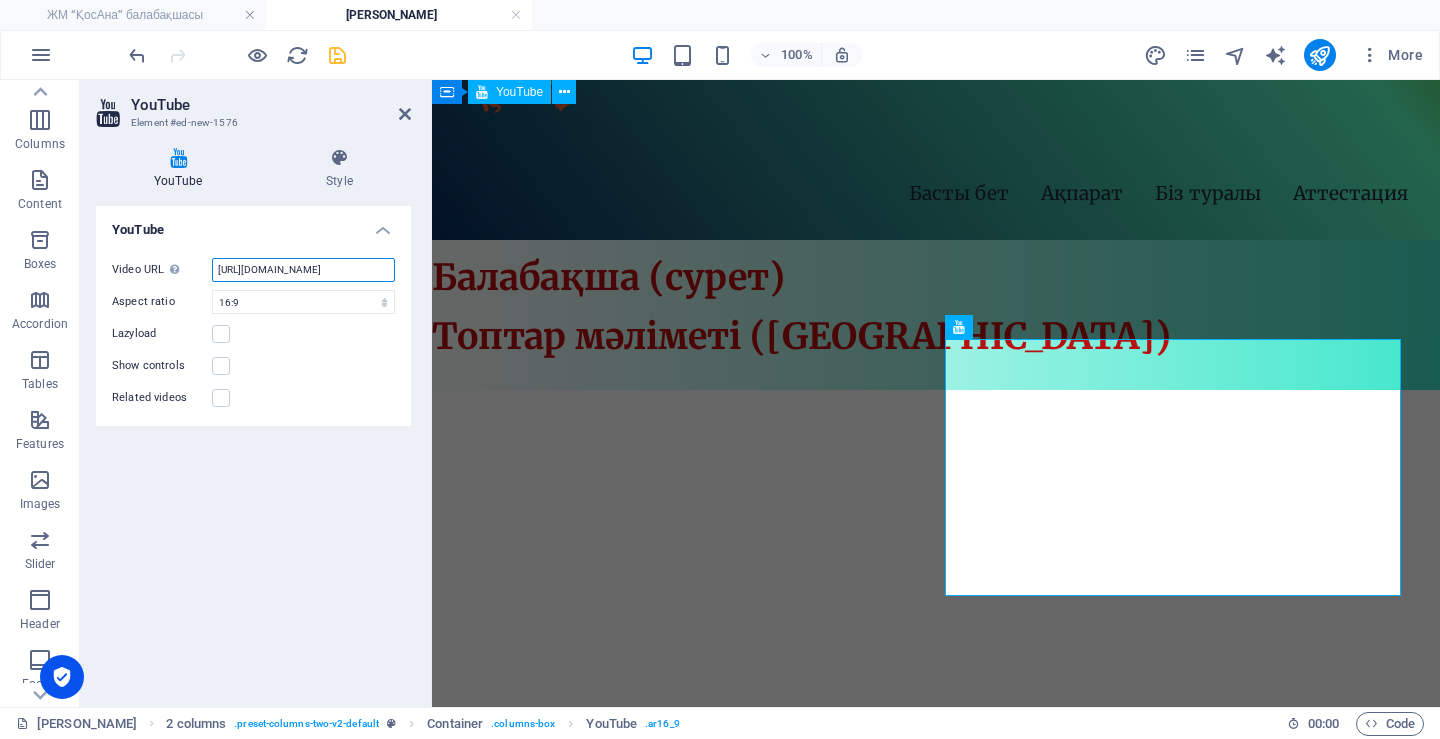 click on "[URL][DOMAIN_NAME]" at bounding box center [303, 270] 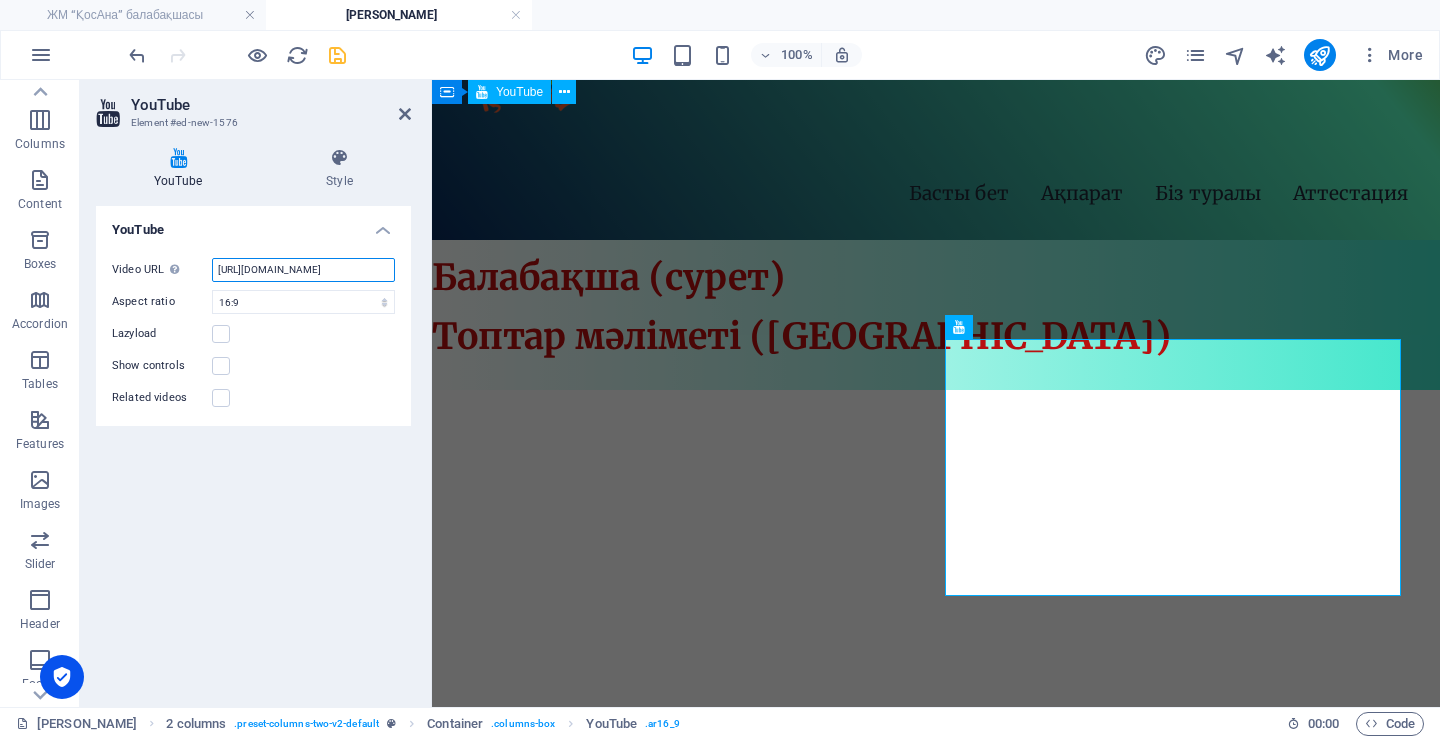 scroll, scrollTop: 0, scrollLeft: 0, axis: both 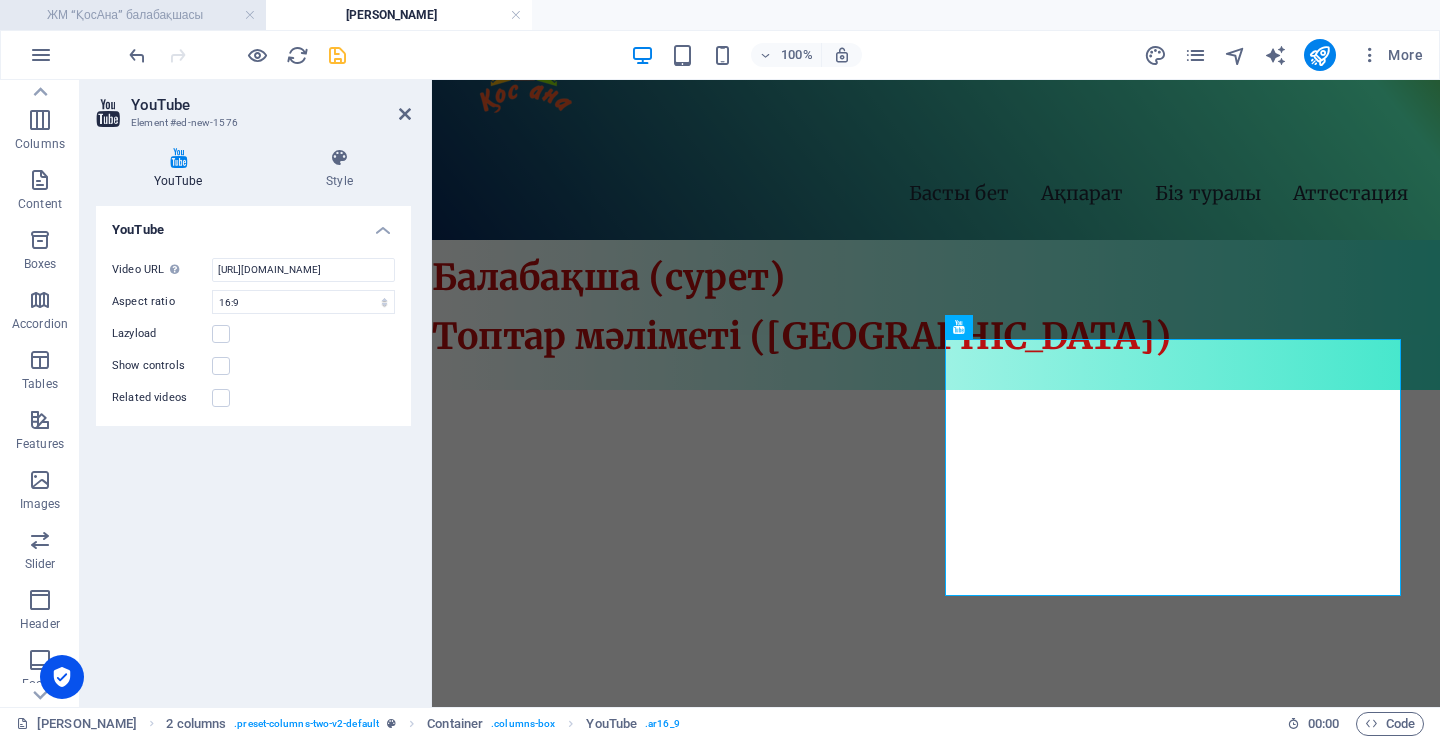 click on "ЖМ “ҚосАна” балабақшасы" at bounding box center [133, 15] 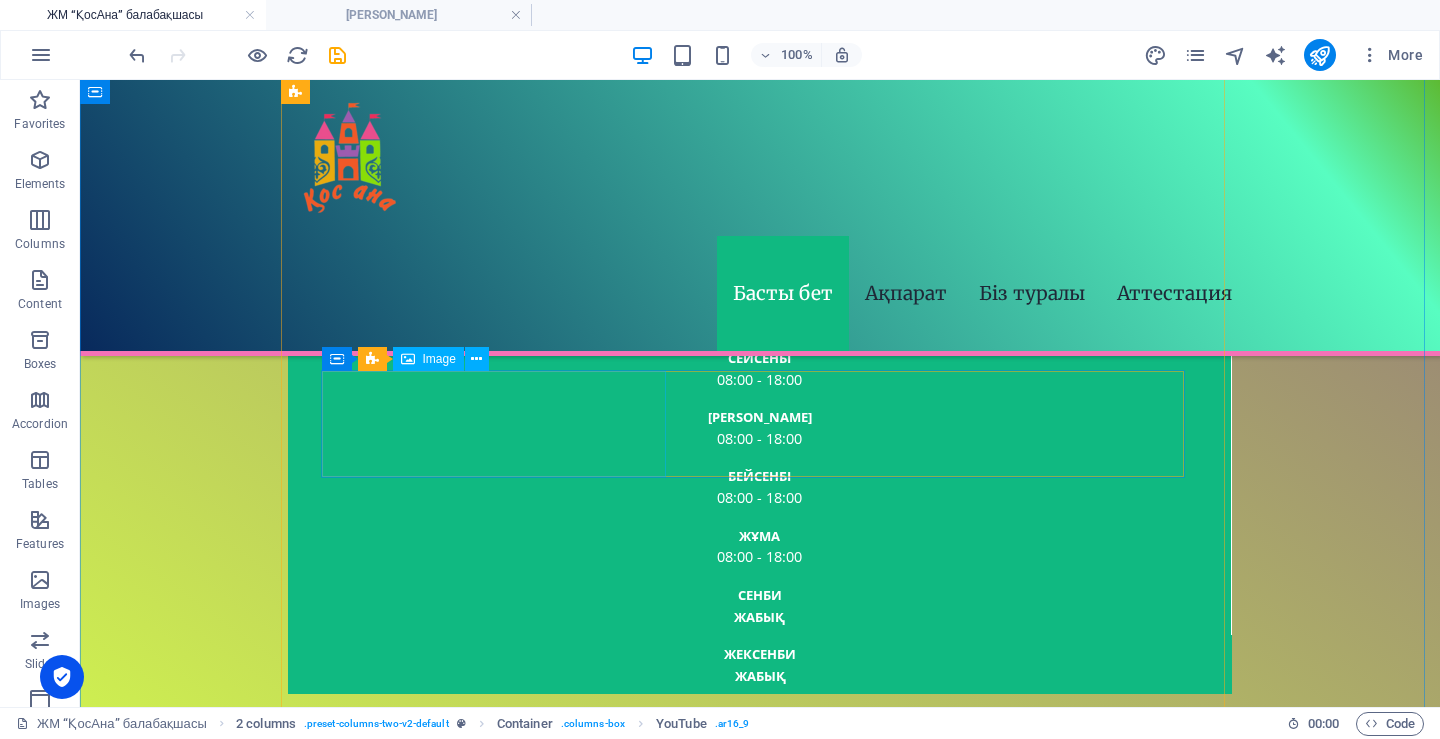scroll, scrollTop: 2000, scrollLeft: 0, axis: vertical 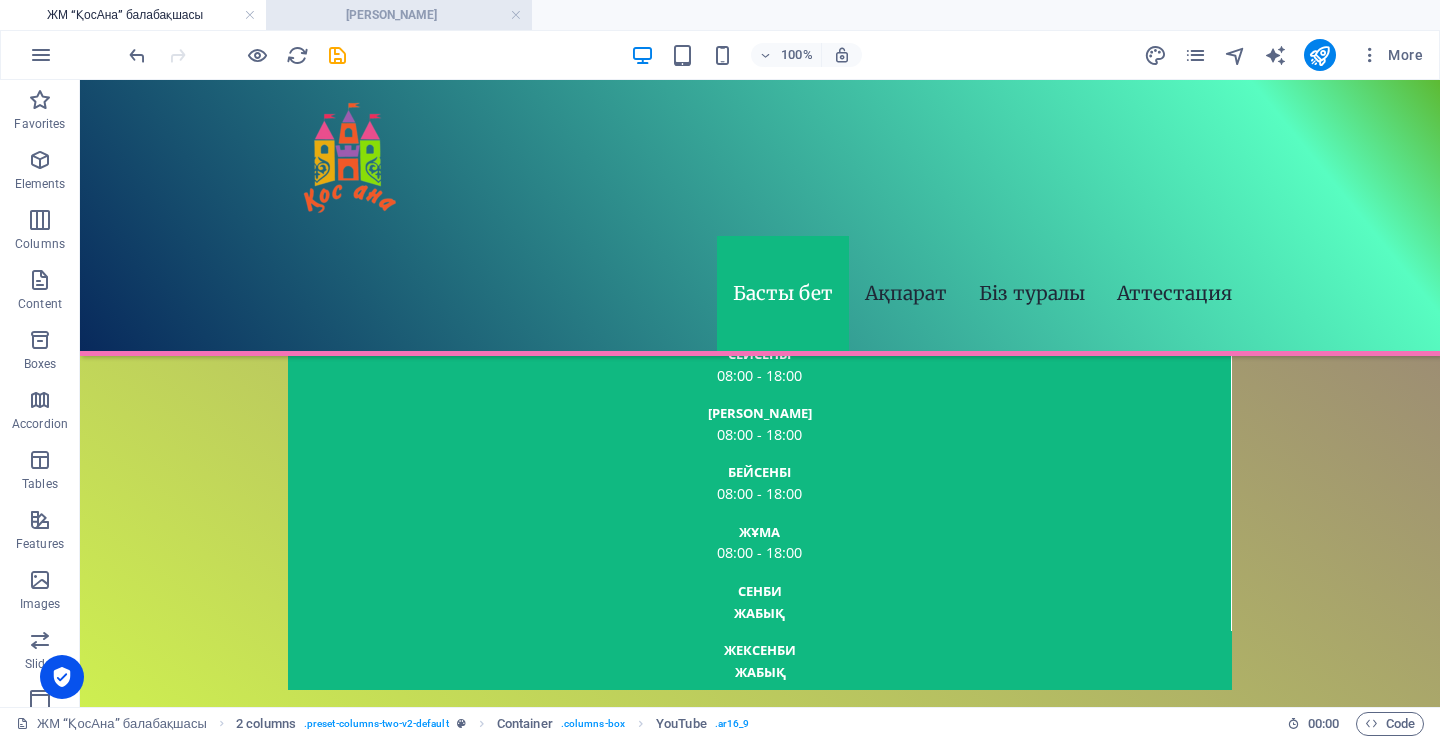 click on "[PERSON_NAME]" at bounding box center (399, 15) 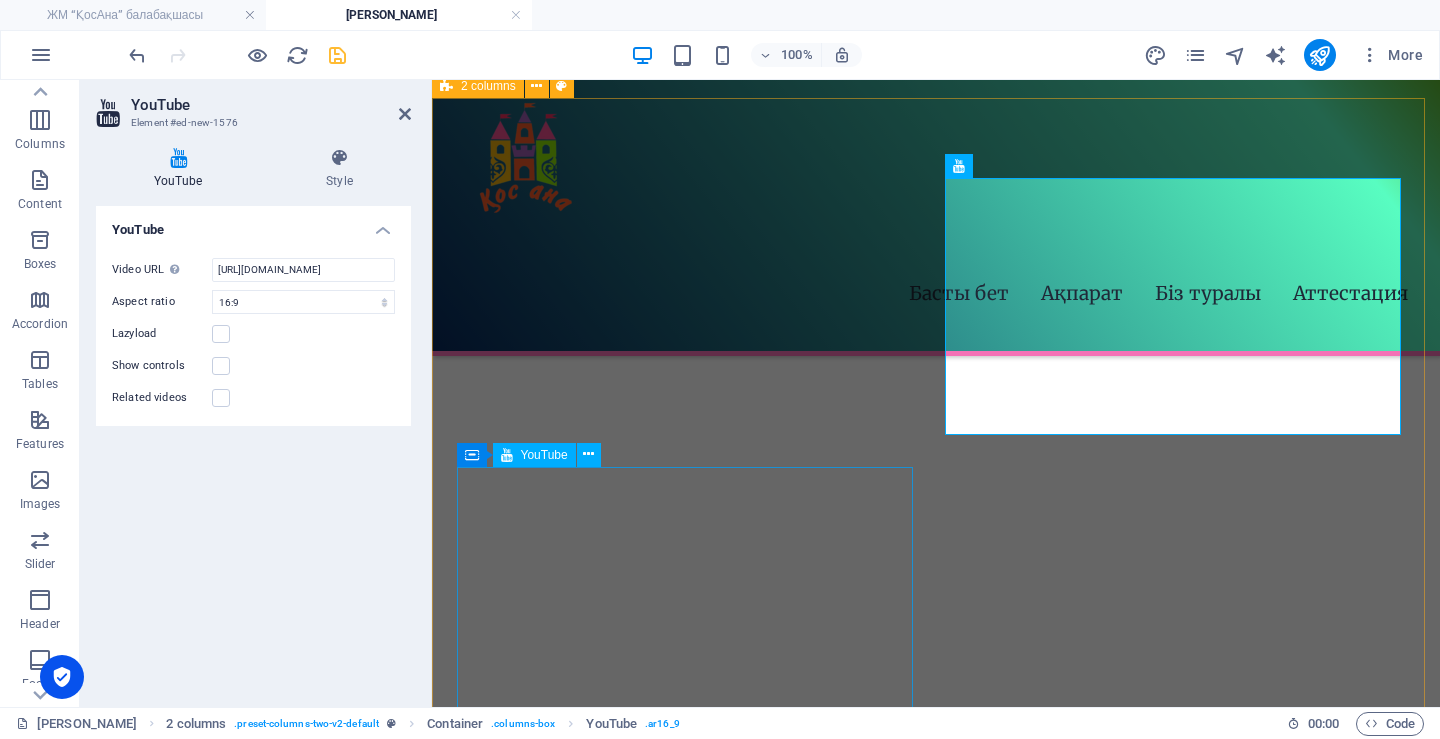 scroll, scrollTop: 300, scrollLeft: 0, axis: vertical 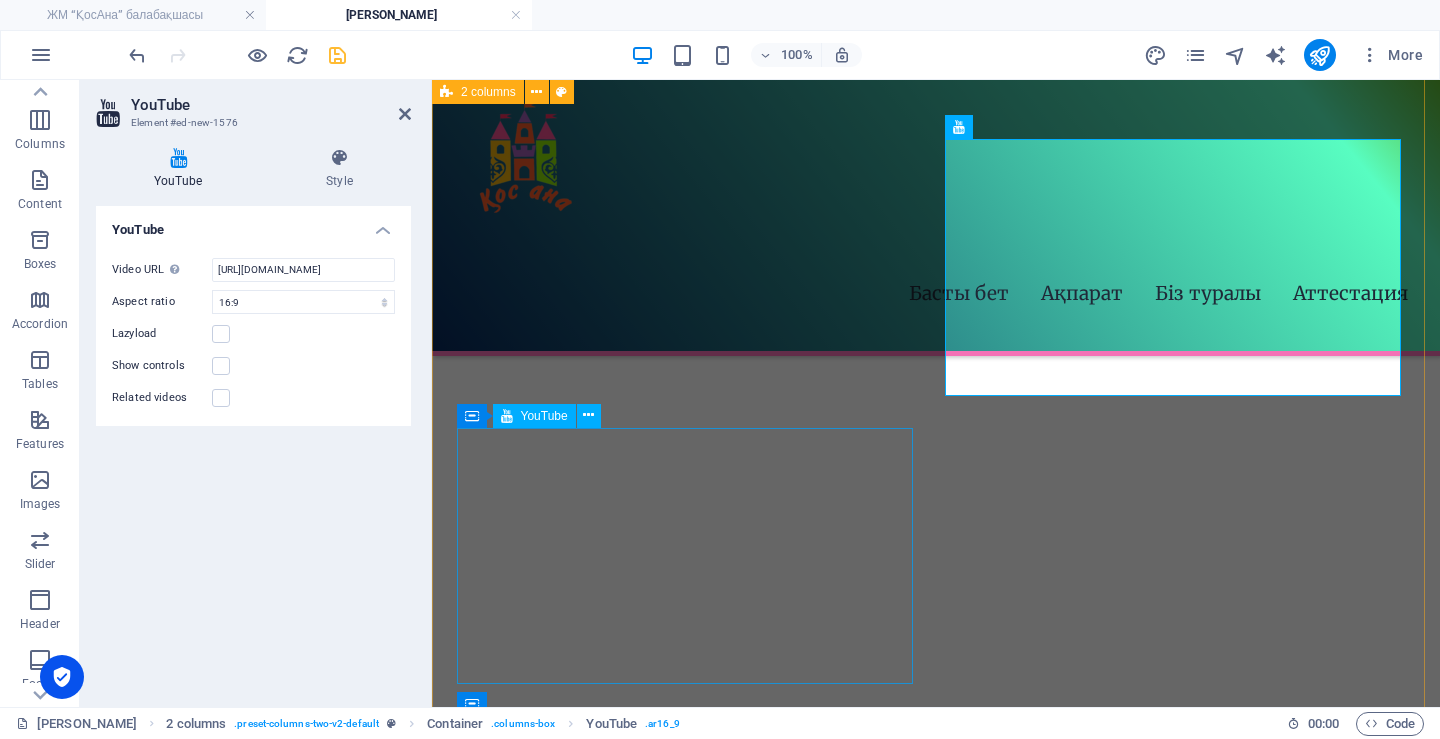 click on "YouTube" at bounding box center [544, 416] 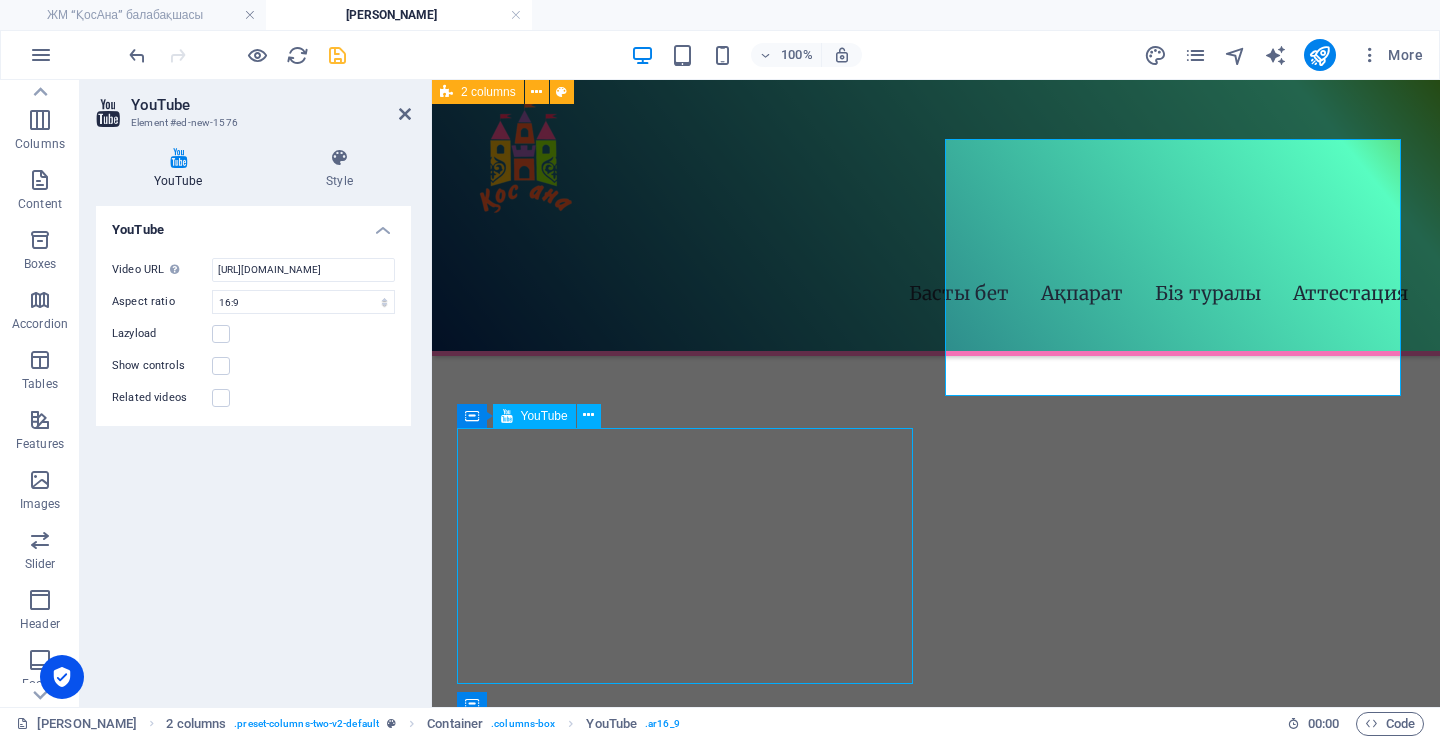click on "YouTube" at bounding box center [544, 416] 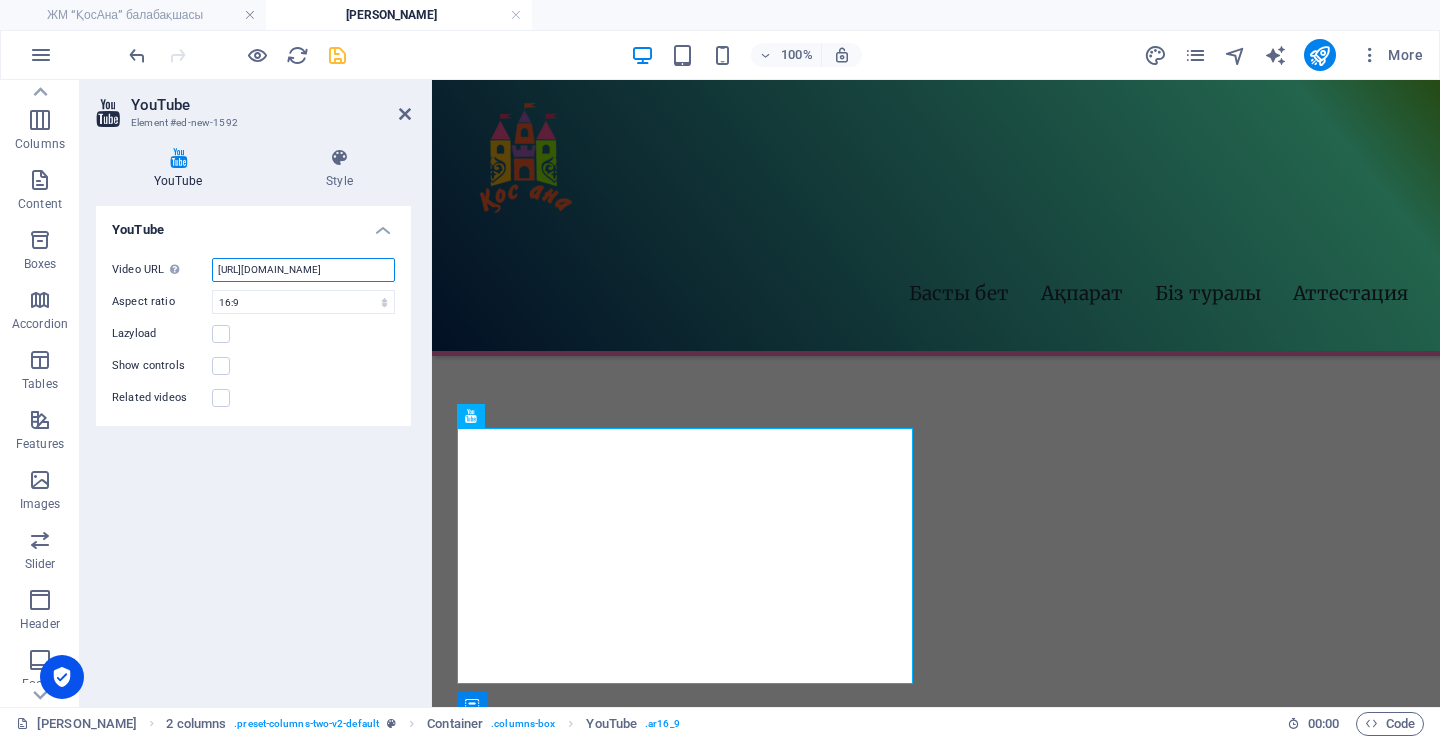 click on "[URL][DOMAIN_NAME]" at bounding box center [303, 270] 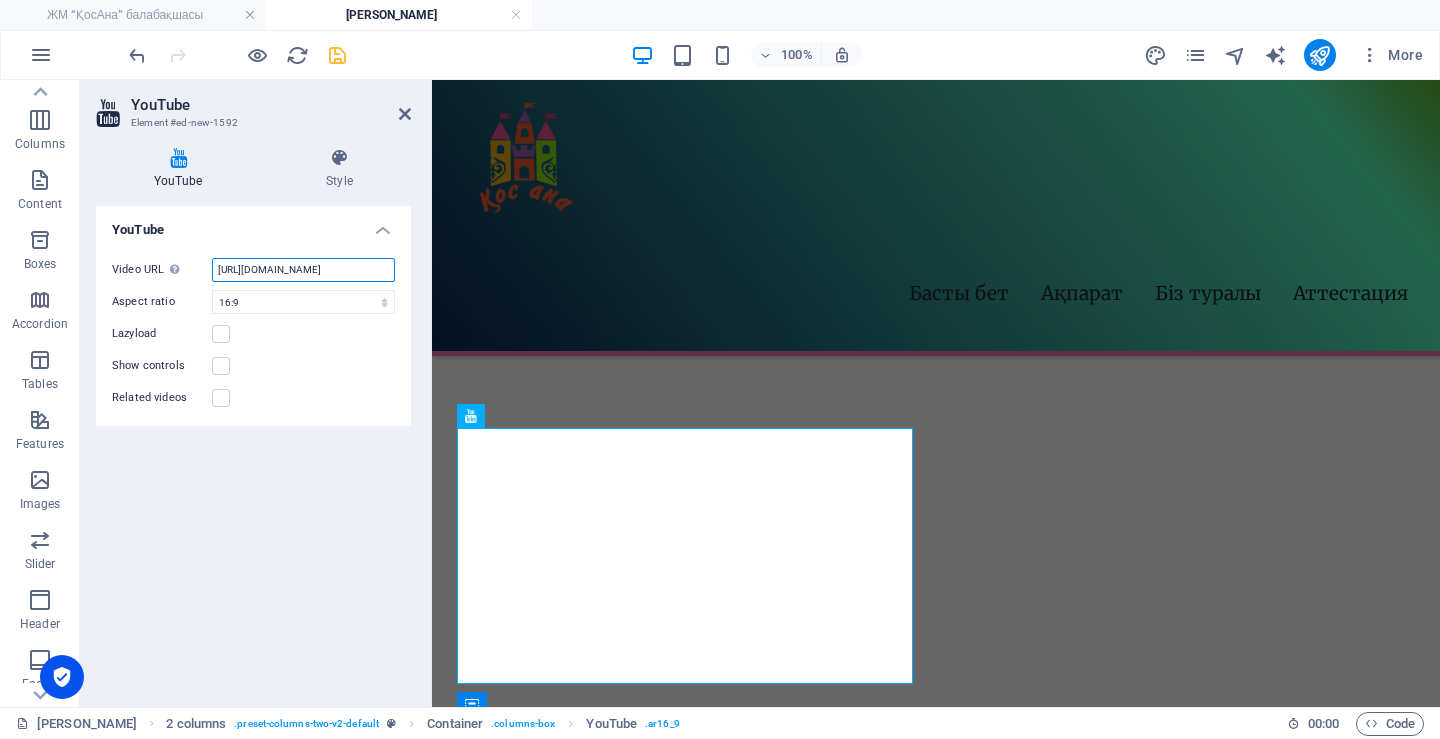 scroll, scrollTop: 0, scrollLeft: 53, axis: horizontal 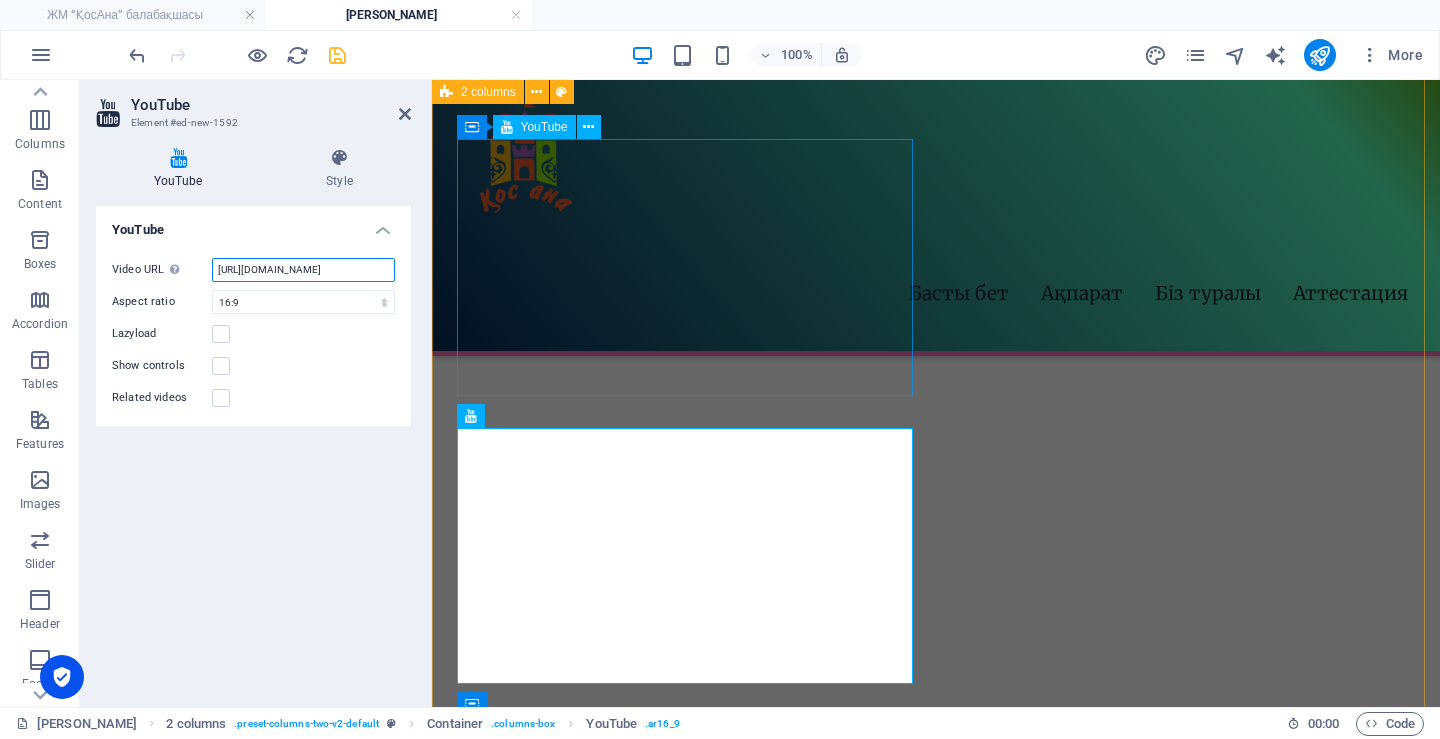 drag, startPoint x: 809, startPoint y: 351, endPoint x: 753, endPoint y: 275, distance: 94.40339 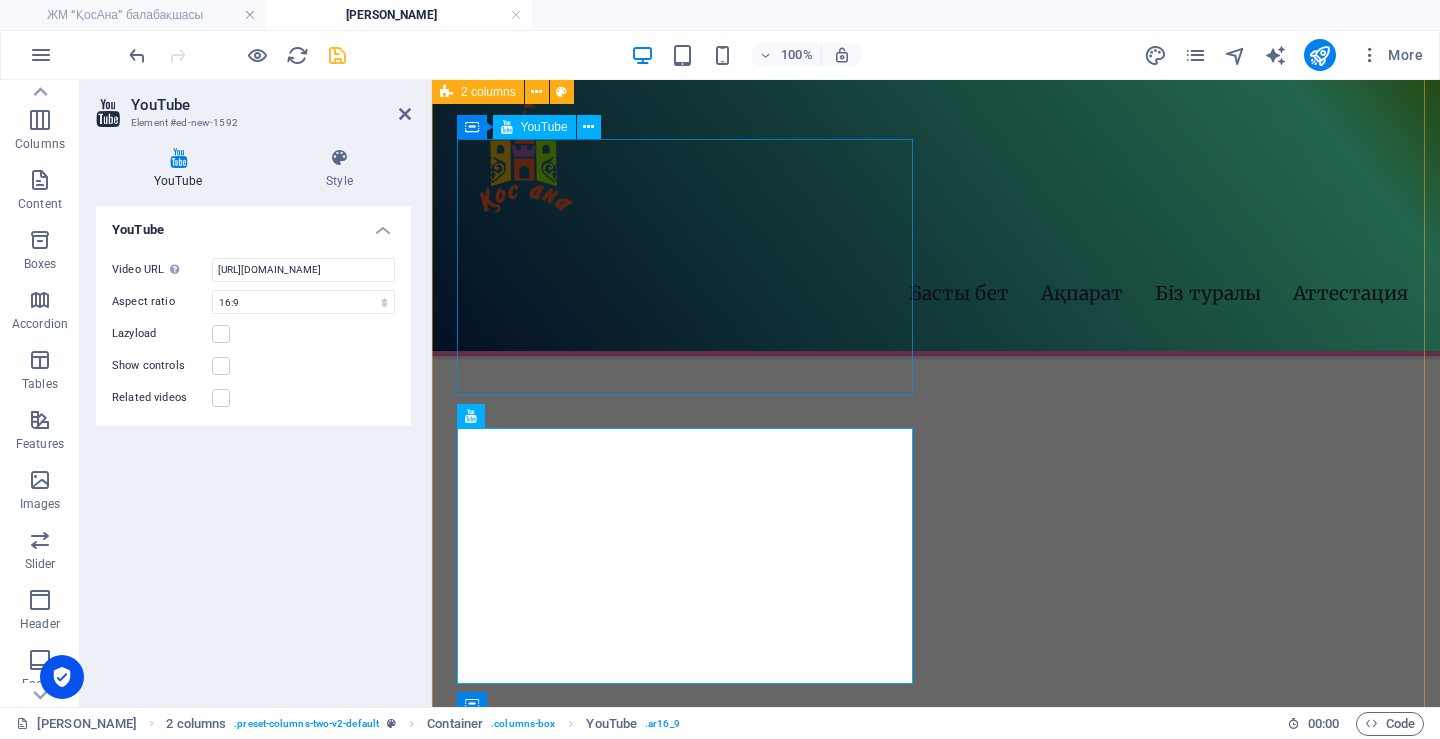 scroll, scrollTop: 0, scrollLeft: 0, axis: both 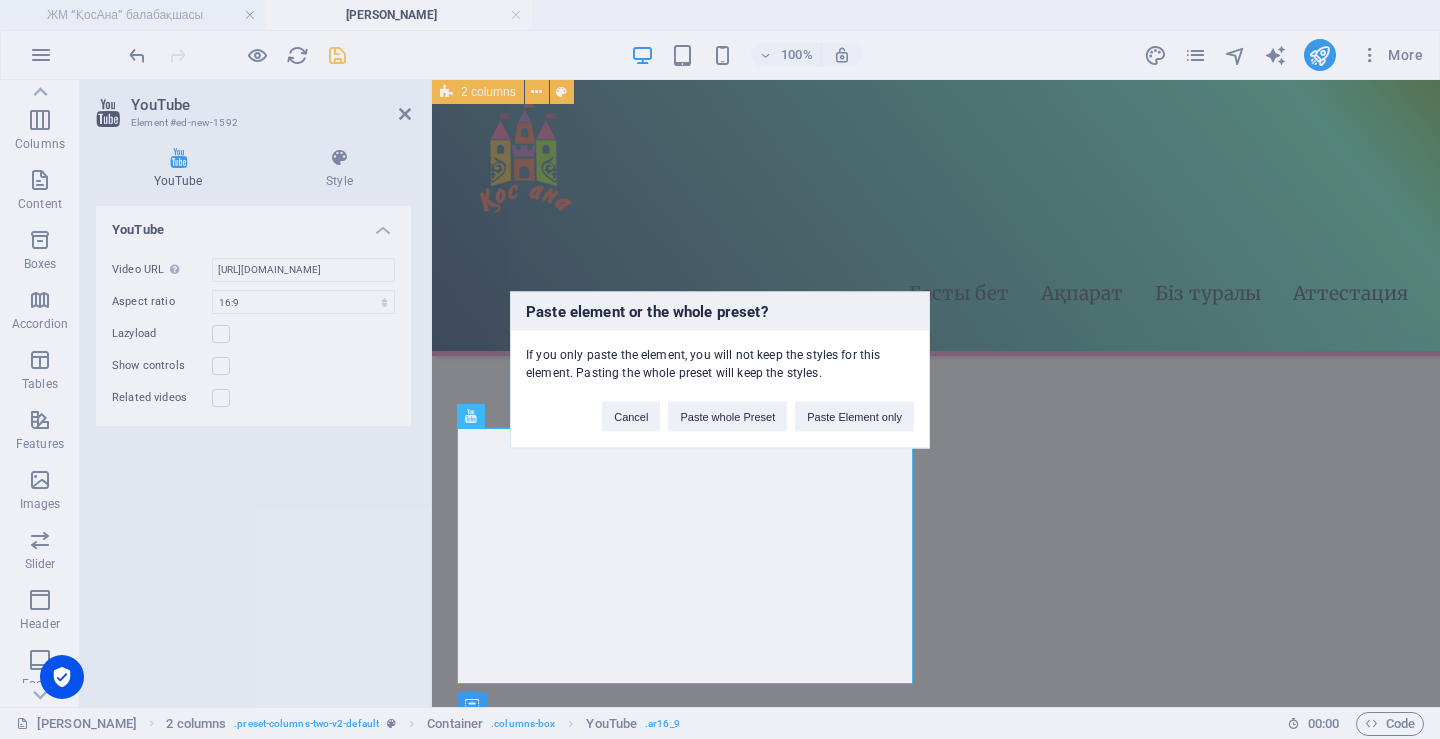 type 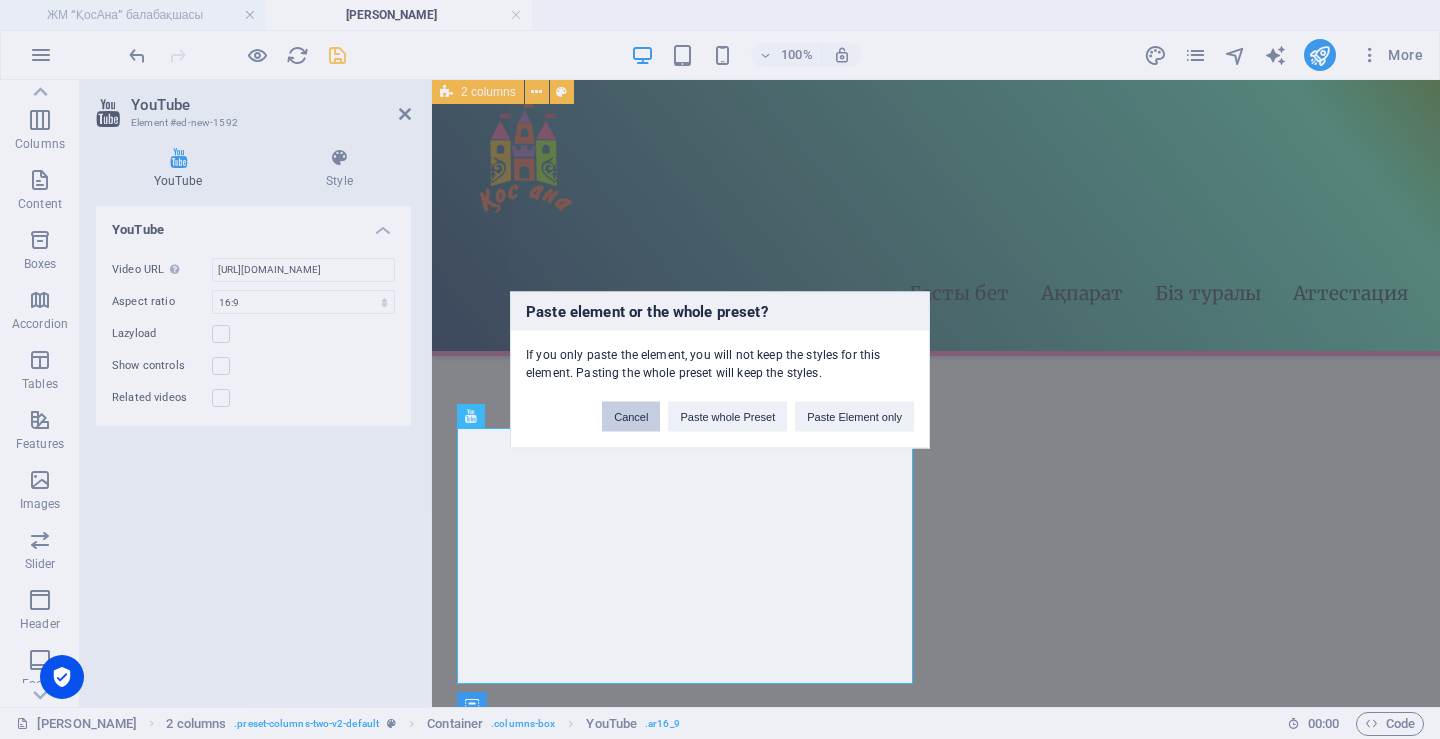 click on "Cancel" at bounding box center (631, 416) 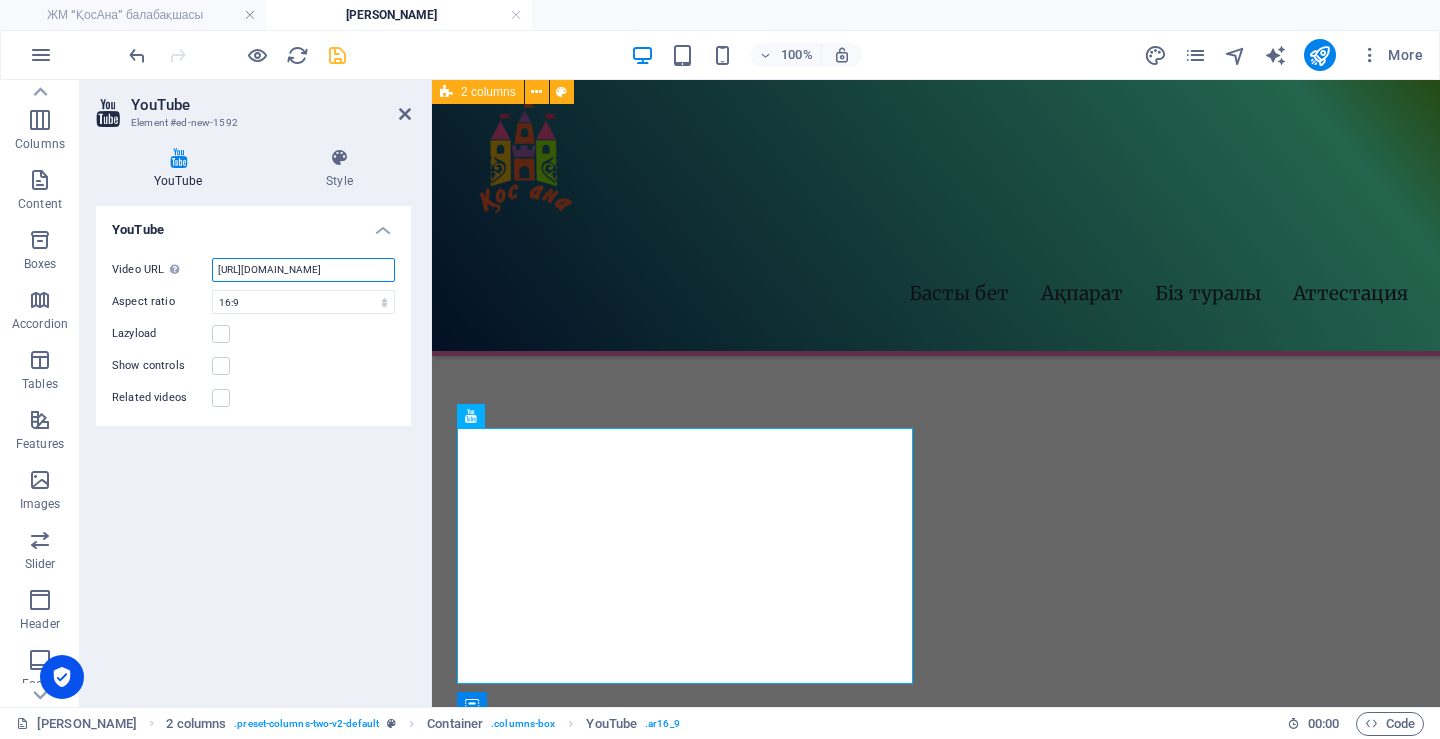scroll, scrollTop: 0, scrollLeft: 53, axis: horizontal 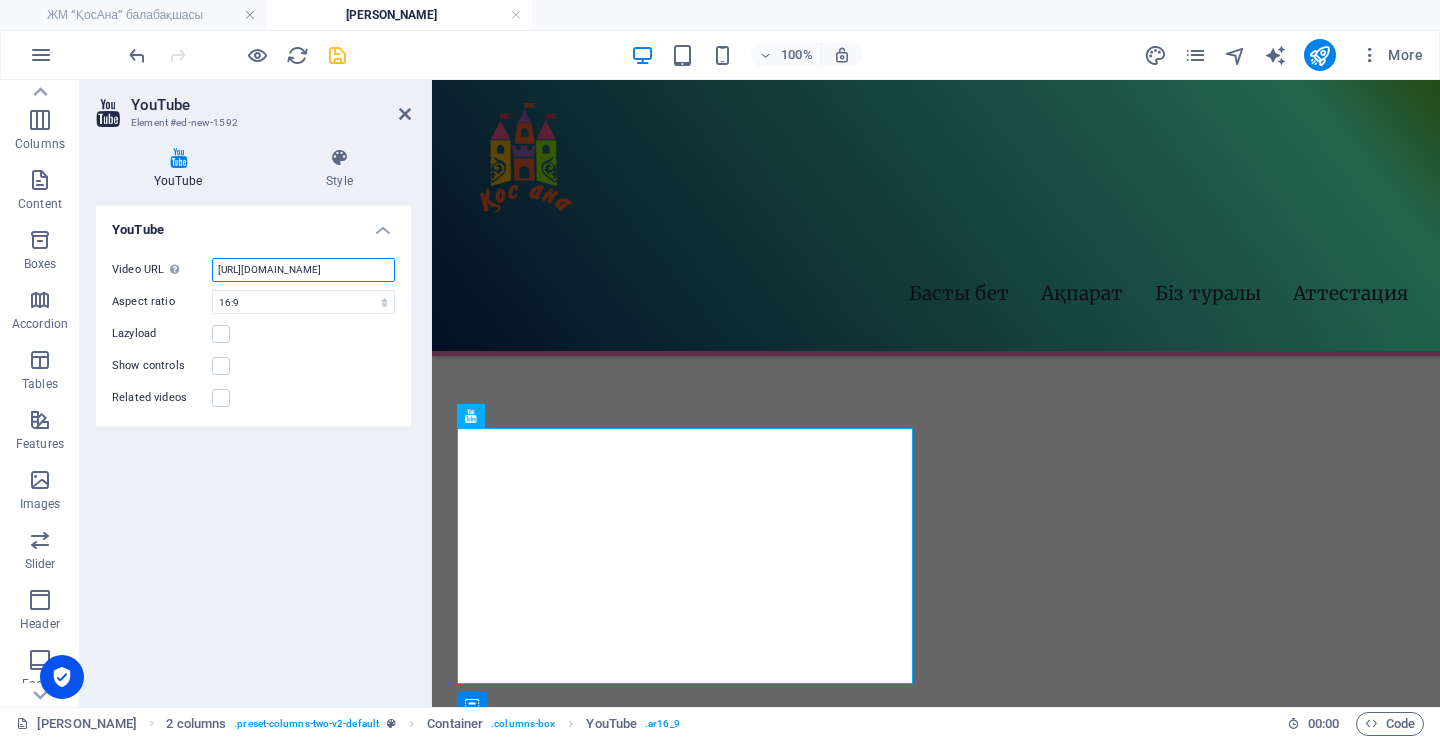 drag, startPoint x: 334, startPoint y: 275, endPoint x: 347, endPoint y: 275, distance: 13 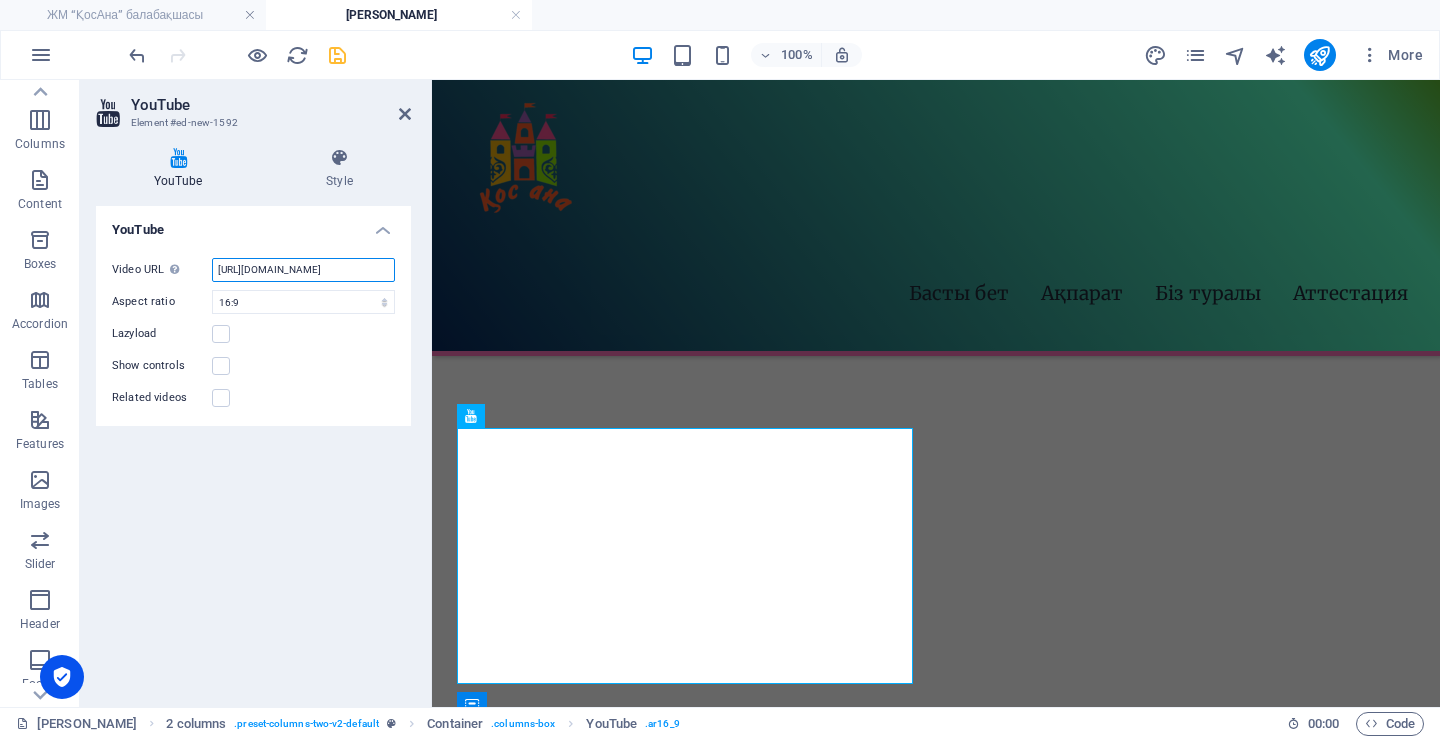 click on "YouTube Style YouTube Video URL Insert (or paste) a video URL. [URL][DOMAIN_NAME] Aspect ratio 16:10 16:9 4:3 2:1 1:1 Lazyload Show controls Related videos 2 columns Element Layout How this element expands within the layout (Flexbox). Size Default auto px % 1/1 1/2 1/3 1/4 1/5 1/6 1/7 1/8 1/9 1/10 Grow Shrink Order Container layout Visible Visible Opacity 100 % Overflow Spacing Margin Default auto px % rem vw vh Custom Custom auto px % rem vw vh auto px % rem vw vh auto px % rem vw vh auto px % rem vw vh Padding Default px rem % vh vw Custom Custom px rem % vh vw px rem % vh vw px rem % vh vw px rem % vh vw Border Style              - Width 1 auto px rem % vh vw Custom Custom 1 auto px rem % vh vw 1 auto px rem % vh vw 1 auto px rem % vh vw 1 auto px rem % vh vw  - Color Round corners Default px rem % vh vw Custom Custom px rem % vh vw px rem % vh vw px rem % vh vw px rem % vh vw Shadow Default None Outside Inside Color X offset 0 px rem vh vw Y offset 0 px rem vh vw Blur 0" at bounding box center (253, 419) 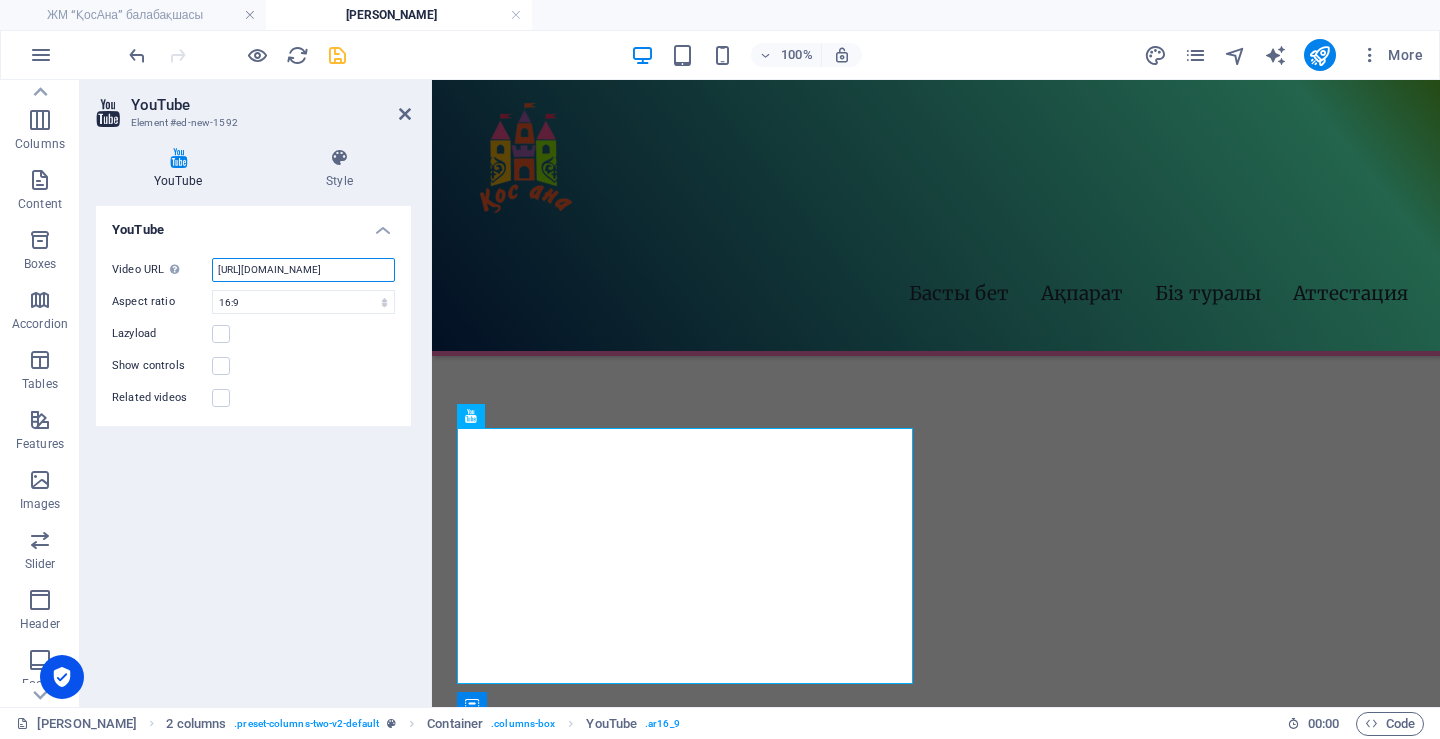 type on "[URL][DOMAIN_NAME]" 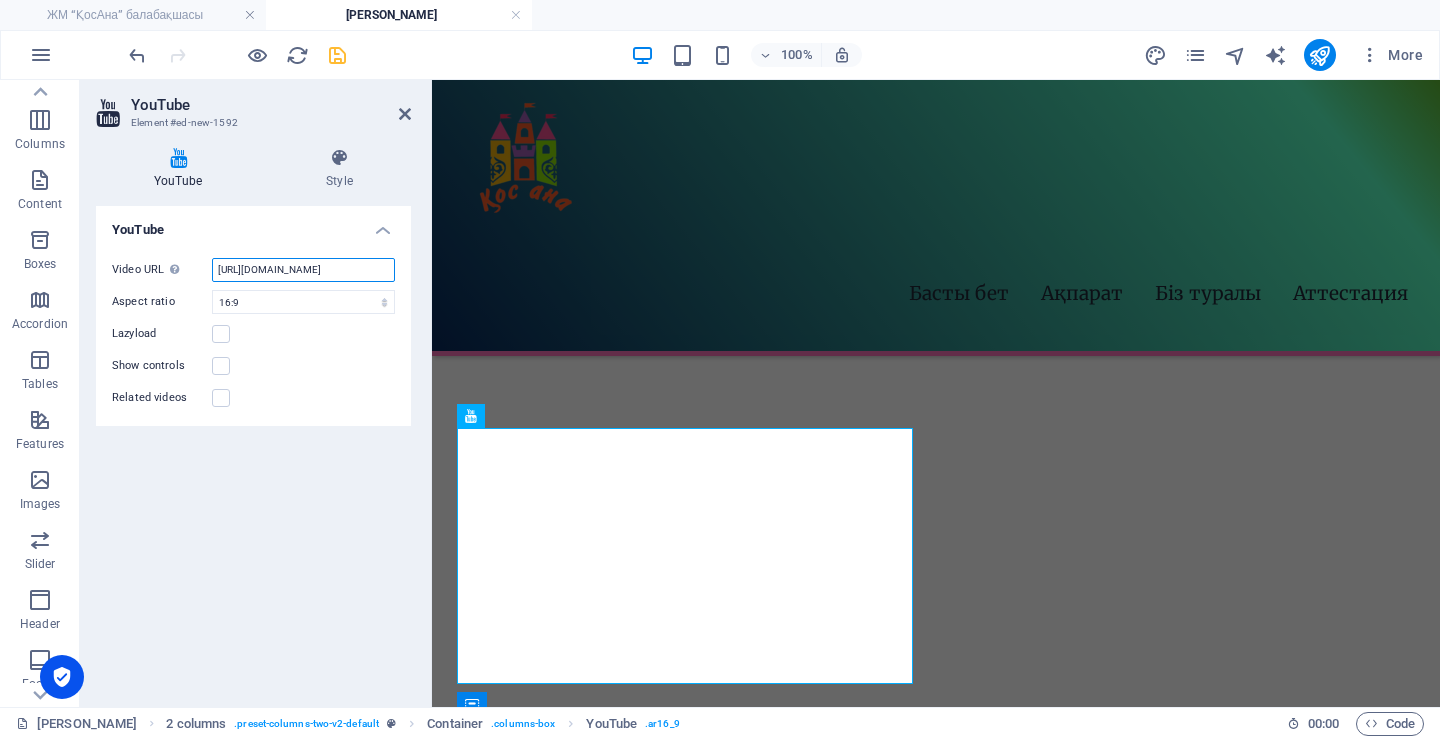 scroll, scrollTop: 0, scrollLeft: 0, axis: both 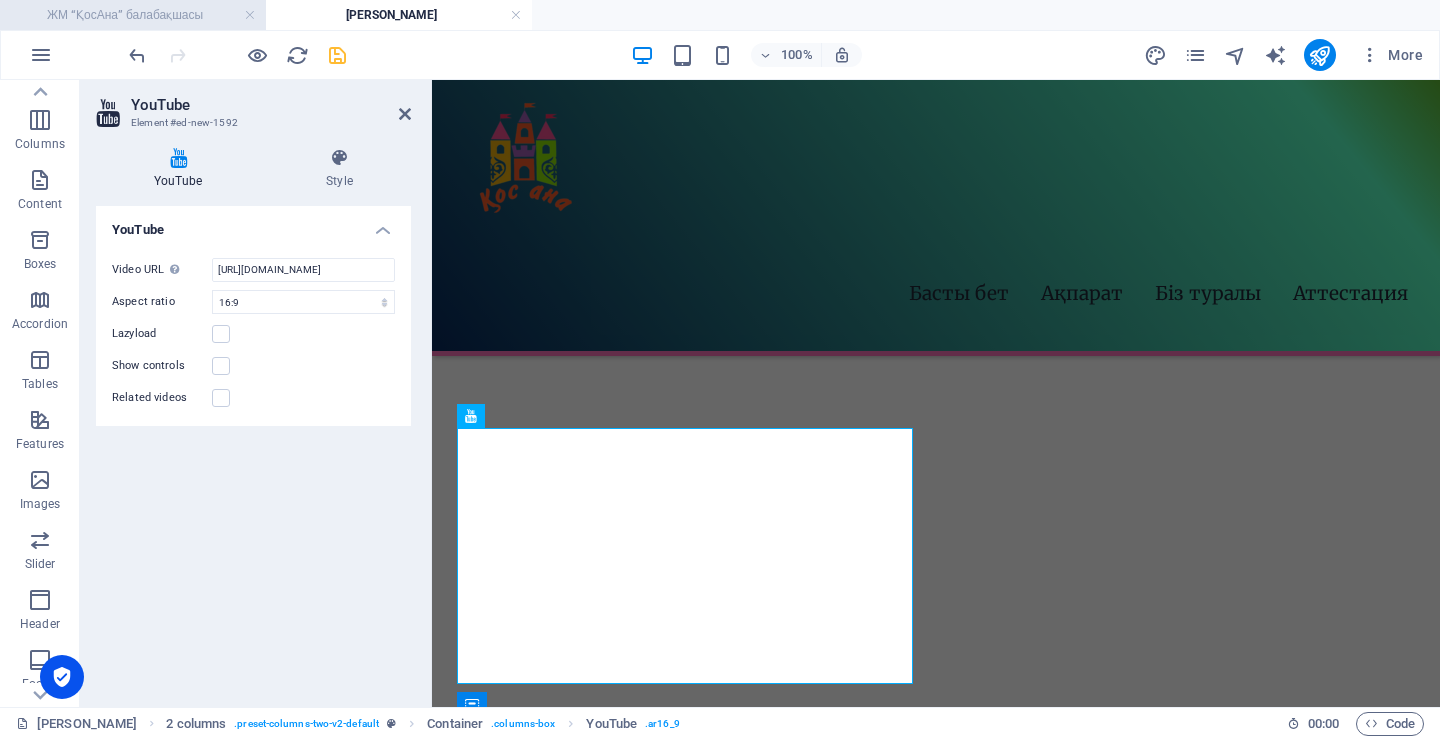 click on "ЖМ “ҚосАна” балабақшасы" at bounding box center [133, 15] 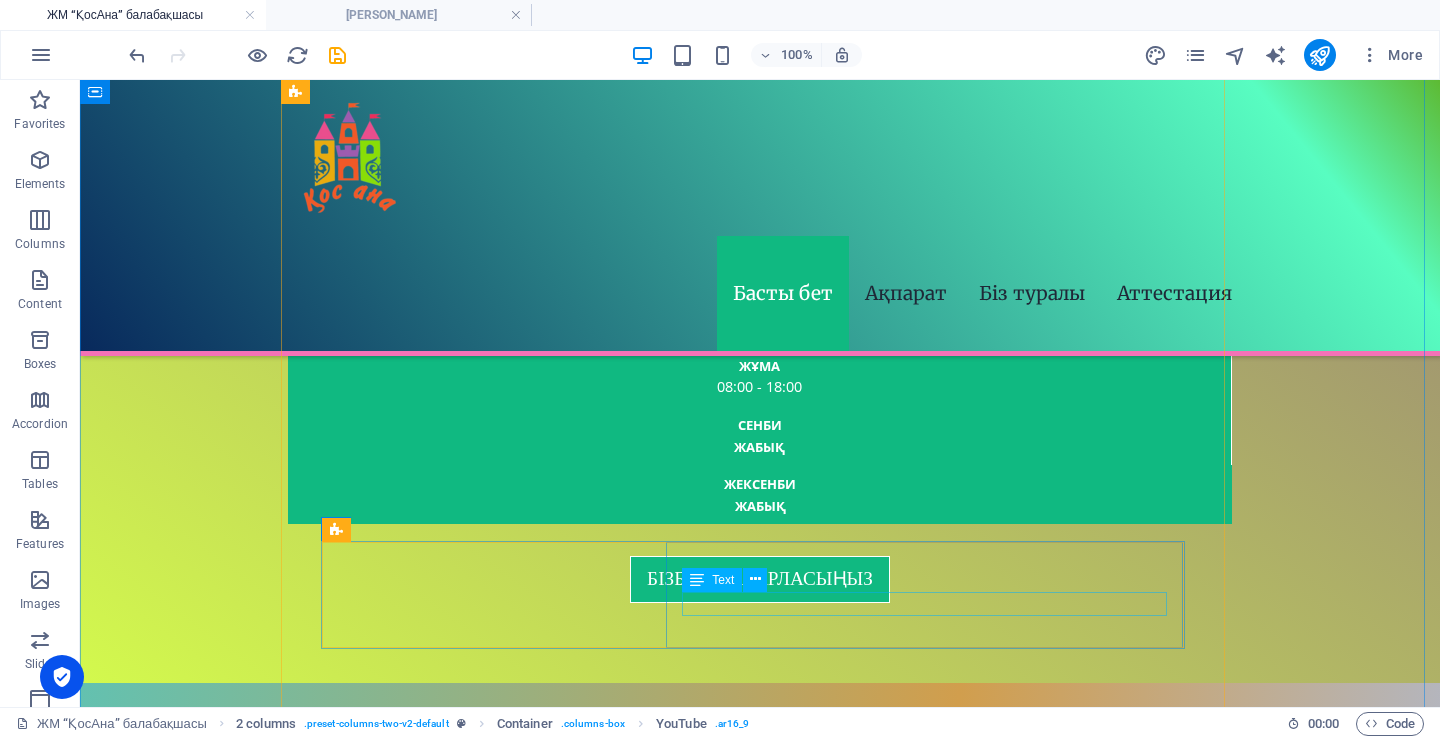 scroll, scrollTop: 2200, scrollLeft: 0, axis: vertical 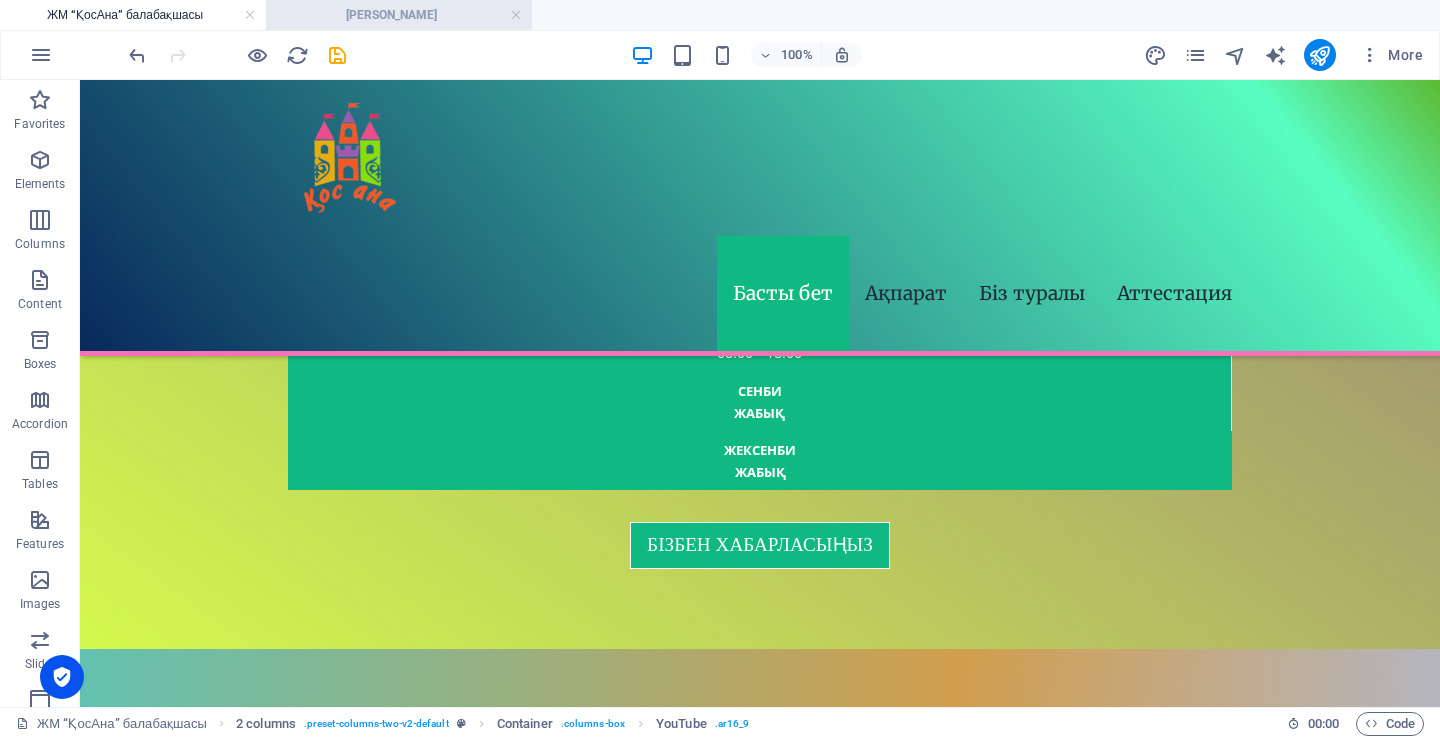 click on "[PERSON_NAME]" at bounding box center [399, 15] 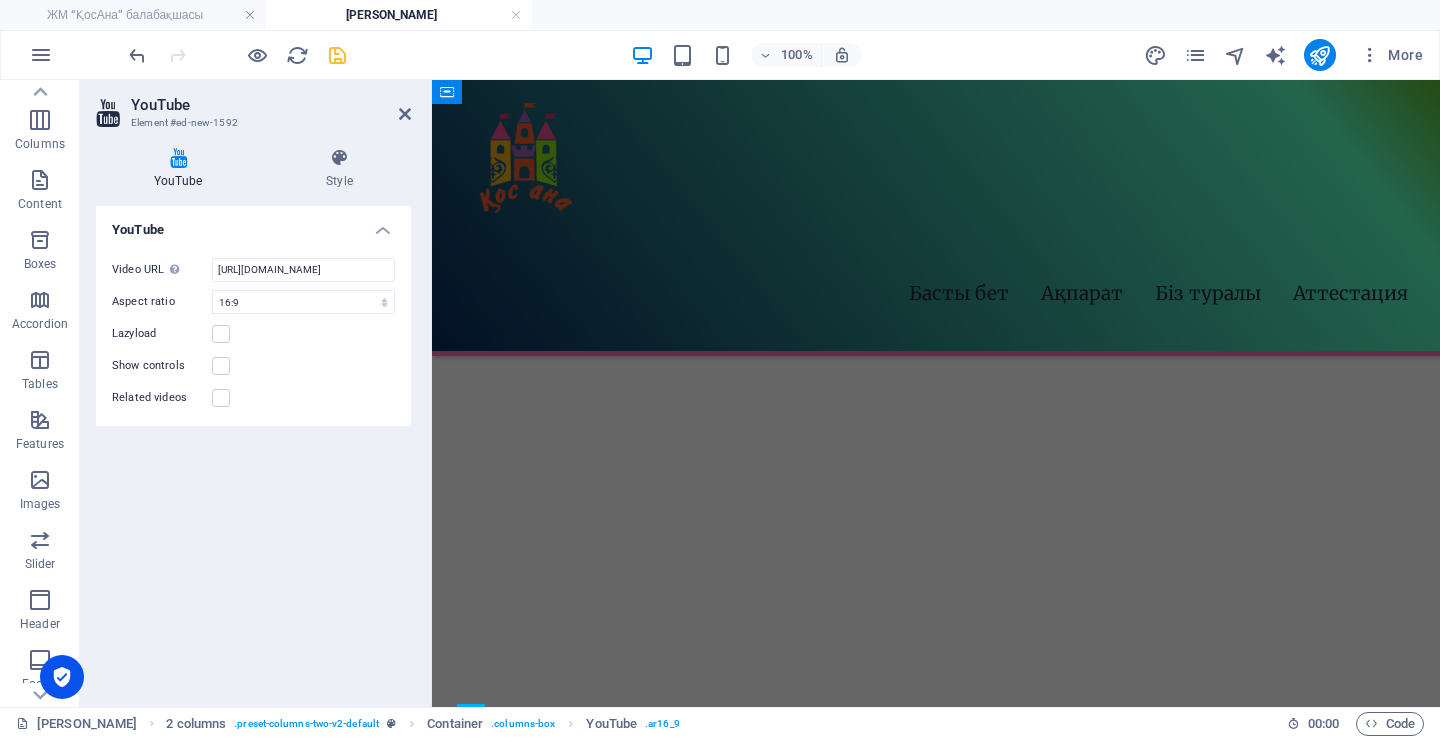 scroll, scrollTop: 300, scrollLeft: 0, axis: vertical 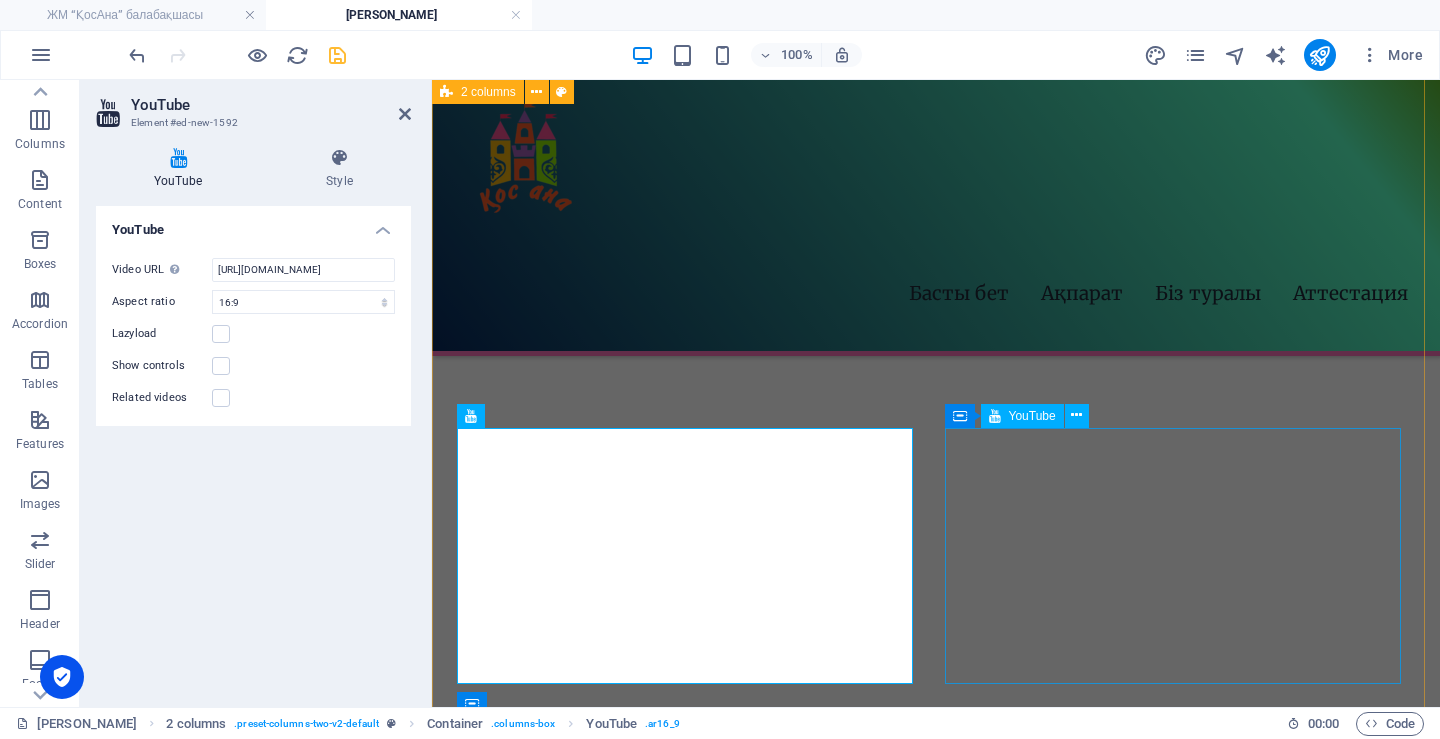 click on "YouTube" at bounding box center (1032, 416) 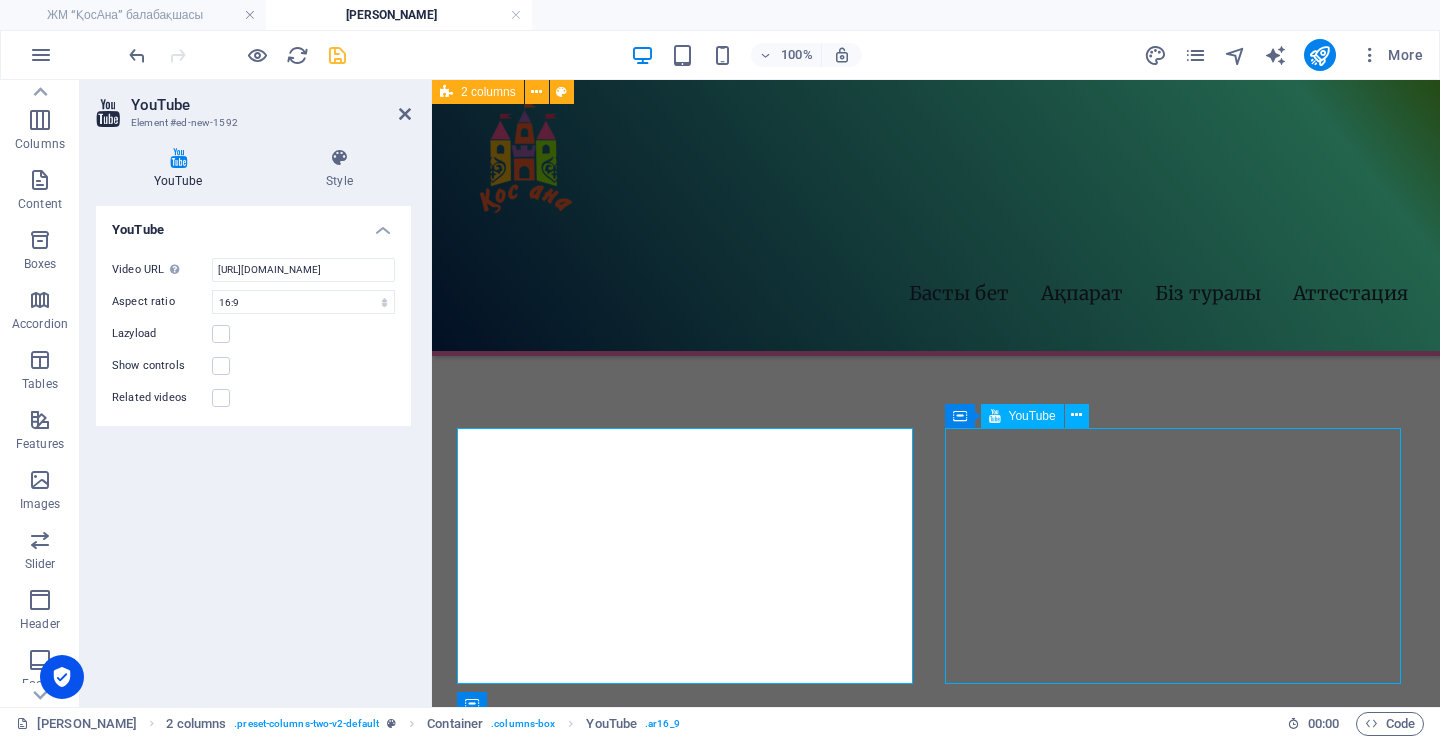 click on "YouTube" at bounding box center (1032, 416) 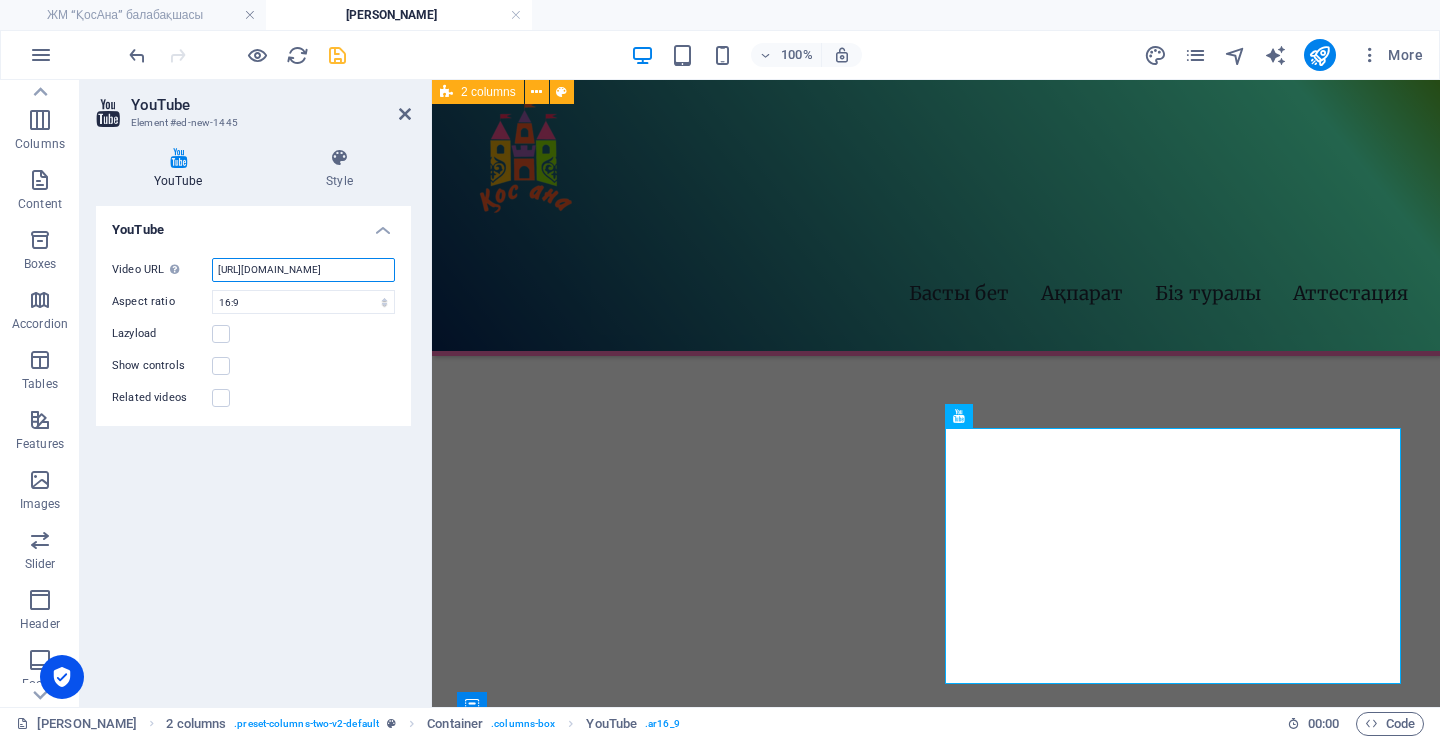 click on "[URL][DOMAIN_NAME]" at bounding box center (303, 270) 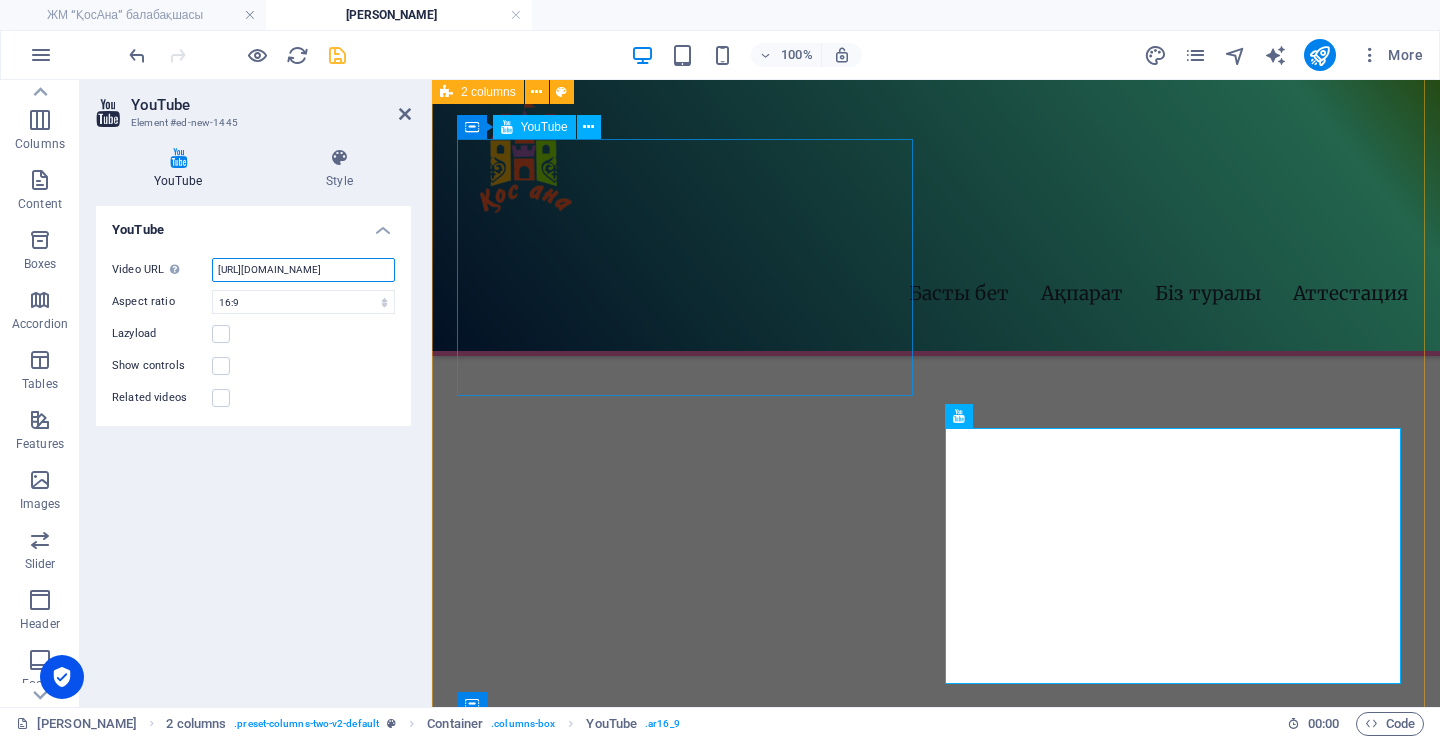 drag, startPoint x: 813, startPoint y: 352, endPoint x: 489, endPoint y: 271, distance: 333.97156 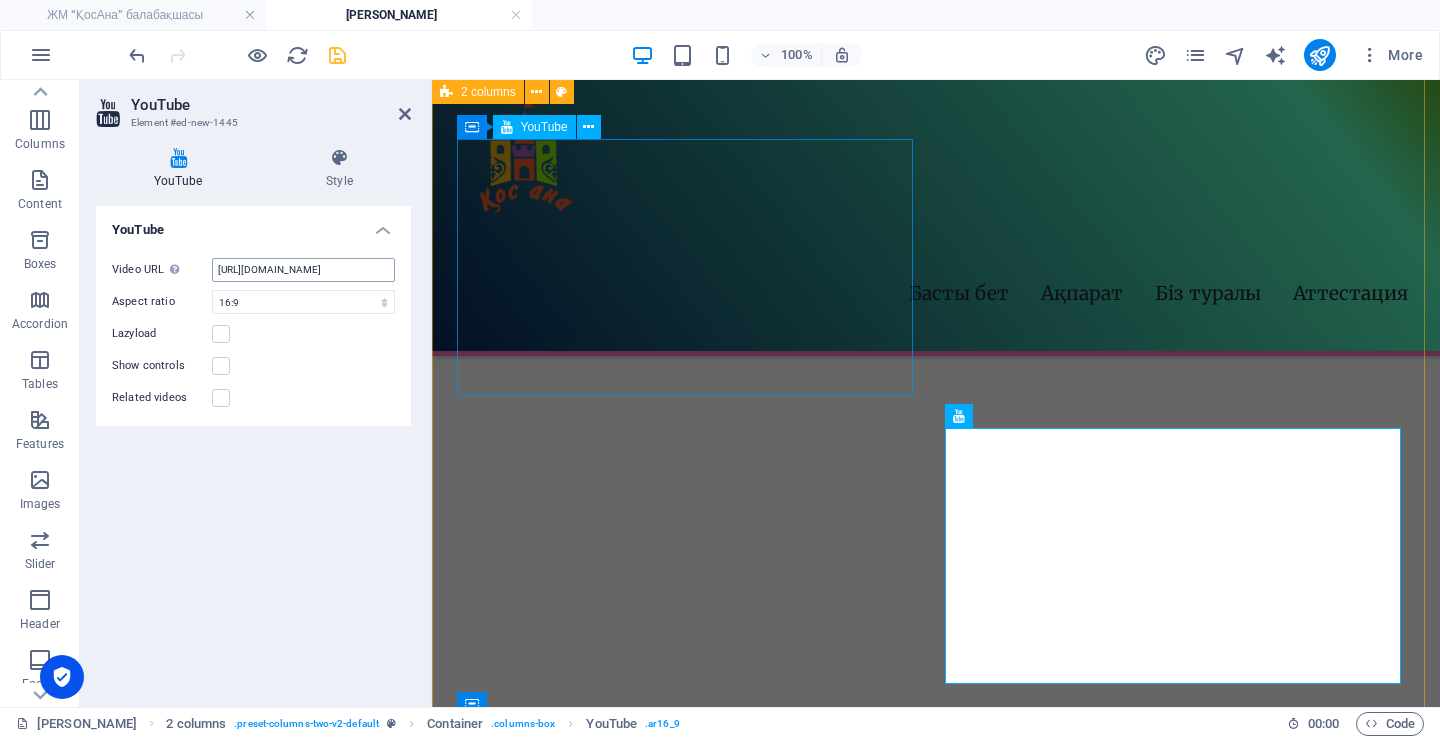 scroll, scrollTop: 0, scrollLeft: 0, axis: both 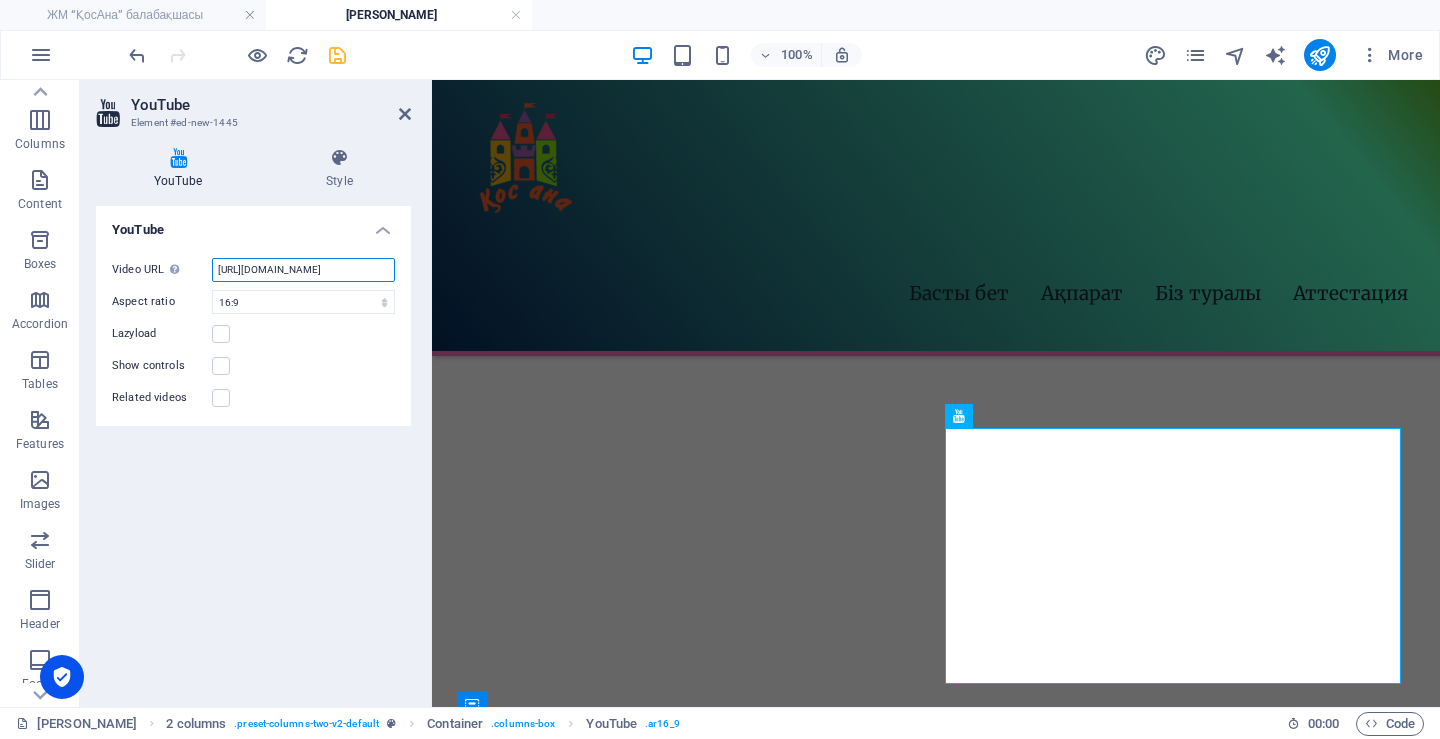 click on "[URL][DOMAIN_NAME]" at bounding box center [303, 270] 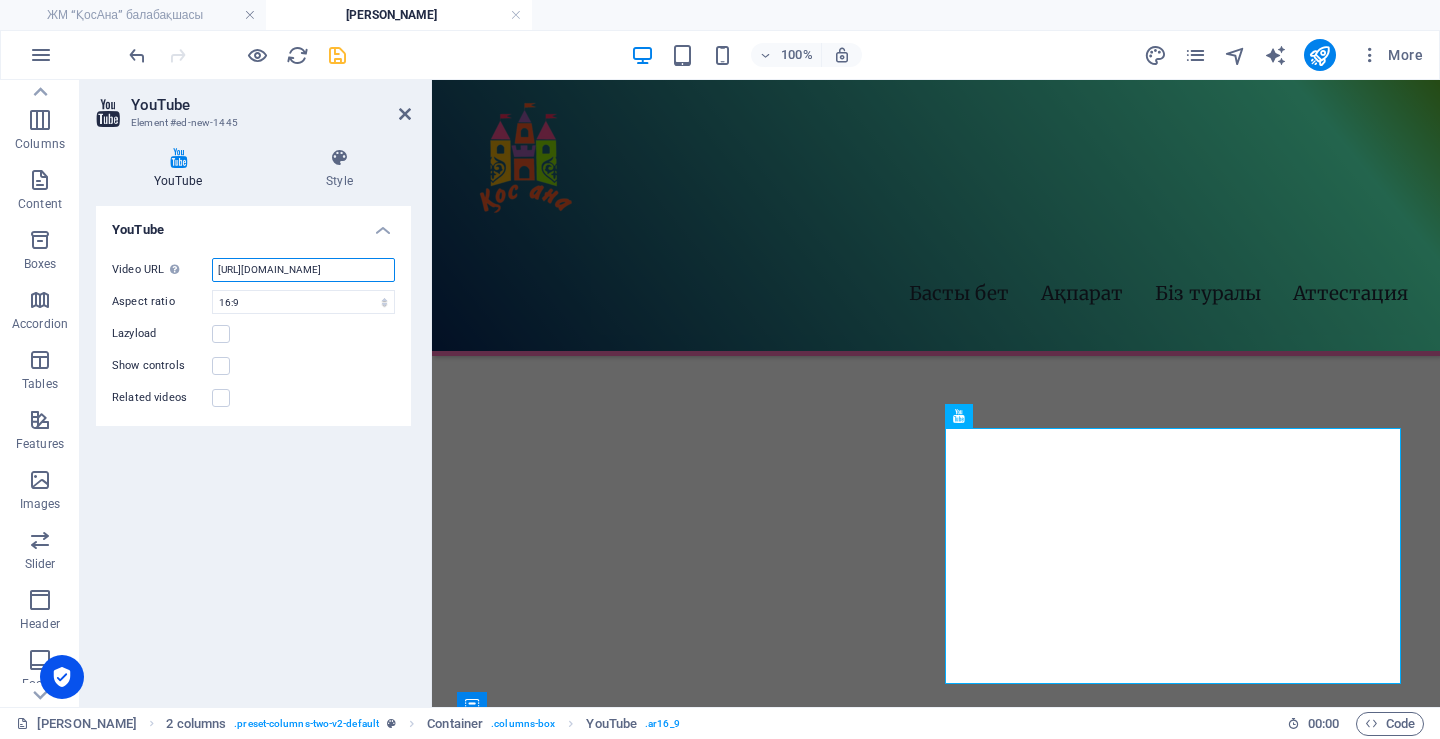 drag, startPoint x: 380, startPoint y: 277, endPoint x: 420, endPoint y: 277, distance: 40 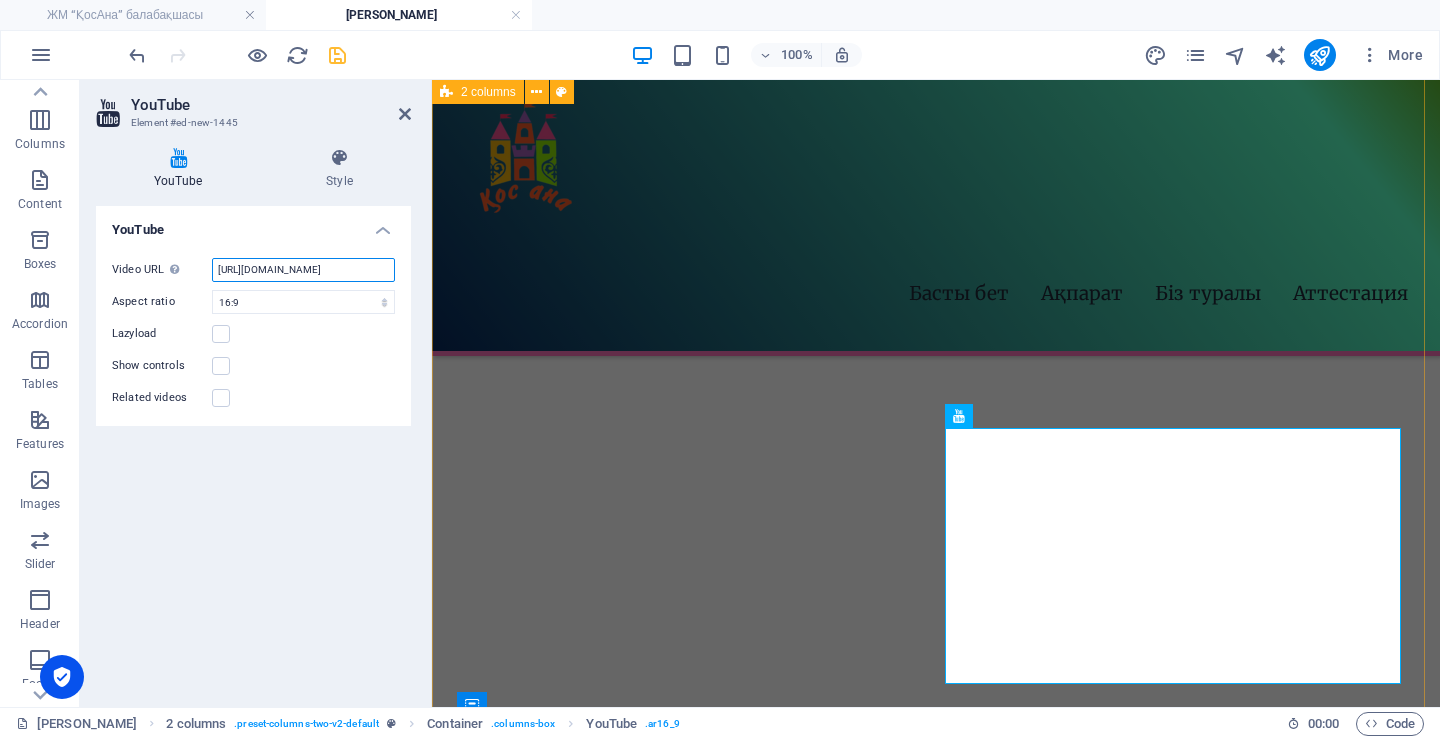 scroll, scrollTop: 0, scrollLeft: 54, axis: horizontal 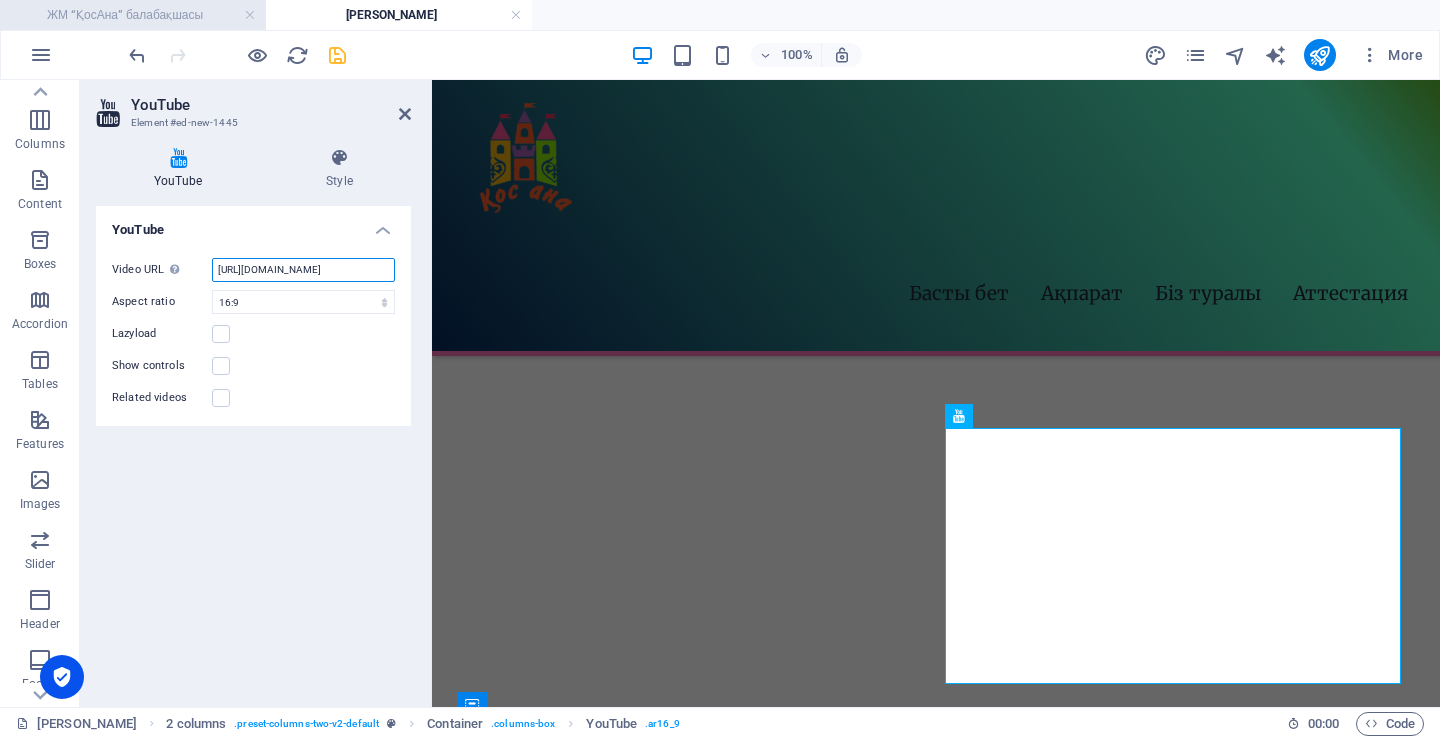 type on "[URL][DOMAIN_NAME]" 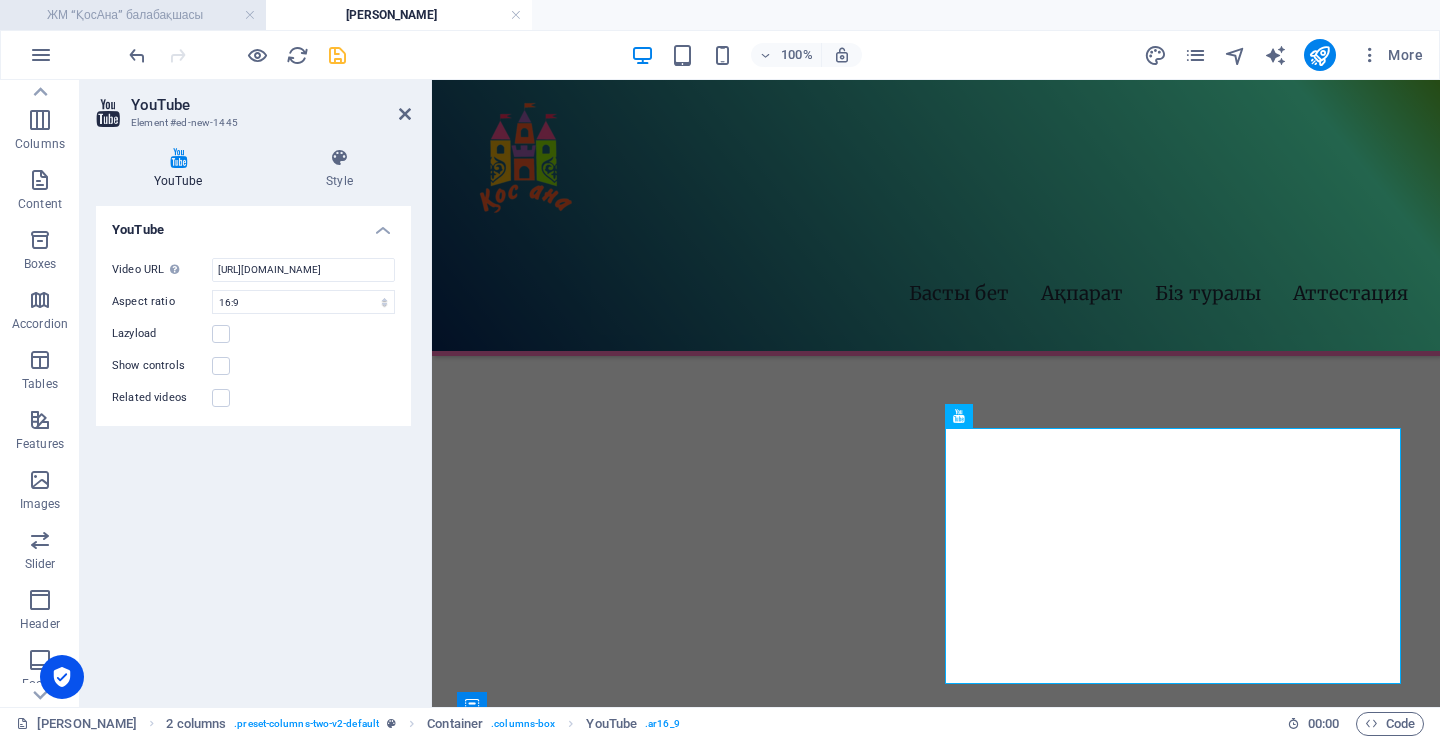 scroll, scrollTop: 0, scrollLeft: 0, axis: both 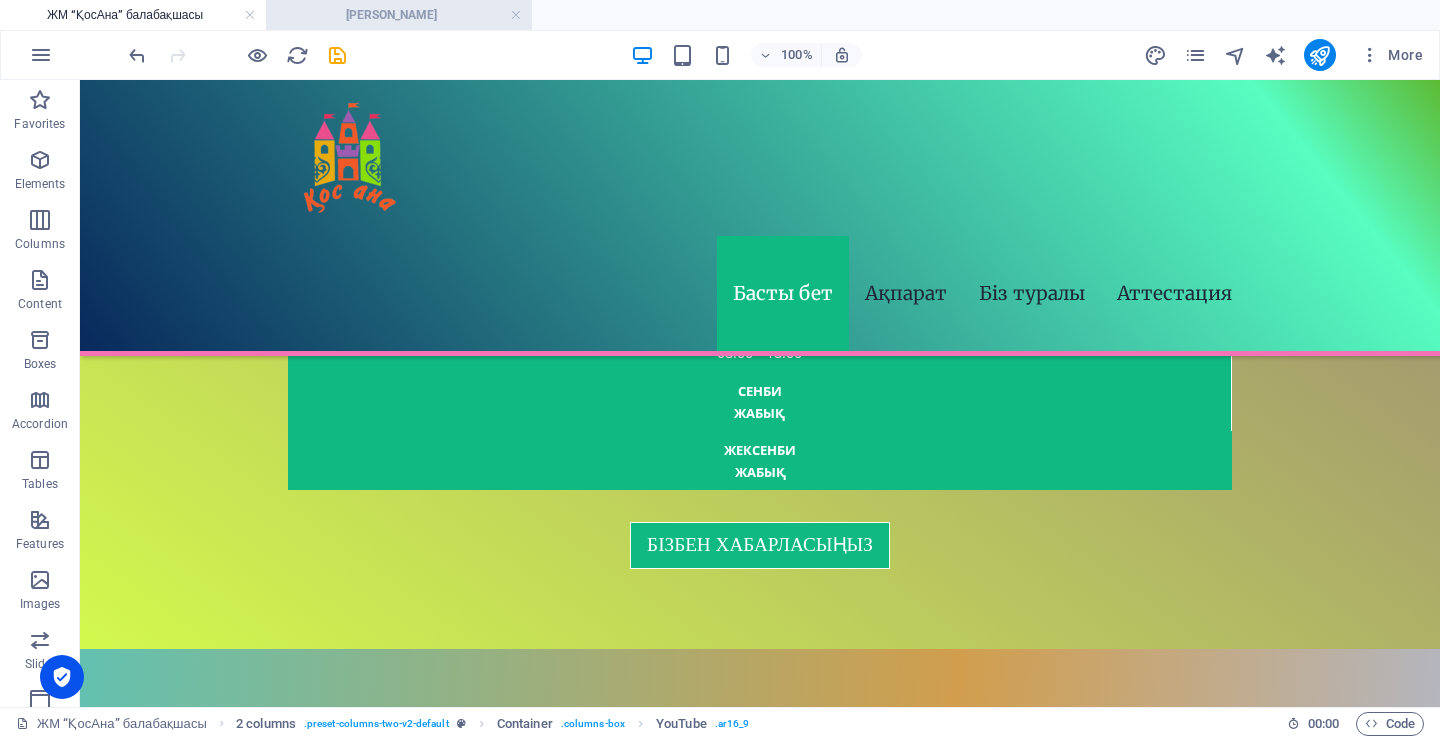 click on "[PERSON_NAME]" at bounding box center [399, 15] 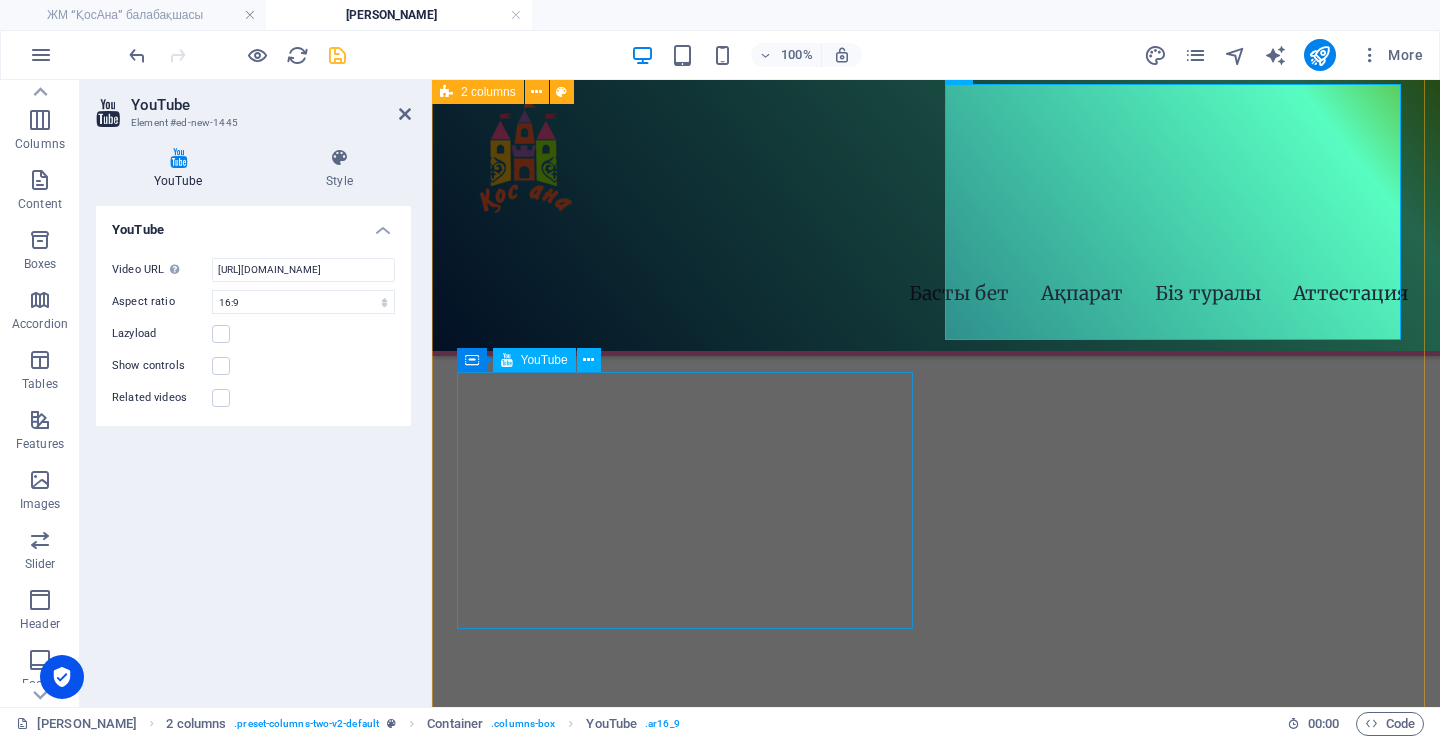 scroll, scrollTop: 700, scrollLeft: 0, axis: vertical 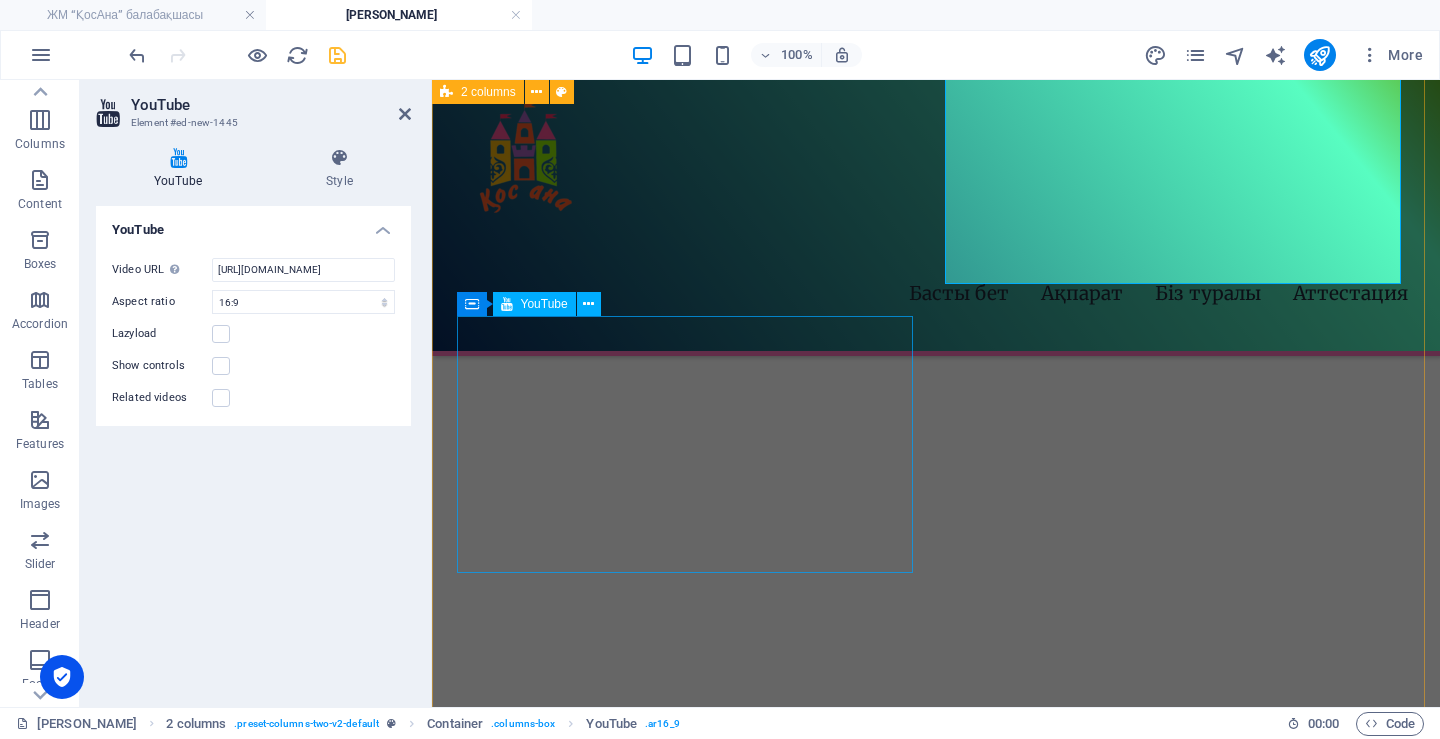 click at bounding box center [676, 957] 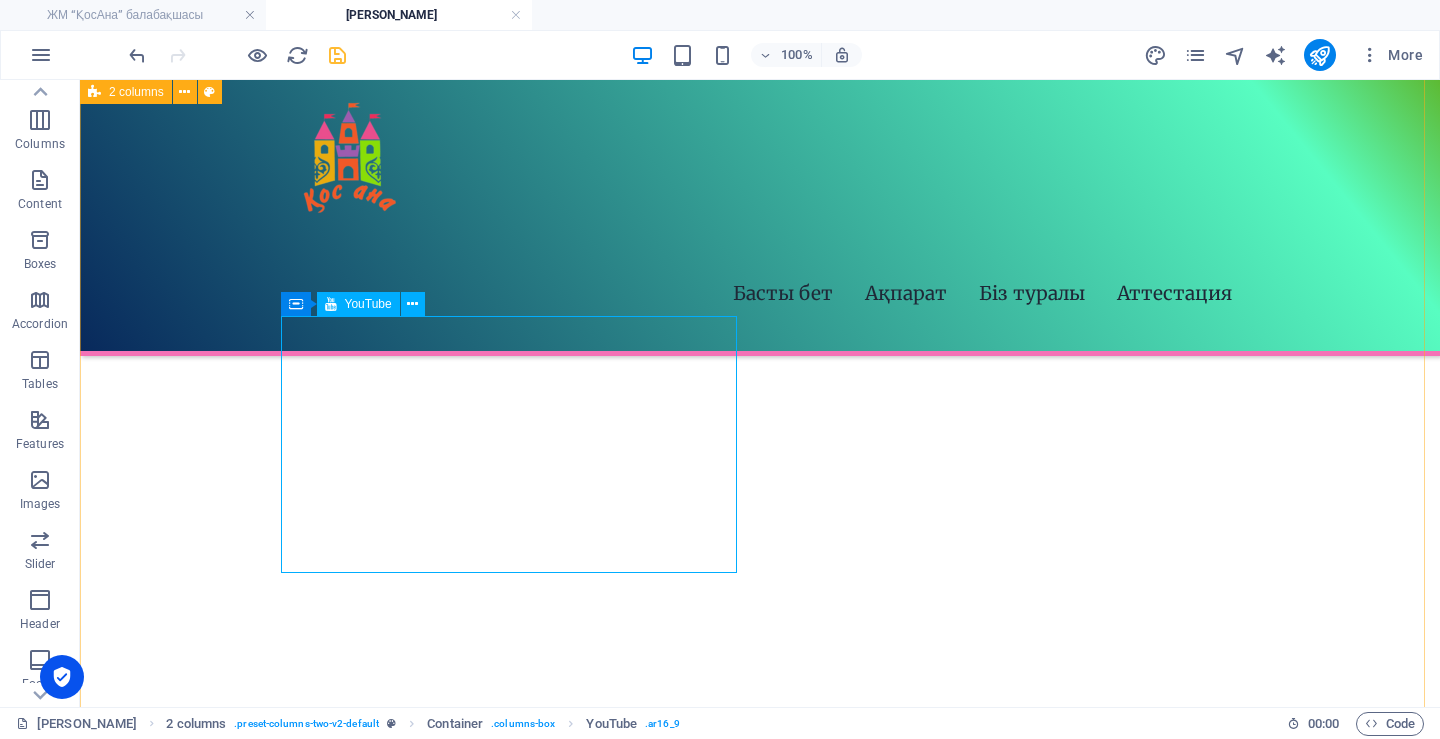 click on "YouTube" at bounding box center [368, 304] 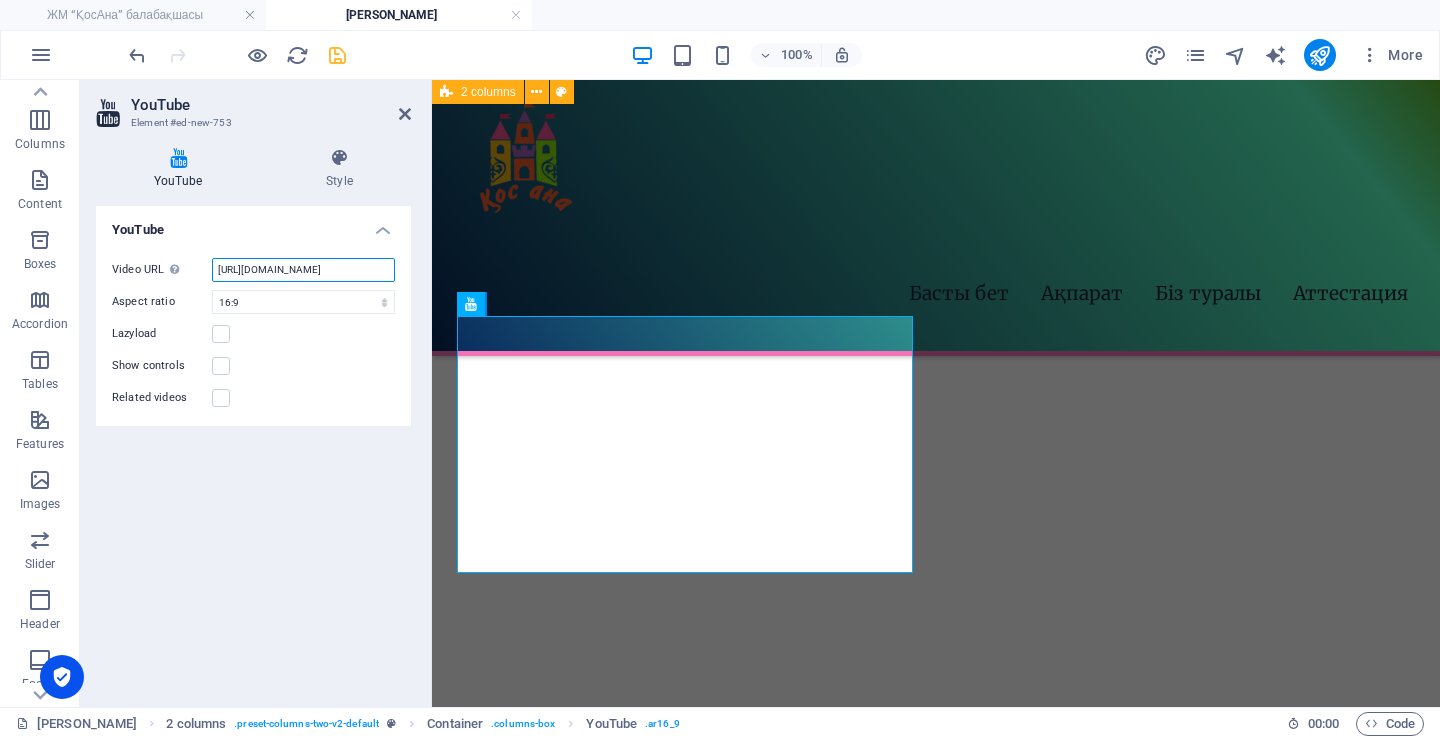 scroll, scrollTop: 0, scrollLeft: 53, axis: horizontal 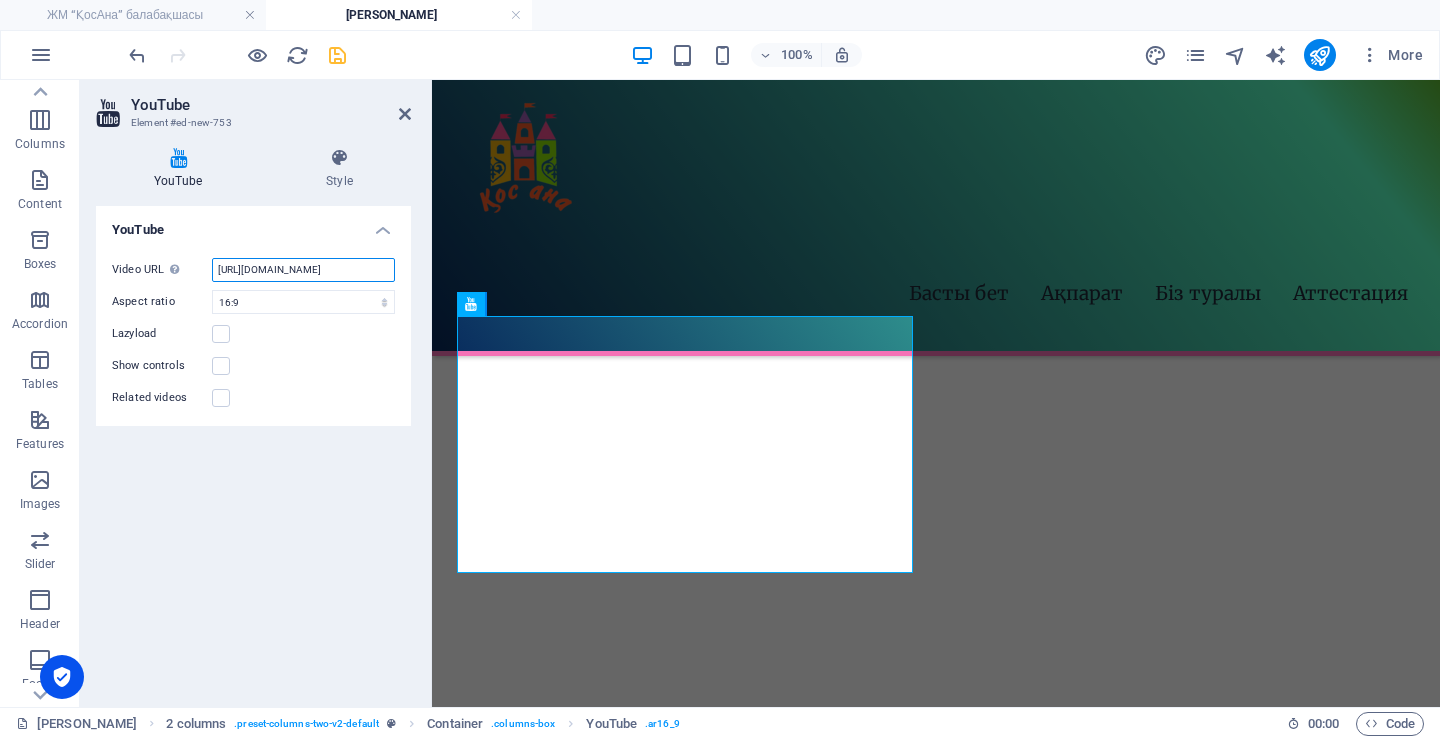 drag, startPoint x: 350, startPoint y: 277, endPoint x: 427, endPoint y: 279, distance: 77.02597 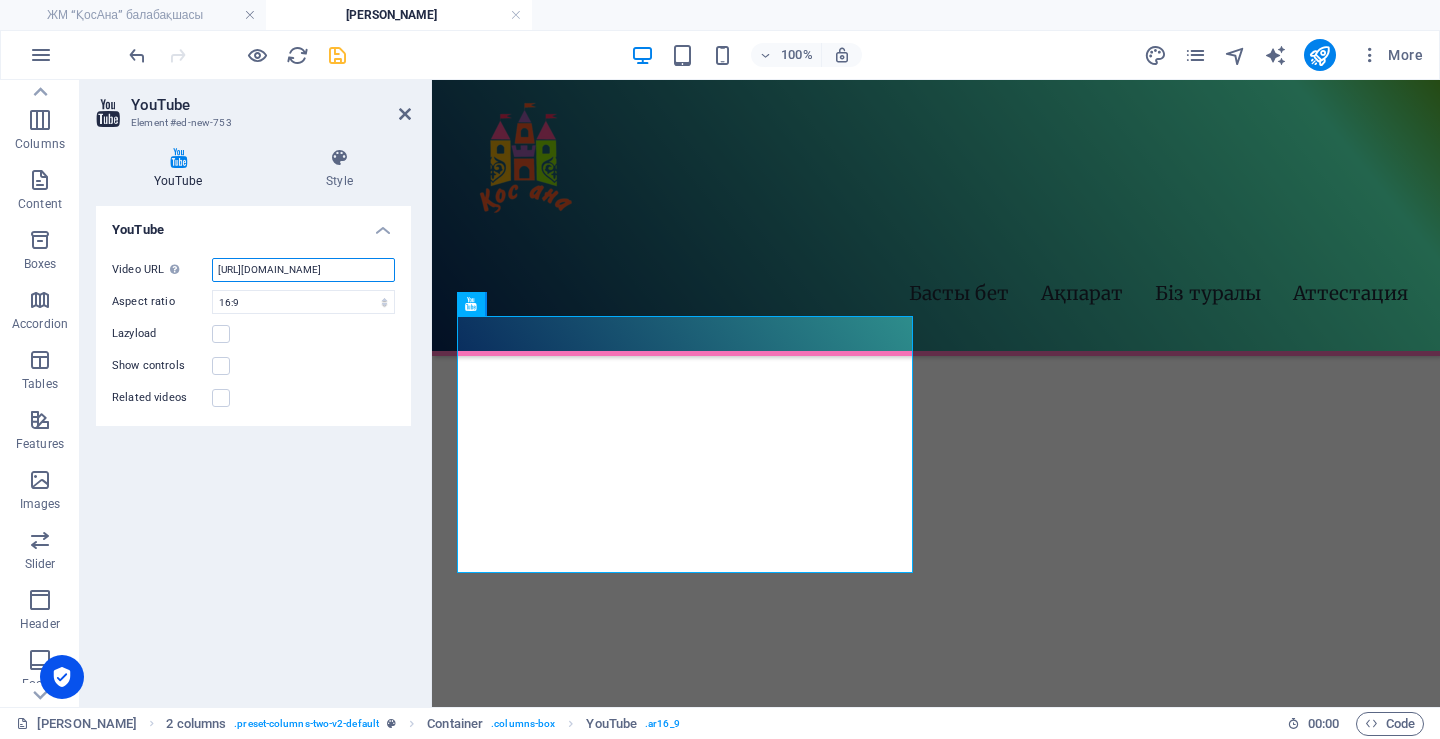 drag, startPoint x: 325, startPoint y: 274, endPoint x: 390, endPoint y: 273, distance: 65.00769 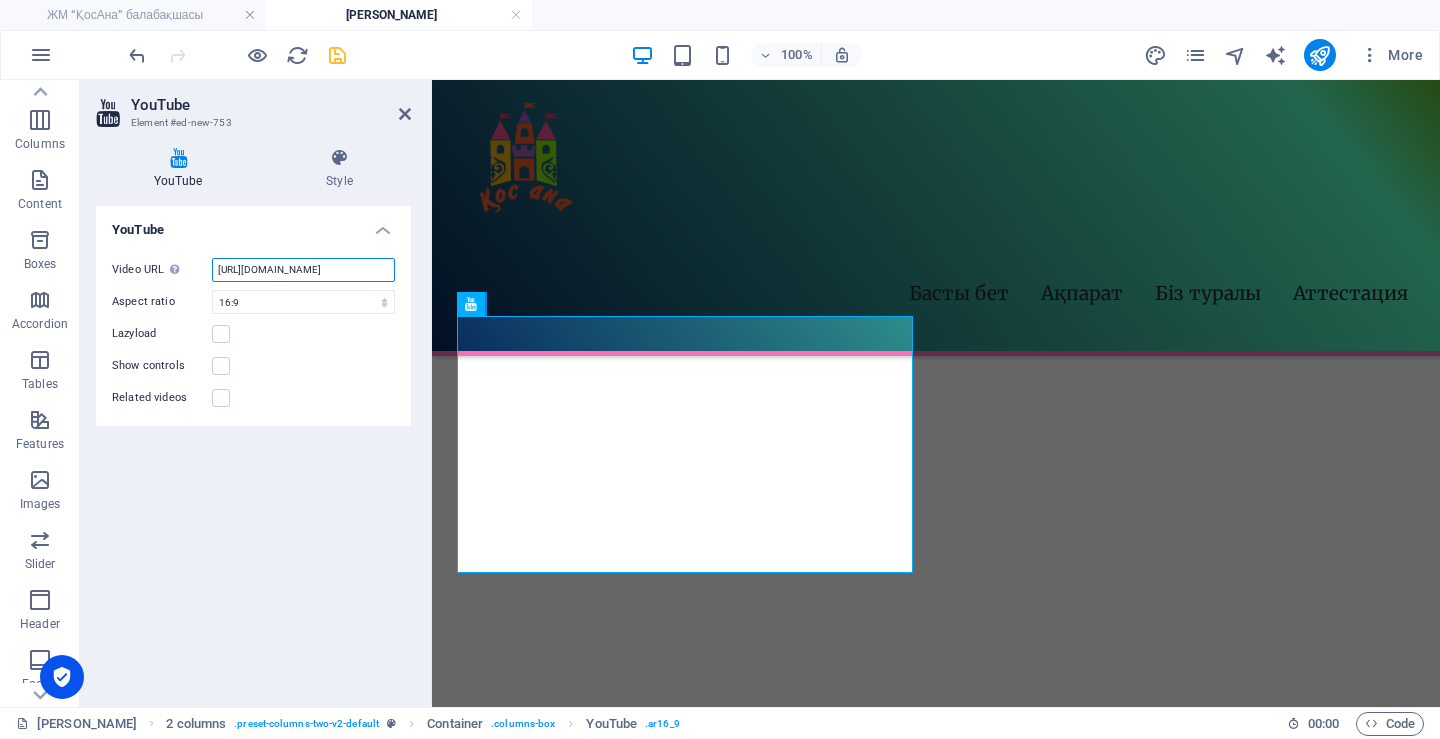 type on "[URL][DOMAIN_NAME]" 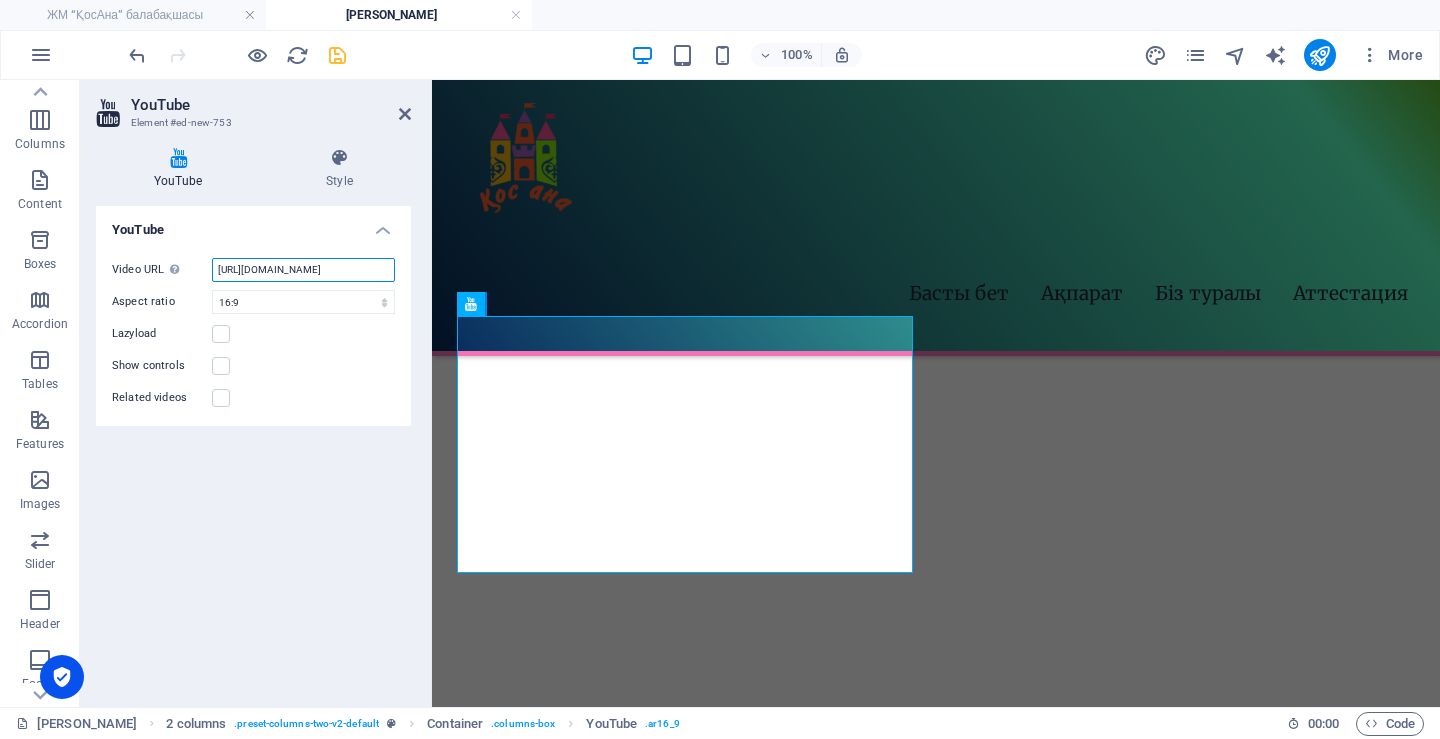 scroll, scrollTop: 0, scrollLeft: 0, axis: both 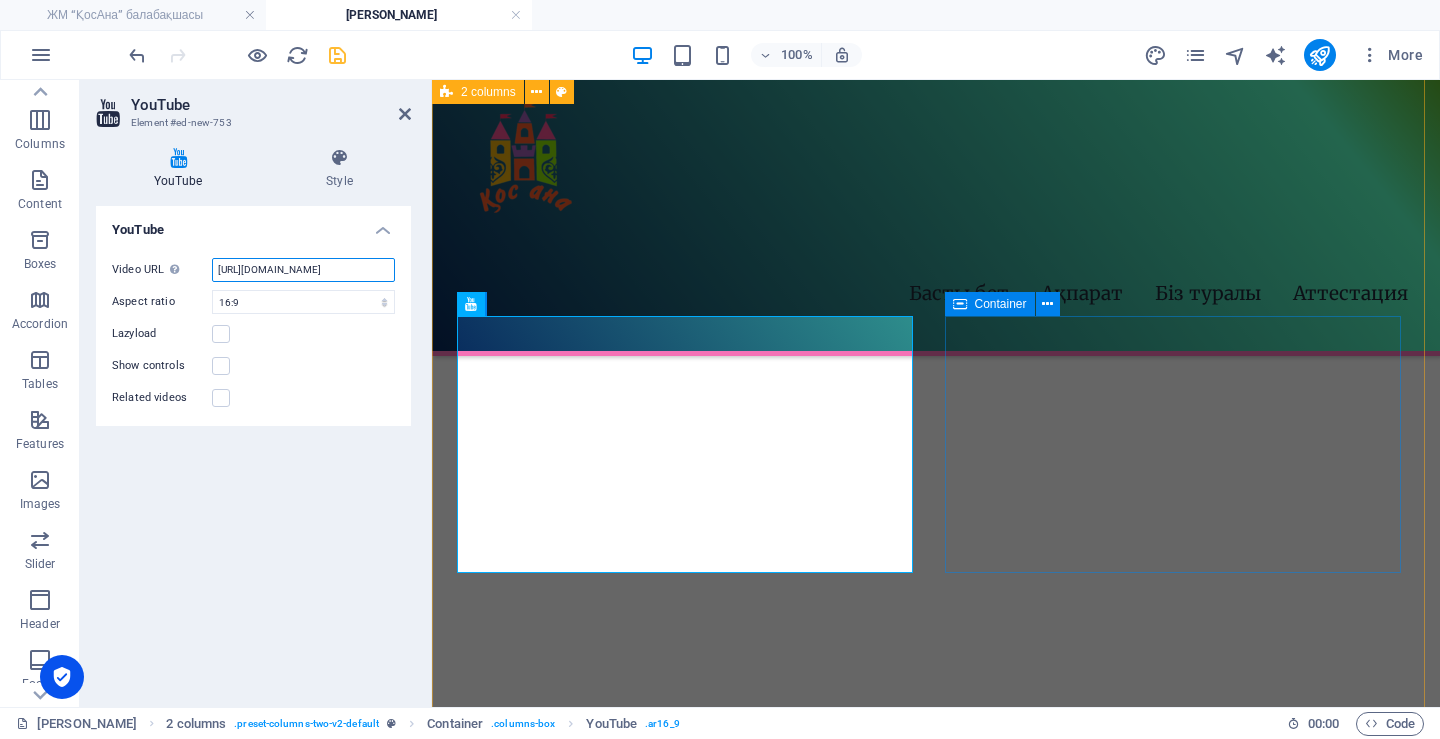click on "Container" at bounding box center [1001, 304] 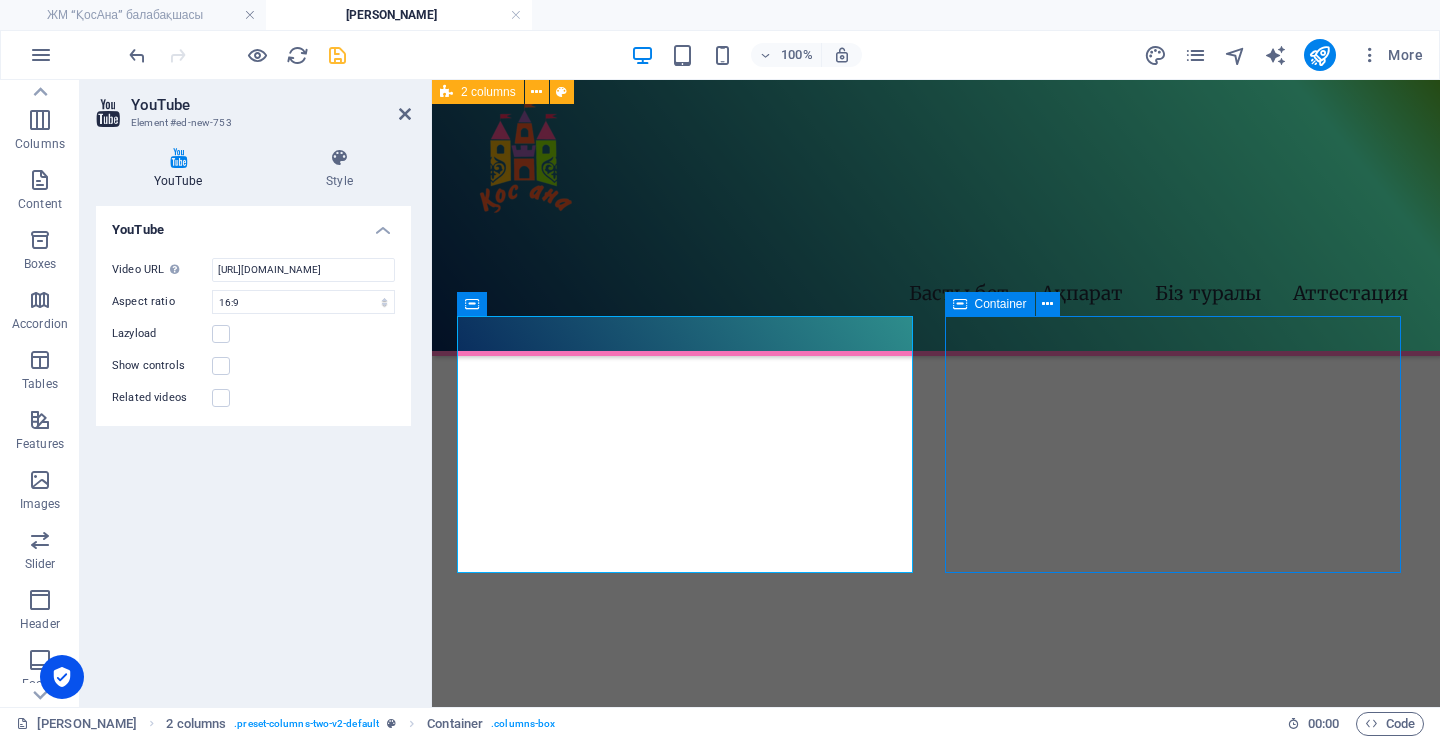 click on "Container" at bounding box center [1001, 304] 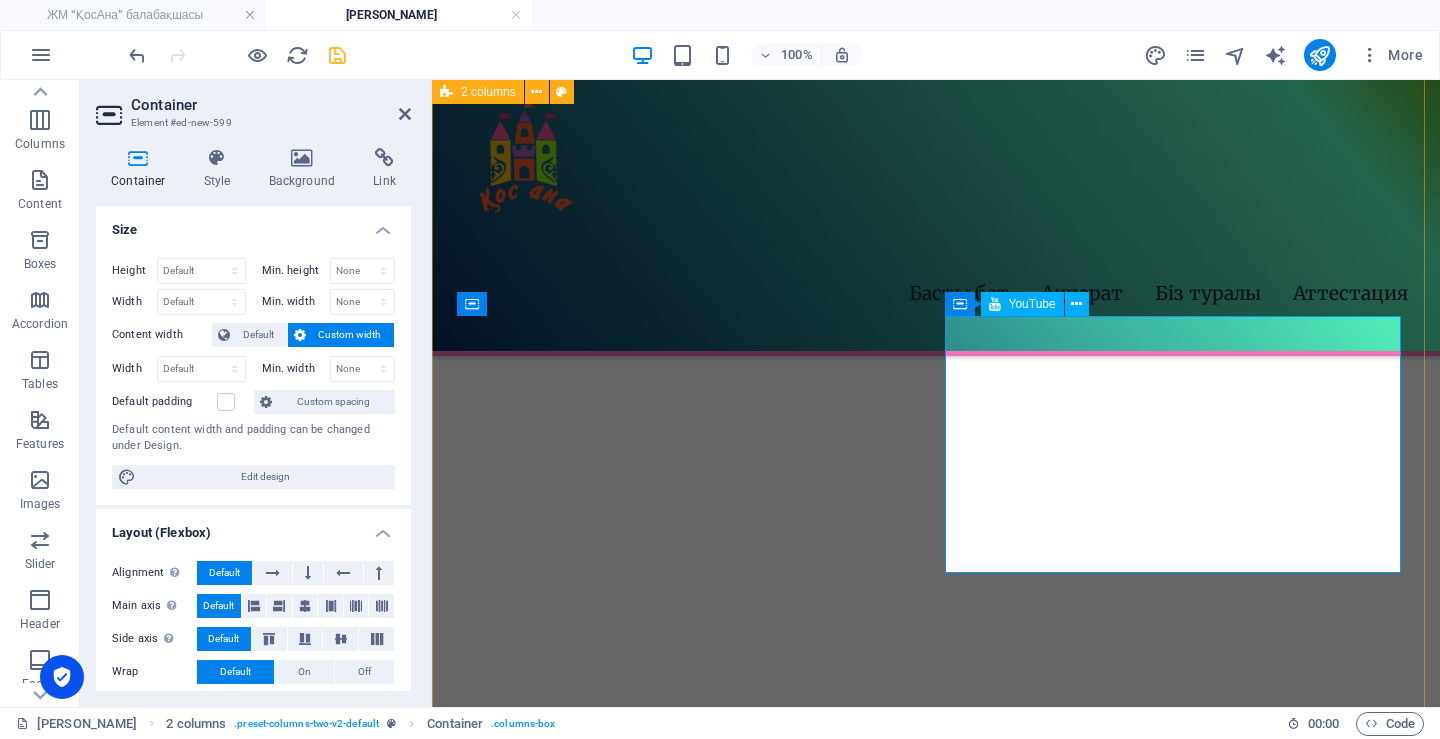 click on "YouTube" at bounding box center (1032, 304) 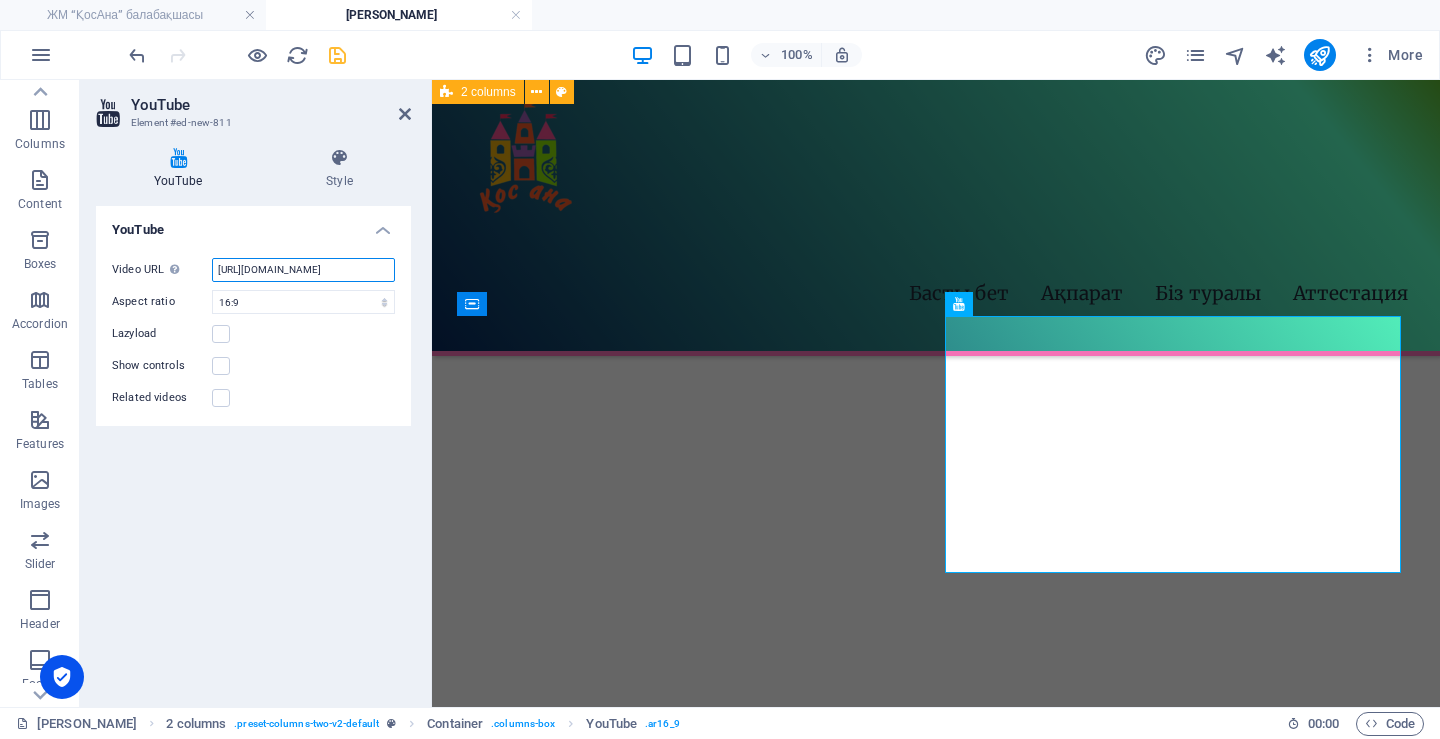 click on "[URL][DOMAIN_NAME]" at bounding box center [303, 270] 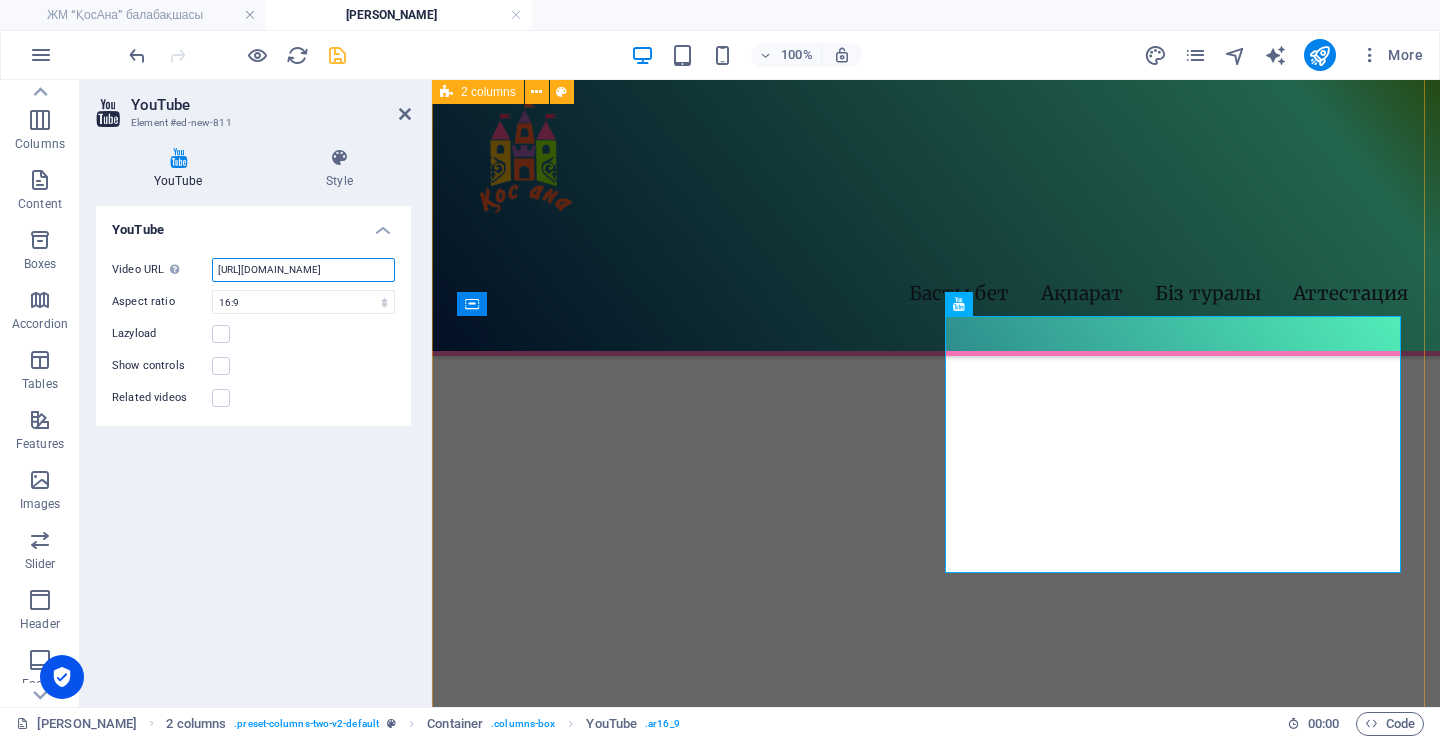 drag, startPoint x: 808, startPoint y: 354, endPoint x: 824, endPoint y: 351, distance: 16.27882 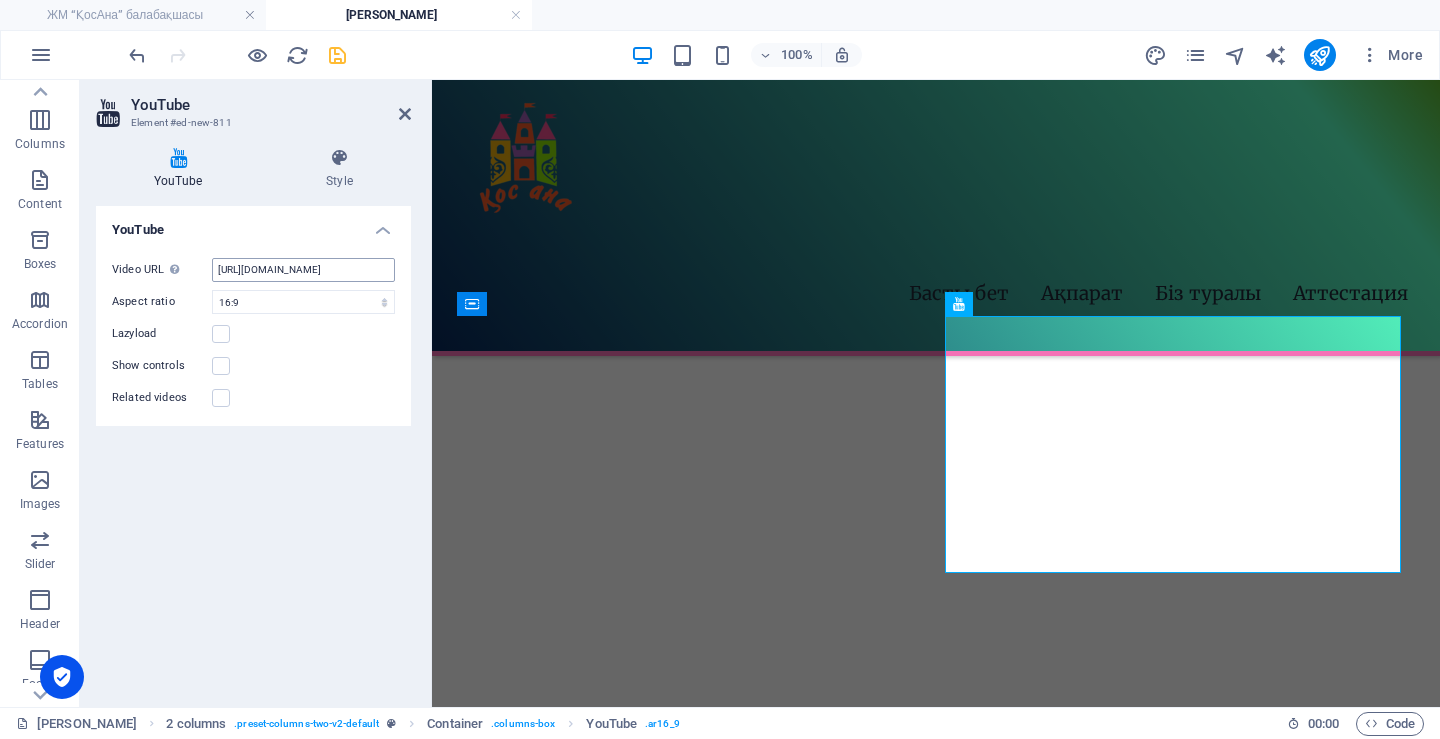 scroll, scrollTop: 0, scrollLeft: 0, axis: both 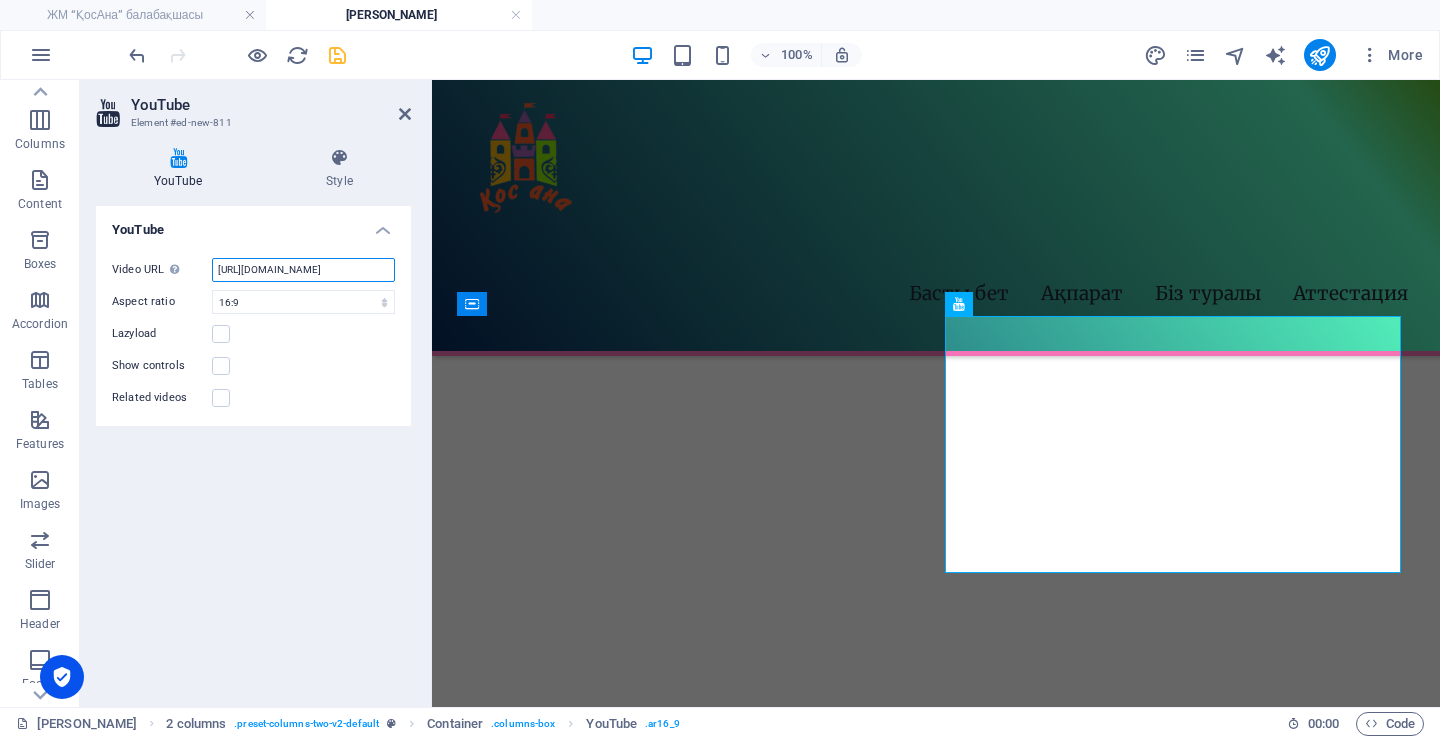 drag, startPoint x: 351, startPoint y: 271, endPoint x: 420, endPoint y: 269, distance: 69.02898 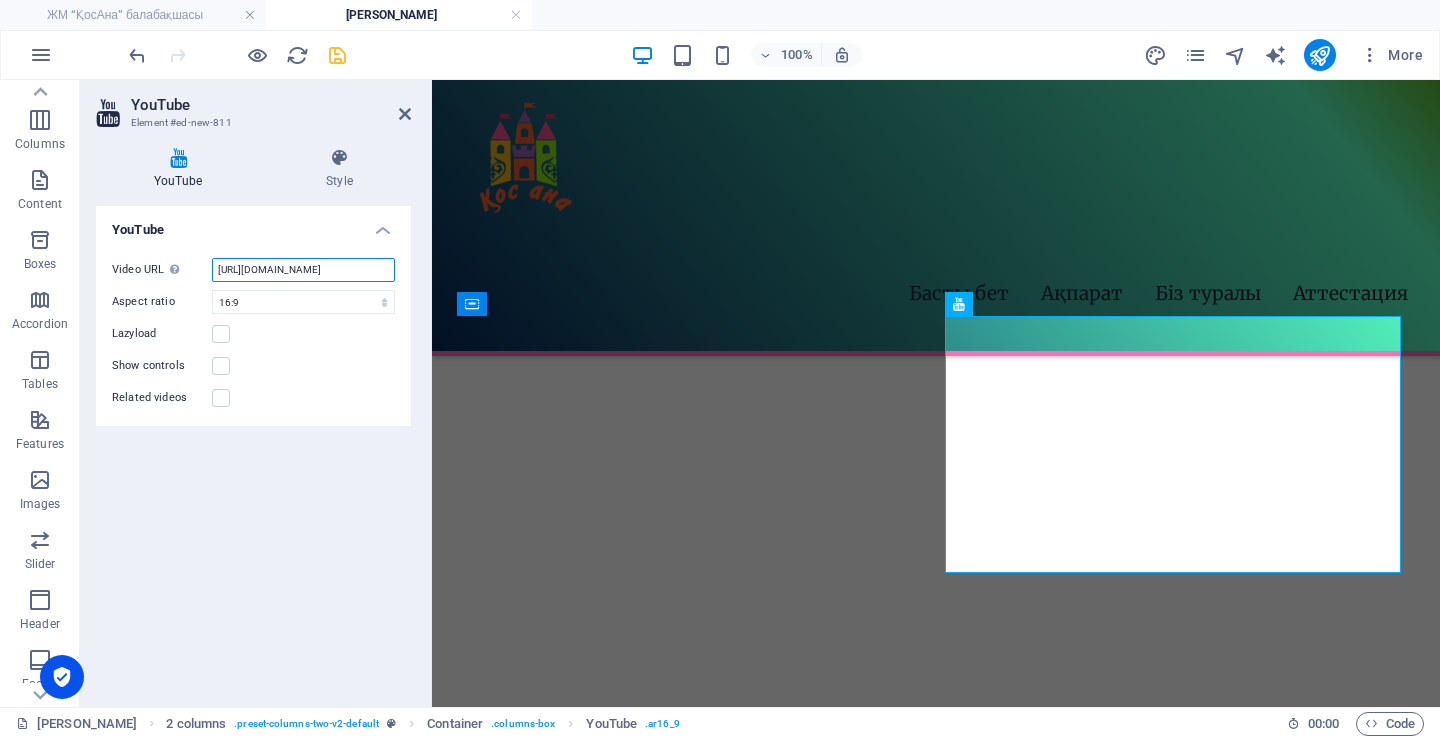 drag, startPoint x: 324, startPoint y: 273, endPoint x: 412, endPoint y: 274, distance: 88.005684 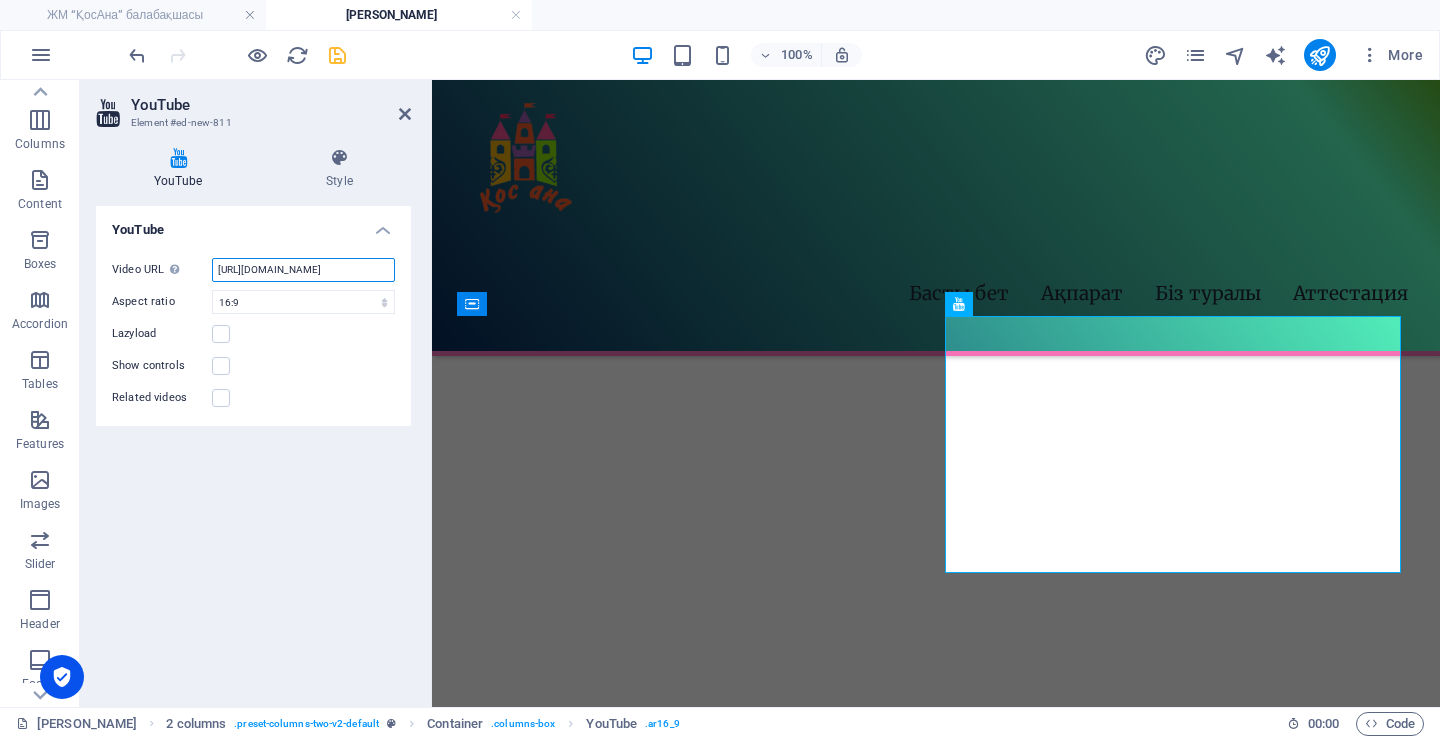 type on "[URL][DOMAIN_NAME]" 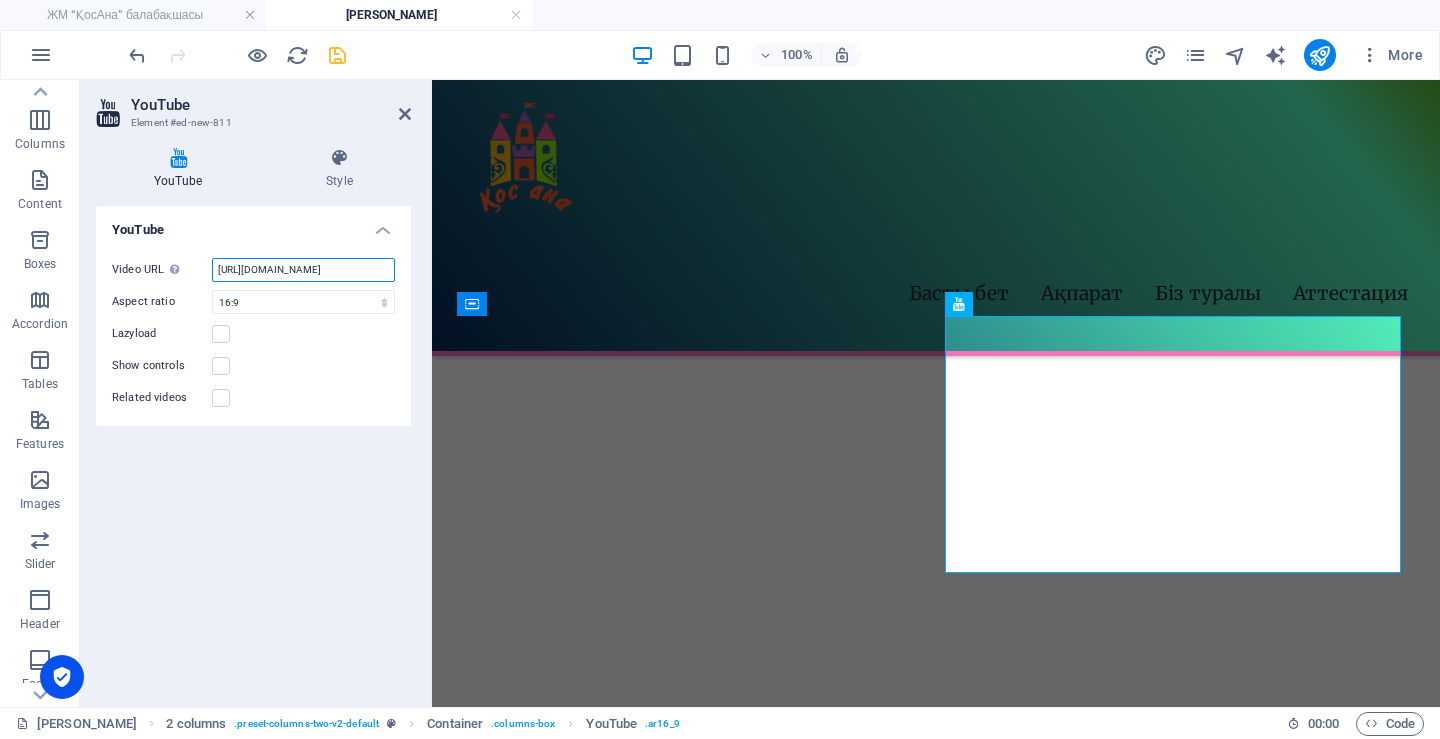 scroll, scrollTop: 0, scrollLeft: 0, axis: both 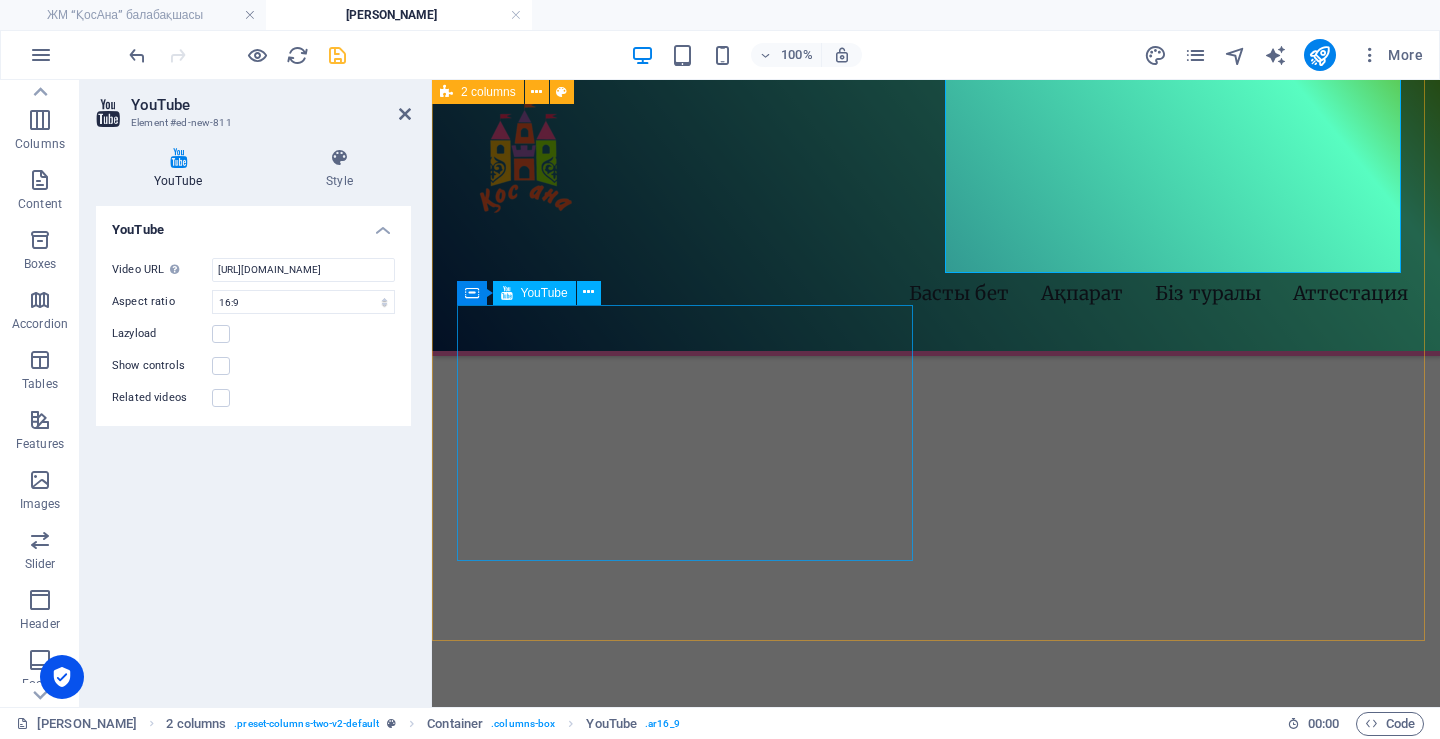 click on "YouTube" at bounding box center (544, 293) 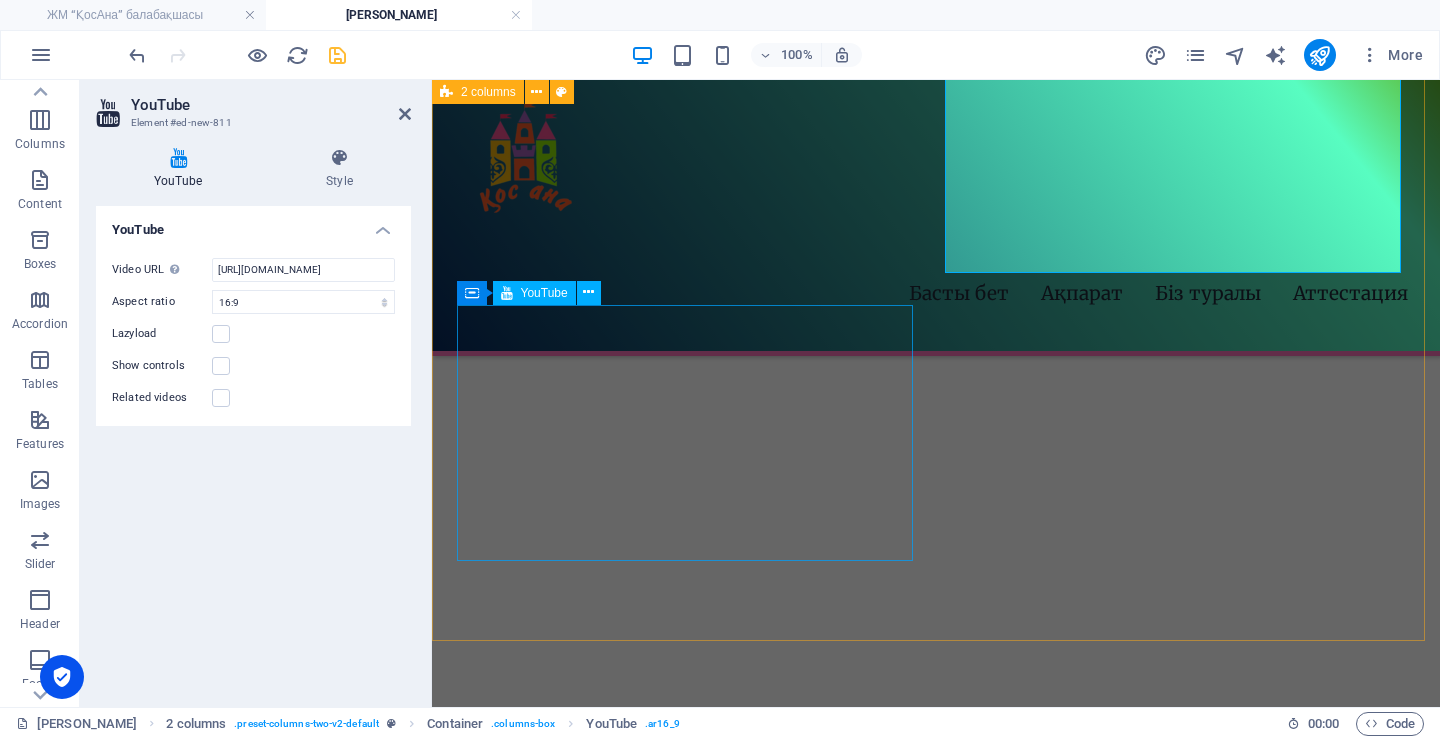 click on "YouTube" at bounding box center [544, 293] 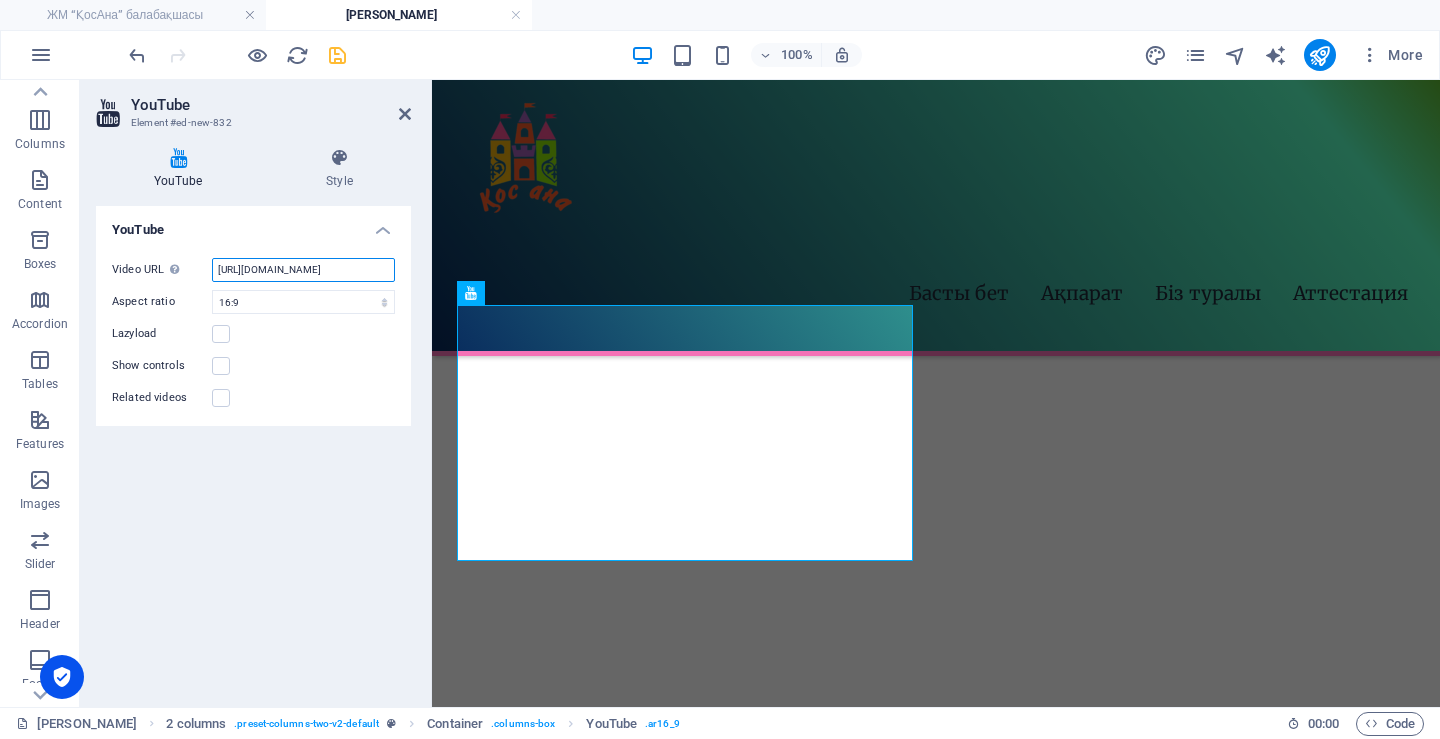 scroll, scrollTop: 0, scrollLeft: 53, axis: horizontal 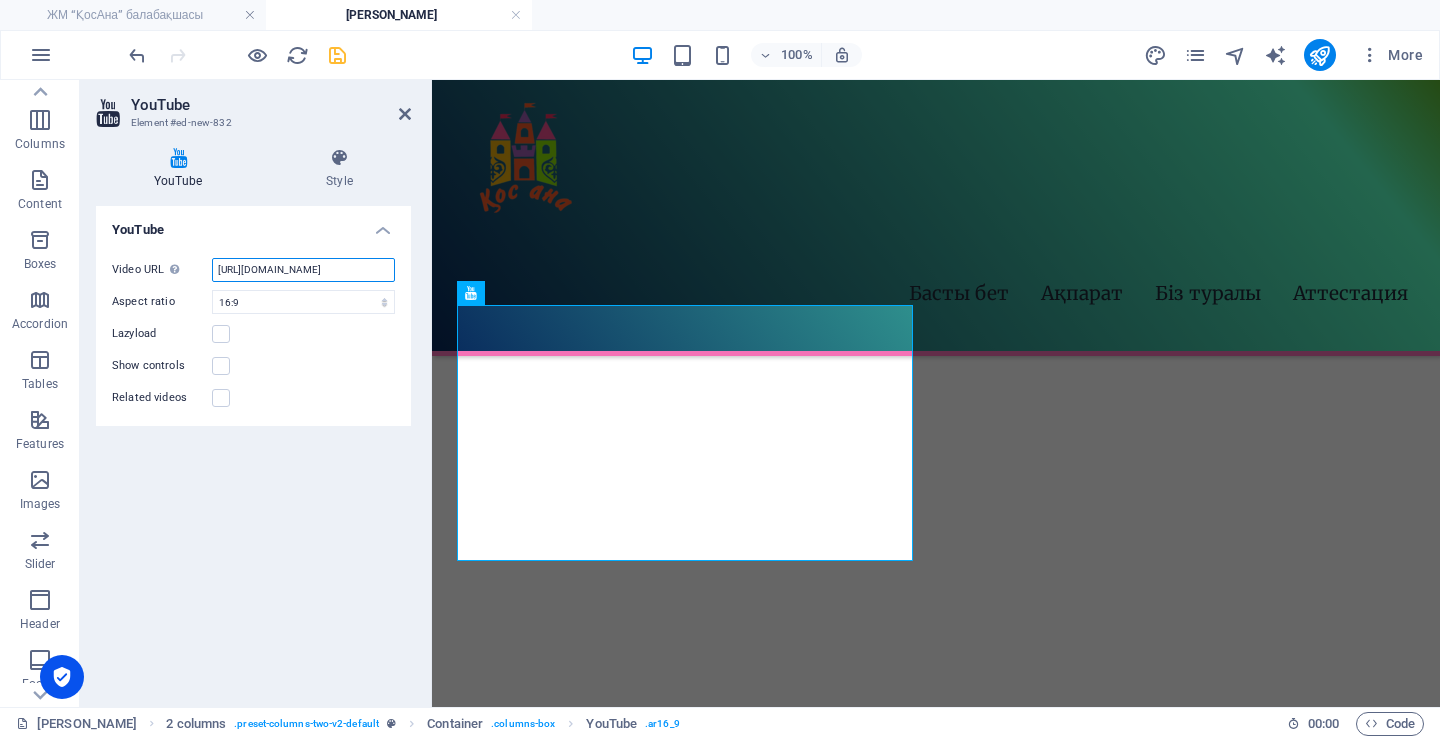 drag, startPoint x: 328, startPoint y: 274, endPoint x: 404, endPoint y: 277, distance: 76.05919 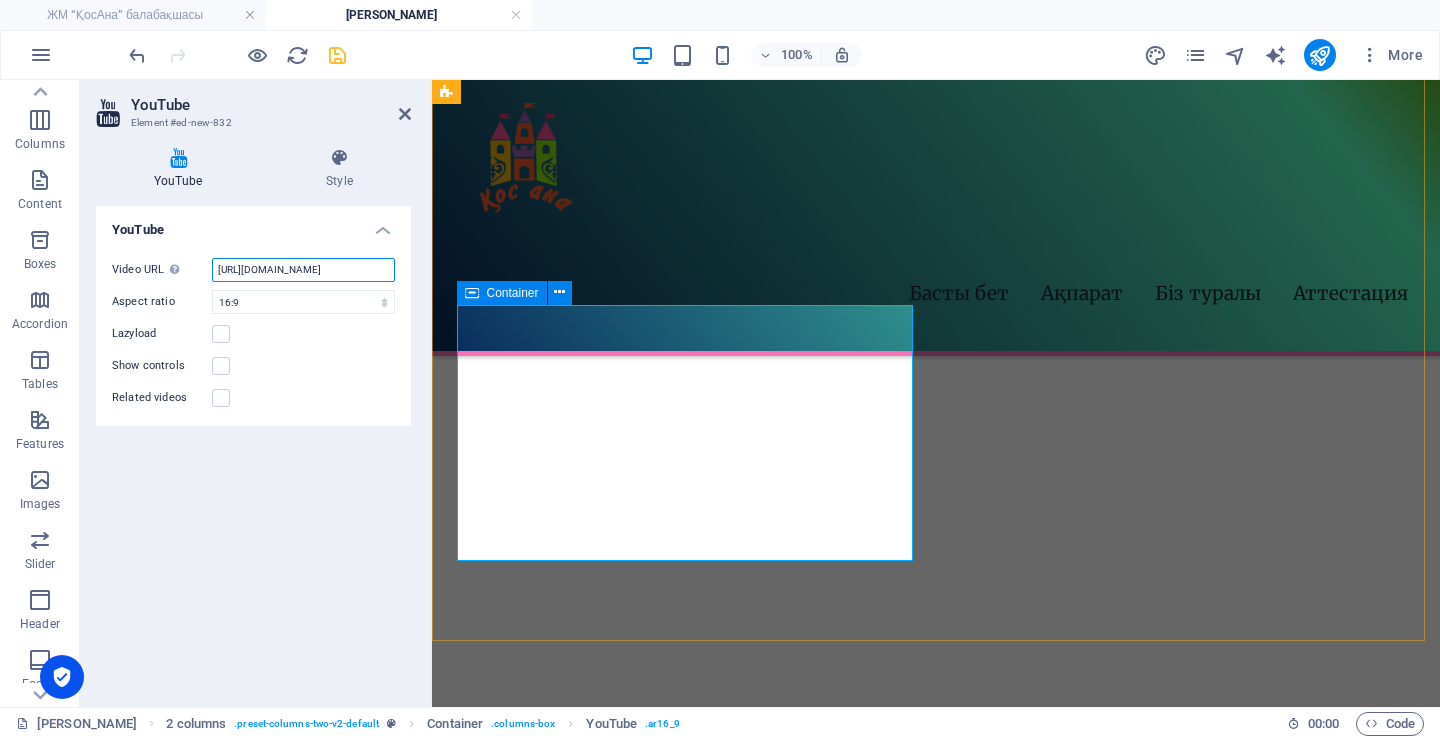 scroll, scrollTop: 0, scrollLeft: 52, axis: horizontal 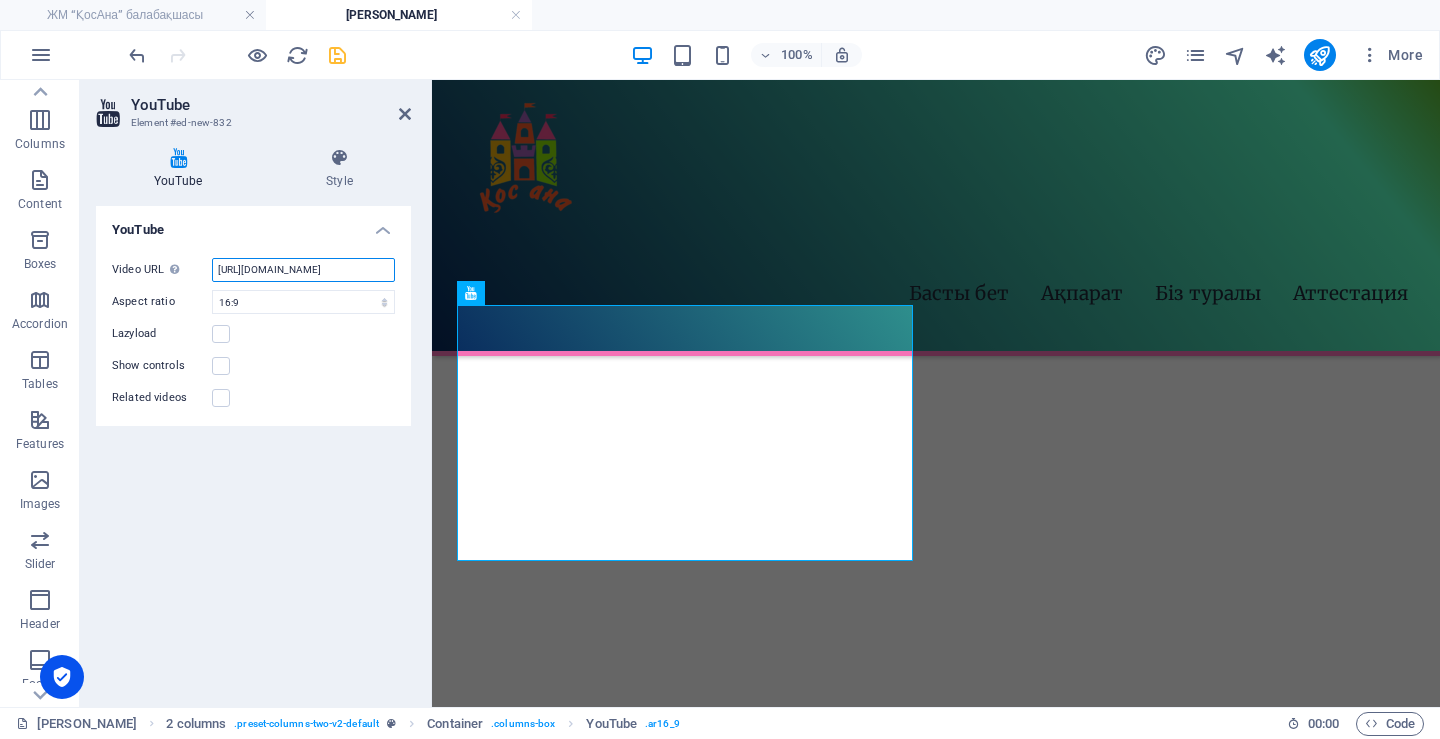type on "[URL][DOMAIN_NAME]" 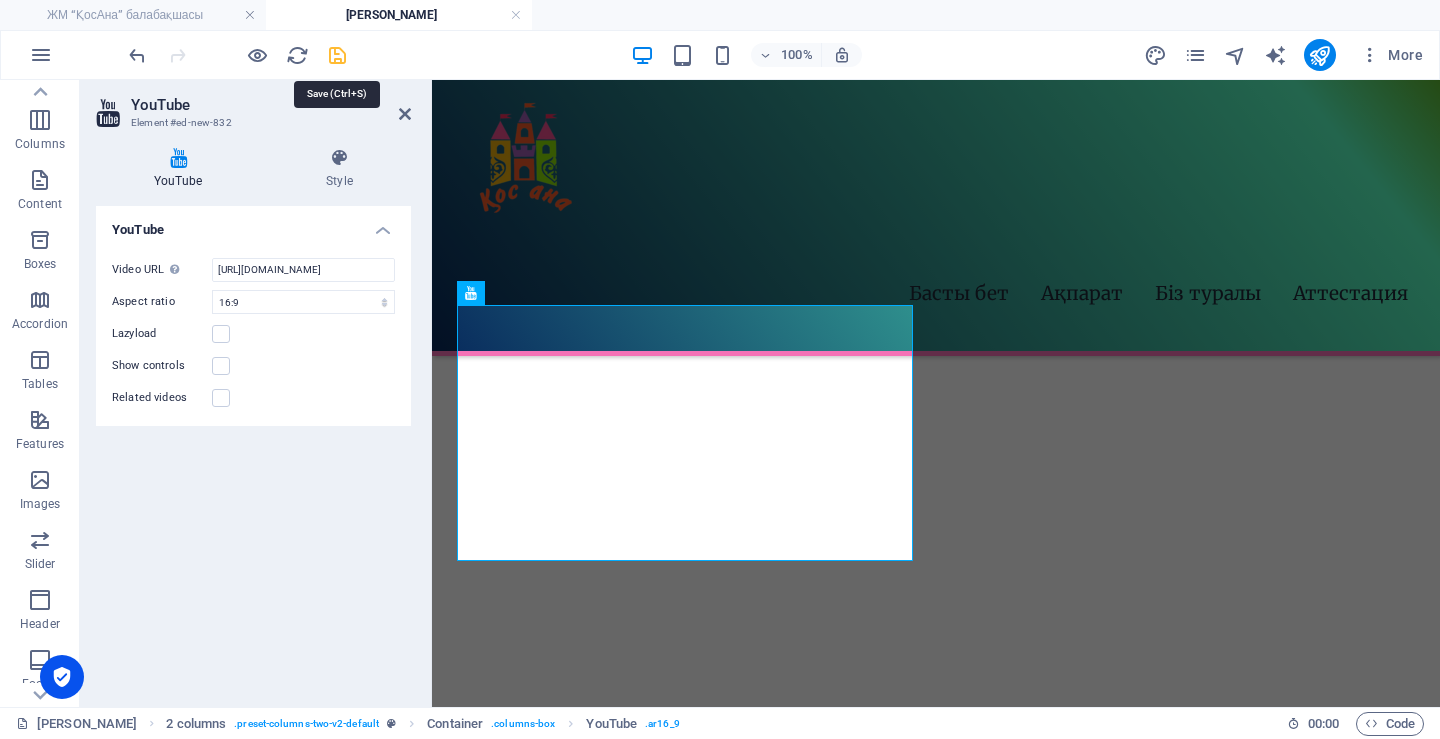 click at bounding box center (337, 55) 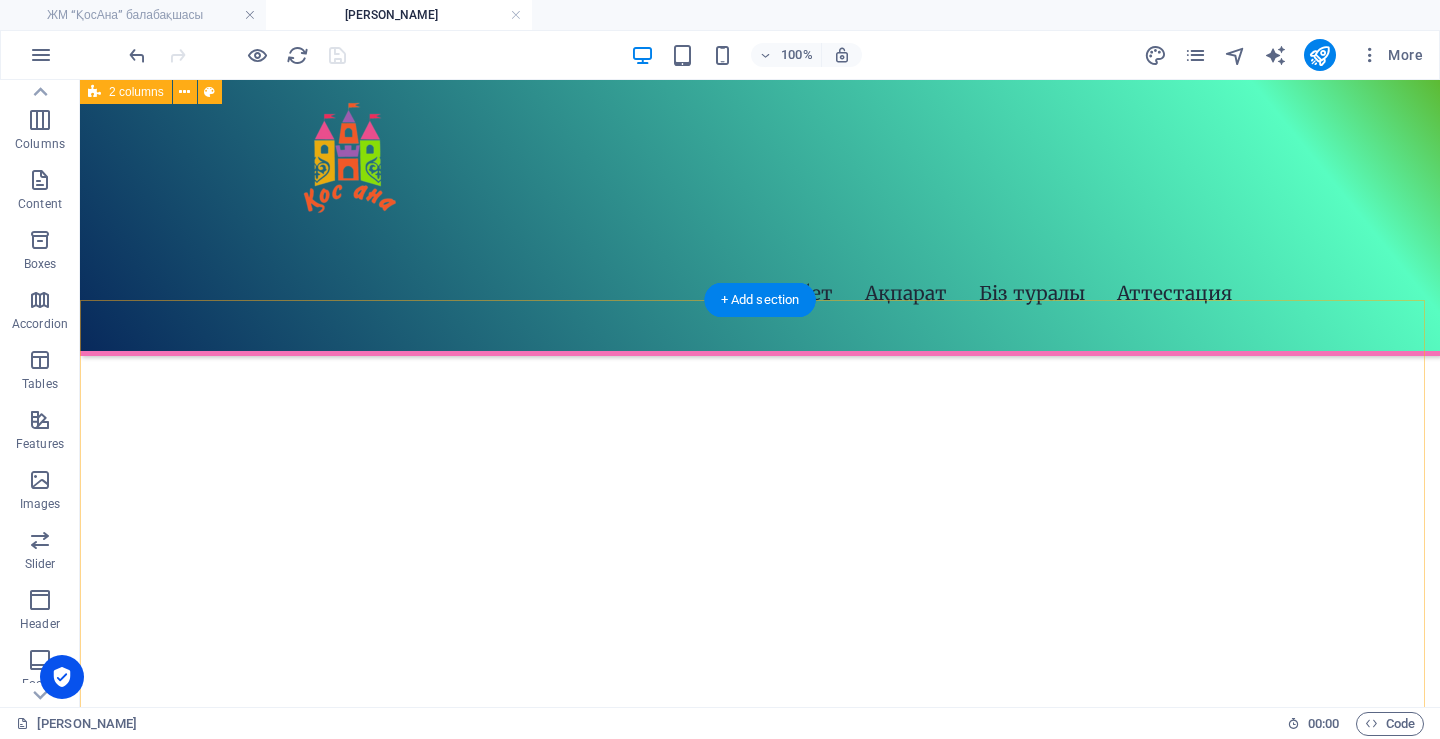 scroll, scrollTop: 0, scrollLeft: 0, axis: both 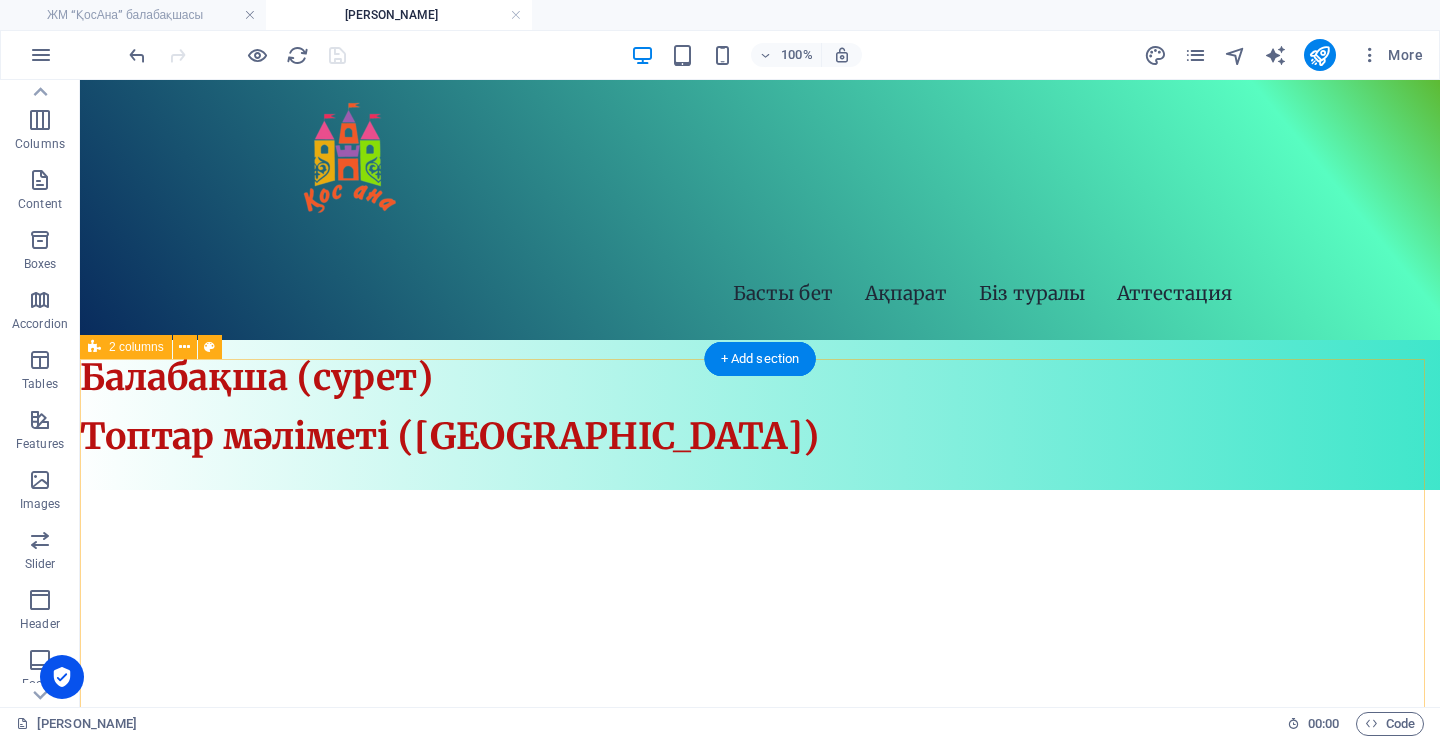 click at bounding box center (760, 1500) 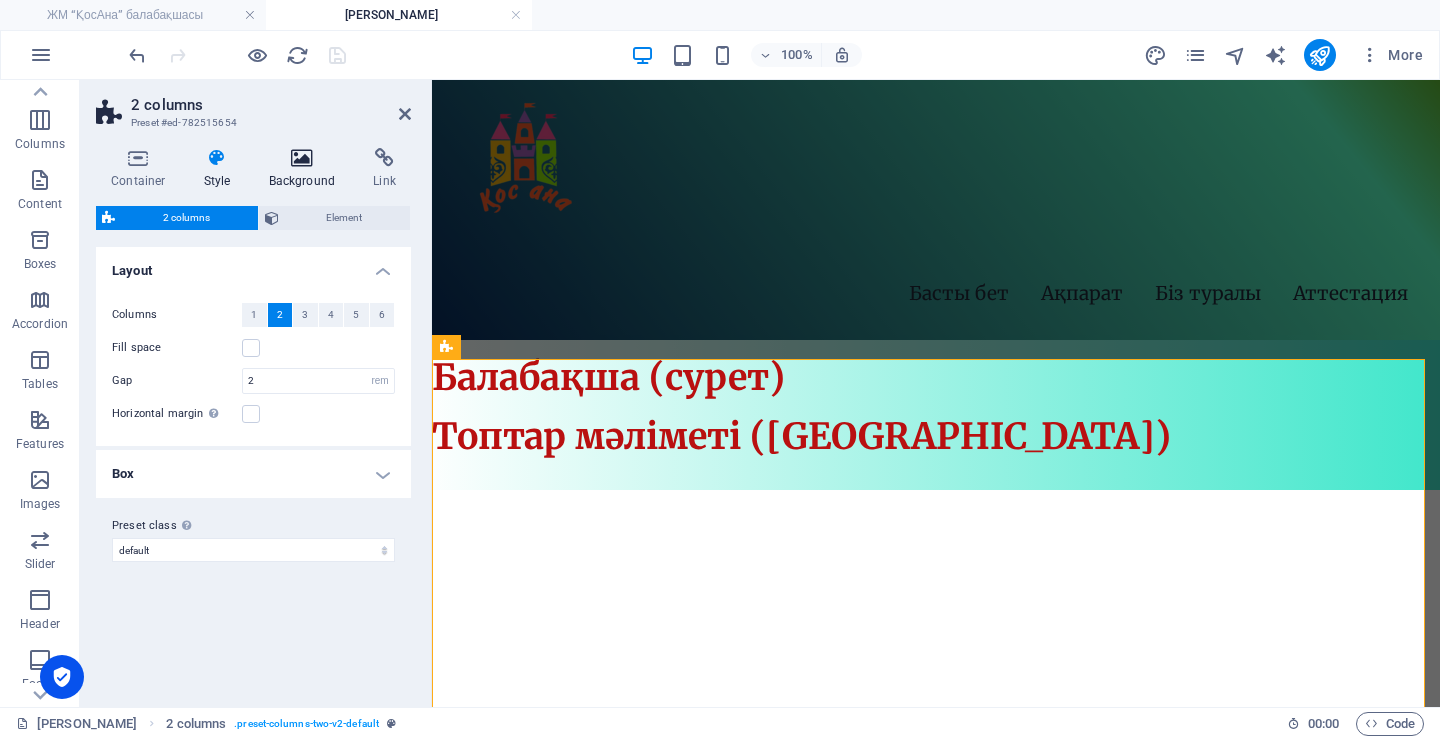 click at bounding box center [302, 158] 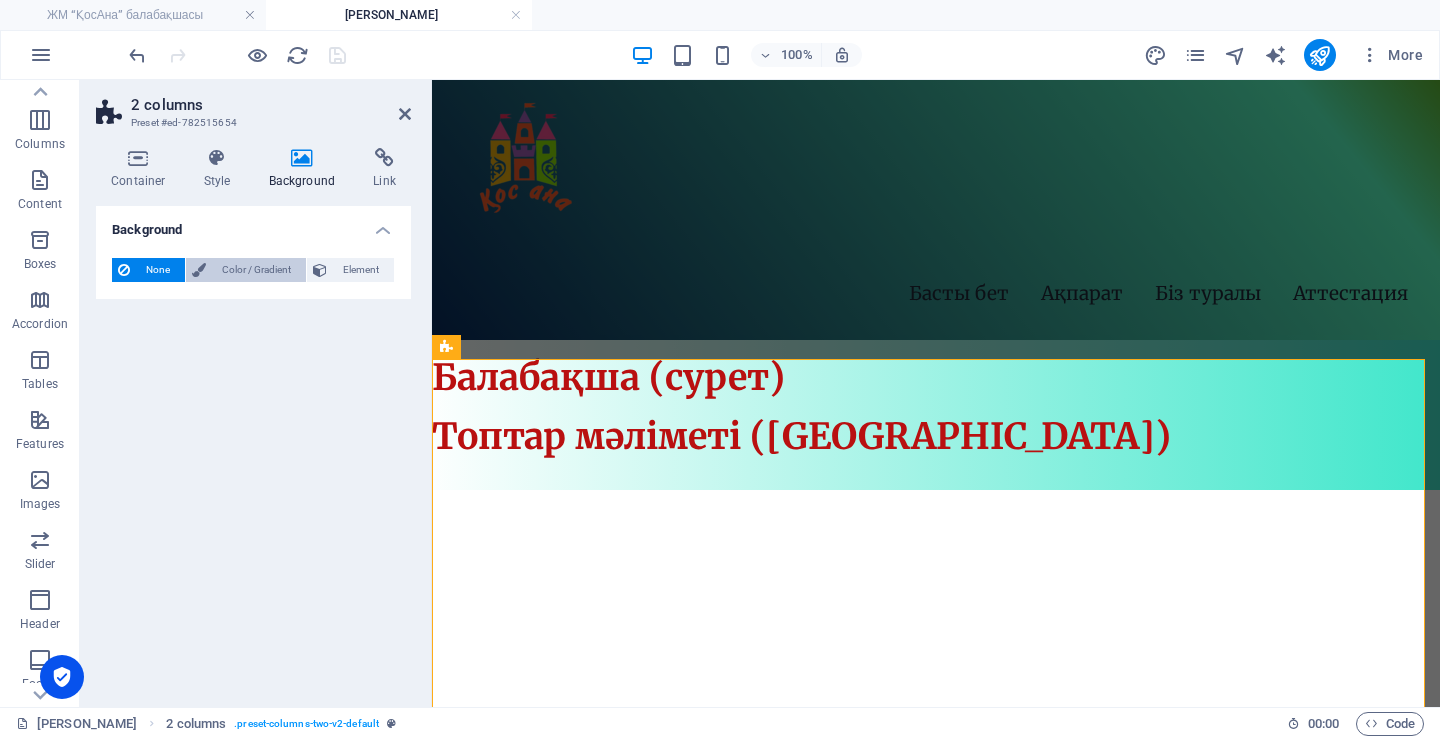 click on "Color / Gradient" at bounding box center (256, 270) 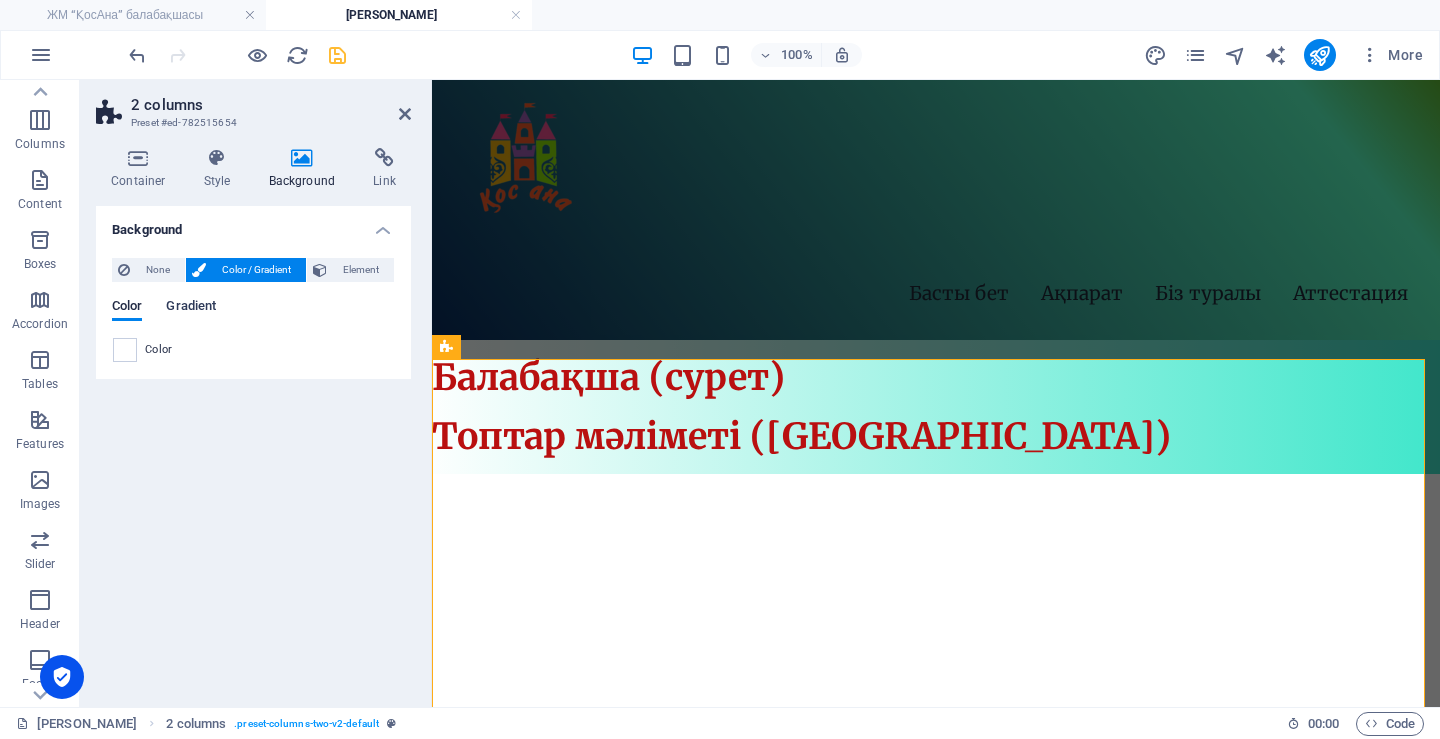 click on "Gradient" at bounding box center (191, 308) 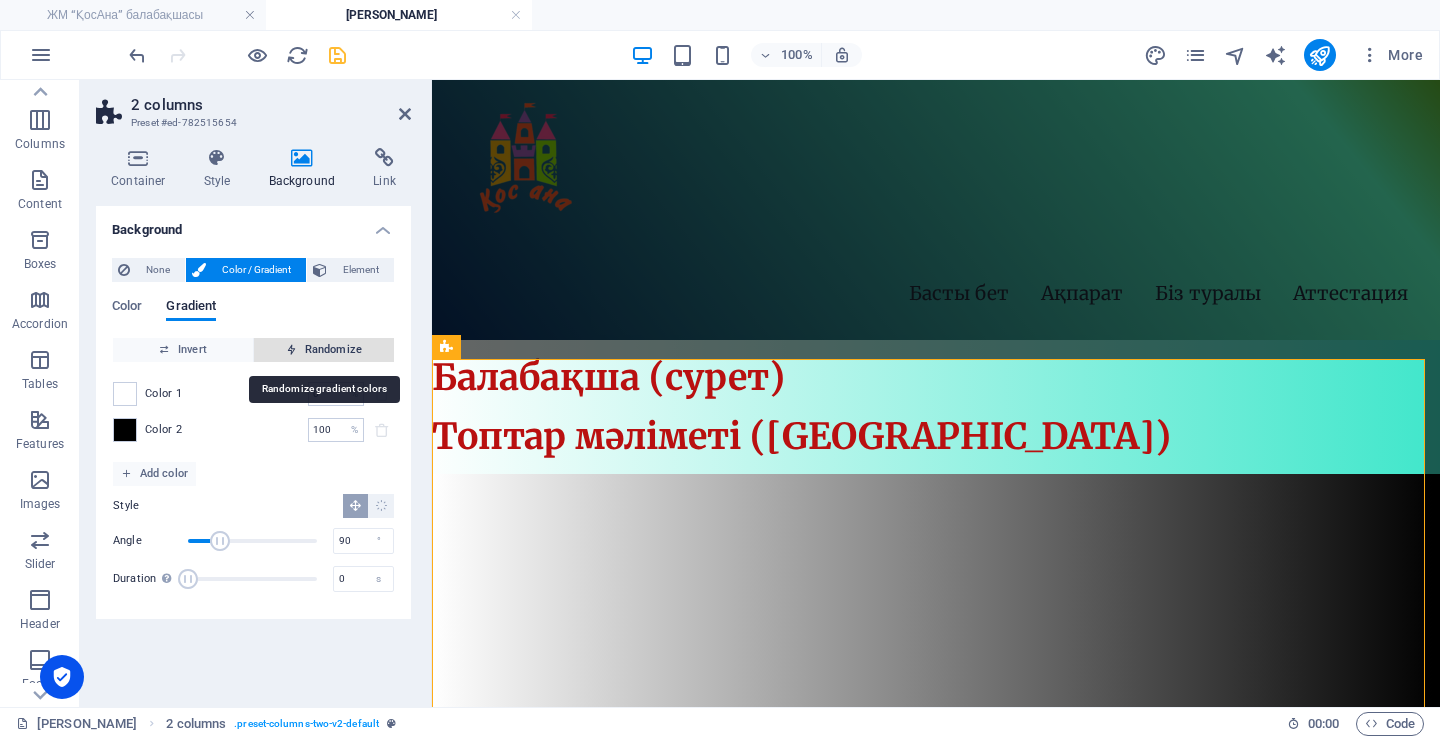 click on "Randomize" at bounding box center [324, 350] 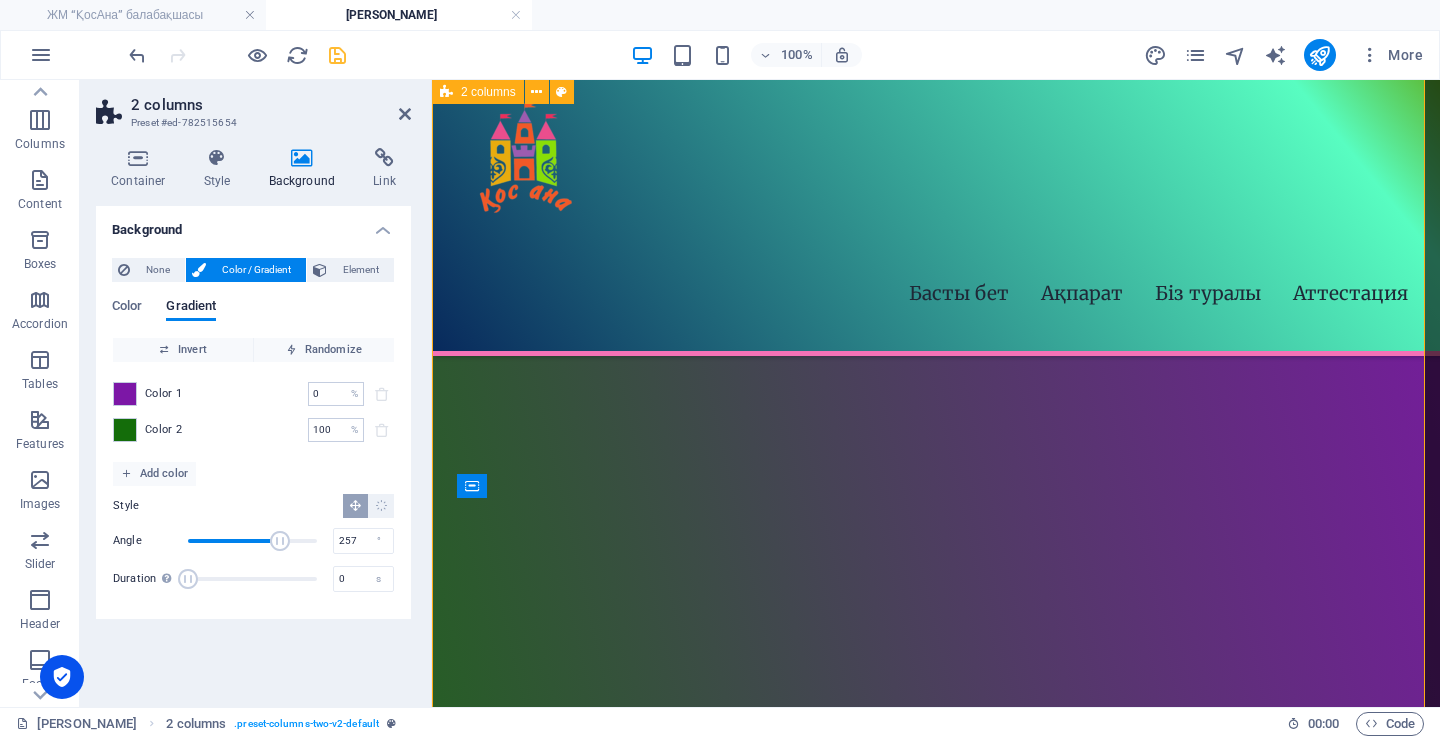 scroll, scrollTop: 700, scrollLeft: 0, axis: vertical 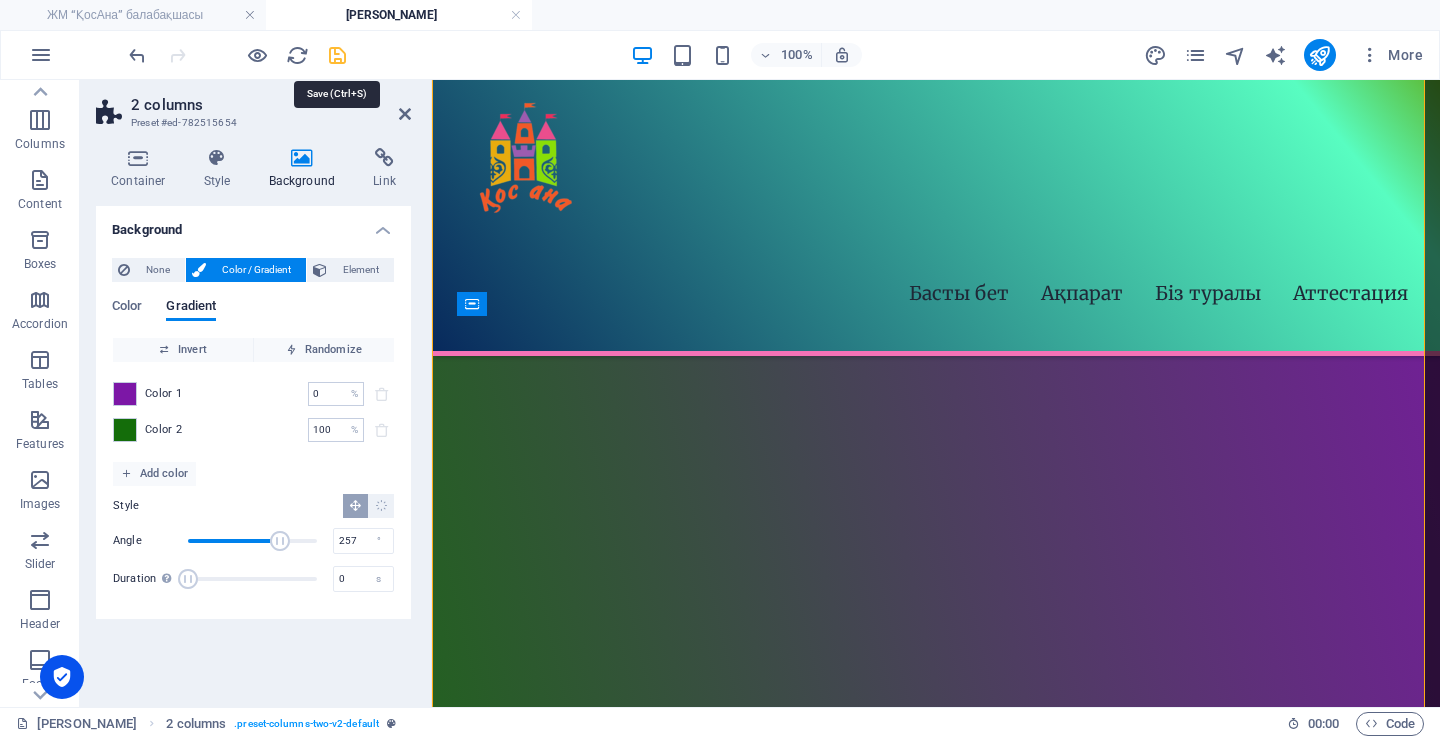 drag, startPoint x: 335, startPoint y: 58, endPoint x: 427, endPoint y: 304, distance: 262.64044 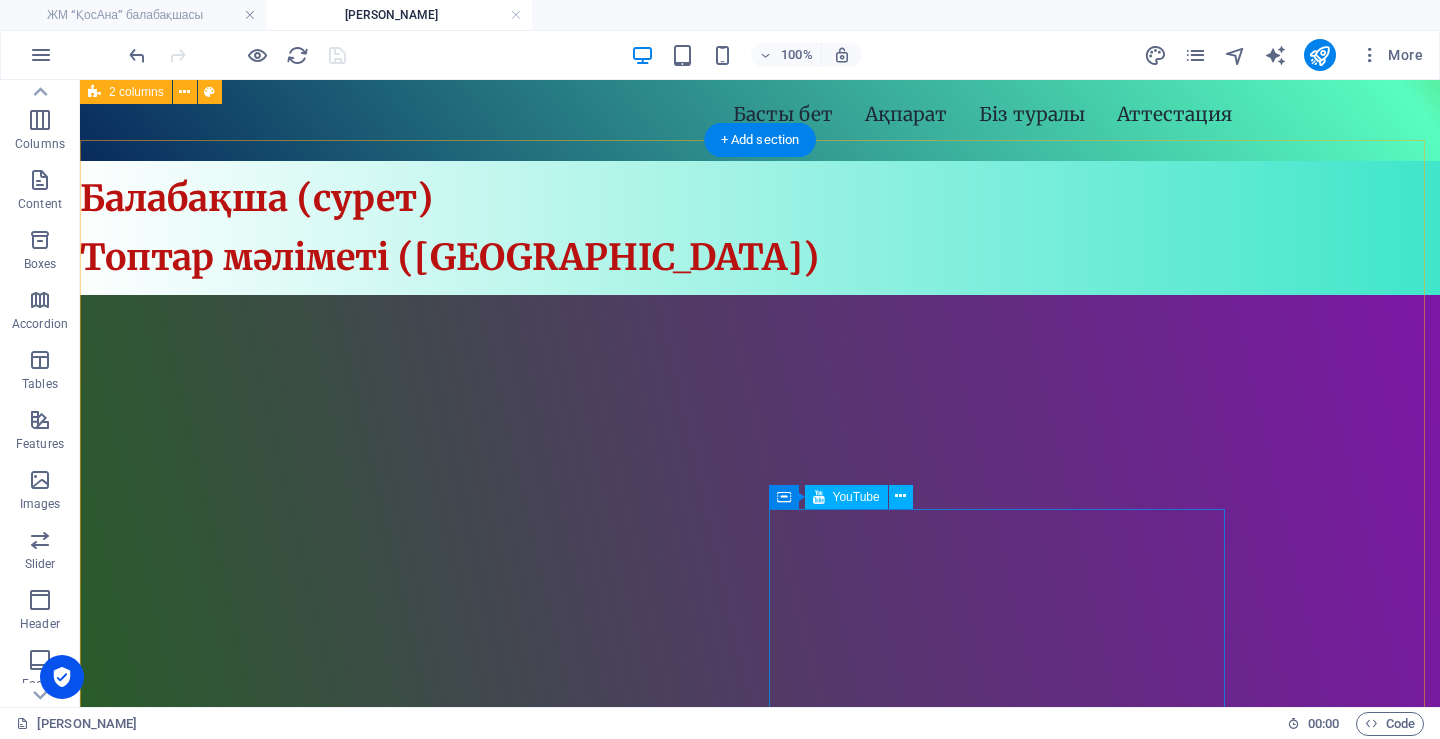 scroll, scrollTop: 0, scrollLeft: 0, axis: both 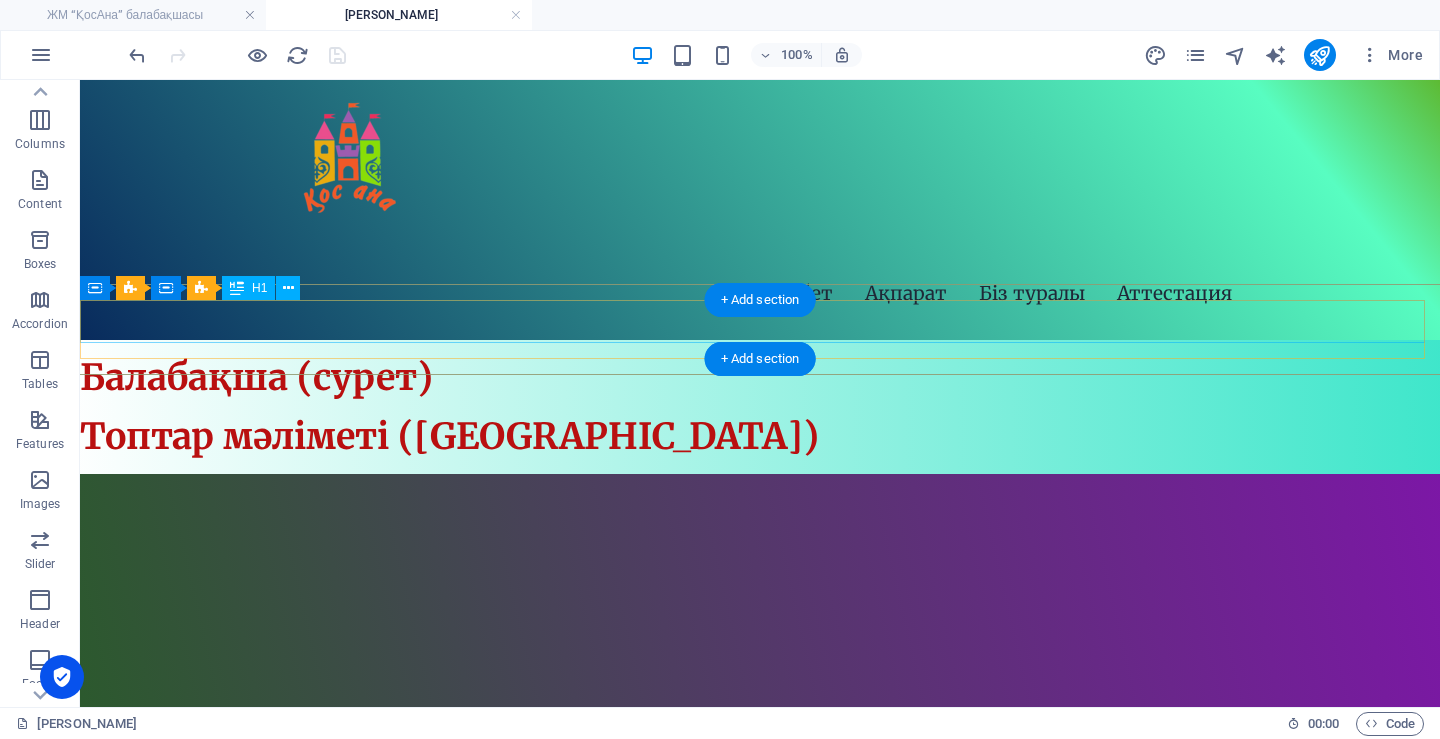 click on "Топтар мәліметі ([GEOGRAPHIC_DATA])" at bounding box center [760, 436] 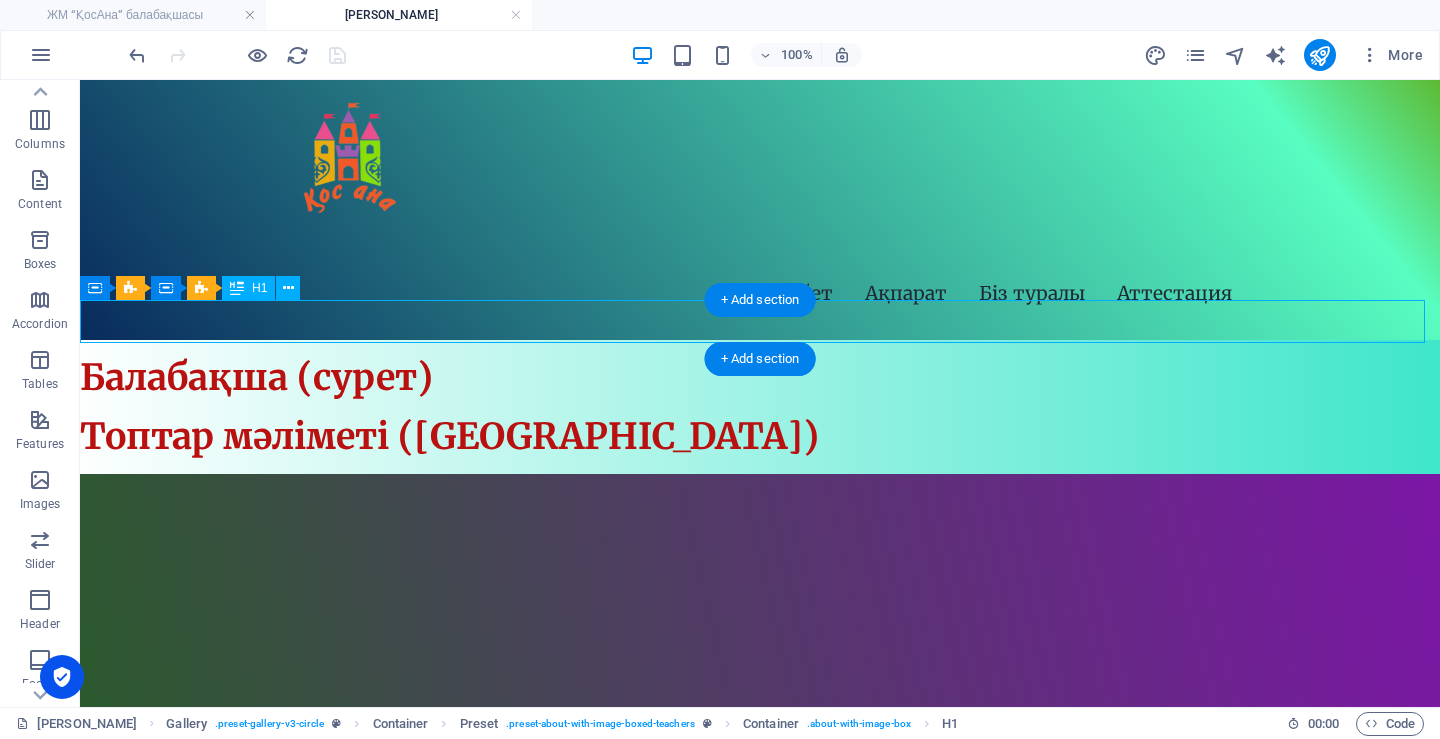 click on "Топтар мәліметі ([GEOGRAPHIC_DATA])" at bounding box center [760, 436] 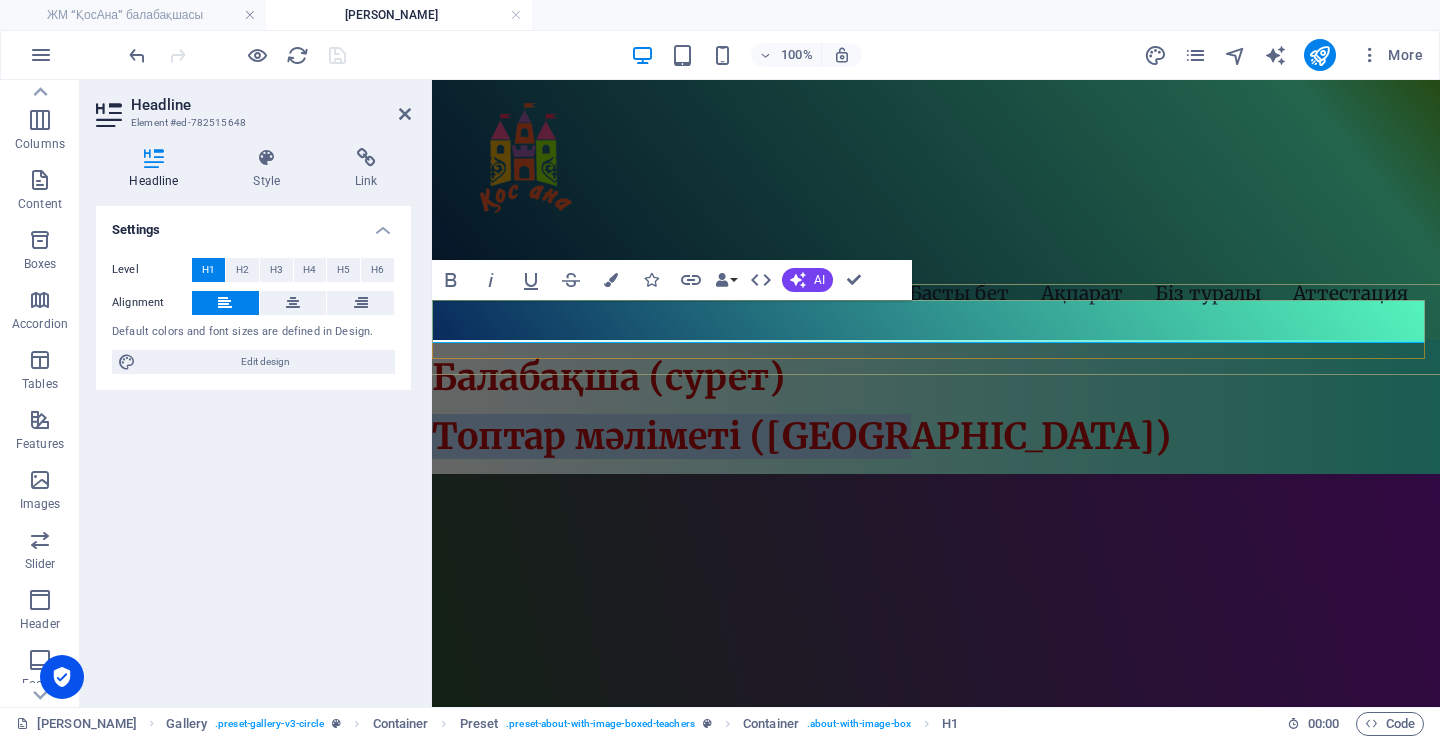 click on "Топтар мәліметі ([GEOGRAPHIC_DATA])" at bounding box center (801, 436) 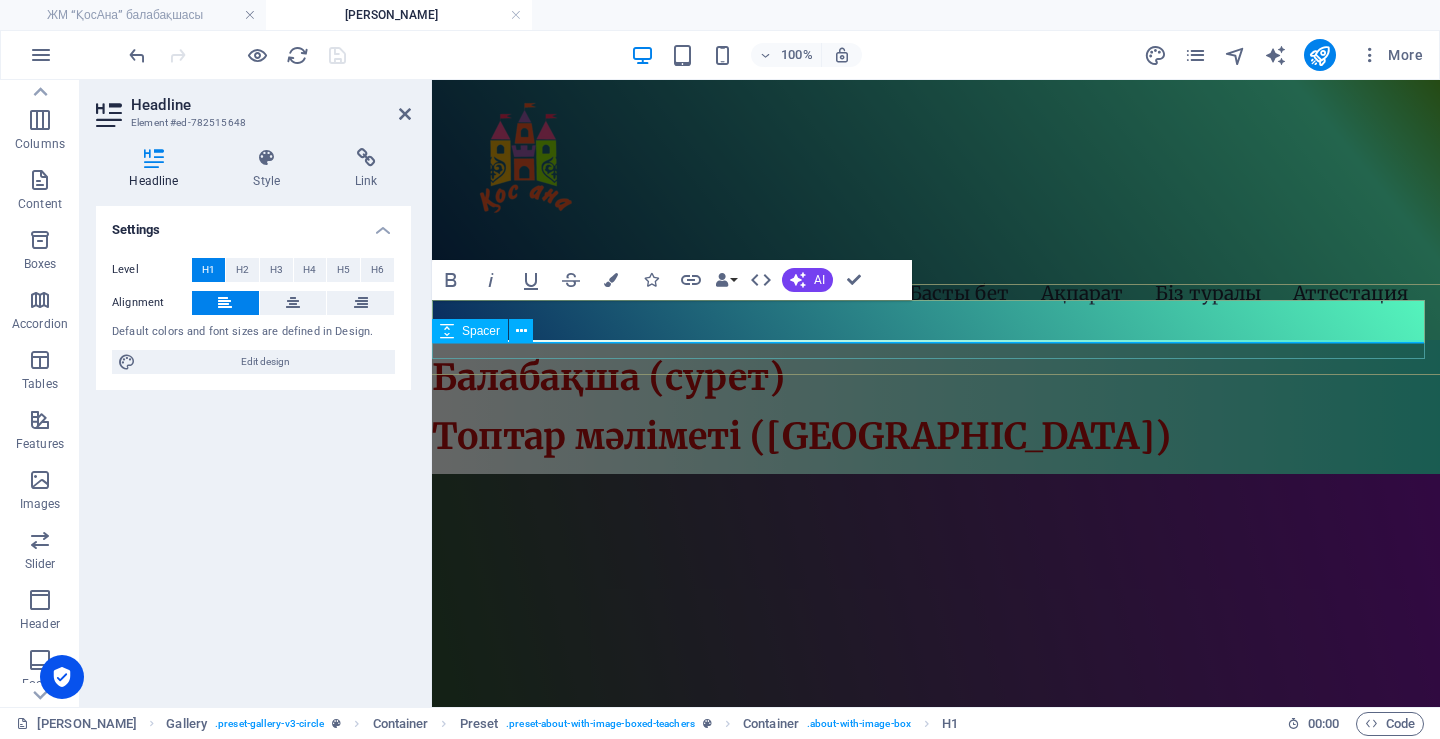 type 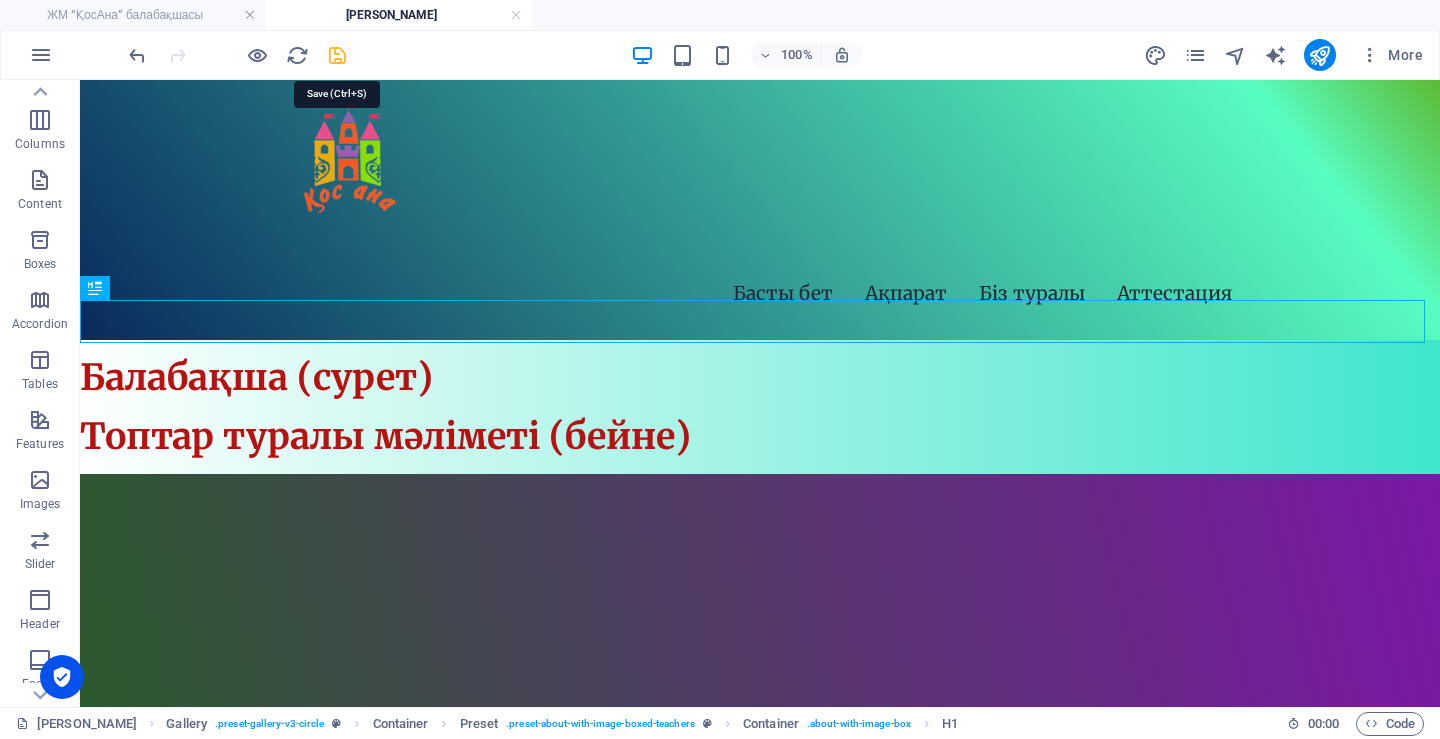 click at bounding box center [337, 55] 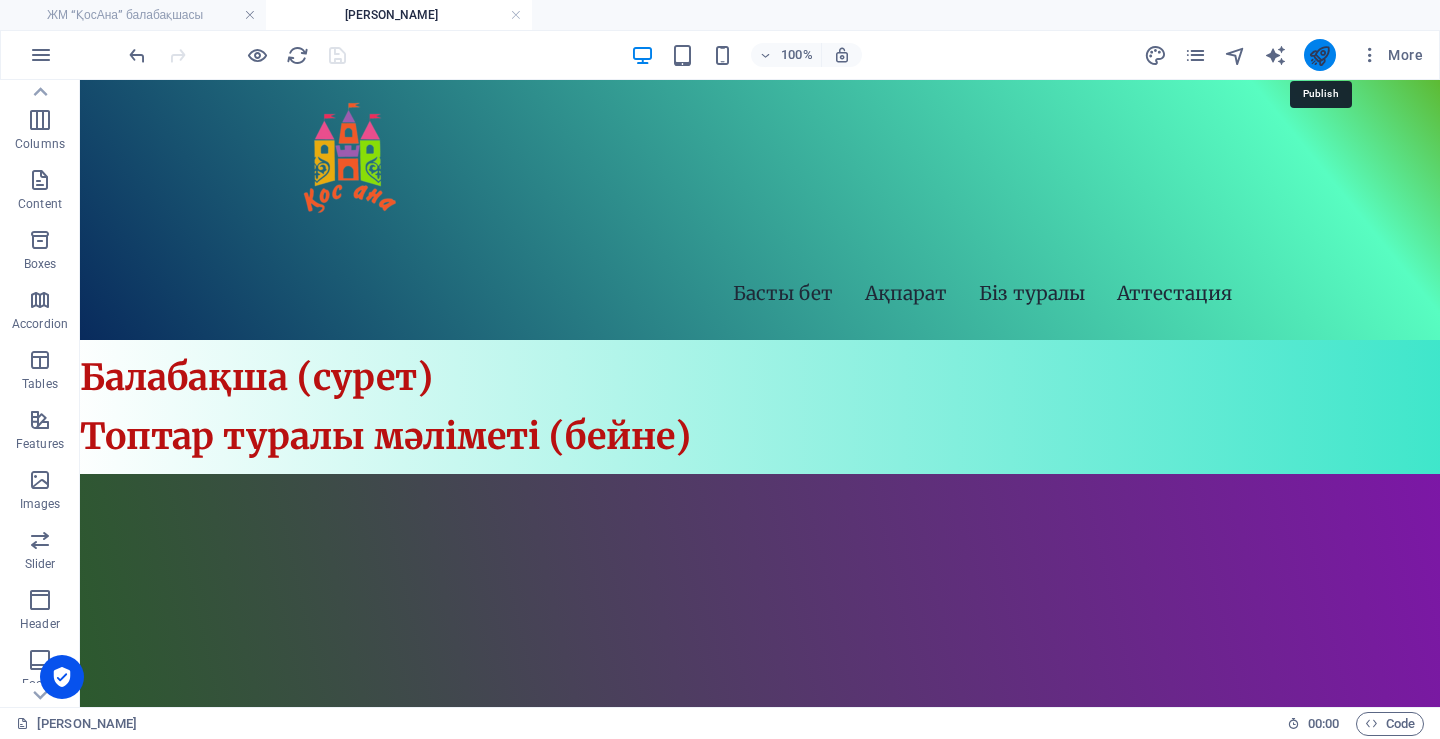 click at bounding box center [1319, 55] 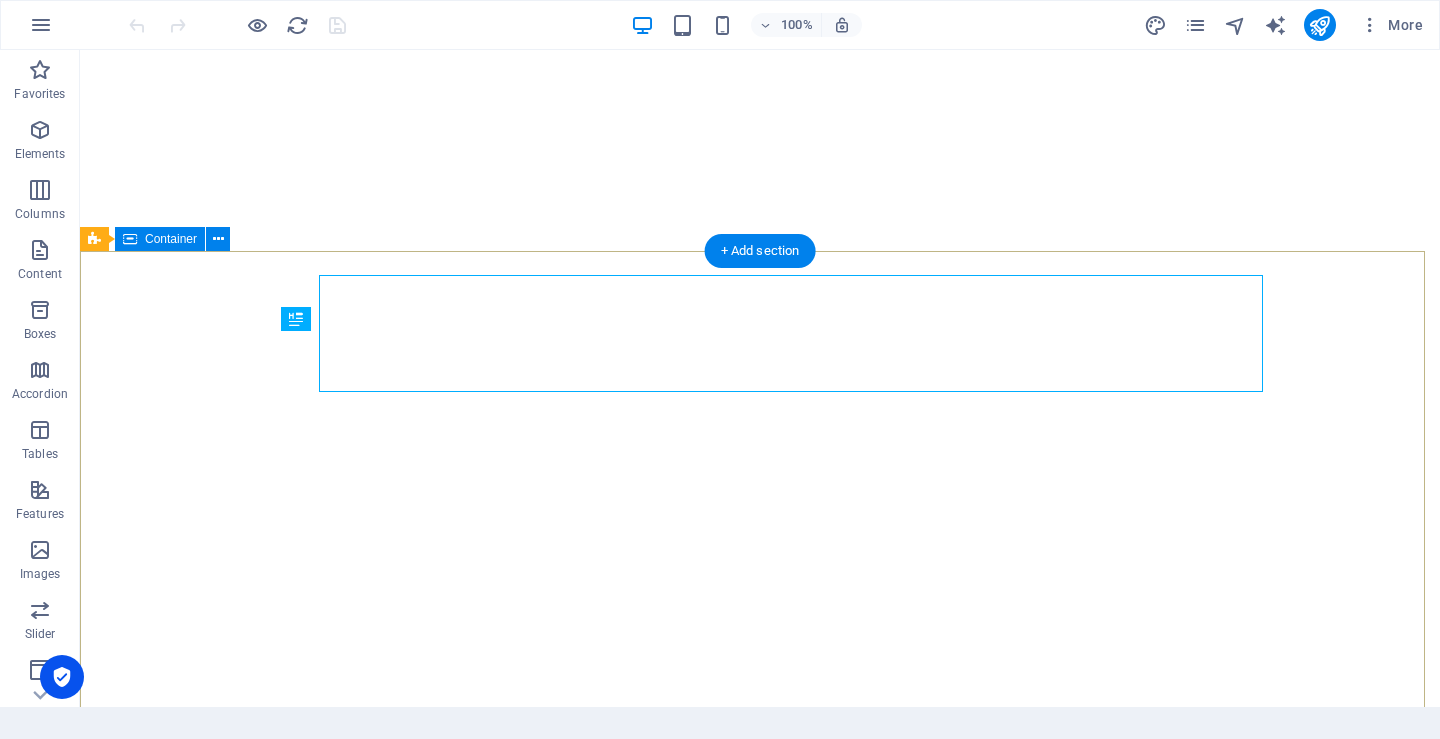 scroll, scrollTop: 0, scrollLeft: 0, axis: both 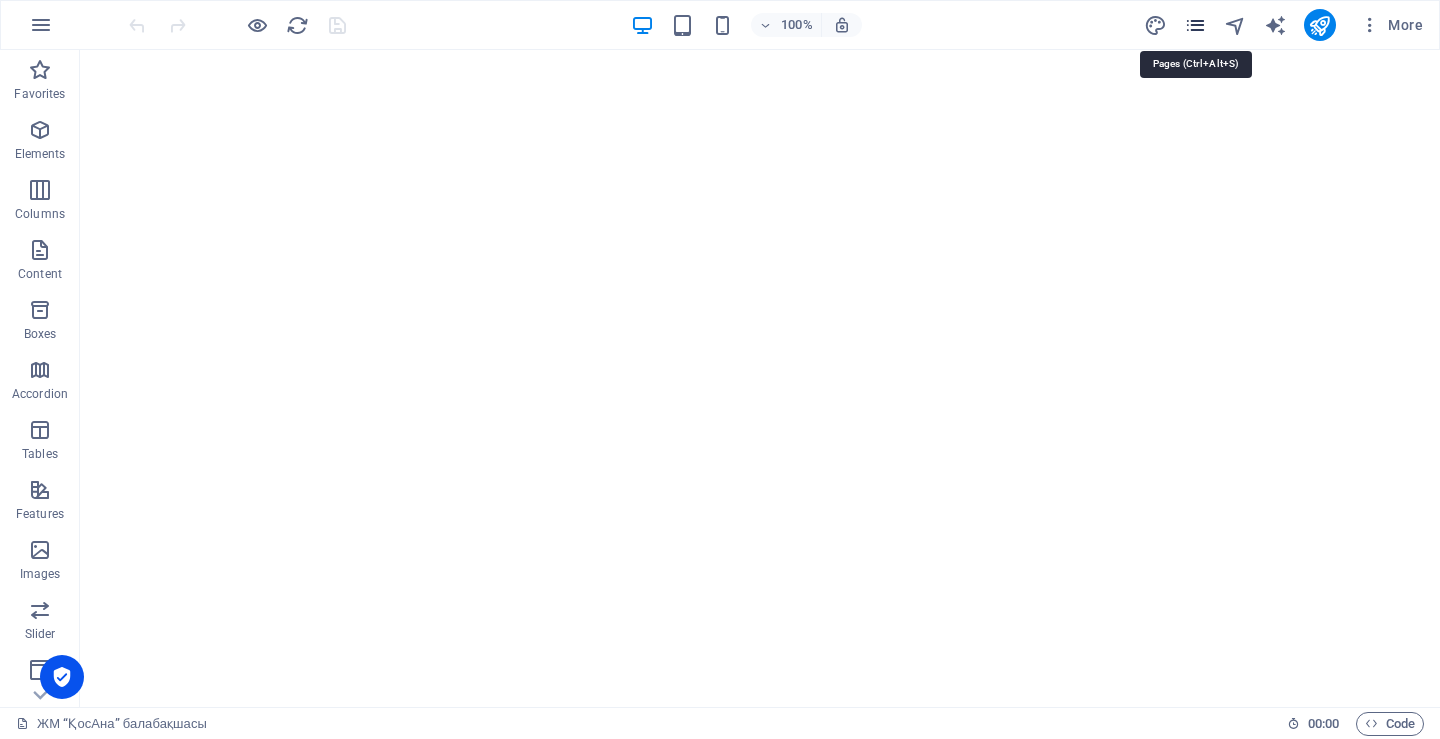 click at bounding box center (1195, 25) 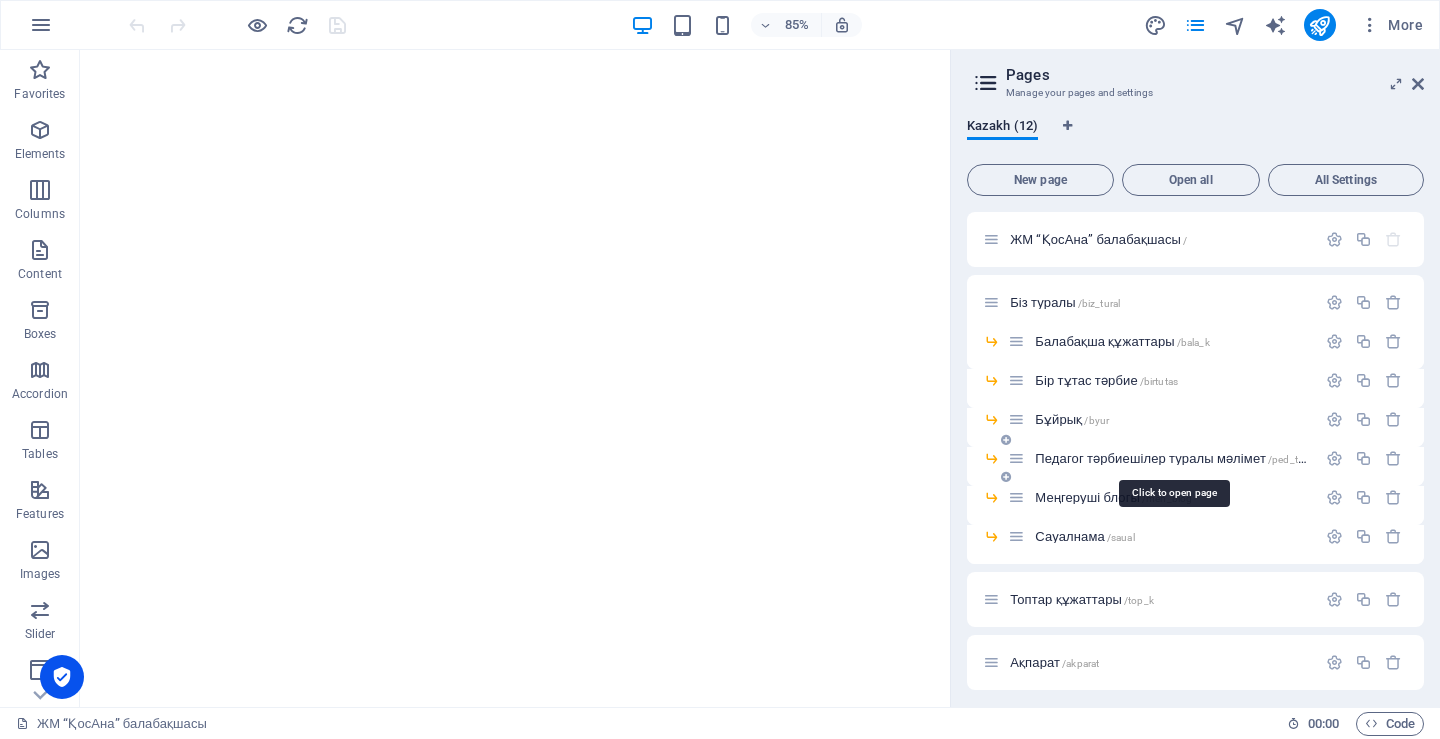 click on "Педагог тәрбиешілер туралы мәлімет /ped_tarb" at bounding box center (1173, 458) 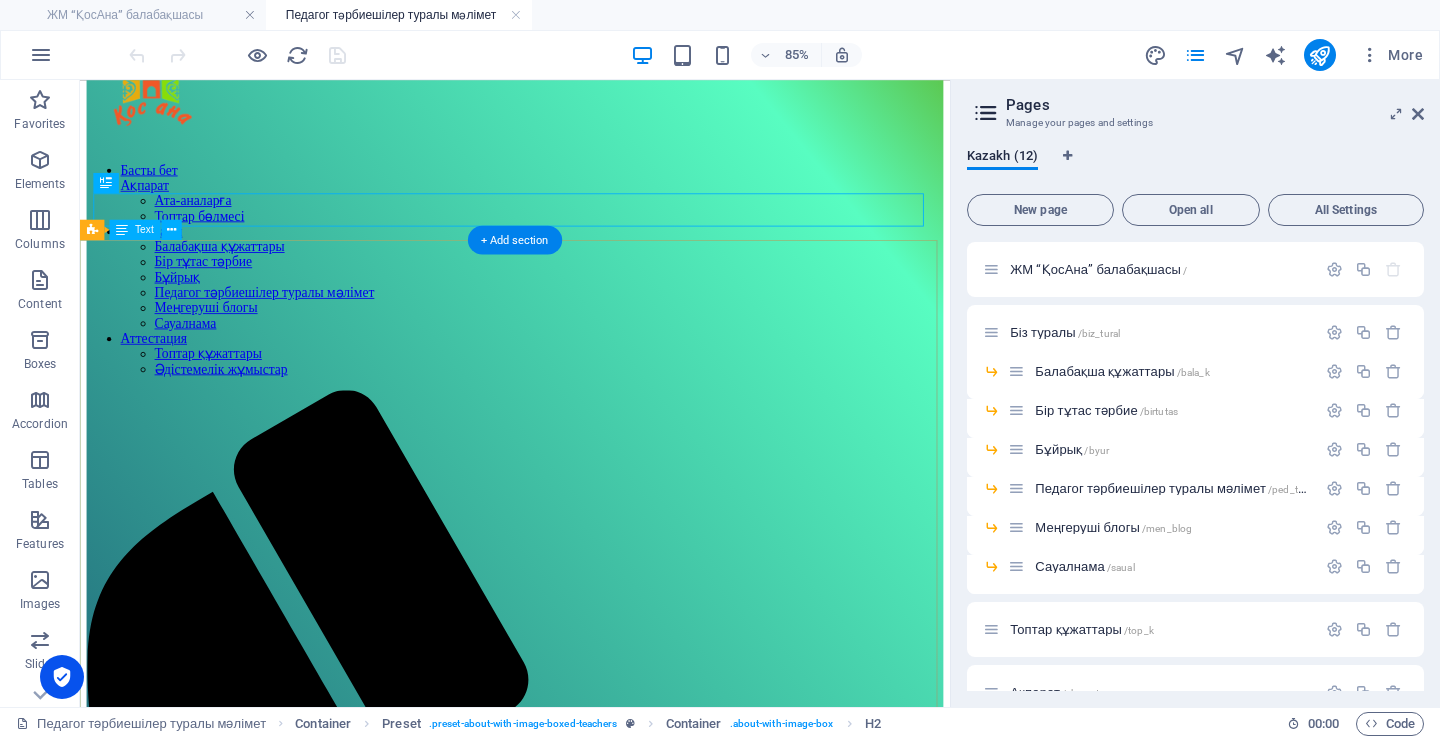 scroll, scrollTop: 100, scrollLeft: 0, axis: vertical 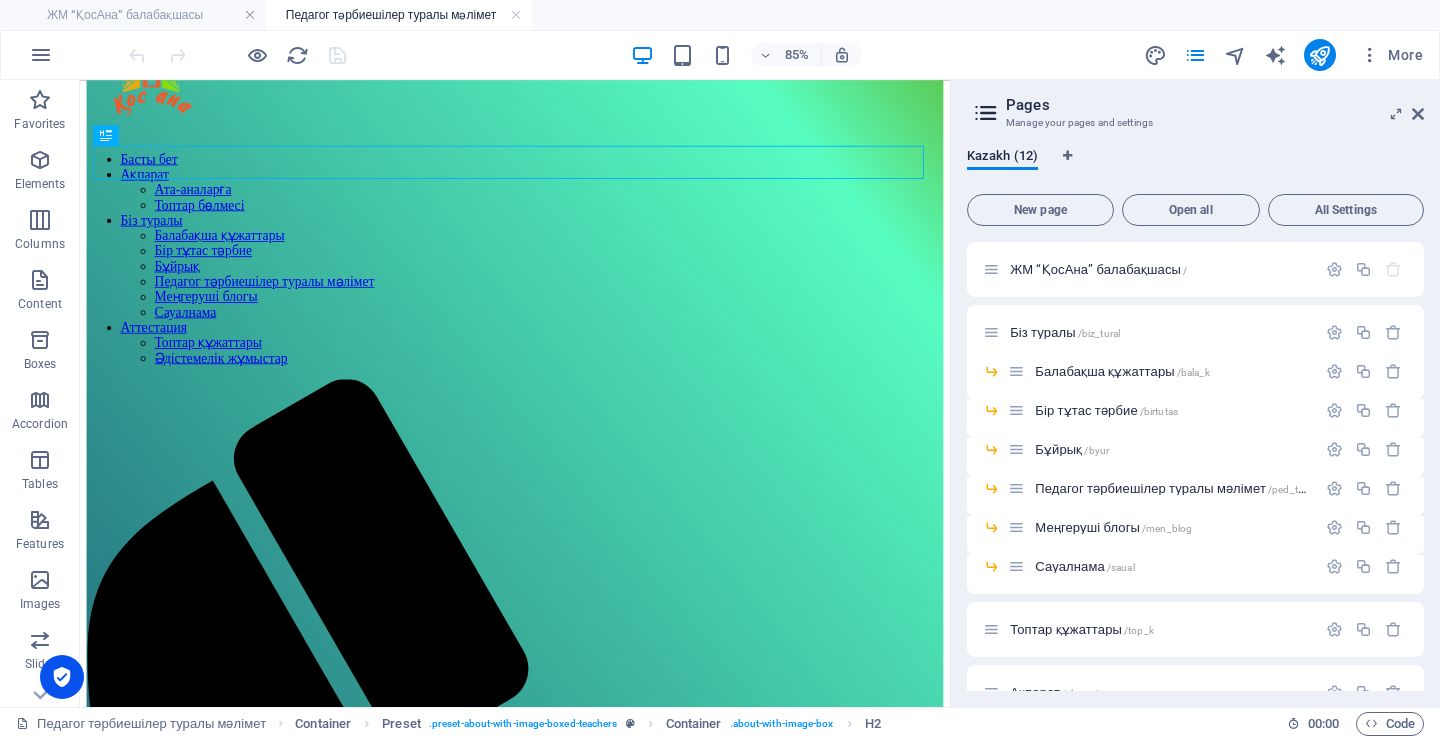 click on "Pages" at bounding box center (1215, 105) 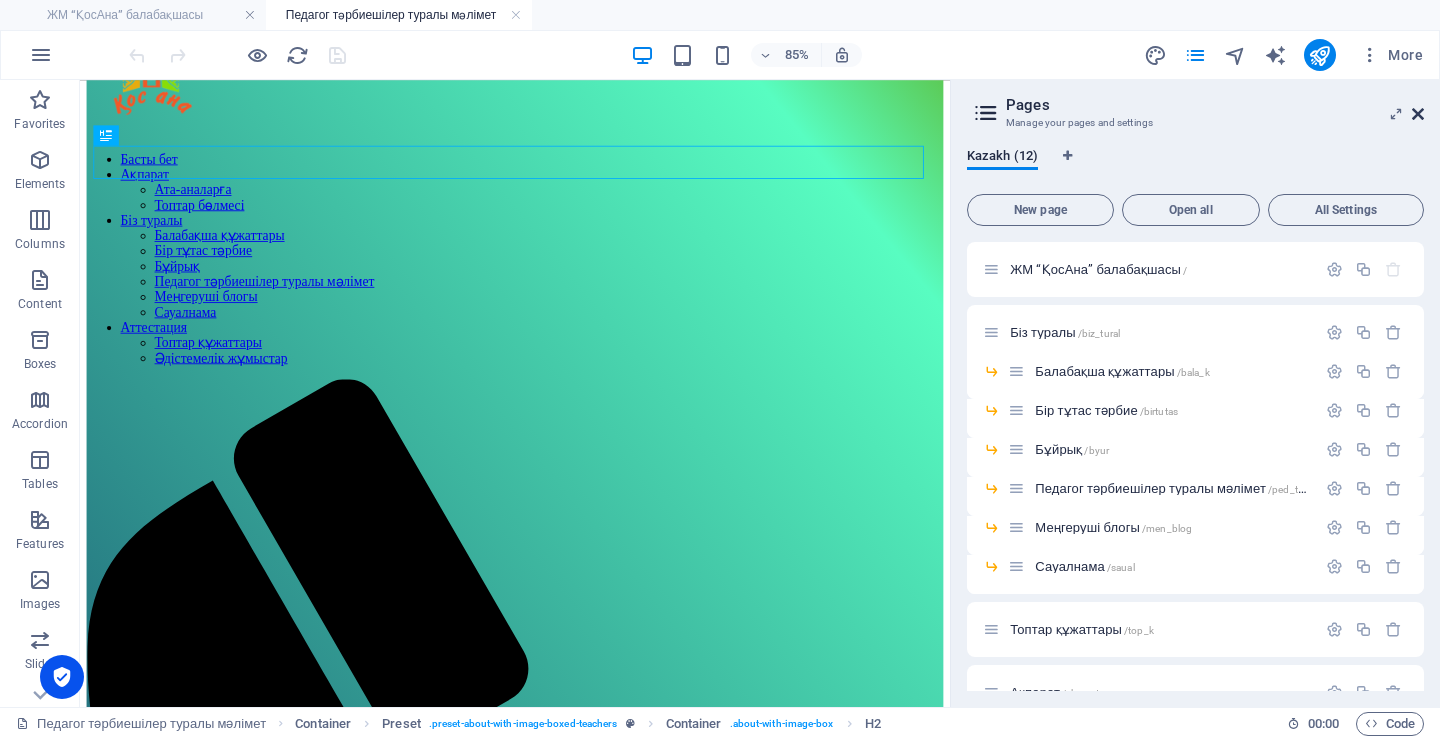 click at bounding box center [1418, 114] 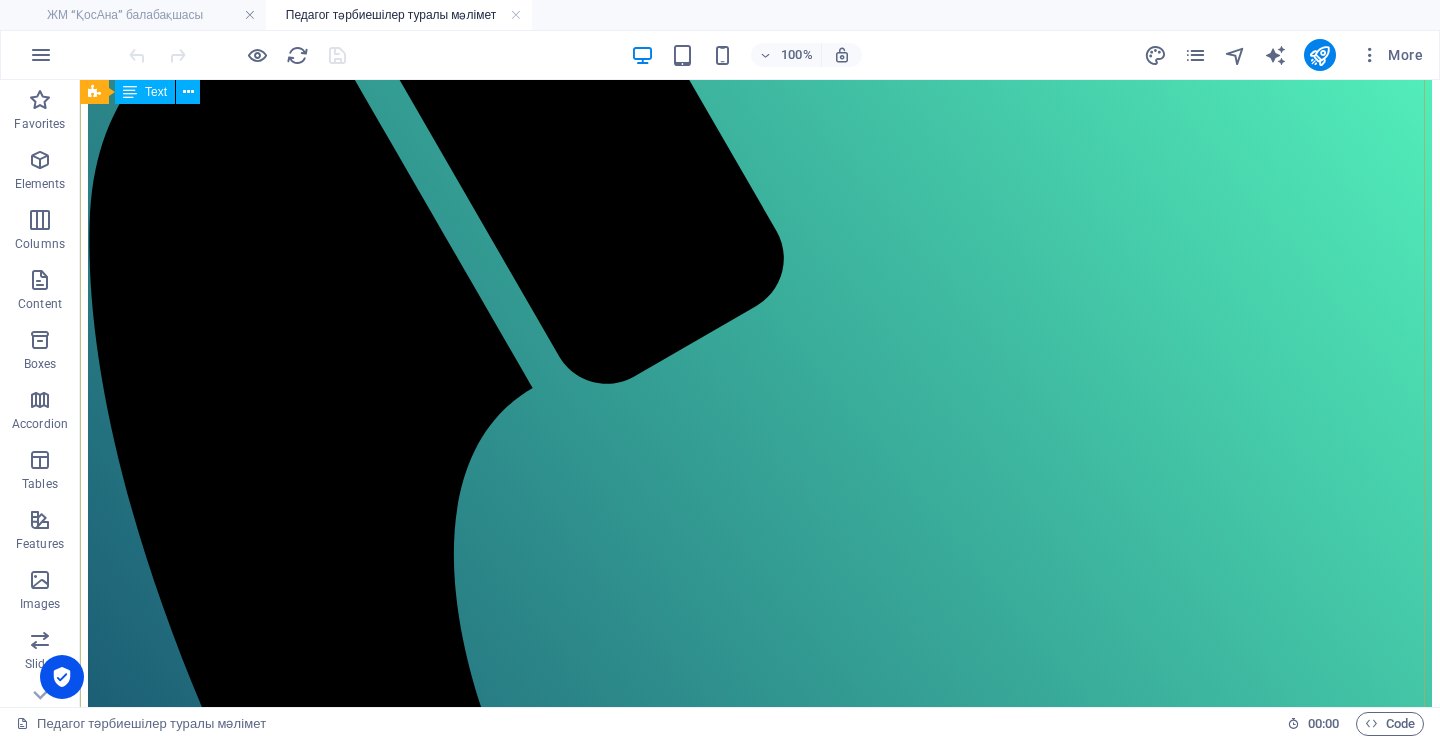 scroll, scrollTop: 700, scrollLeft: 0, axis: vertical 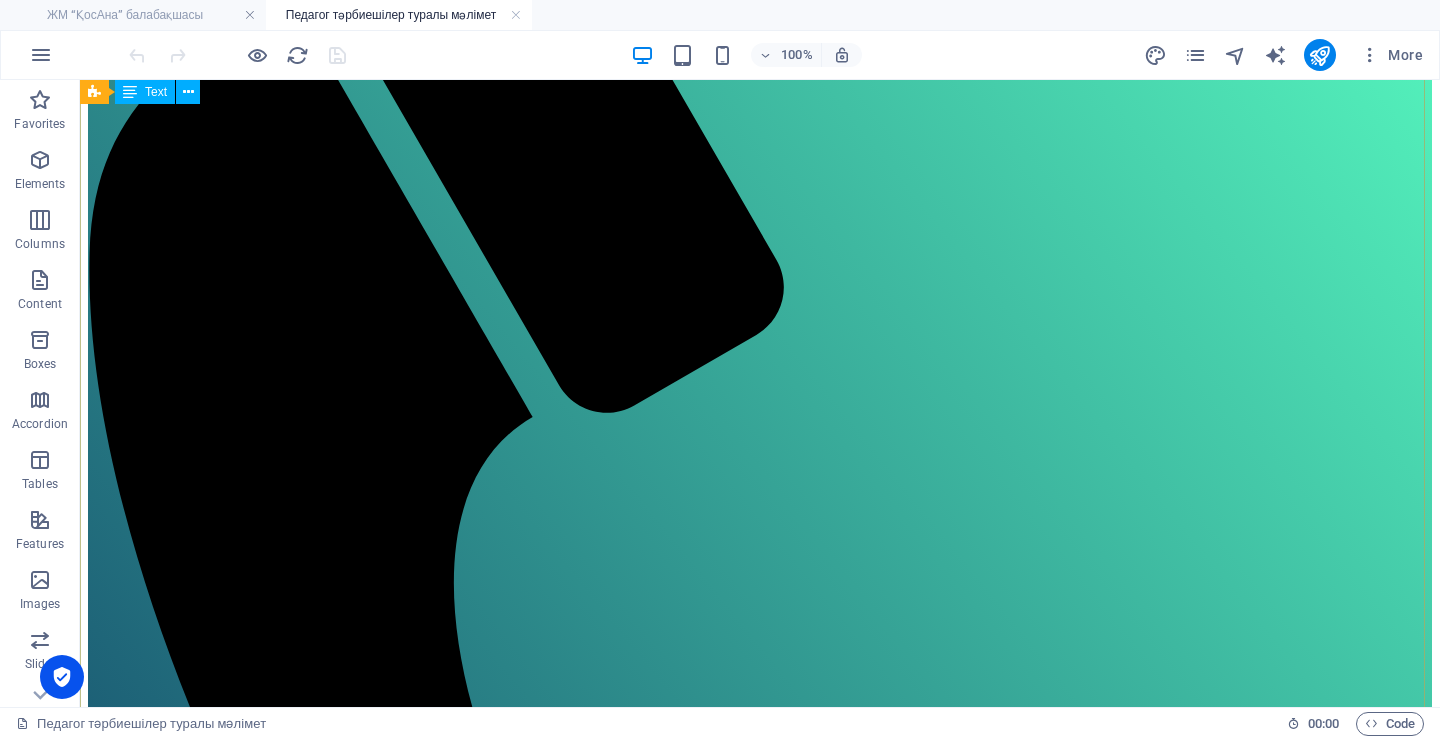 click on "# Лауазымы Педагогтардың аты-жөні тізім 1 Меңгеруші Сейтжанова Каншайым Кудайбергеновна құжат 2 Әдіскер Сапахова Еркегул Турысовна құжат 3 тәрбиеші Козлова Ирина Алексеевна құжат 4 тәрбиеші Эрова Мохидил Хайтматовна құжат 5 тәрбиеші Джорабаева Сымбат Сабитқызы құжат 6 тәрбиеші Тәттібек Айжан Сакенқызы құжат 7 тәрбиеші Юсупова Нигара Мамуржановна құжат 8 тәрбиеші Абдуразақова Камшат Бауыржанқызы құжат 9 тәрбиеші Науханбаева Гулзира Орысовна құжат 10 тәрбиеші Үшкемпір Айтолқын Даулетқызы құжат 11 тәрбиеші Тойметова Сабира Ноябрьевна құжат 12 тәрбиеші 13" at bounding box center (760, 1968) 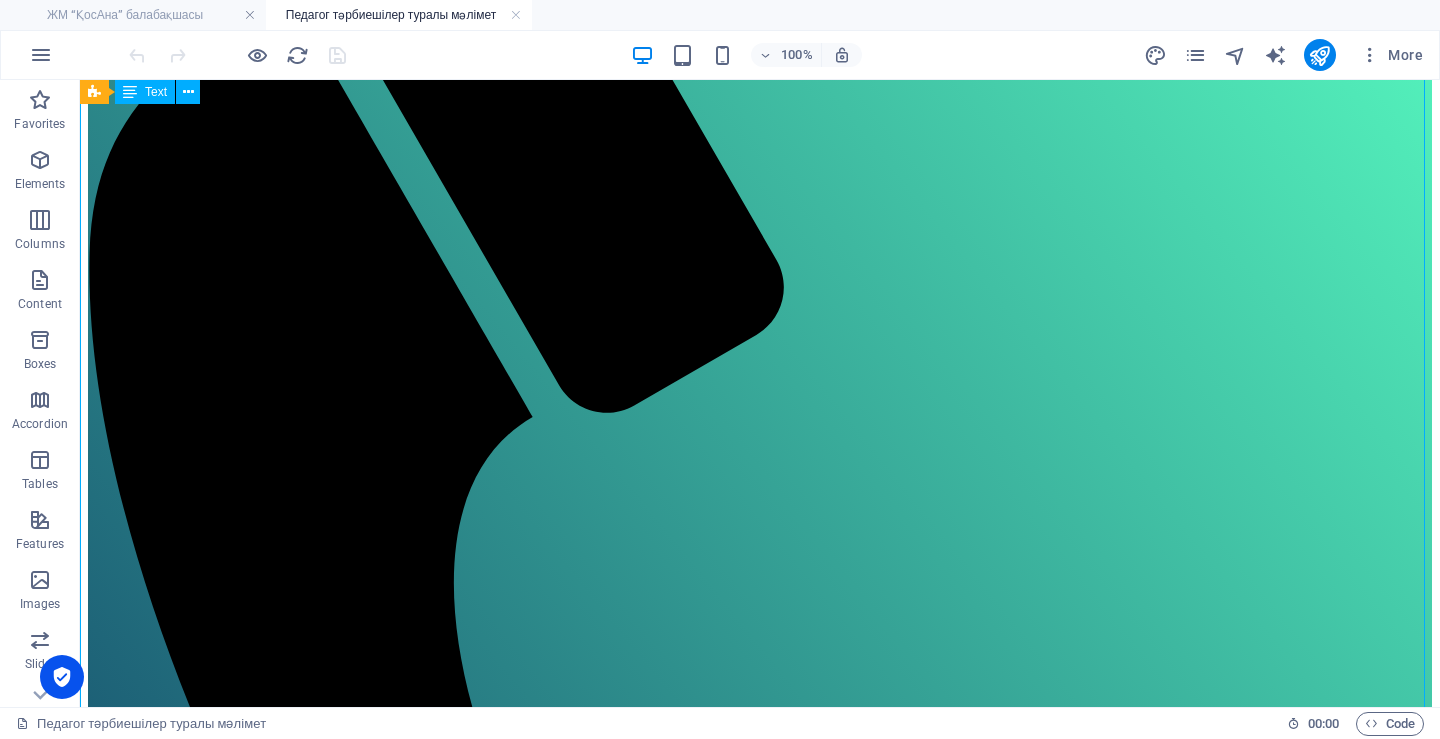 click on "# Лауазымы Педагогтардың аты-жөні тізім 1 Меңгеруші Сейтжанова Каншайым Кудайбергеновна құжат 2 Әдіскер Сапахова Еркегул Турысовна құжат 3 тәрбиеші Козлова Ирина Алексеевна құжат 4 тәрбиеші Эрова Мохидил Хайтматовна құжат 5 тәрбиеші Джорабаева Сымбат Сабитқызы құжат 6 тәрбиеші Тәттібек Айжан Сакенқызы құжат 7 тәрбиеші Юсупова Нигара Мамуржановна құжат 8 тәрбиеші Абдуразақова Камшат Бауыржанқызы құжат 9 тәрбиеші Науханбаева Гулзира Орысовна құжат 10 тәрбиеші Үшкемпір Айтолқын Даулетқызы құжат 11 тәрбиеші Тойметова Сабира Ноябрьевна құжат 12 тәрбиеші 13" at bounding box center [760, 1968] 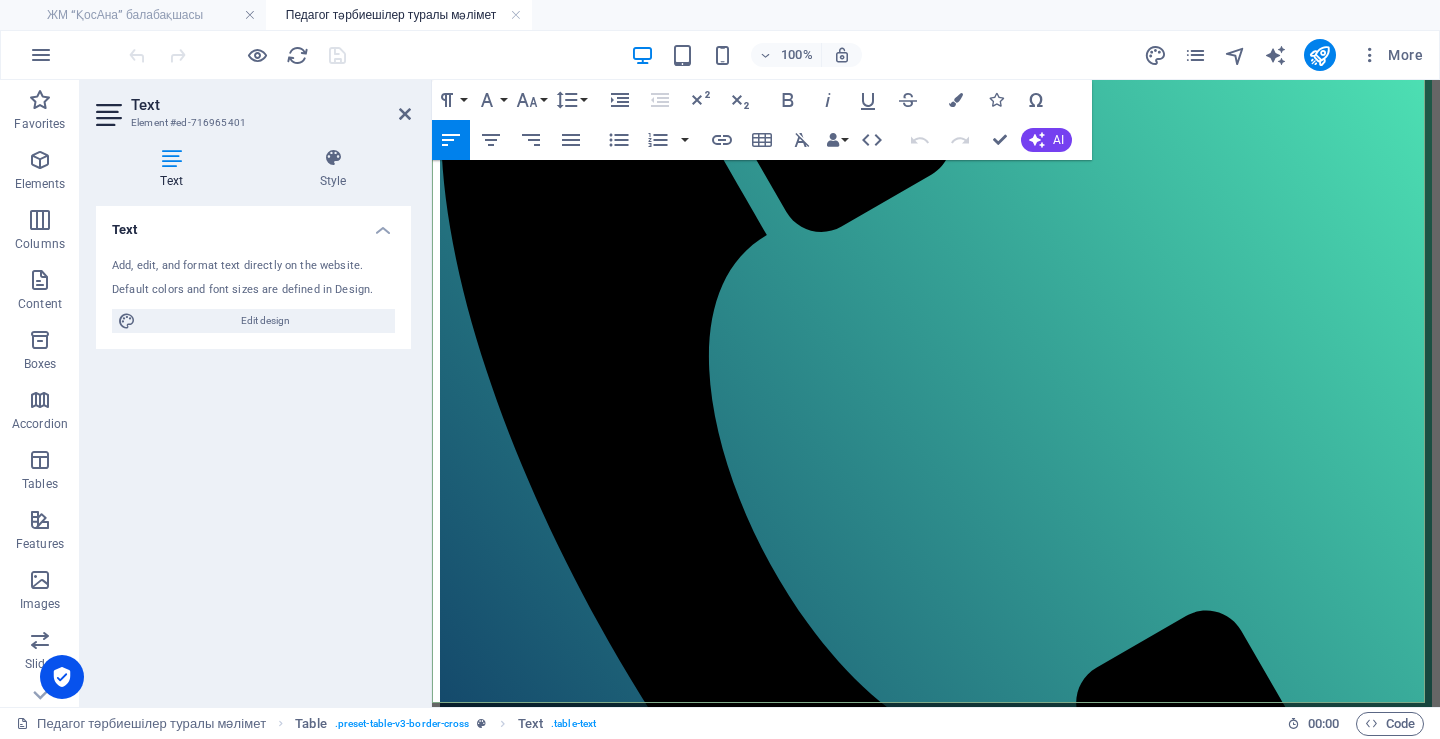 scroll, scrollTop: 732, scrollLeft: 0, axis: vertical 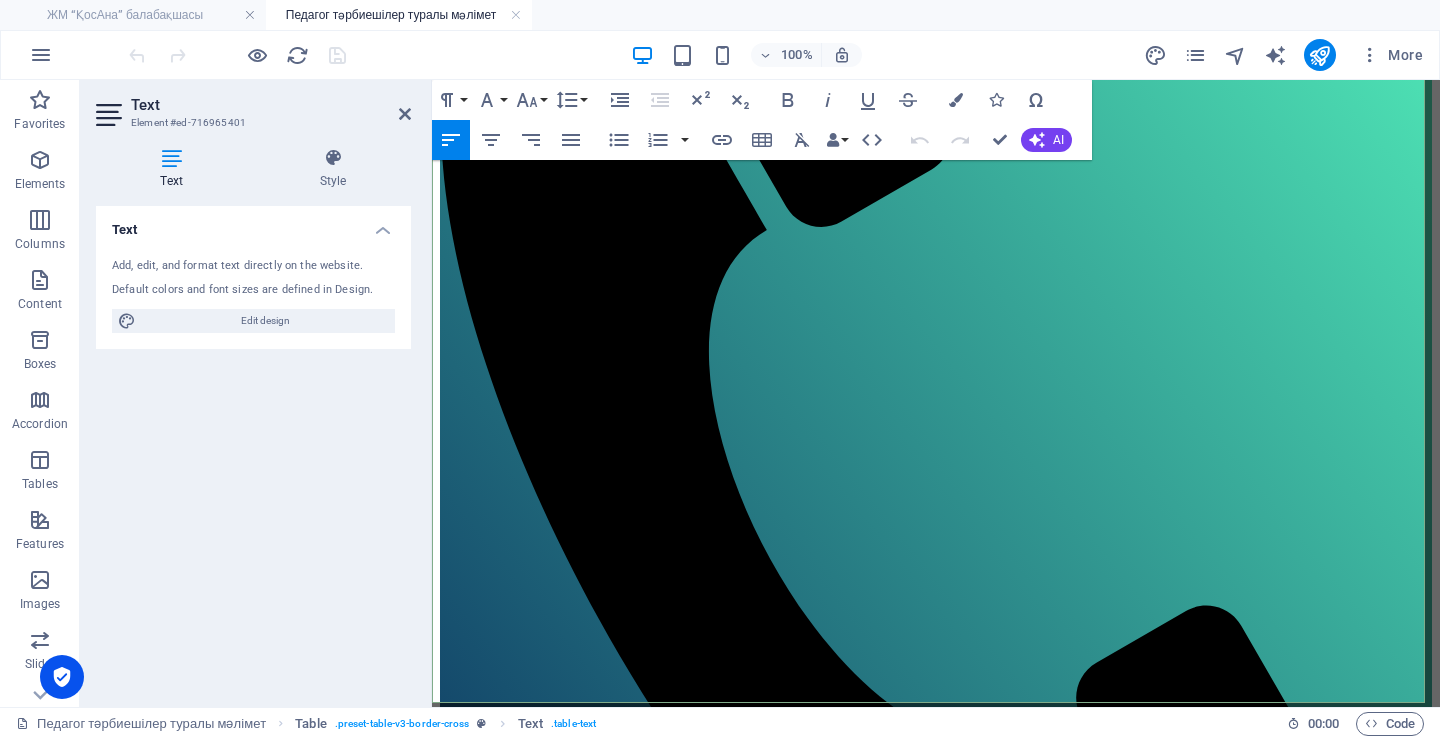 click on "құжат" at bounding box center [1346, 1222] 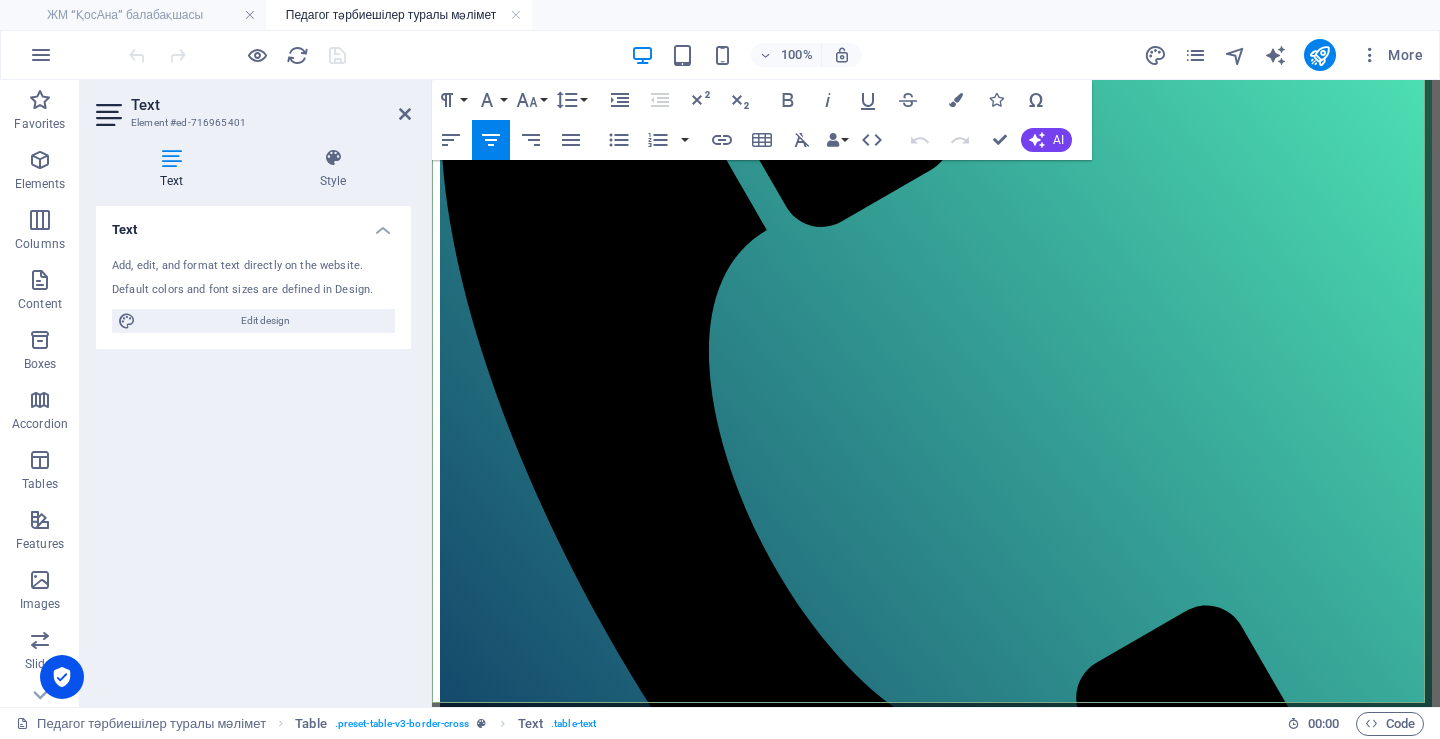 click on "құжат" at bounding box center (1346, 1634) 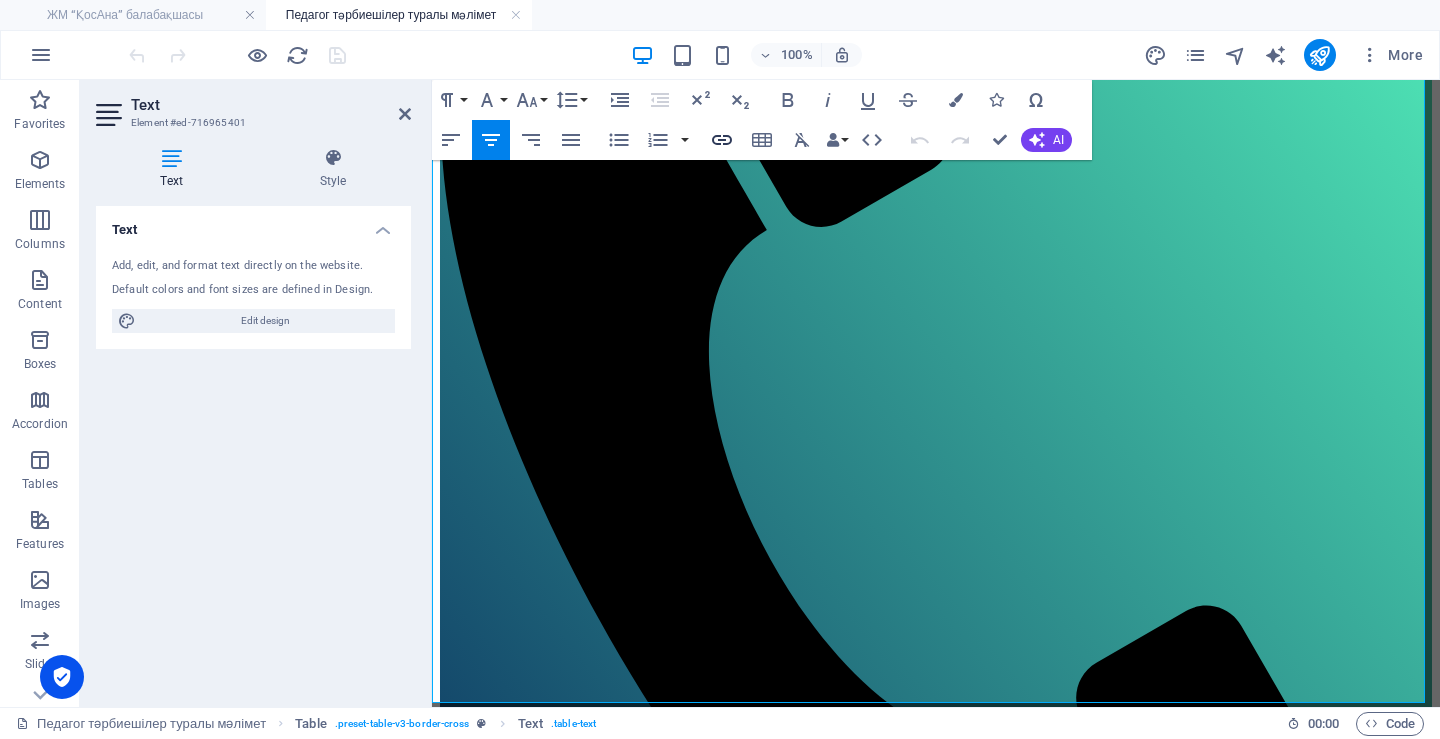 click 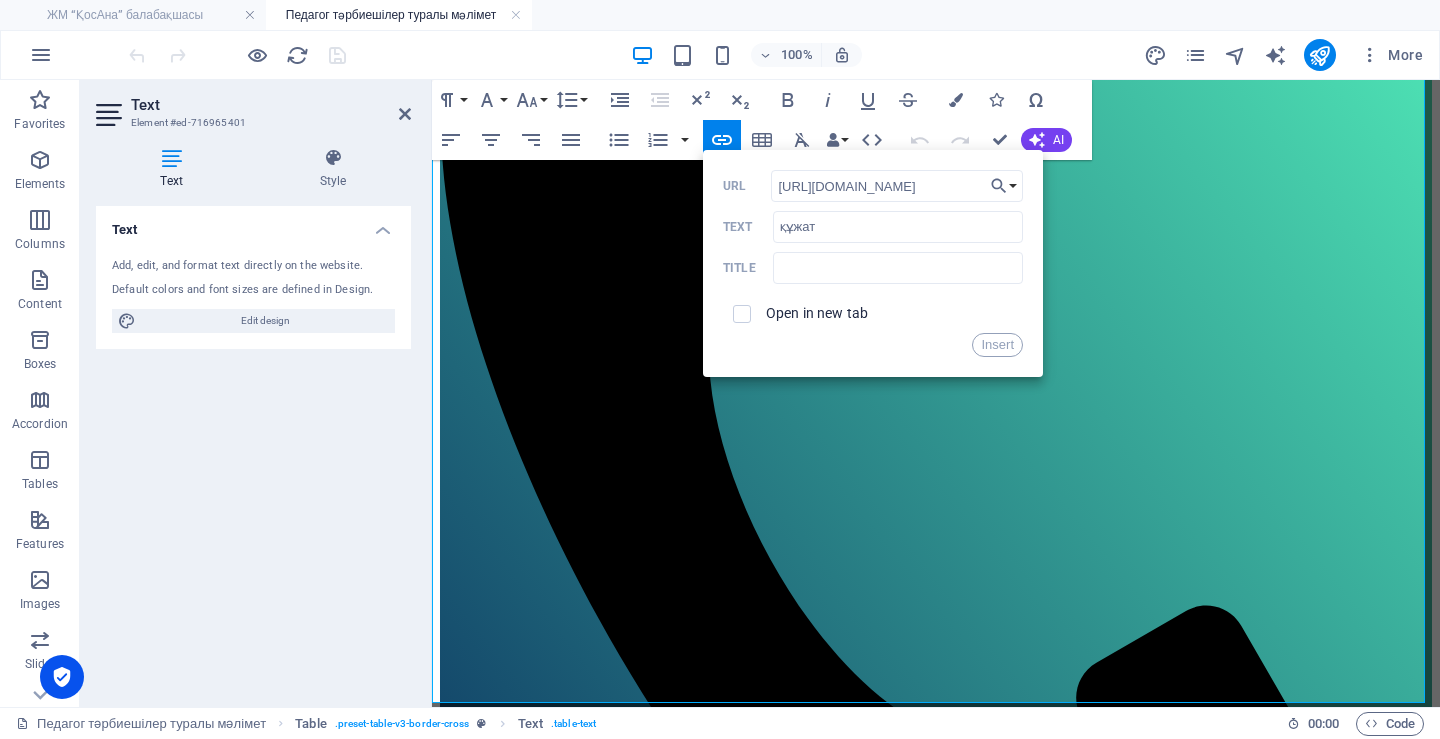 scroll, scrollTop: 0, scrollLeft: 356, axis: horizontal 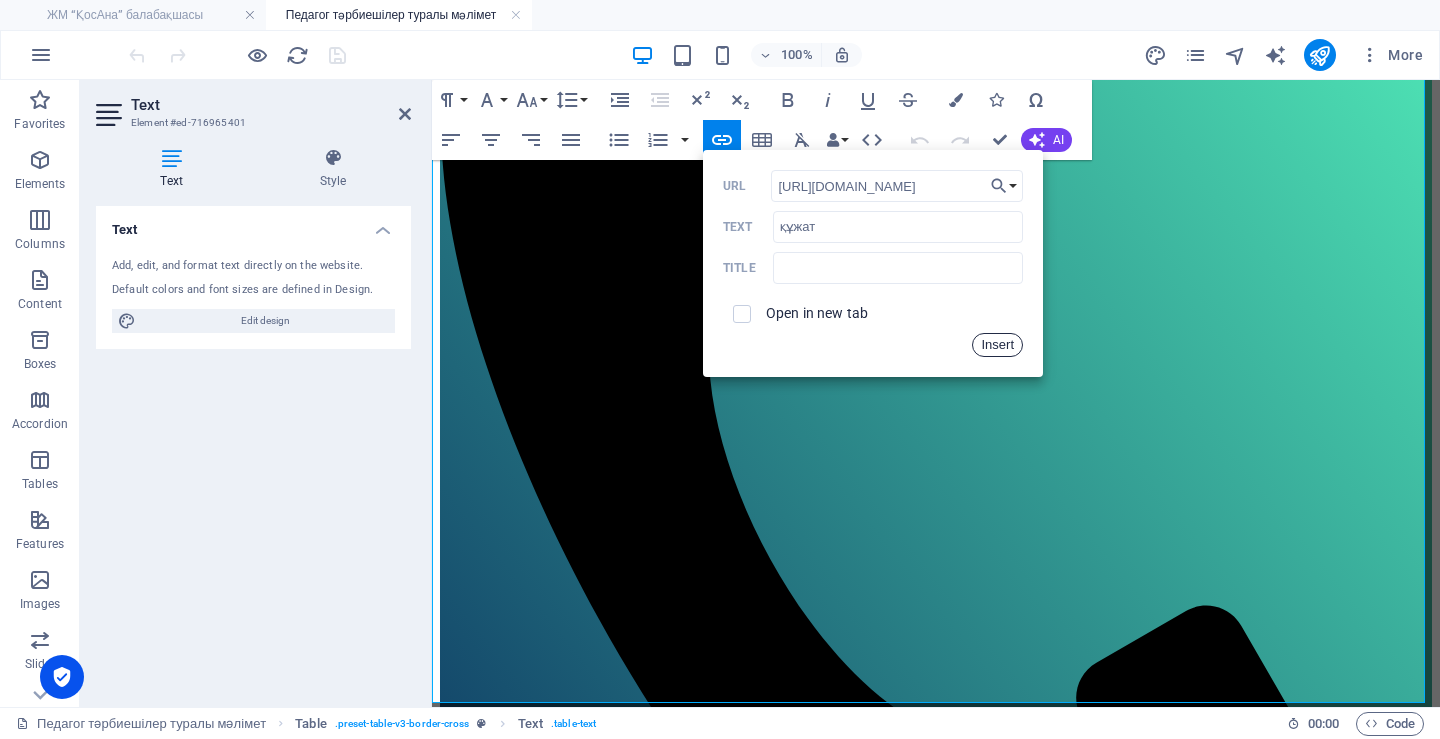 click on "Insert" at bounding box center [997, 345] 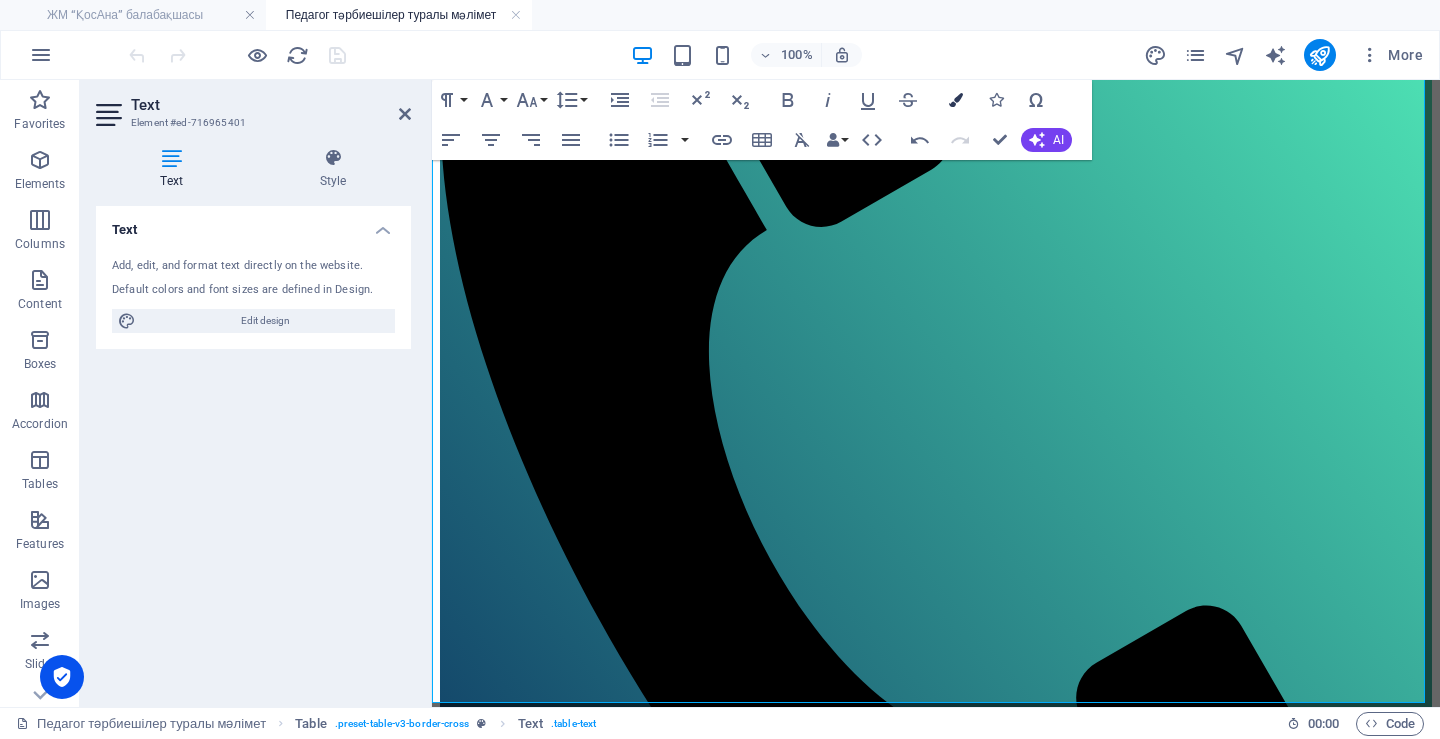 click at bounding box center [956, 100] 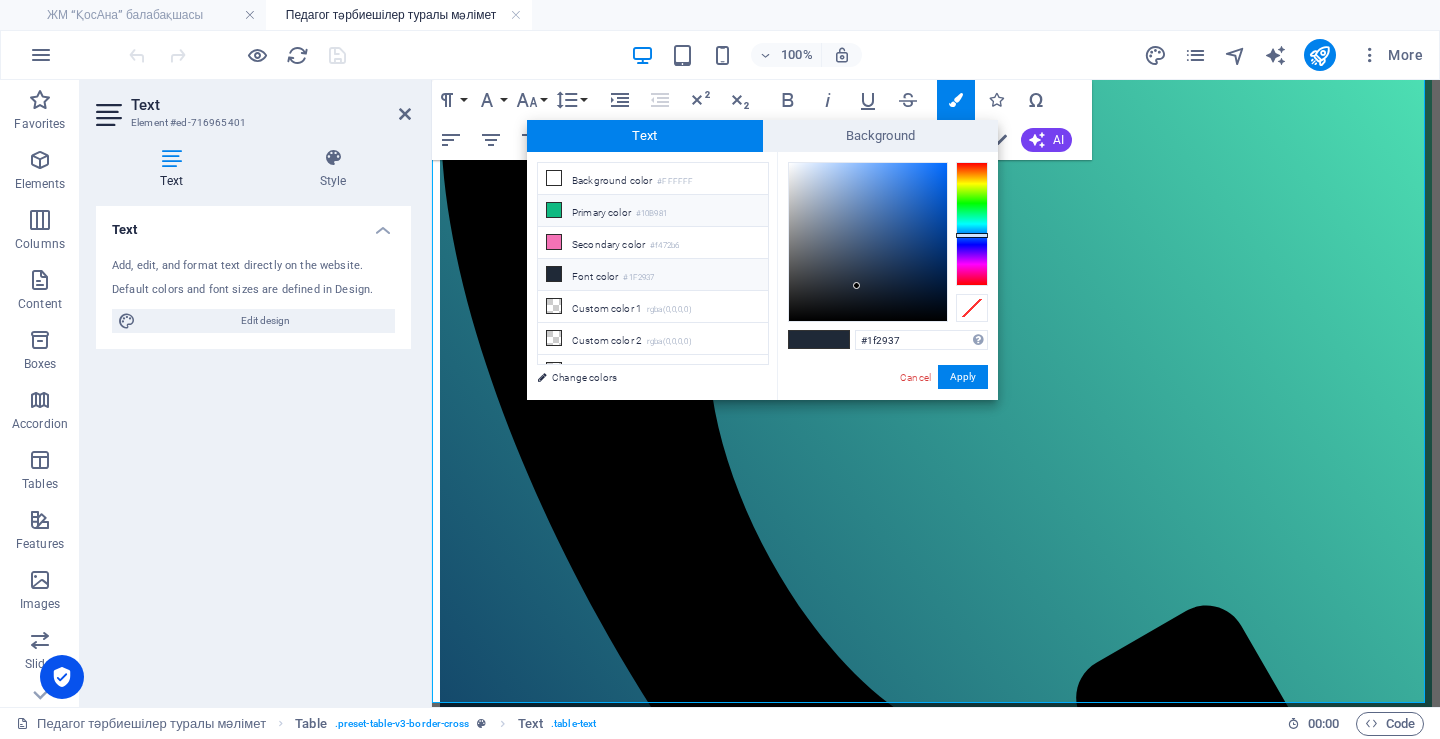 click on "Primary color
#10B981" at bounding box center (653, 211) 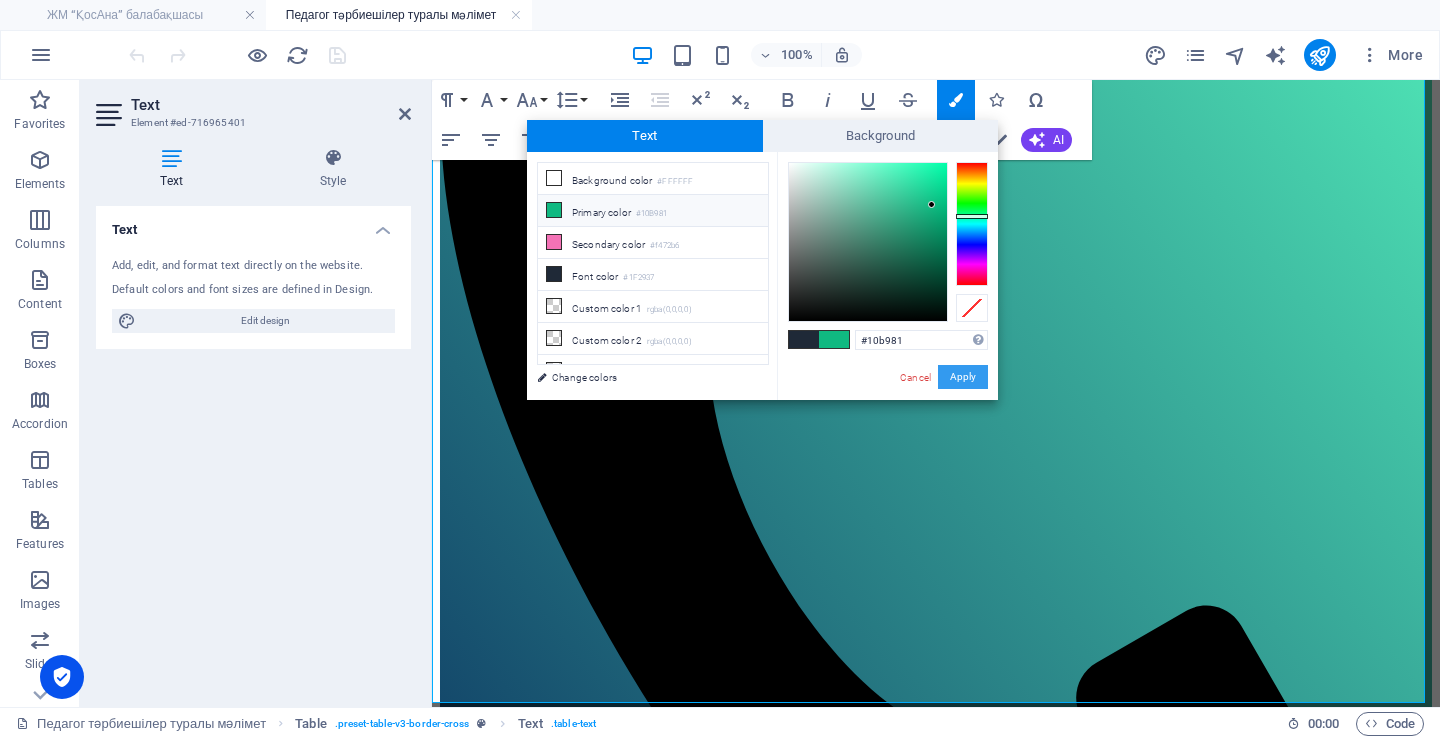 click on "Apply" at bounding box center [963, 377] 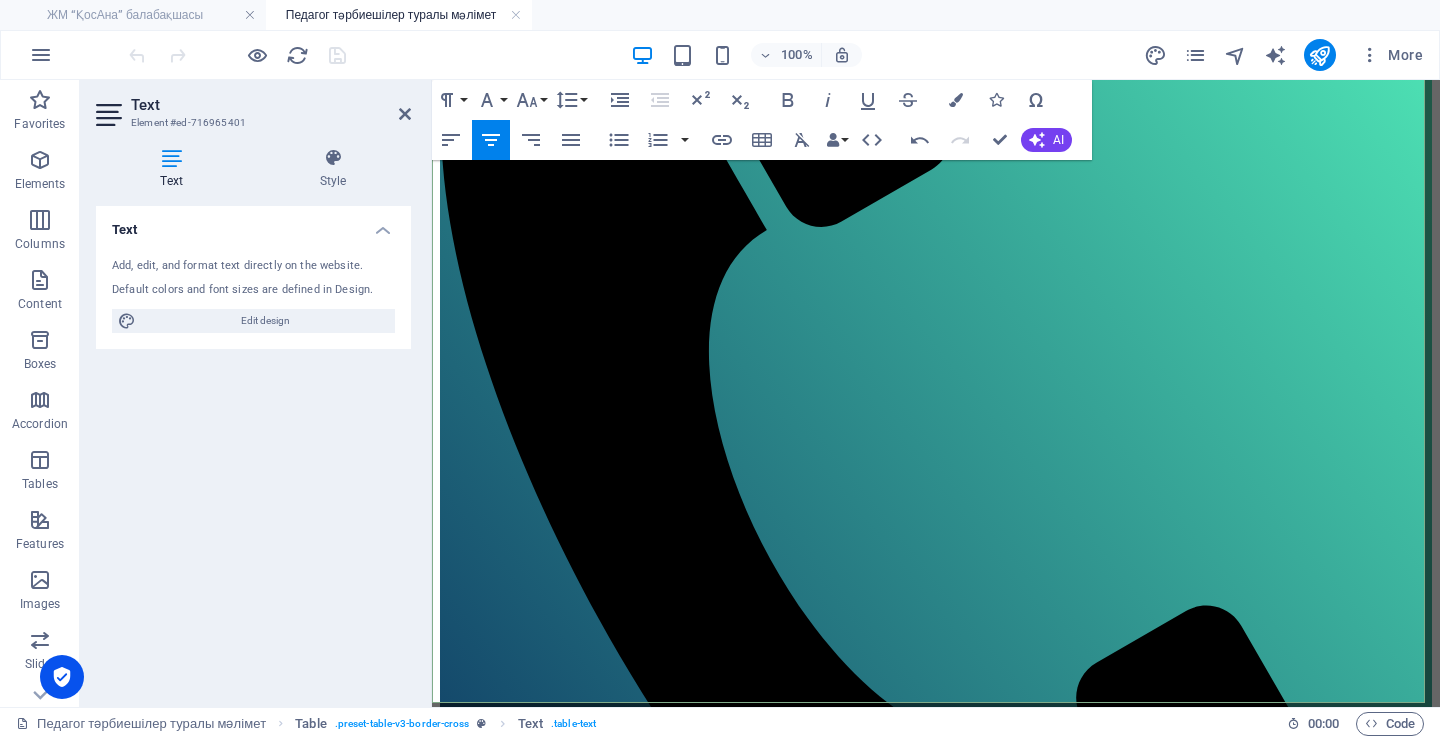 click on "құжат" at bounding box center (1366, 1667) 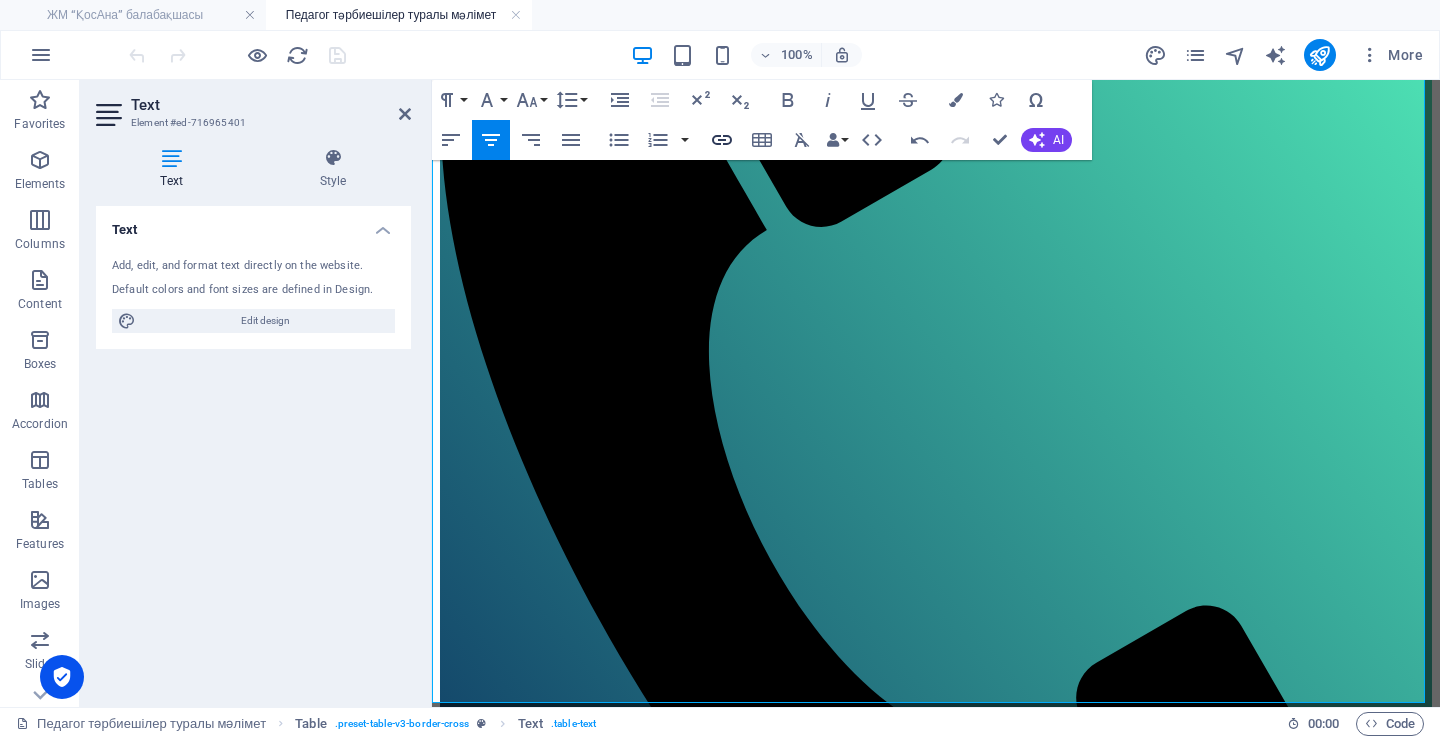click 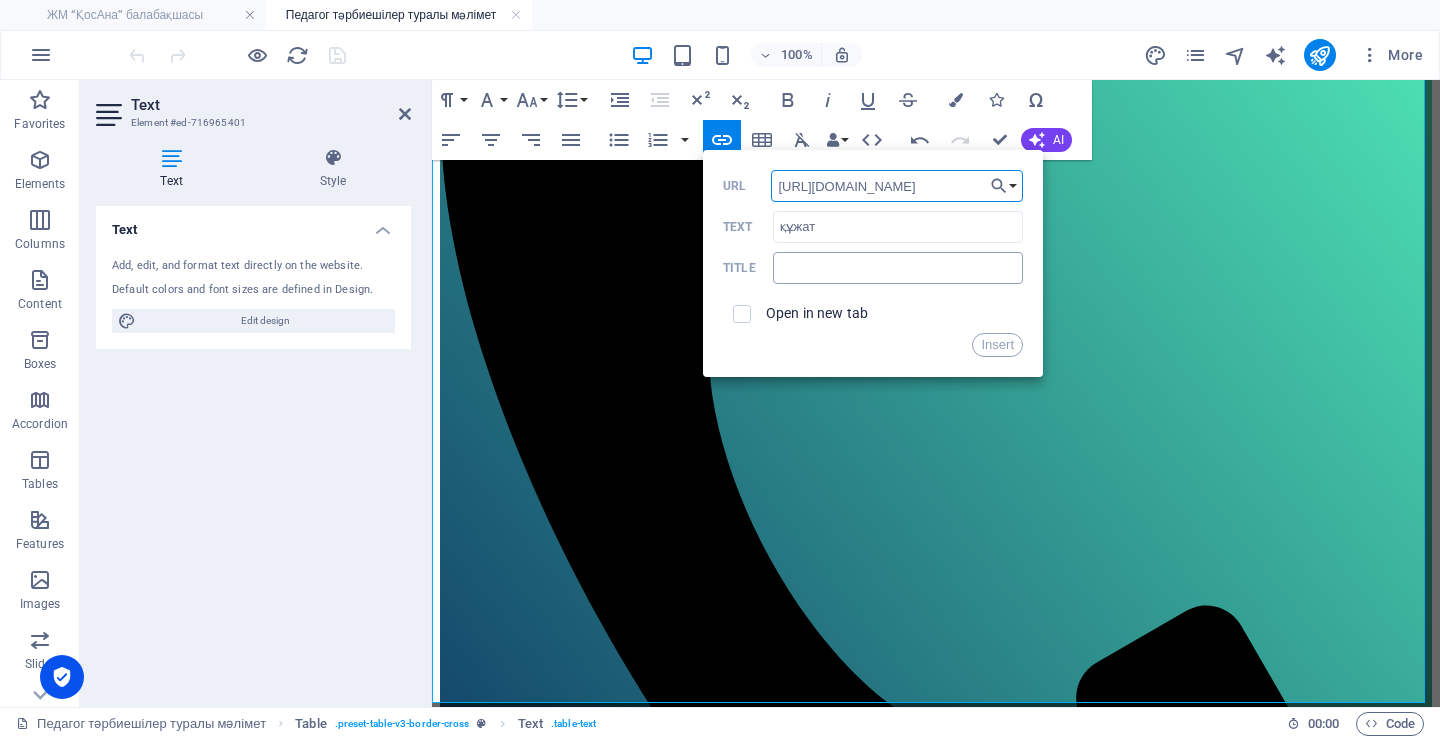 scroll, scrollTop: 0, scrollLeft: 346, axis: horizontal 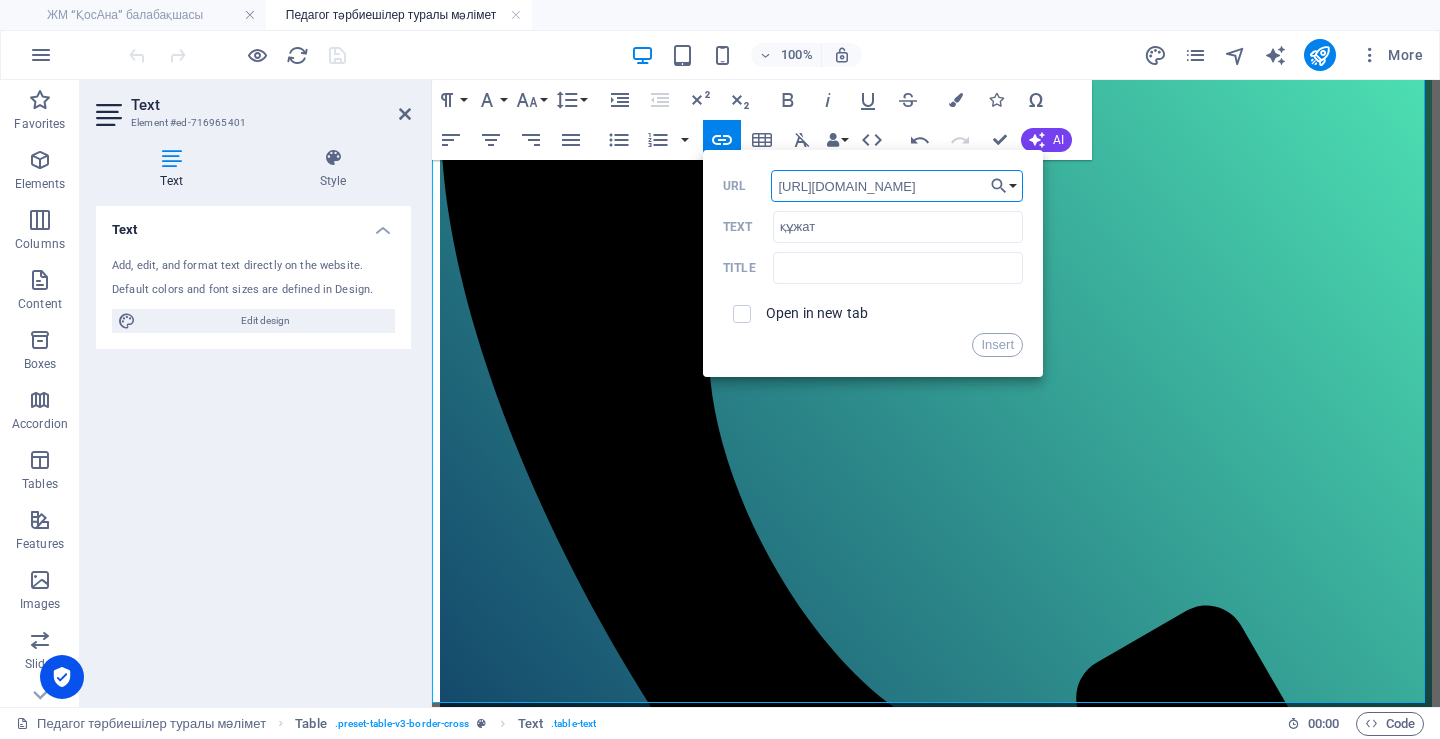 type on "https://drive.google.com/file/d/1Yl1P66HOCG49AWeuN-aFOxcqzz5gZ9Dz/view?usp=drive_link" 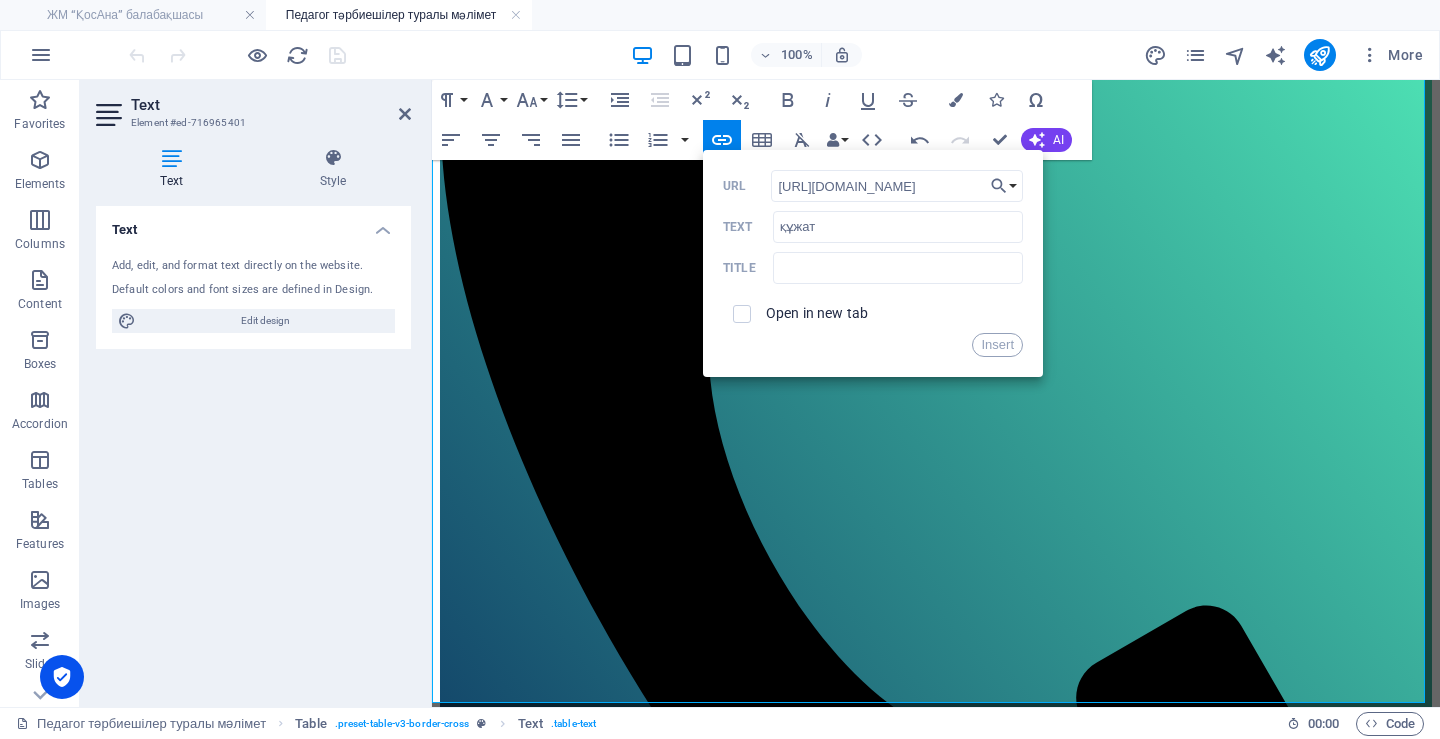 click on "Open in new tab" at bounding box center (817, 313) 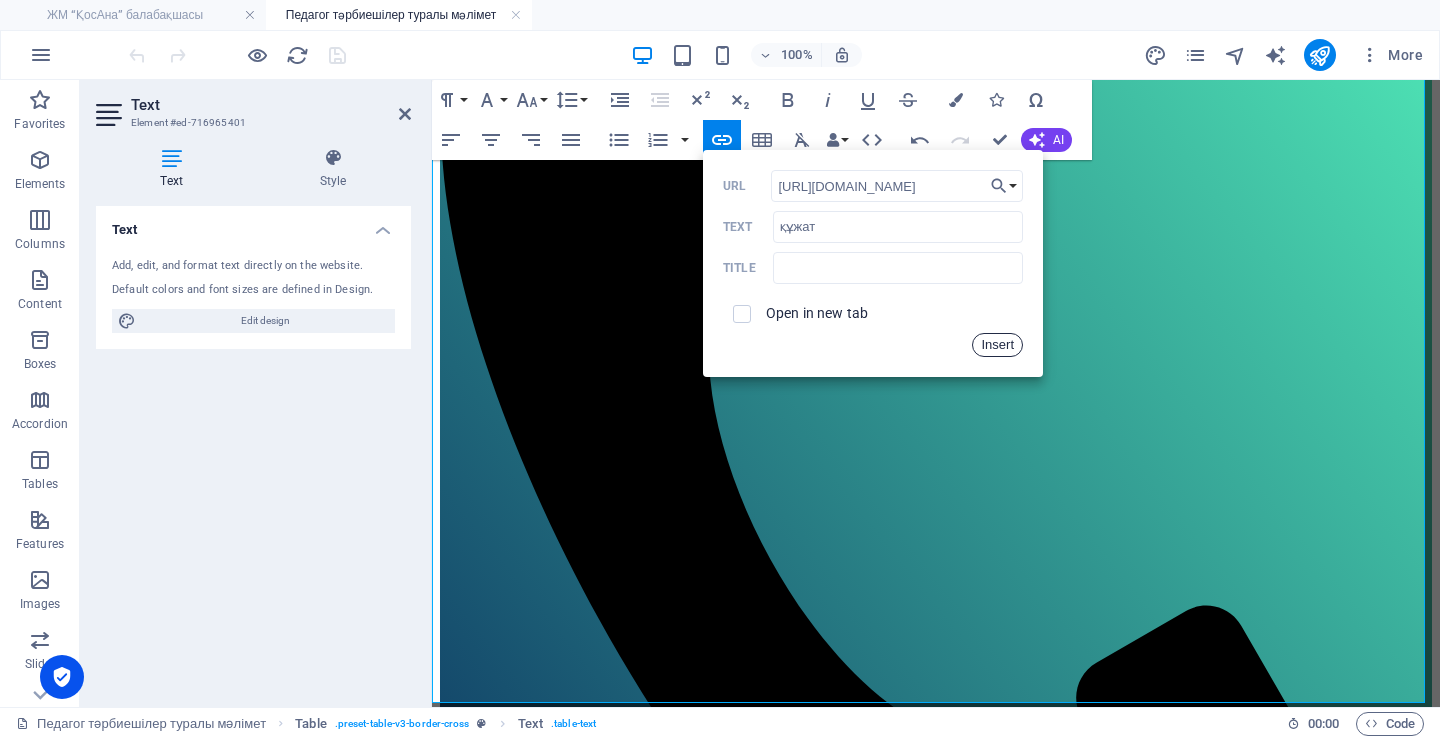 drag, startPoint x: 995, startPoint y: 347, endPoint x: 547, endPoint y: 145, distance: 491.43463 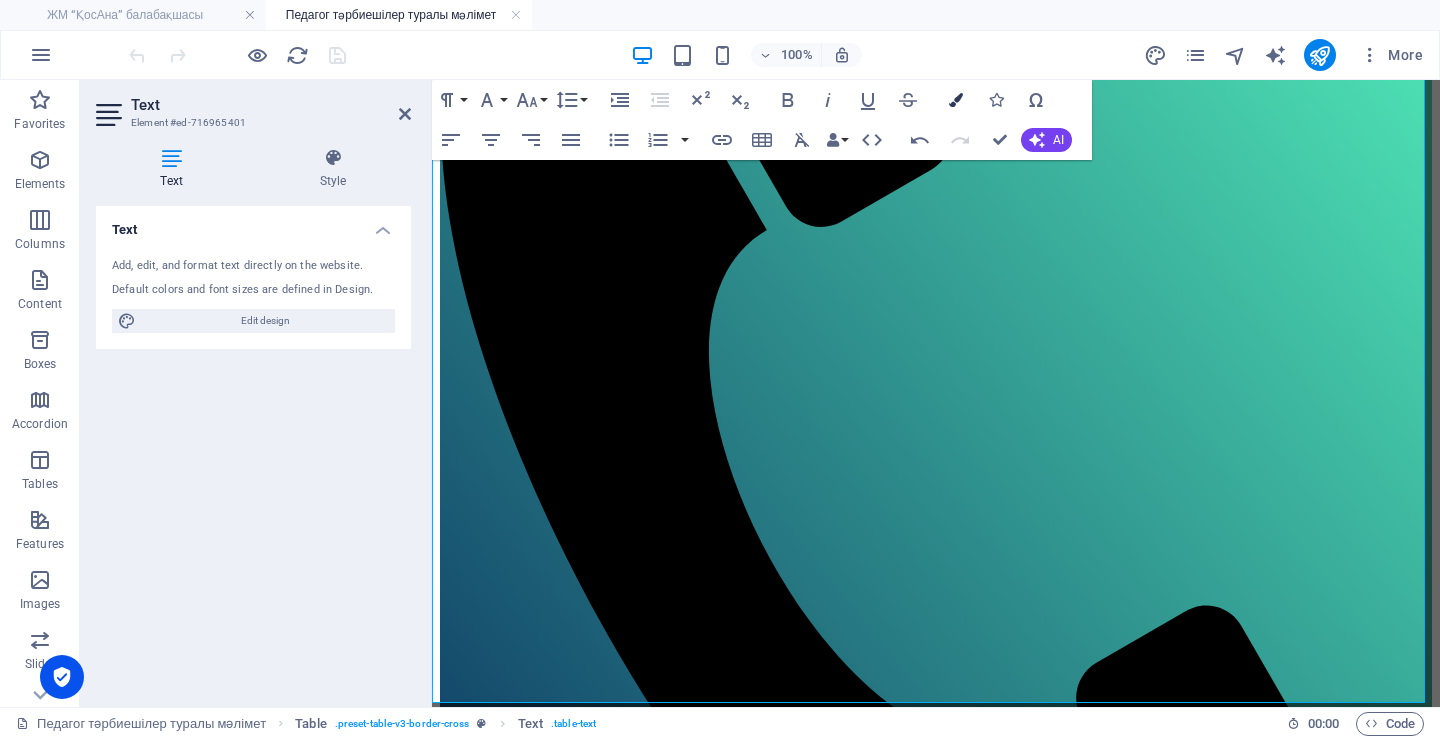 click on "Colors" at bounding box center (956, 100) 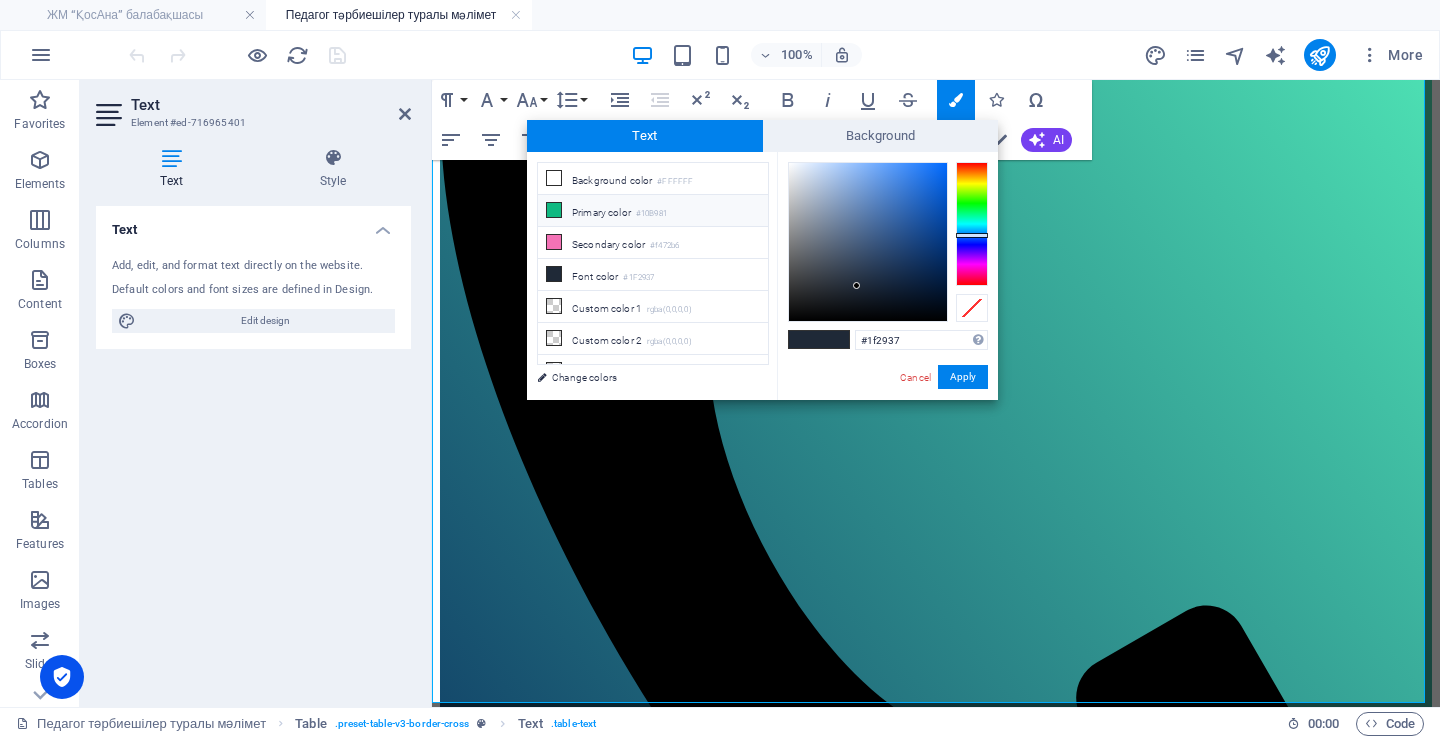 click on "Primary color
#10B981" at bounding box center [653, 211] 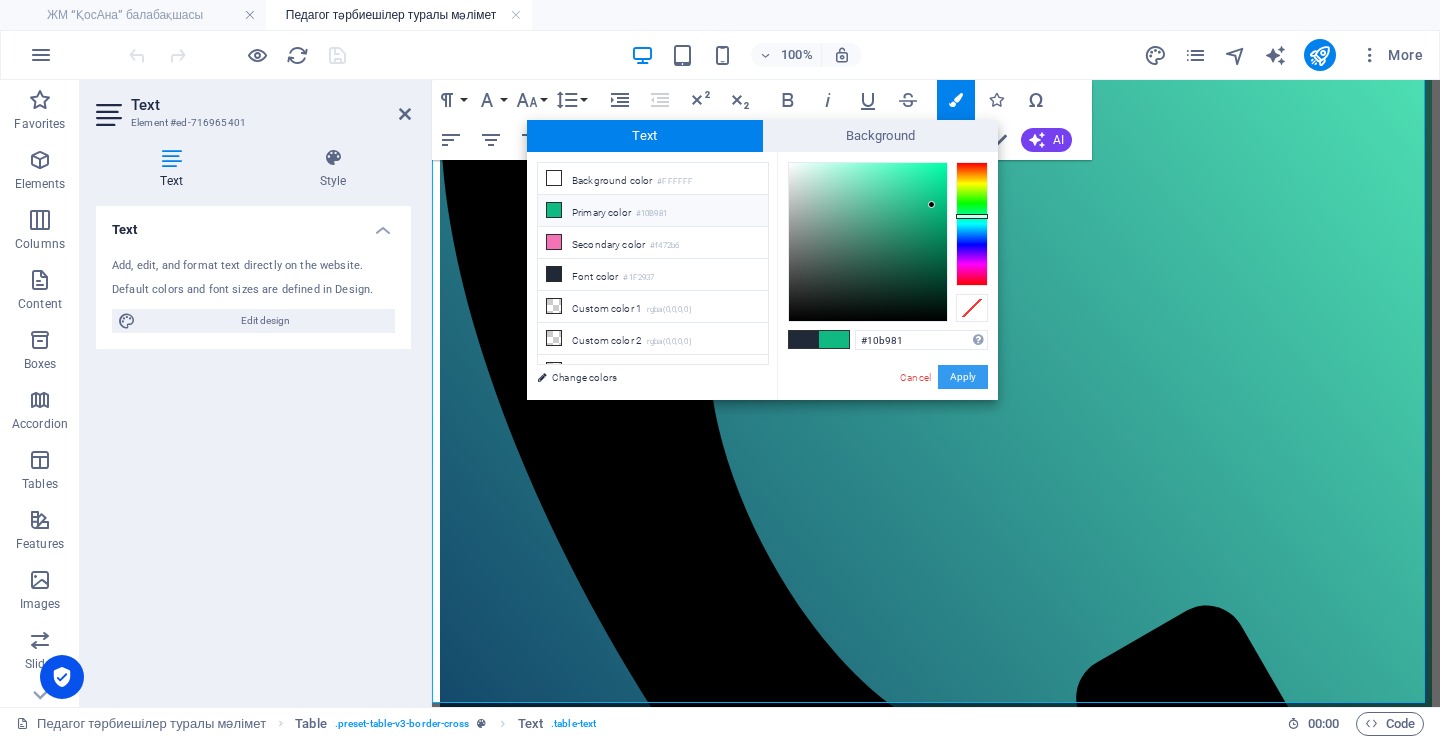 drag, startPoint x: 965, startPoint y: 372, endPoint x: 440, endPoint y: 185, distance: 557.30963 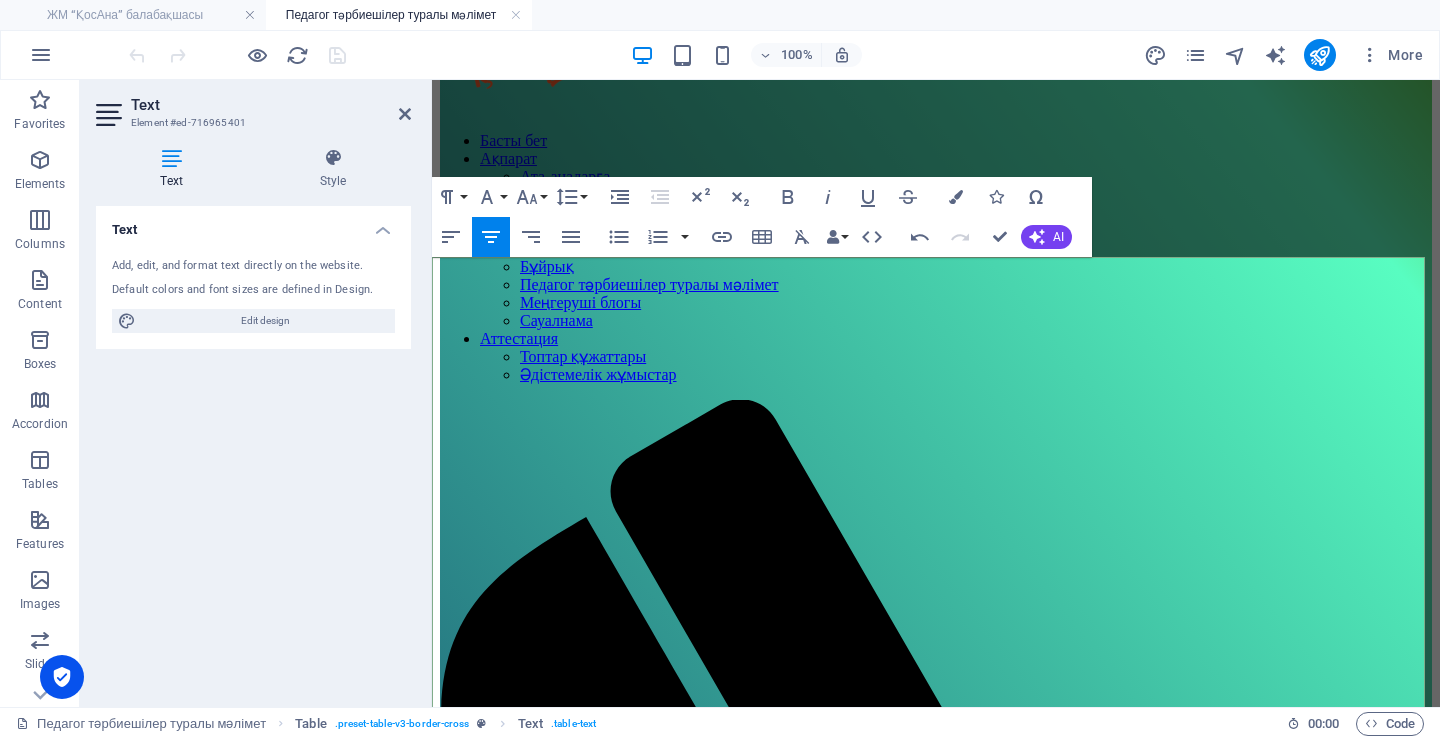 scroll, scrollTop: 0, scrollLeft: 0, axis: both 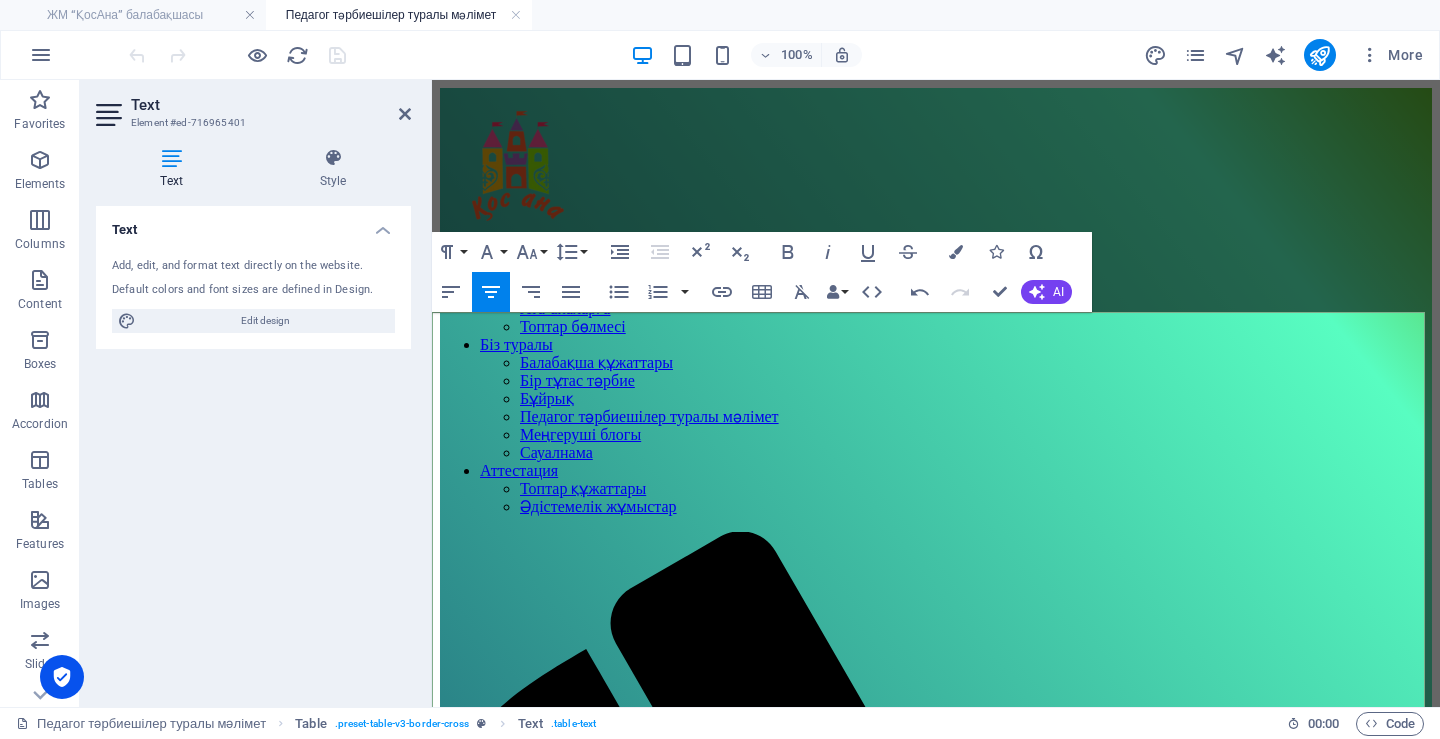 click on "құжат" at bounding box center [1346, 2020] 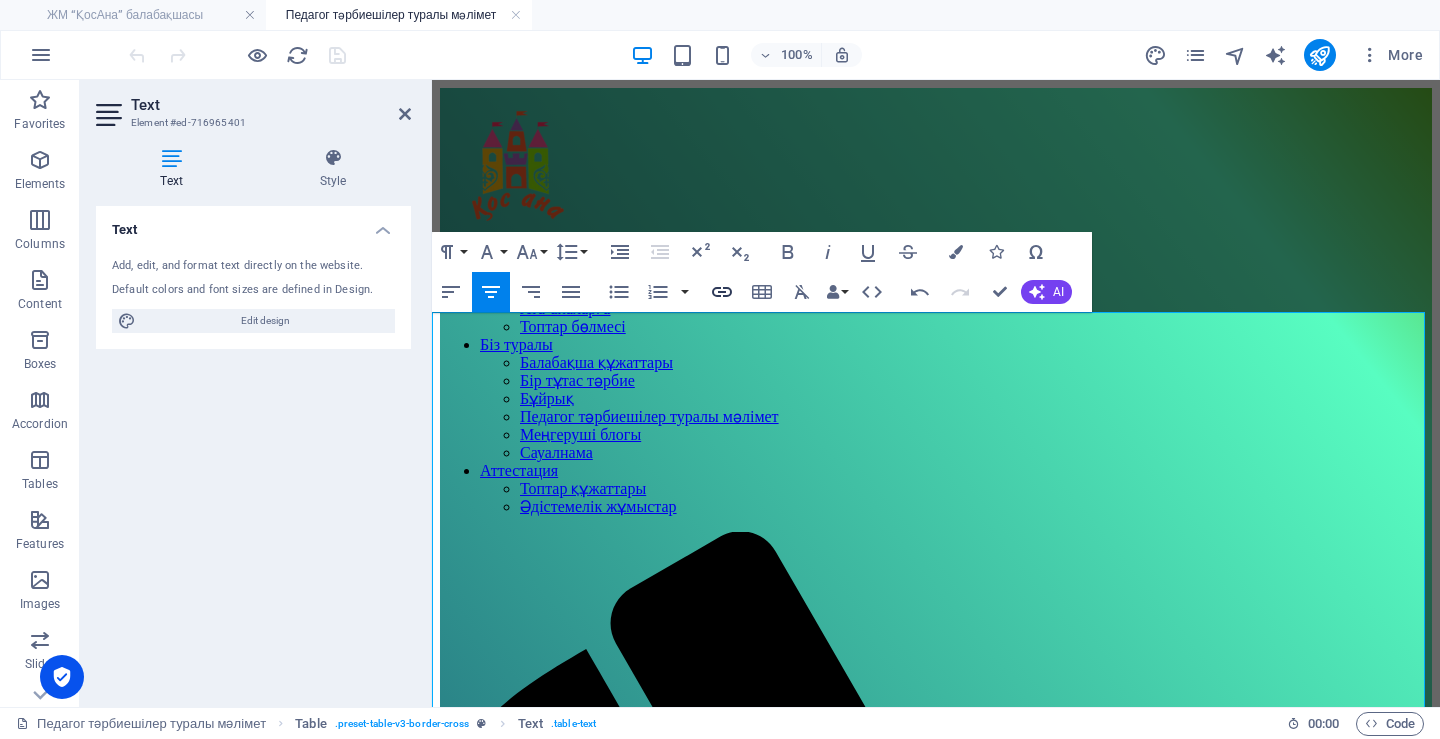 click 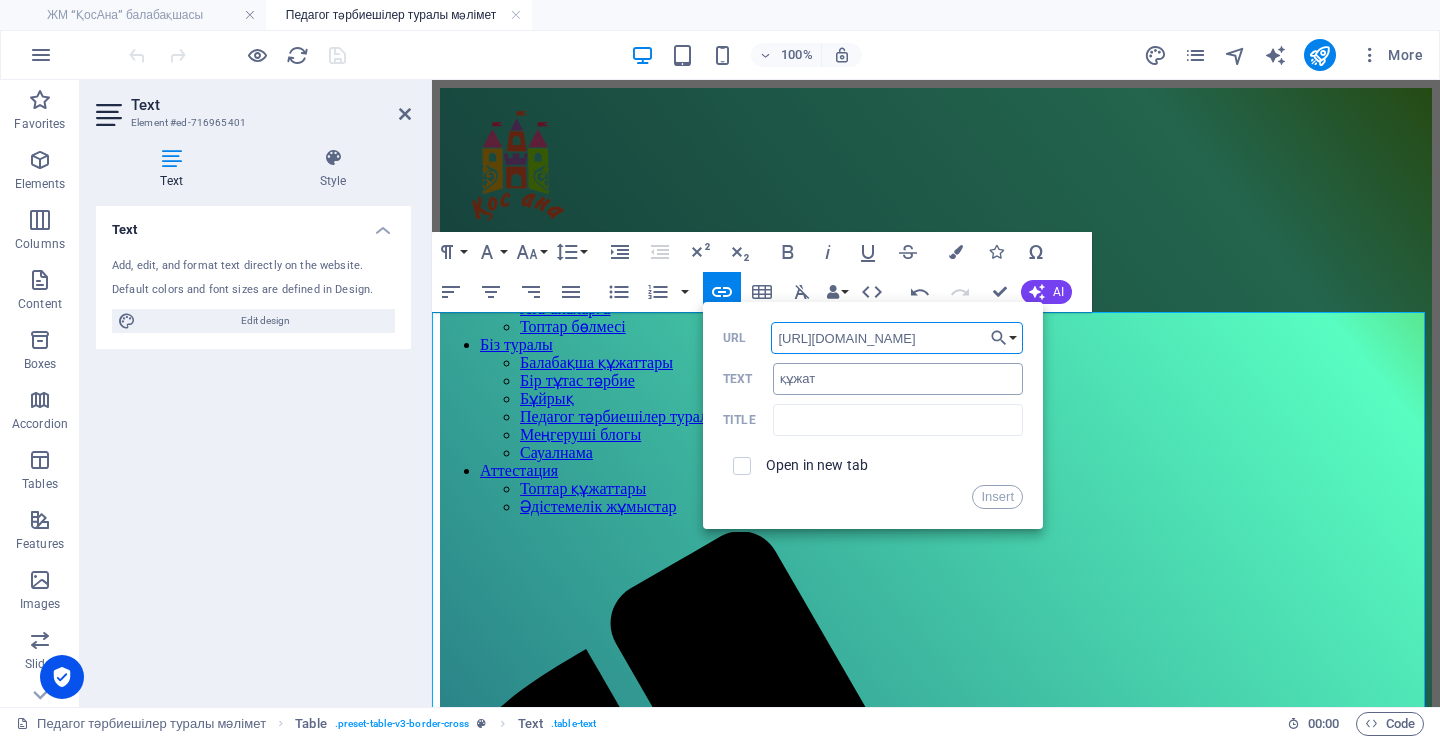 scroll, scrollTop: 0, scrollLeft: 335, axis: horizontal 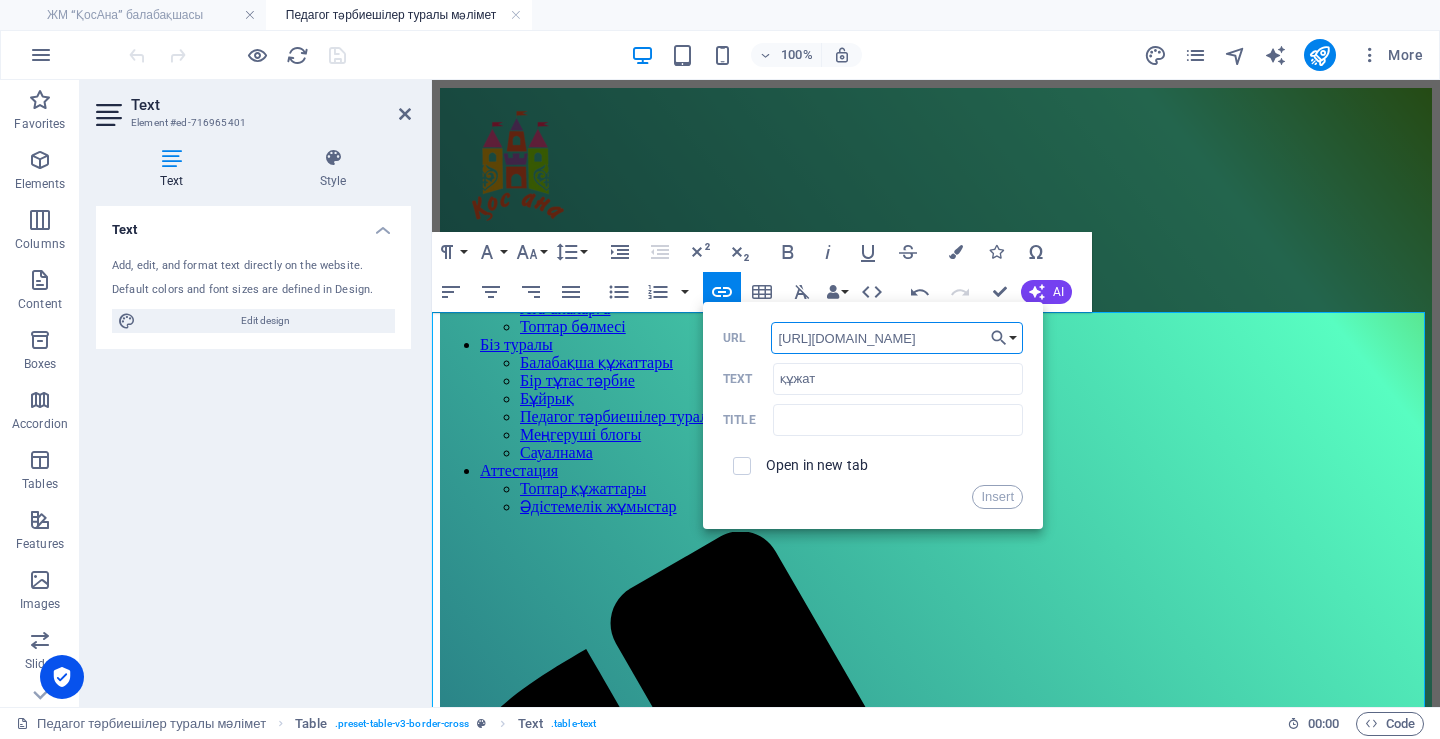 type on "https://drive.google.com/file/d/1Cwcr--Z4gtncpNYtCWOEAC17YtQk8GaI/view?usp=drive_link" 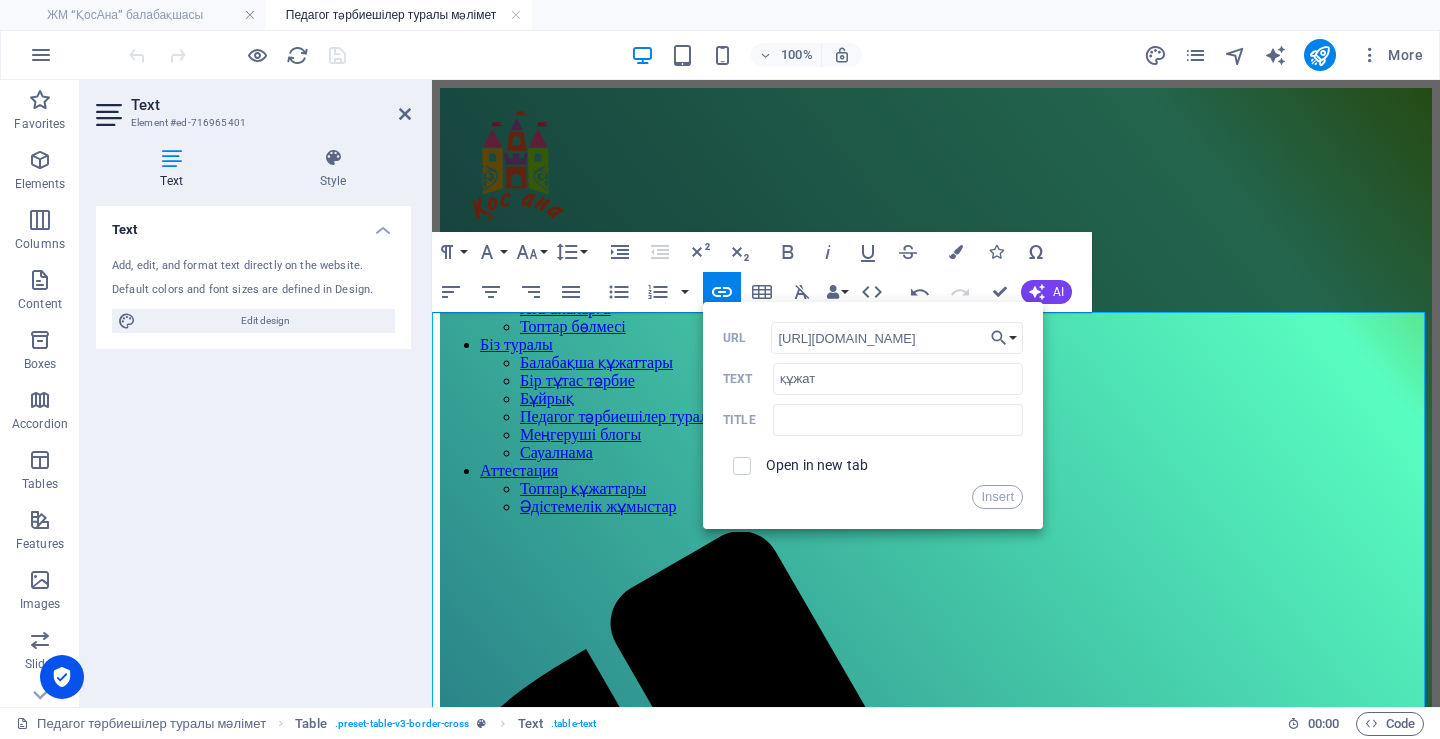 click on "Open in new tab" at bounding box center (873, 466) 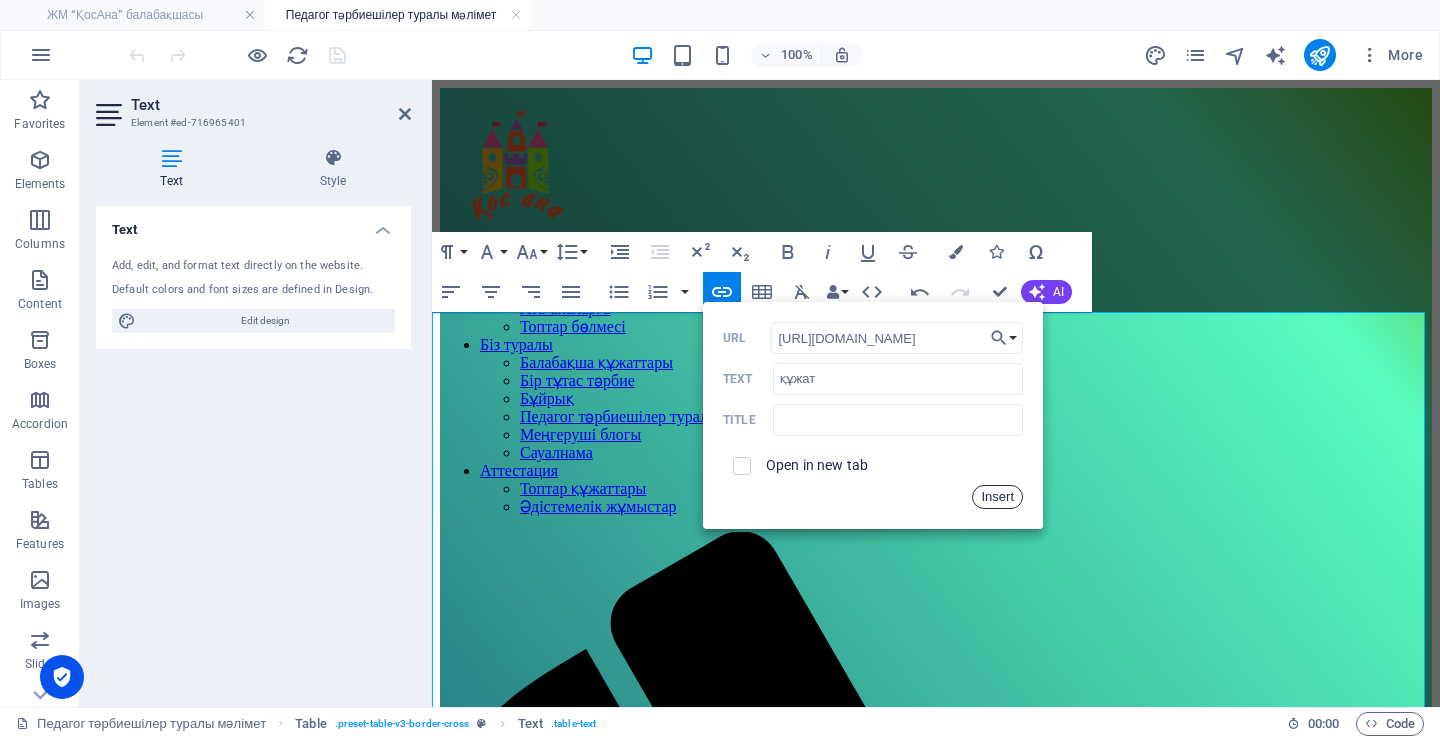 drag, startPoint x: 1003, startPoint y: 482, endPoint x: 997, endPoint y: 495, distance: 14.3178215 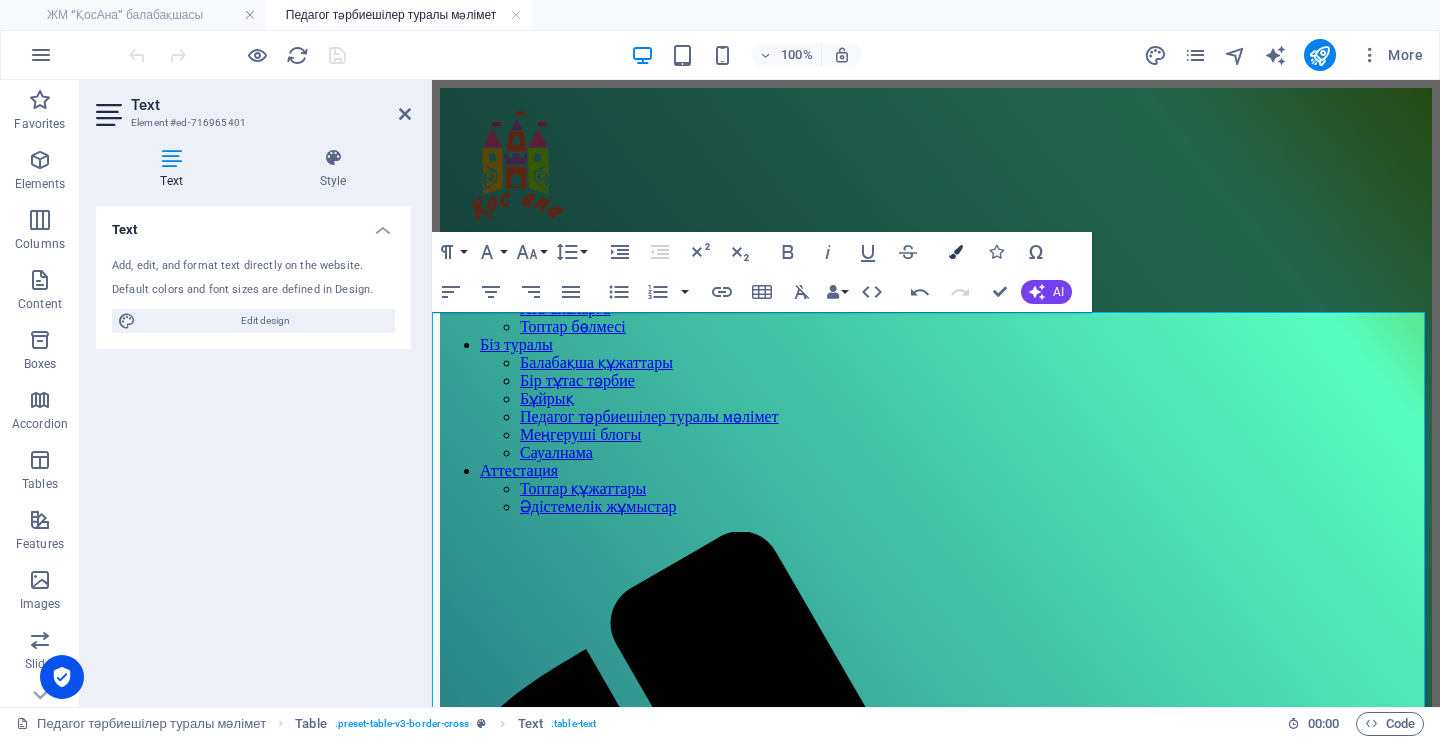 click at bounding box center [956, 252] 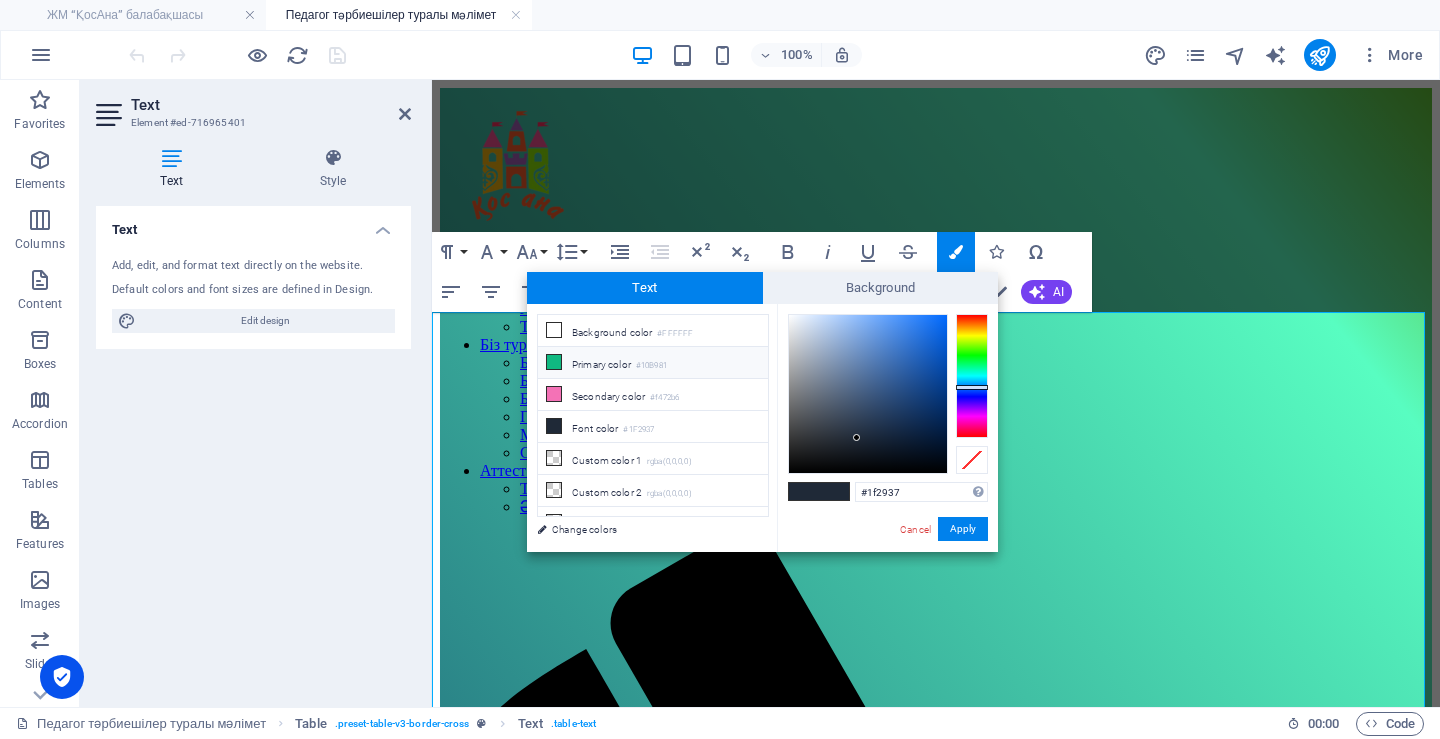 click on "Primary color
#10B981" at bounding box center [653, 363] 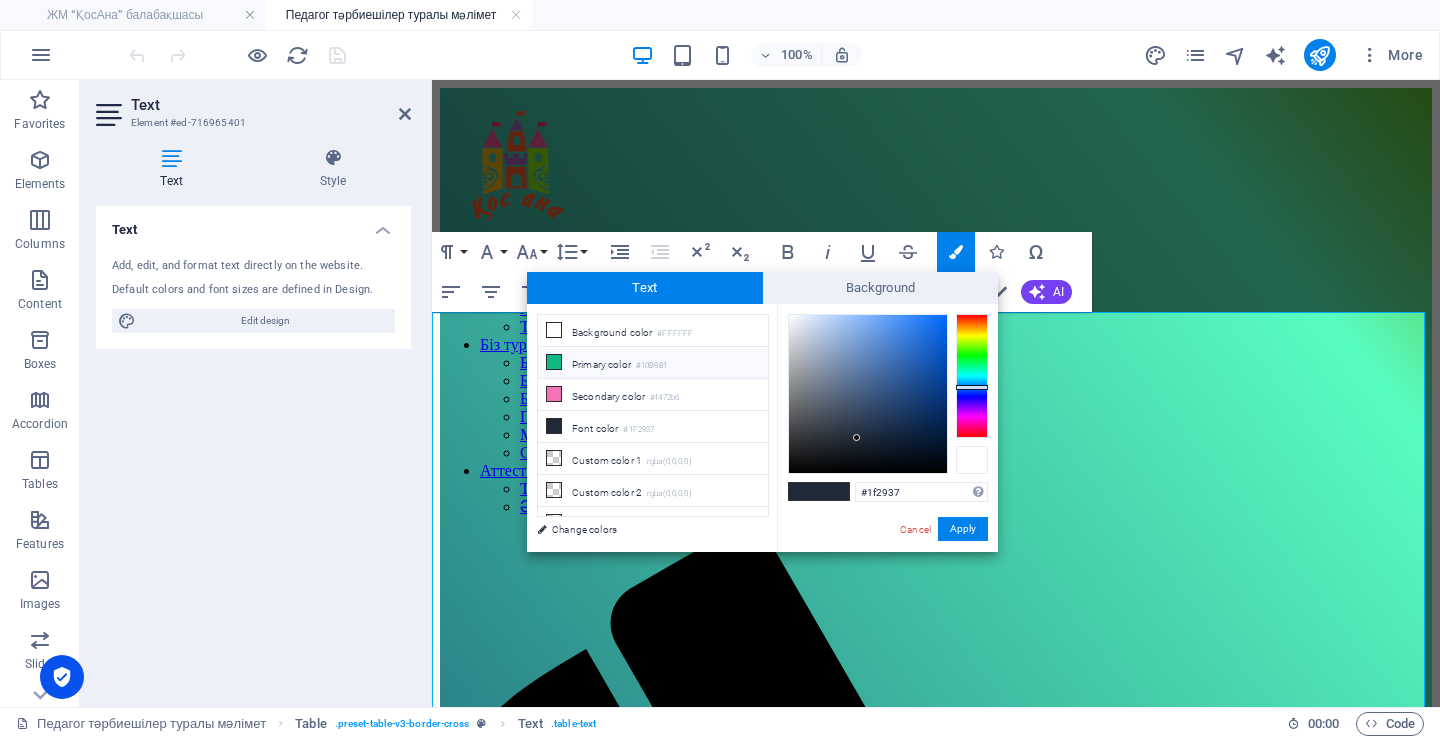 type on "#10b981" 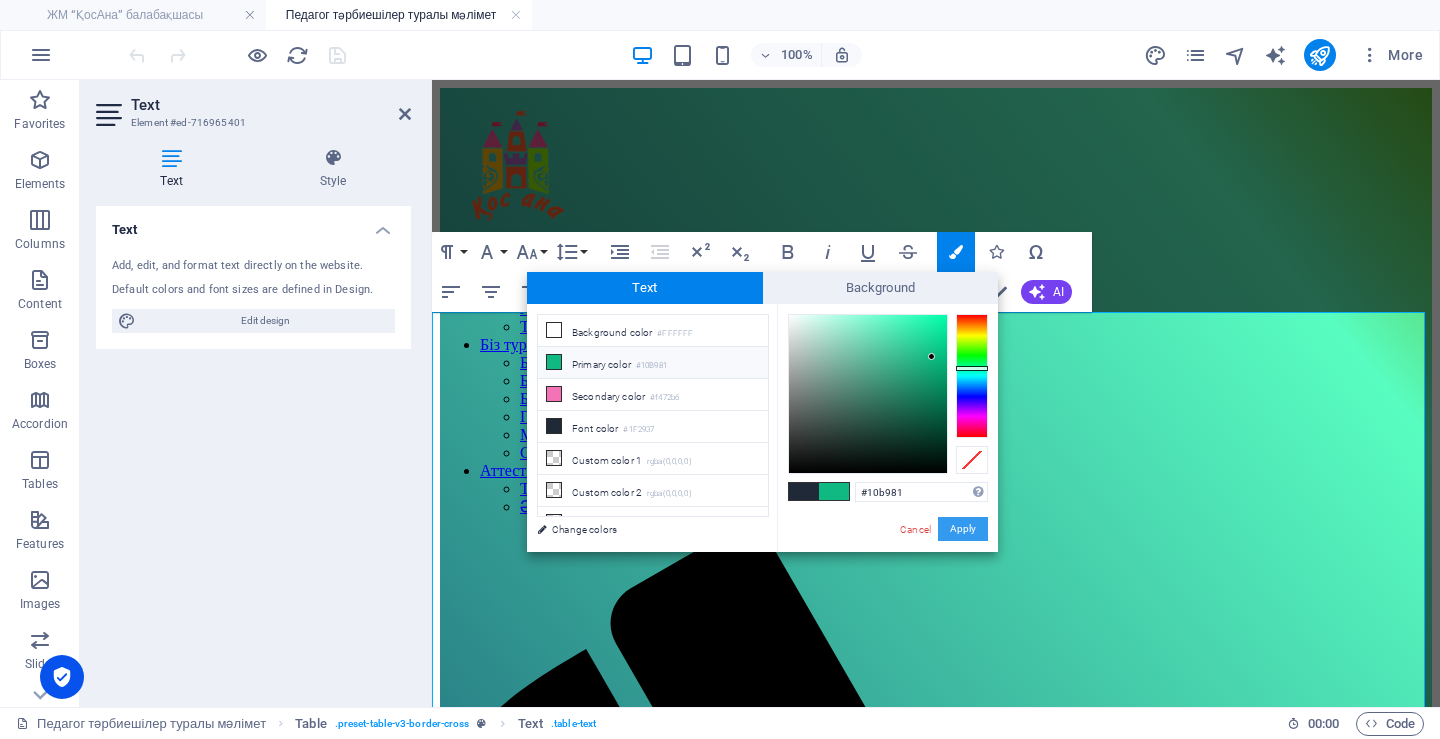 drag, startPoint x: 973, startPoint y: 516, endPoint x: 973, endPoint y: 529, distance: 13 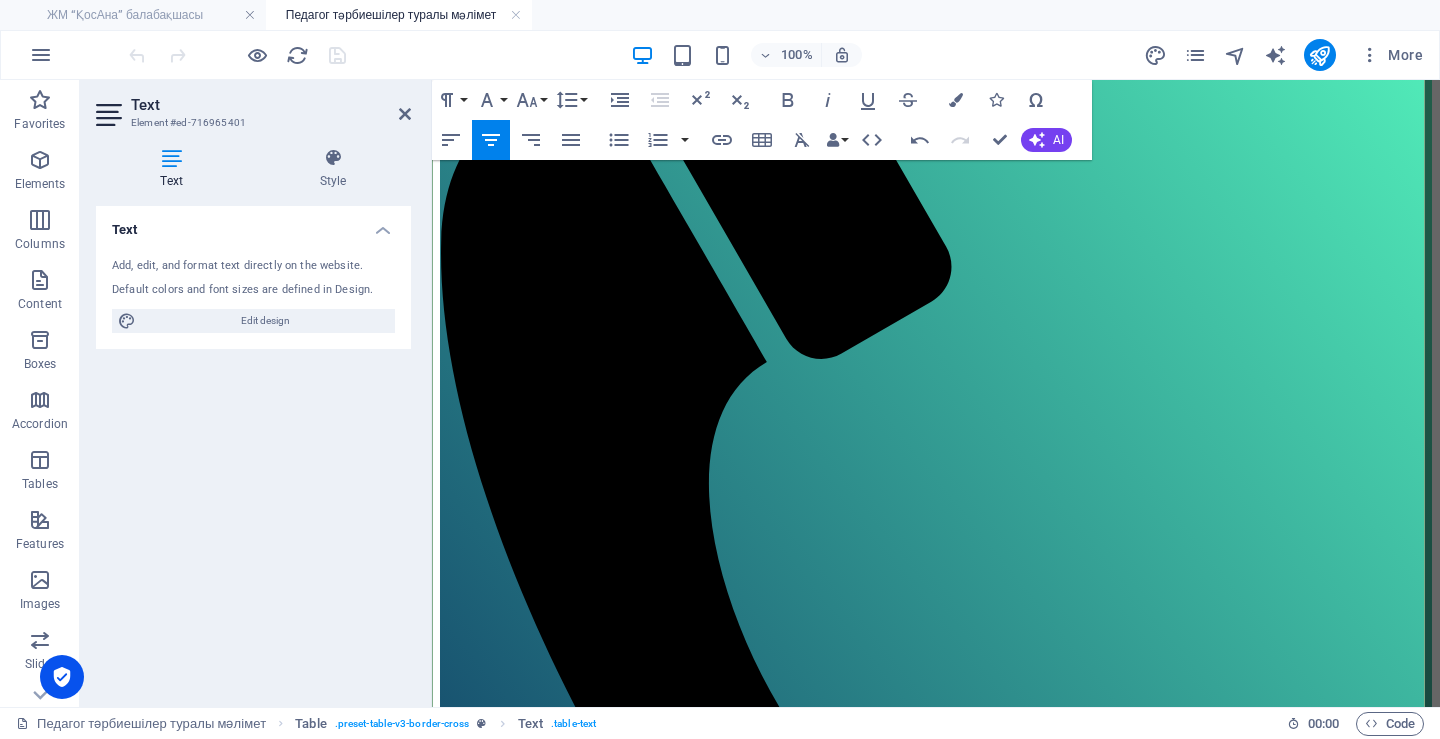 scroll, scrollTop: 800, scrollLeft: 0, axis: vertical 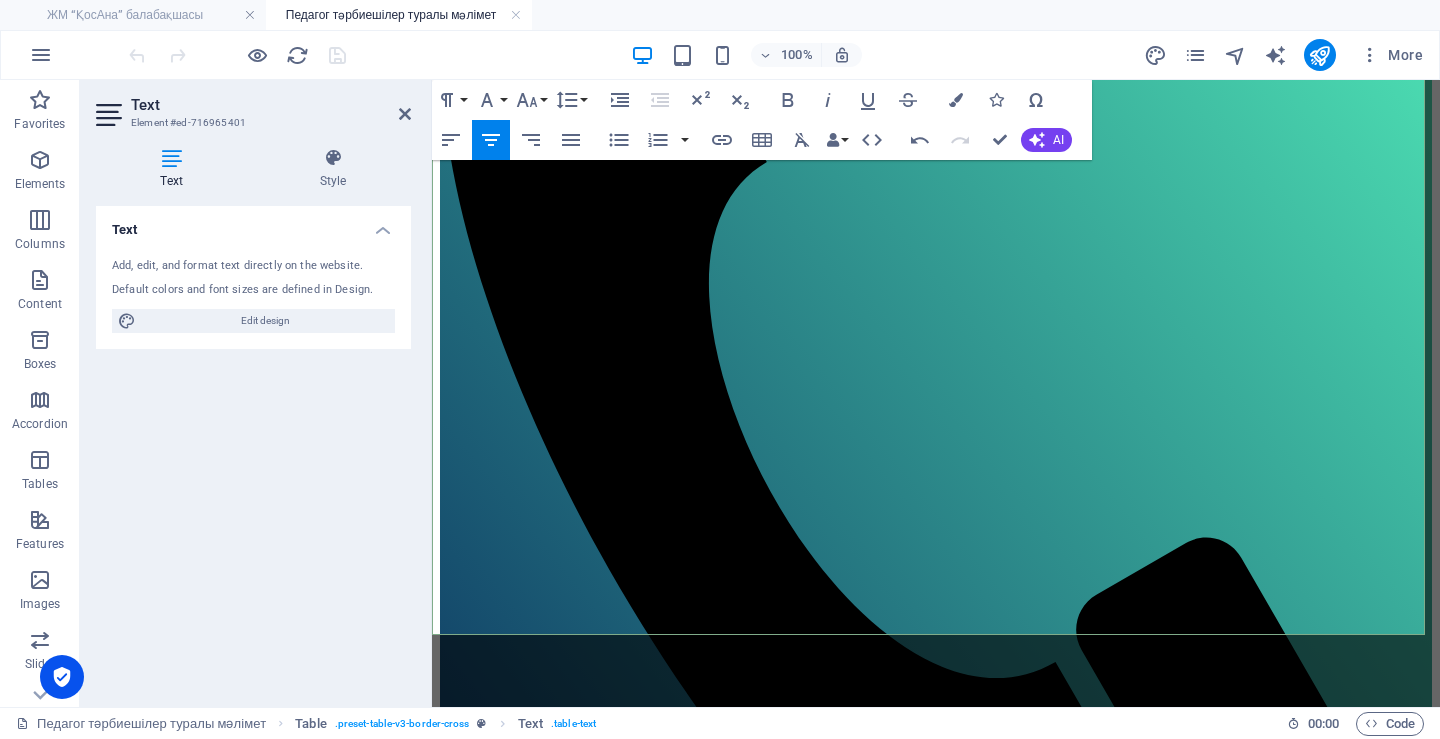 click on "құжат" at bounding box center (1346, 1665) 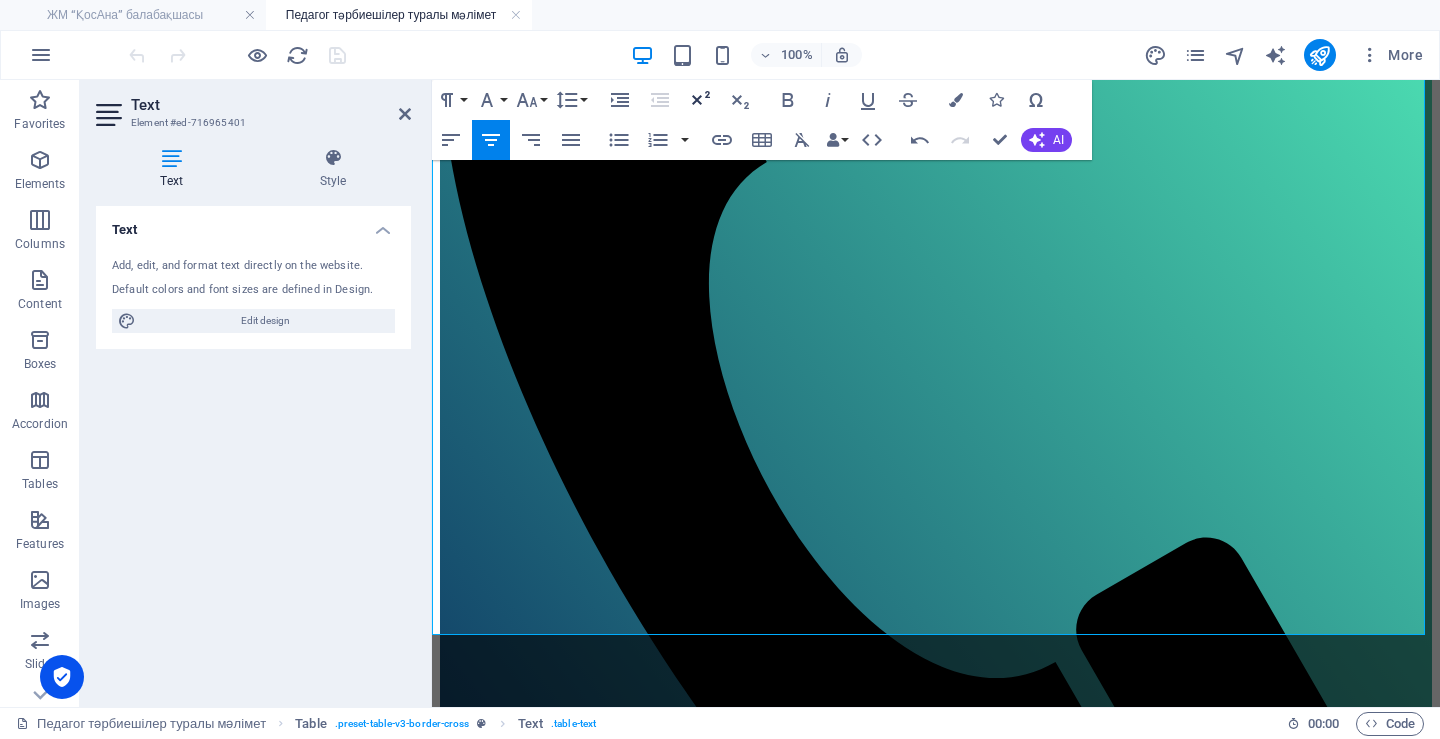 click on "Superscript" at bounding box center [700, 100] 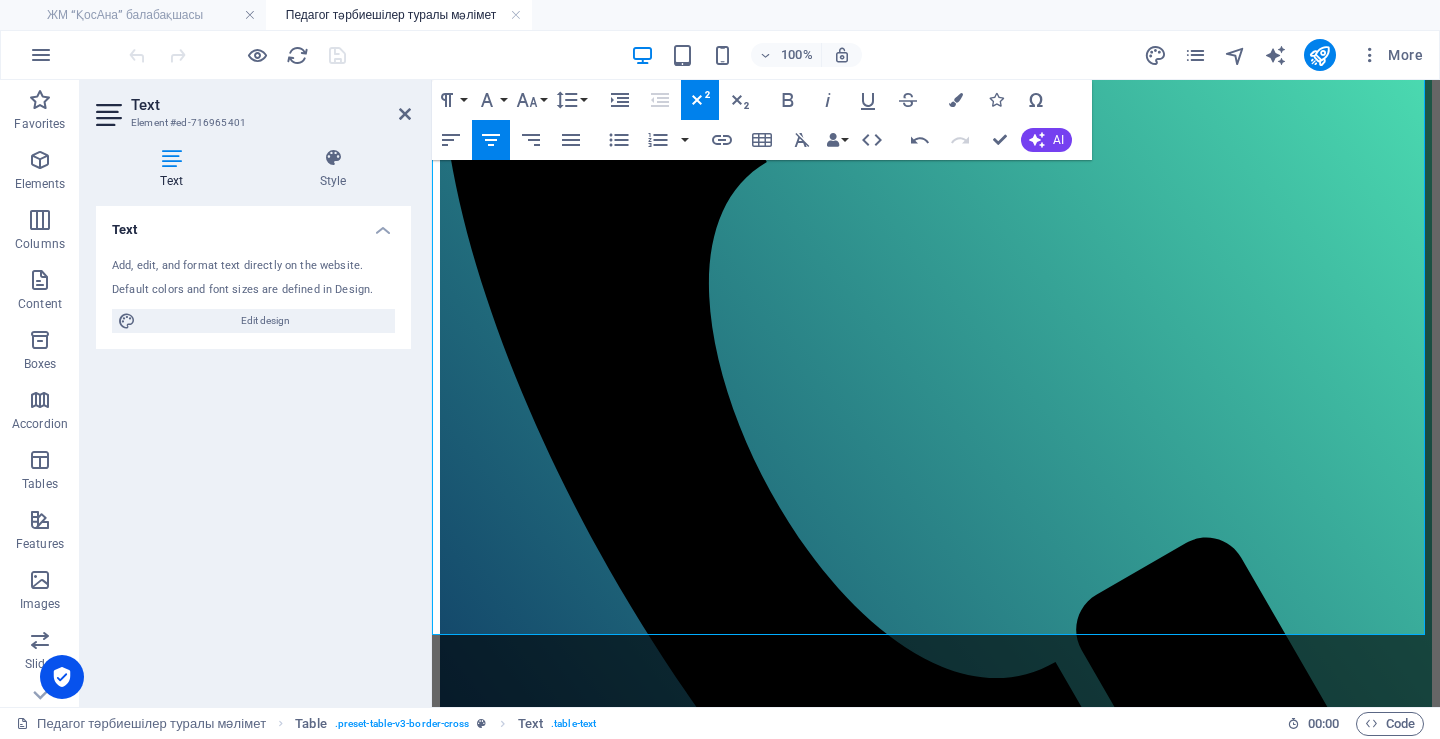 click on "Superscript" at bounding box center [700, 100] 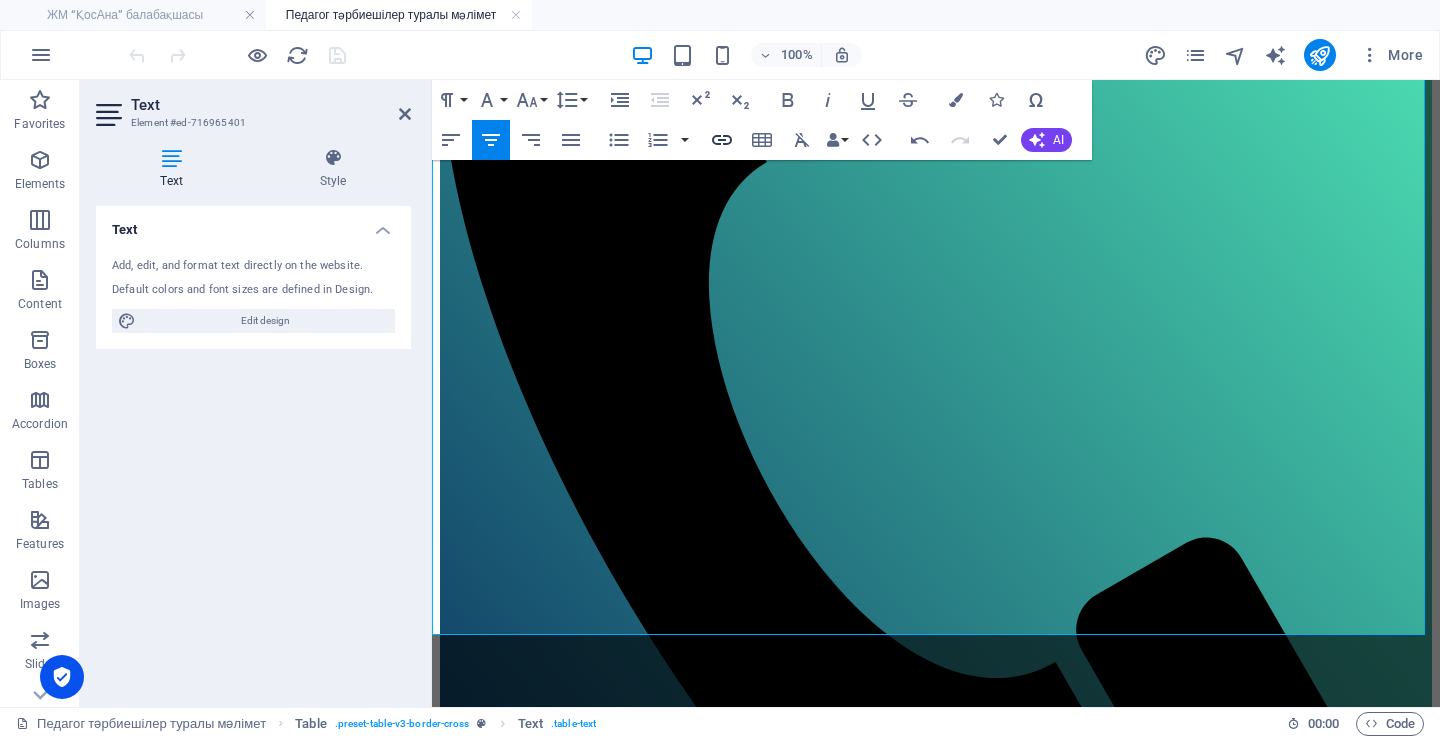 click on "Insert Link" at bounding box center (722, 140) 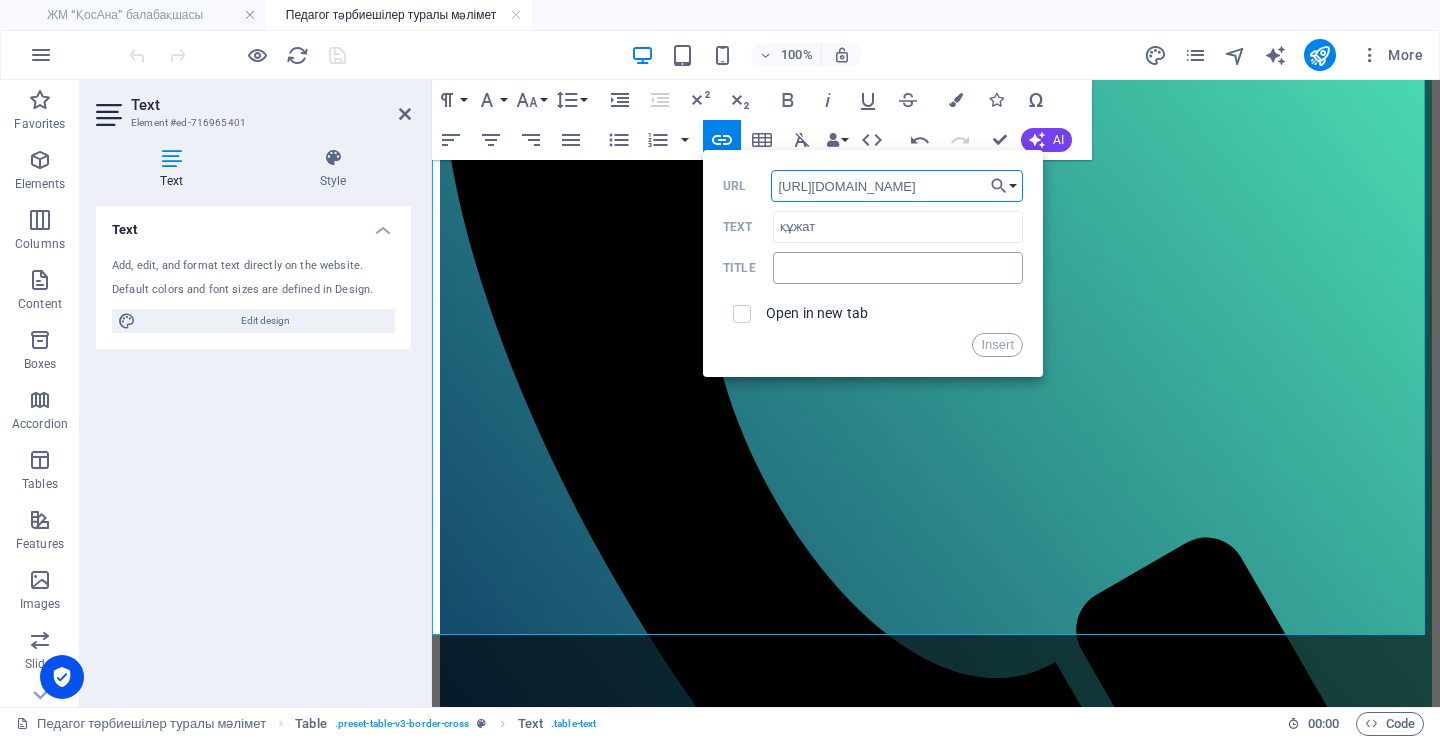 scroll, scrollTop: 0, scrollLeft: 324, axis: horizontal 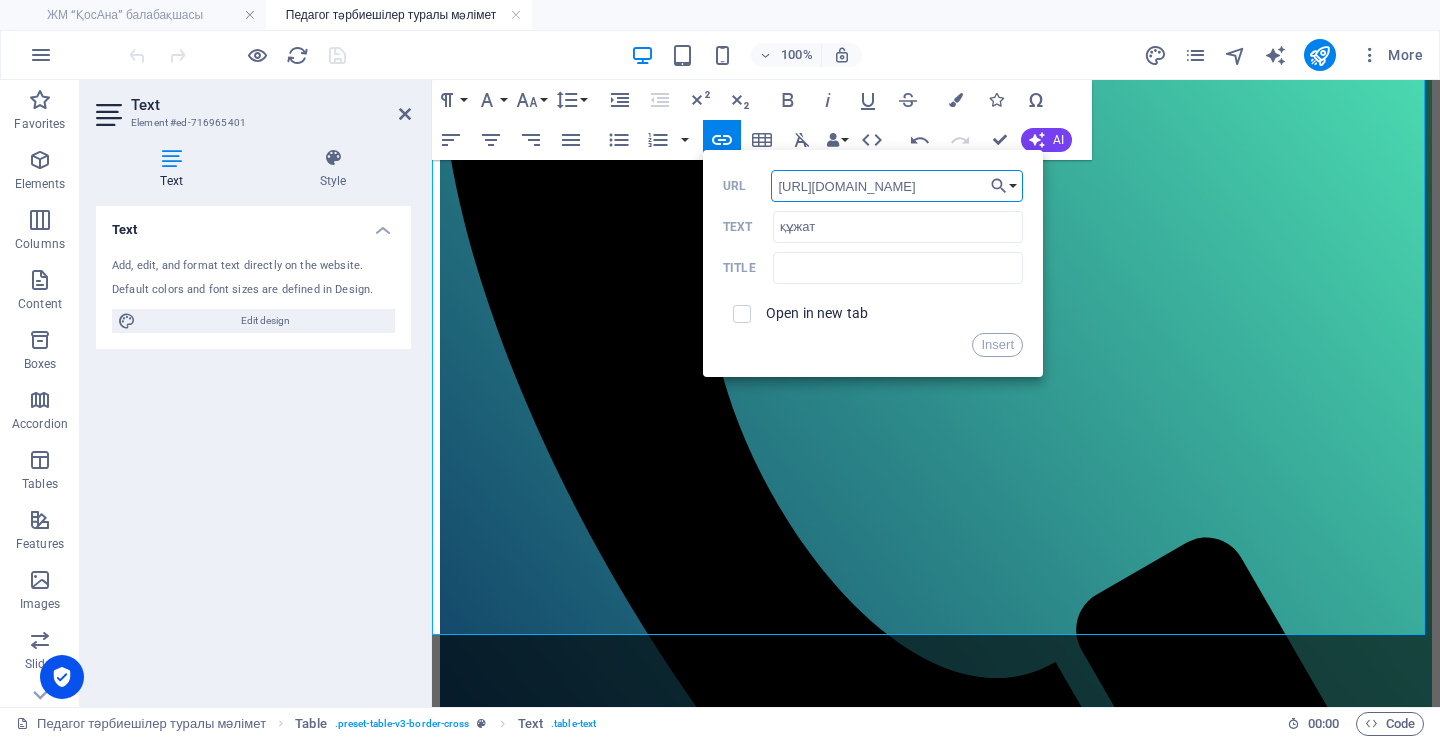 type on "https://drive.google.com/file/d/1E8RwGSKrI_l1pex6vECu95jAzUGPrxti/view?usp=drive_link" 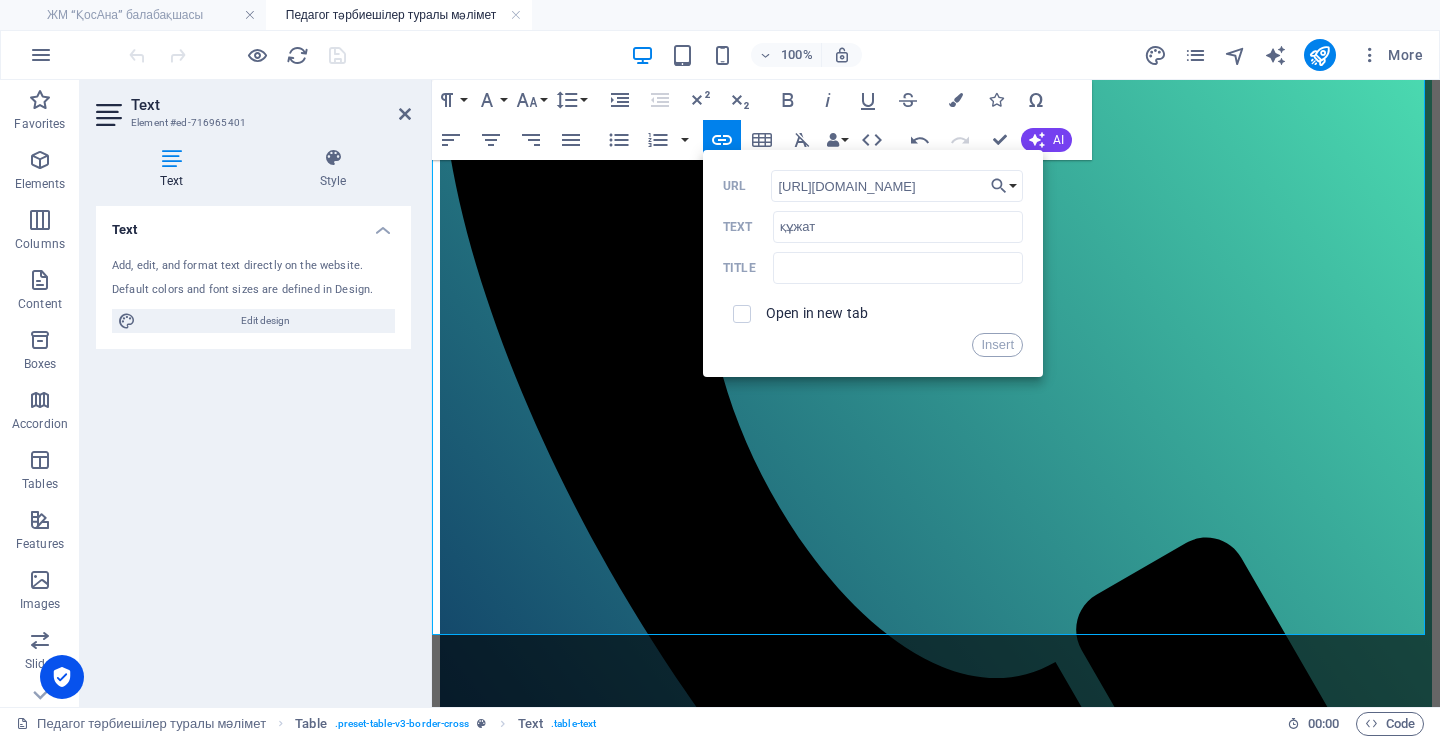 scroll, scrollTop: 0, scrollLeft: 0, axis: both 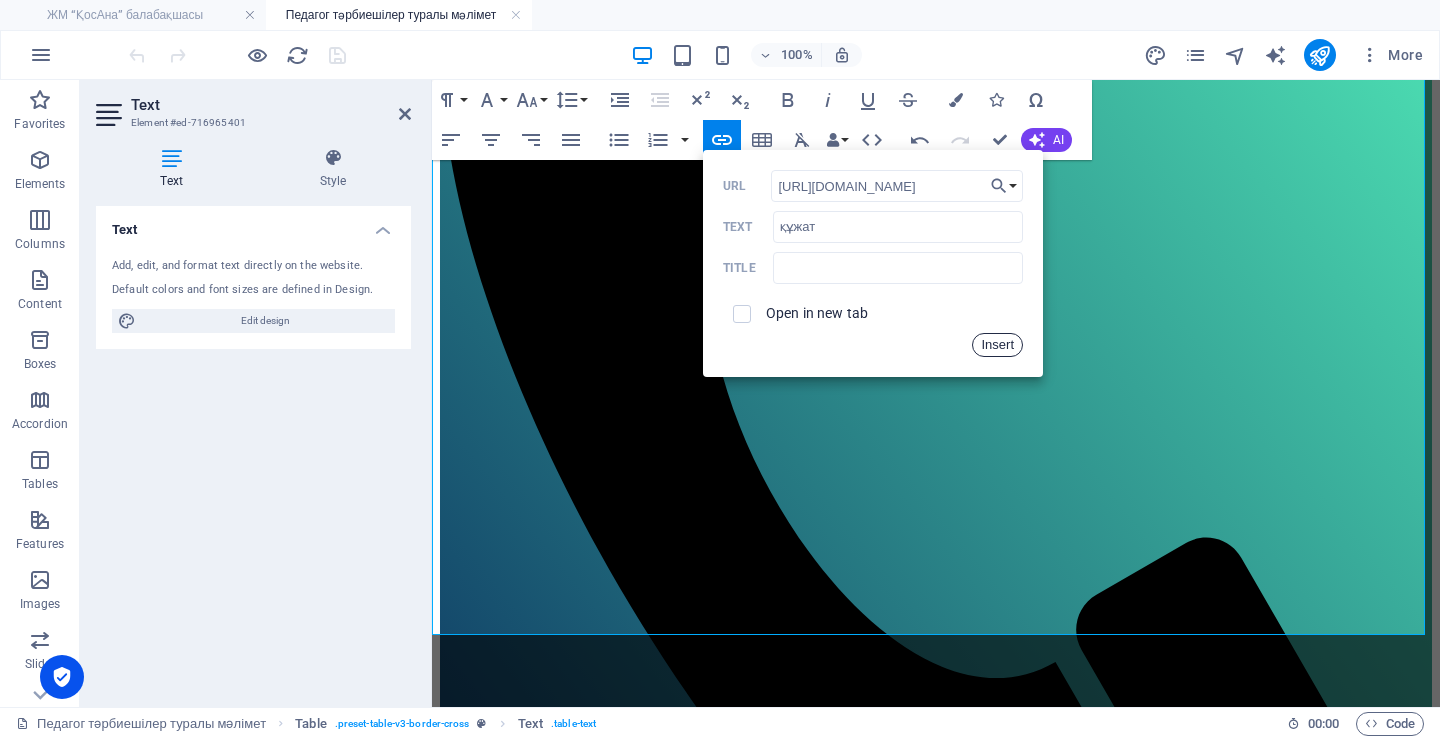 drag, startPoint x: 996, startPoint y: 347, endPoint x: 520, endPoint y: 133, distance: 521.8927 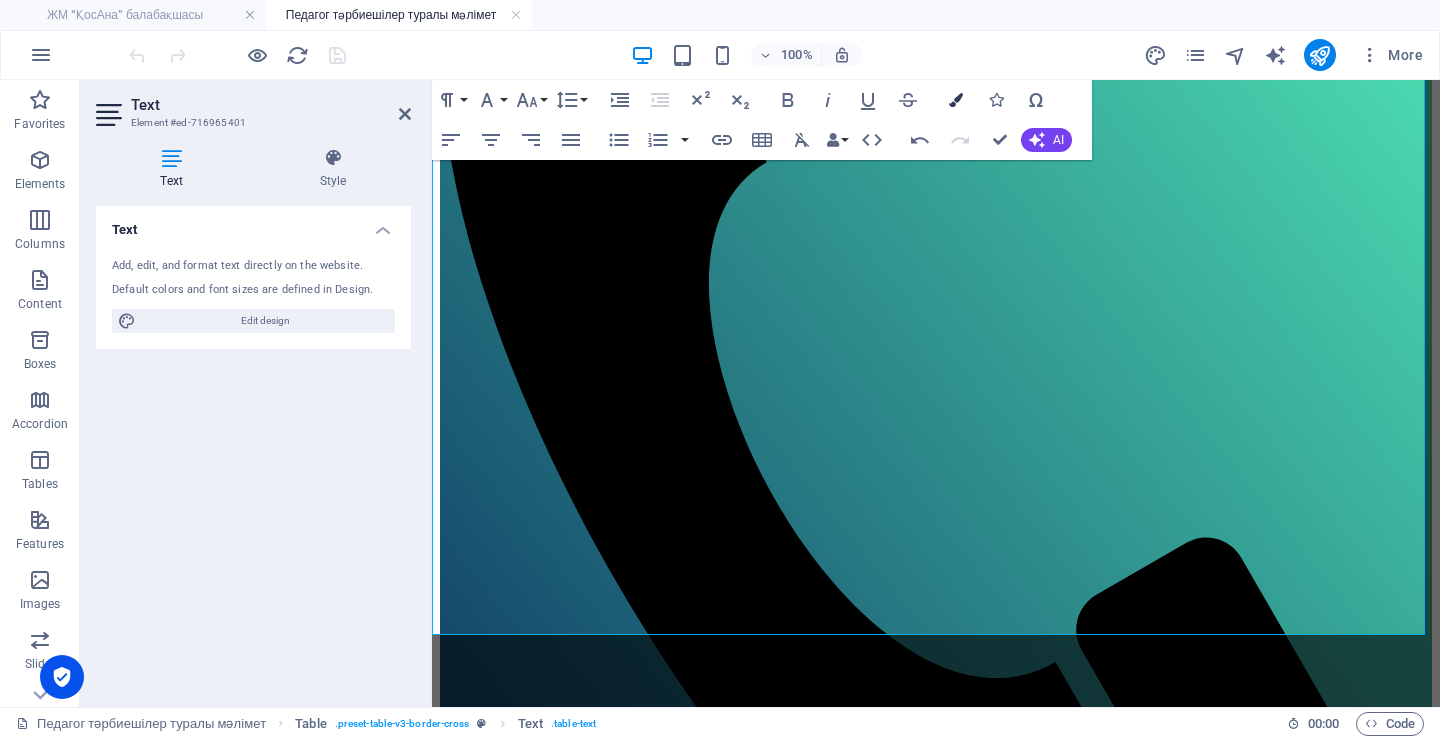 click on "Colors" at bounding box center (956, 100) 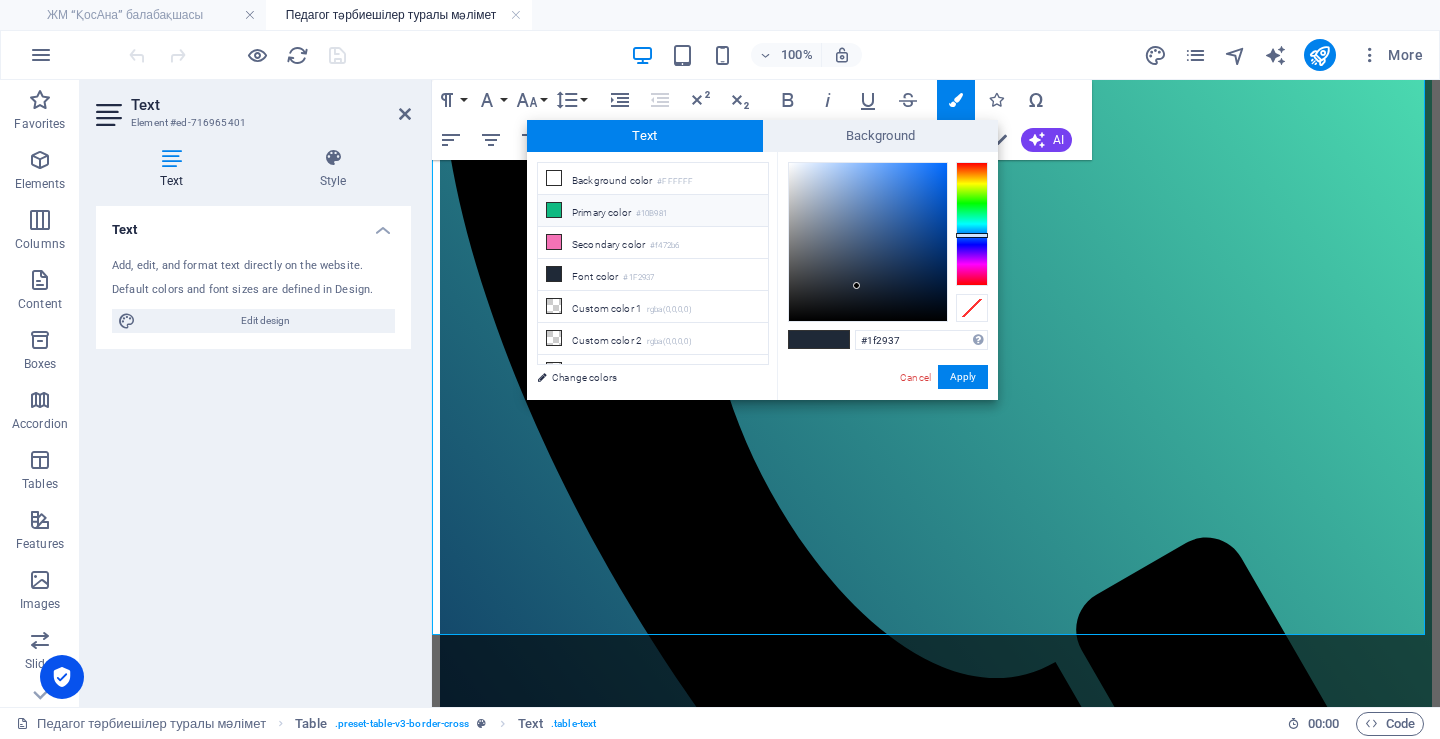 click on "Primary color
#10B981" at bounding box center [653, 211] 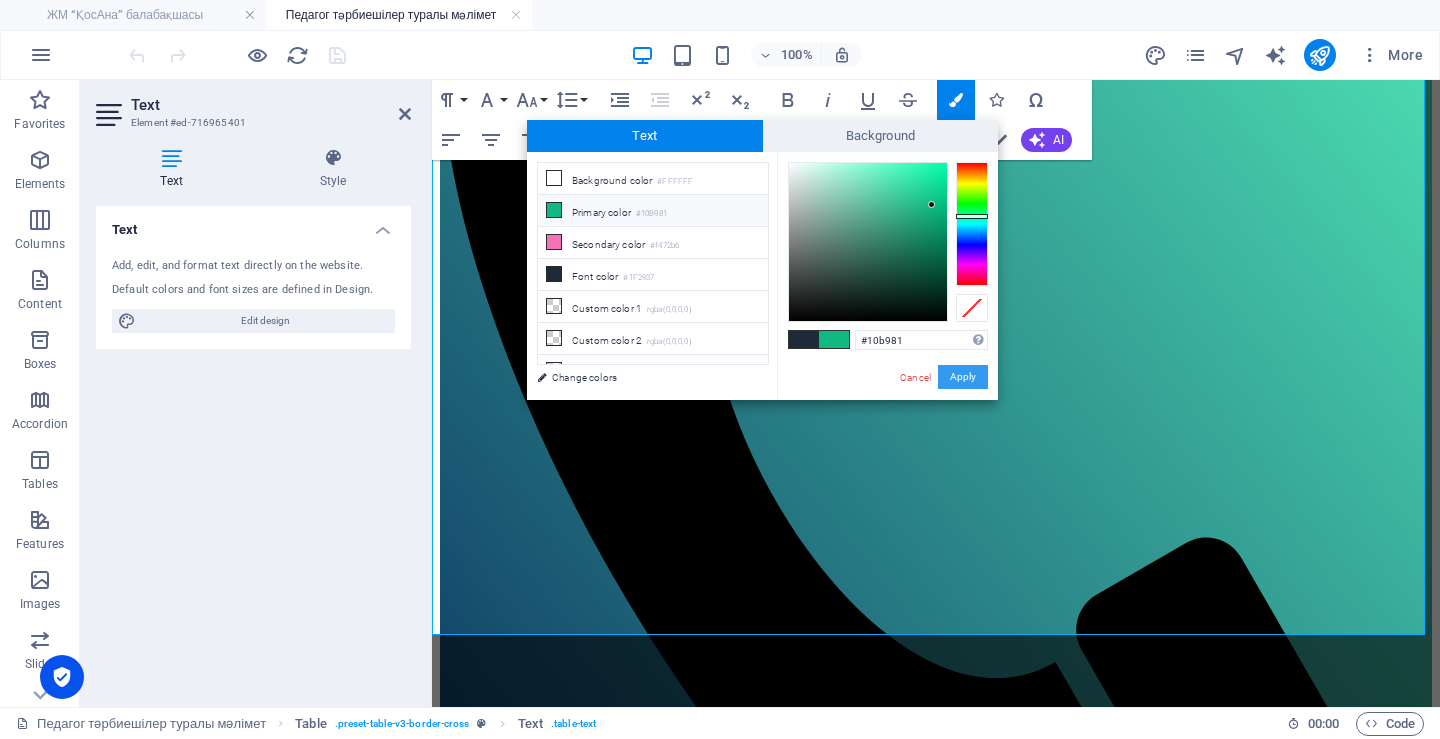 click on "Apply" at bounding box center [963, 377] 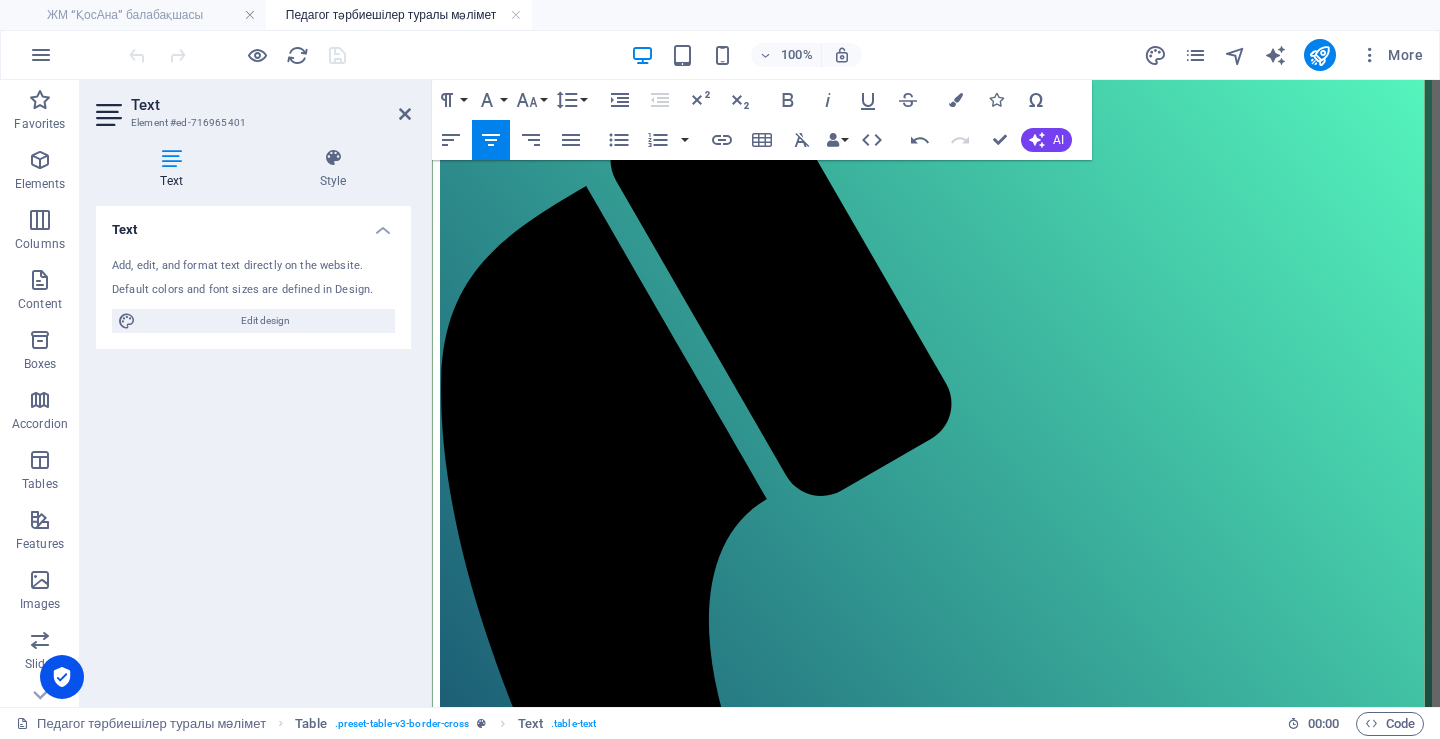 scroll, scrollTop: 400, scrollLeft: 0, axis: vertical 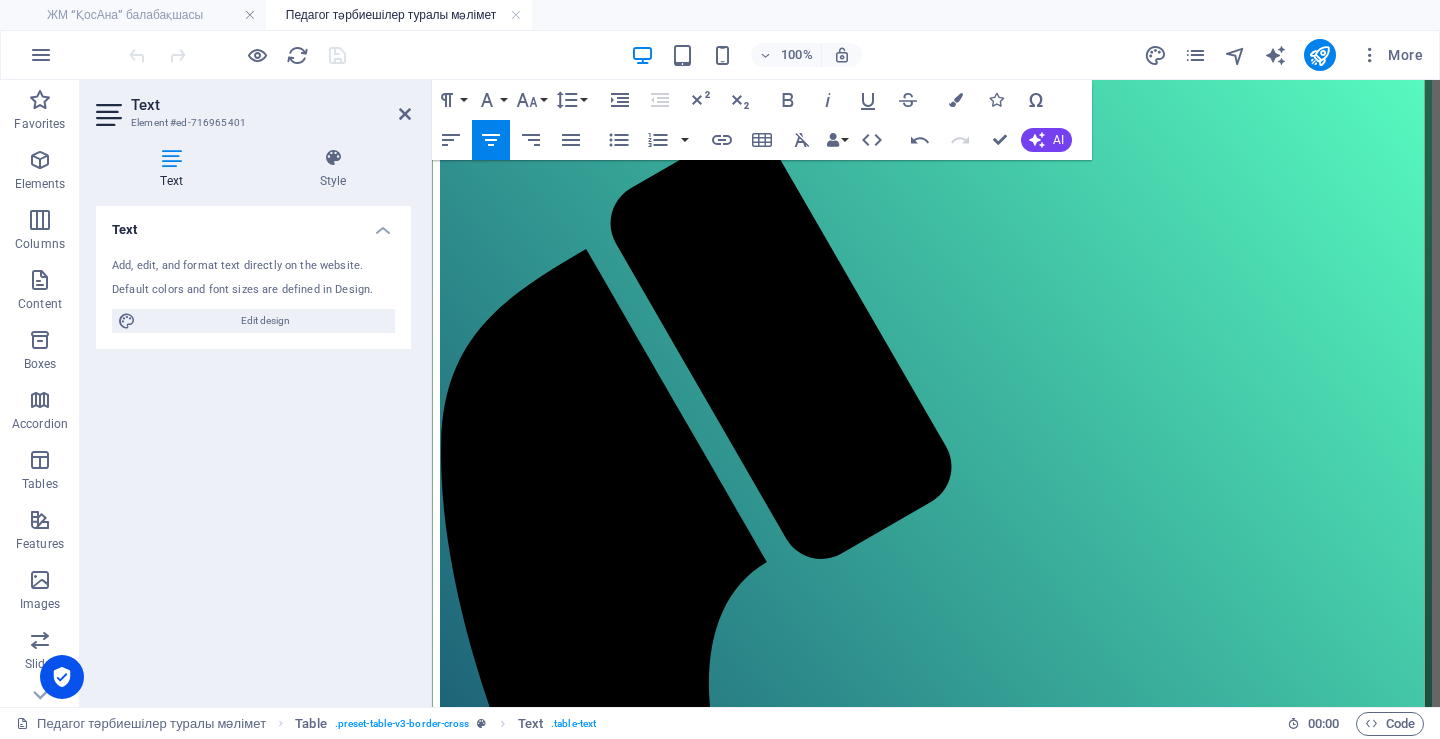 click on "құжат" at bounding box center [1346, 1554] 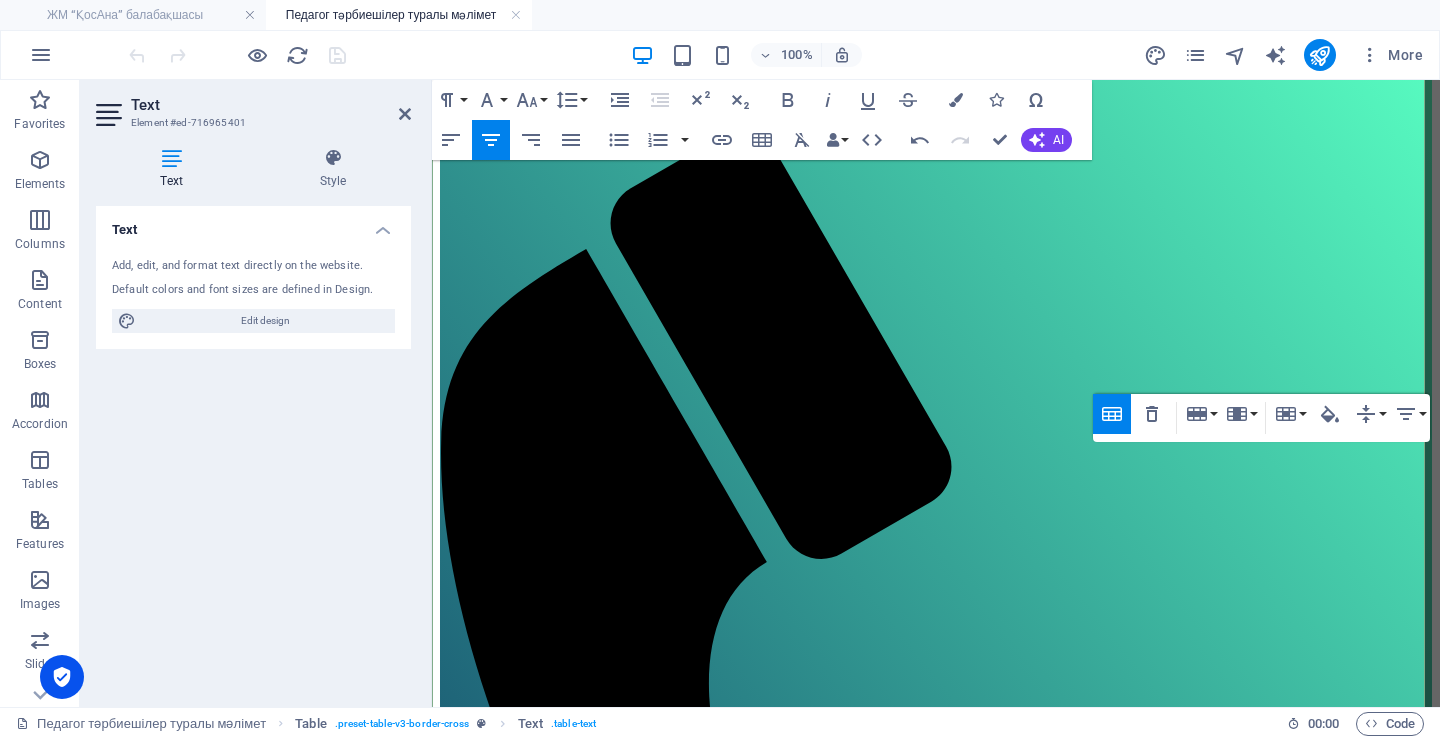 click on "құжат" at bounding box center [1346, 1834] 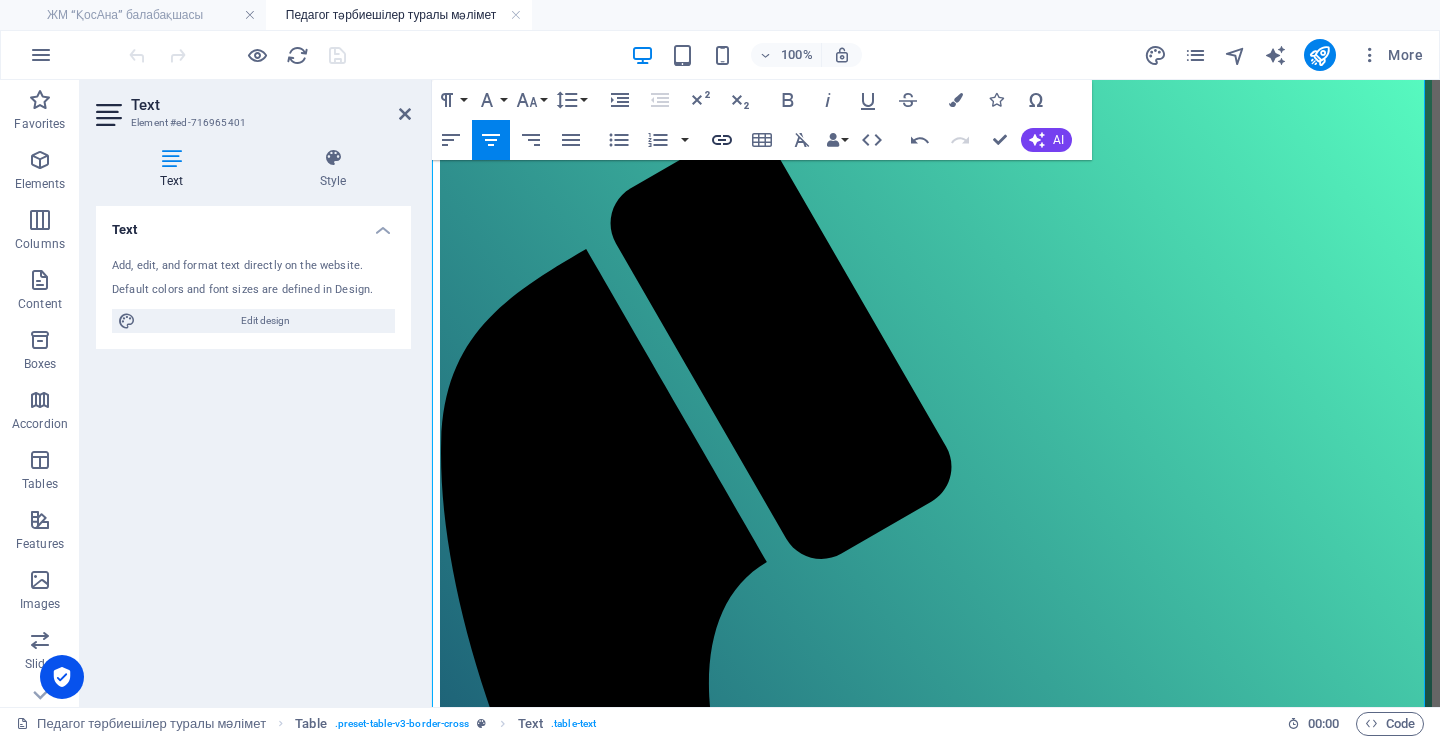 click 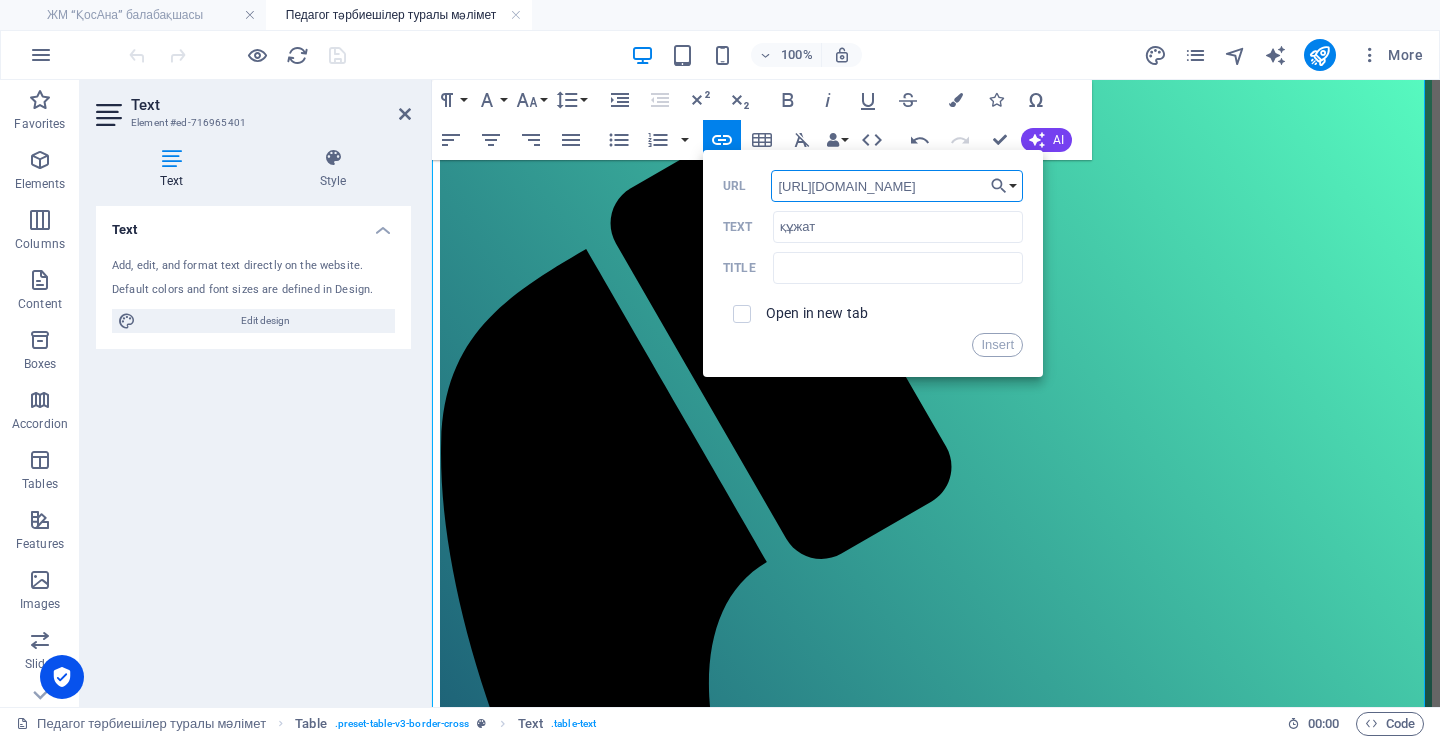 scroll, scrollTop: 0, scrollLeft: 332, axis: horizontal 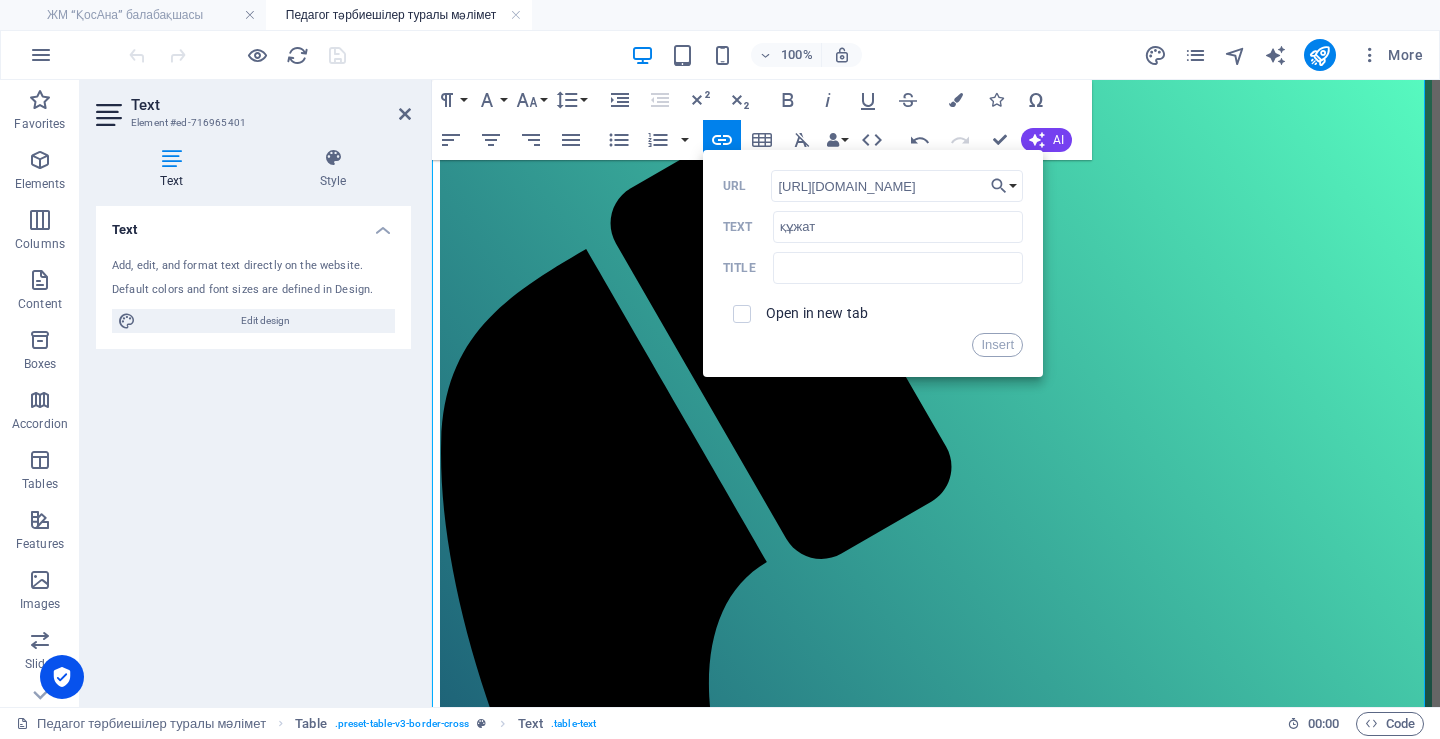 click on "Open in new tab" at bounding box center [817, 313] 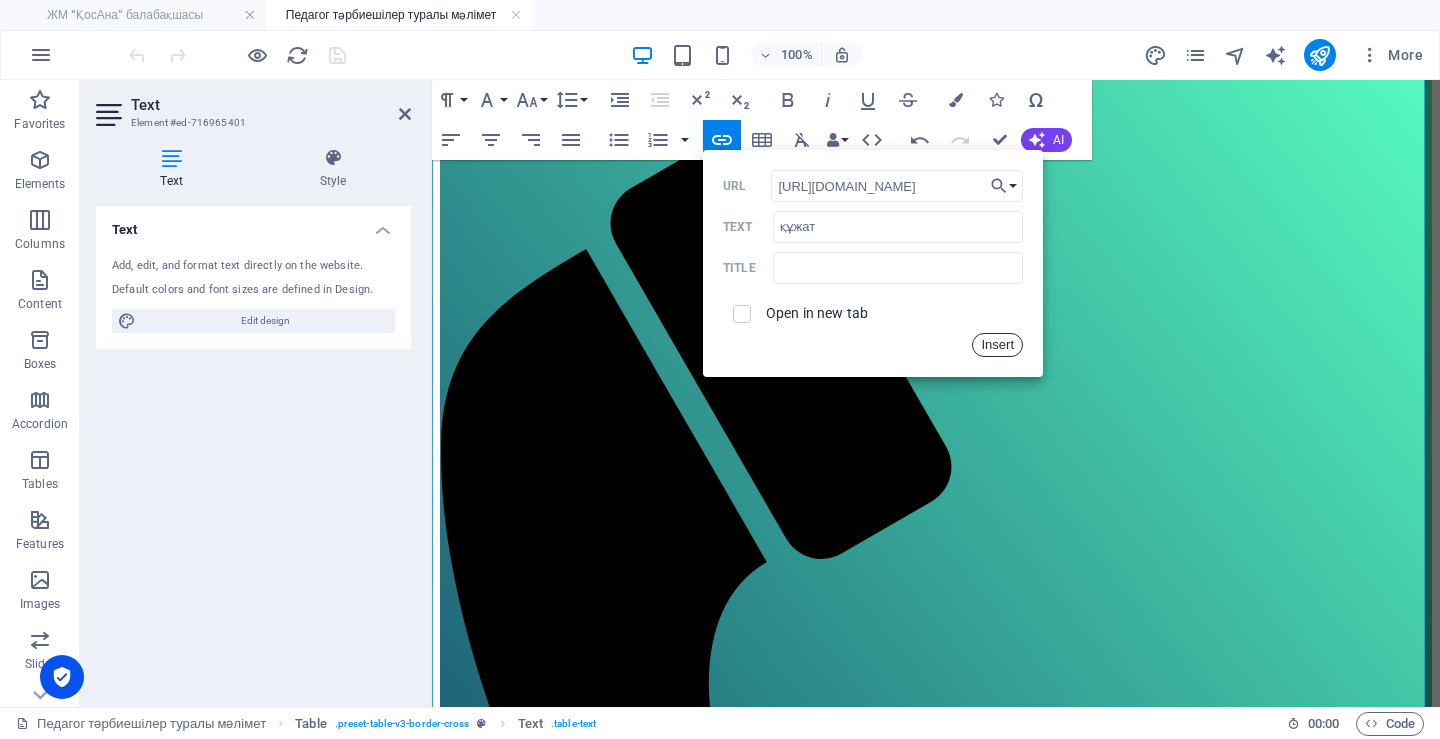 click on "Insert" at bounding box center (997, 345) 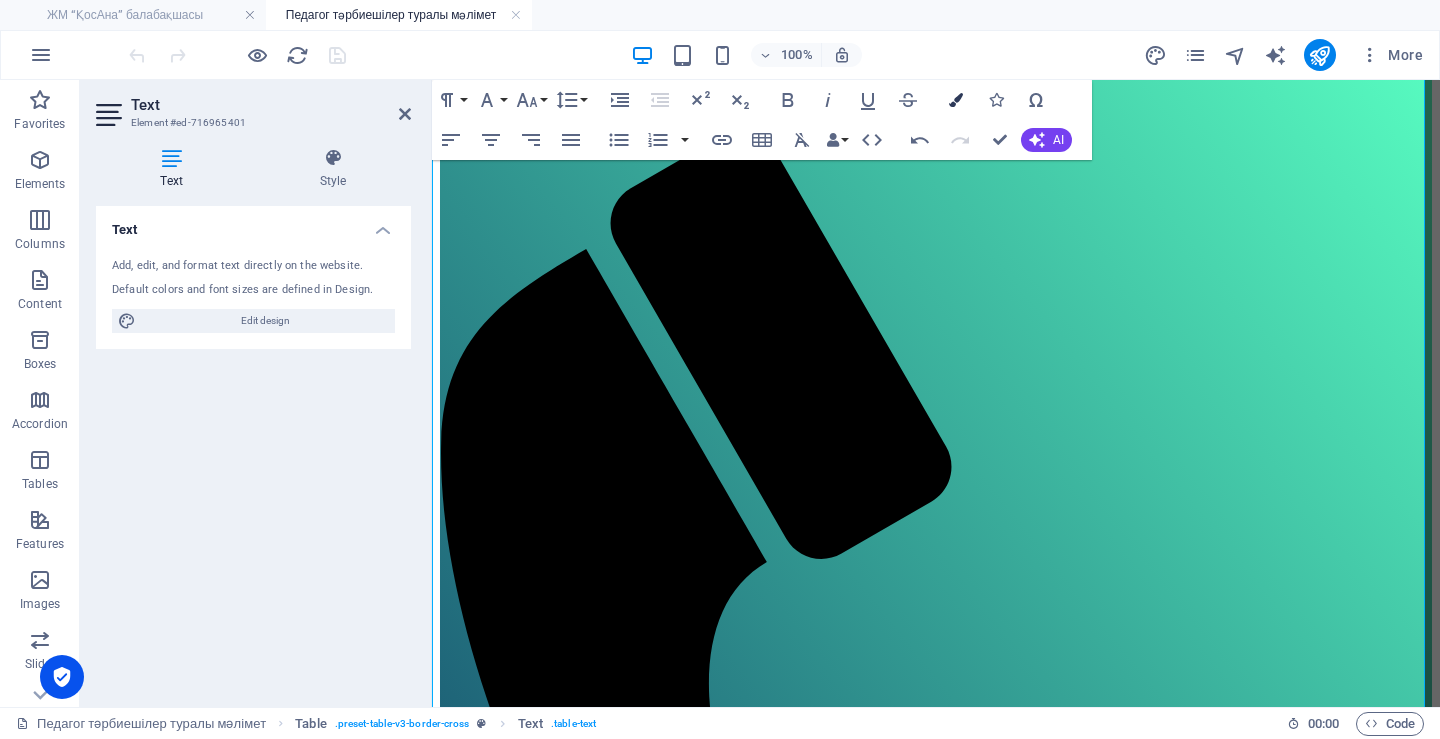click on "Colors" at bounding box center (956, 100) 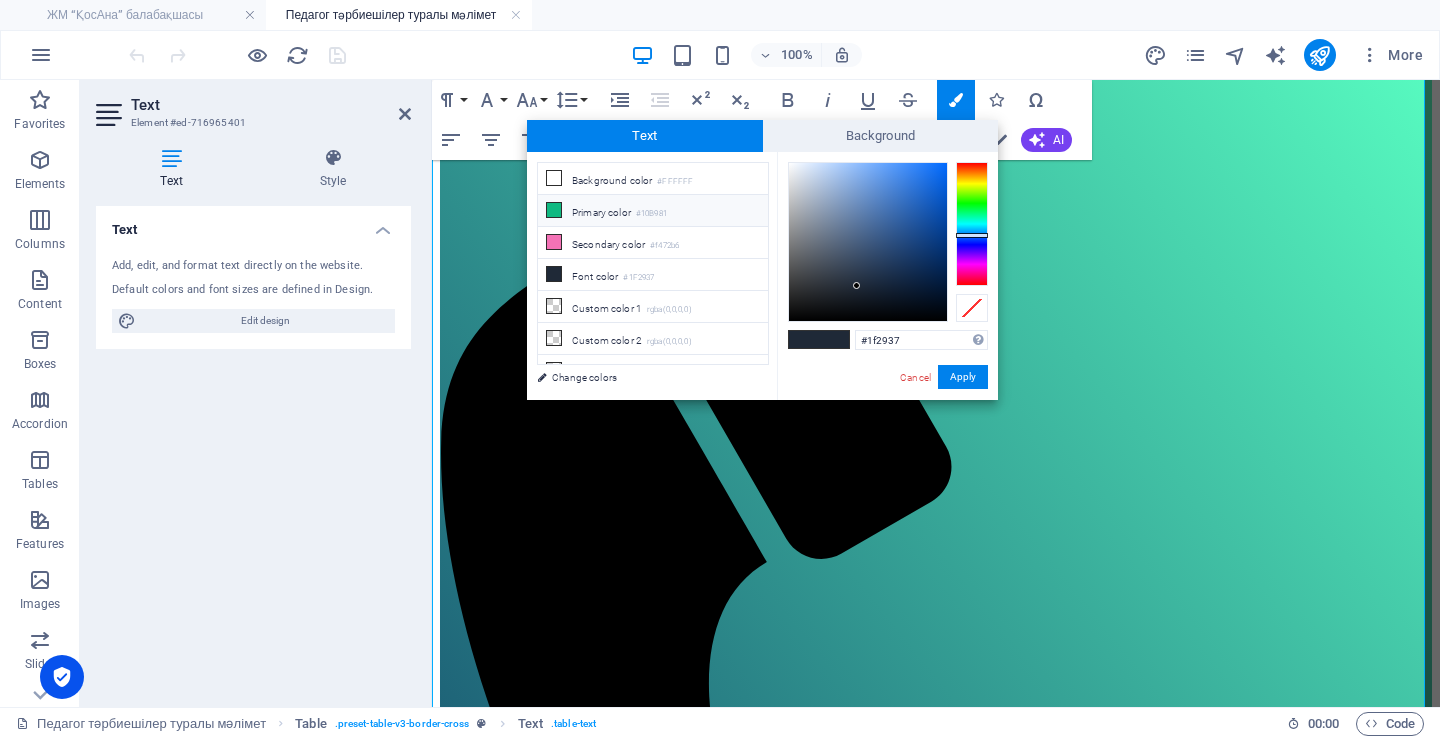 click on "Primary color
#10B981" at bounding box center [653, 211] 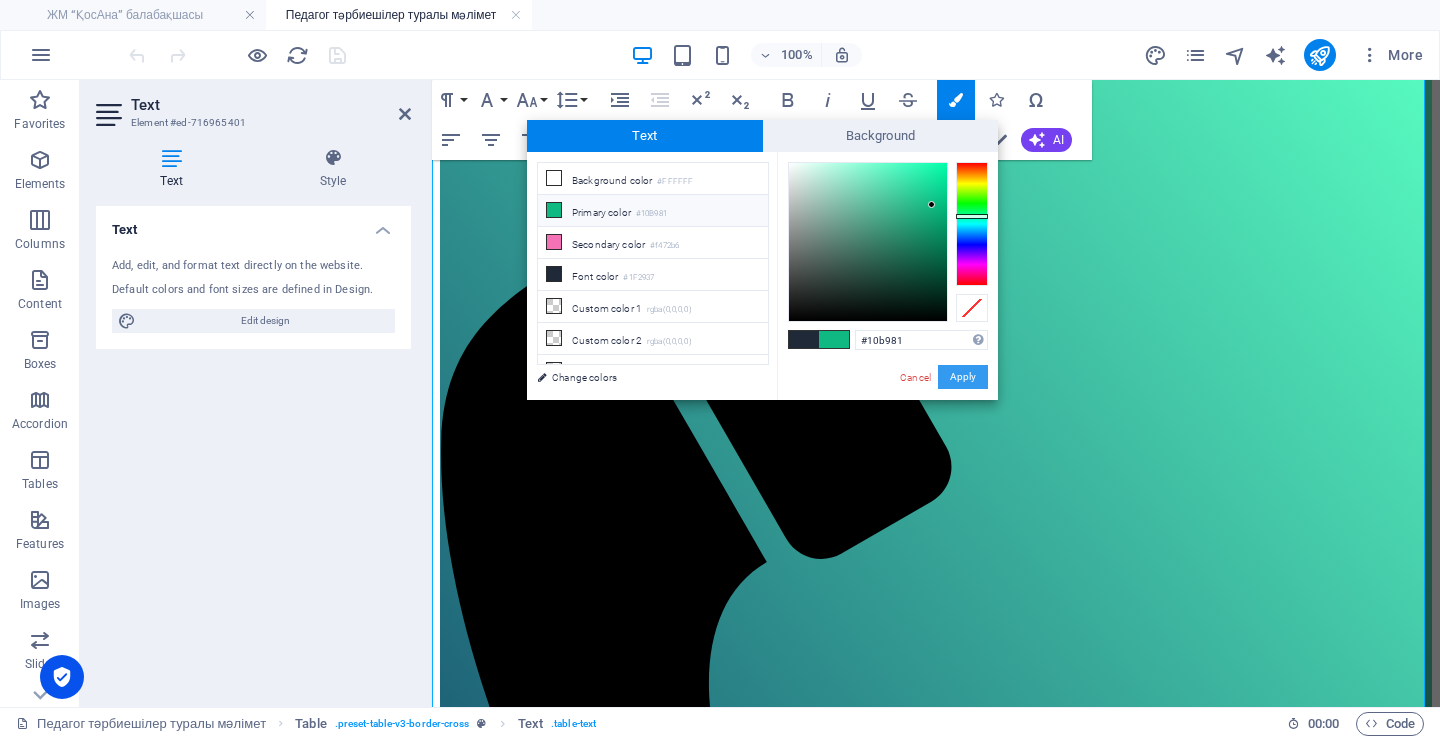 click on "Apply" at bounding box center [963, 377] 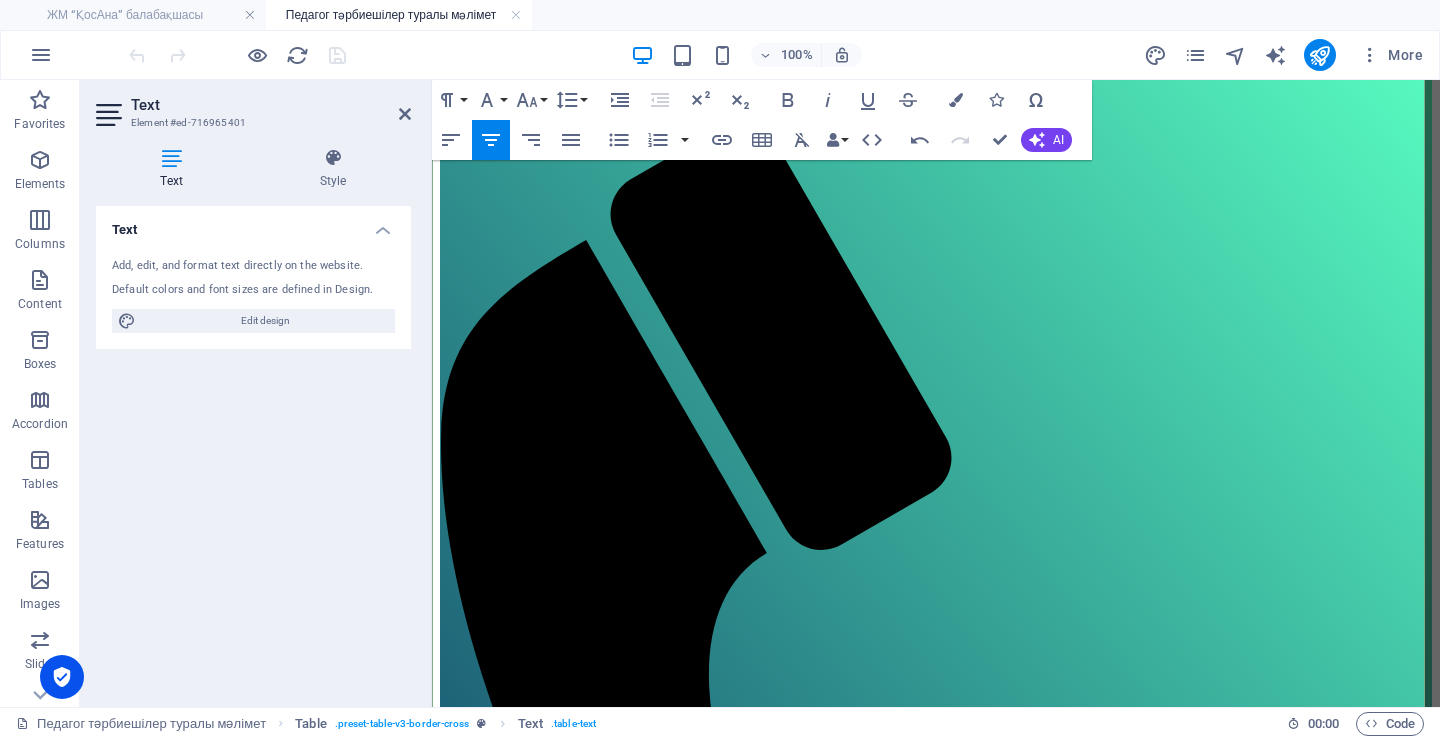 scroll, scrollTop: 600, scrollLeft: 0, axis: vertical 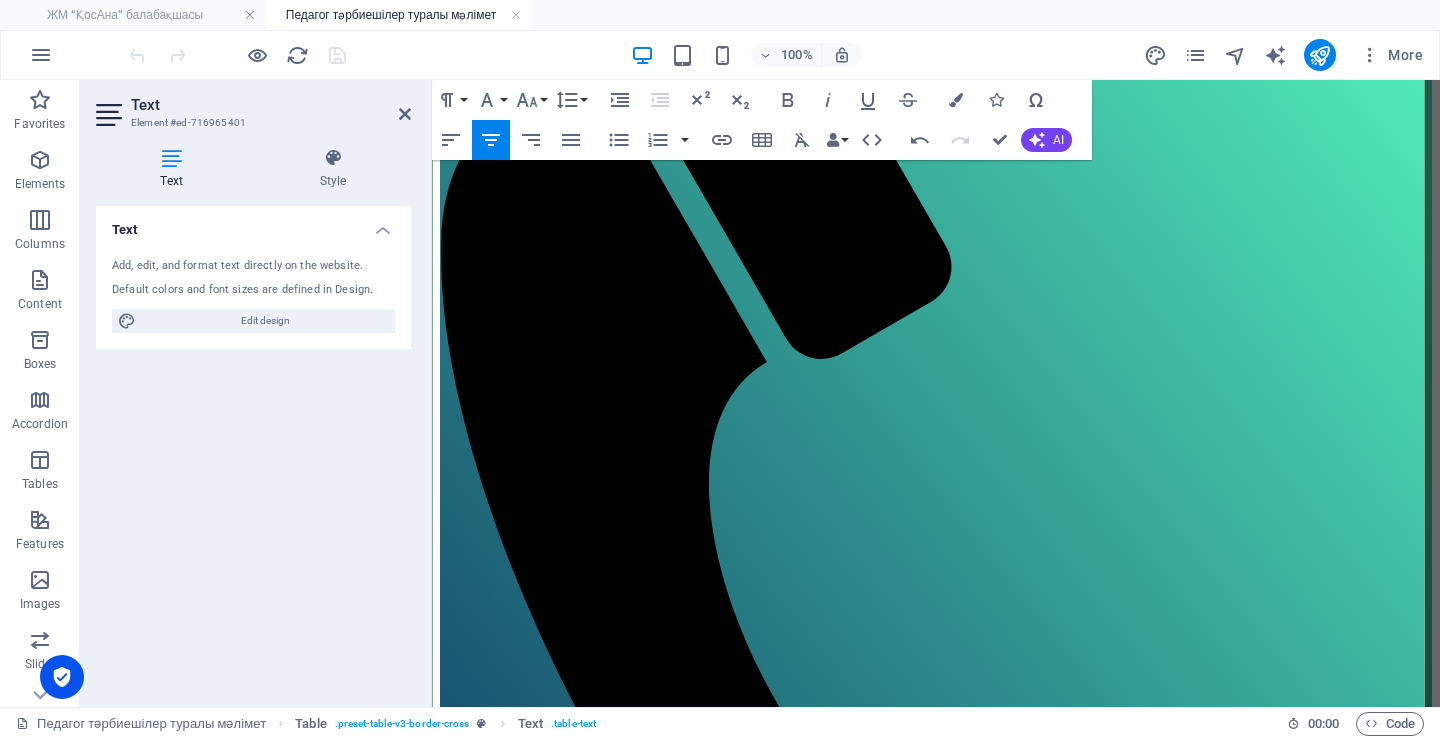 click on "құжат" at bounding box center (1346, 1354) 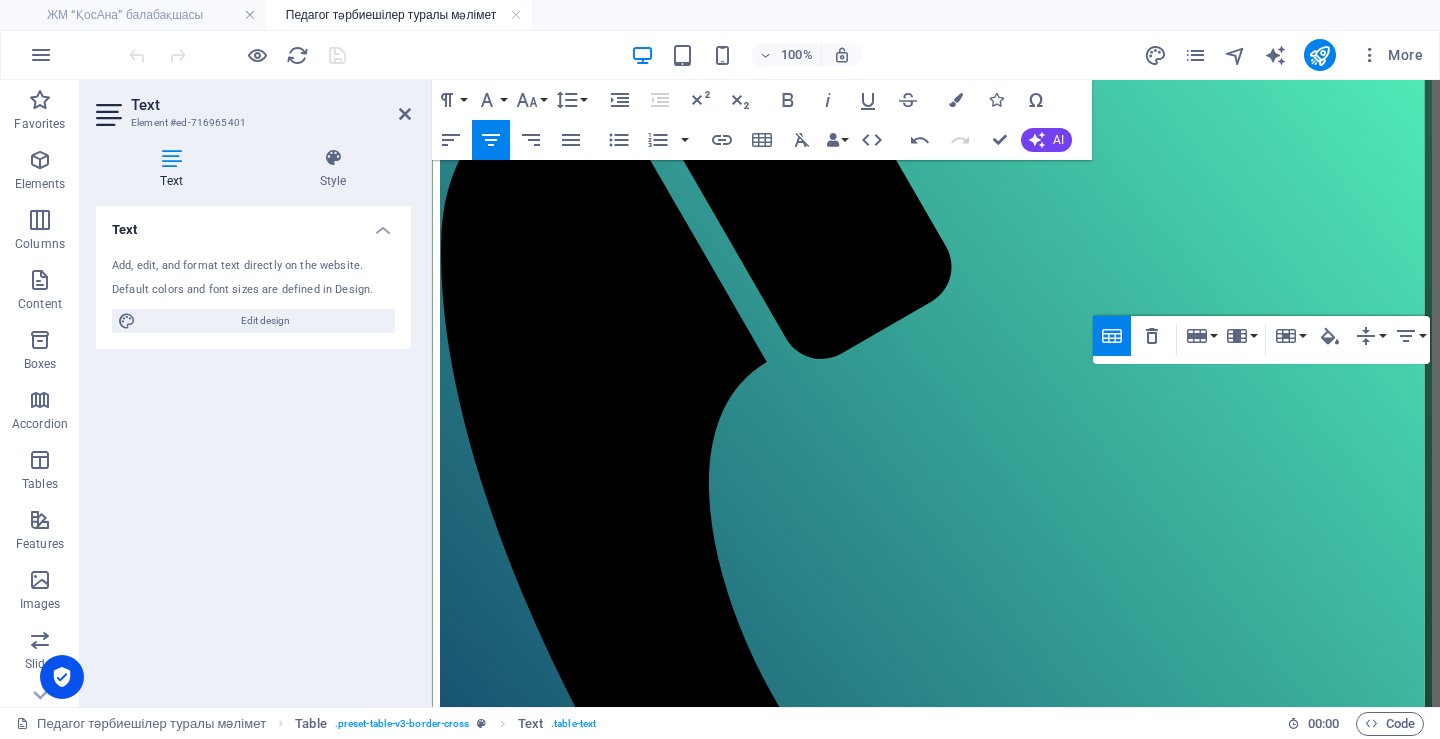 click on "құжат" at bounding box center (1346, 1700) 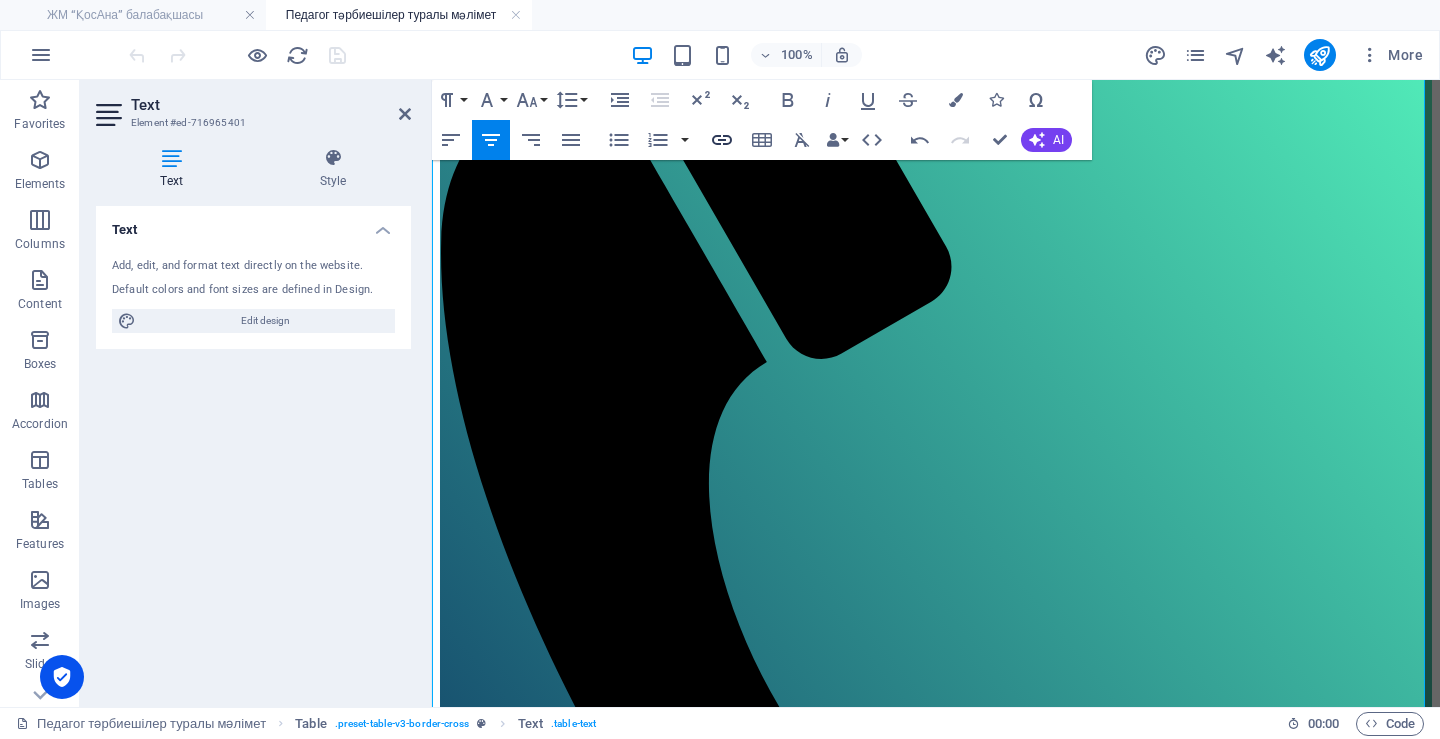 click 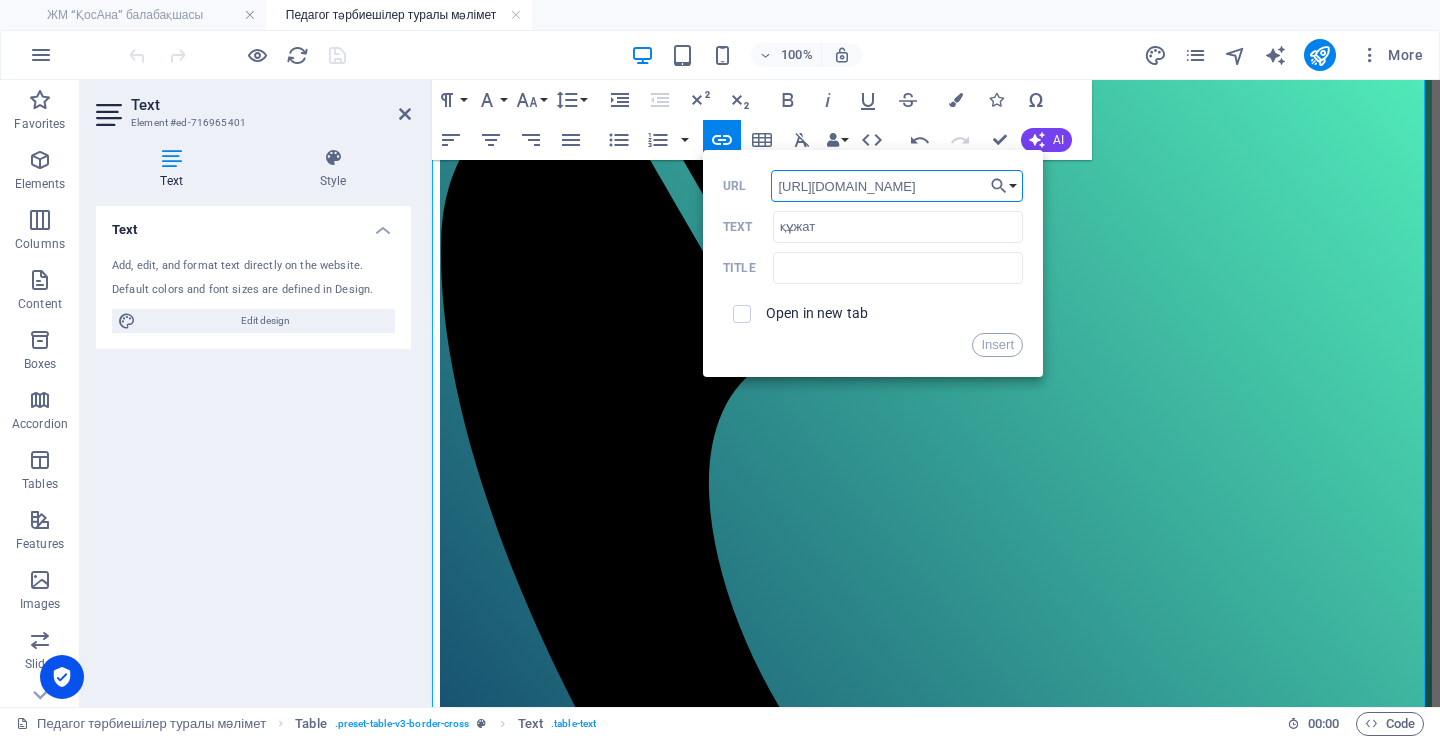 scroll, scrollTop: 0, scrollLeft: 355, axis: horizontal 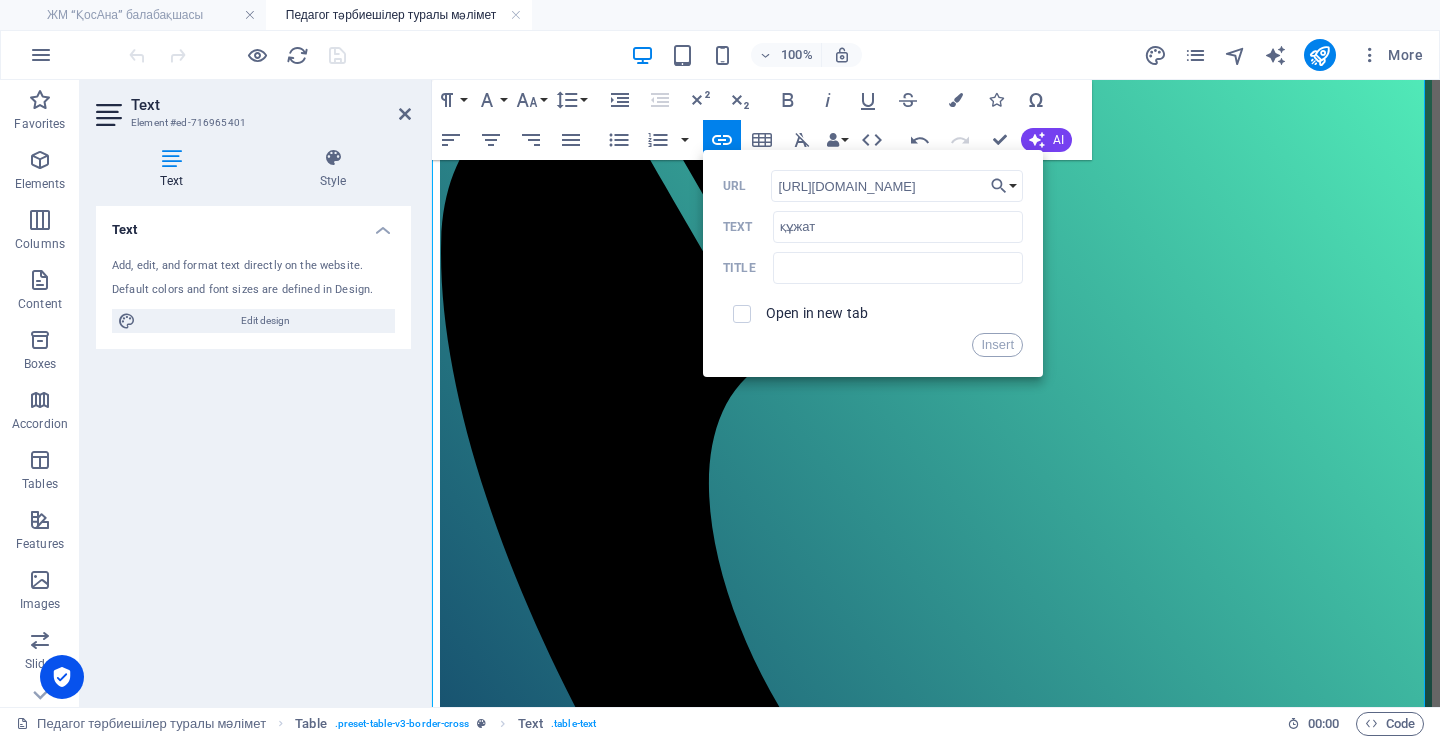 click on "Open in new tab" at bounding box center [873, 314] 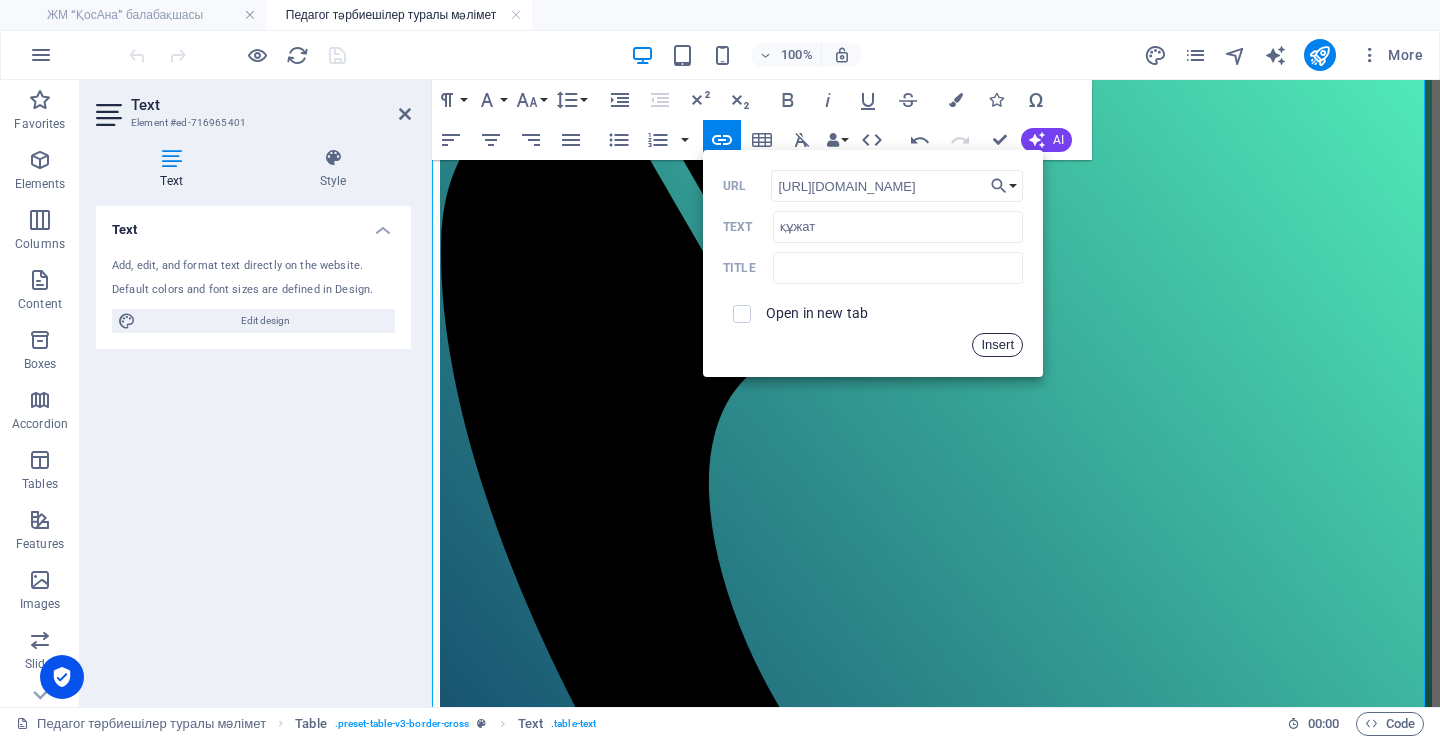 click on "Insert" at bounding box center (997, 345) 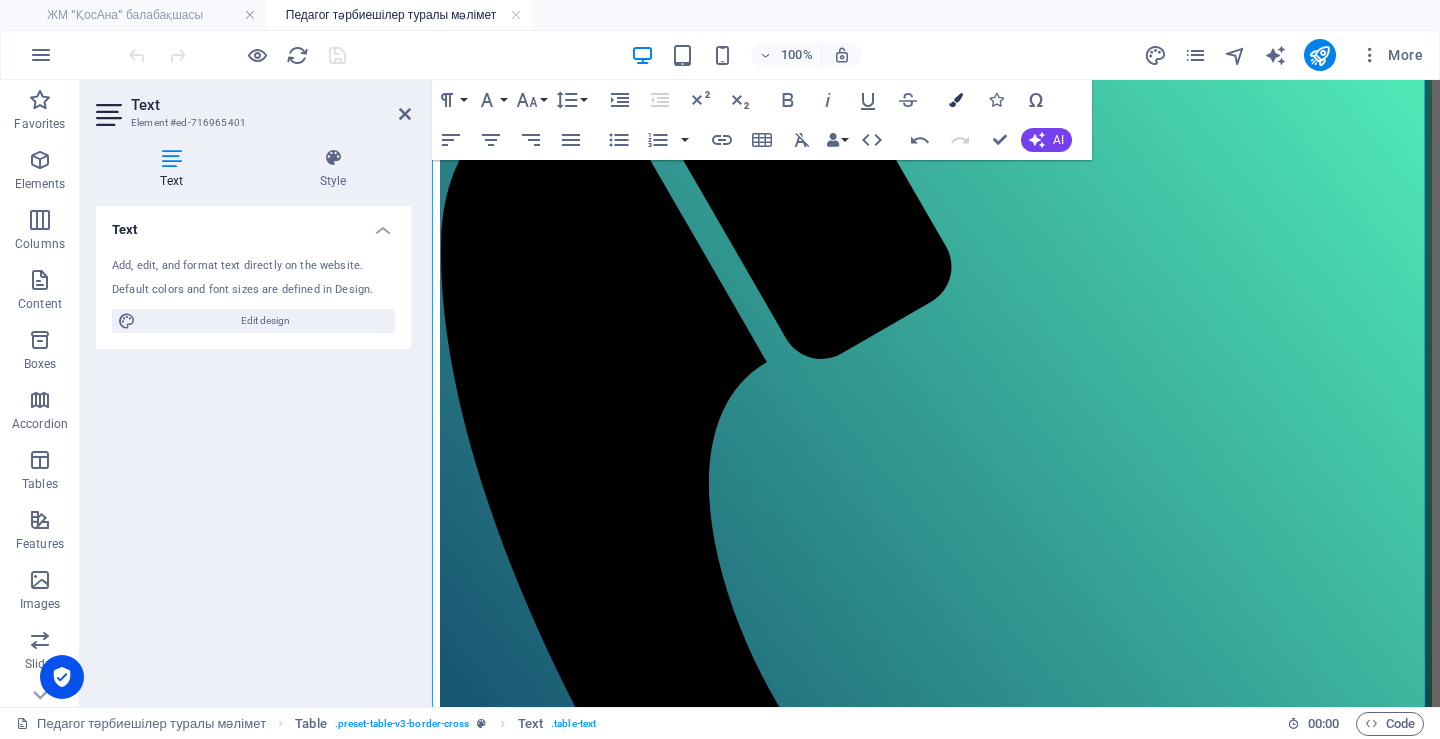 click at bounding box center [956, 100] 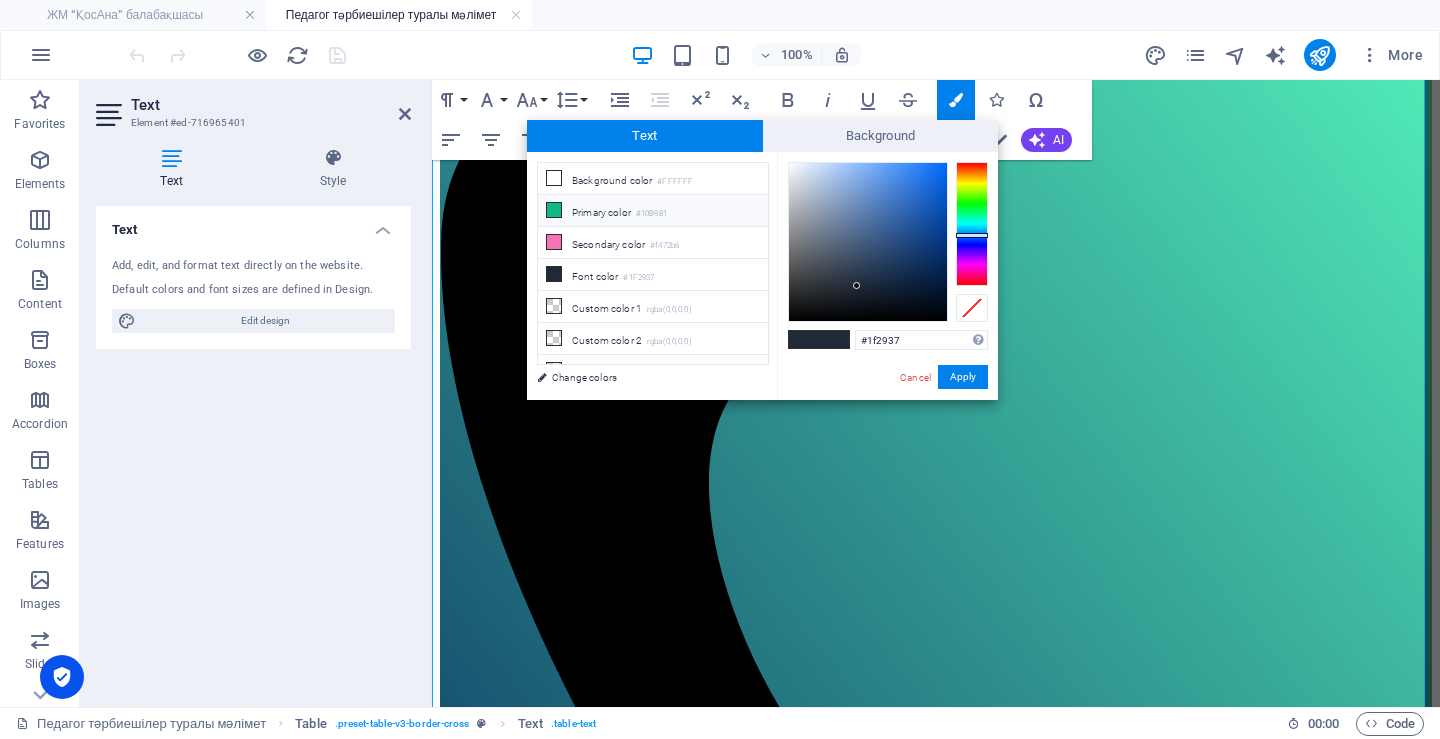 click on "Primary color
#10B981" at bounding box center (653, 211) 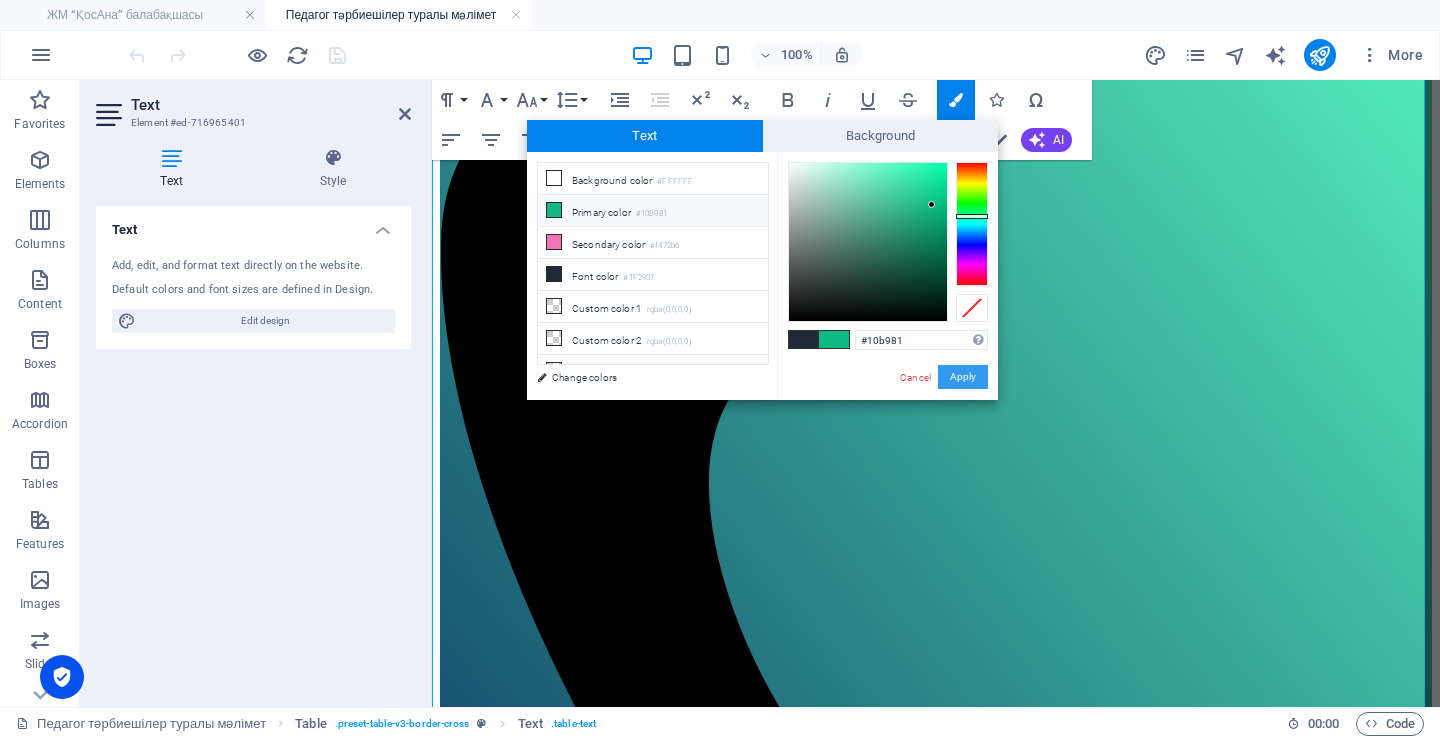click on "Apply" at bounding box center [963, 377] 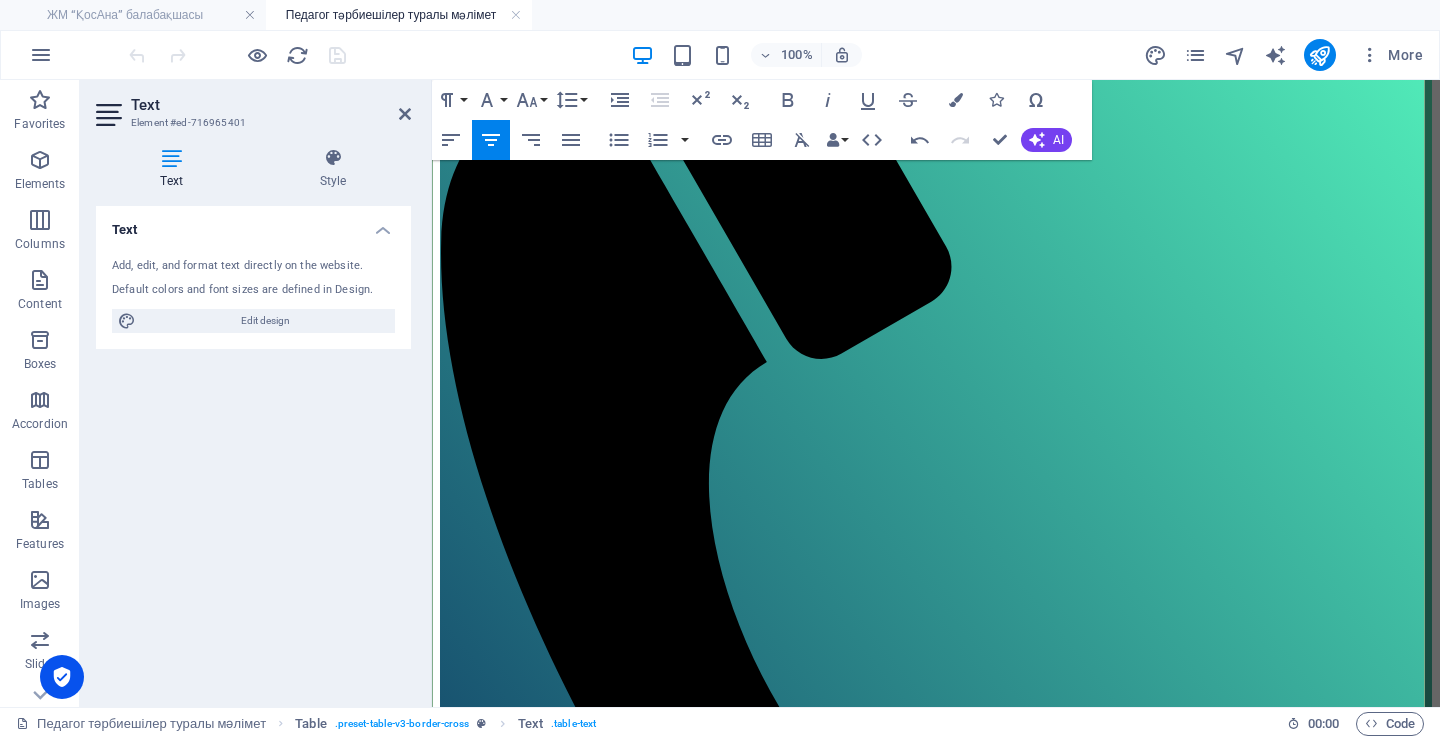 click on "құжат" at bounding box center (1346, 1733) 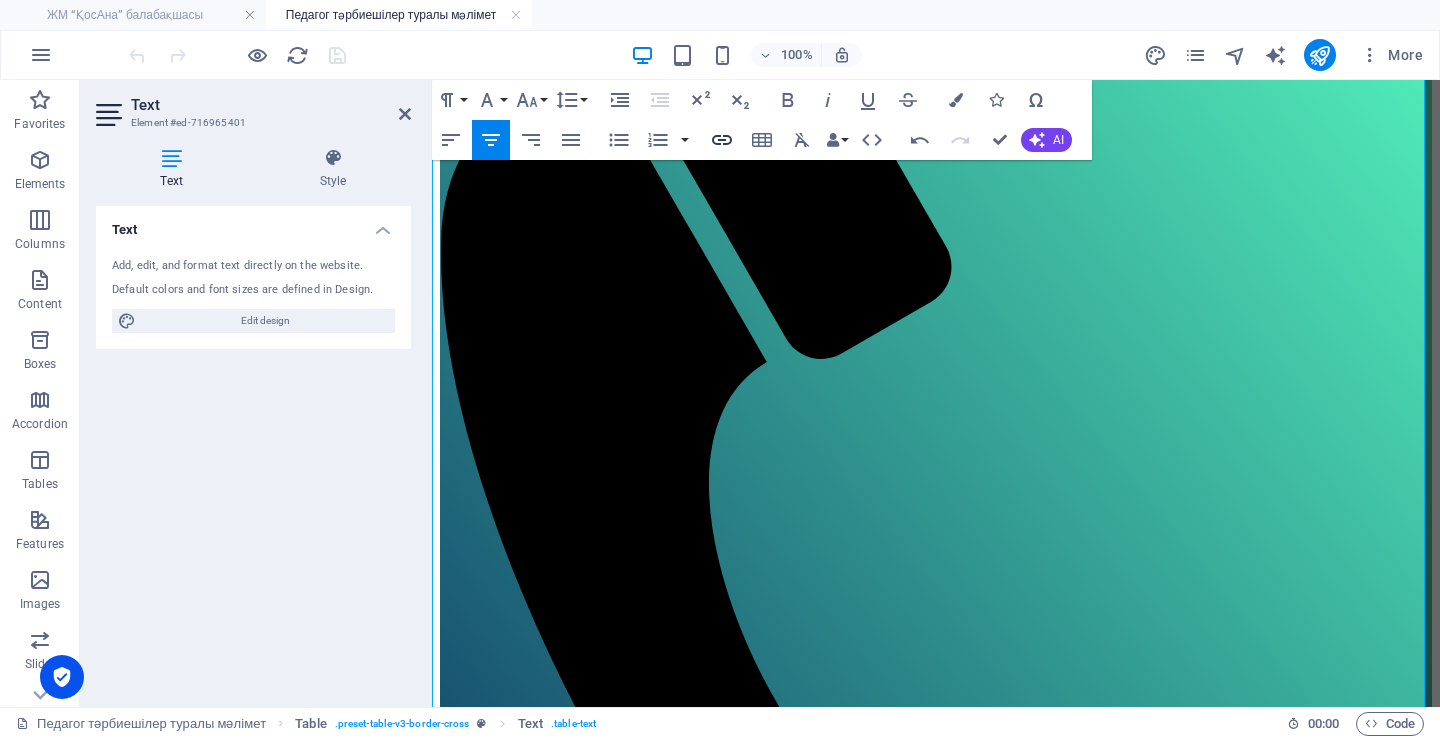click 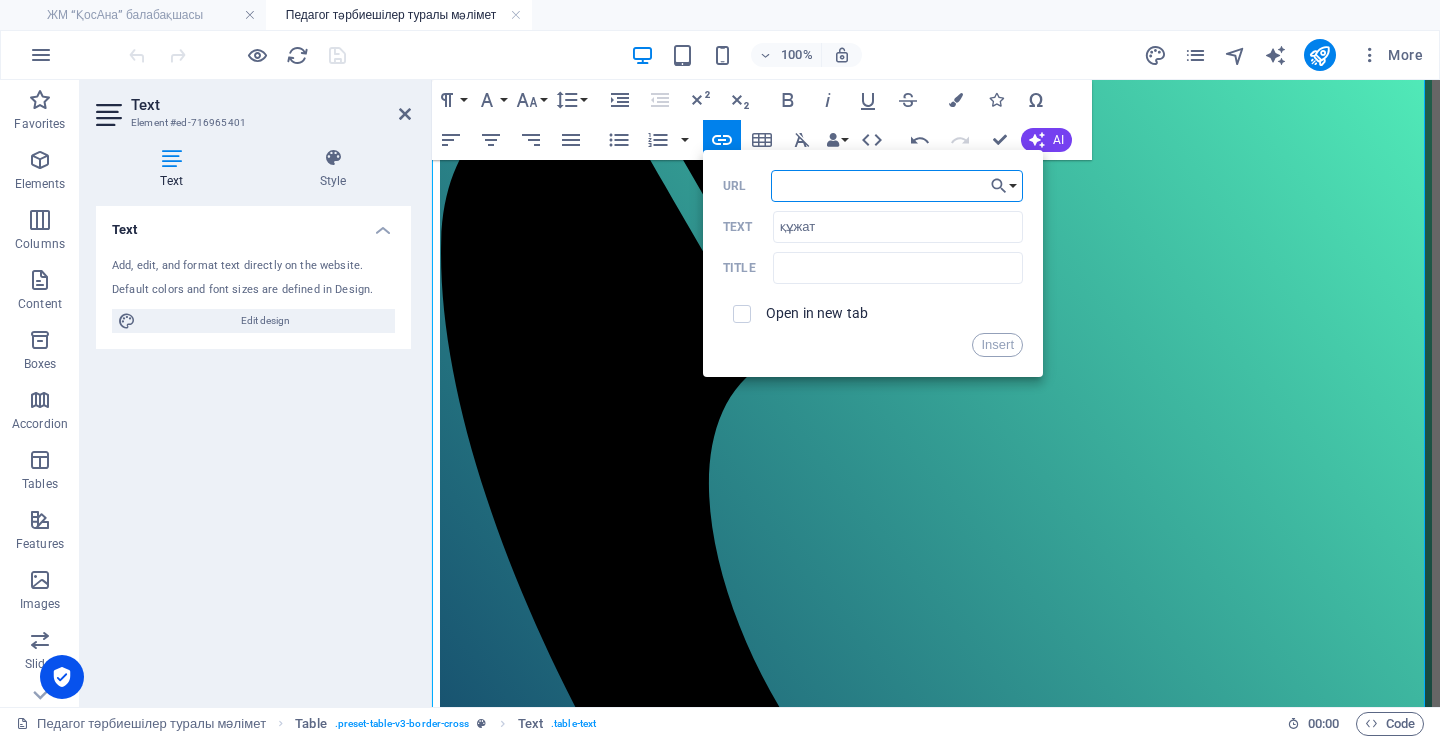 paste on "https://drive.google.com/file/d/1oJjyAEl7pq5GtU1i2fLNQqzEJT-6Fcvk/view?usp=drive_link" 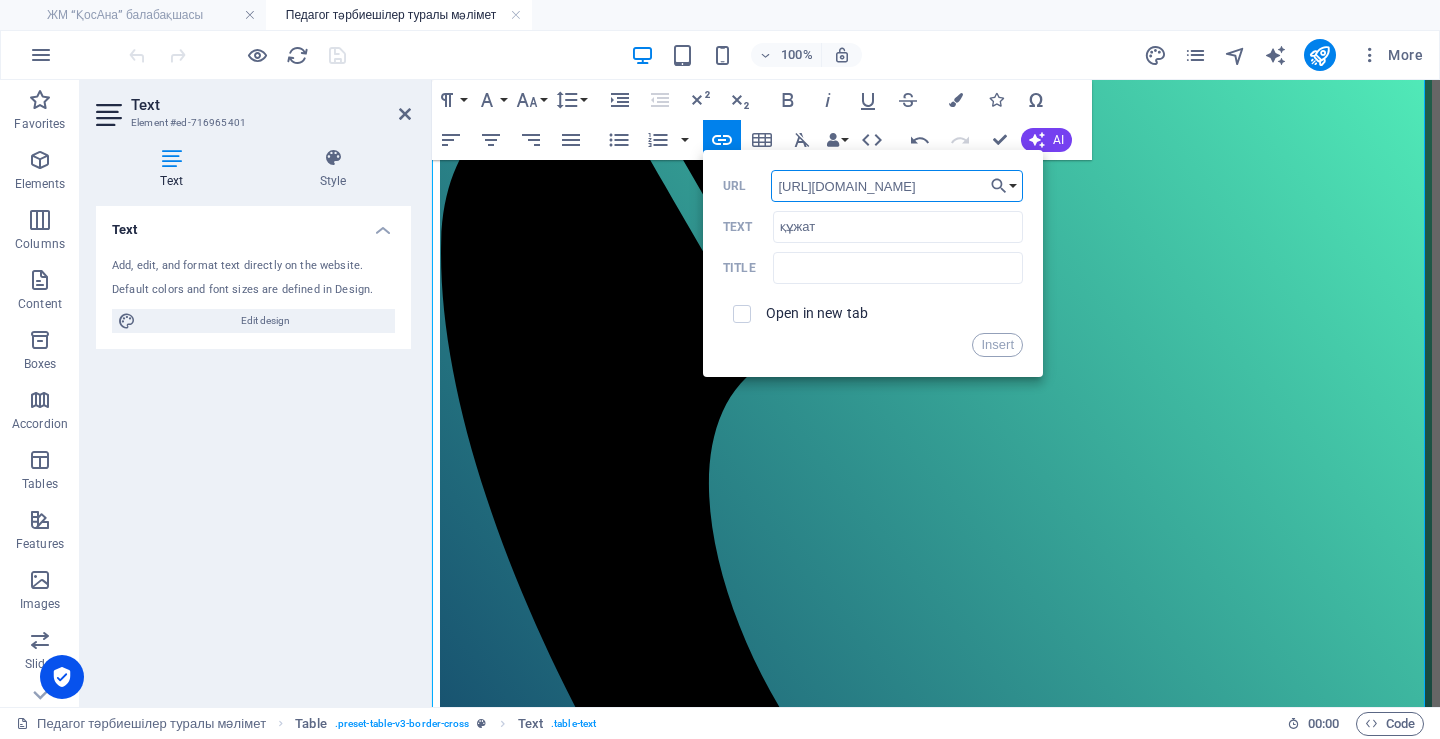 scroll, scrollTop: 0, scrollLeft: 316, axis: horizontal 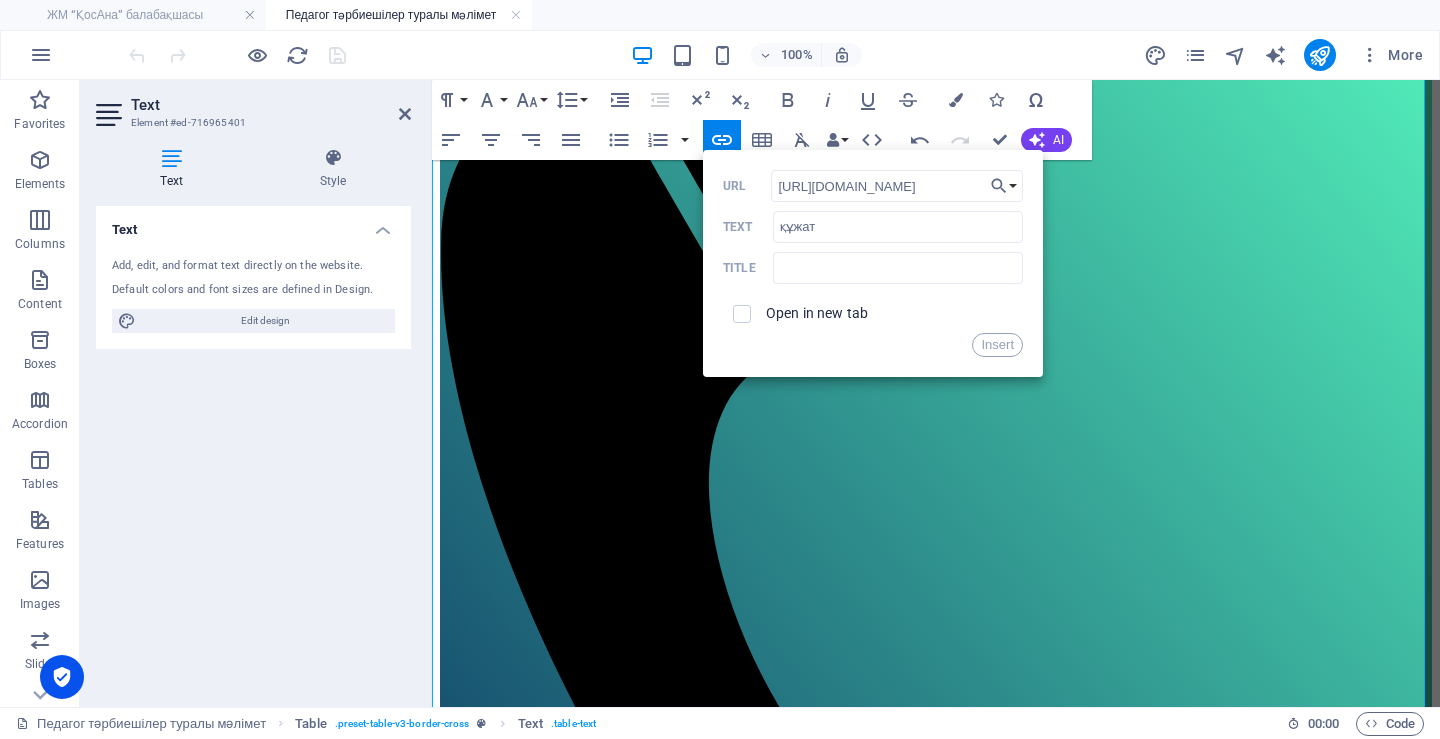 click on "Open in new tab" at bounding box center (817, 313) 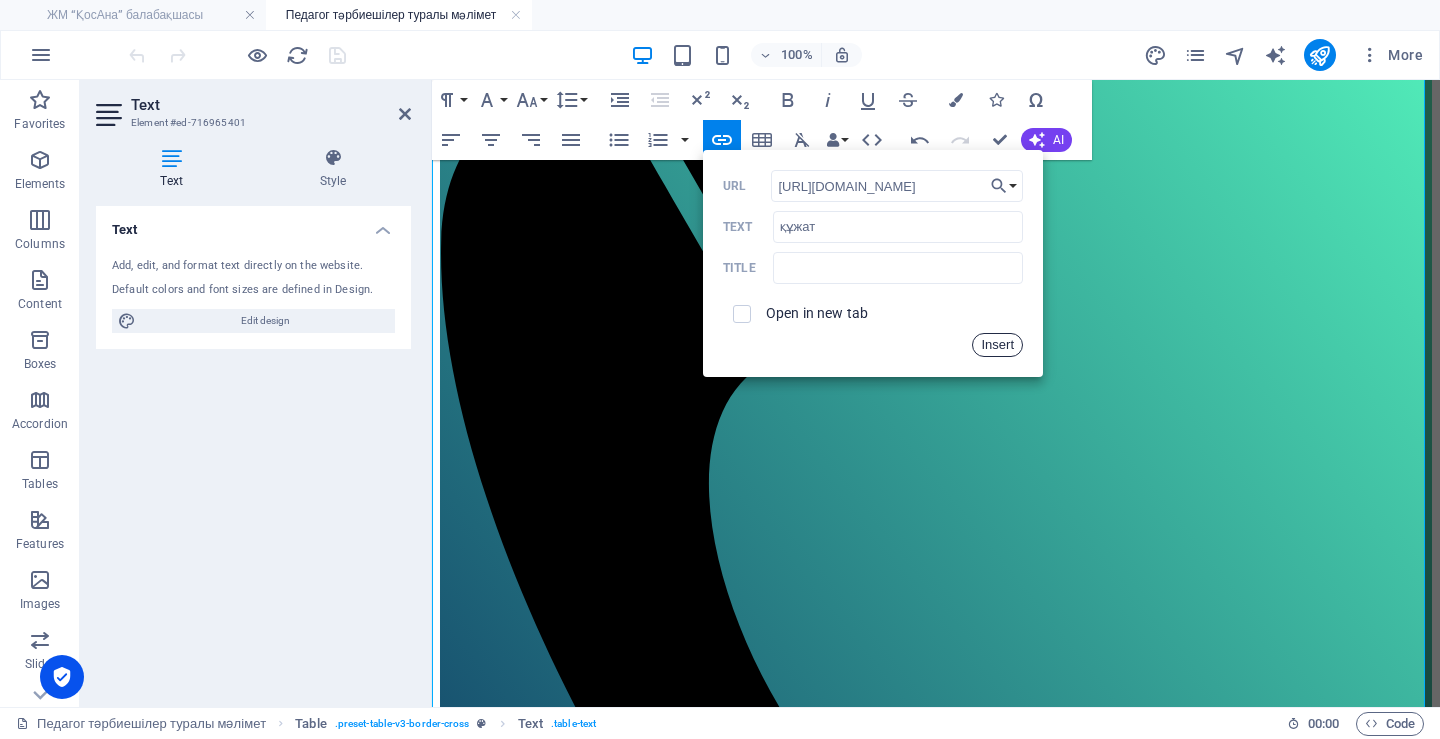 click on "Insert" at bounding box center [997, 345] 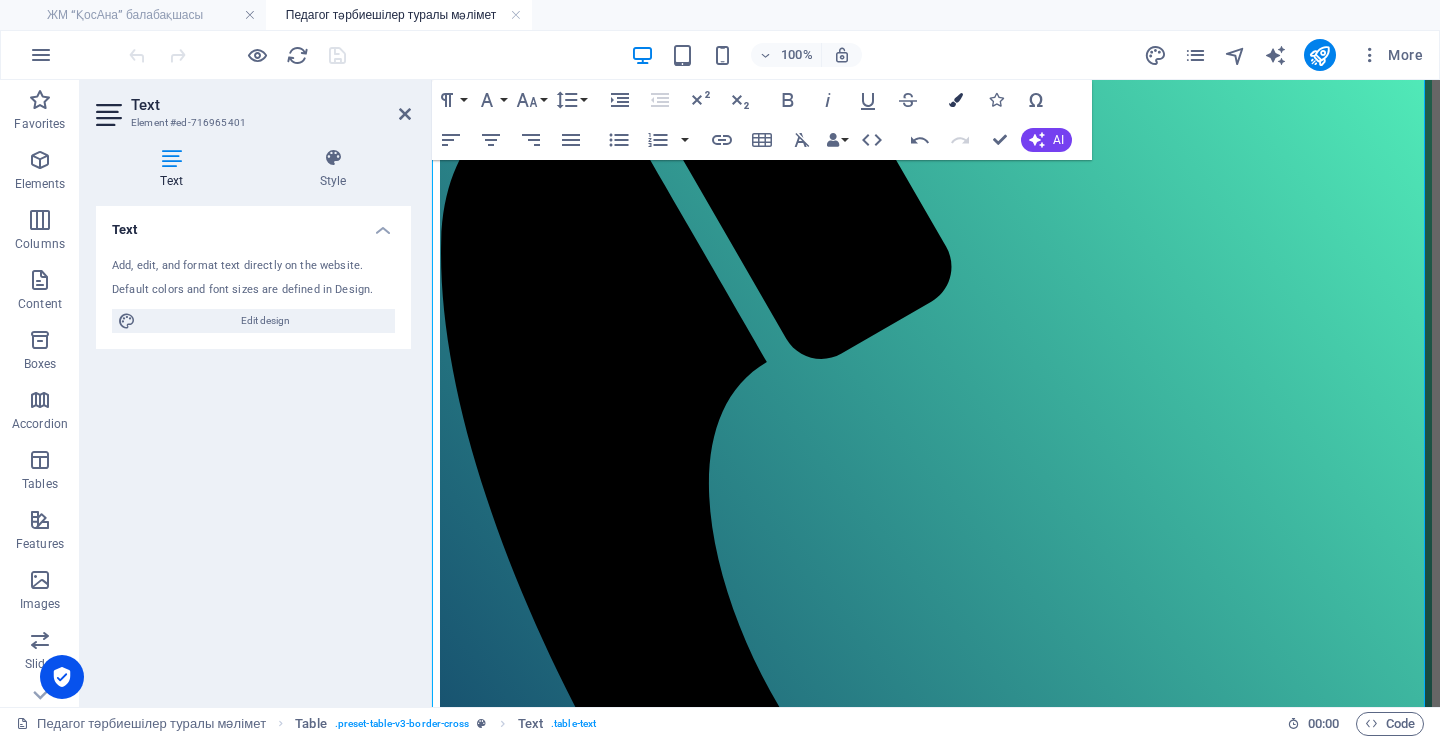 click at bounding box center (956, 100) 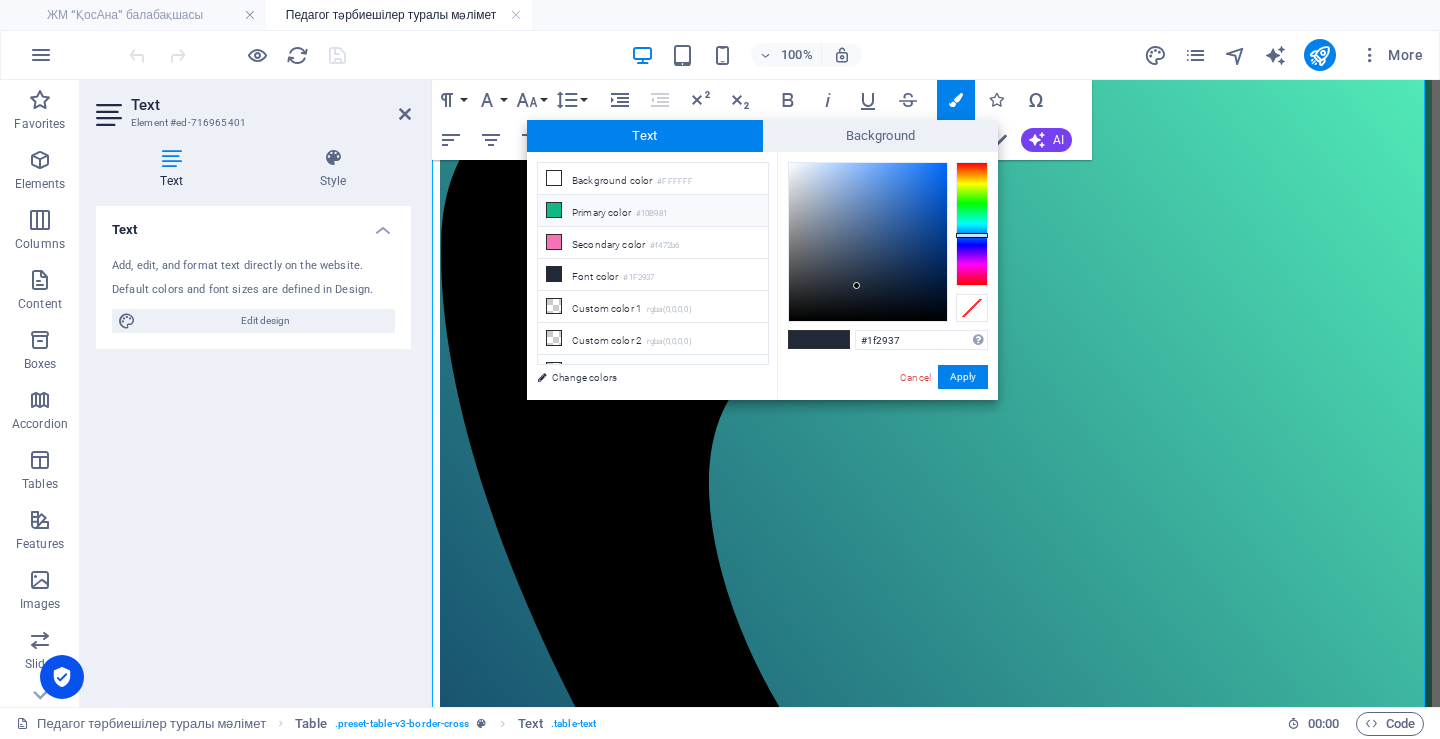 click on "Primary color
#10B981" at bounding box center [653, 211] 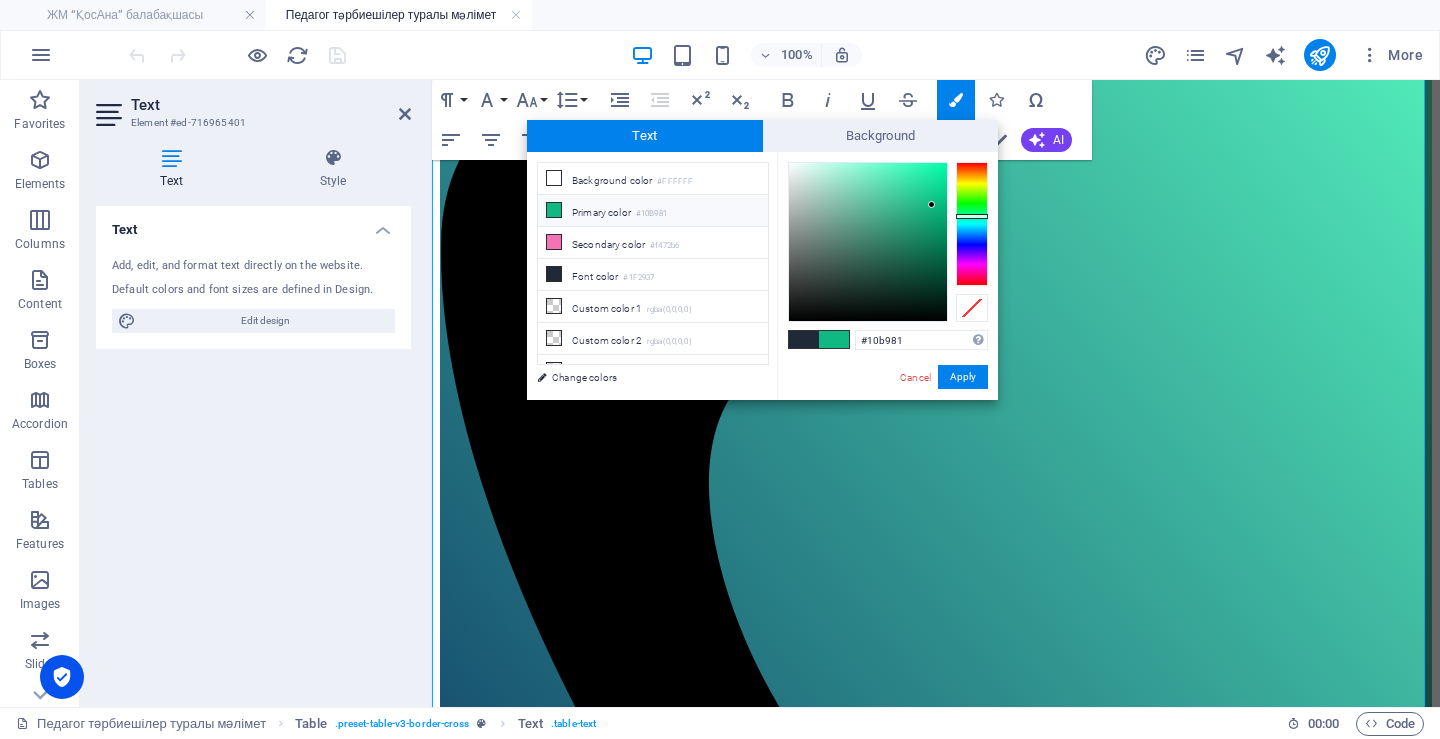 click on "Cancel Apply" at bounding box center [943, 377] 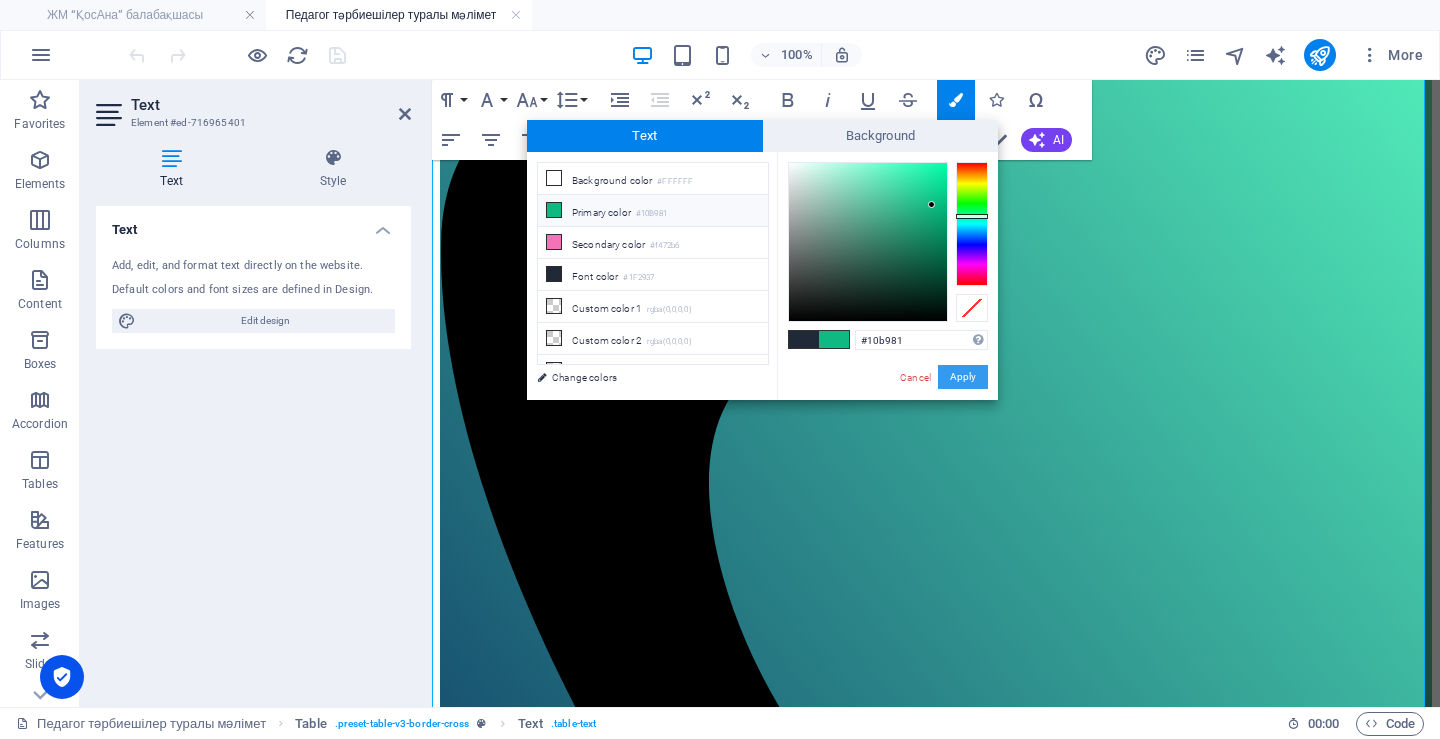 drag, startPoint x: 954, startPoint y: 371, endPoint x: 394, endPoint y: 133, distance: 608.4768 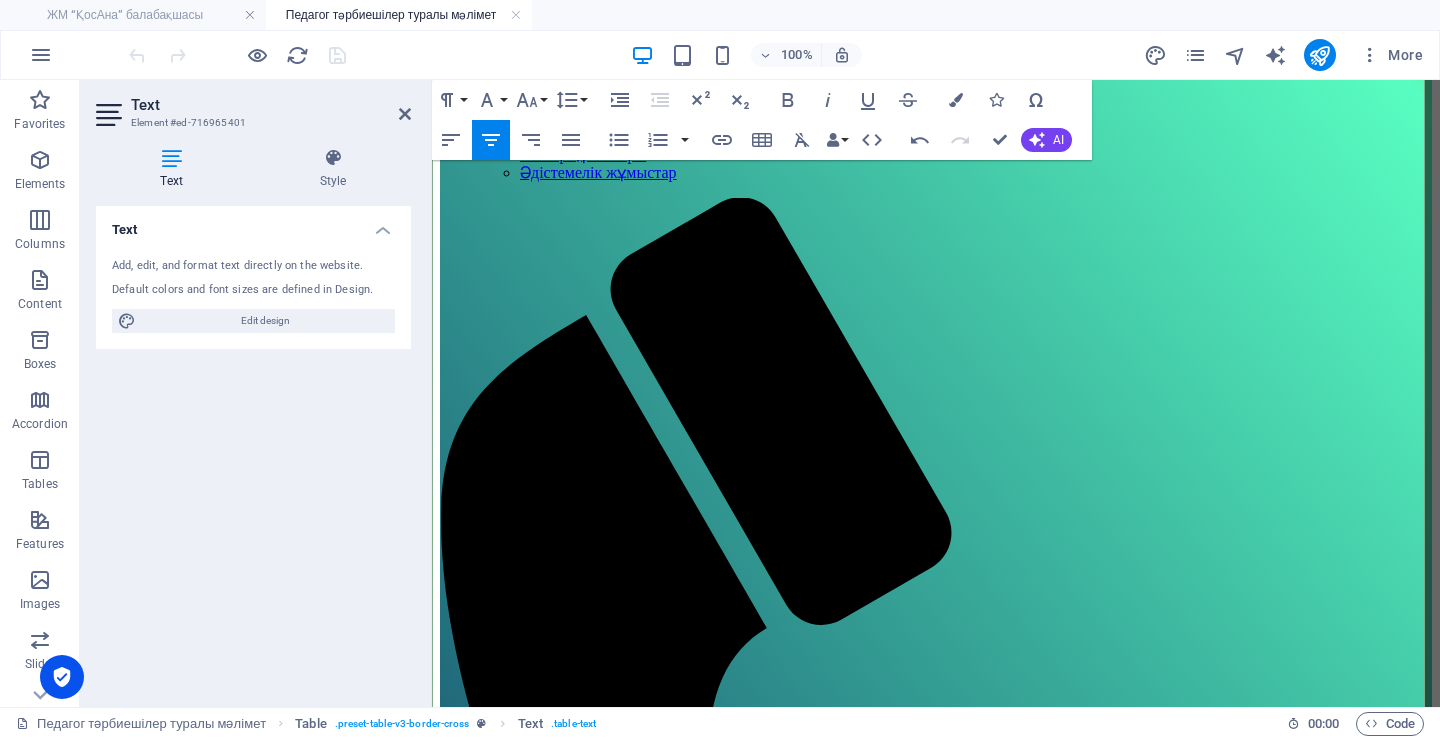 scroll, scrollTop: 300, scrollLeft: 0, axis: vertical 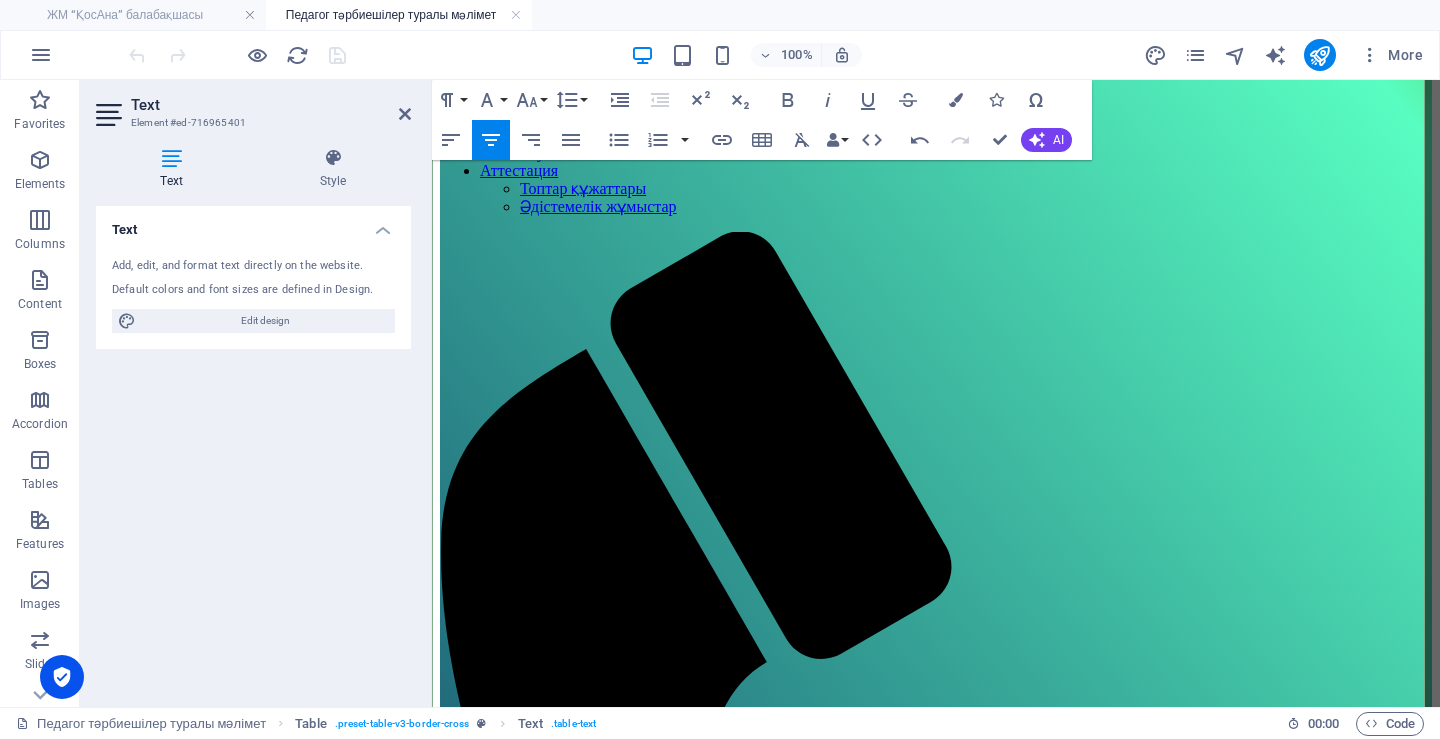 click on "құжат" at bounding box center [1366, 1827] 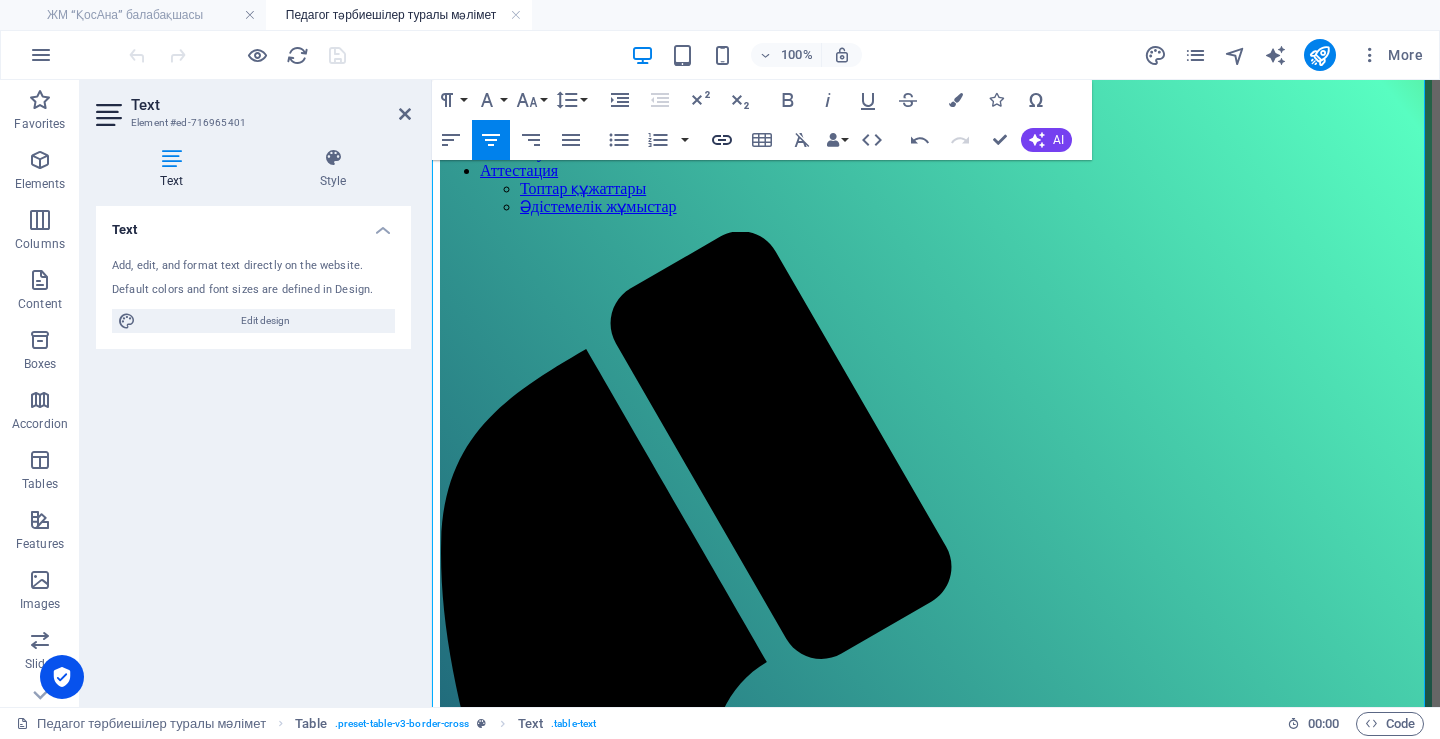 click 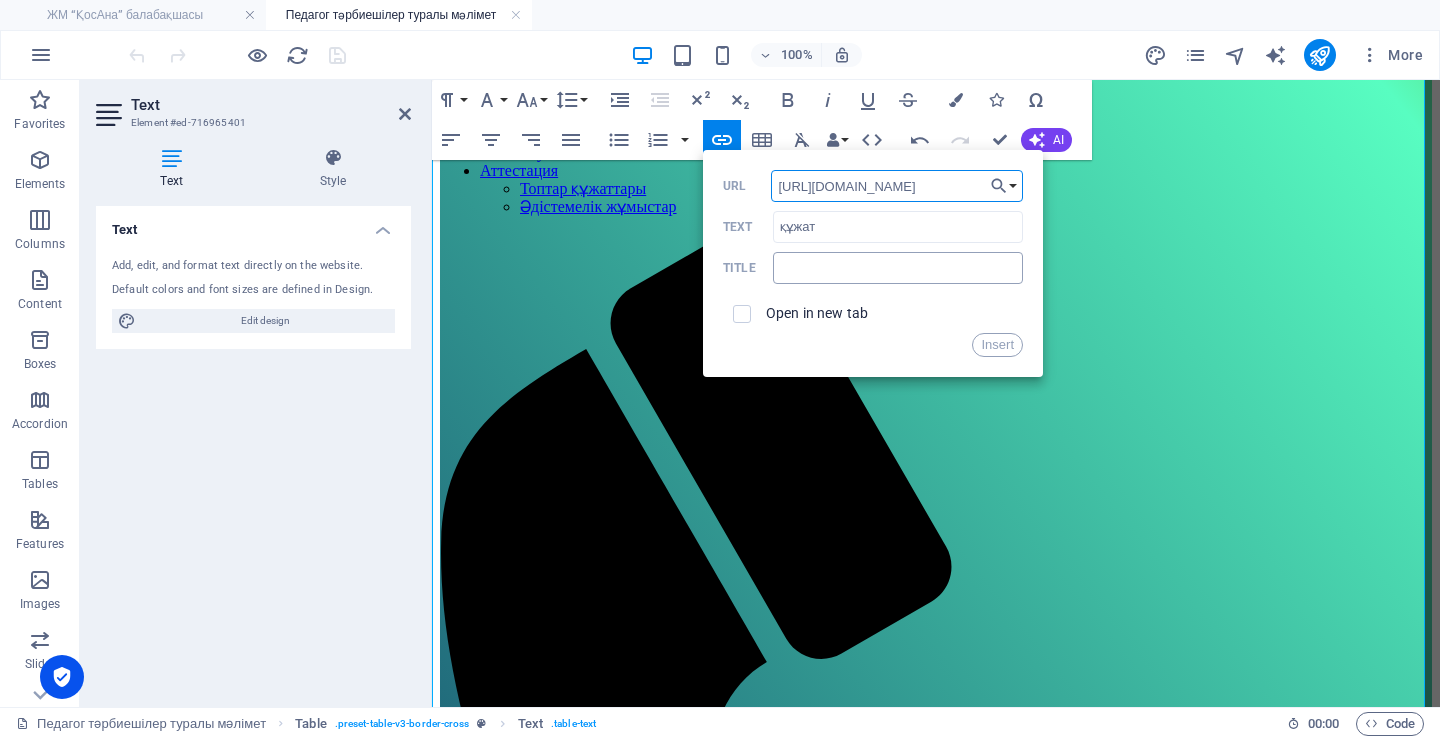 scroll, scrollTop: 0, scrollLeft: 329, axis: horizontal 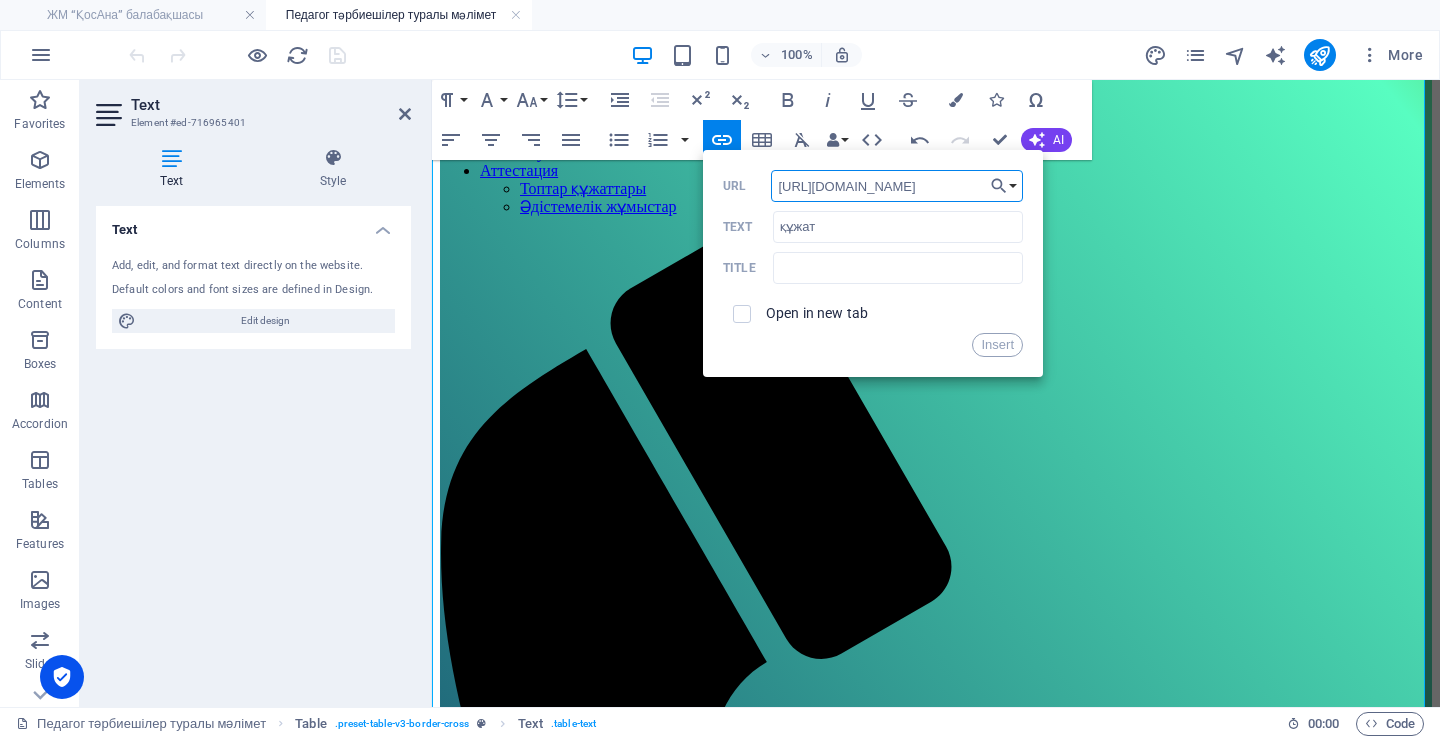 type on "https://drive.google.com/file/d/1vc9Ke23T_3-MKIeWXxfrdbIMHNqLb6k-/view?usp=drive_link" 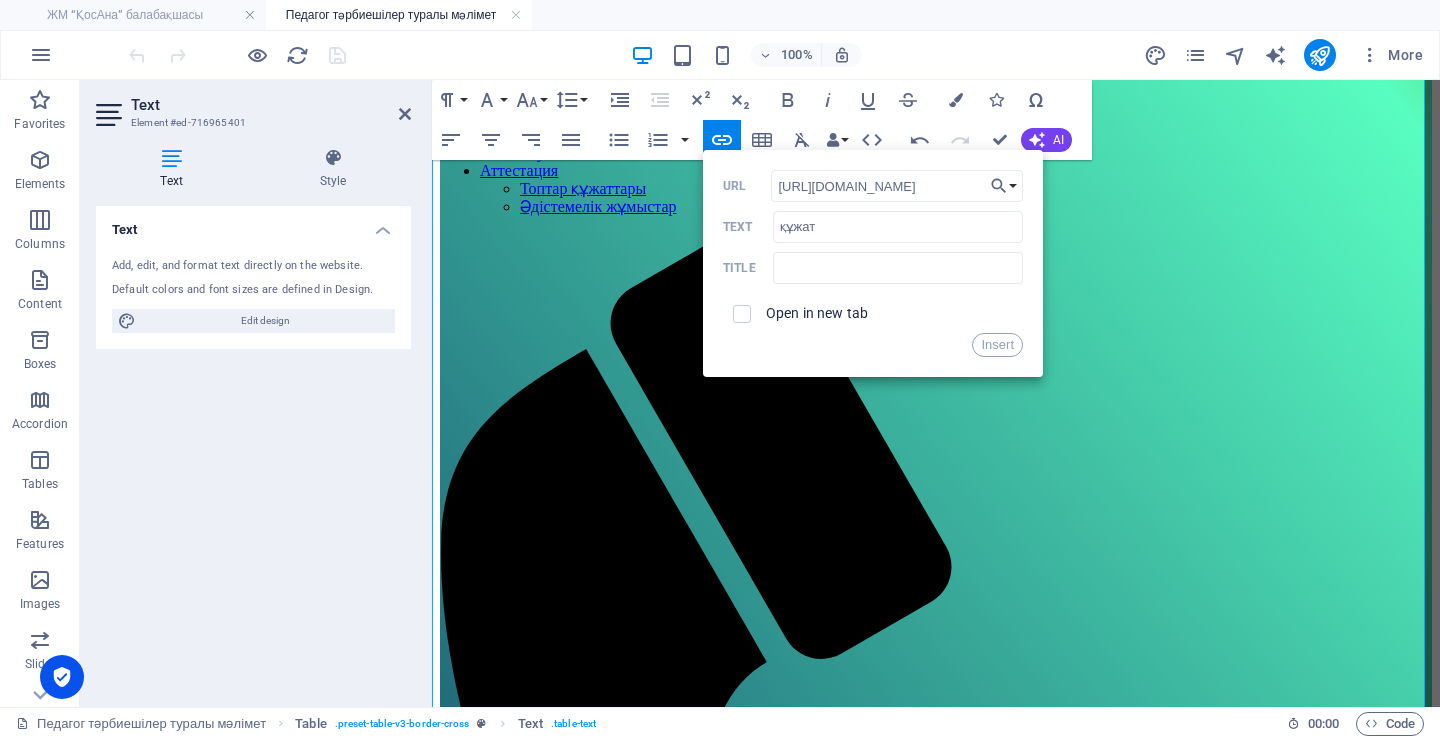 click on "Open in new tab" at bounding box center [817, 313] 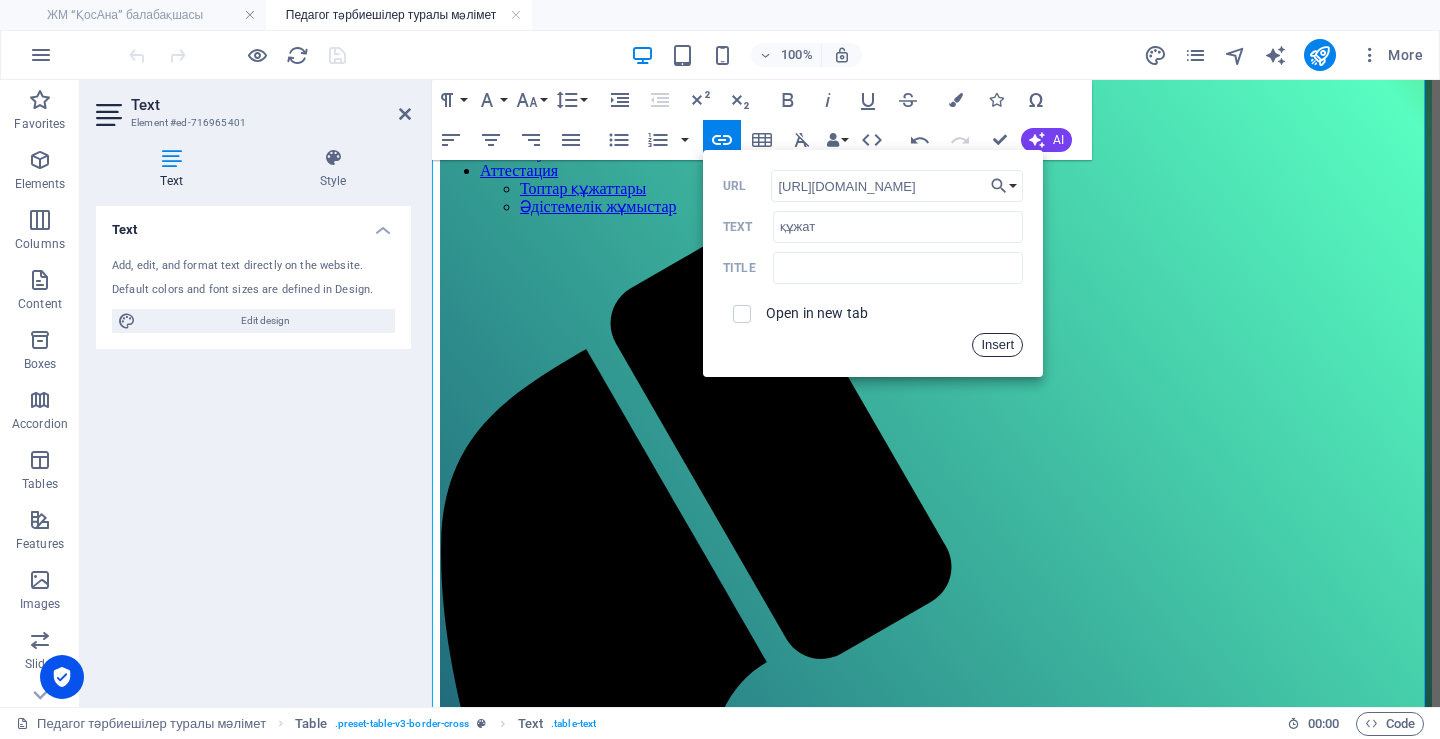 click on "Insert" at bounding box center (997, 345) 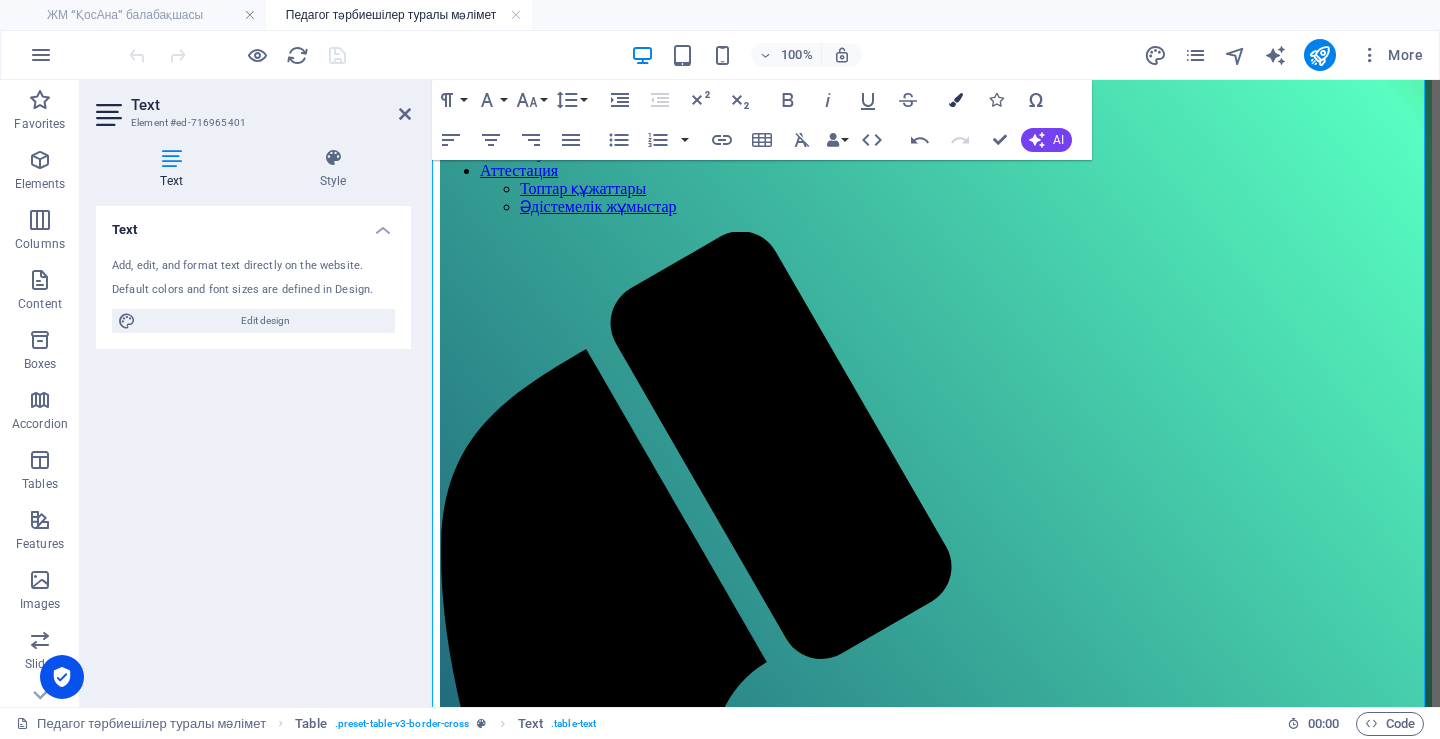 click on "Colors" at bounding box center (956, 100) 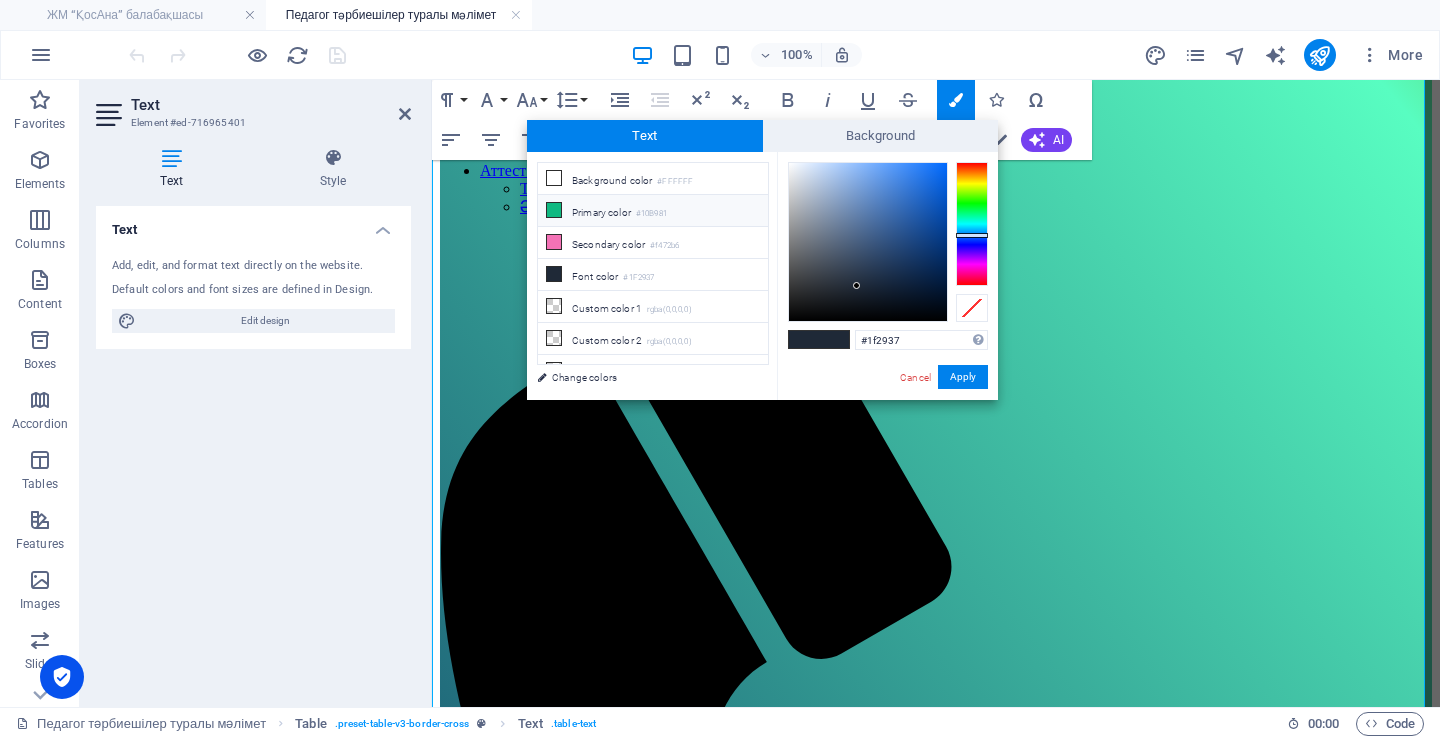 click on "#10B981" at bounding box center (651, 214) 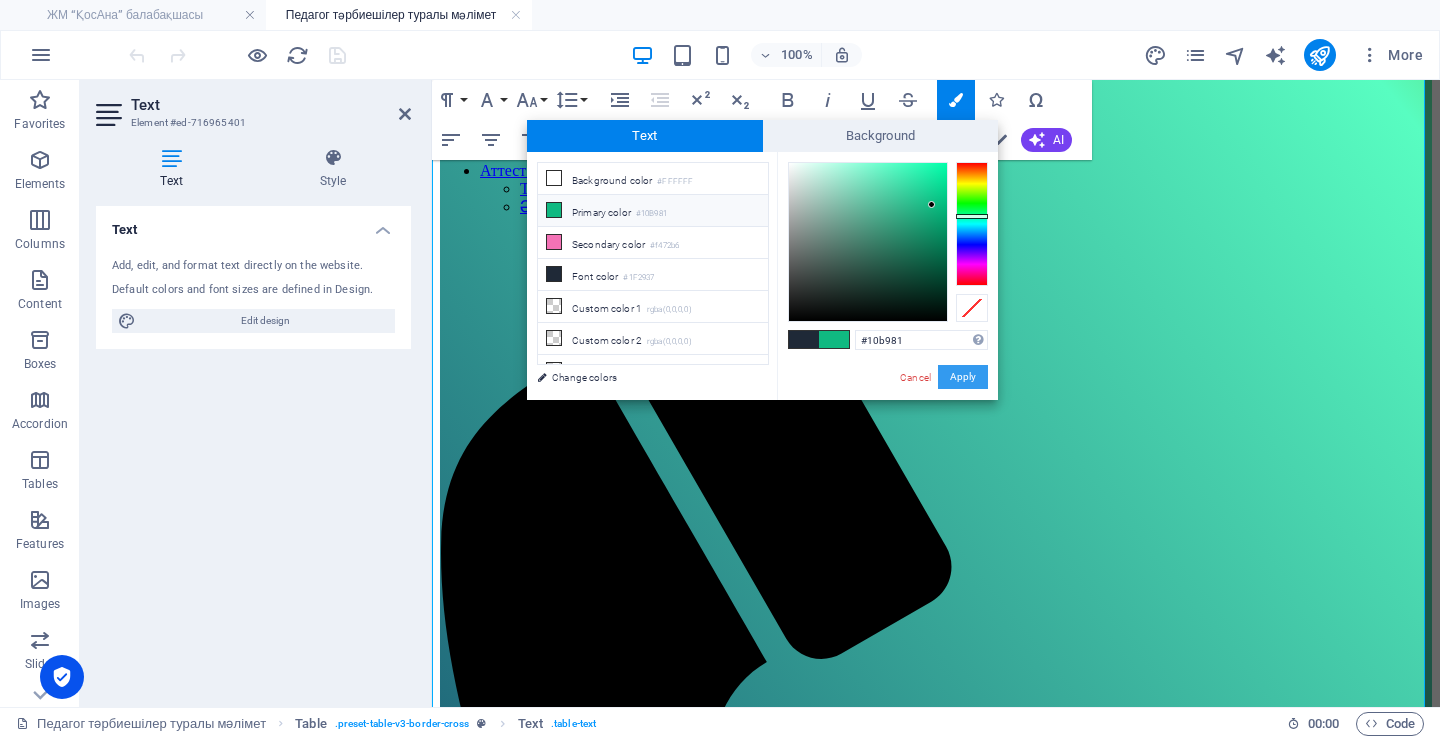 drag, startPoint x: 950, startPoint y: 377, endPoint x: 392, endPoint y: 135, distance: 608.21704 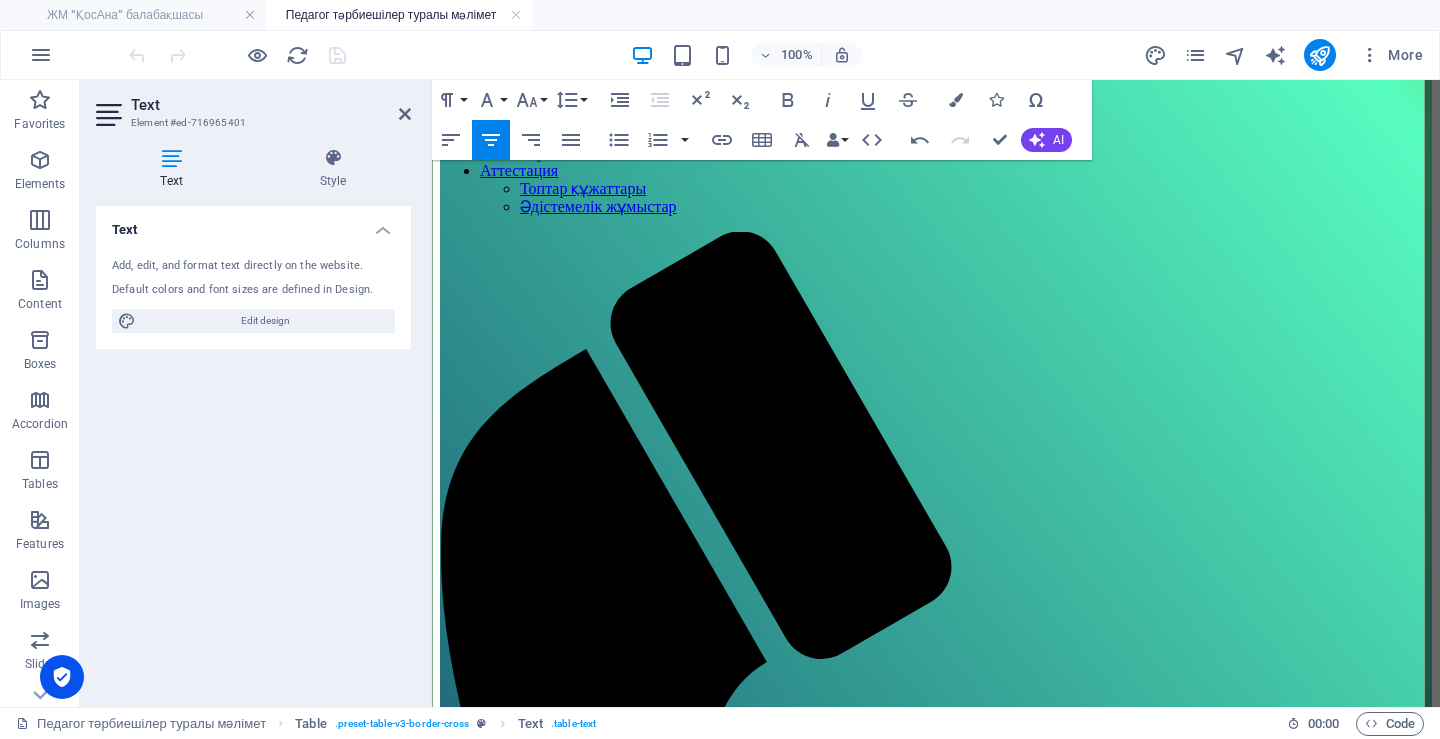click at bounding box center [1303, 329] 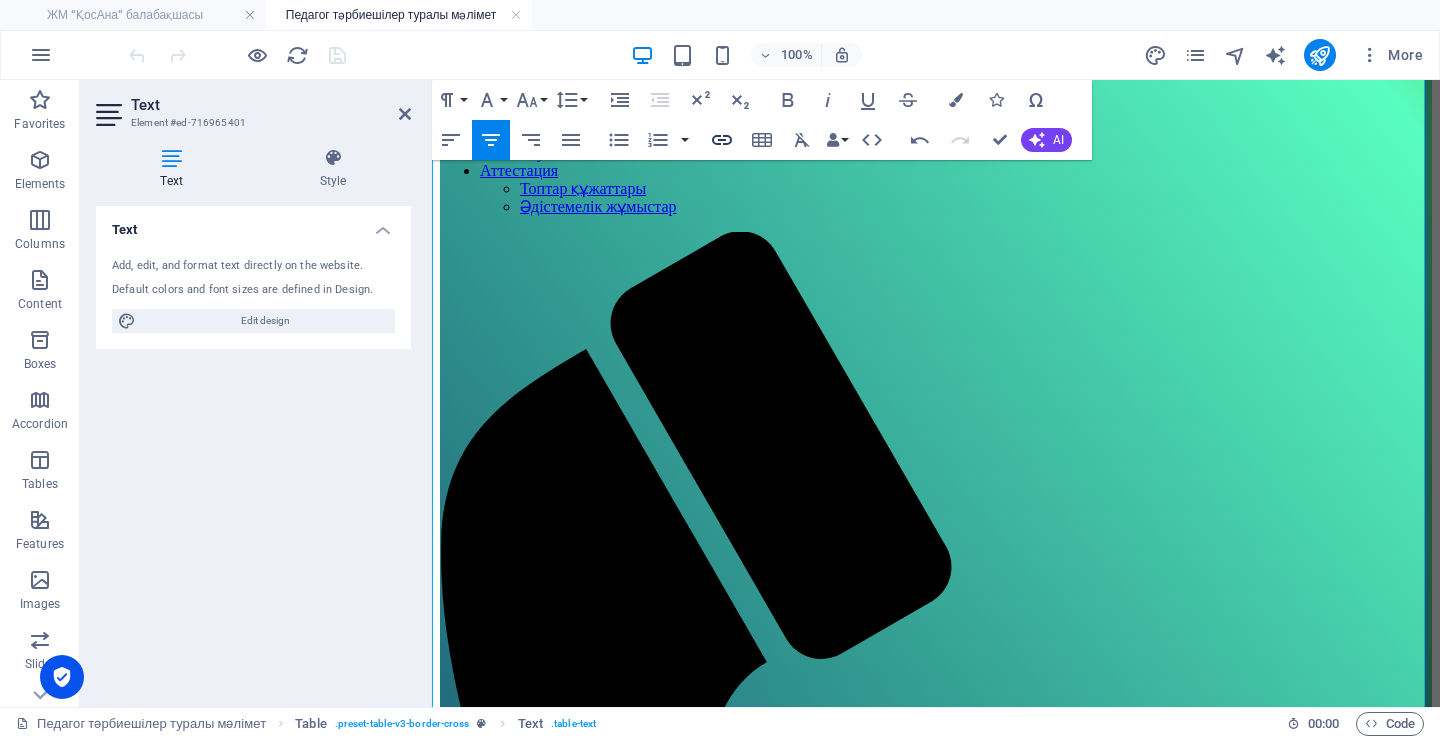 click 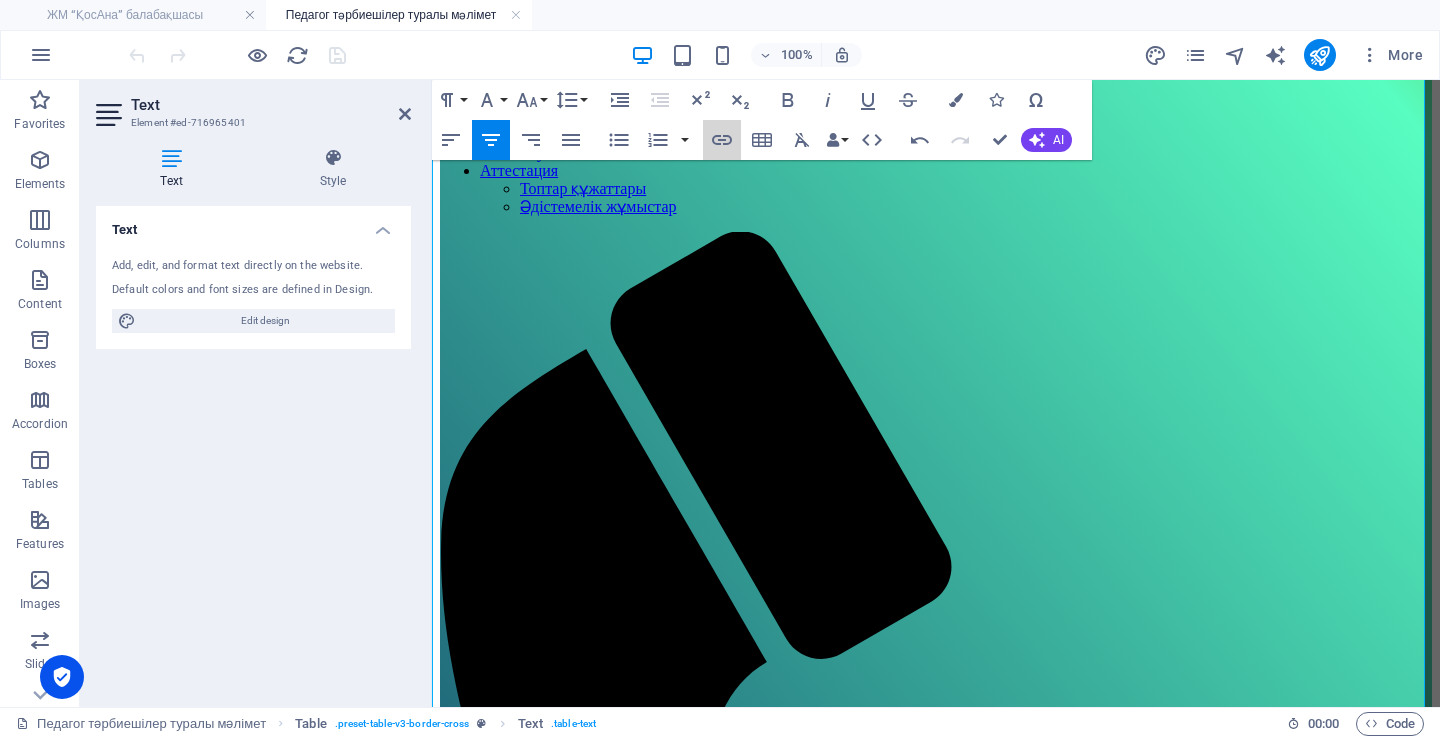 paste on "https://drive.google.com/file/d/16UWD3-yyNMDNWxI62F6vWNcO4s0aF4E3/view?usp=drive_link" 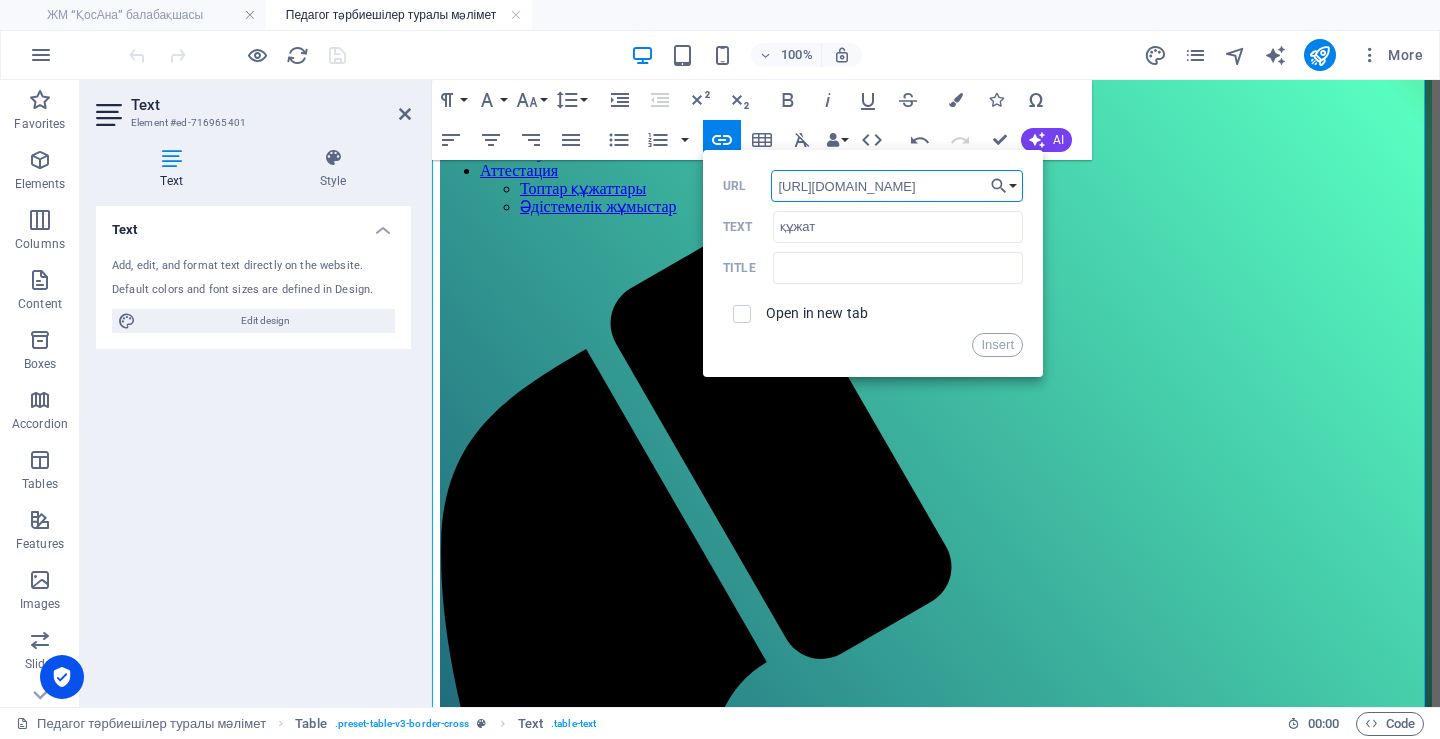scroll, scrollTop: 0, scrollLeft: 356, axis: horizontal 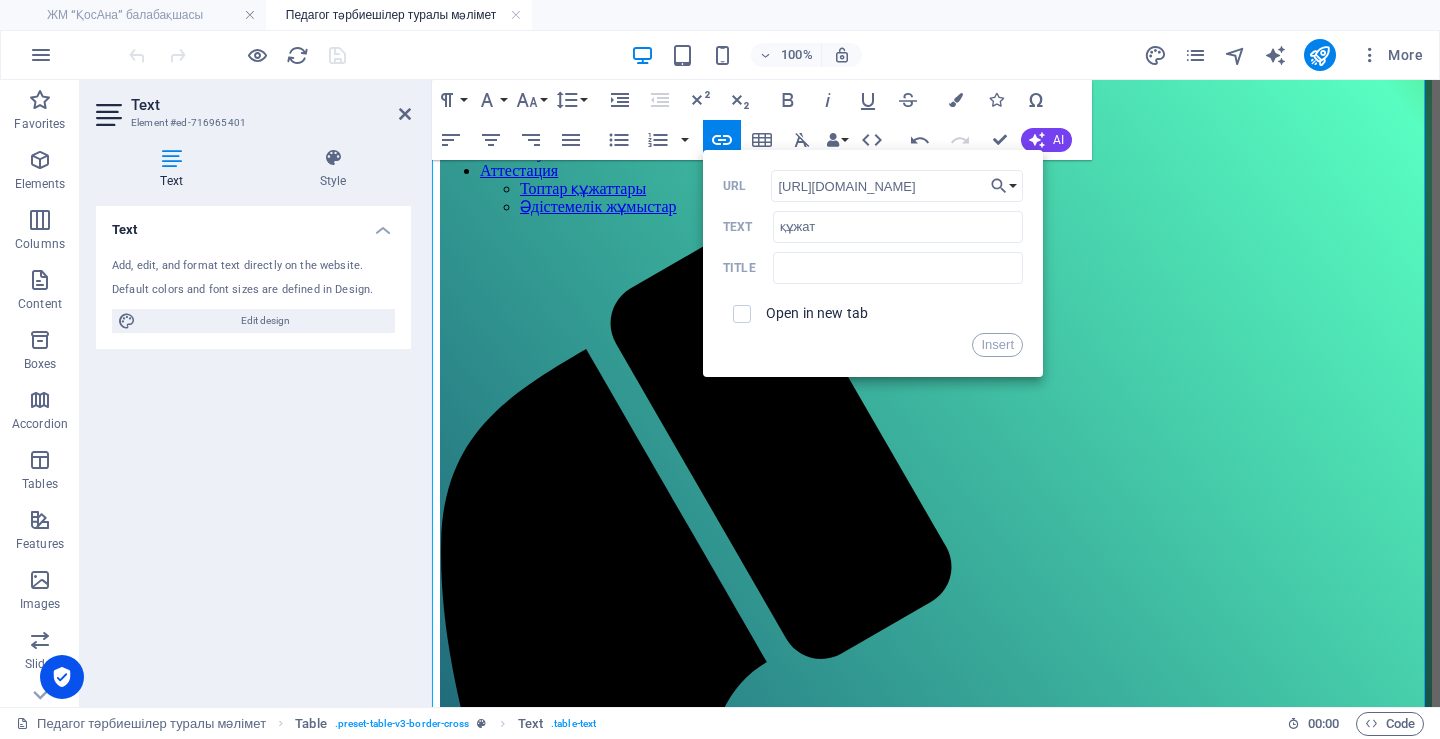 click on "Open in new tab" at bounding box center (817, 313) 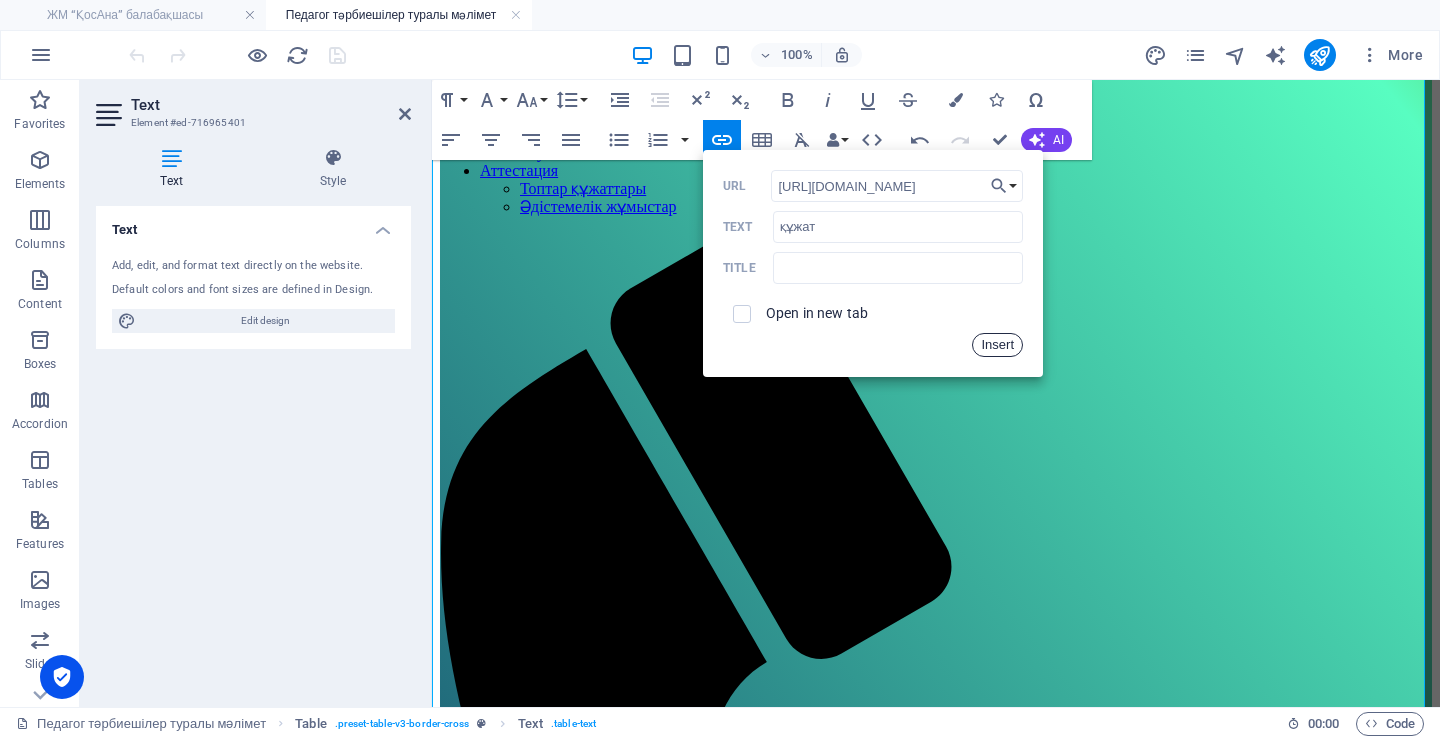 click on "Insert" at bounding box center [997, 345] 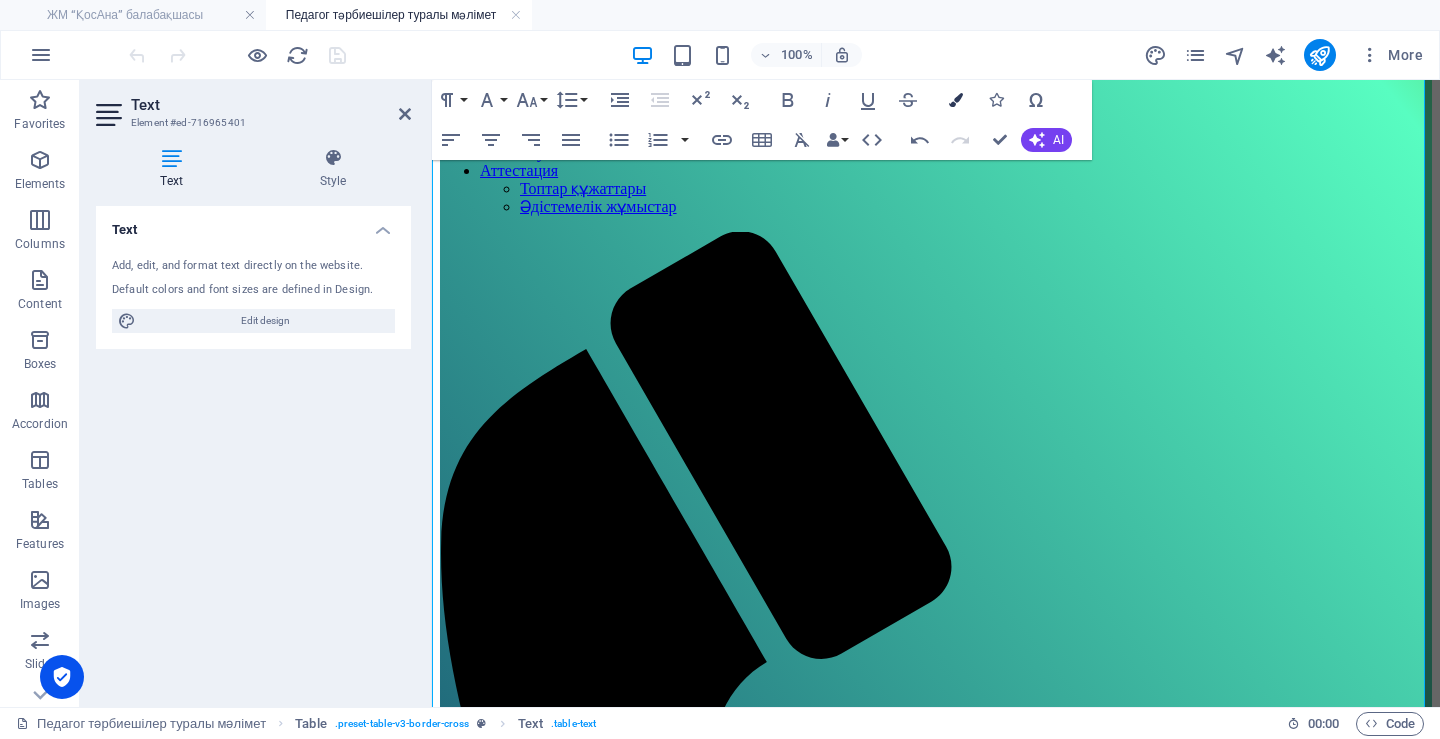 click on "Colors" at bounding box center (956, 100) 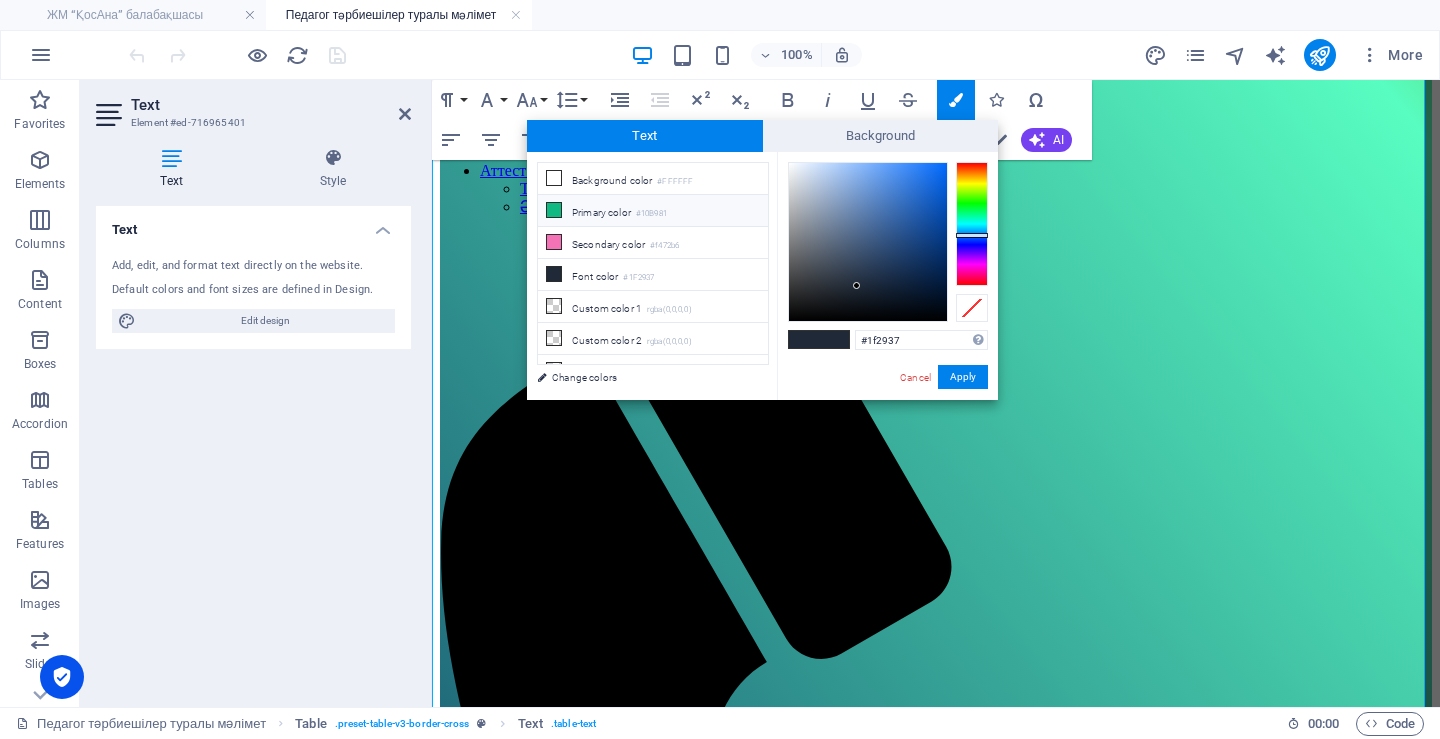 click on "Primary color
#10B981" at bounding box center [653, 211] 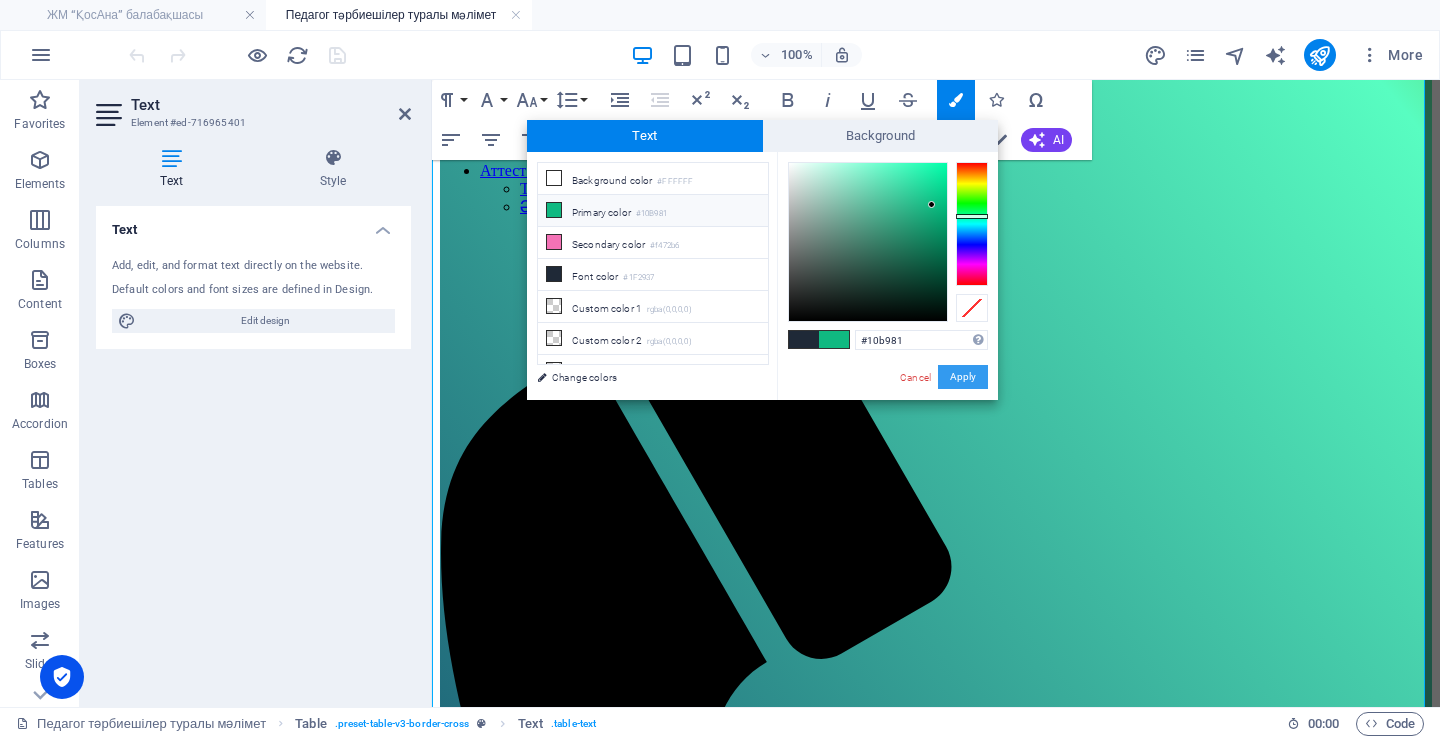 click on "Apply" at bounding box center [963, 377] 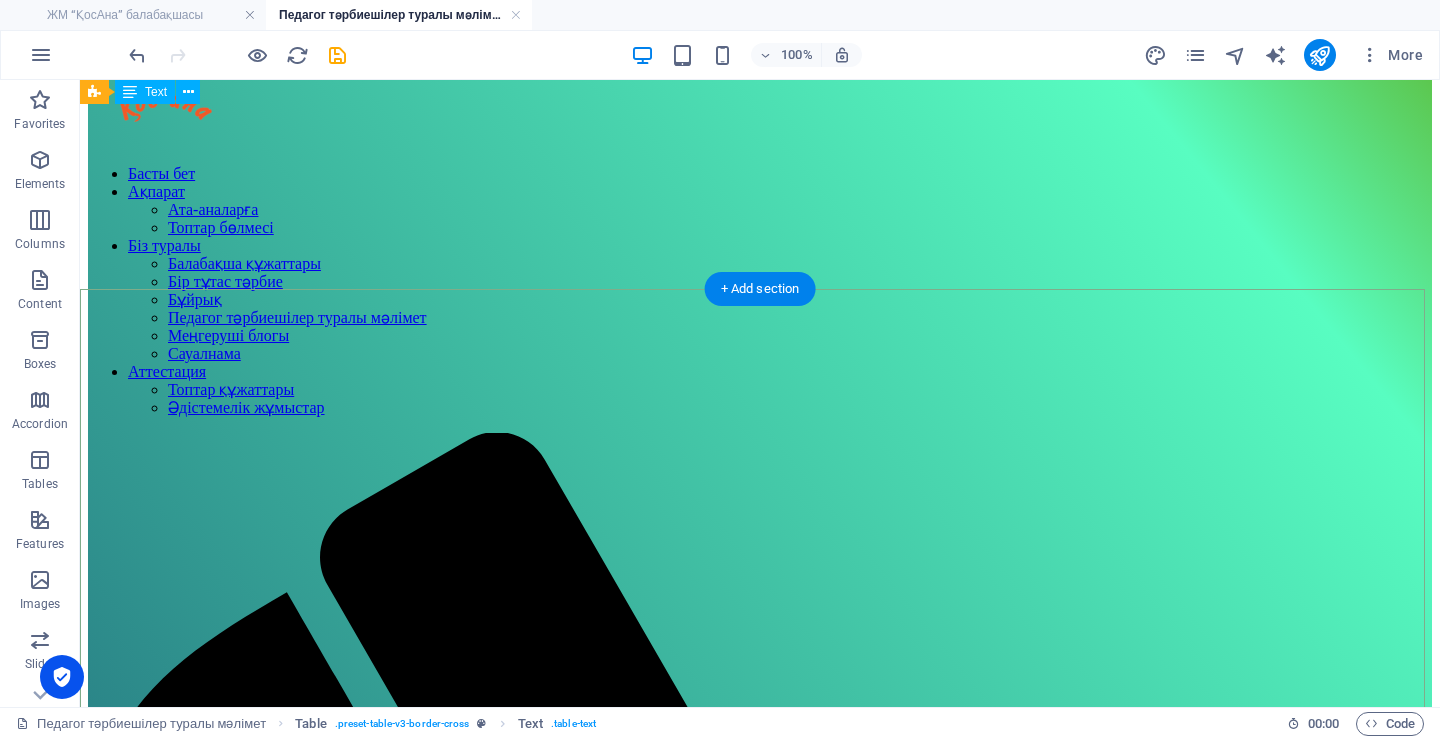 scroll, scrollTop: 0, scrollLeft: 0, axis: both 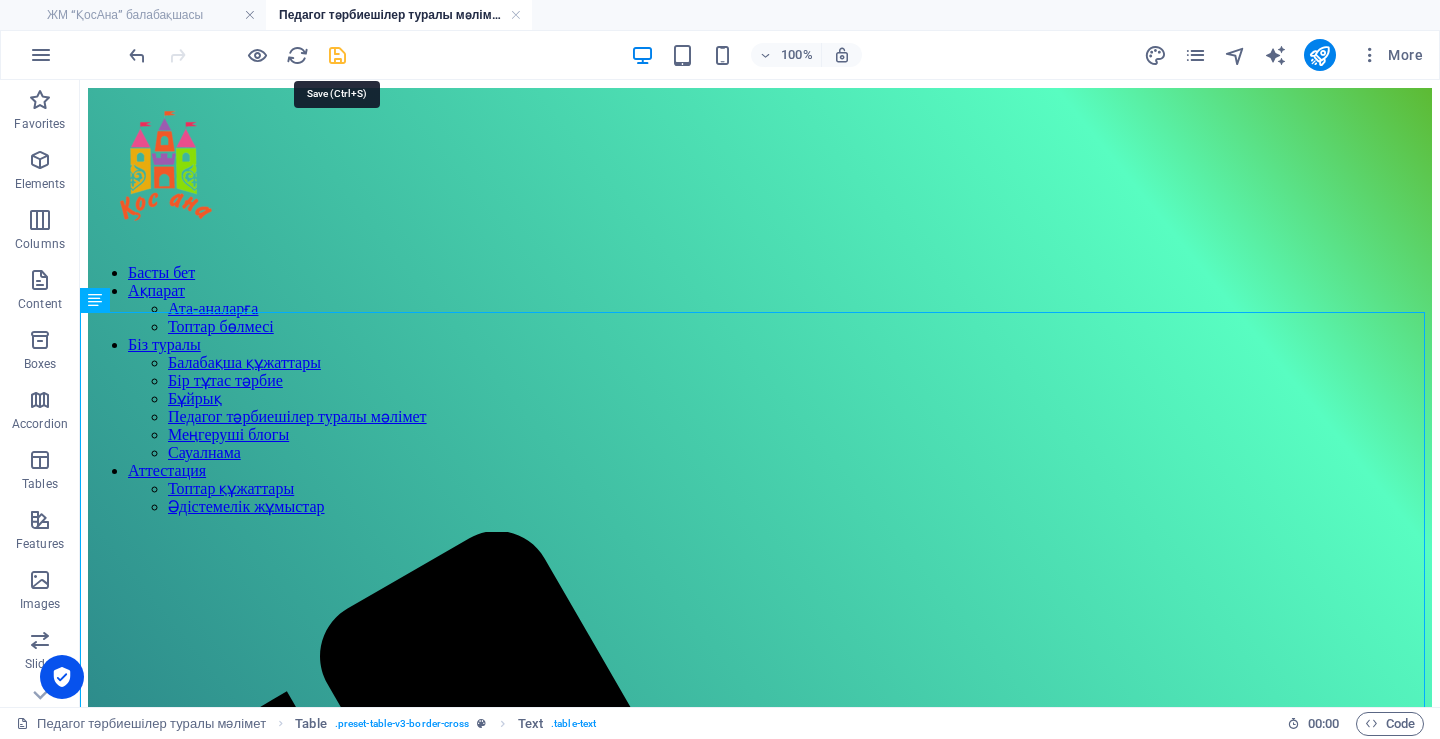 click at bounding box center [337, 55] 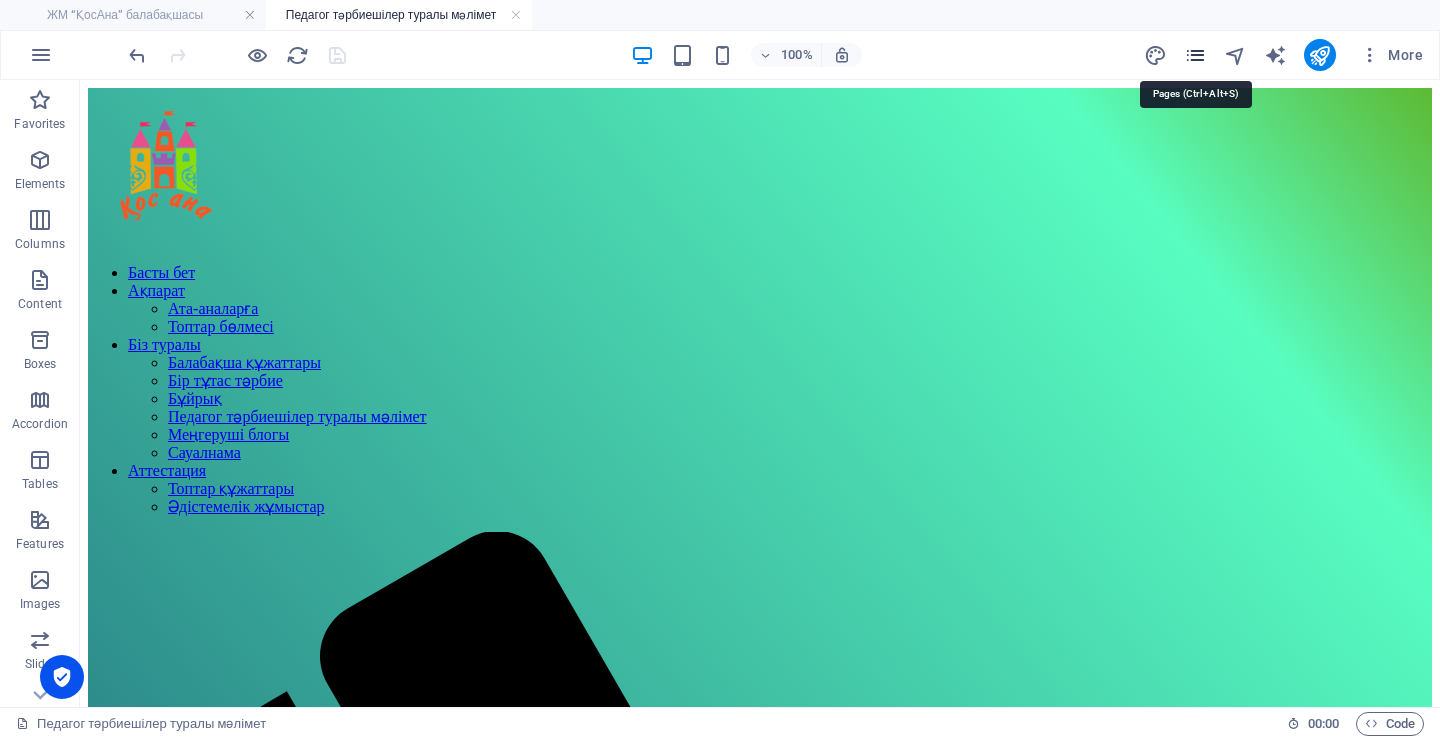 click at bounding box center [1195, 55] 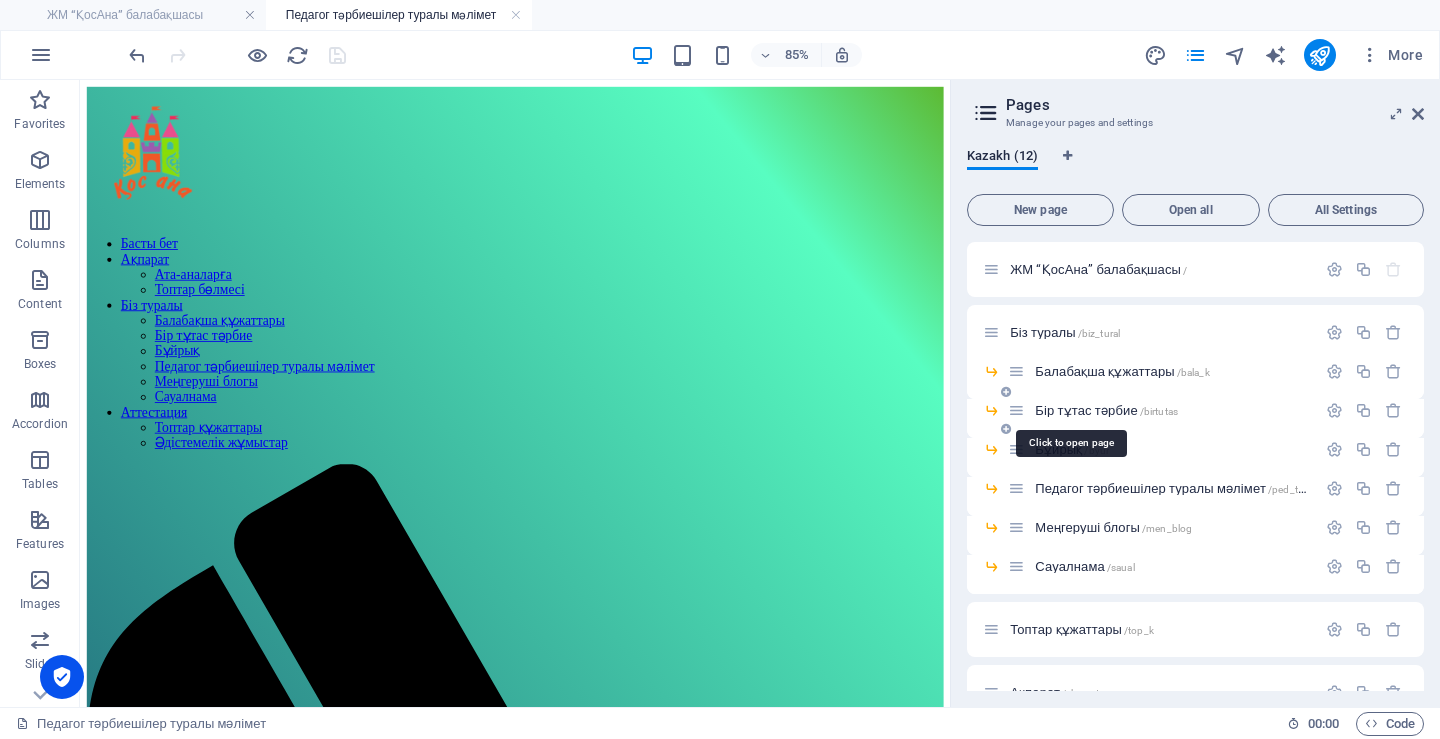 scroll, scrollTop: 163, scrollLeft: 0, axis: vertical 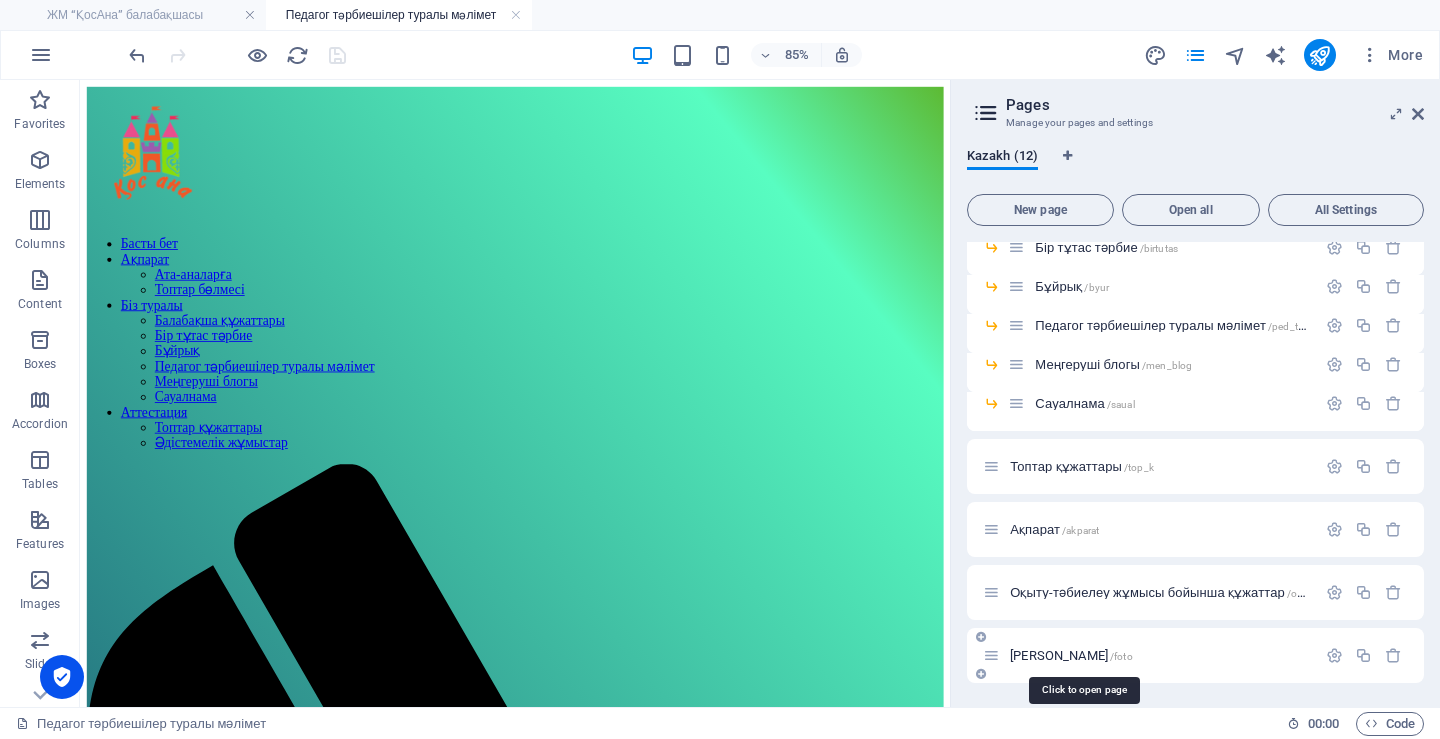 click on "БейнеФото галарея  /foto" at bounding box center [1071, 655] 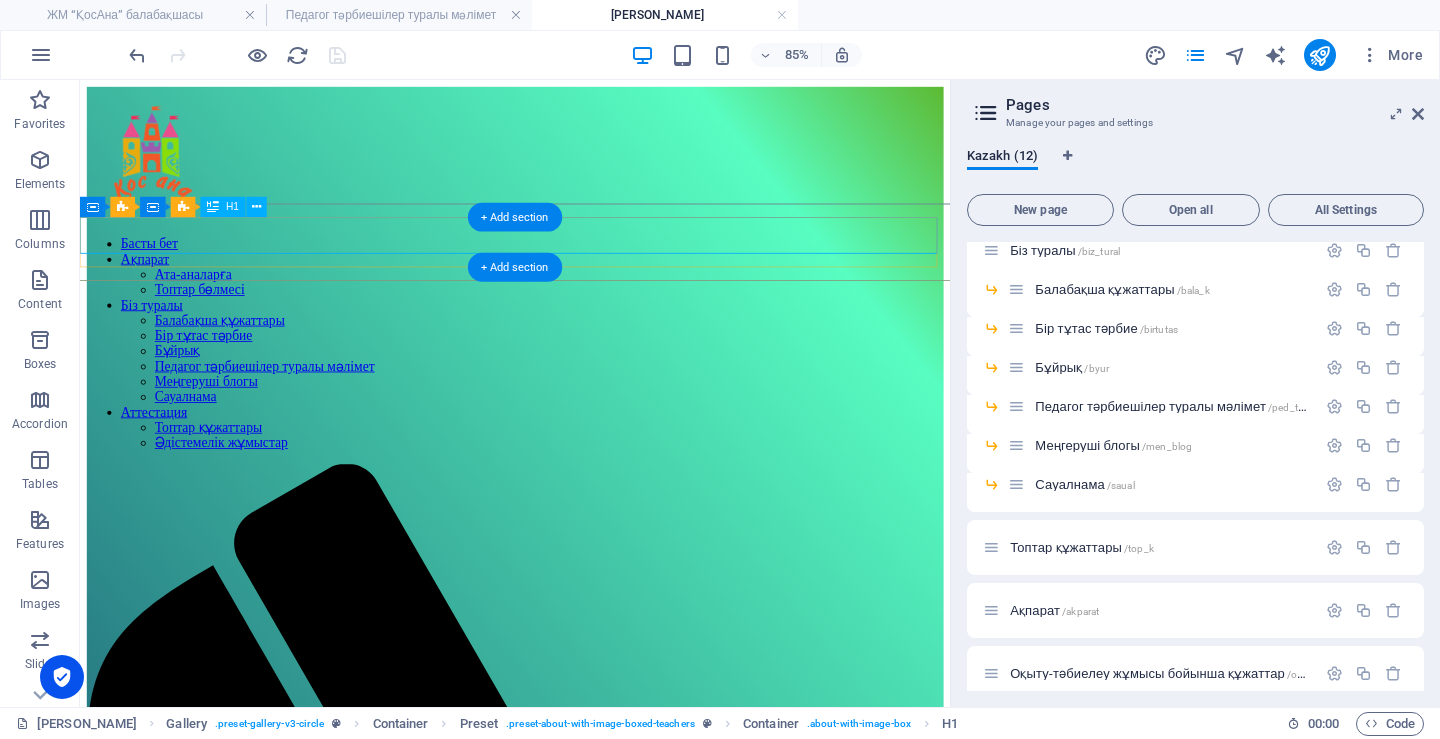 scroll, scrollTop: 0, scrollLeft: 0, axis: both 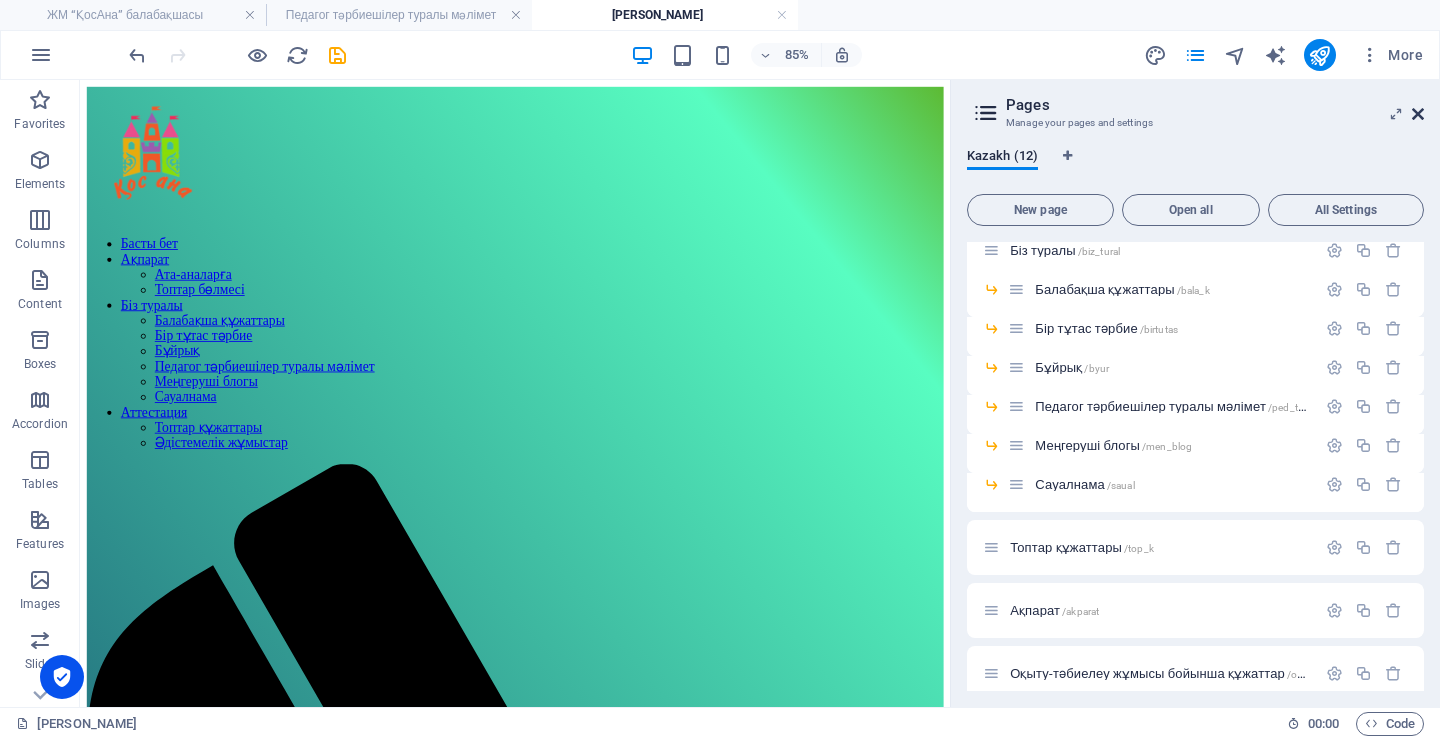 click at bounding box center (1418, 114) 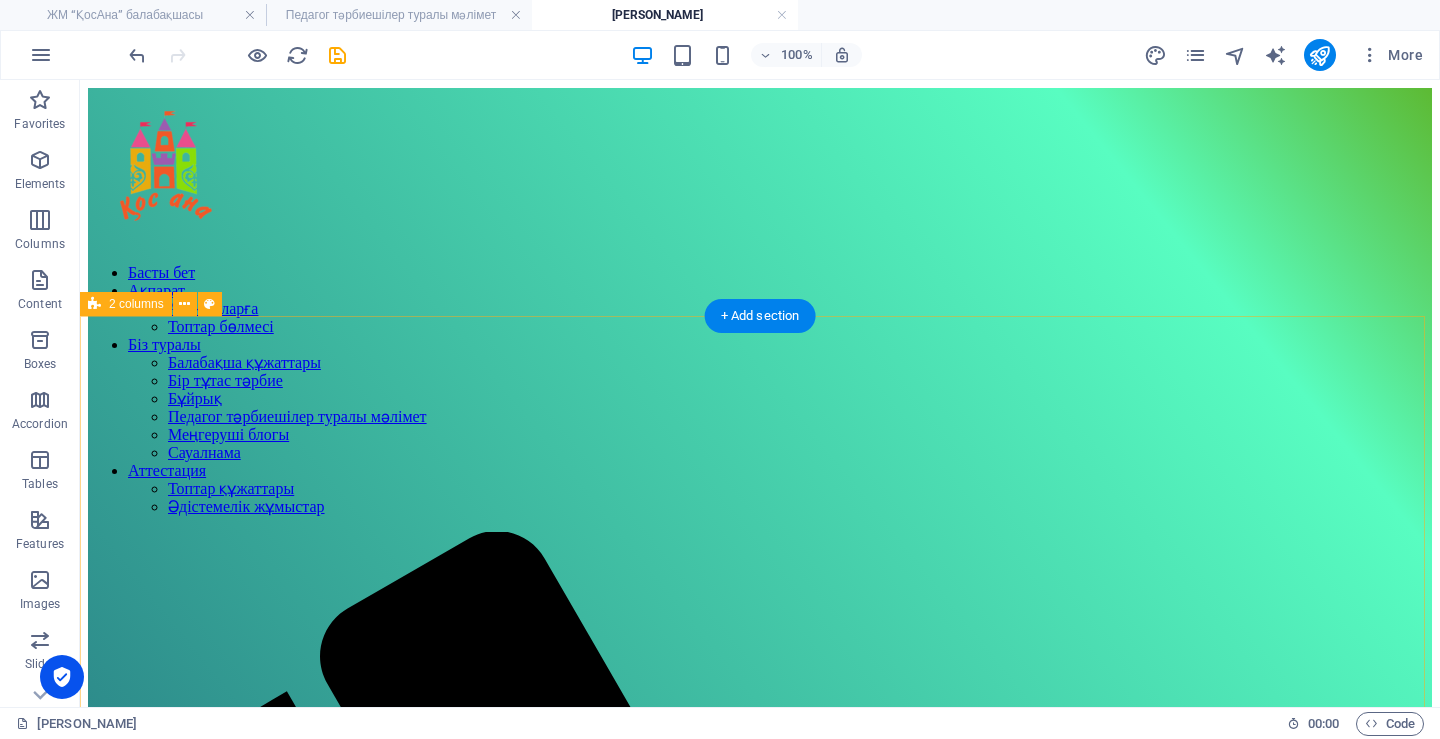 click at bounding box center (760, 2955) 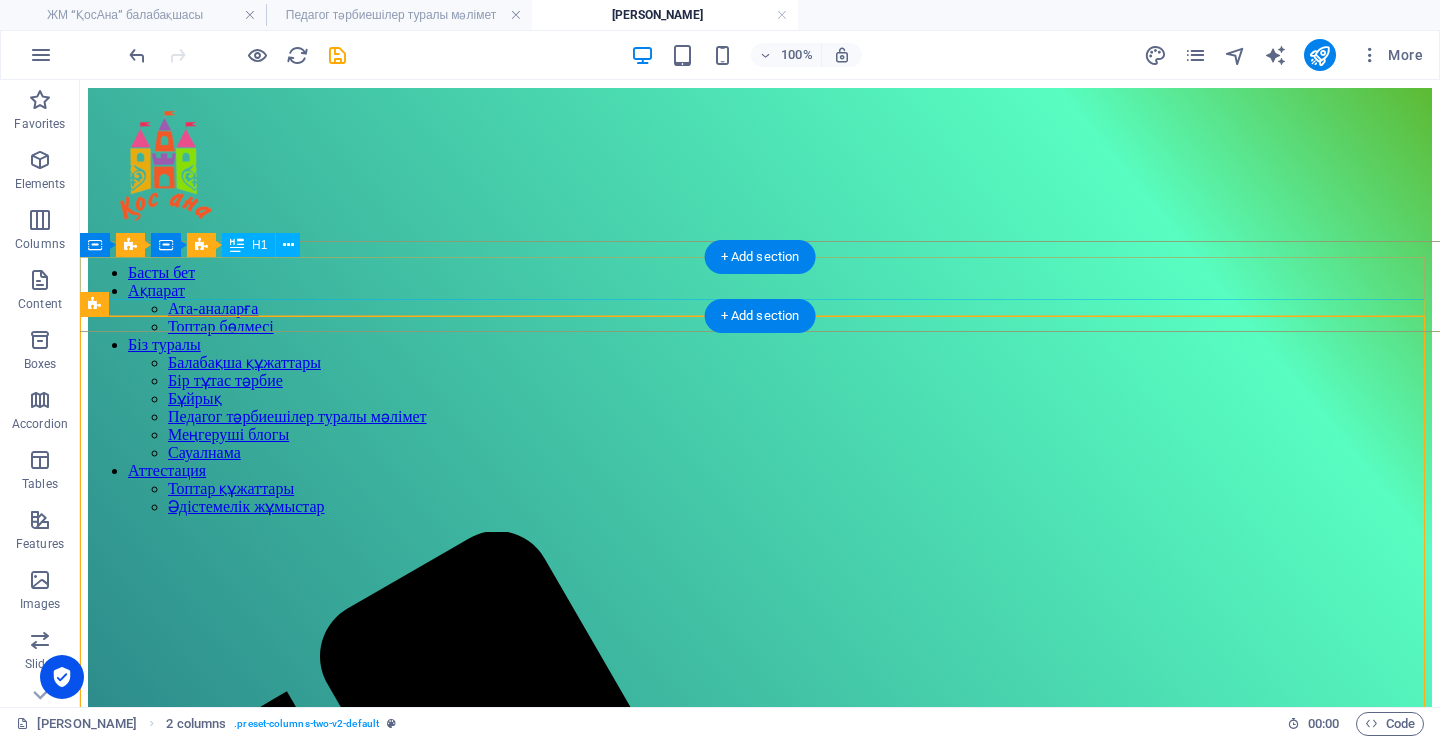 click on "Топтар туралы мәліметі (бейне)" at bounding box center [760, 2360] 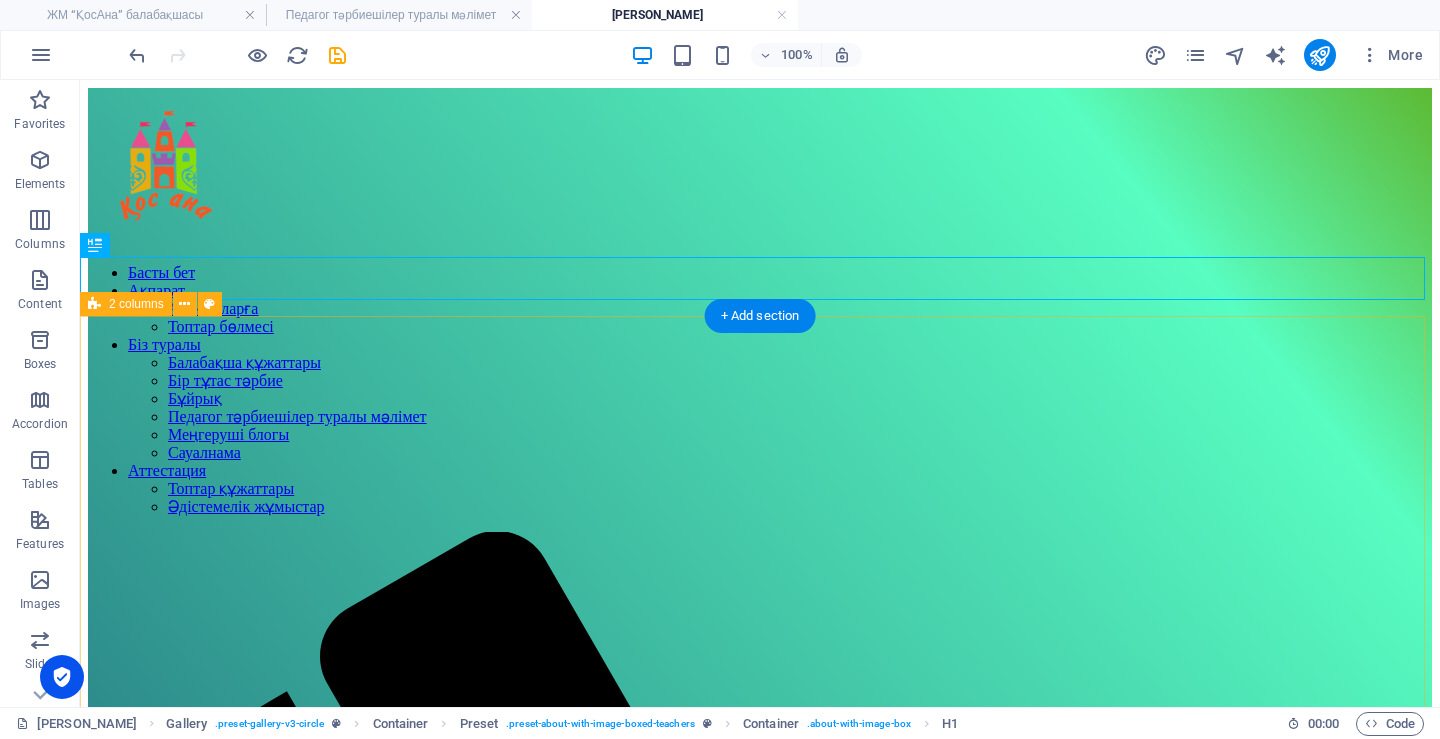 click at bounding box center [760, 2955] 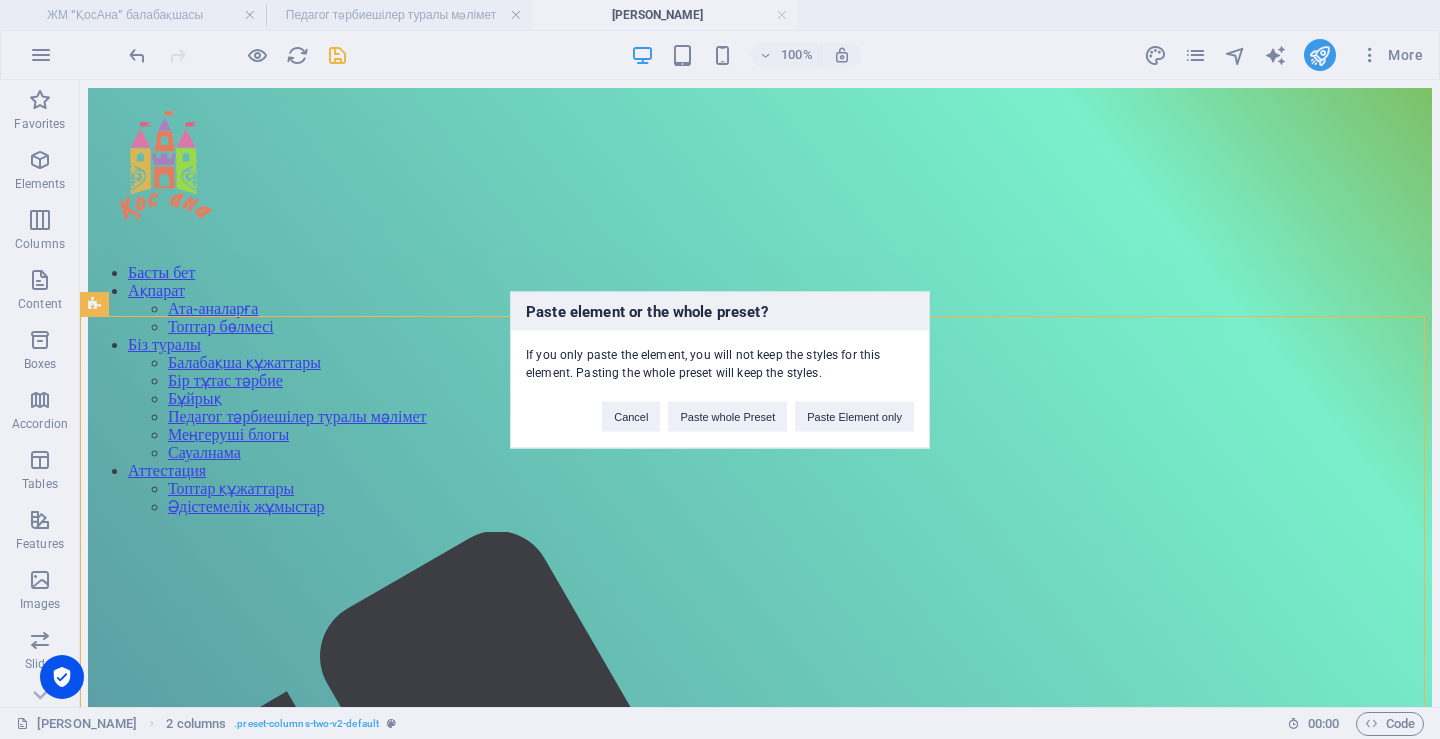 type 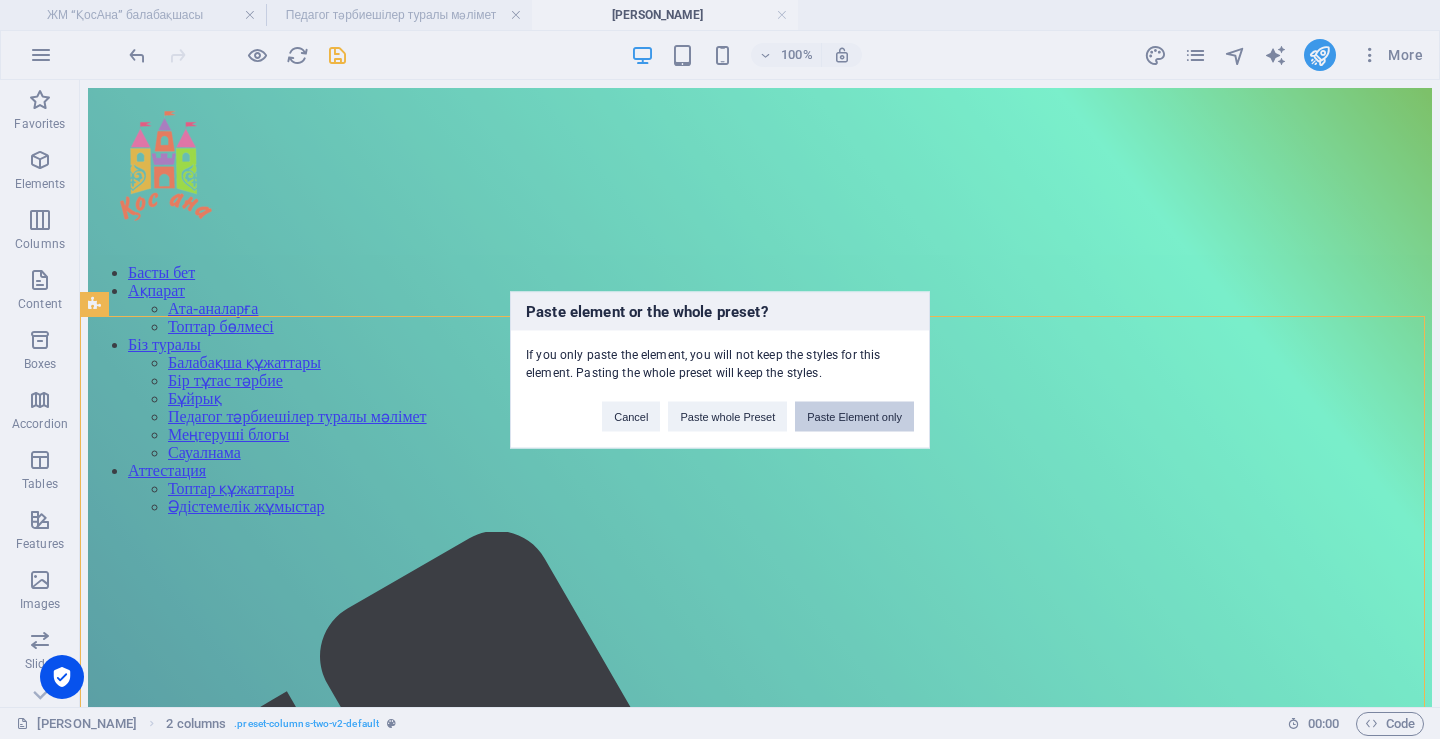 drag, startPoint x: 897, startPoint y: 429, endPoint x: 814, endPoint y: 348, distance: 115.97414 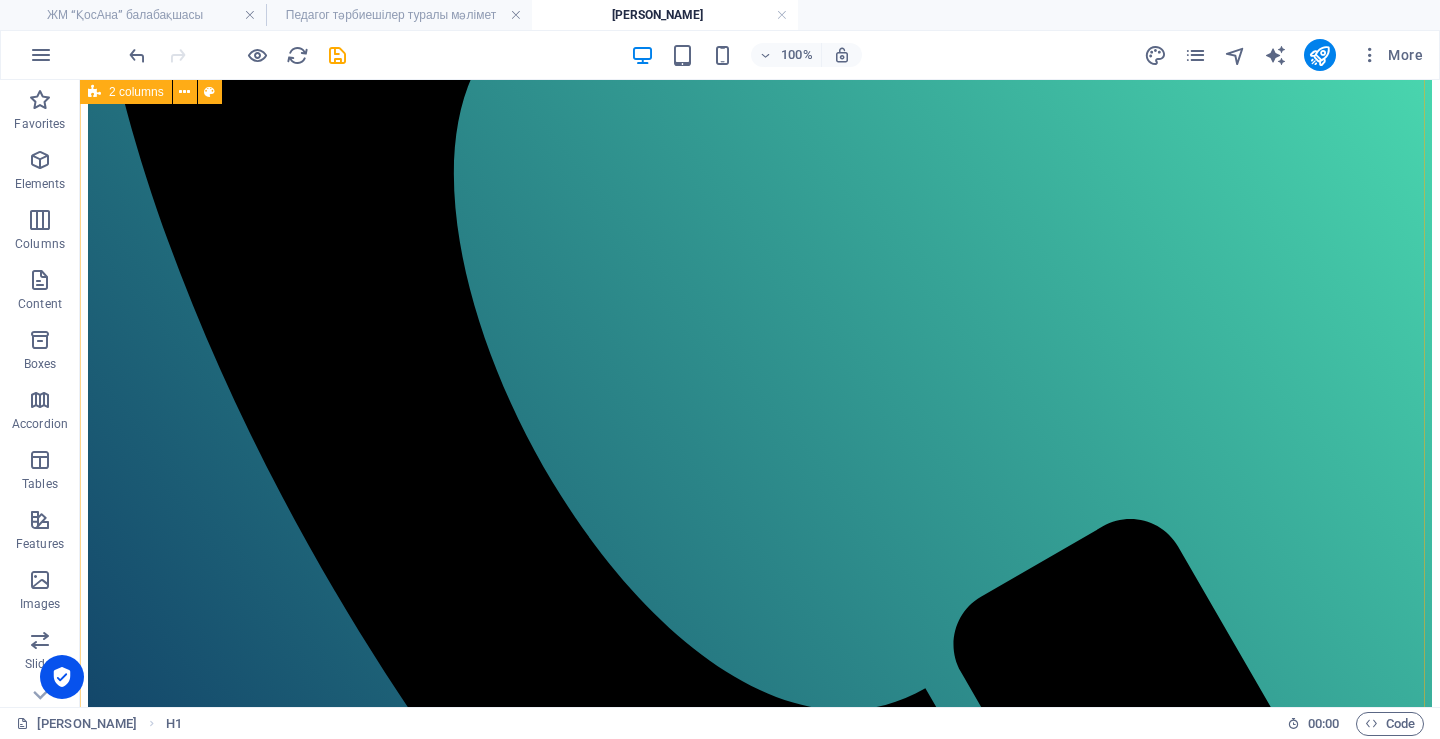 scroll, scrollTop: 1226, scrollLeft: 0, axis: vertical 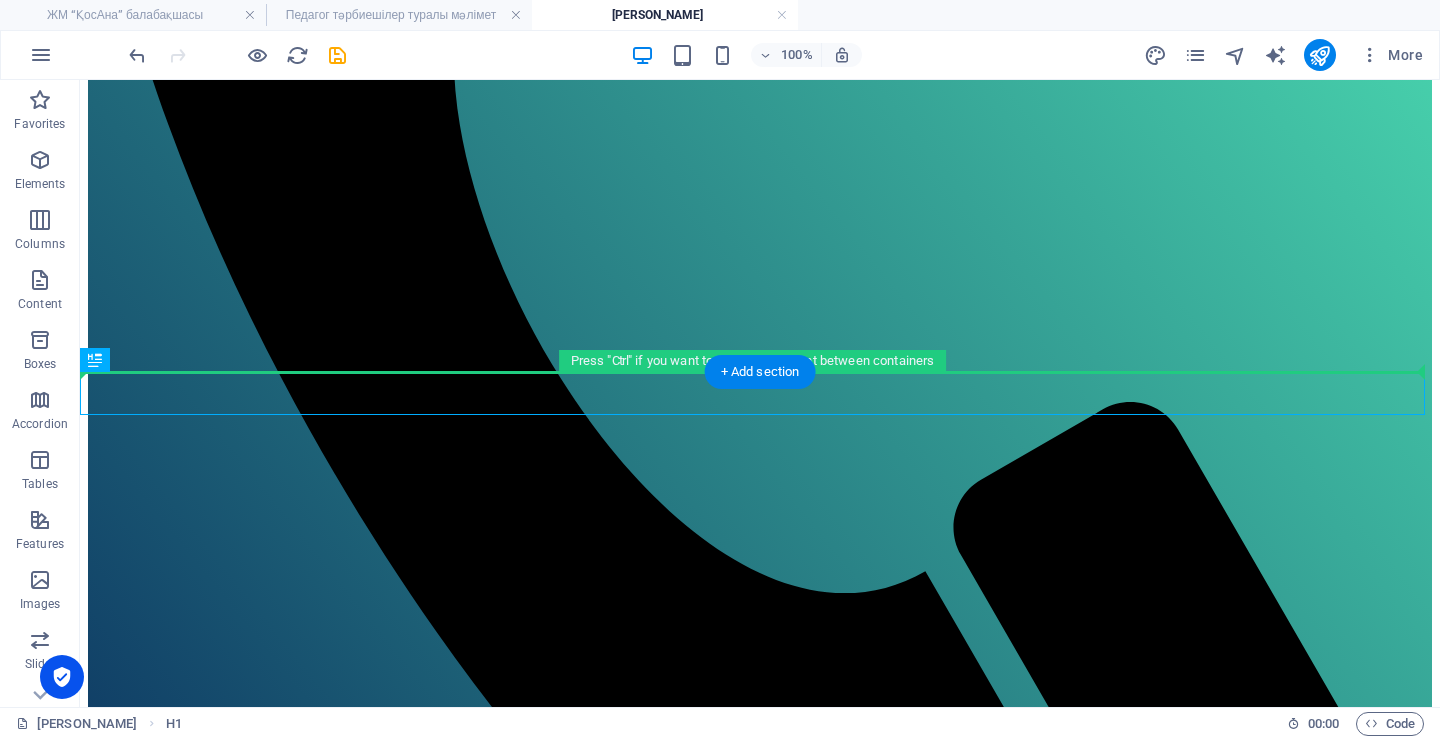 drag, startPoint x: 376, startPoint y: 394, endPoint x: 390, endPoint y: 331, distance: 64.53681 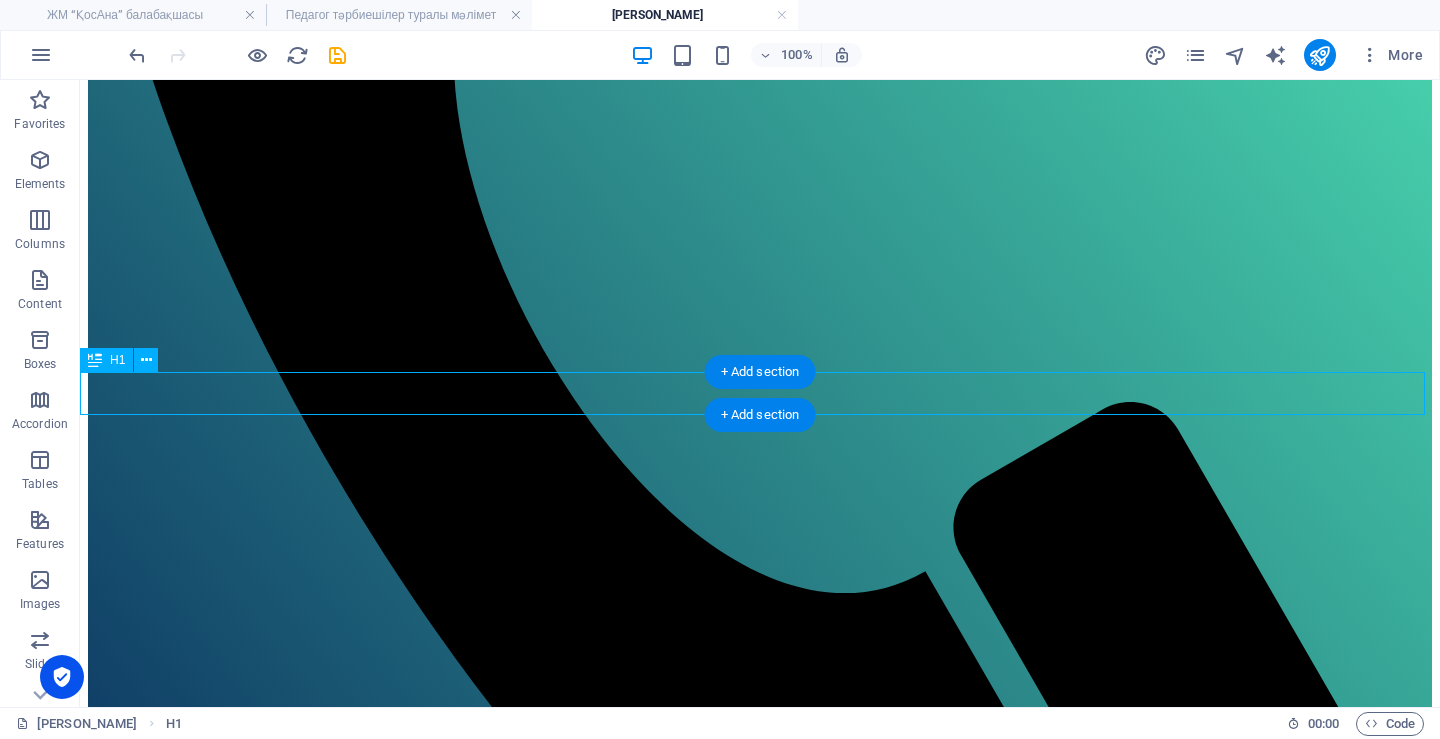 click on "Топтар туралы мәліметі (бейне)" at bounding box center (760, 2308) 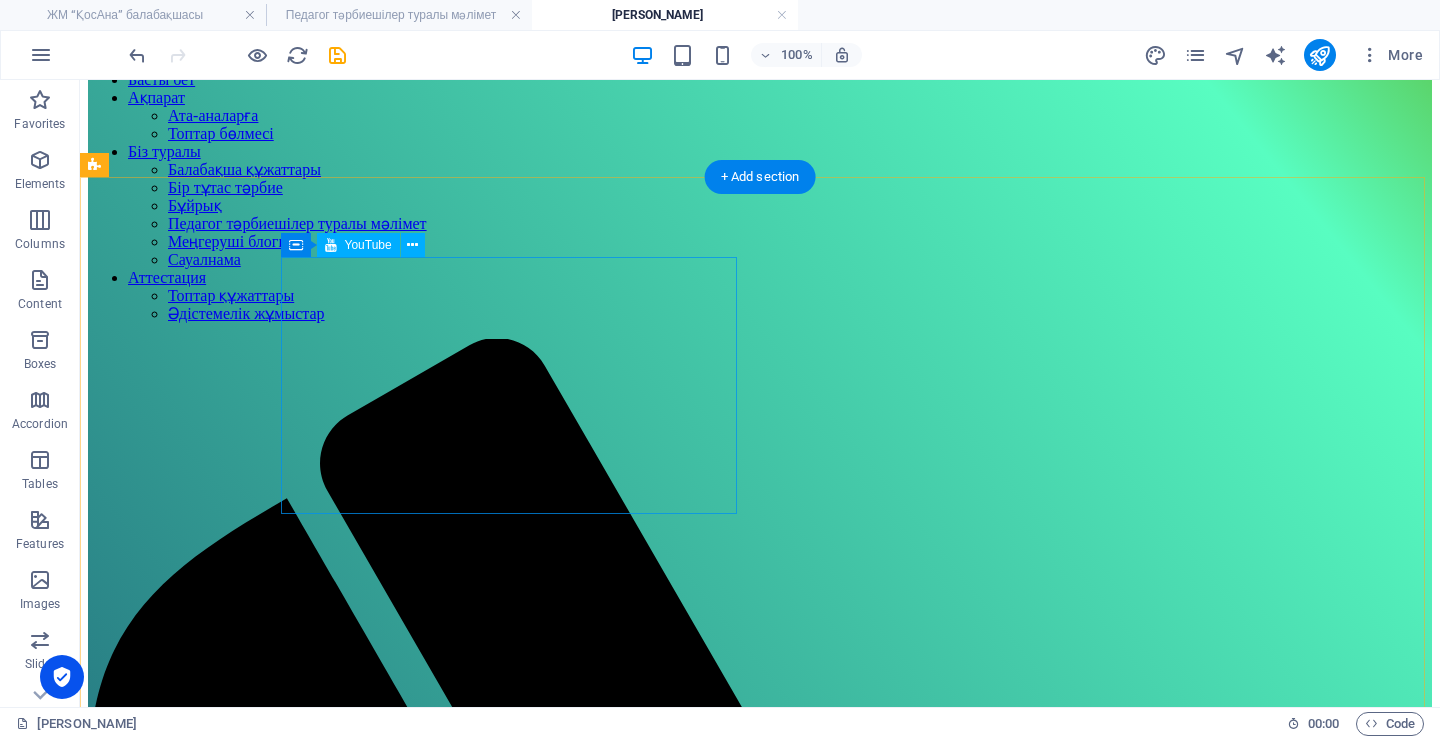 scroll, scrollTop: 0, scrollLeft: 0, axis: both 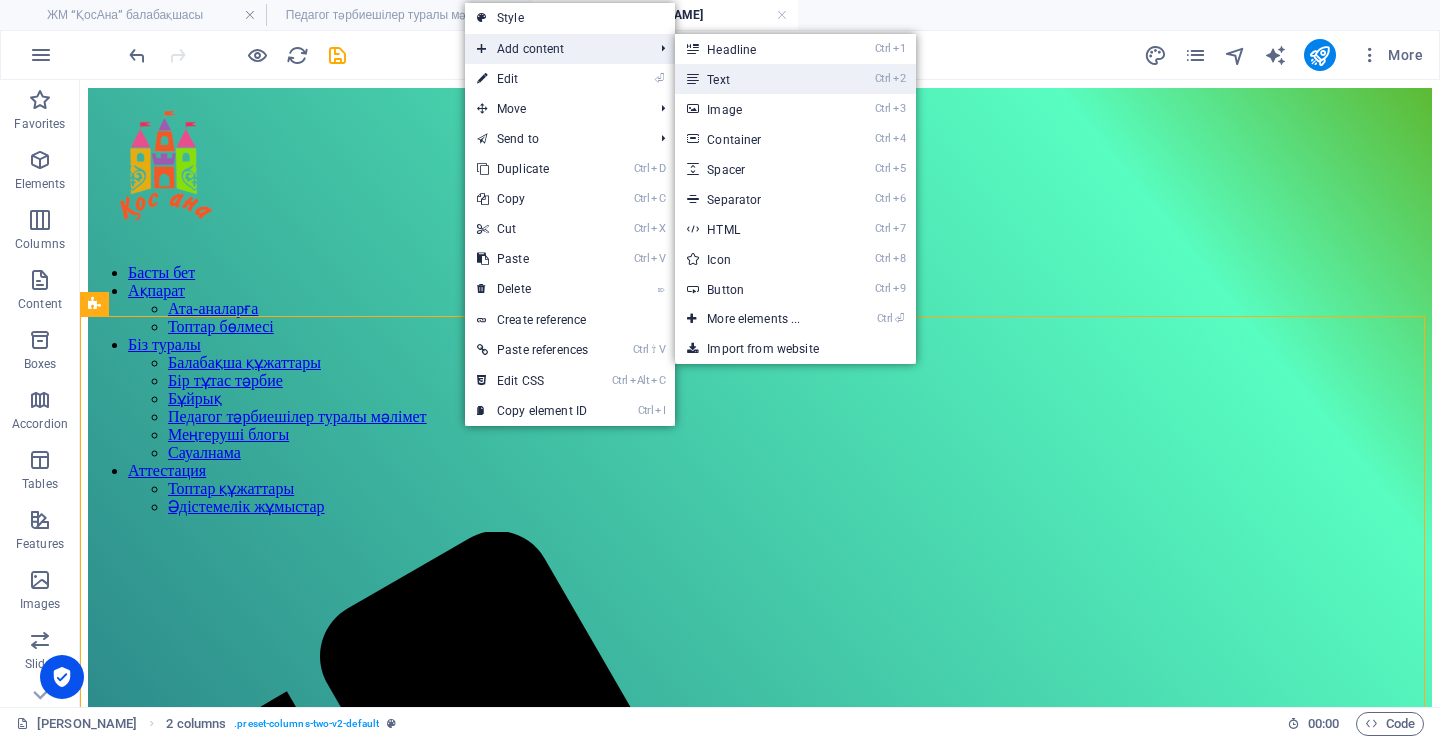 click on "Ctrl 2  Text" at bounding box center (757, 79) 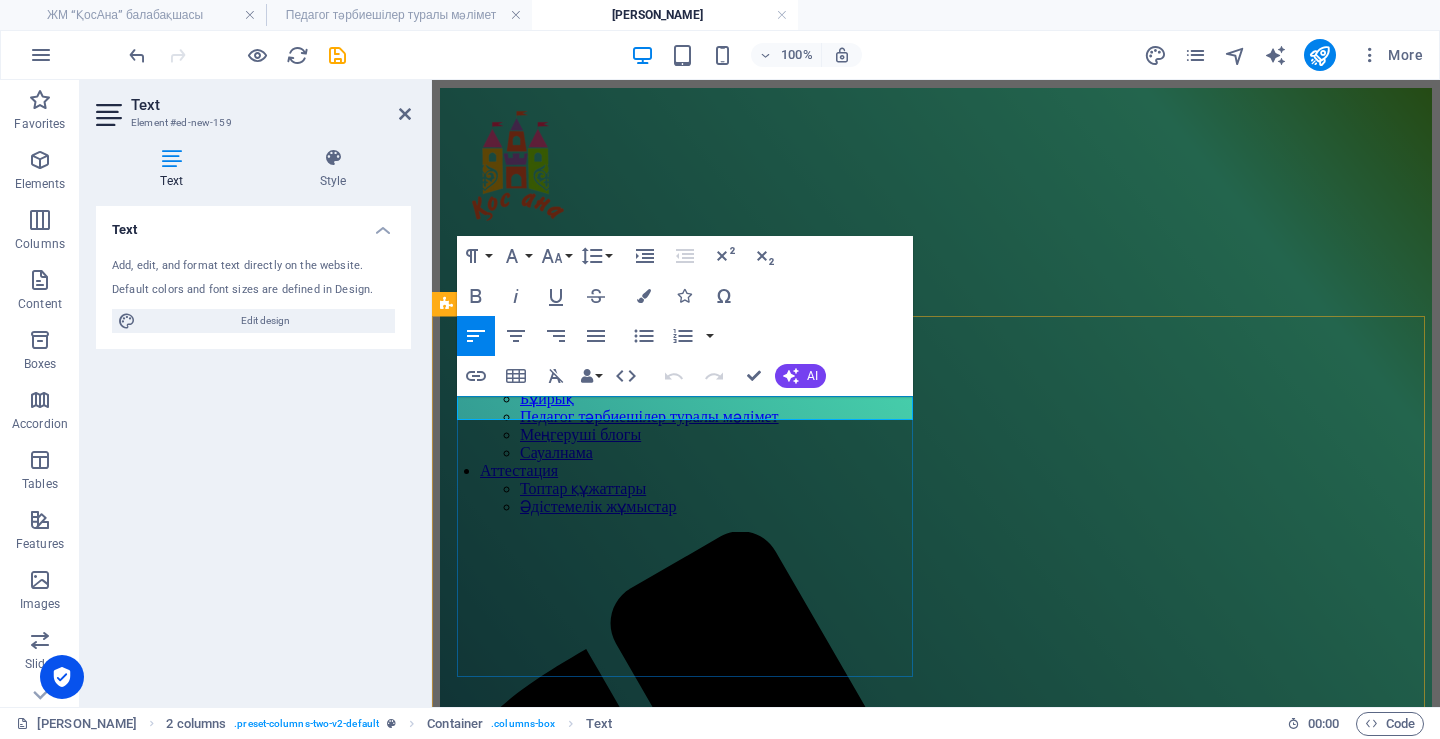 click on "New text element" at bounding box center [936, 1974] 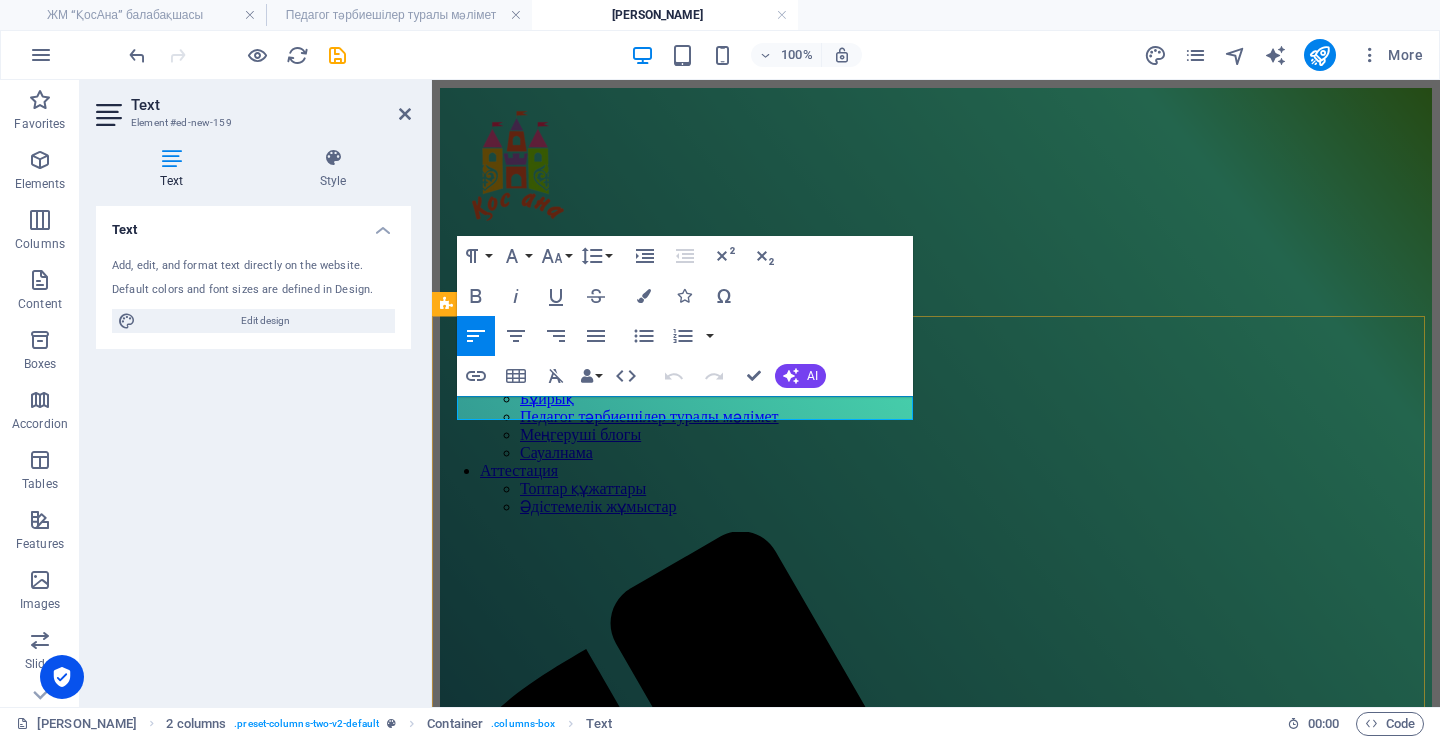 drag, startPoint x: 630, startPoint y: 411, endPoint x: 444, endPoint y: 398, distance: 186.45375 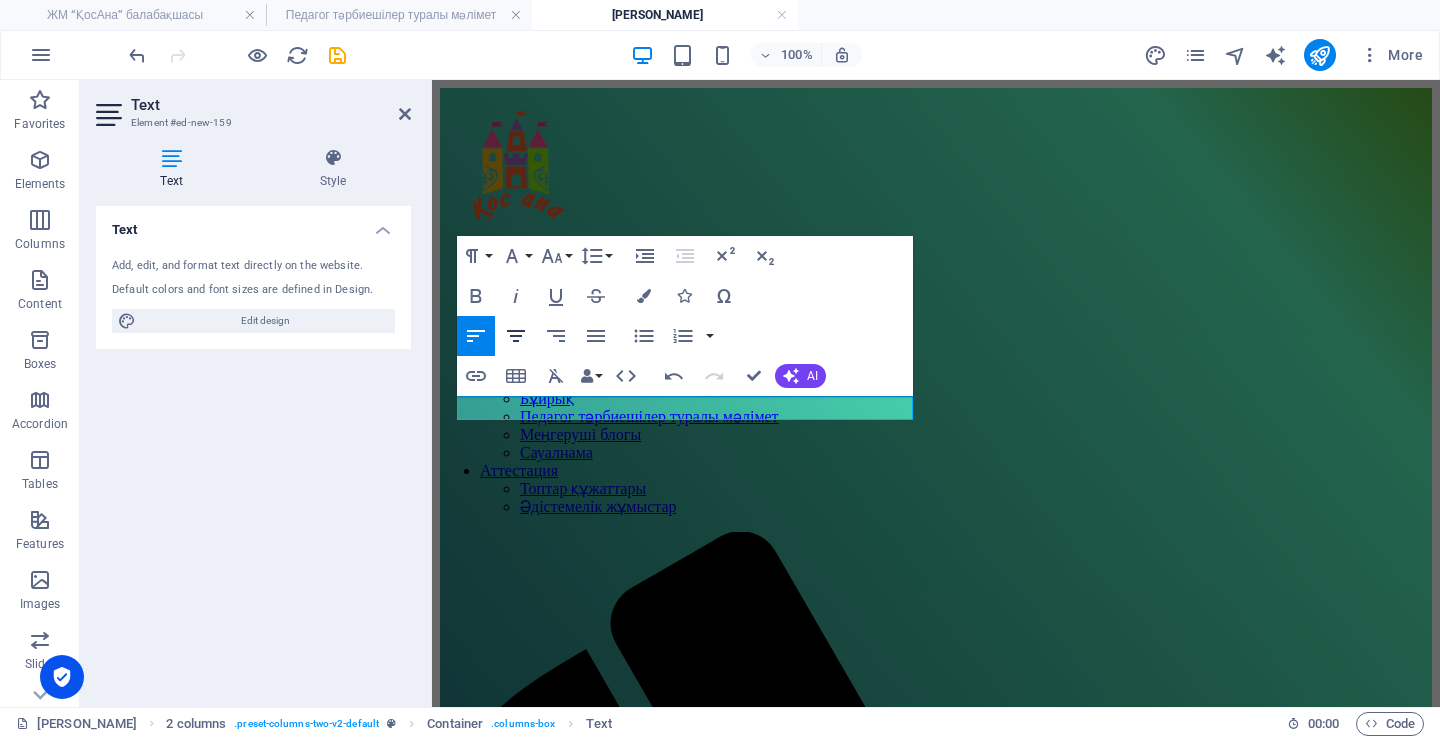 click 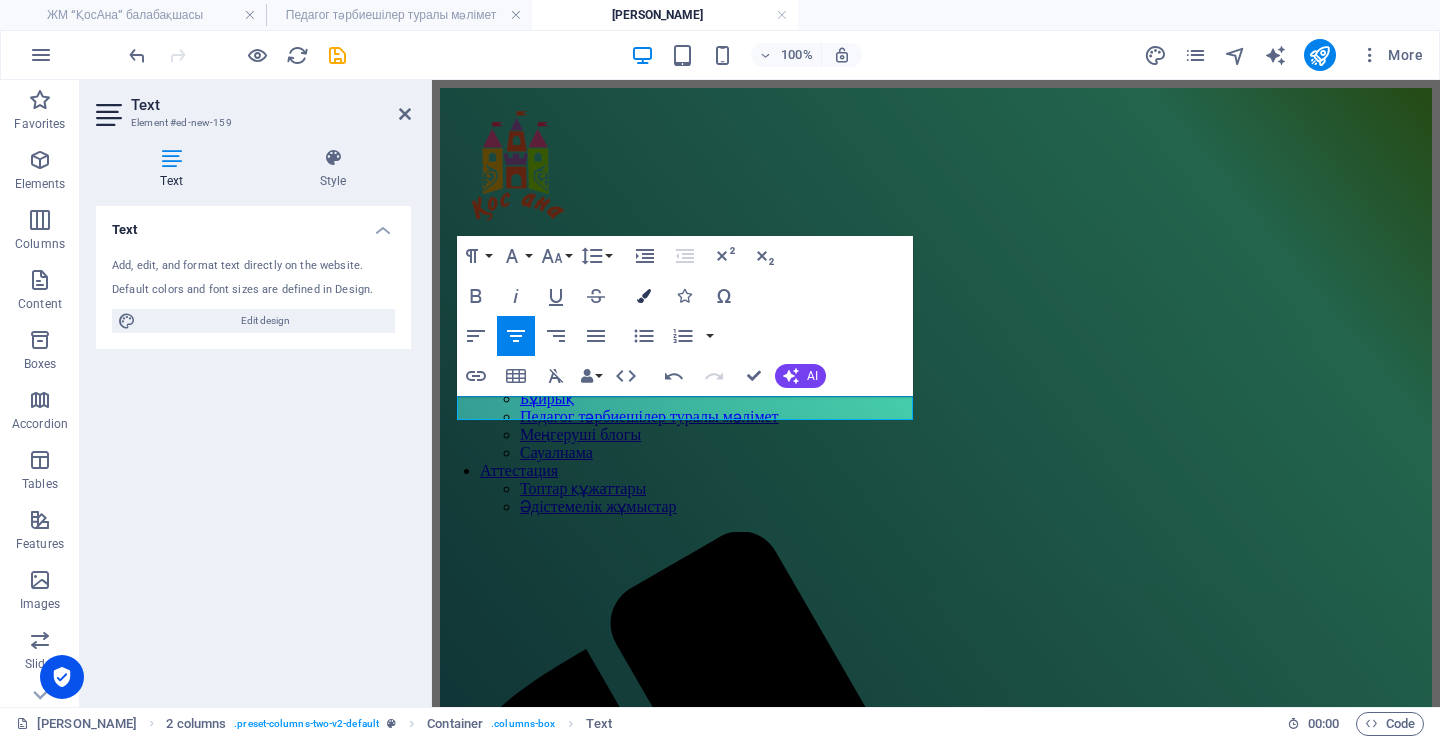 click on "Colors" at bounding box center [644, 296] 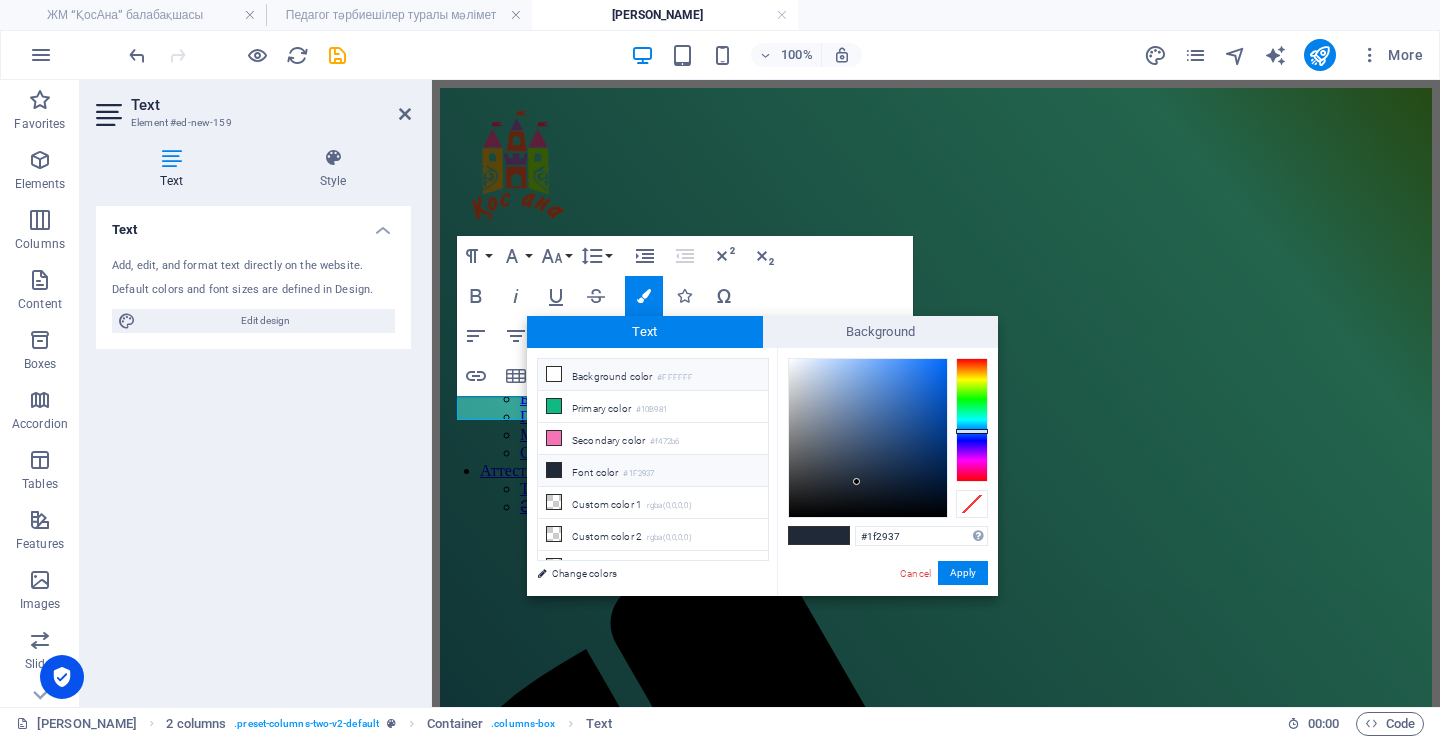 click on "Background color
#FFFFFF" at bounding box center (653, 375) 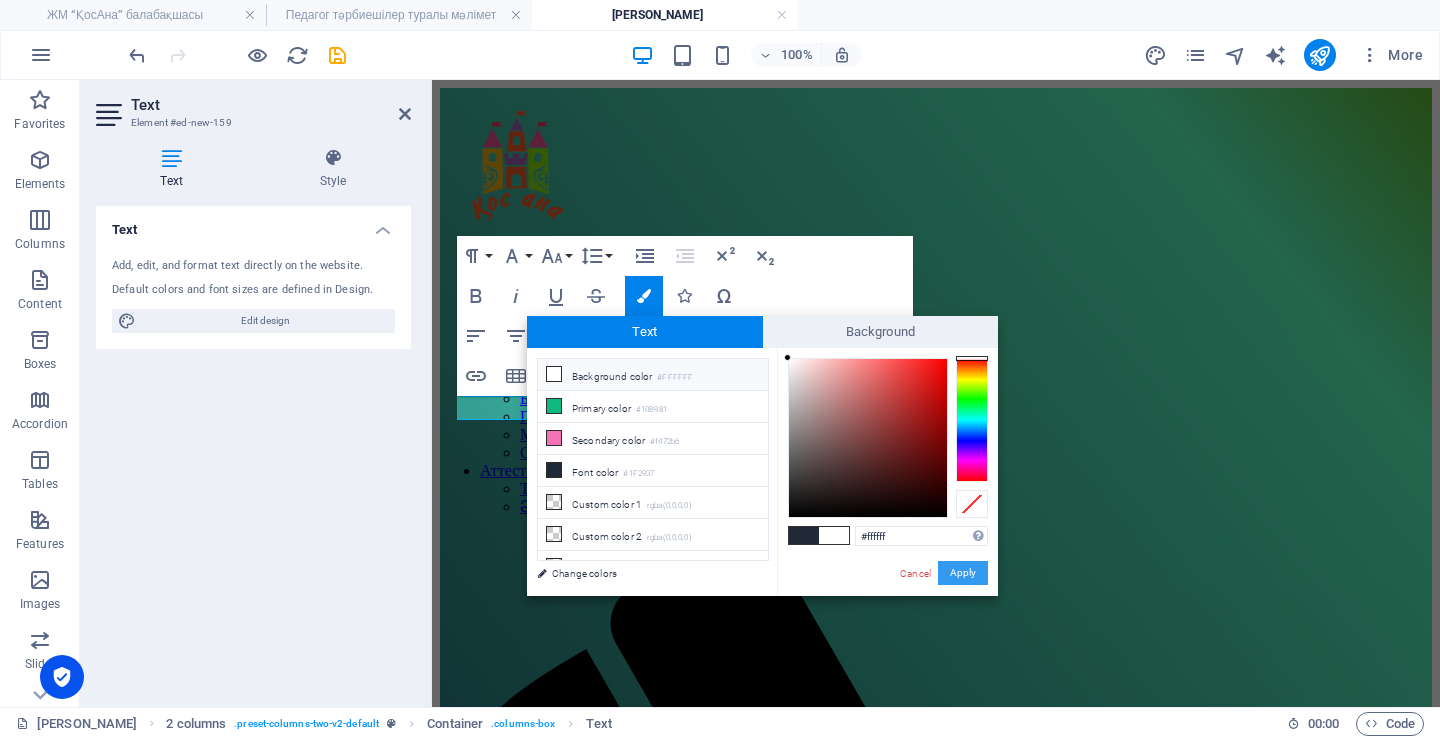 click on "Apply" at bounding box center (963, 573) 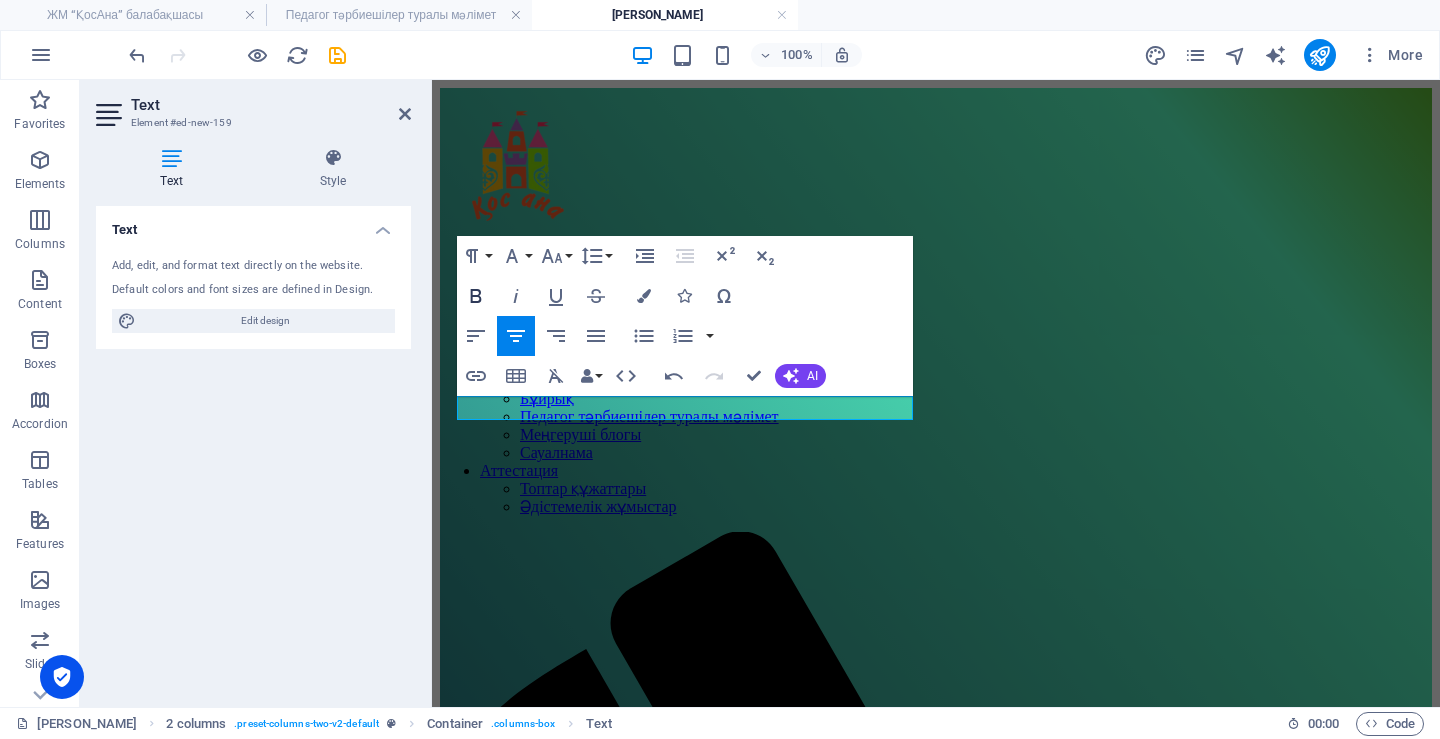 click 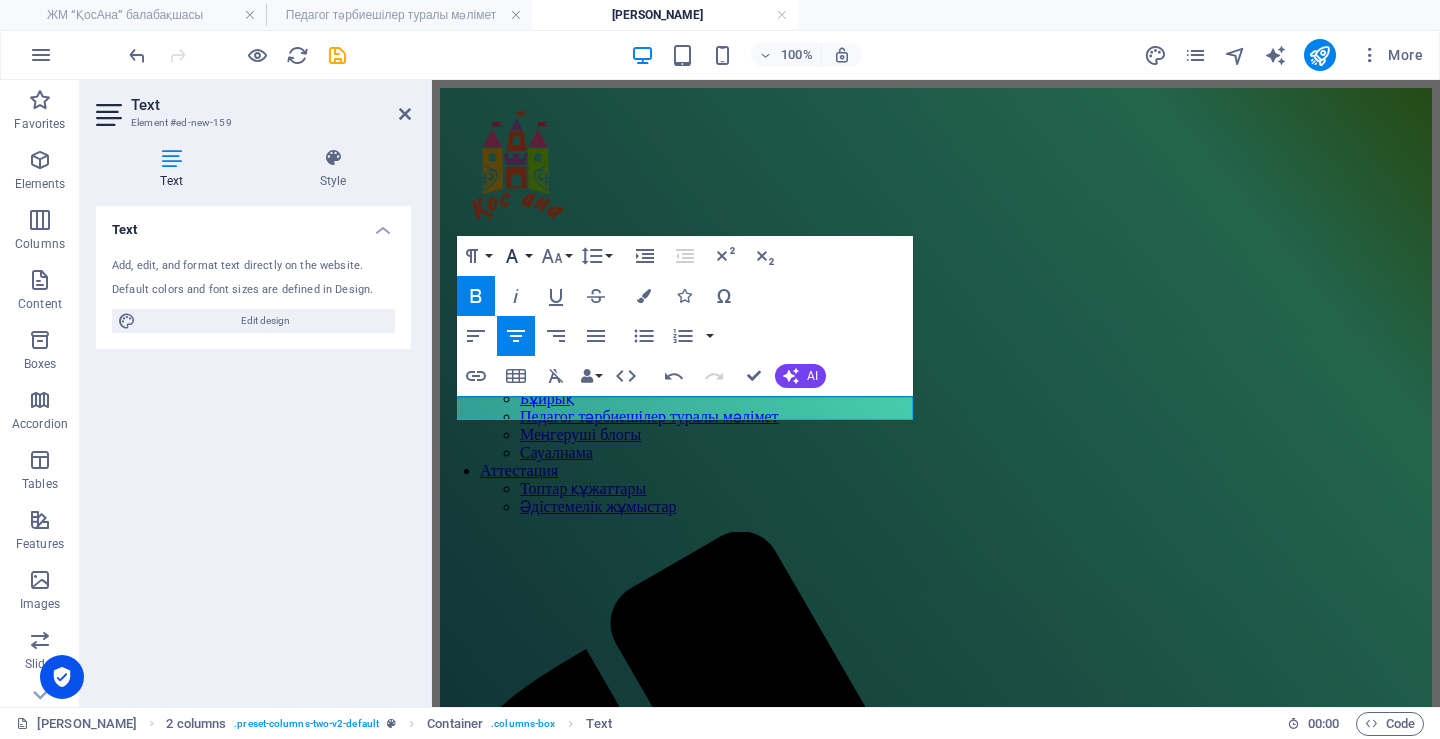 click 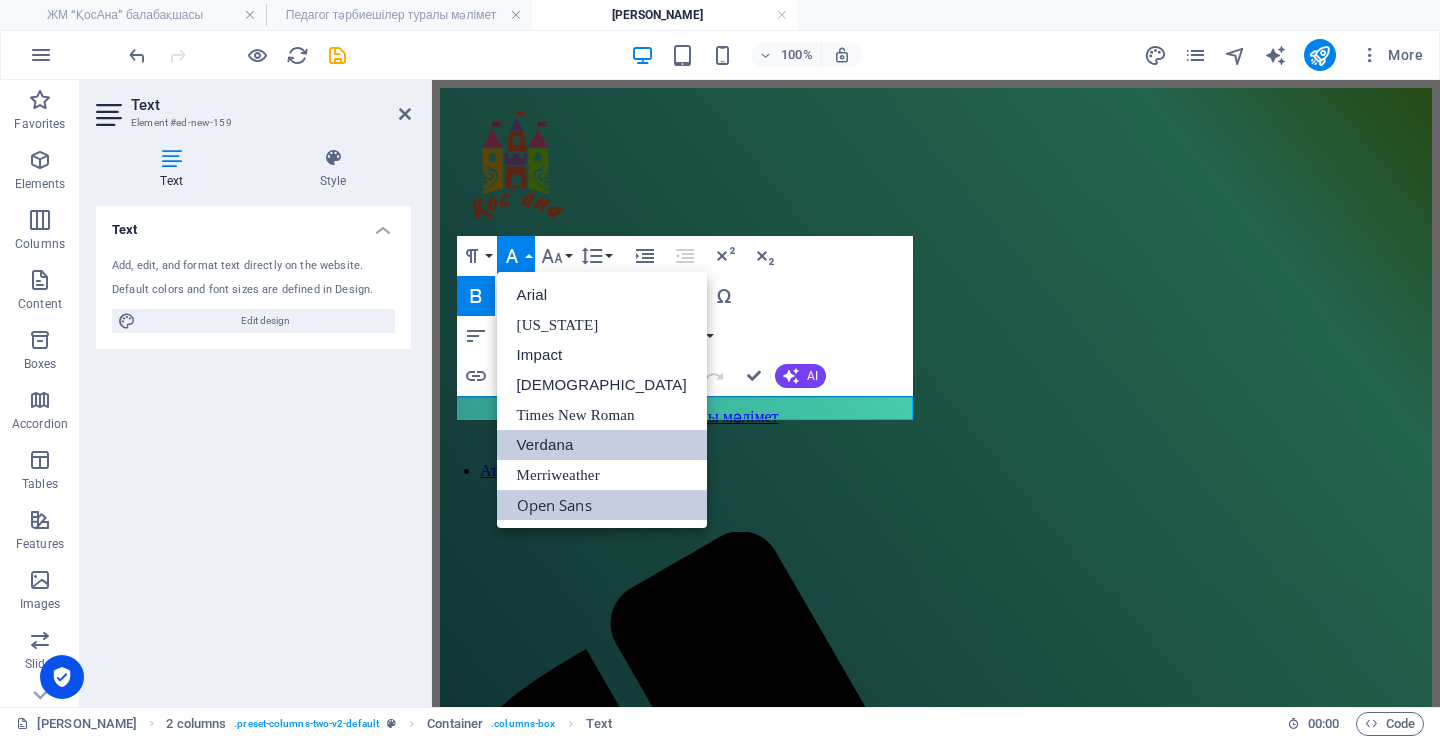 scroll, scrollTop: 0, scrollLeft: 0, axis: both 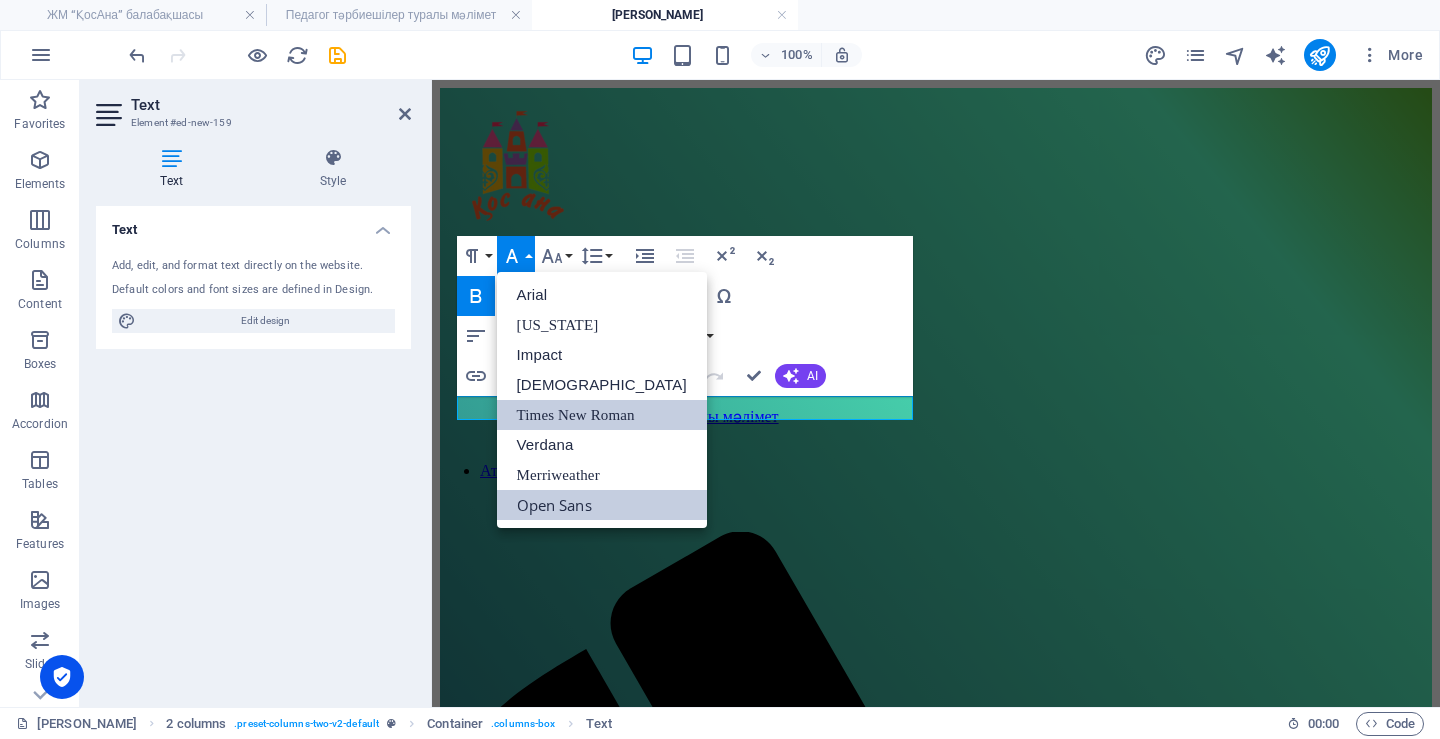 click on "Times New Roman" at bounding box center [602, 415] 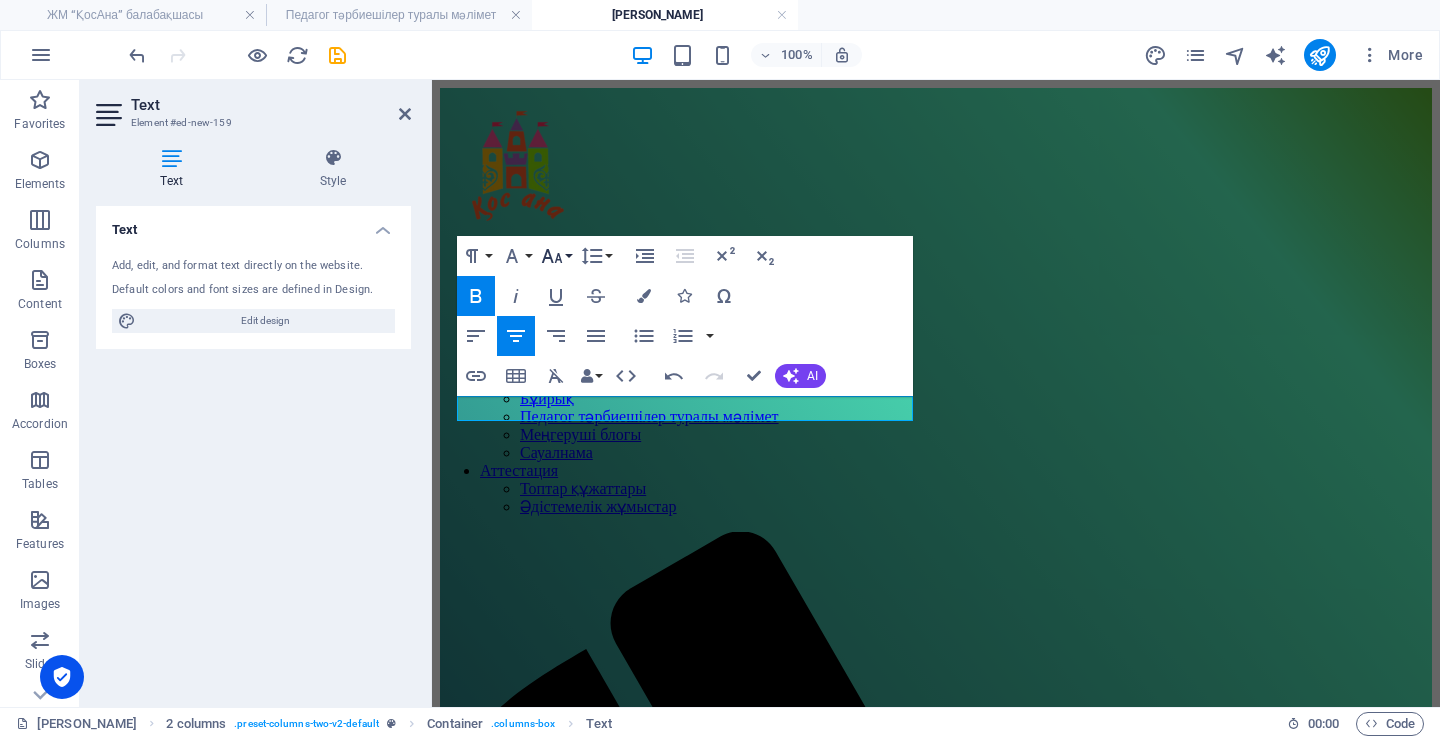 click 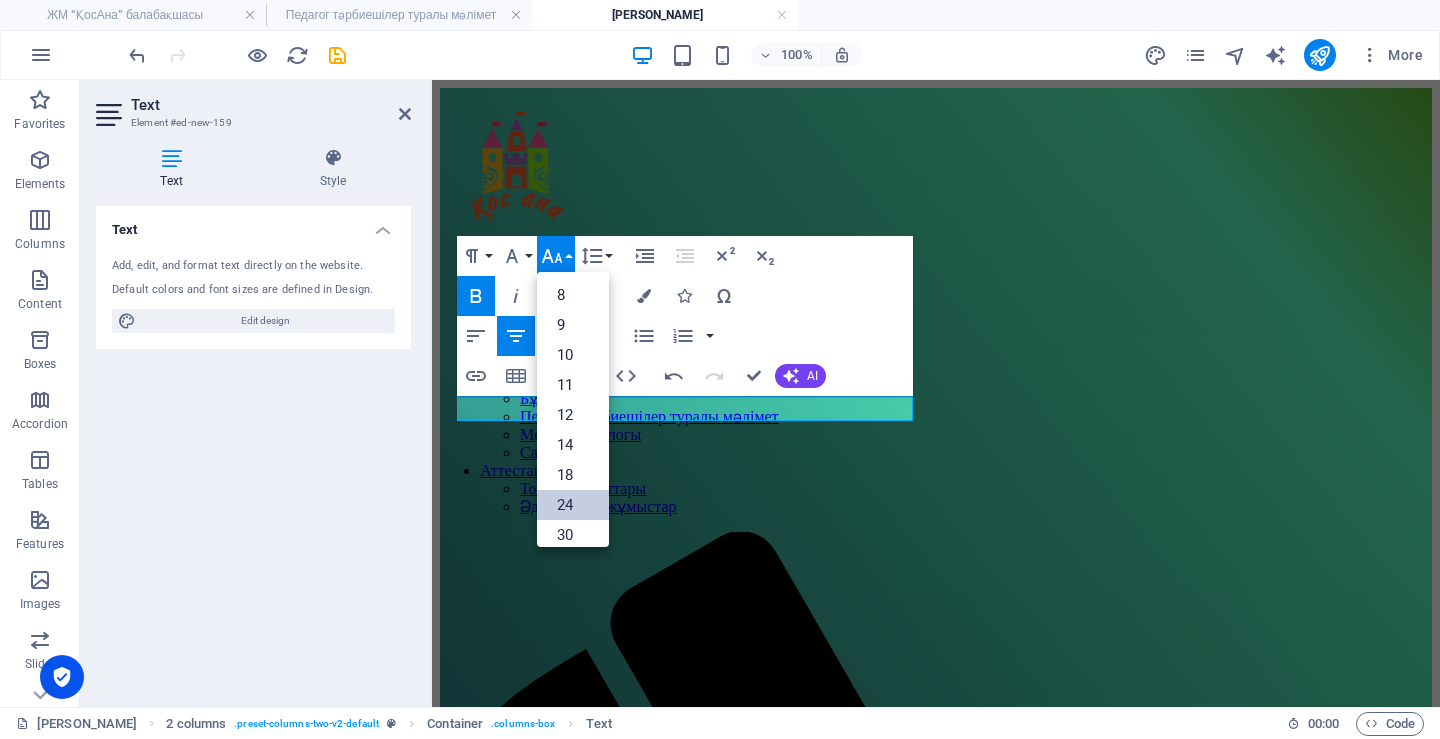 click on "24" at bounding box center (573, 505) 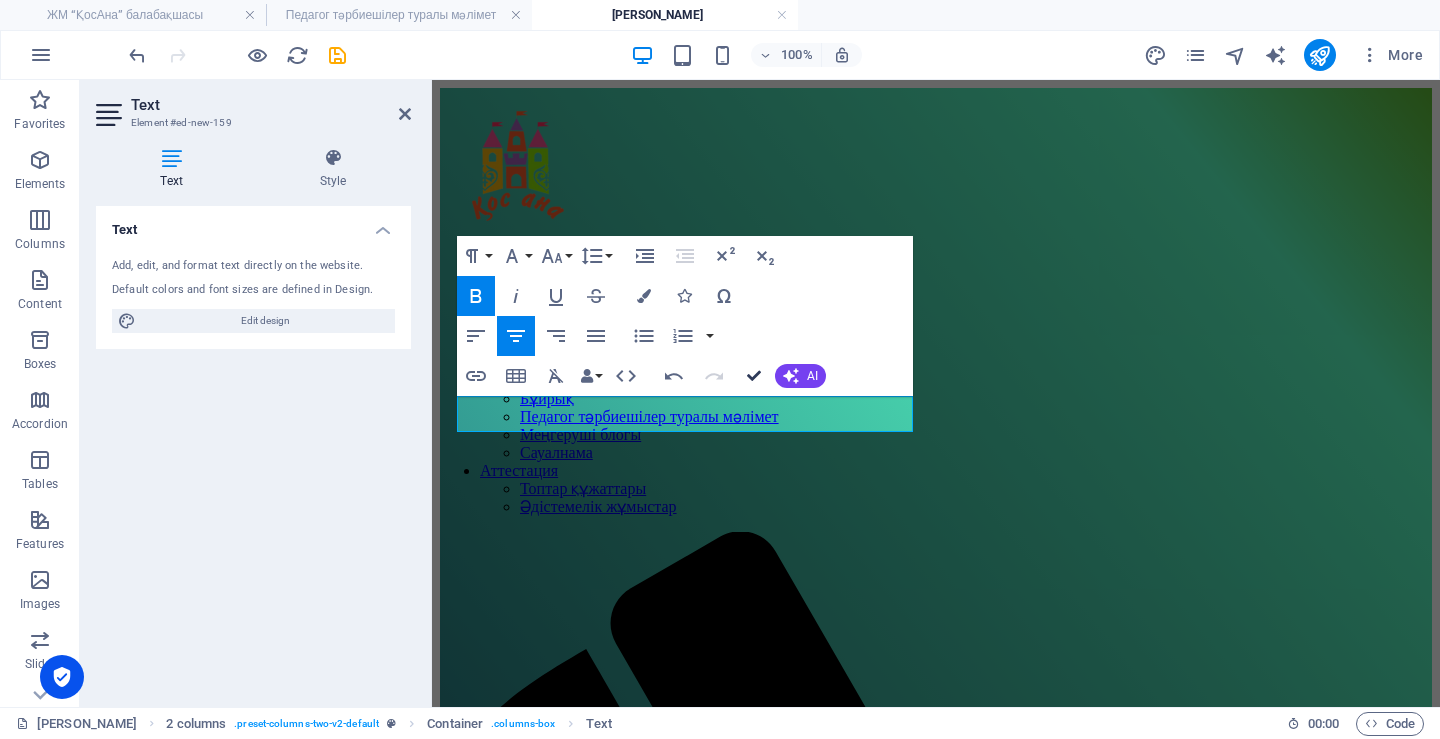 drag, startPoint x: 753, startPoint y: 376, endPoint x: 673, endPoint y: 297, distance: 112.432205 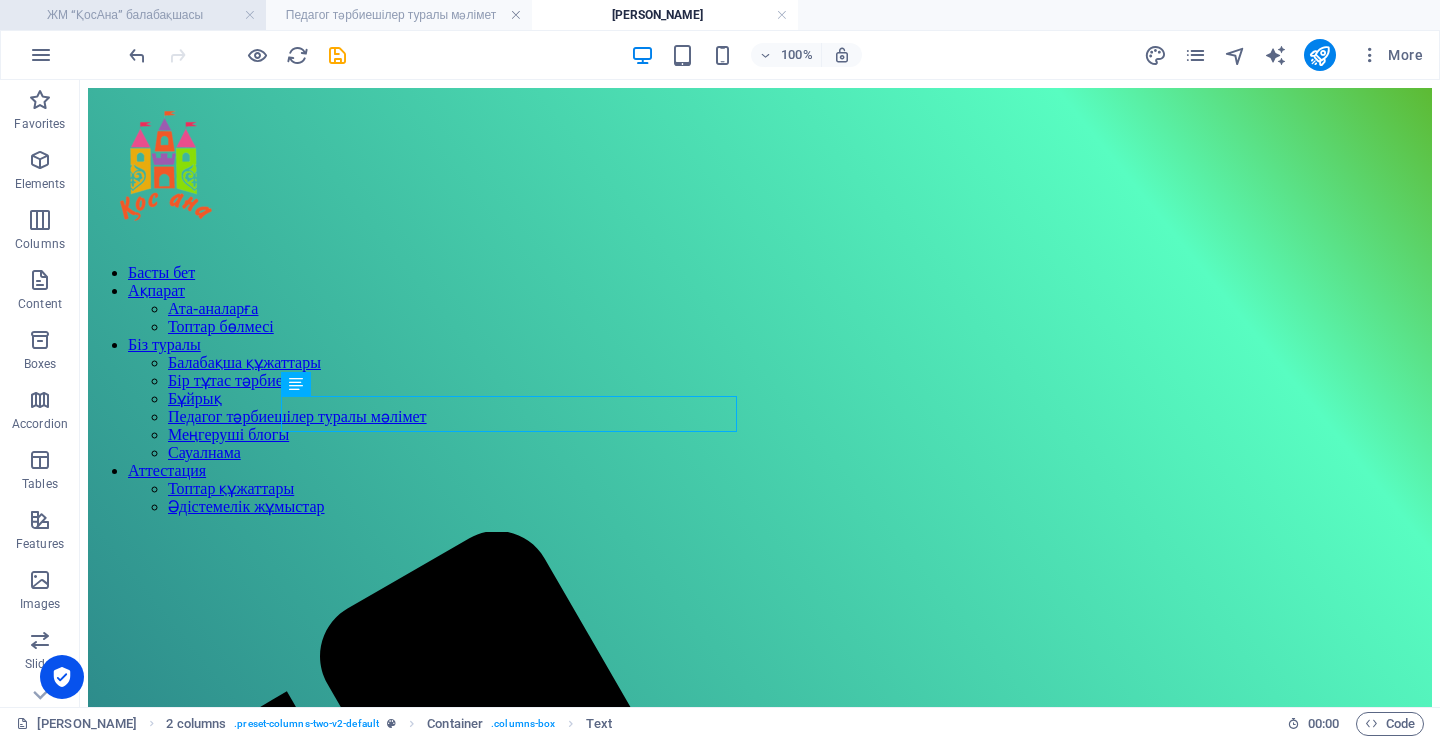 click on "ЖМ “ҚосАна” балабақшасы" at bounding box center [133, 15] 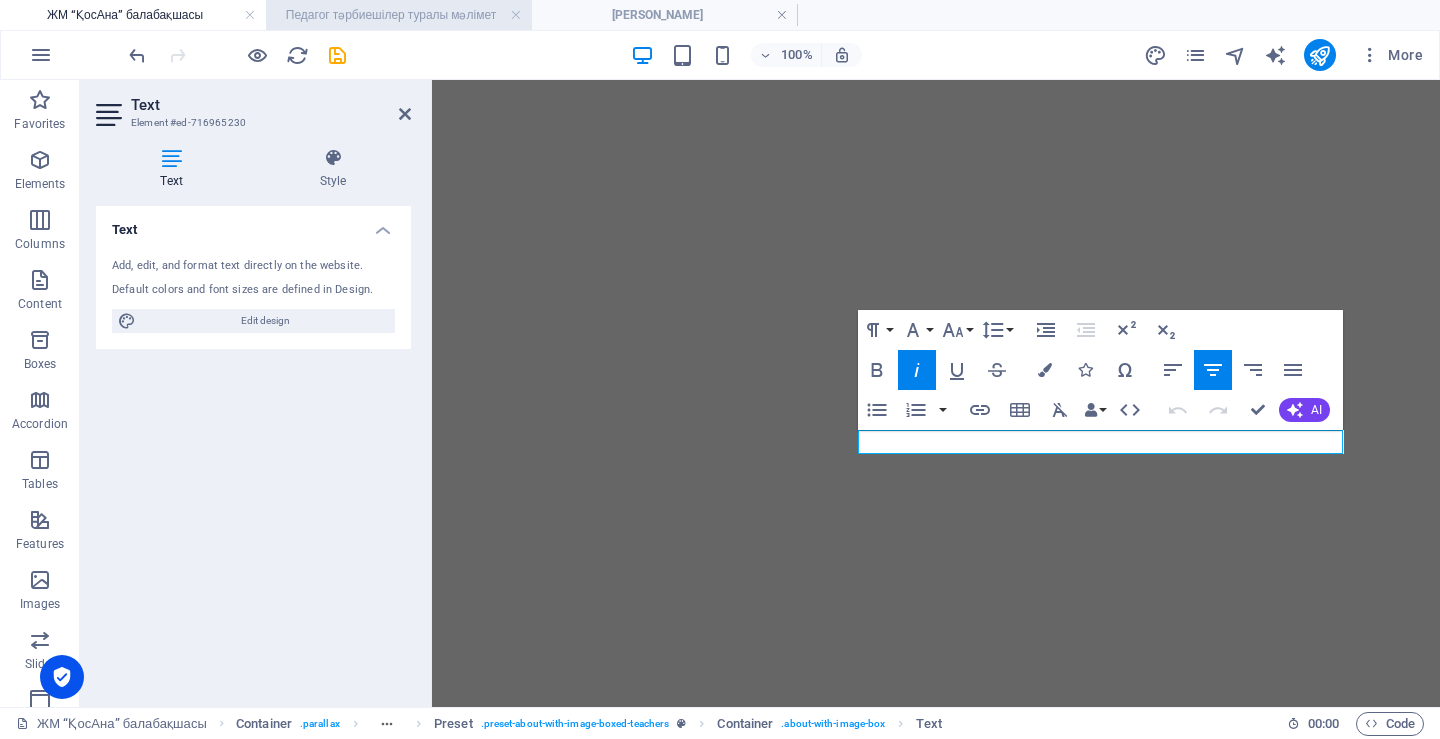 click on "Педагог тәрбиешілер туралы мәлімет" at bounding box center [399, 15] 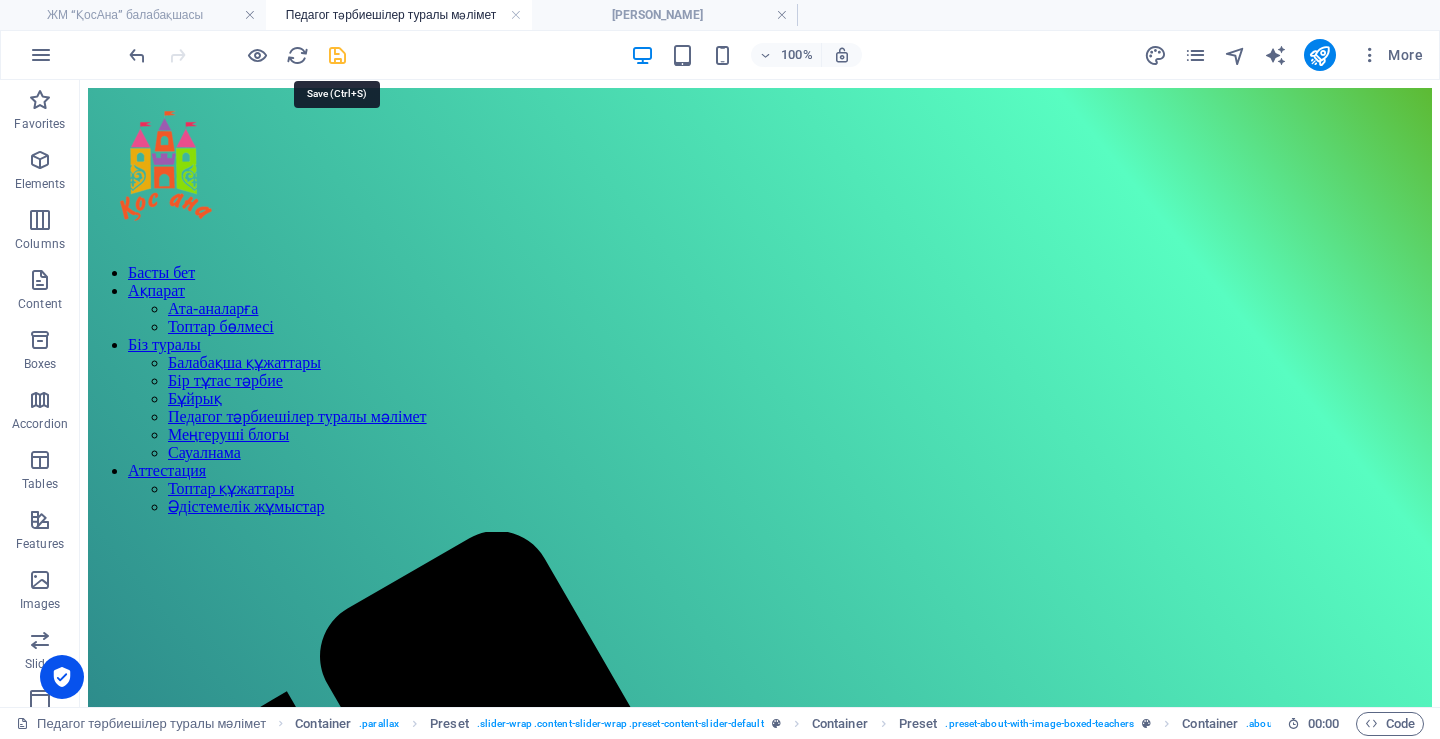 click at bounding box center (337, 55) 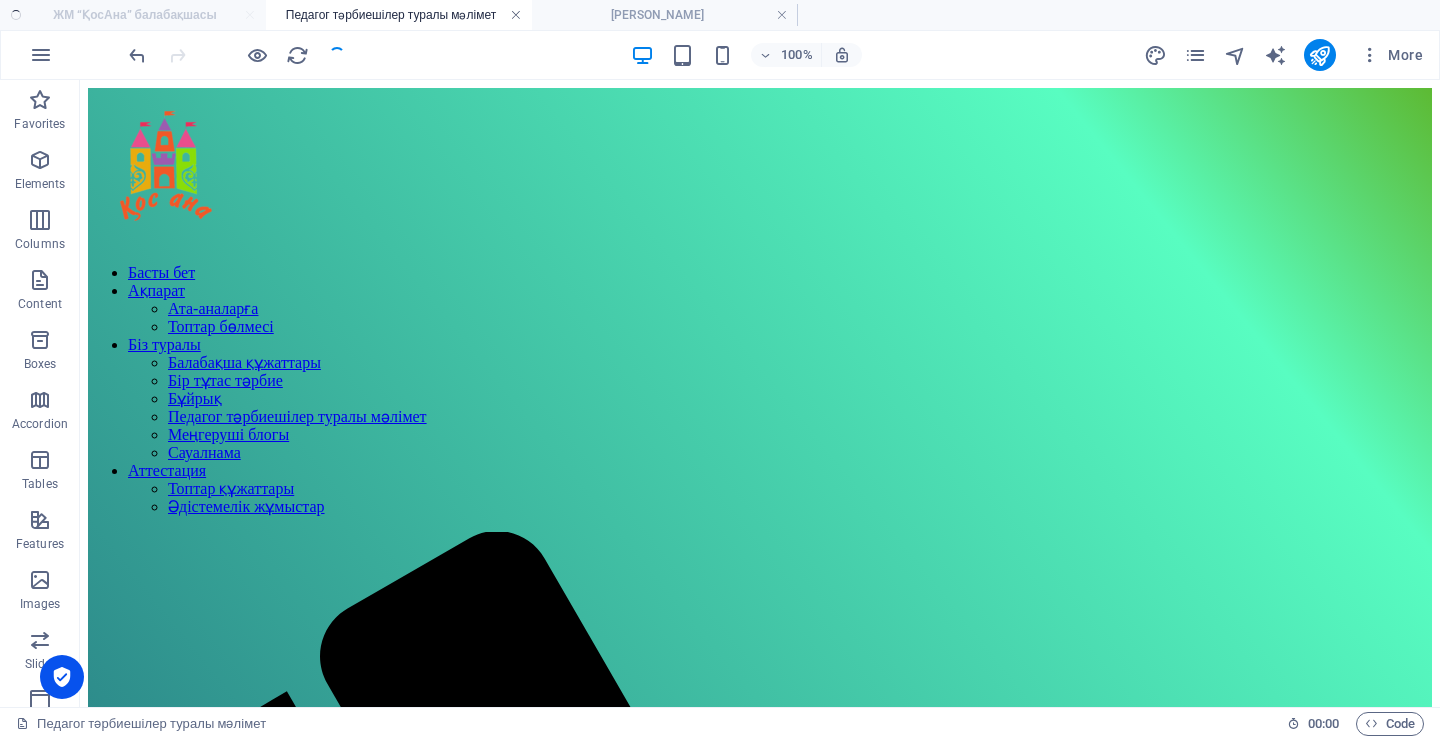 click at bounding box center (516, 15) 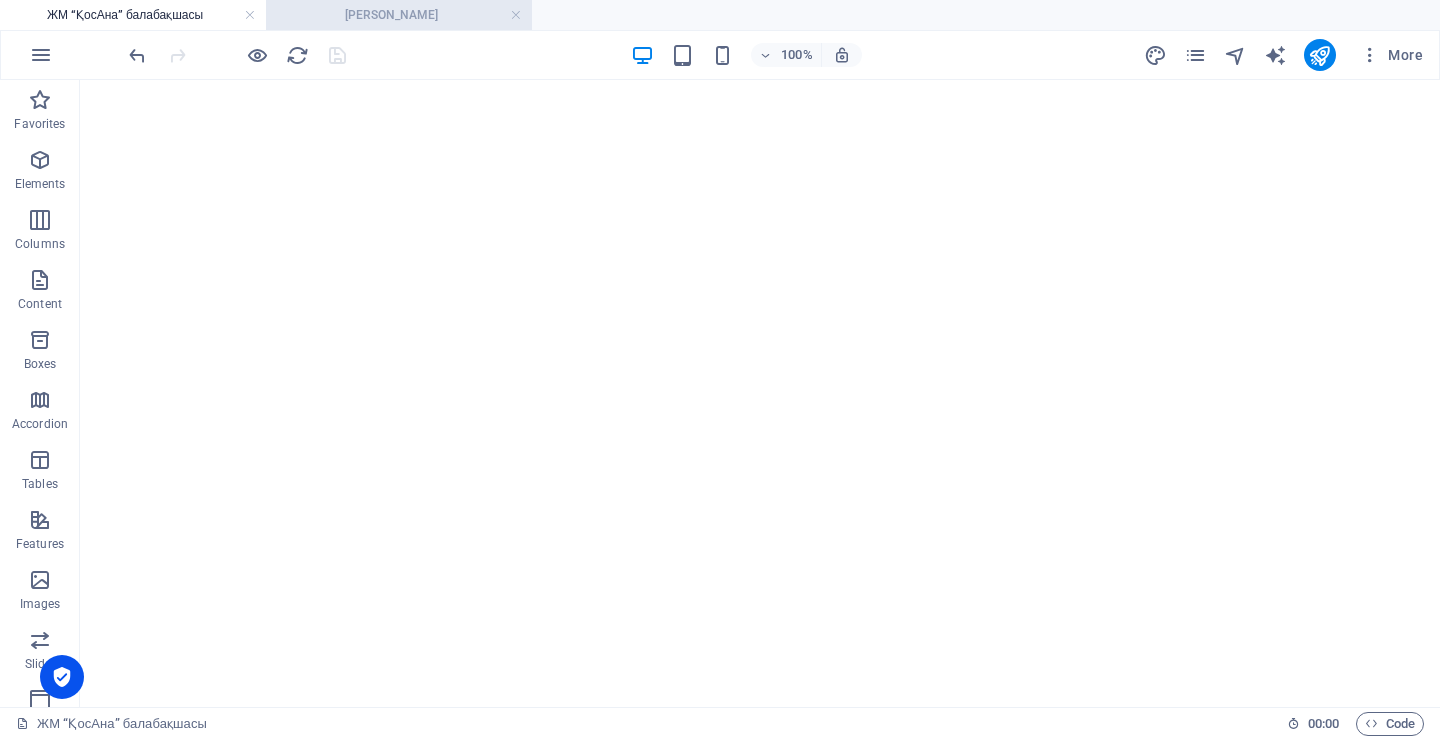 click on "[PERSON_NAME]" at bounding box center [399, 15] 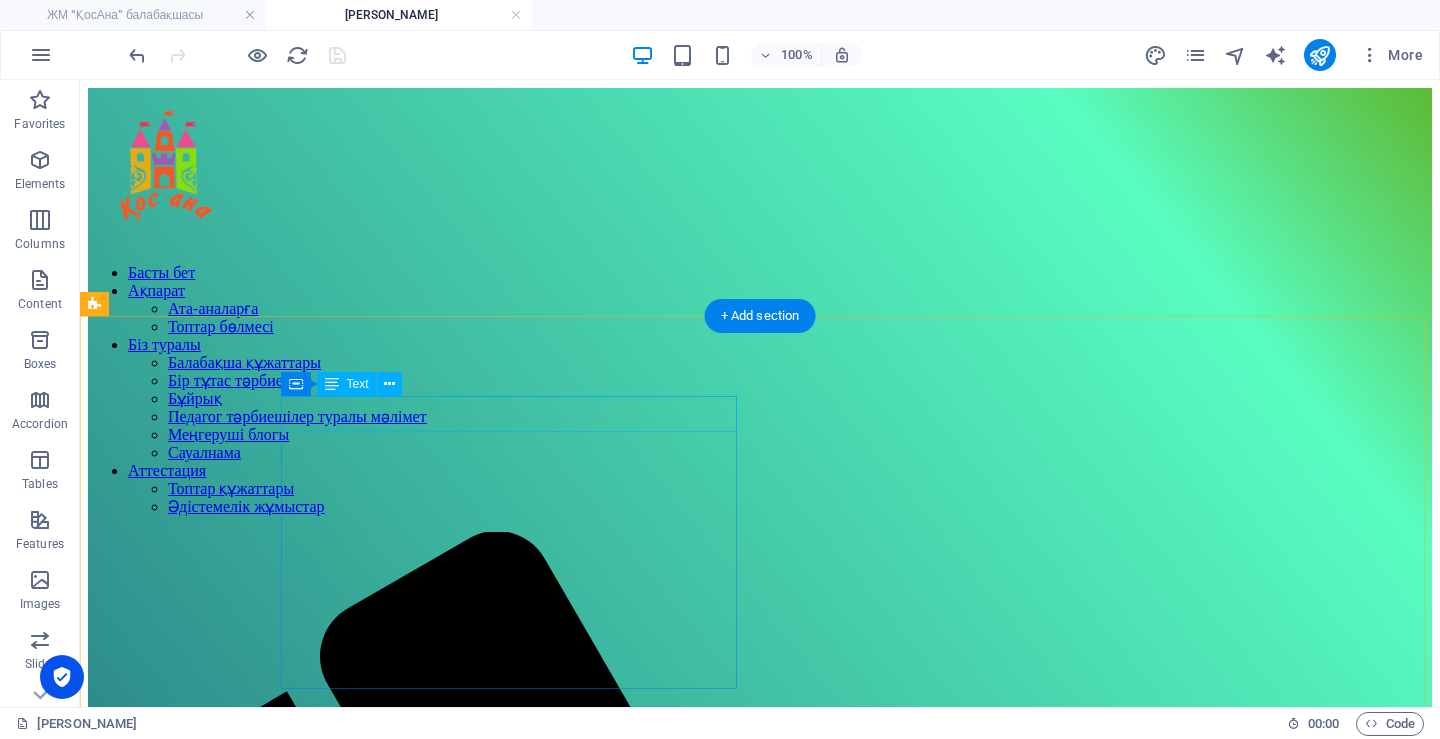 click on "Умница" at bounding box center [760, 2445] 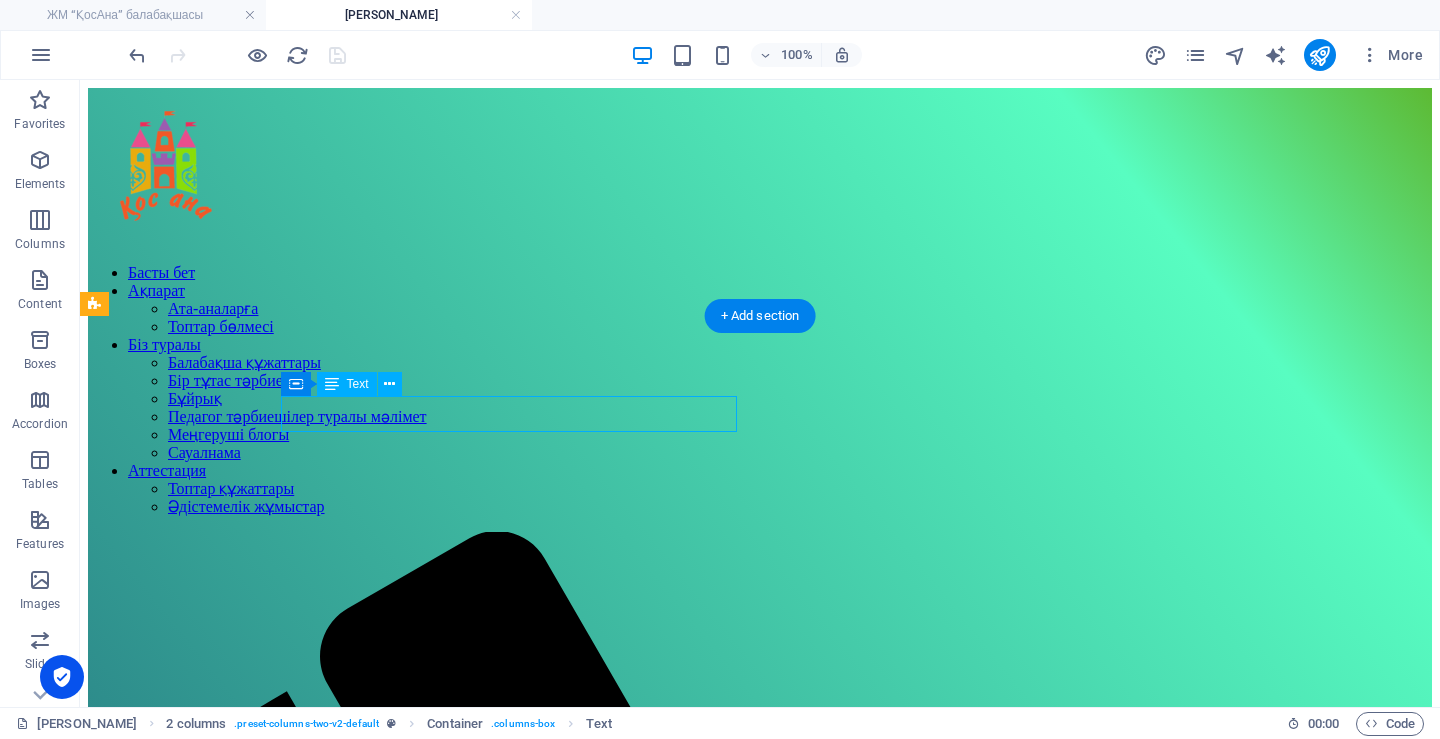 click on "Умница" at bounding box center [760, 2445] 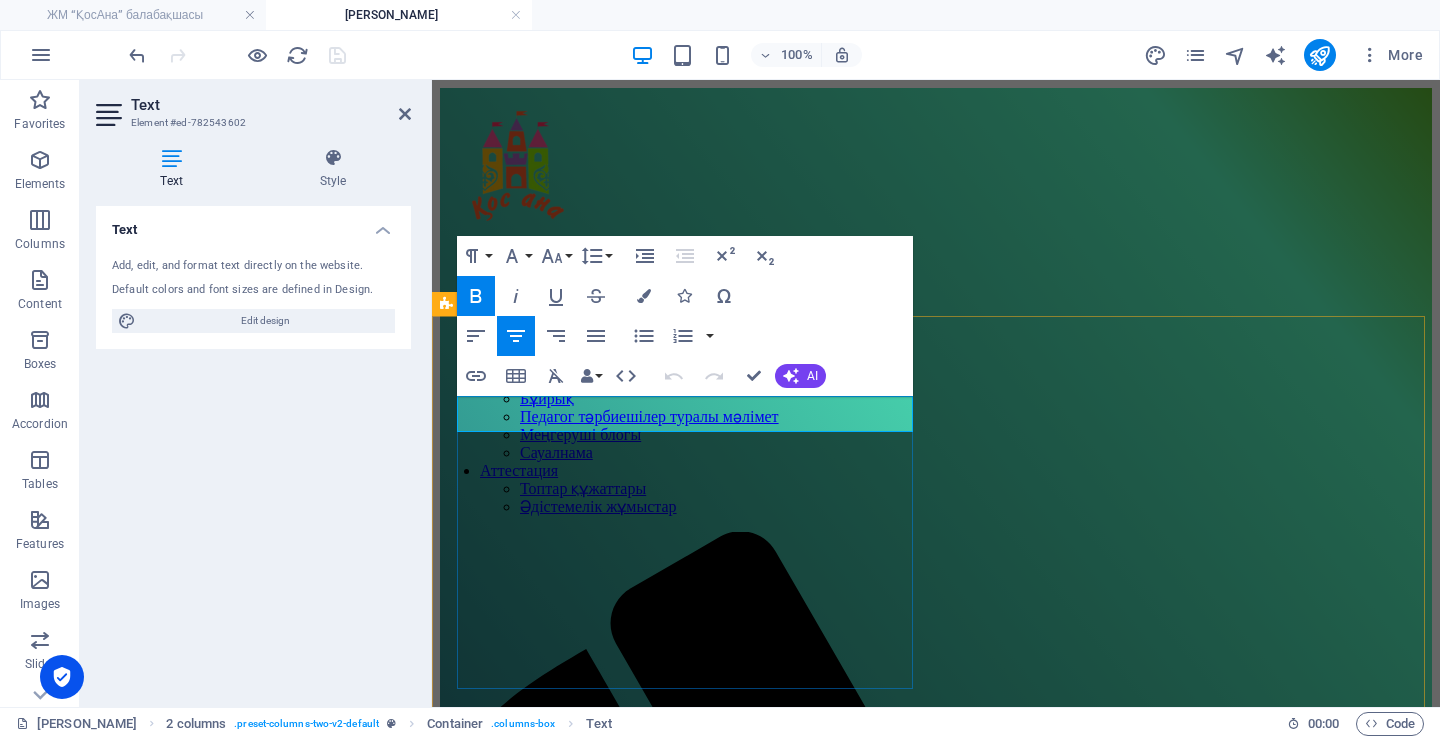 click on "Умница" at bounding box center (936, 1978) 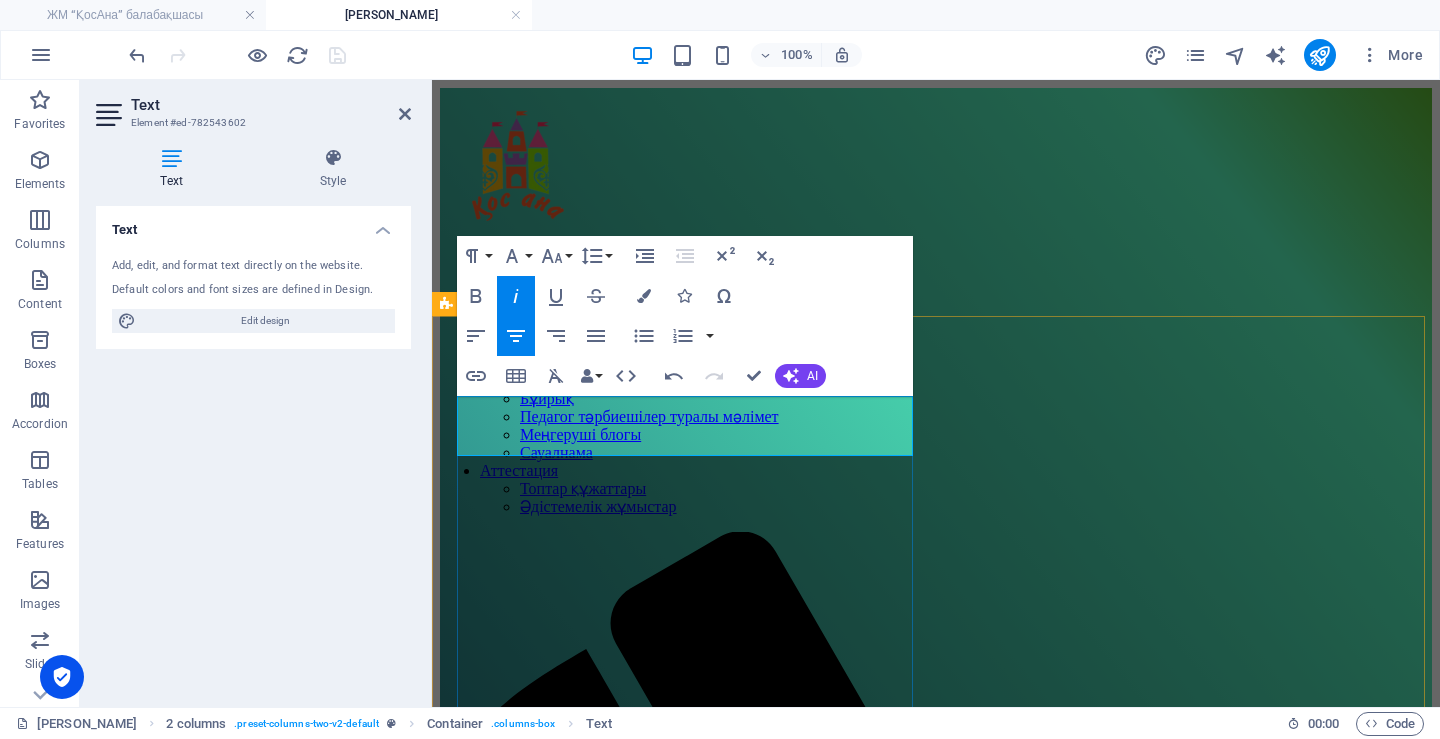 click on "Умница" at bounding box center (936, 1978) 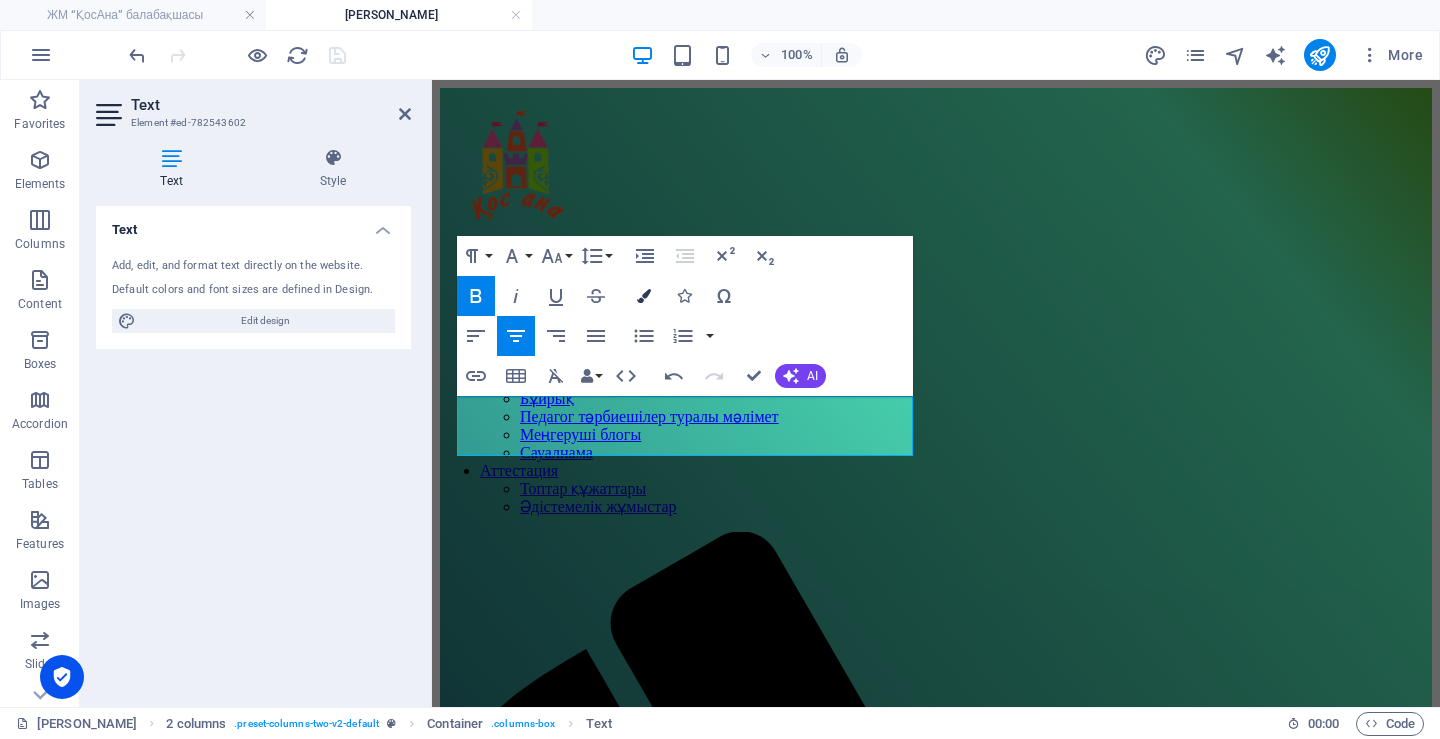 click on "Colors" at bounding box center (644, 296) 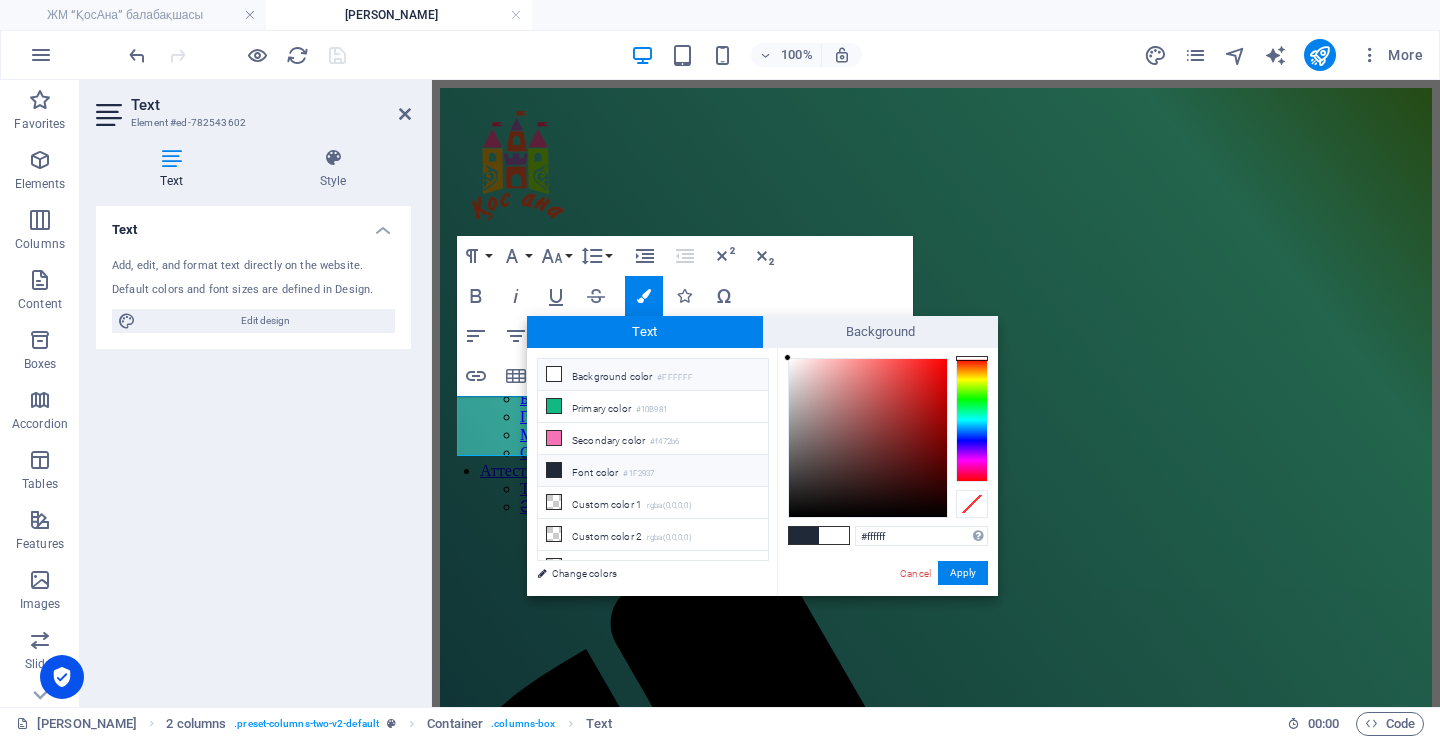 drag, startPoint x: 602, startPoint y: 361, endPoint x: 602, endPoint y: 372, distance: 11 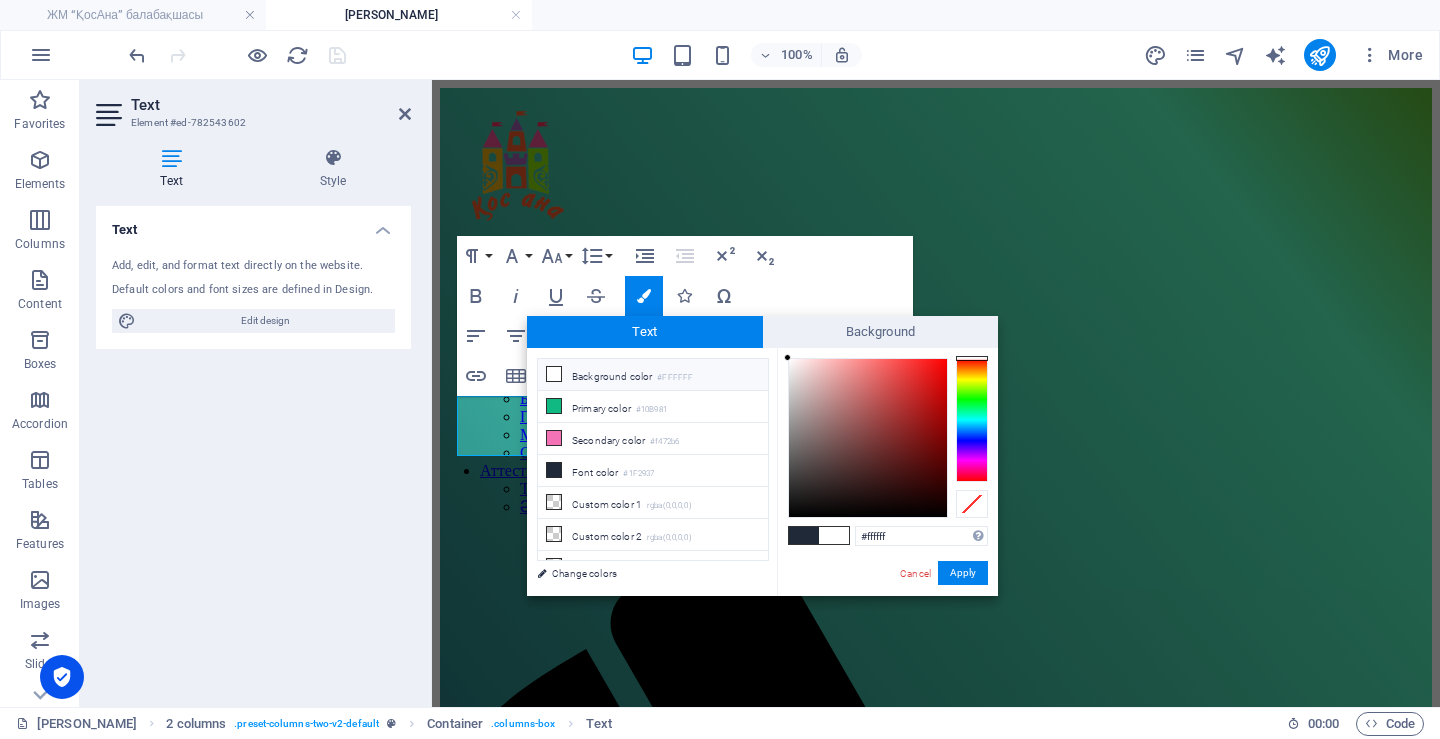 click on "Background color
#FFFFFF" at bounding box center (653, 375) 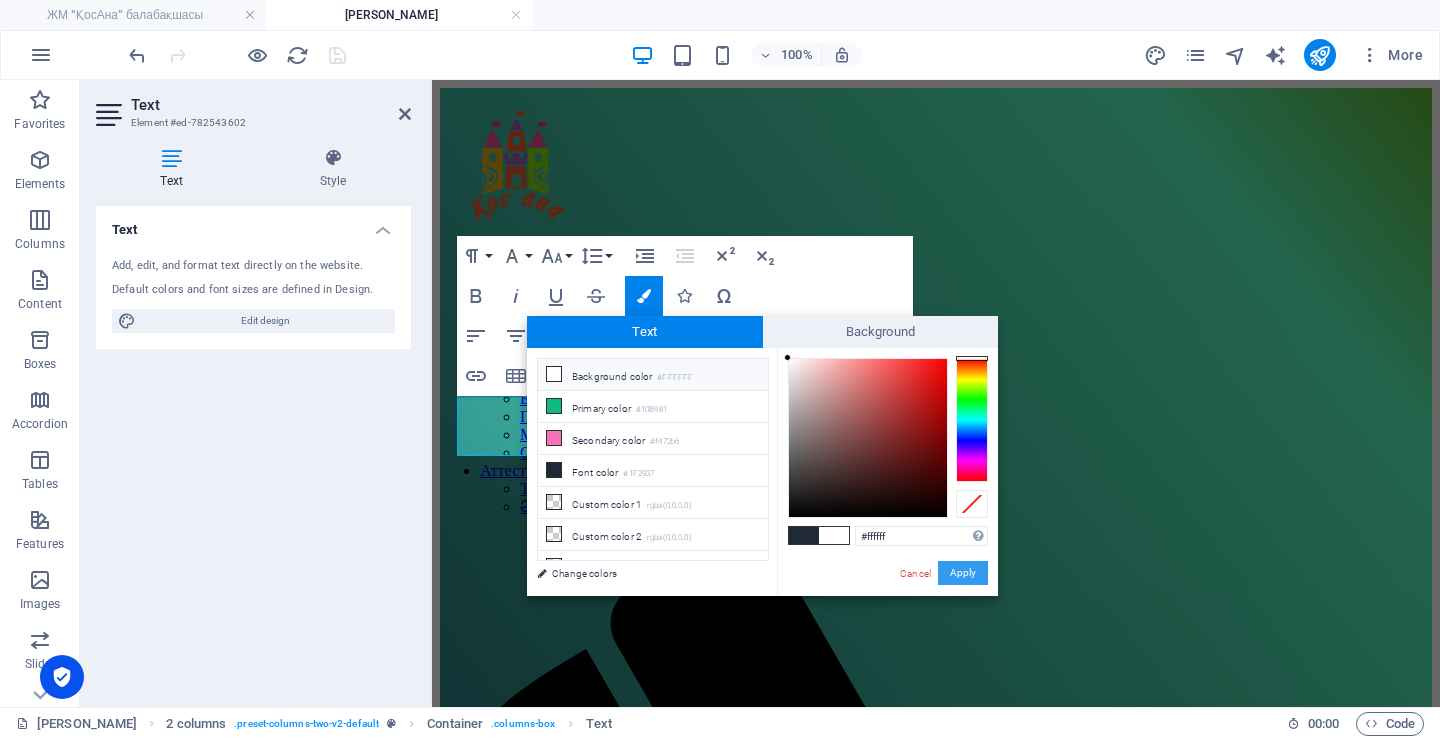 drag, startPoint x: 977, startPoint y: 574, endPoint x: 539, endPoint y: 494, distance: 445.246 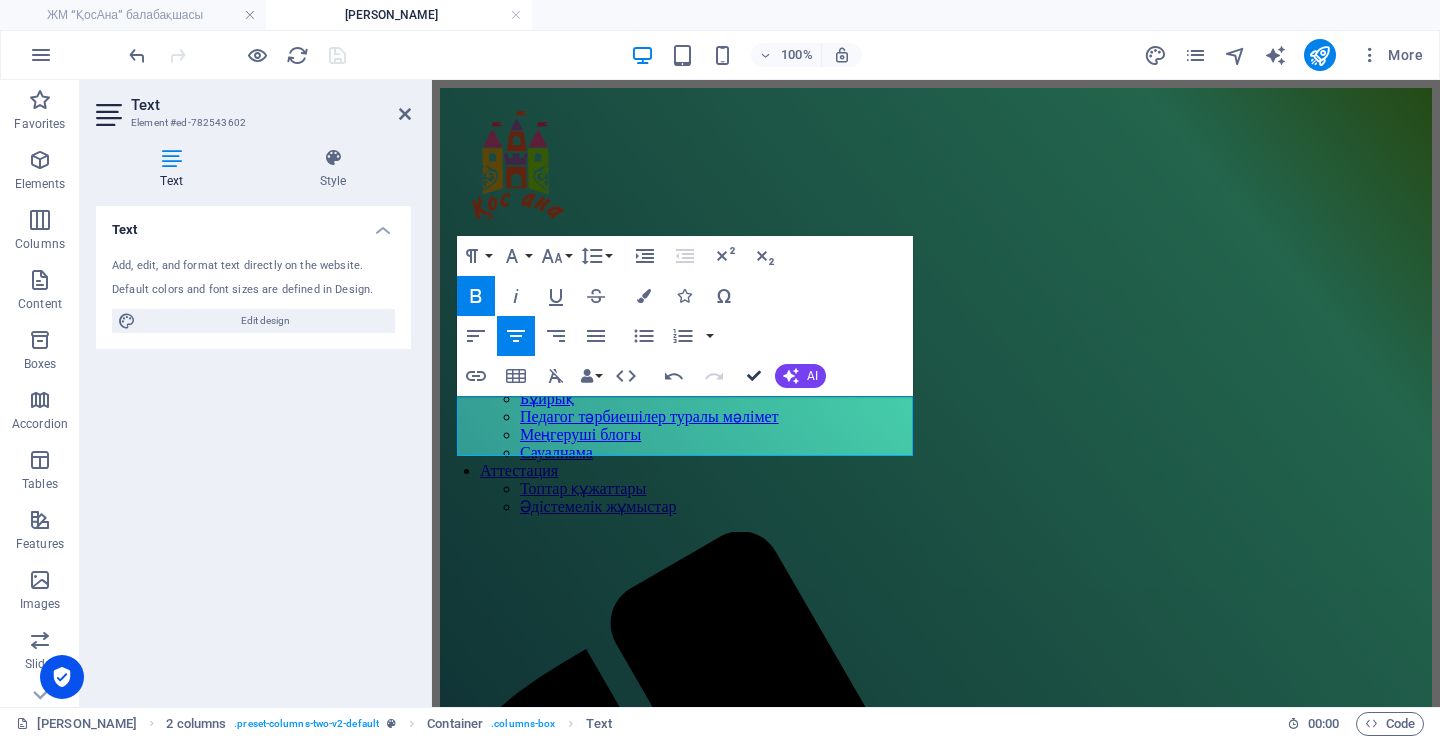 drag, startPoint x: 745, startPoint y: 378, endPoint x: 681, endPoint y: 302, distance: 99.35794 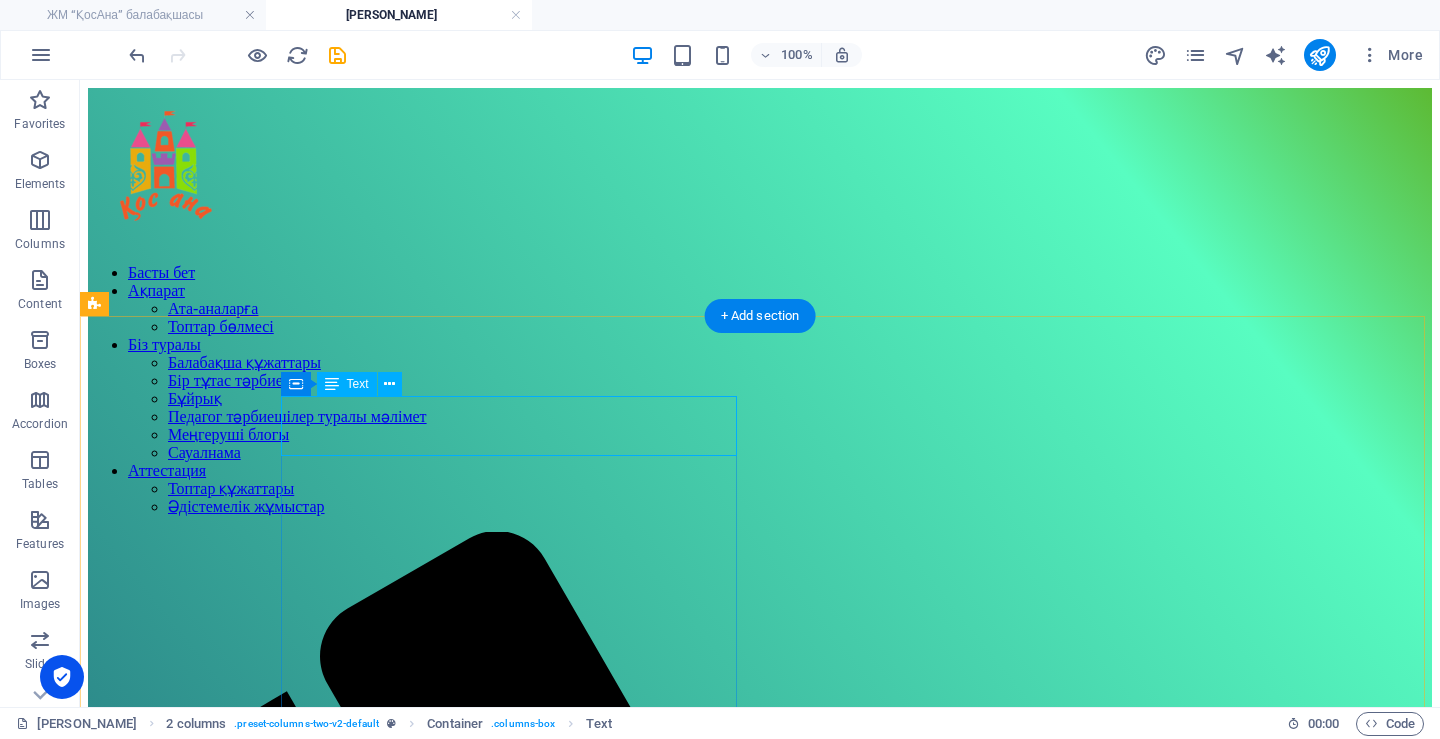 click on "Умница мектеп алды орыс тобы" at bounding box center (760, 2462) 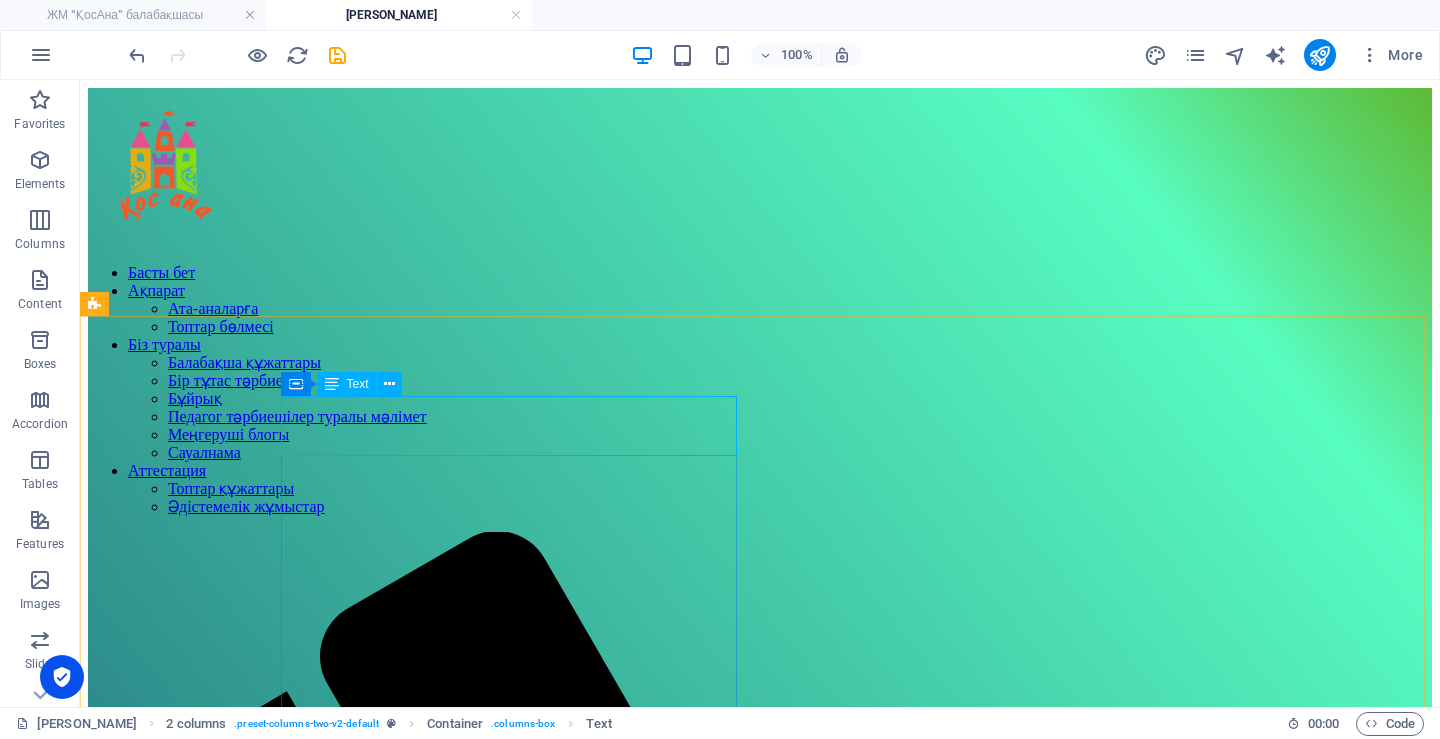 click on "Text" at bounding box center [358, 384] 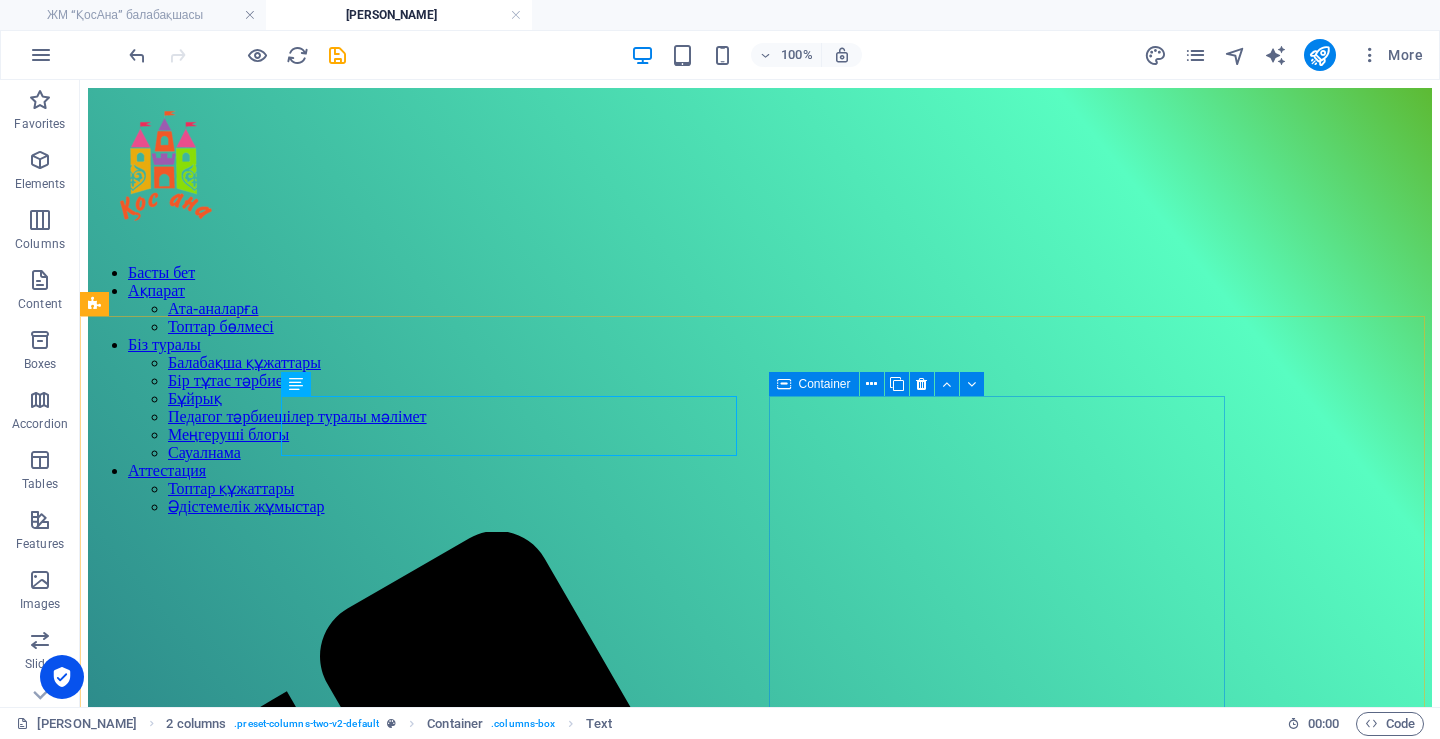 click at bounding box center (784, 384) 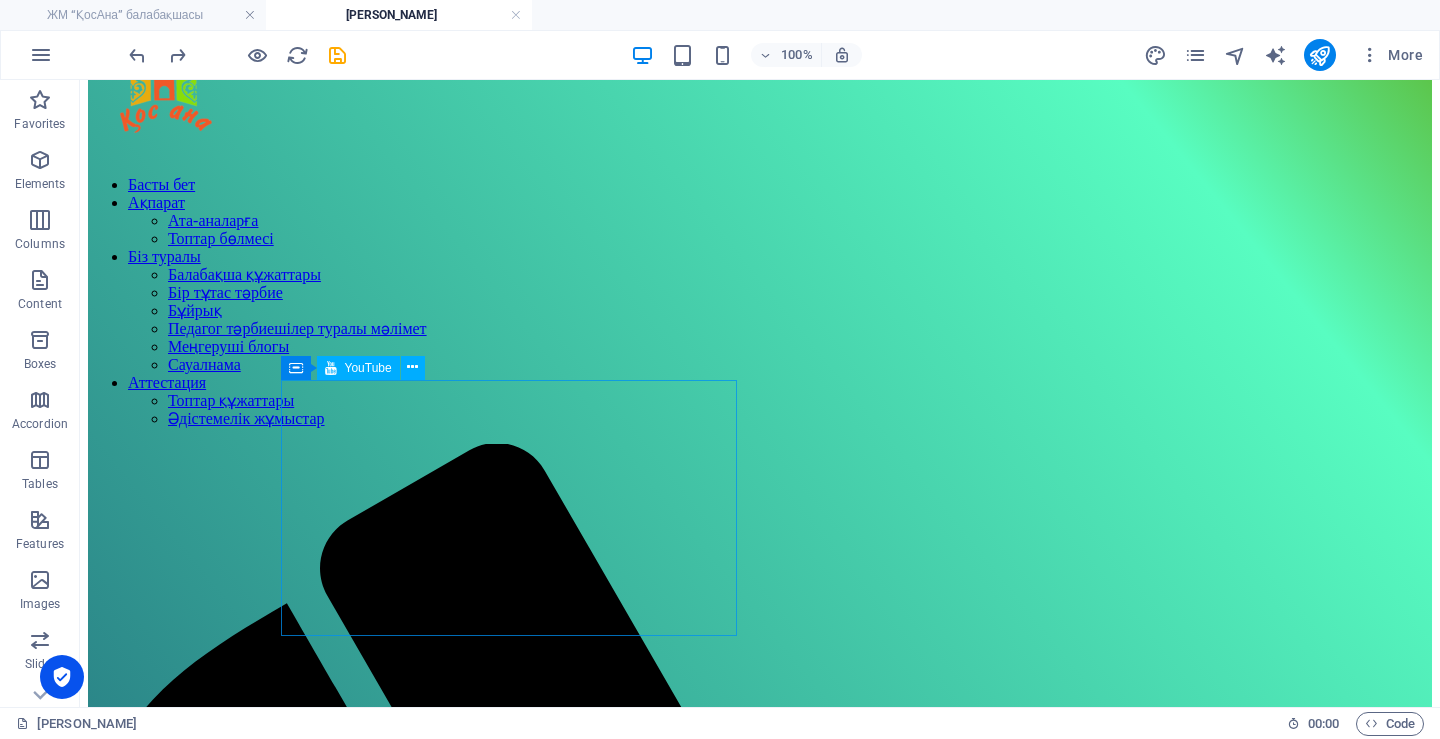 scroll, scrollTop: 0, scrollLeft: 0, axis: both 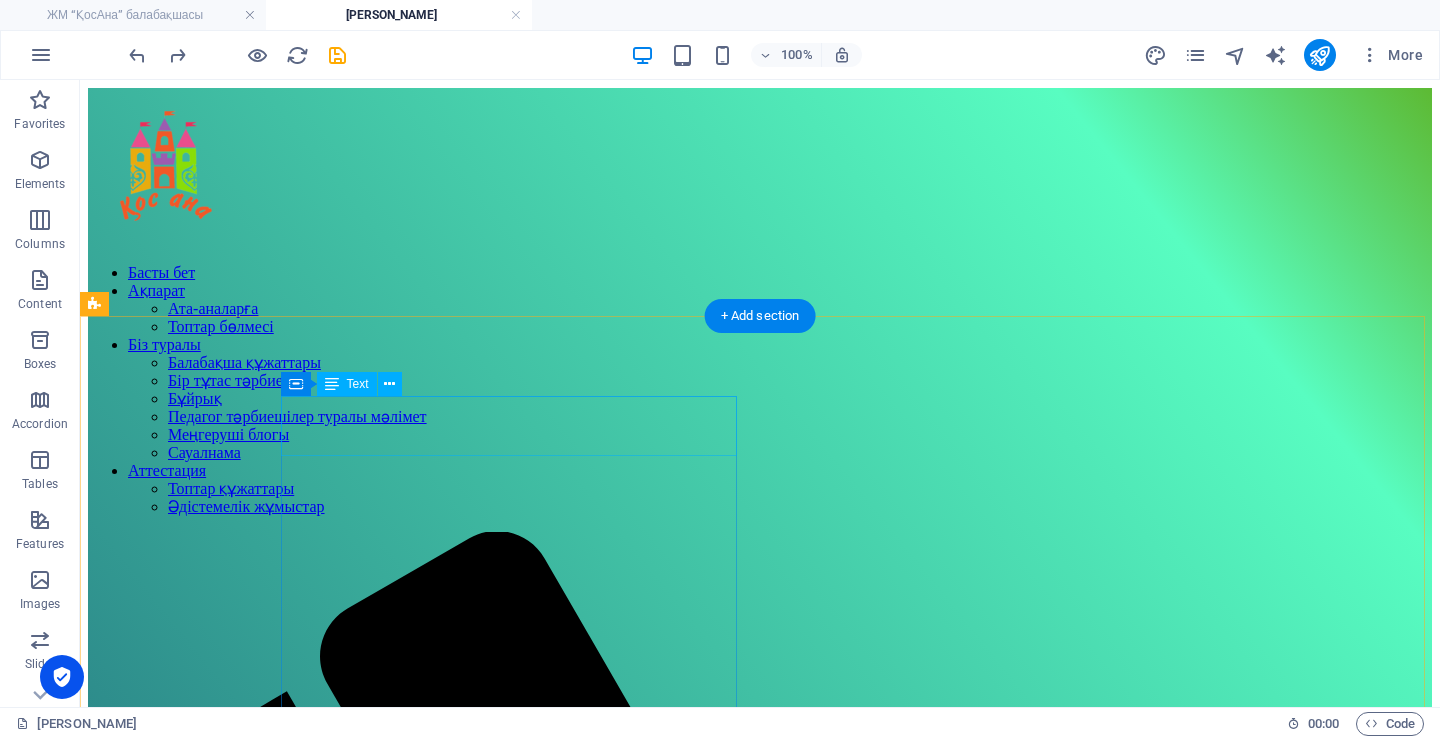 click on "Умница мектеп алды орыс тобы" at bounding box center [760, 2462] 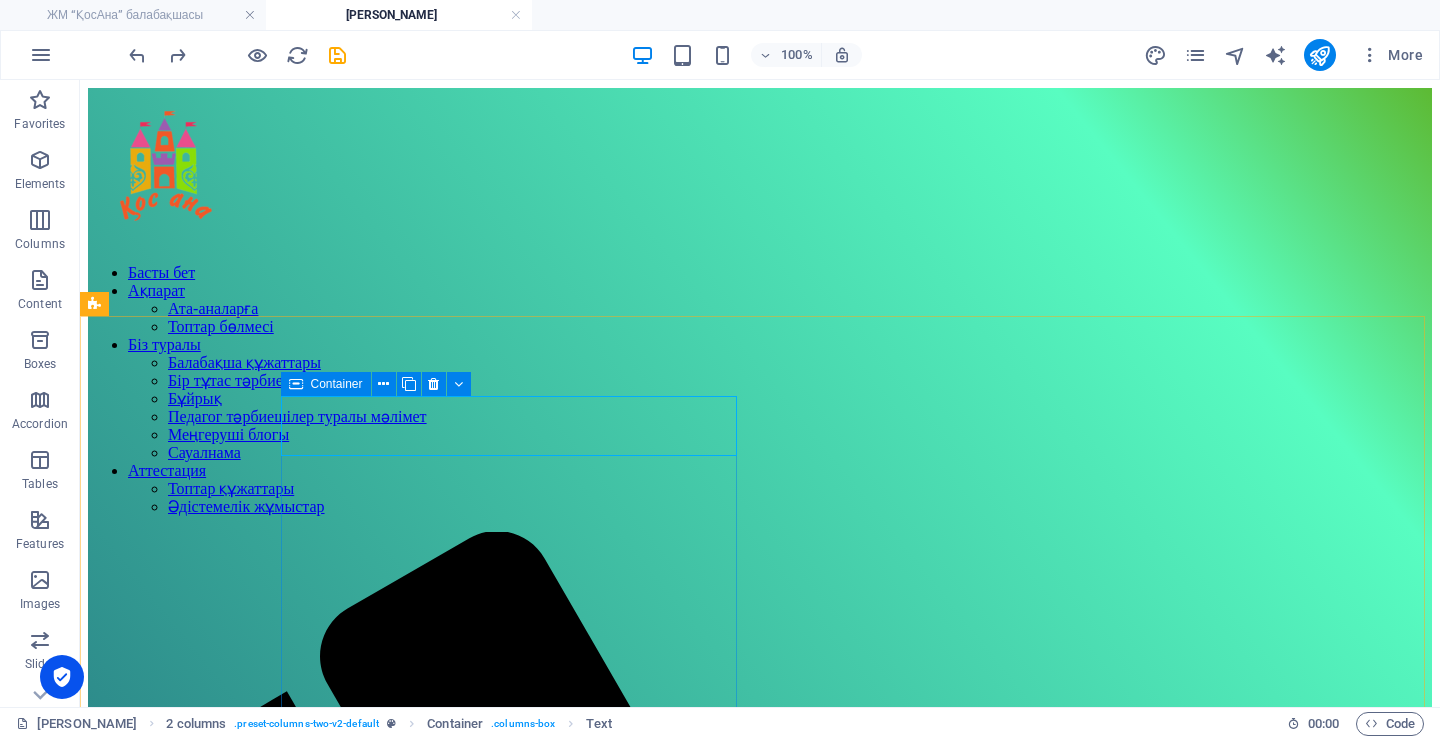 click at bounding box center (296, 384) 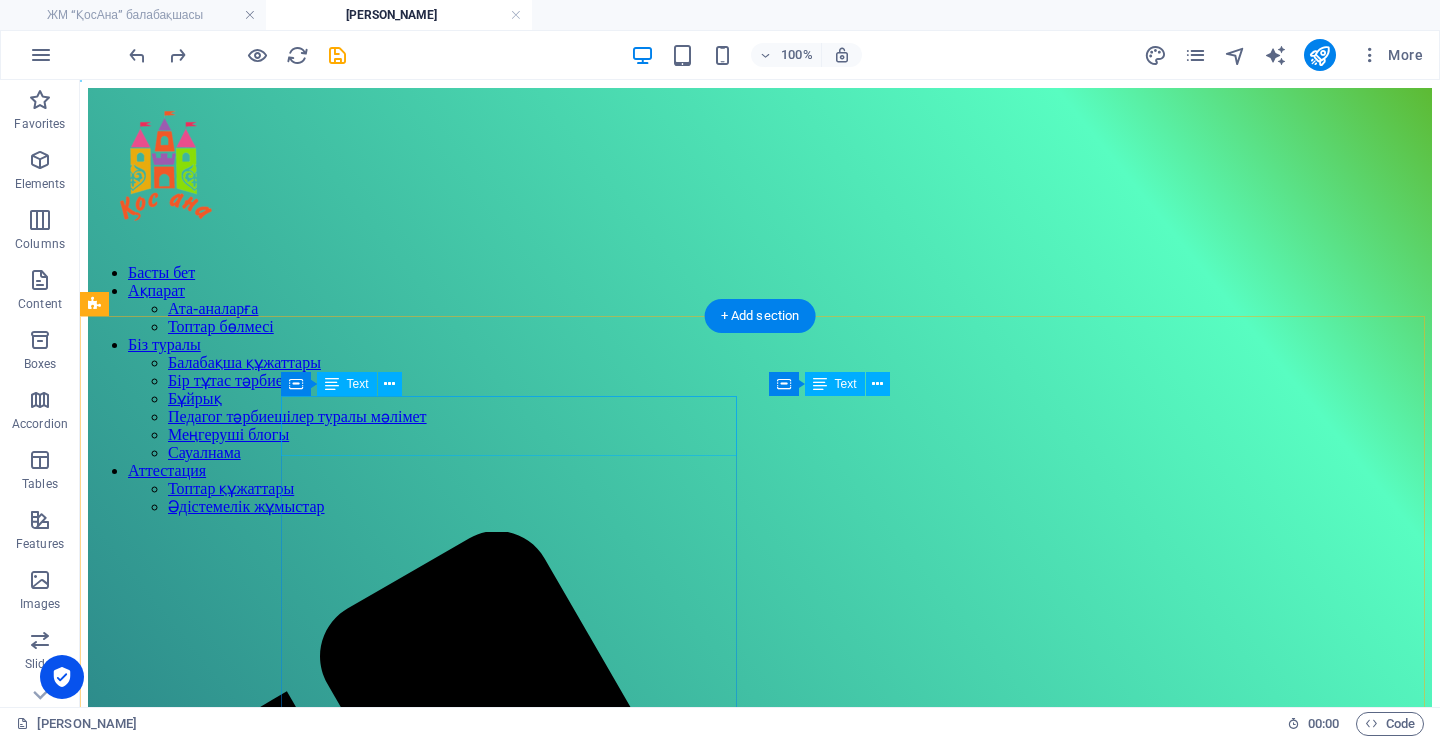 click on "Умница мектеп алды орыс тобы" at bounding box center (760, 2462) 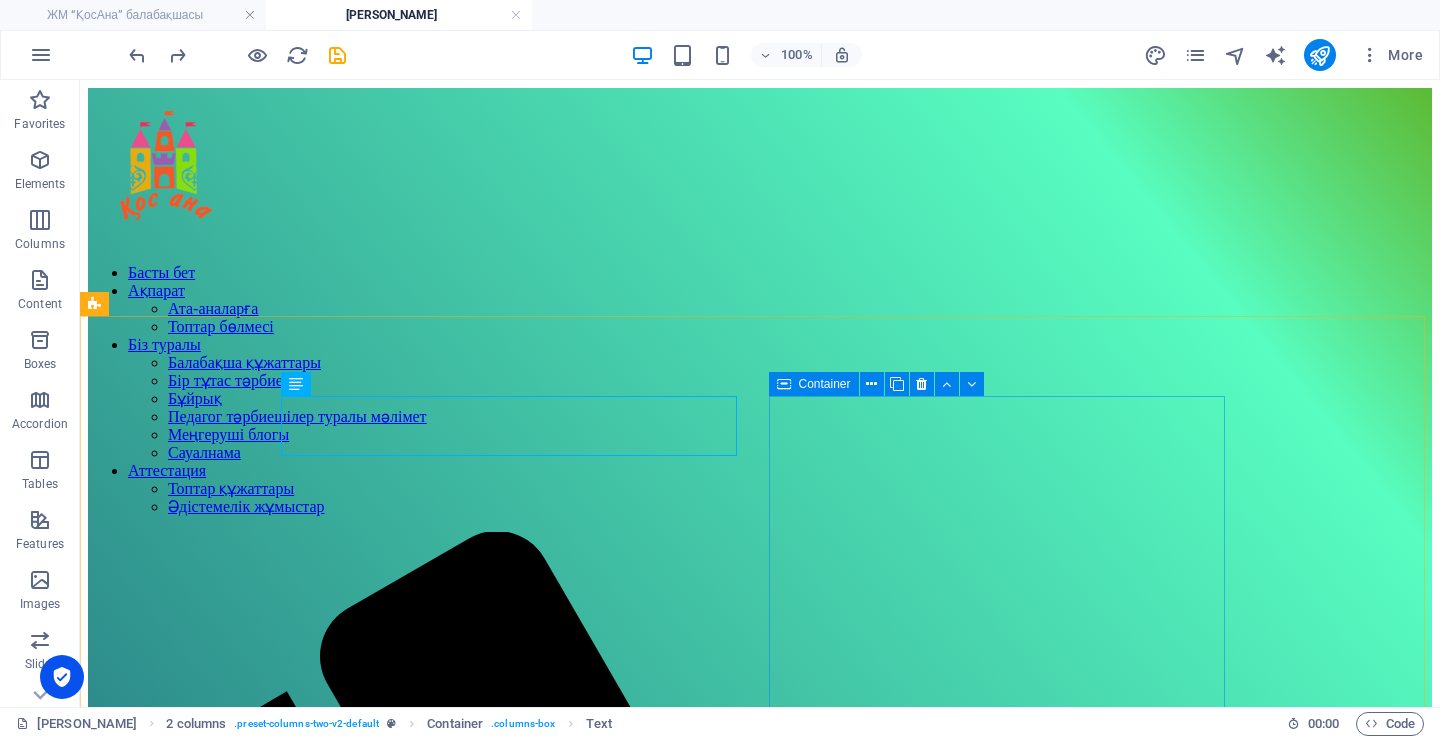 click at bounding box center [784, 384] 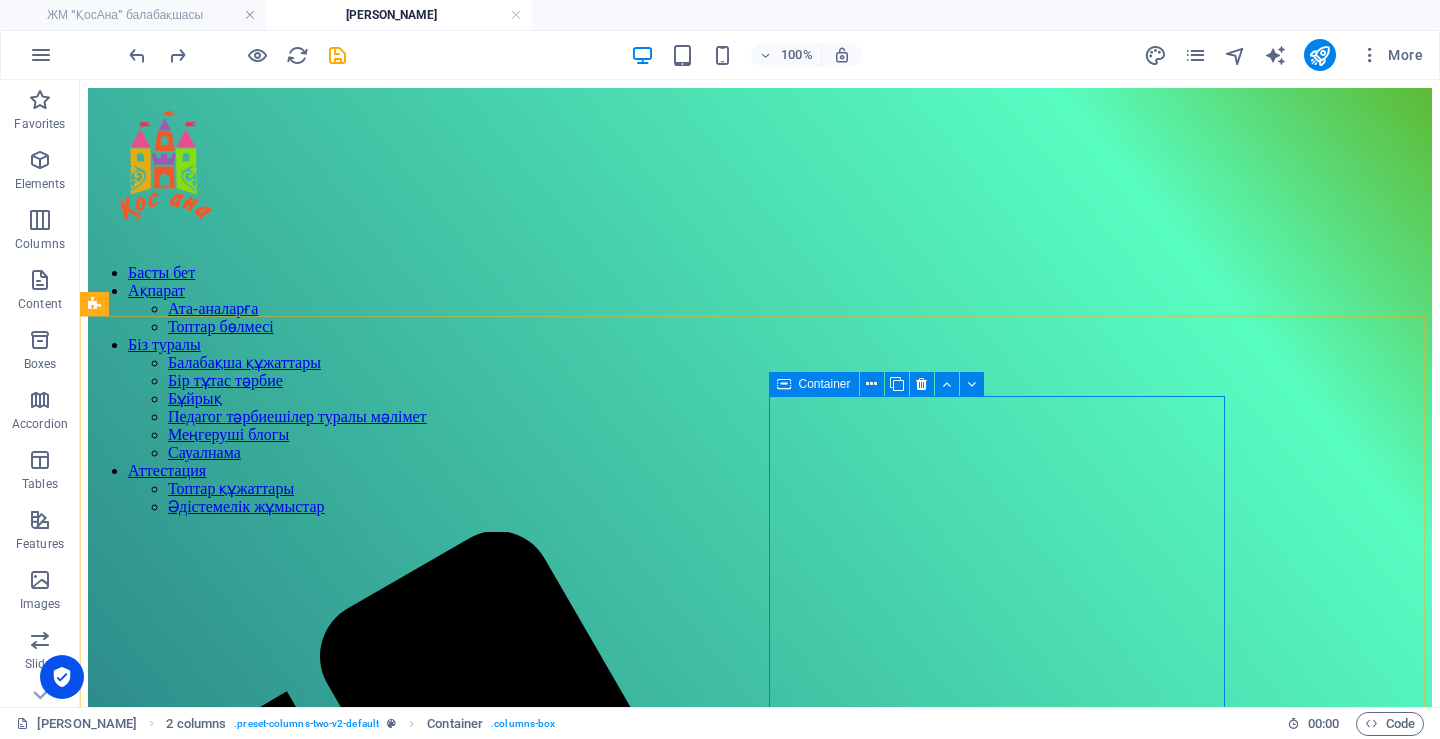 click at bounding box center [784, 384] 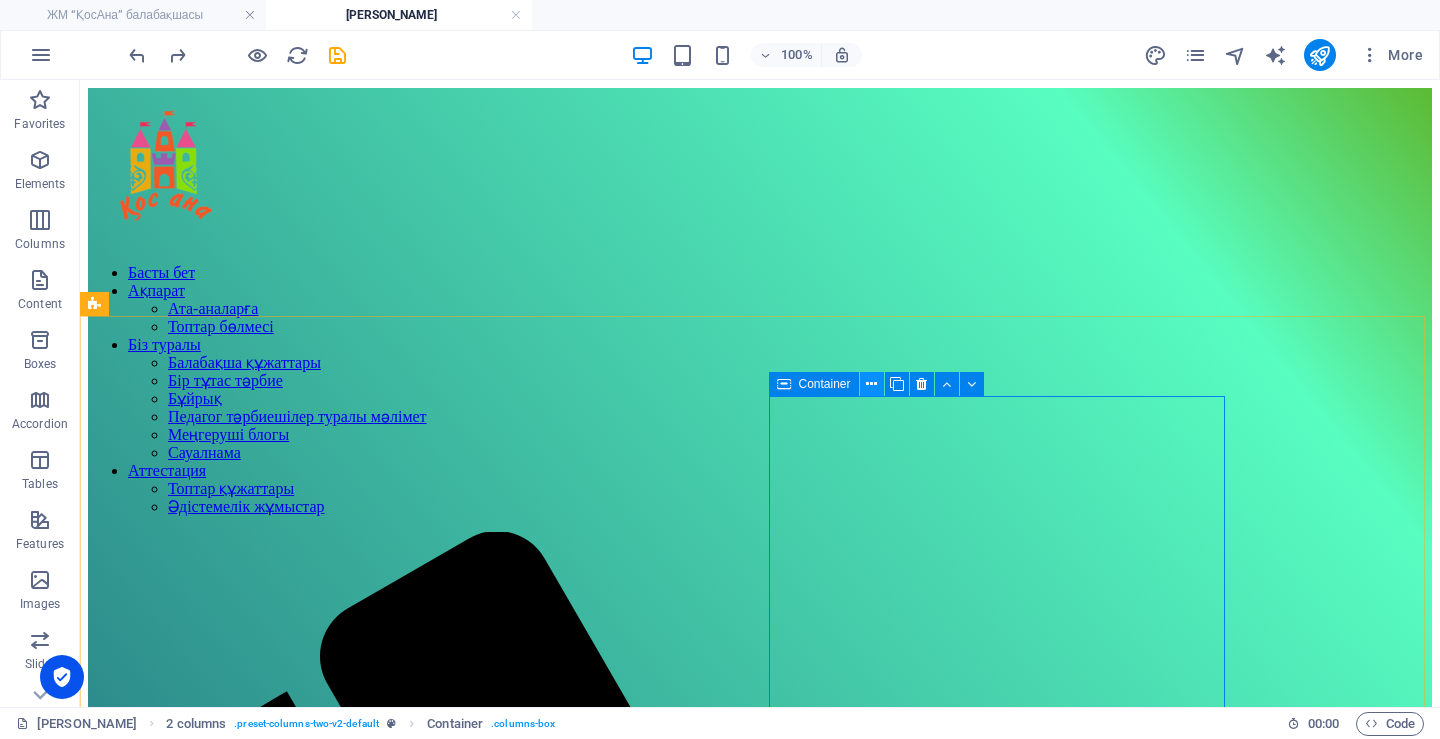 click at bounding box center [871, 384] 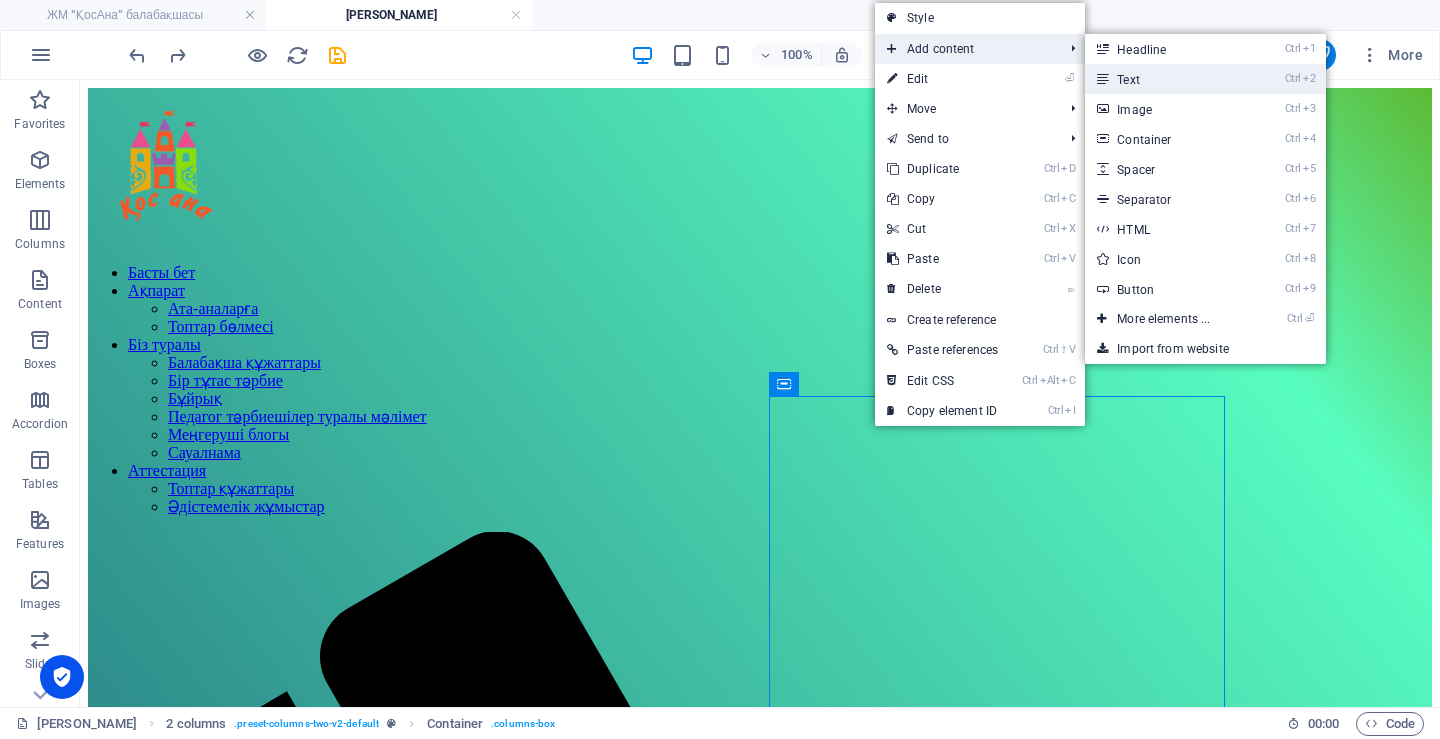 drag, startPoint x: 1141, startPoint y: 74, endPoint x: 685, endPoint y: 38, distance: 457.41885 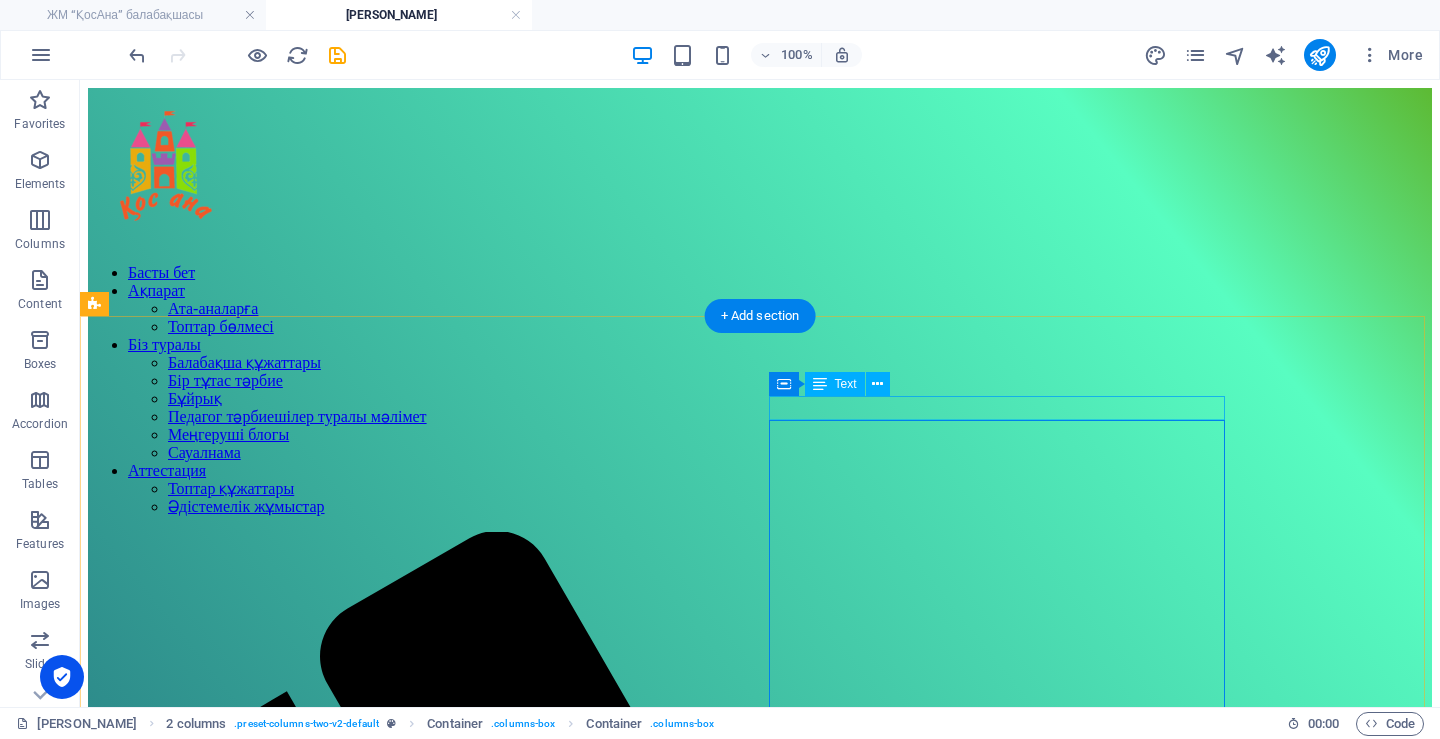 click on "мектеп алды орыс тобы" at bounding box center [760, 2688] 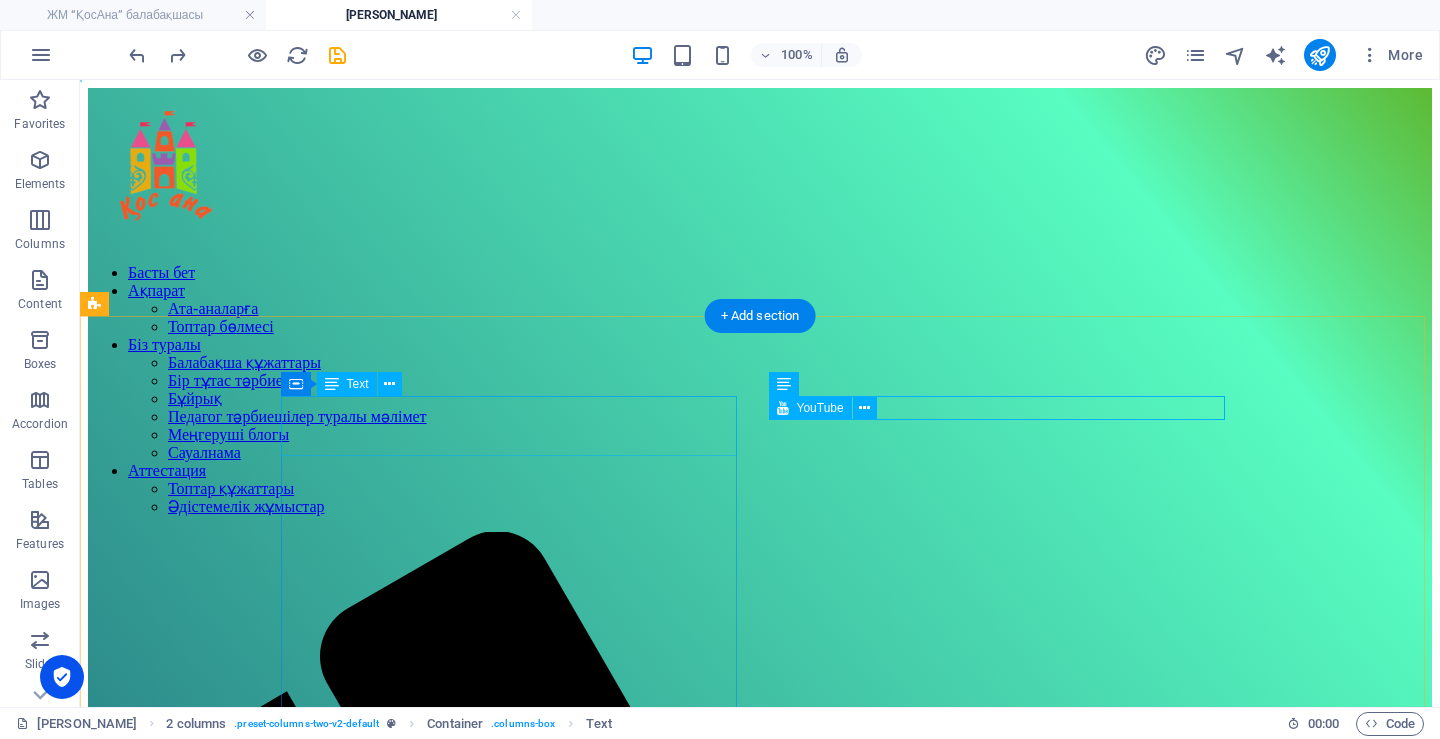 click on "Умница мектеп алды орыс тобы" at bounding box center [760, 2462] 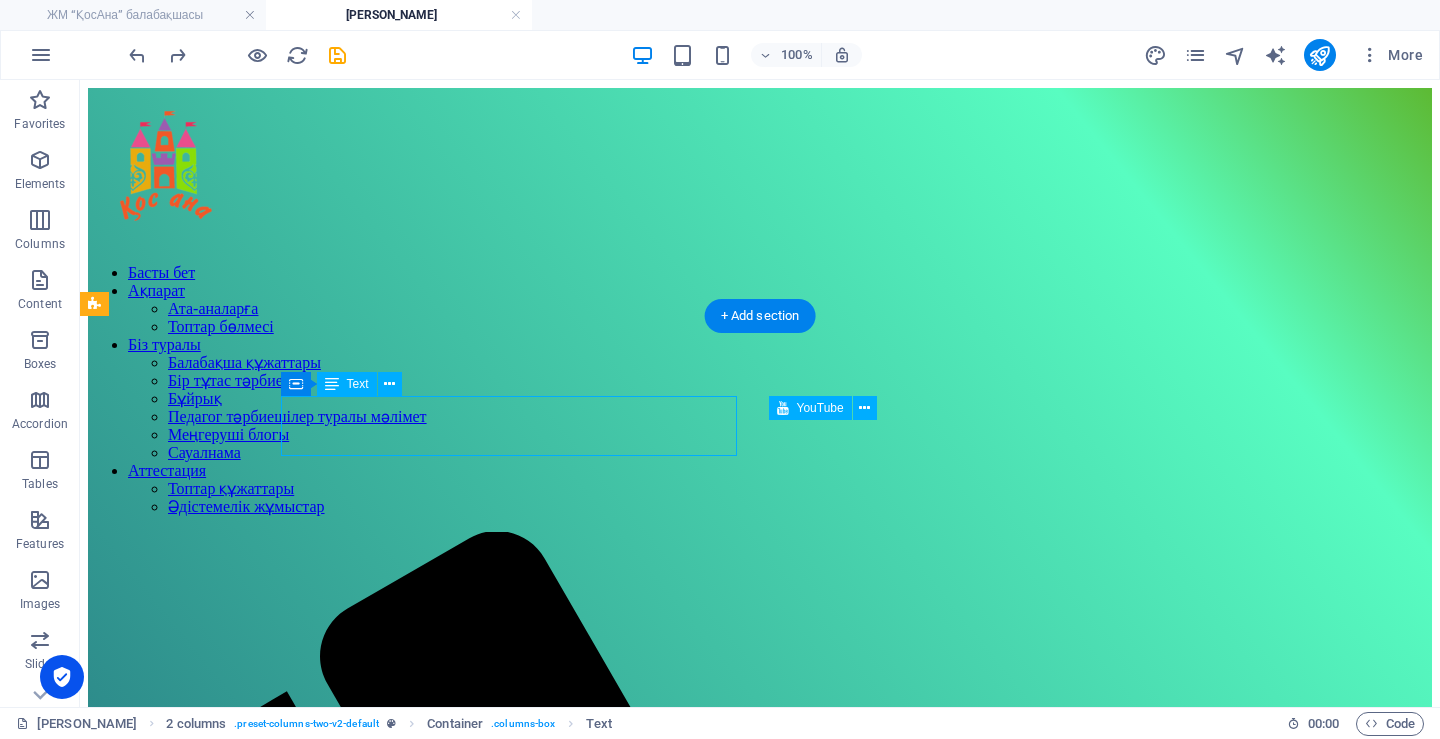 click on "Умница мектеп алды орыс тобы" at bounding box center (760, 2462) 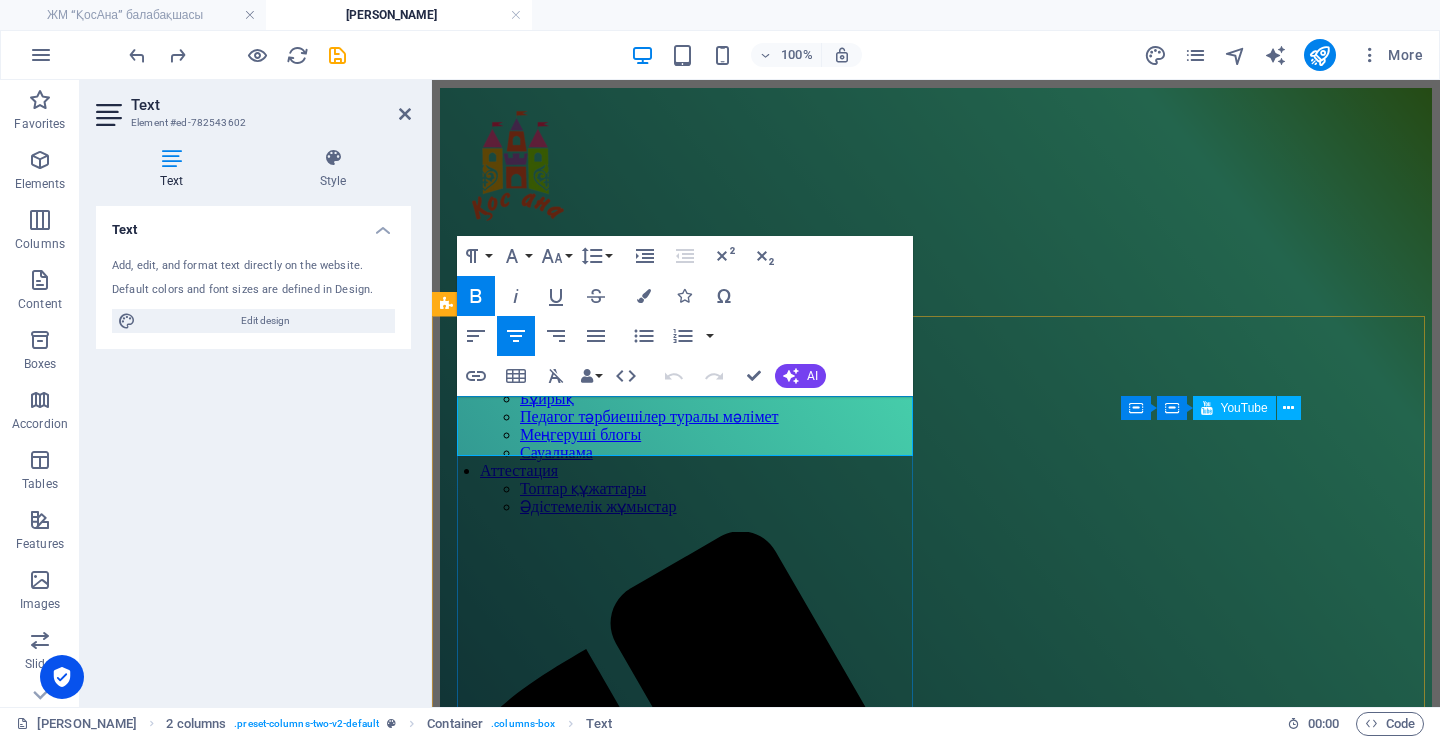 drag, startPoint x: 623, startPoint y: 422, endPoint x: 823, endPoint y: 434, distance: 200.35968 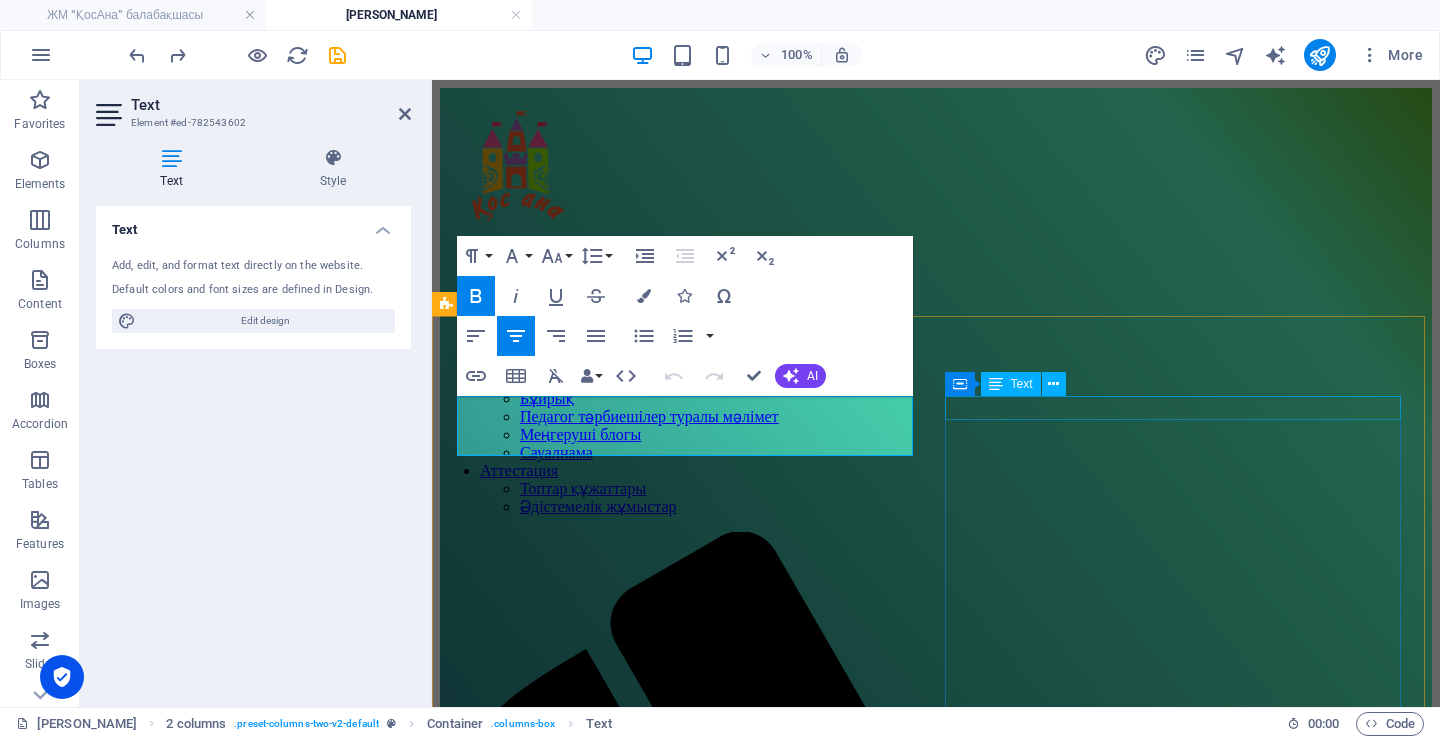 click on "New text element" at bounding box center (936, 2221) 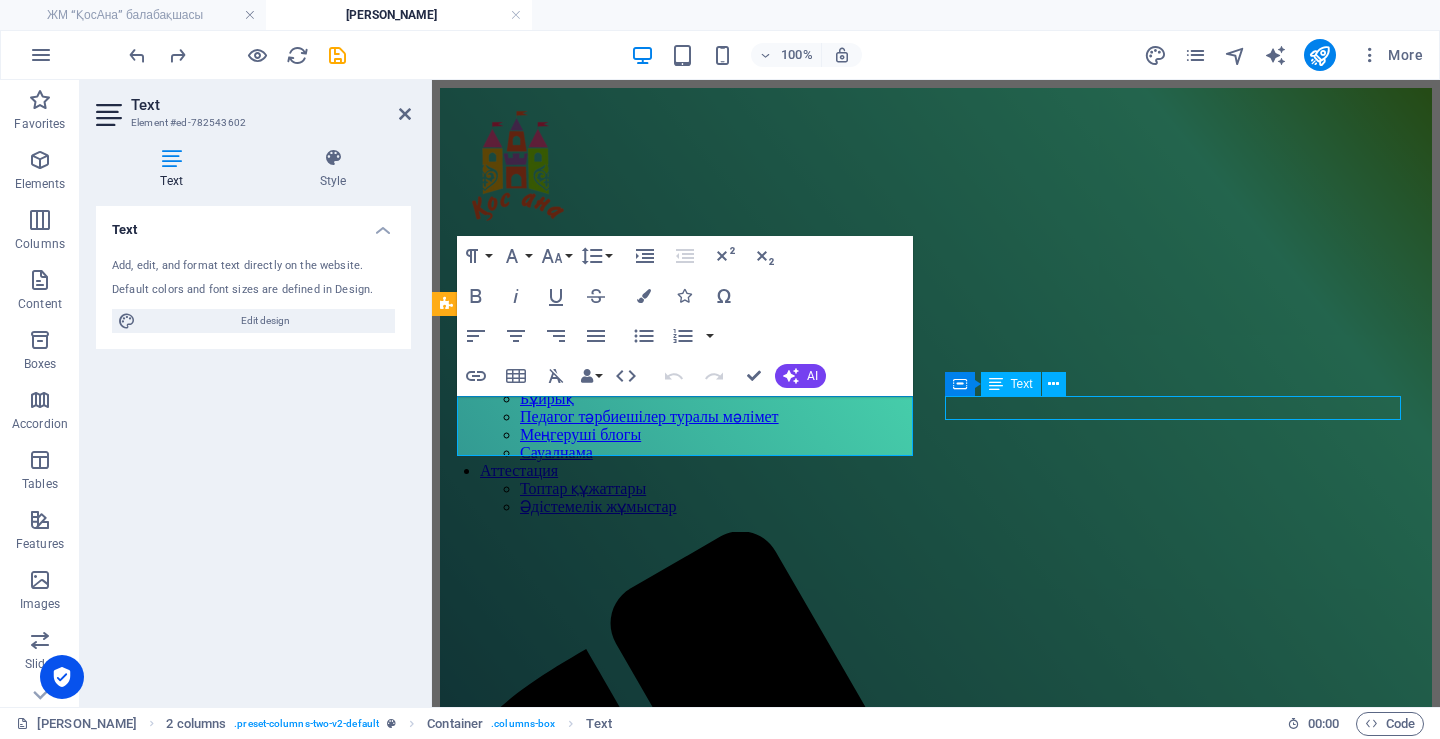 click on "New text element" at bounding box center [936, 2221] 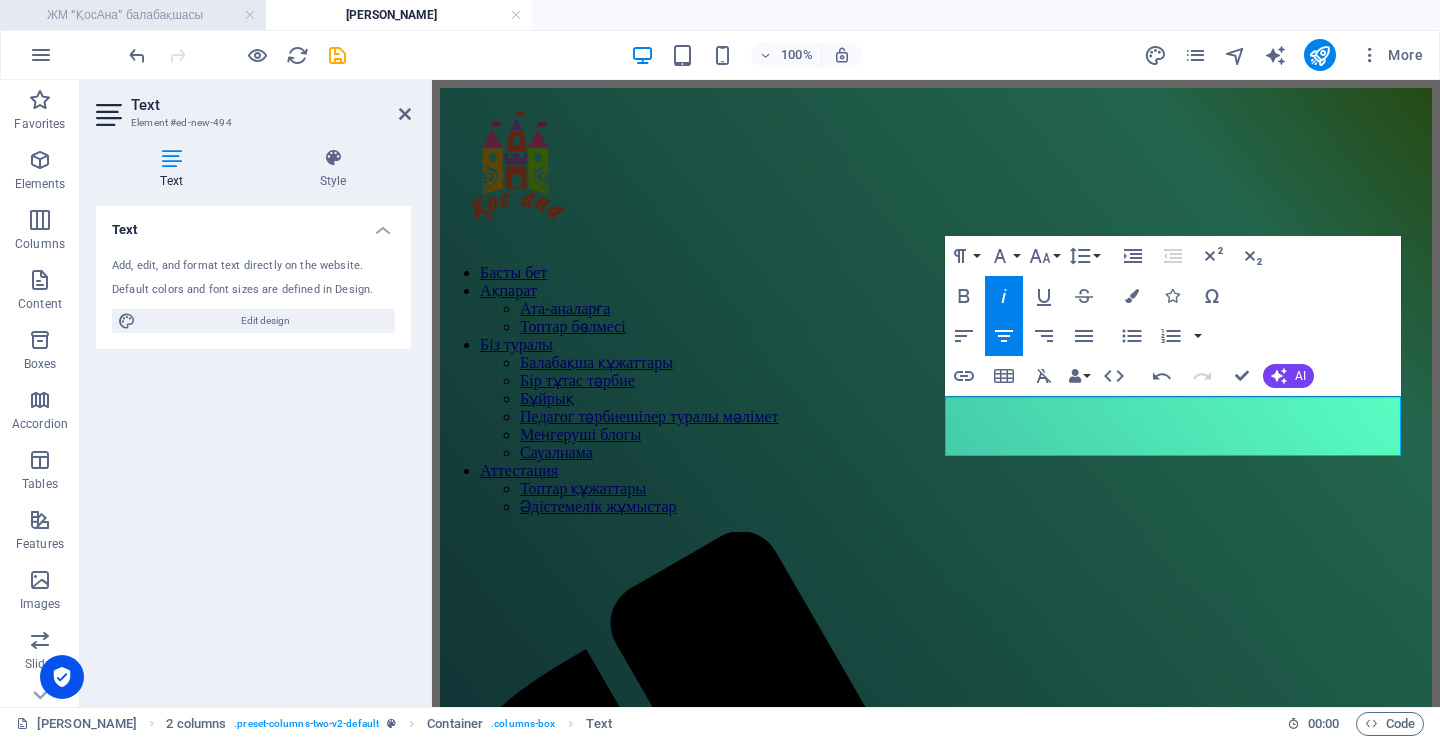 click on "ЖМ “ҚосАна” балабақшасы" at bounding box center (133, 15) 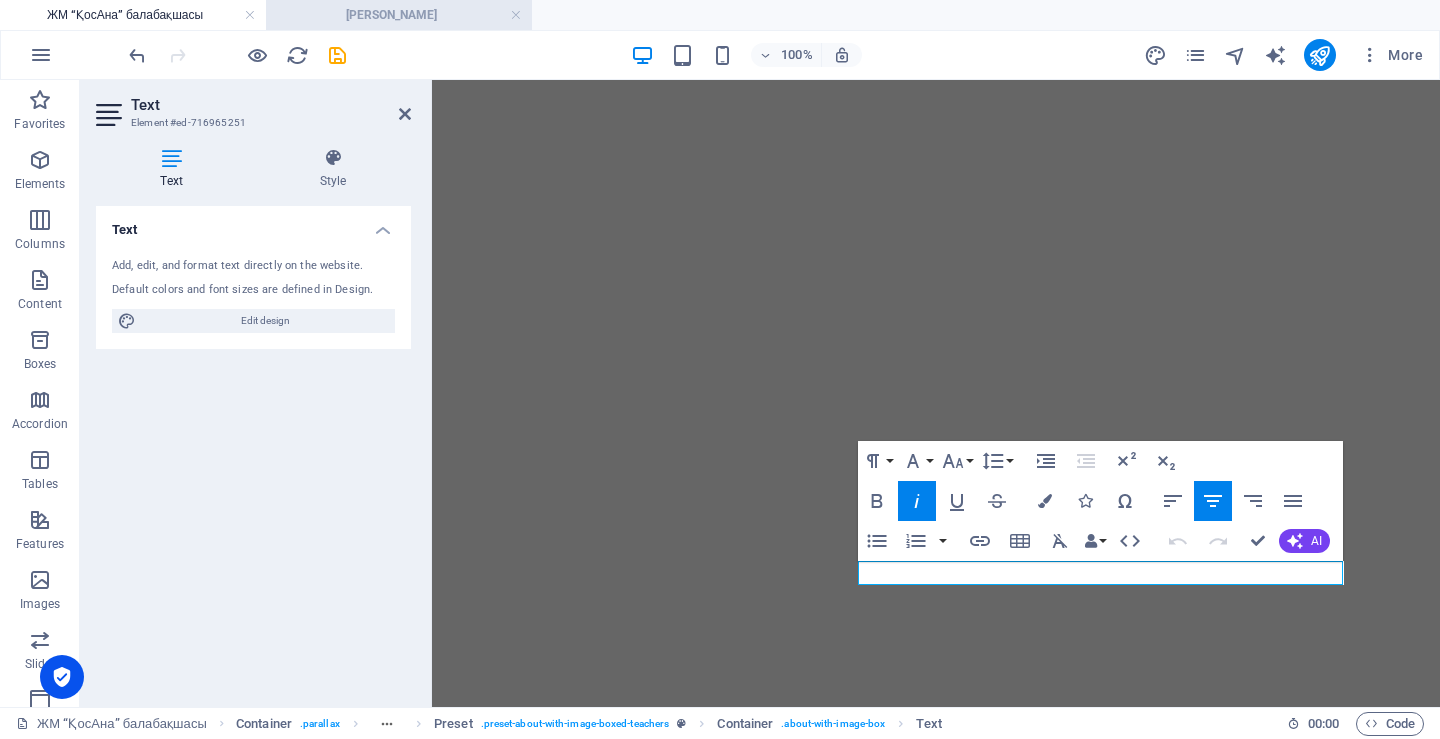click on "[PERSON_NAME]" at bounding box center (399, 15) 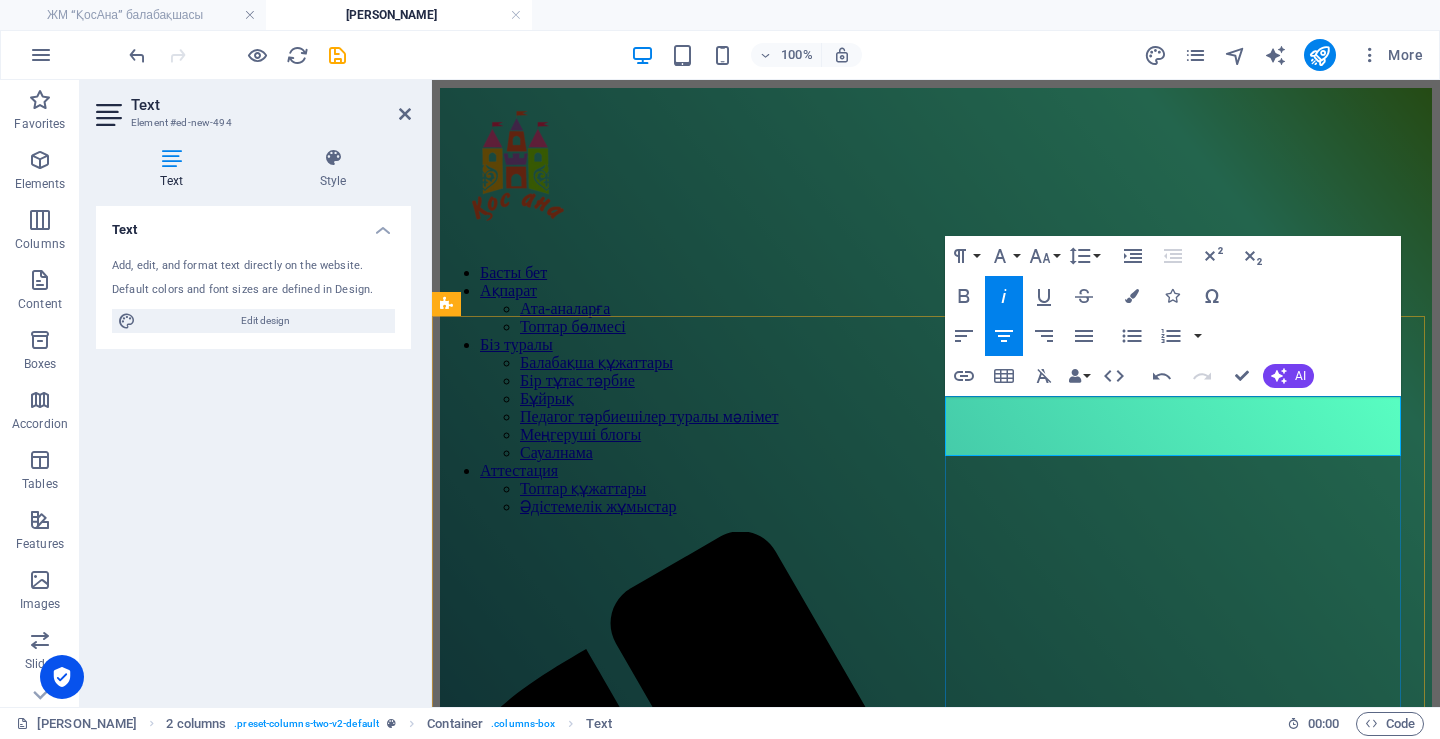 click on "мектеп алды орыс тобы" at bounding box center [936, 2264] 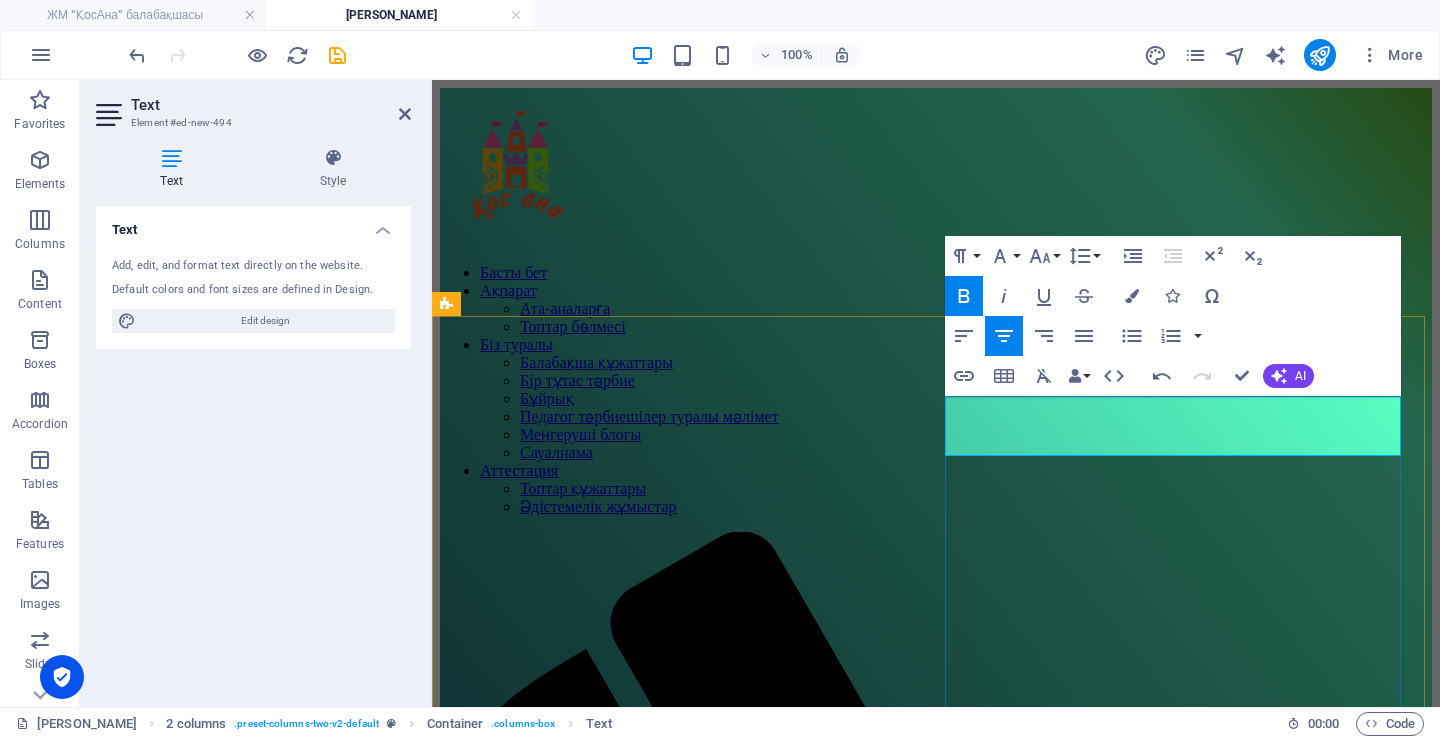 type 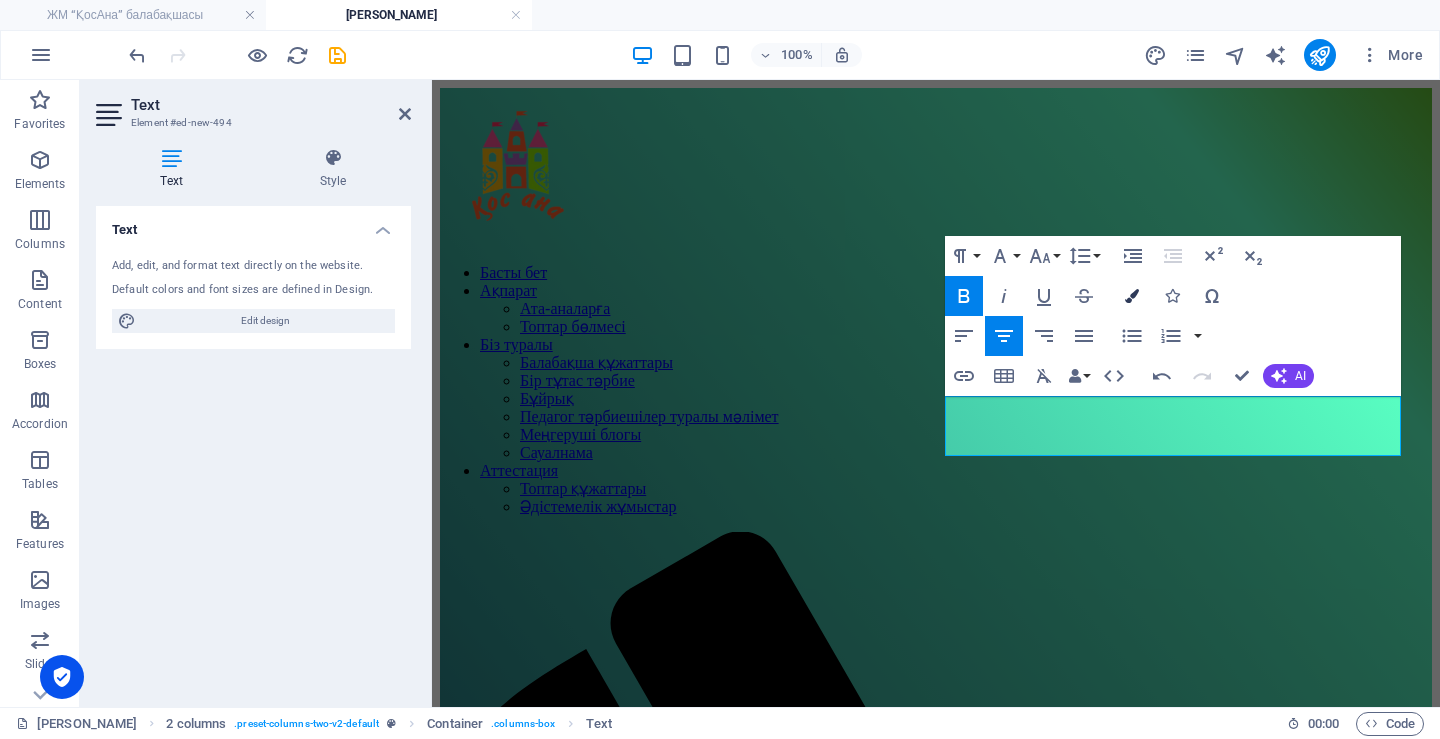 click at bounding box center (1132, 296) 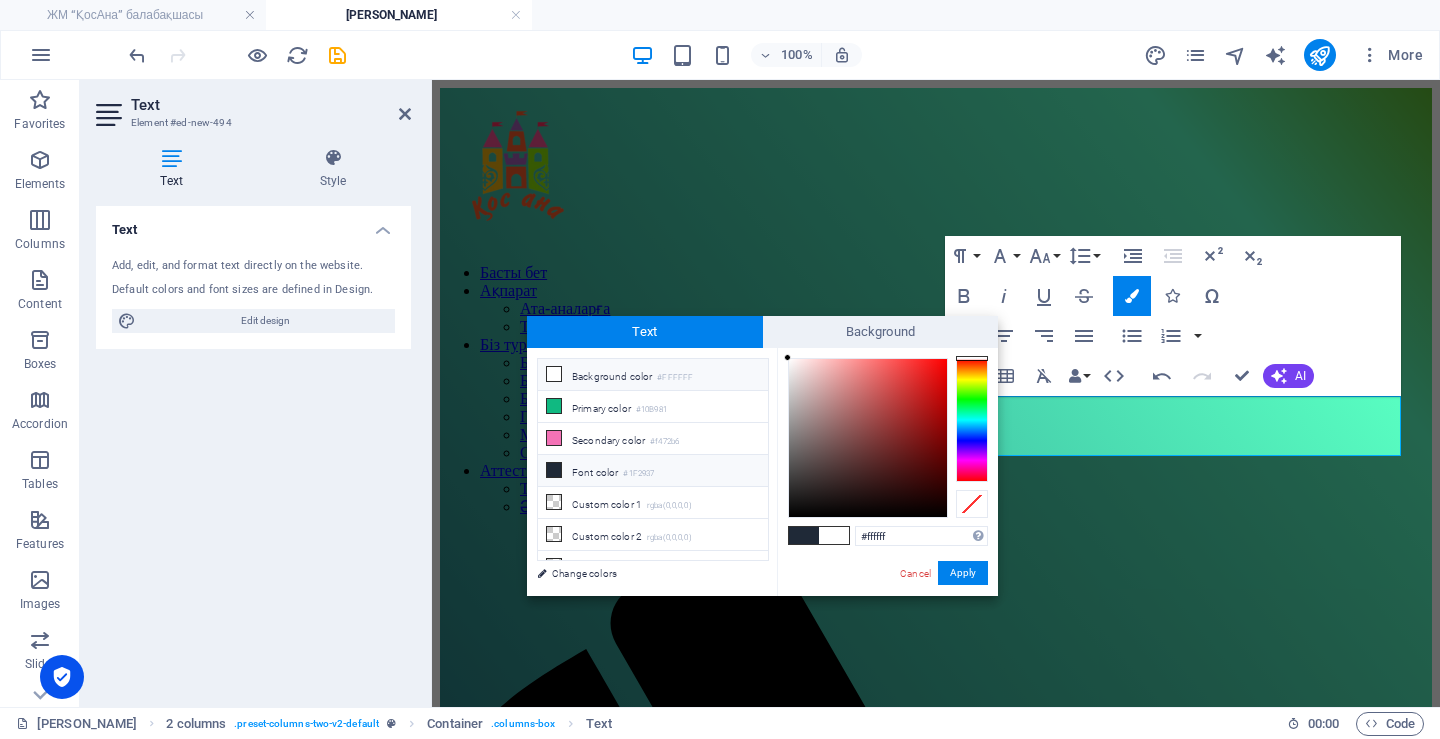 click on "Background color
#FFFFFF" at bounding box center [653, 375] 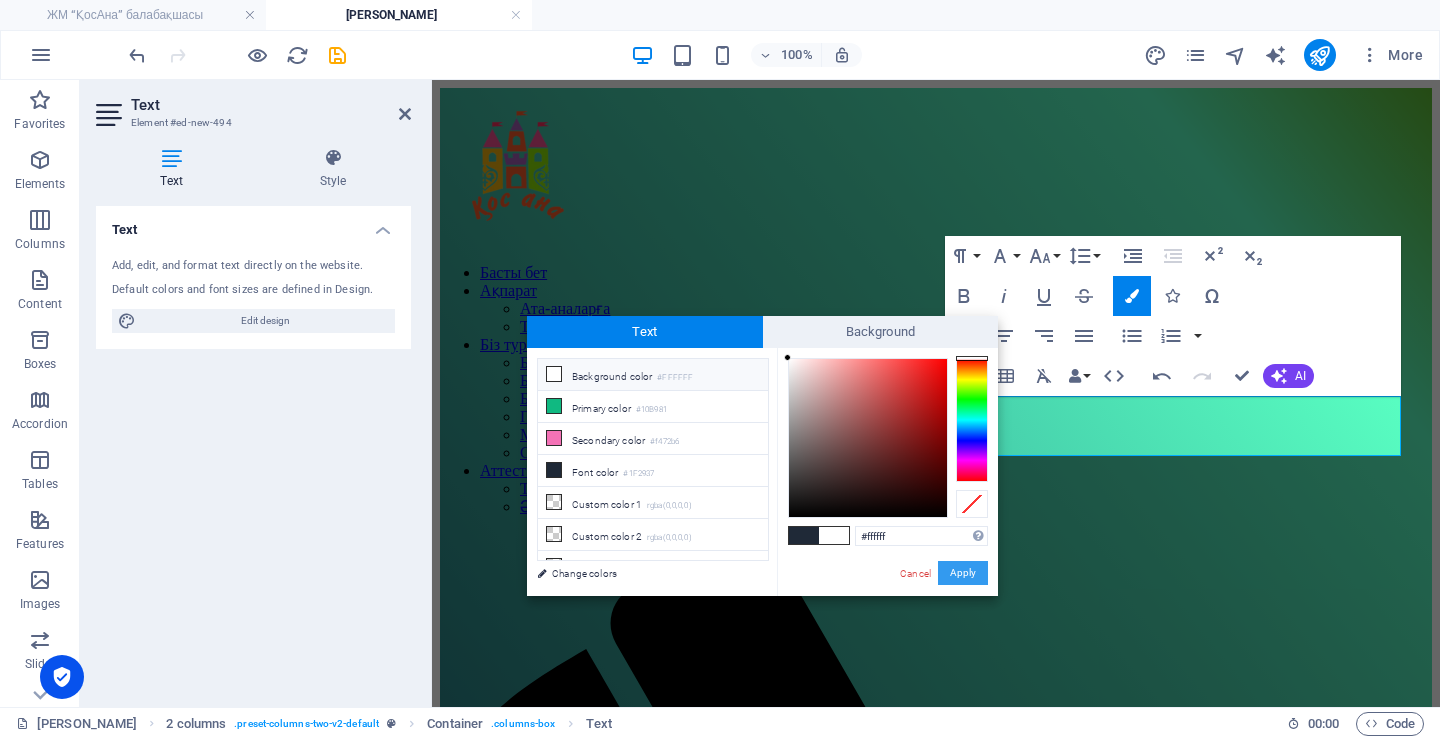 drag, startPoint x: 965, startPoint y: 578, endPoint x: 535, endPoint y: 497, distance: 437.56256 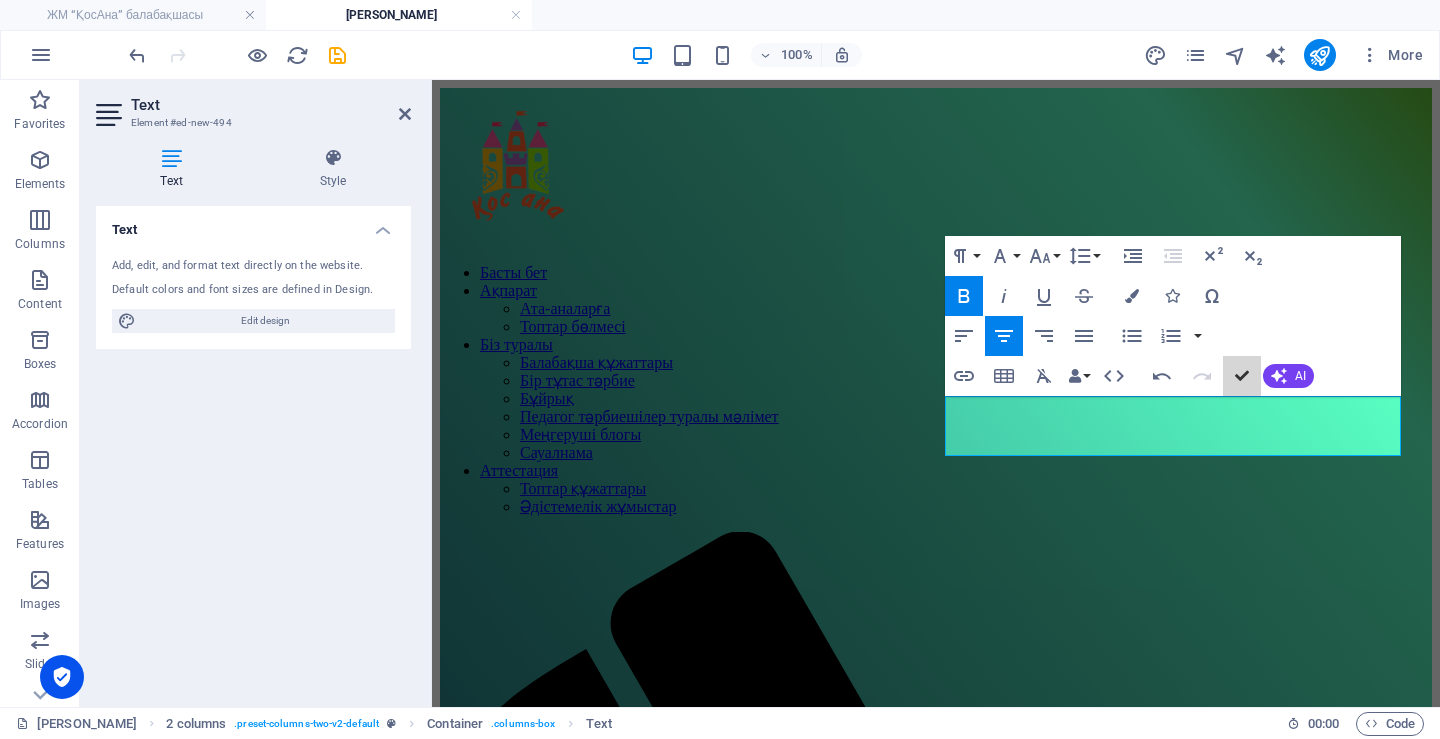 drag, startPoint x: 1244, startPoint y: 374, endPoint x: 1392, endPoint y: 260, distance: 186.81541 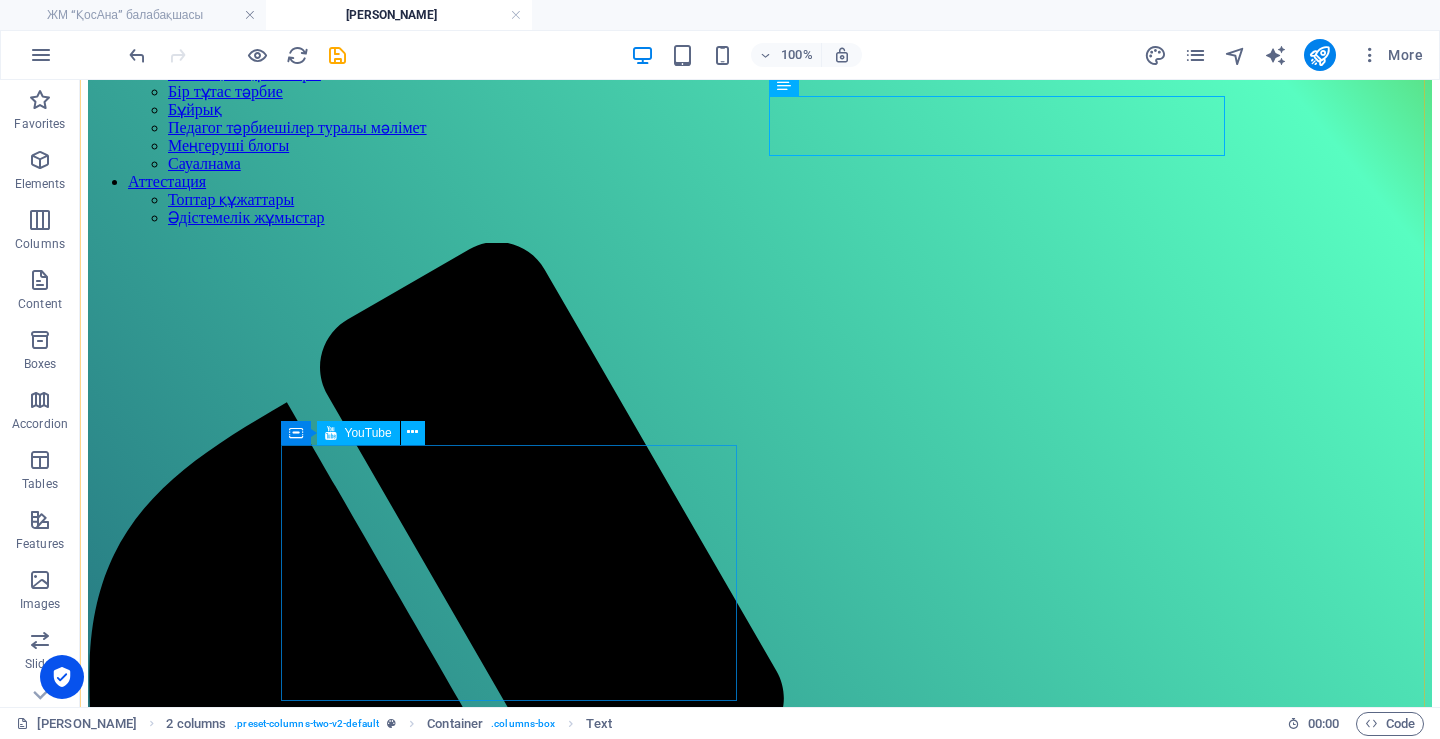 scroll, scrollTop: 300, scrollLeft: 0, axis: vertical 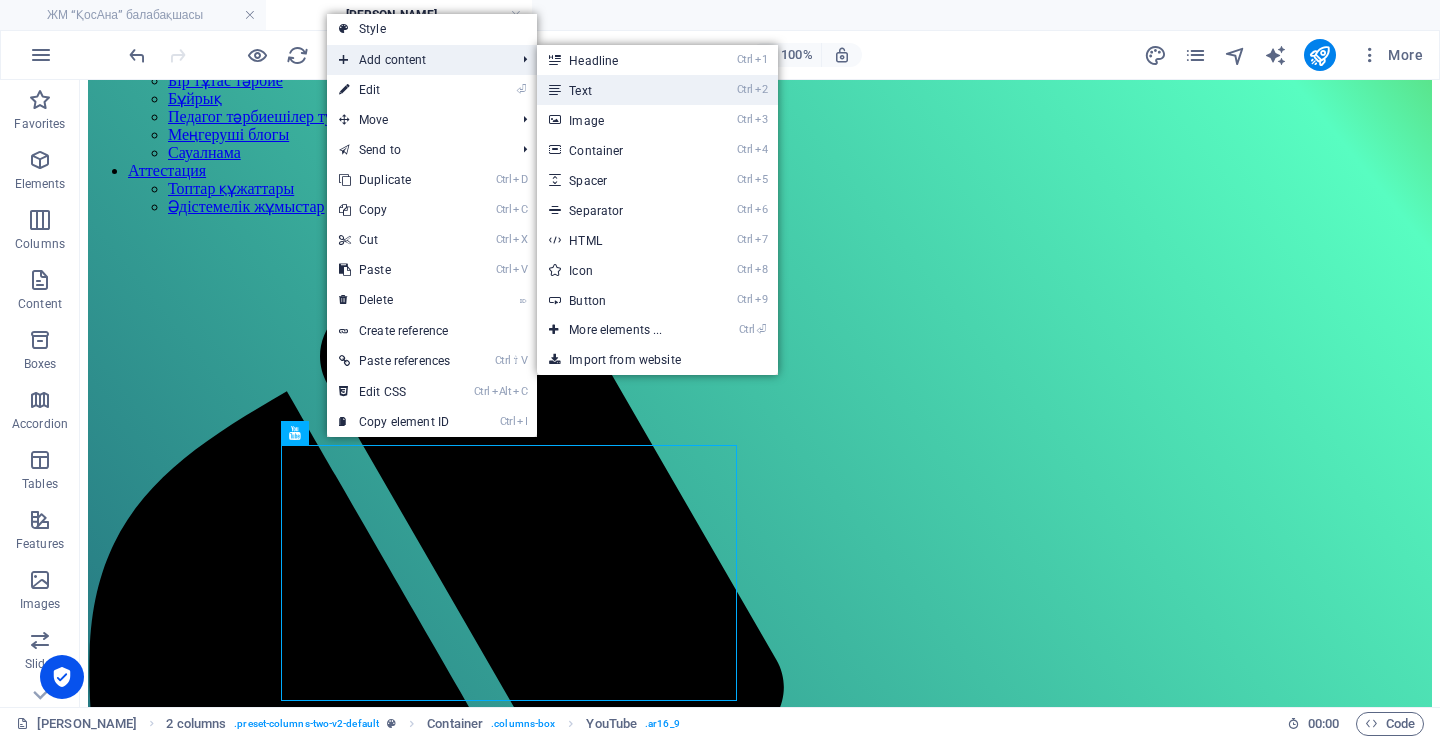 click on "Ctrl 2  Text" at bounding box center (619, 90) 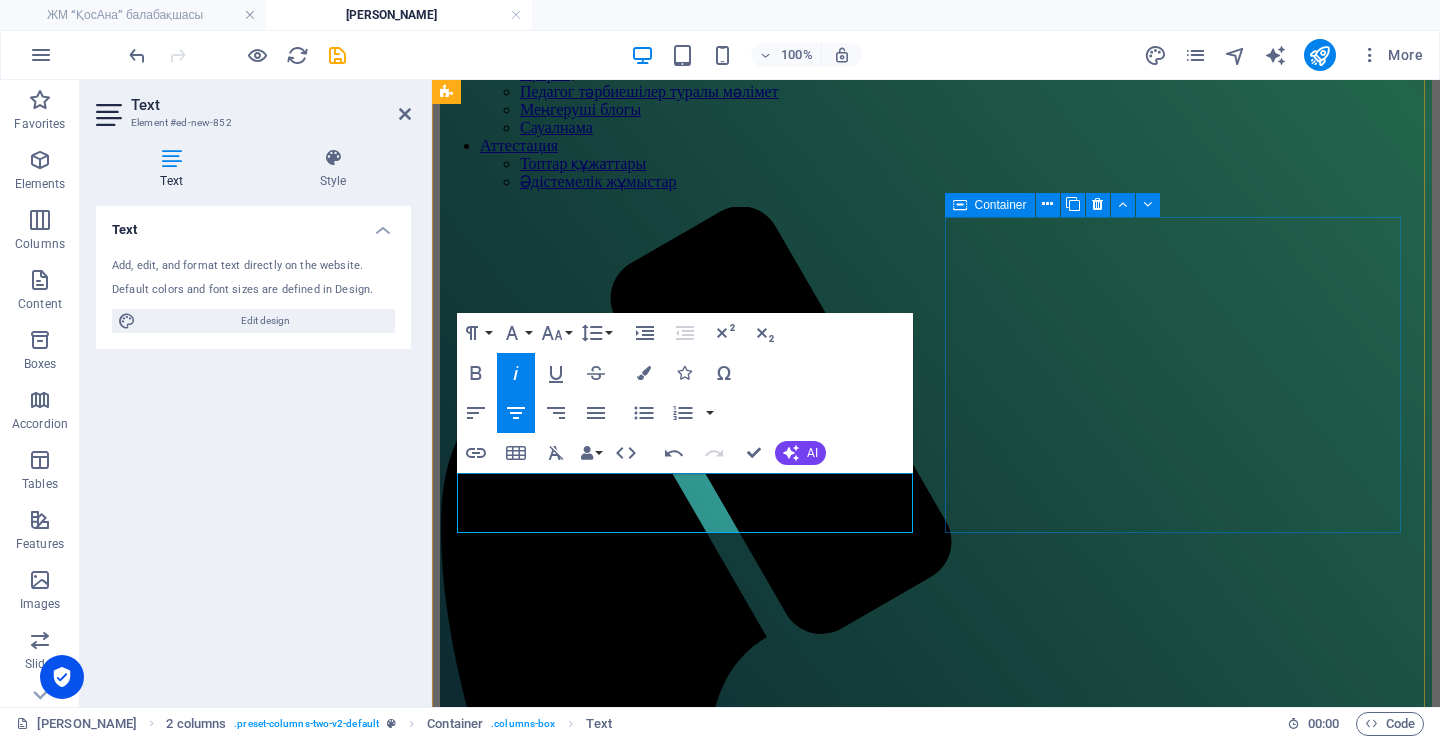 scroll, scrollTop: 618, scrollLeft: 0, axis: vertical 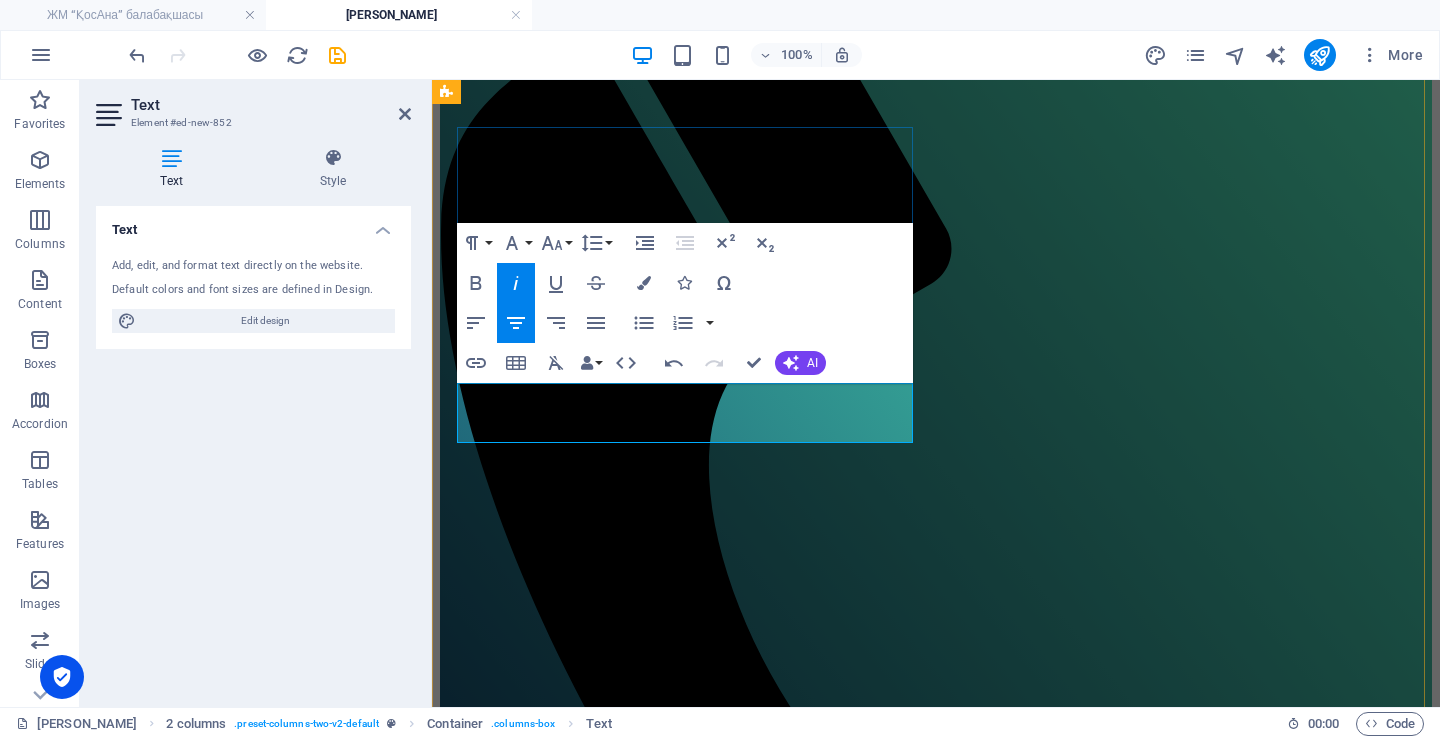 click on "Родничок" at bounding box center [936, 2008] 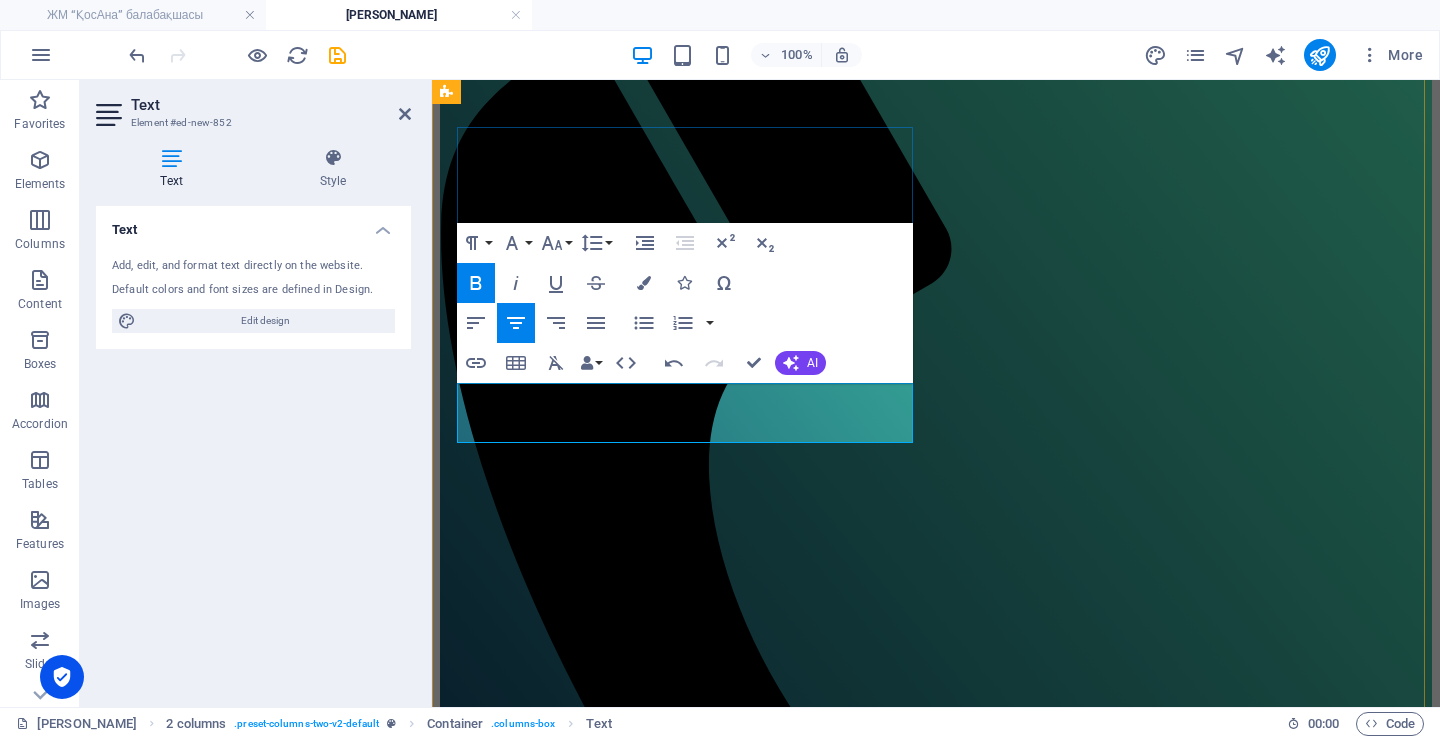 click on "Родничок" at bounding box center [936, 2008] 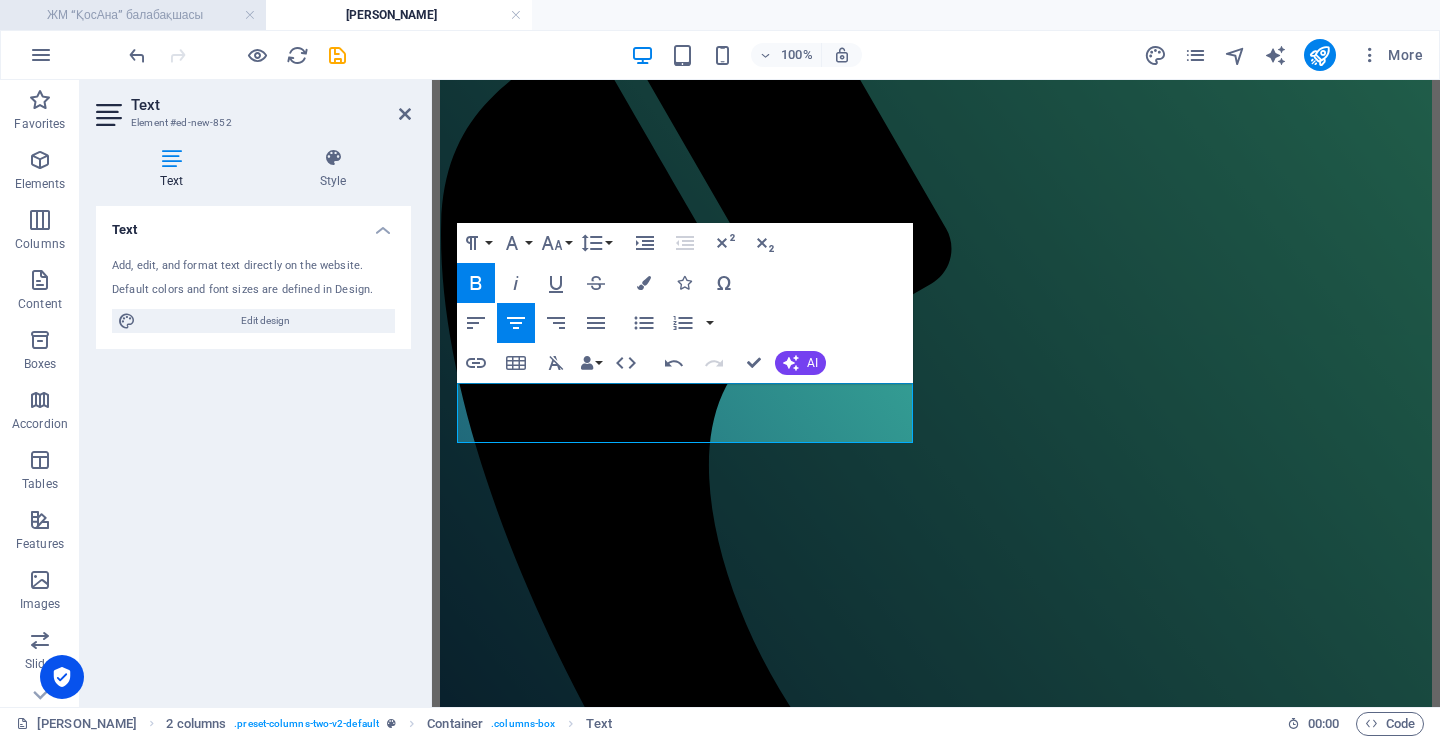 click on "ЖМ “ҚосАна” балабақшасы" at bounding box center [133, 15] 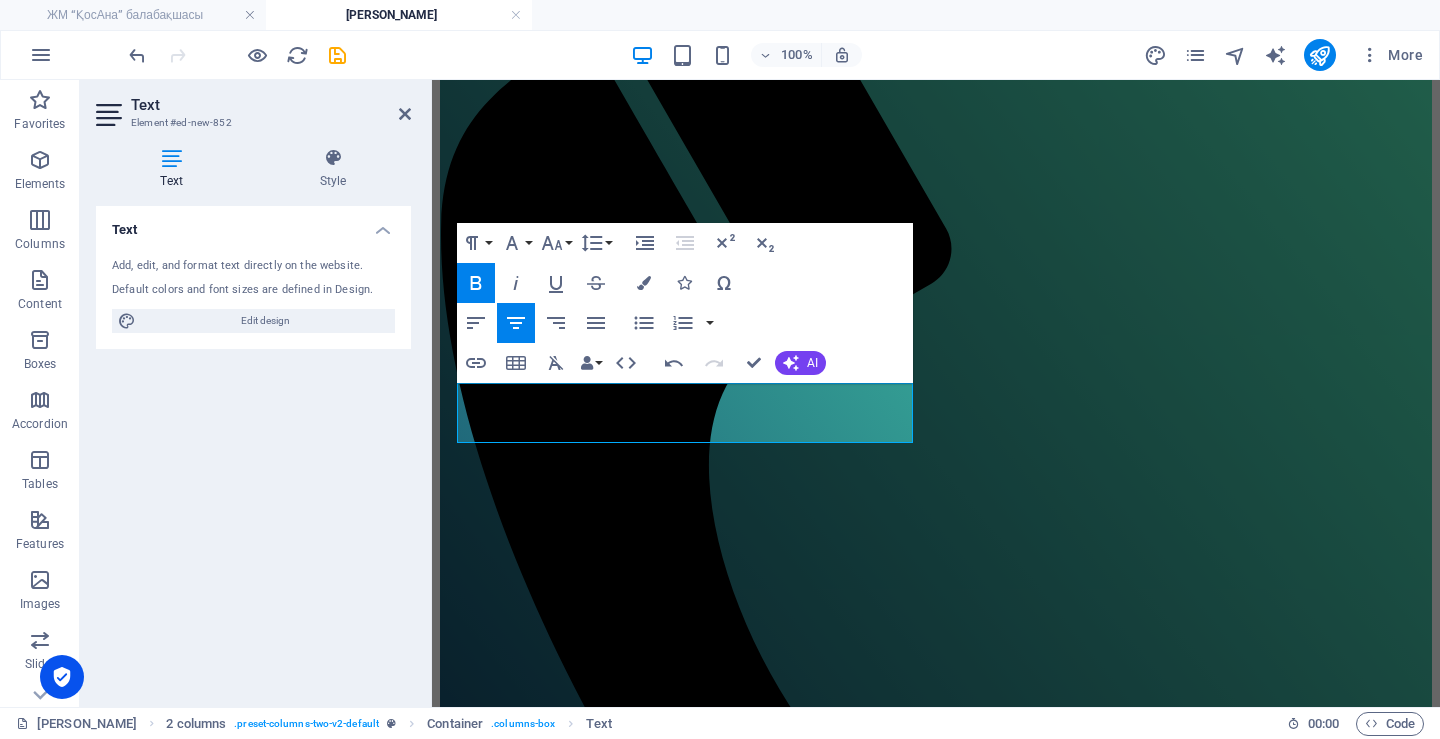 scroll, scrollTop: 0, scrollLeft: 0, axis: both 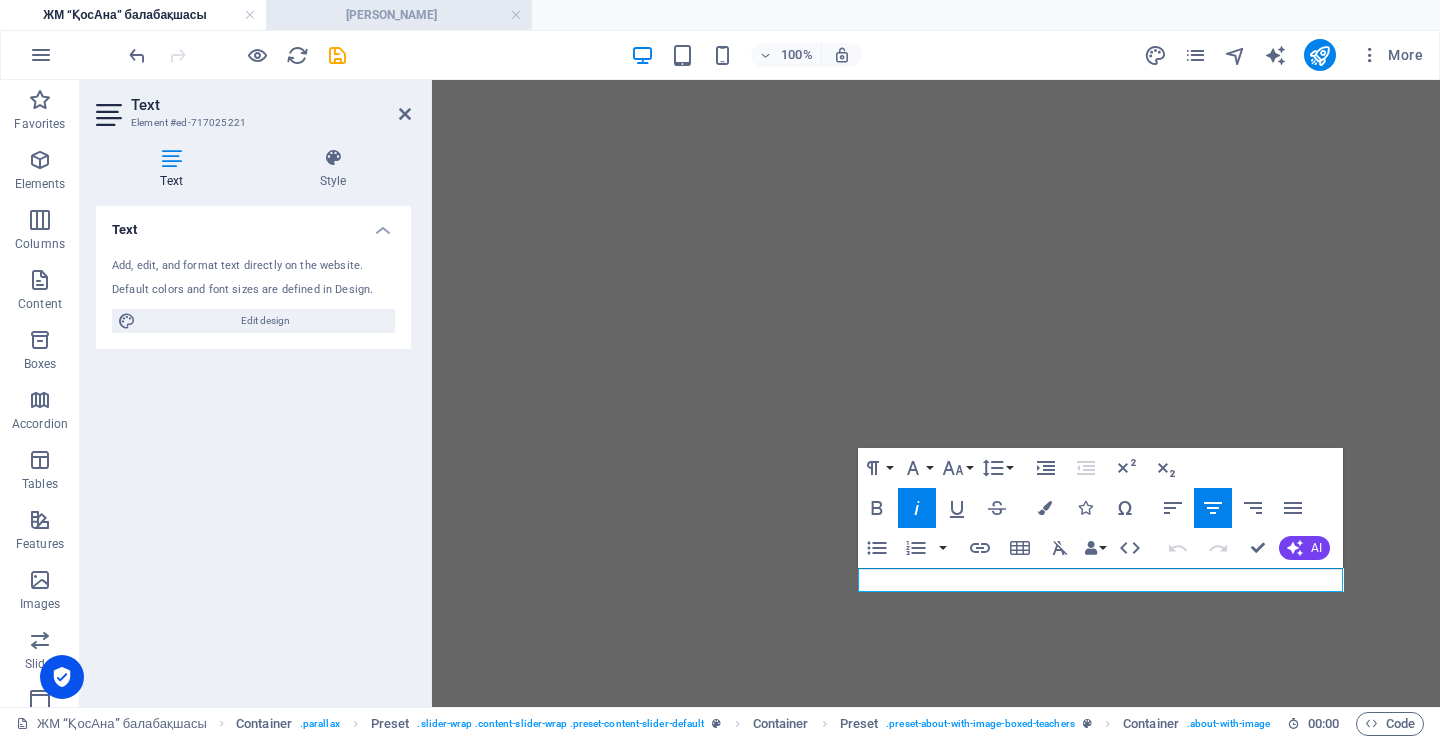 click on "[PERSON_NAME]" at bounding box center [399, 15] 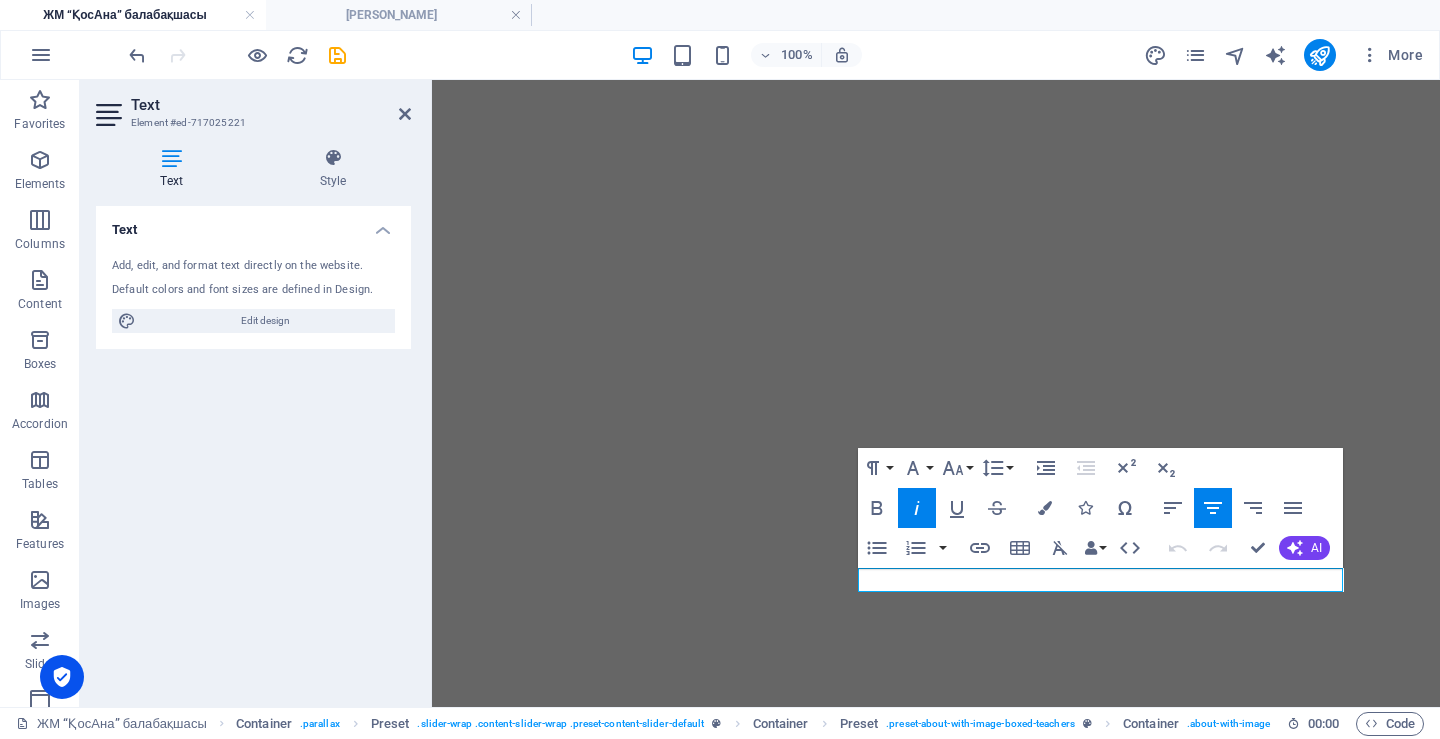 scroll, scrollTop: 618, scrollLeft: 0, axis: vertical 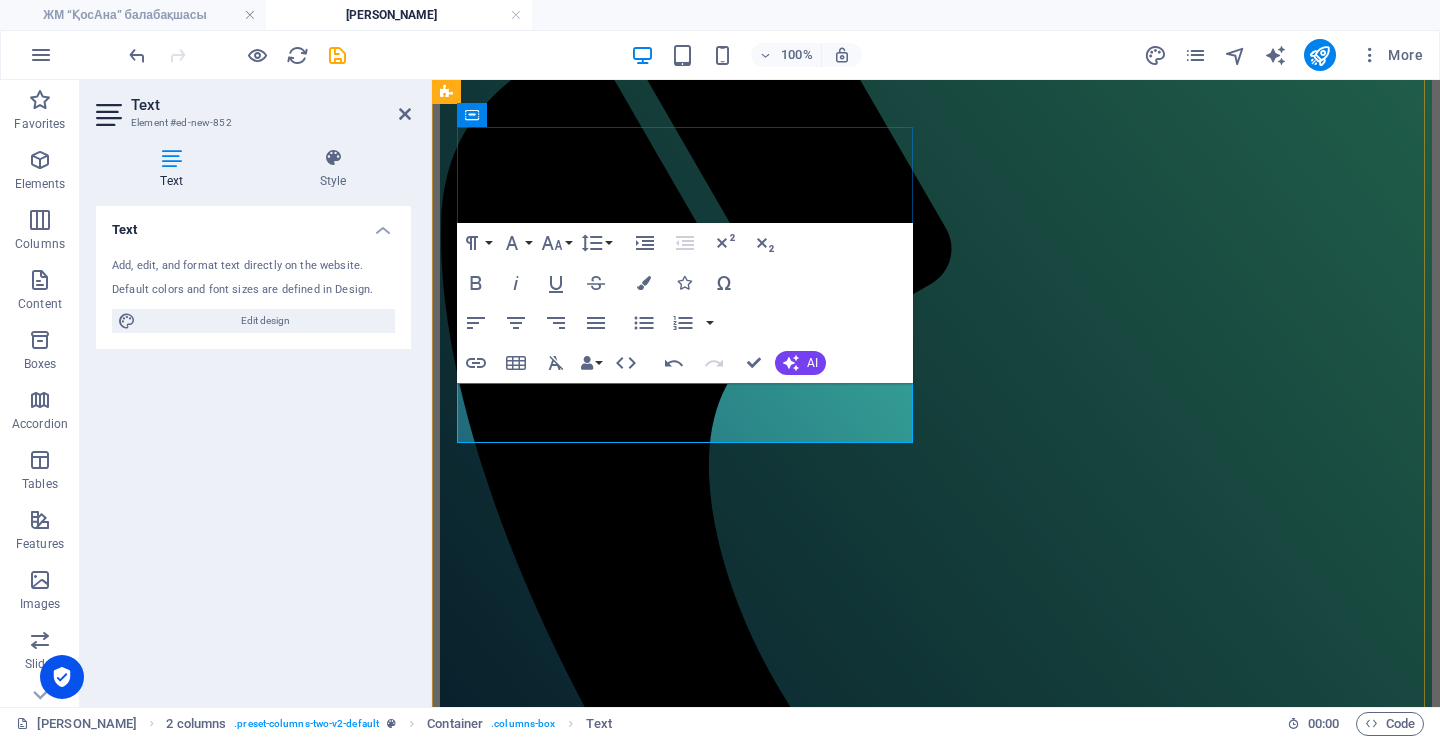 click on "ересек орыс тобы" at bounding box center [936, 2047] 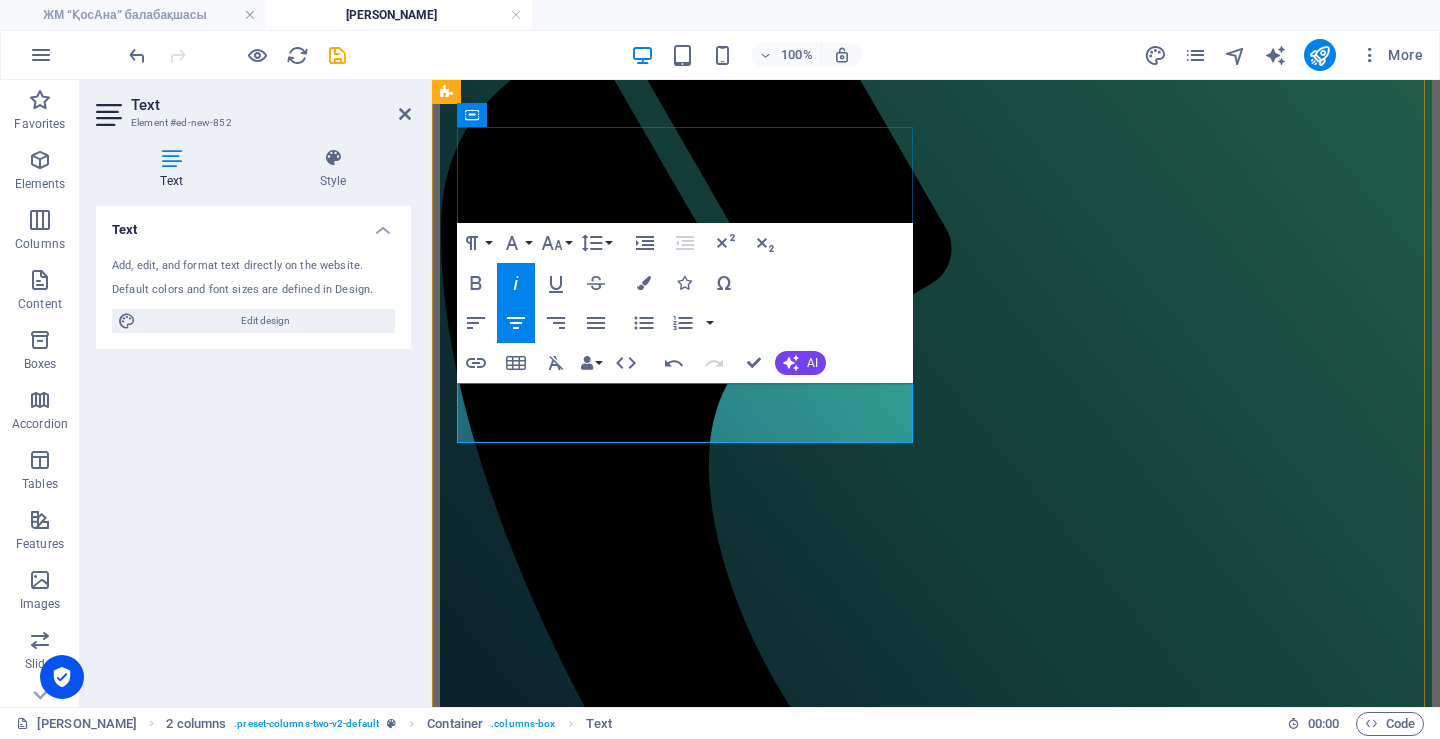 click on "орта қазақ тобы" at bounding box center (936, 2046) 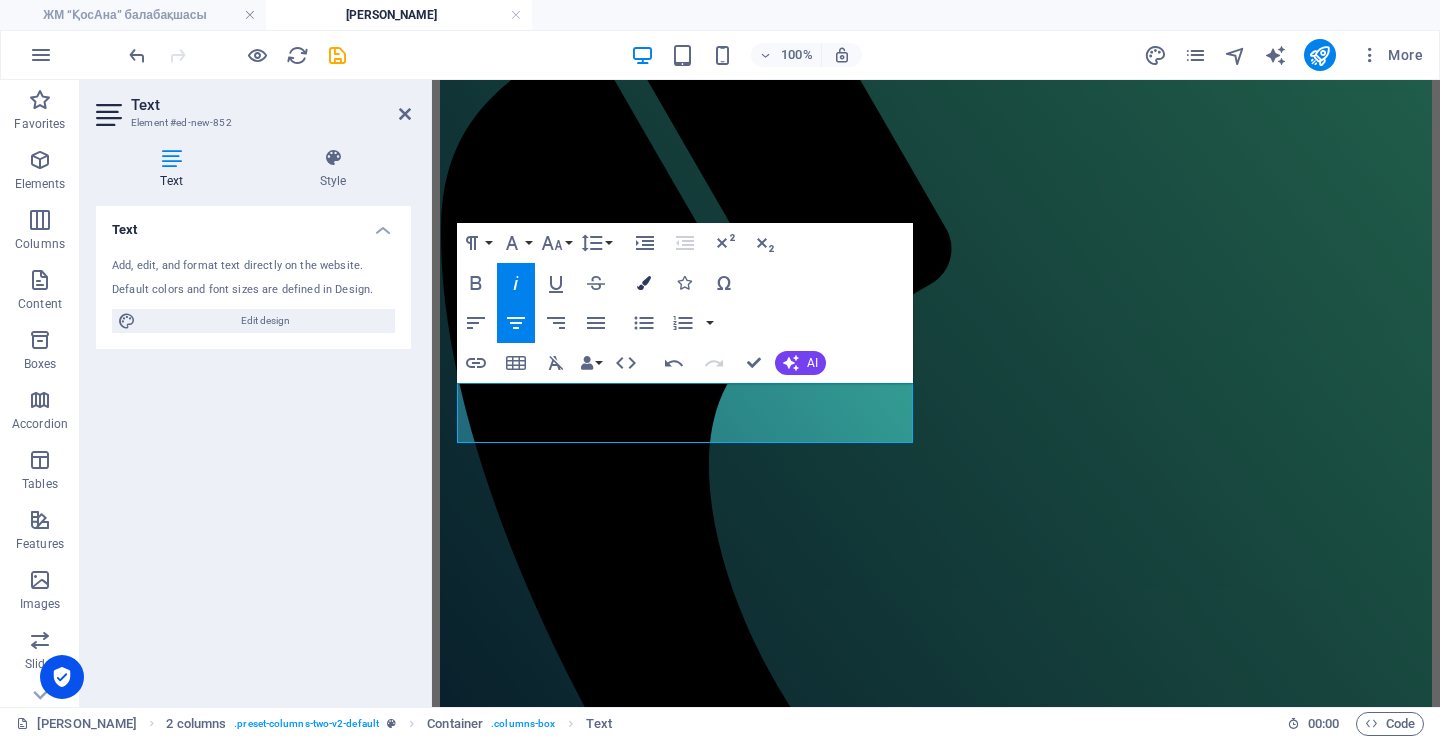click at bounding box center (644, 283) 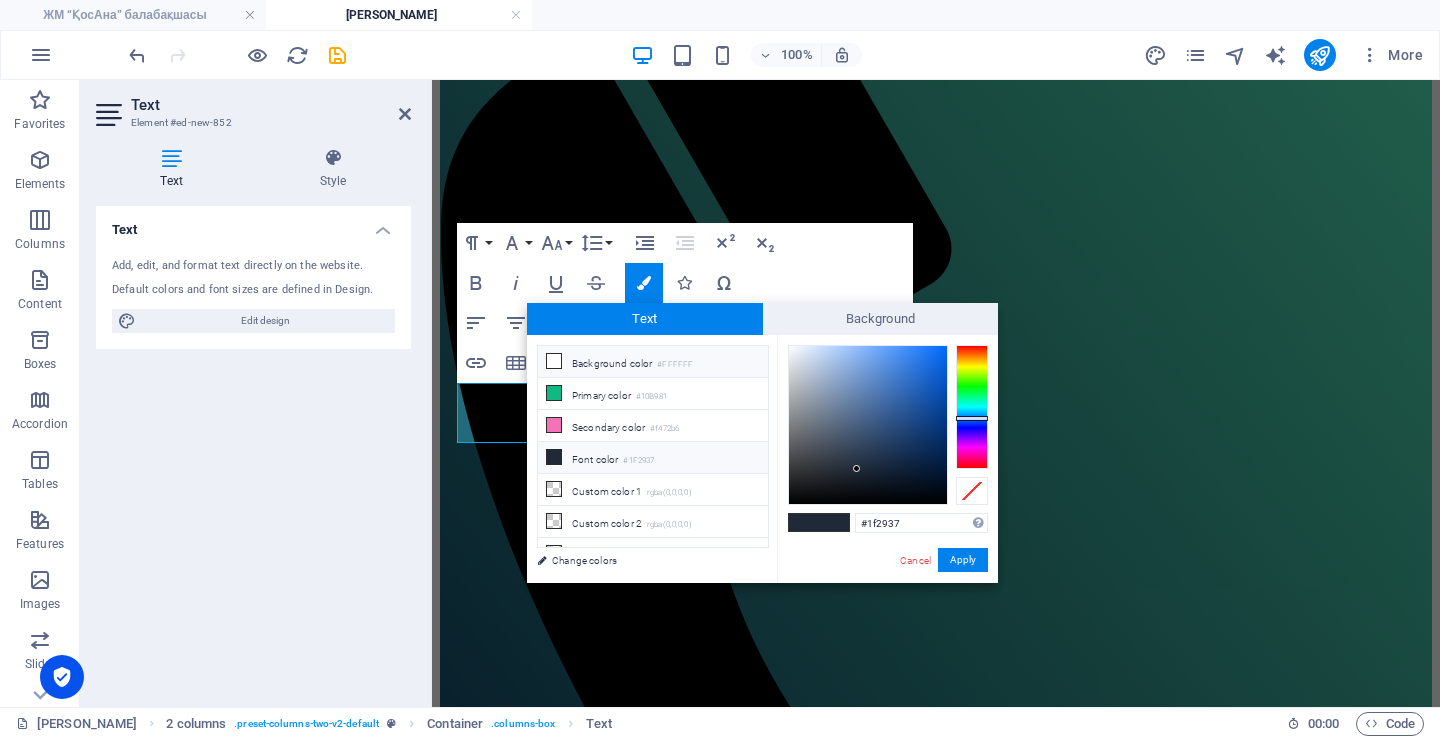 click on "Background color
#FFFFFF" at bounding box center [653, 362] 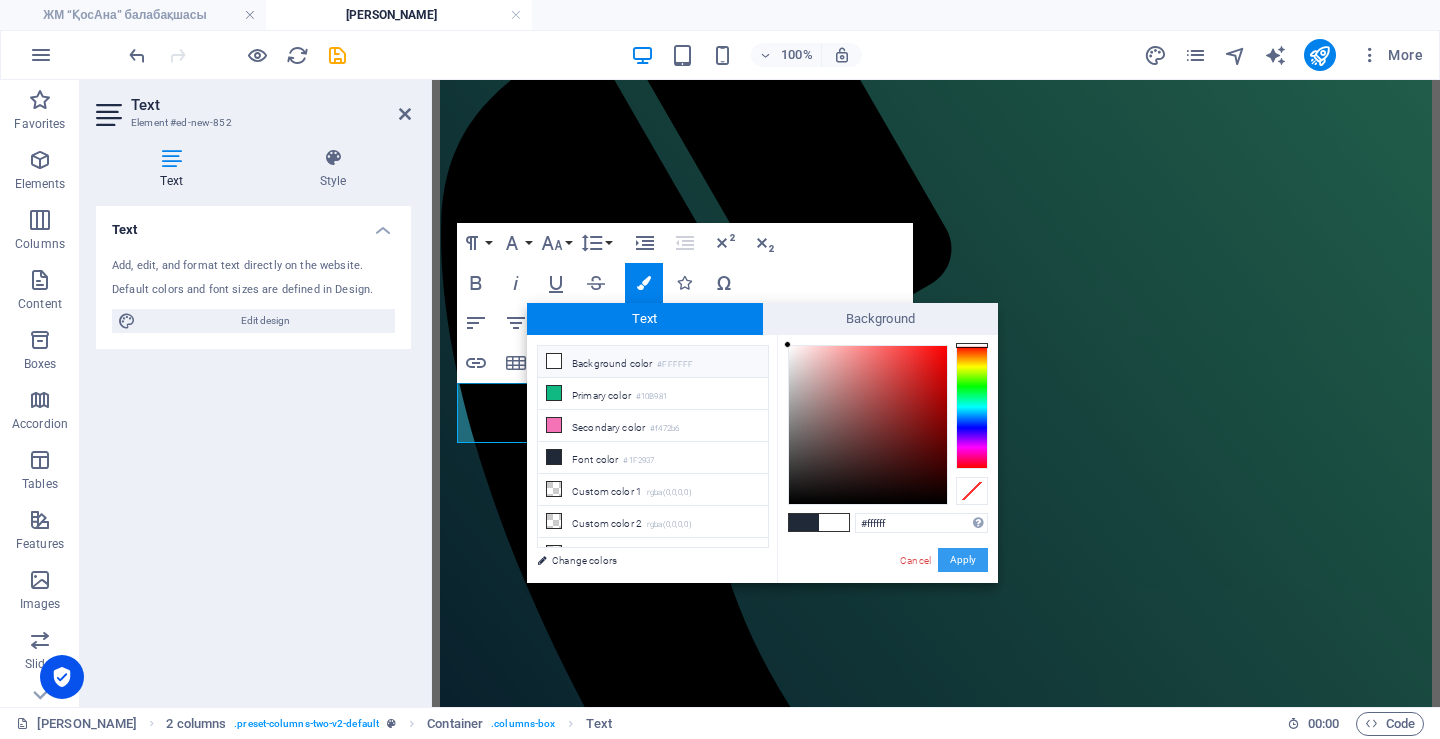 click on "Apply" at bounding box center (963, 560) 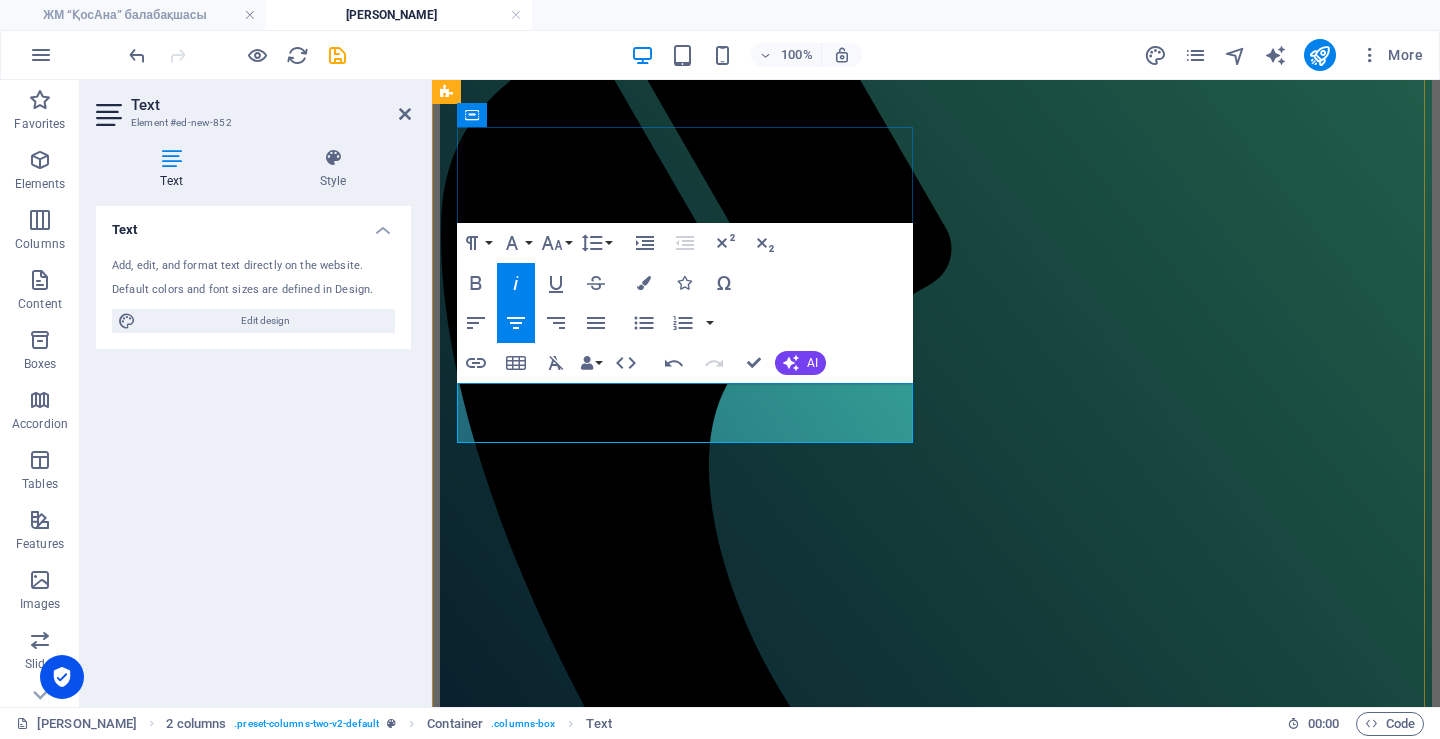 click on "Алтыным" at bounding box center [936, 2008] 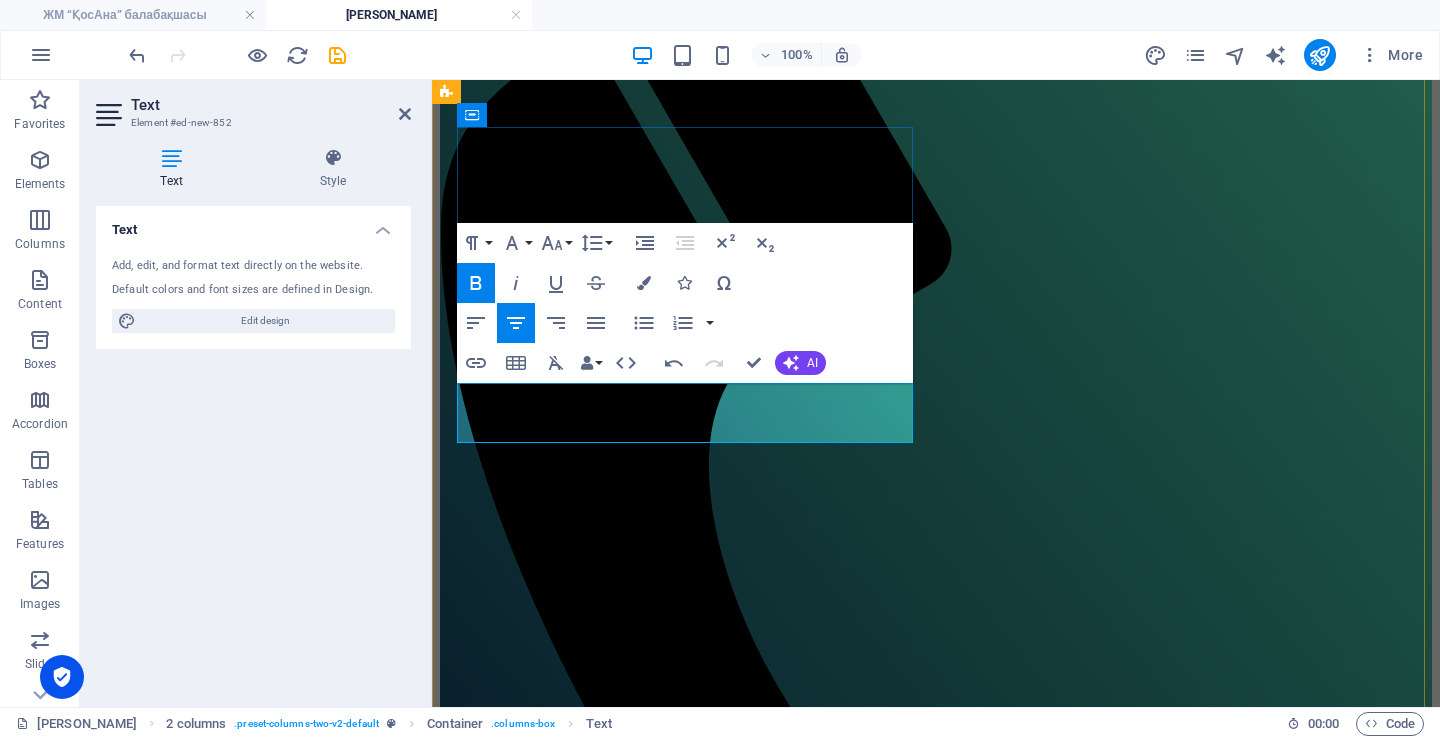 copy on "Алтыным орта қазақ тобы" 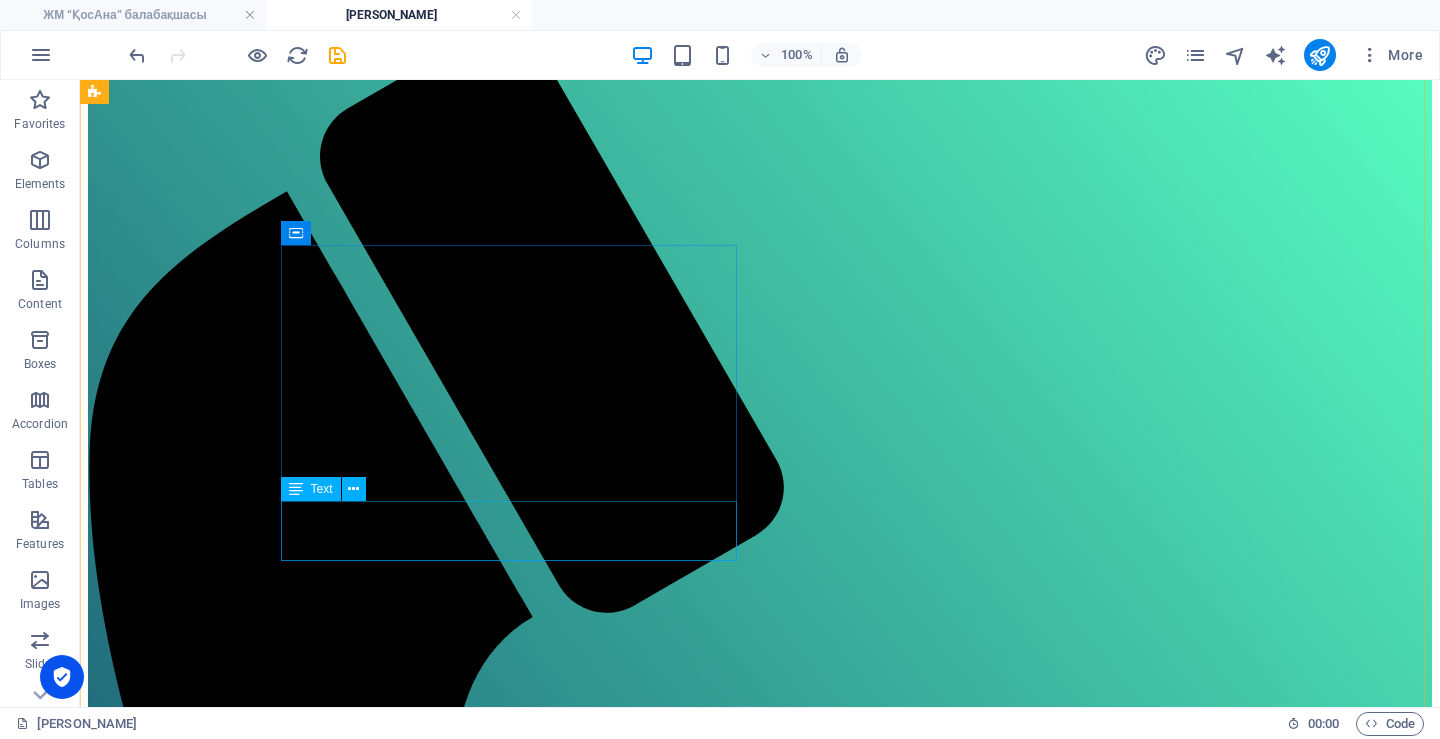 scroll, scrollTop: 400, scrollLeft: 0, axis: vertical 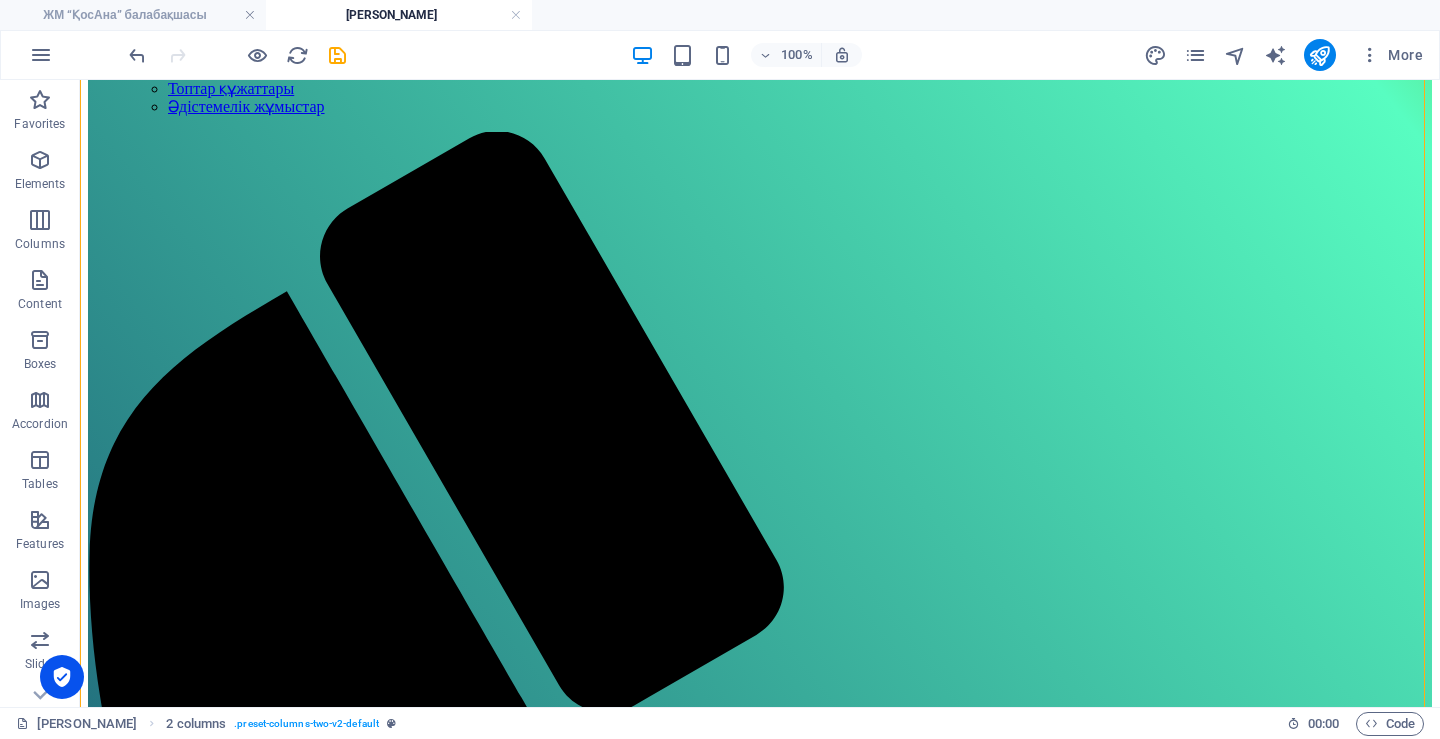 drag, startPoint x: 400, startPoint y: 672, endPoint x: 356, endPoint y: 345, distance: 329.94696 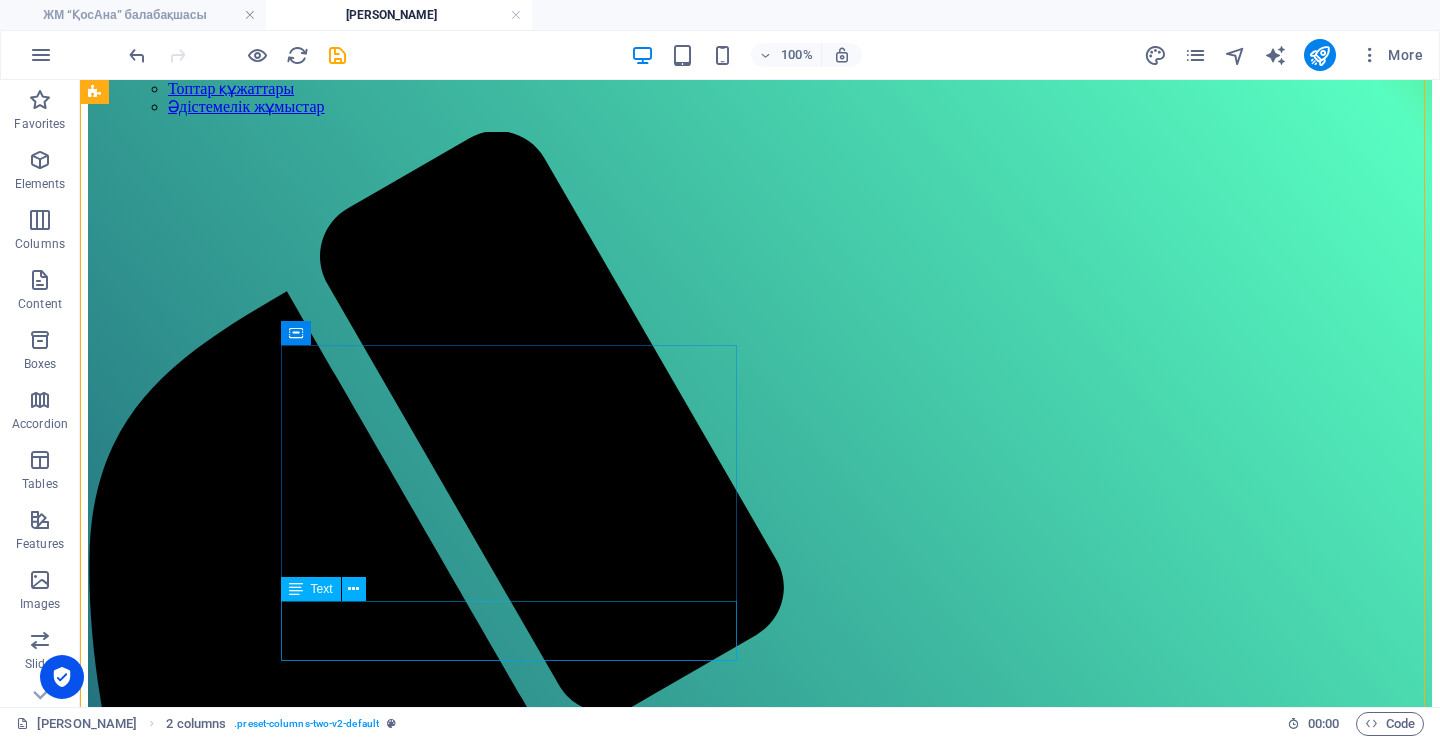 click on "Алтыным орта қазақ тобы" at bounding box center (760, 2710) 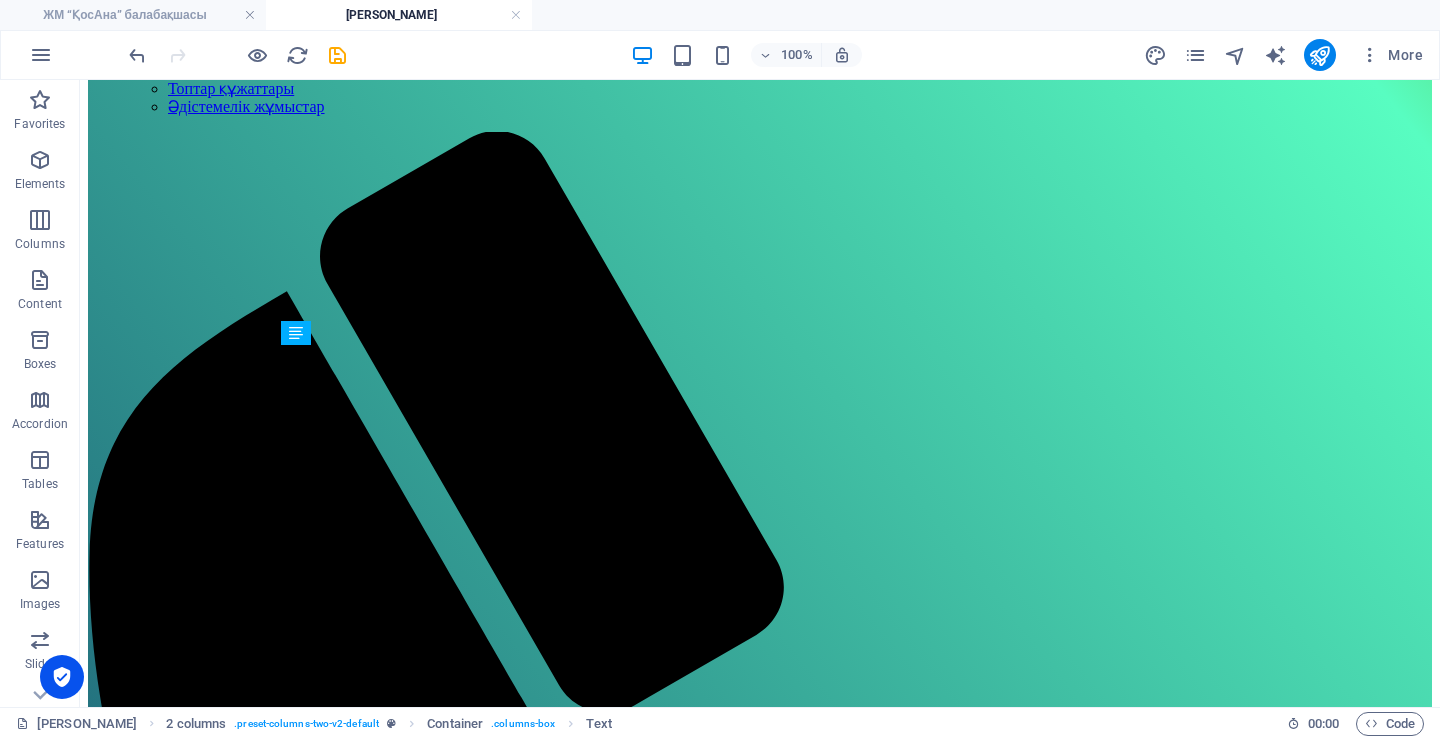 drag, startPoint x: 488, startPoint y: 598, endPoint x: 466, endPoint y: 397, distance: 202.2004 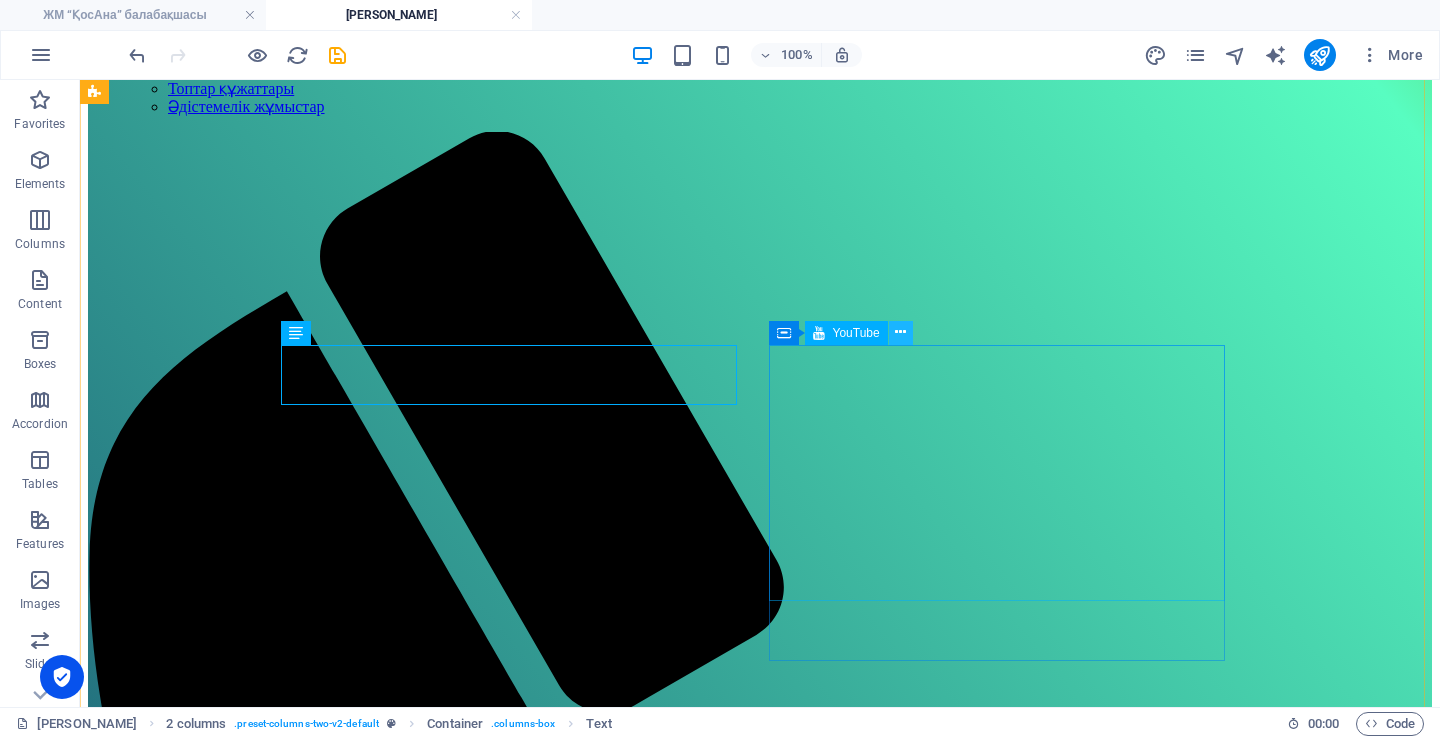 click at bounding box center (900, 332) 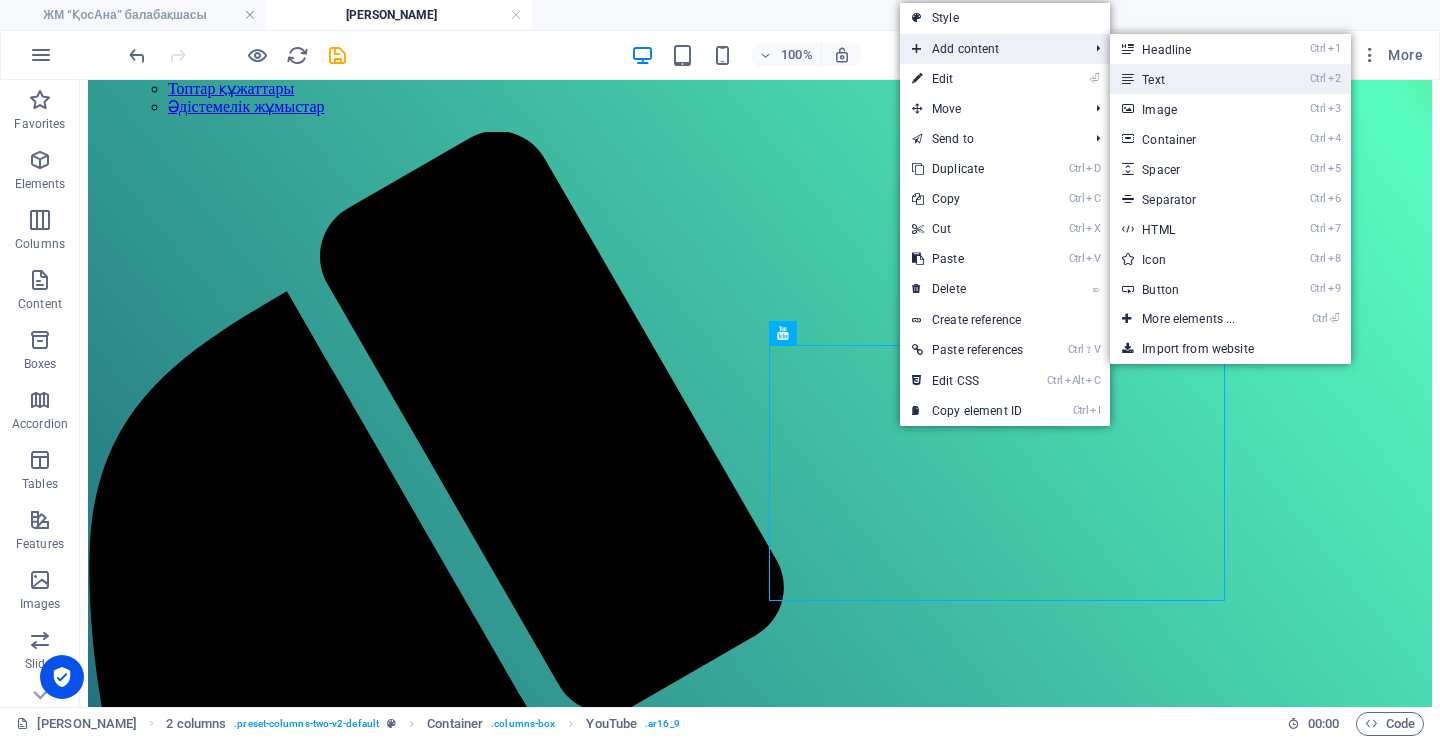 drag, startPoint x: 1171, startPoint y: 81, endPoint x: 743, endPoint y: 359, distance: 510.36066 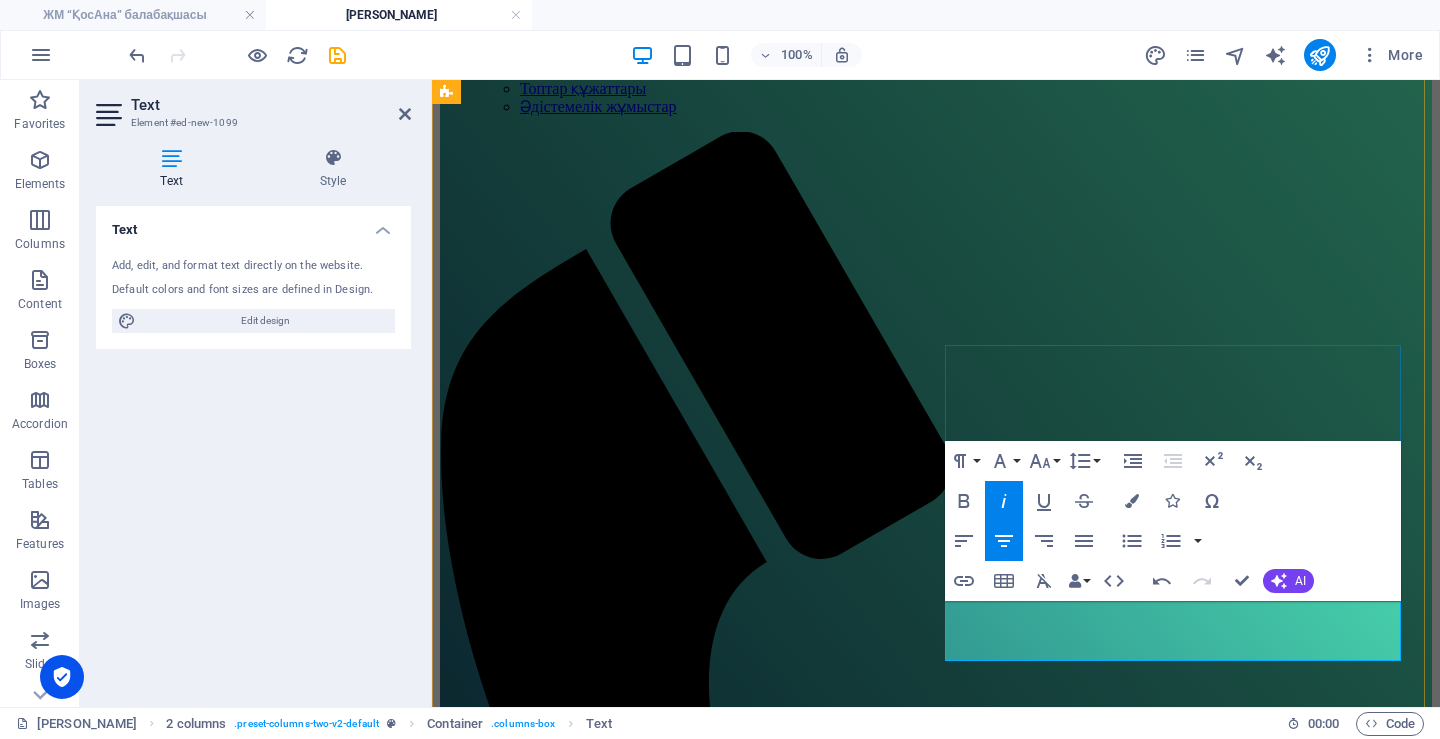 click on "орта қазақ тобы" at bounding box center (936, 2512) 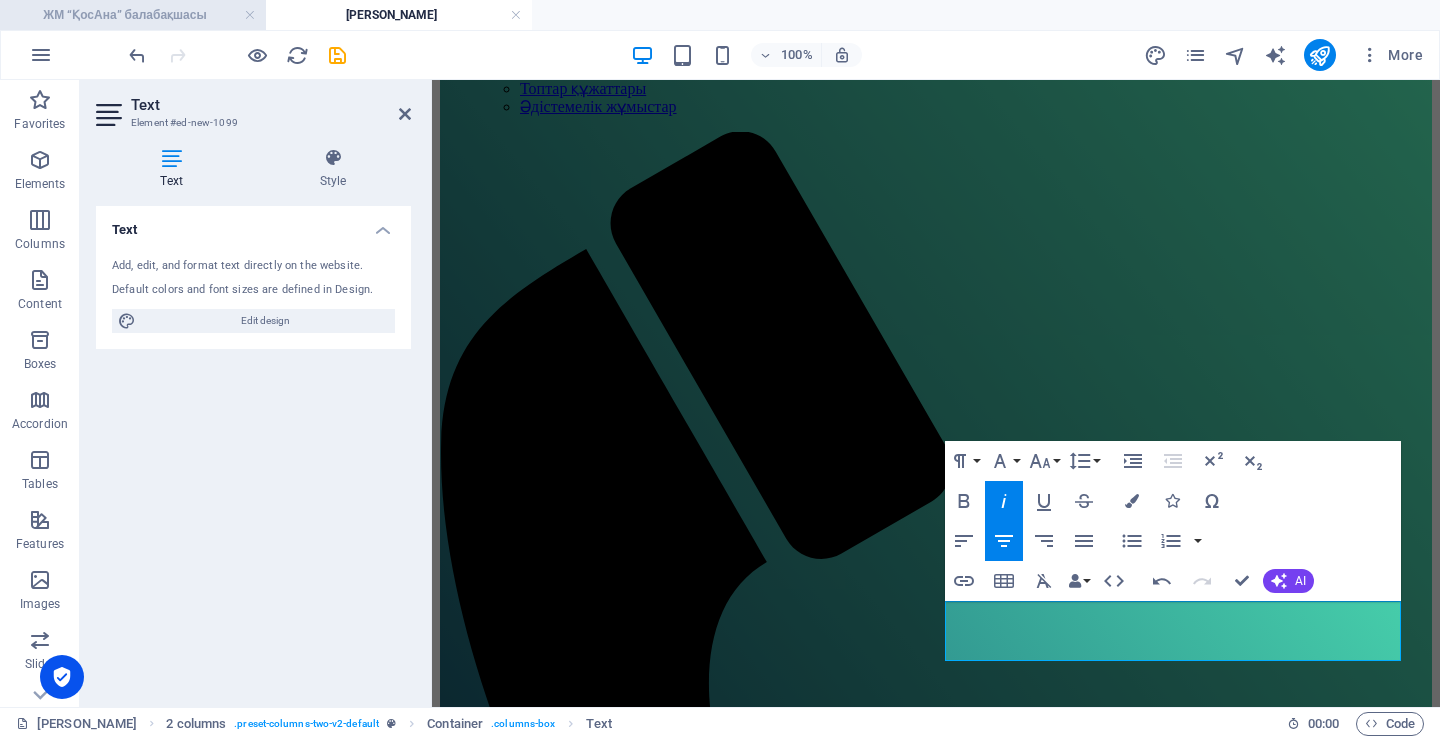 click on "ЖМ “ҚосАна” балабақшасы" at bounding box center [133, 15] 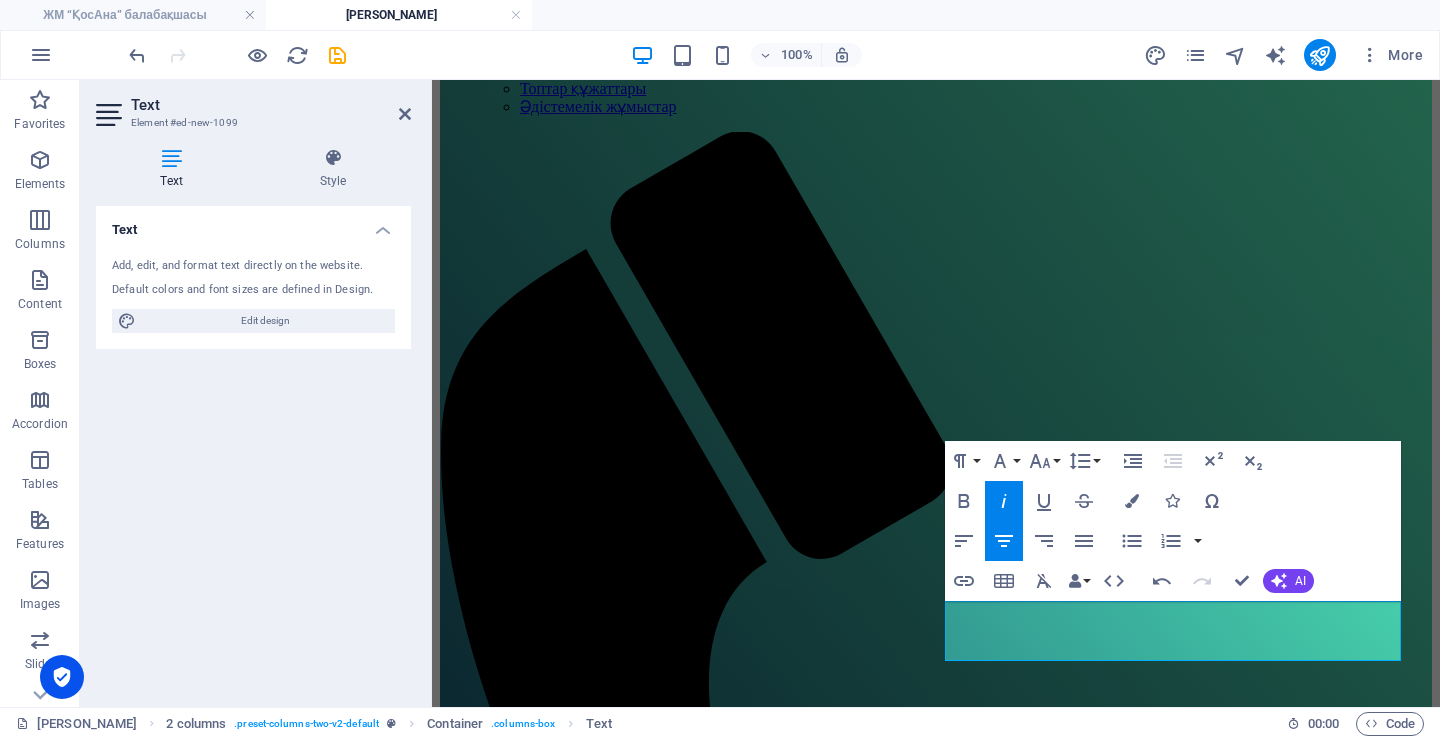 scroll, scrollTop: 0, scrollLeft: 0, axis: both 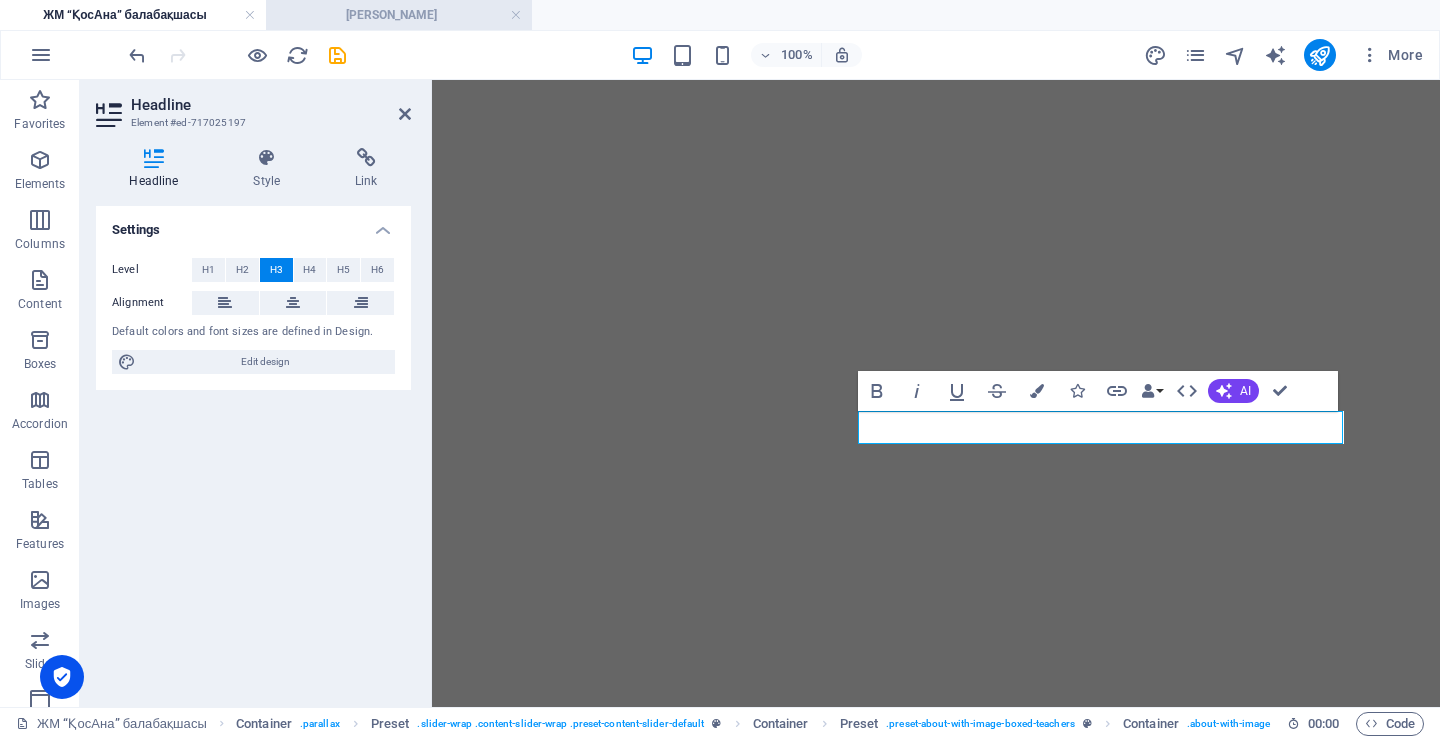 click on "[PERSON_NAME]" at bounding box center (399, 15) 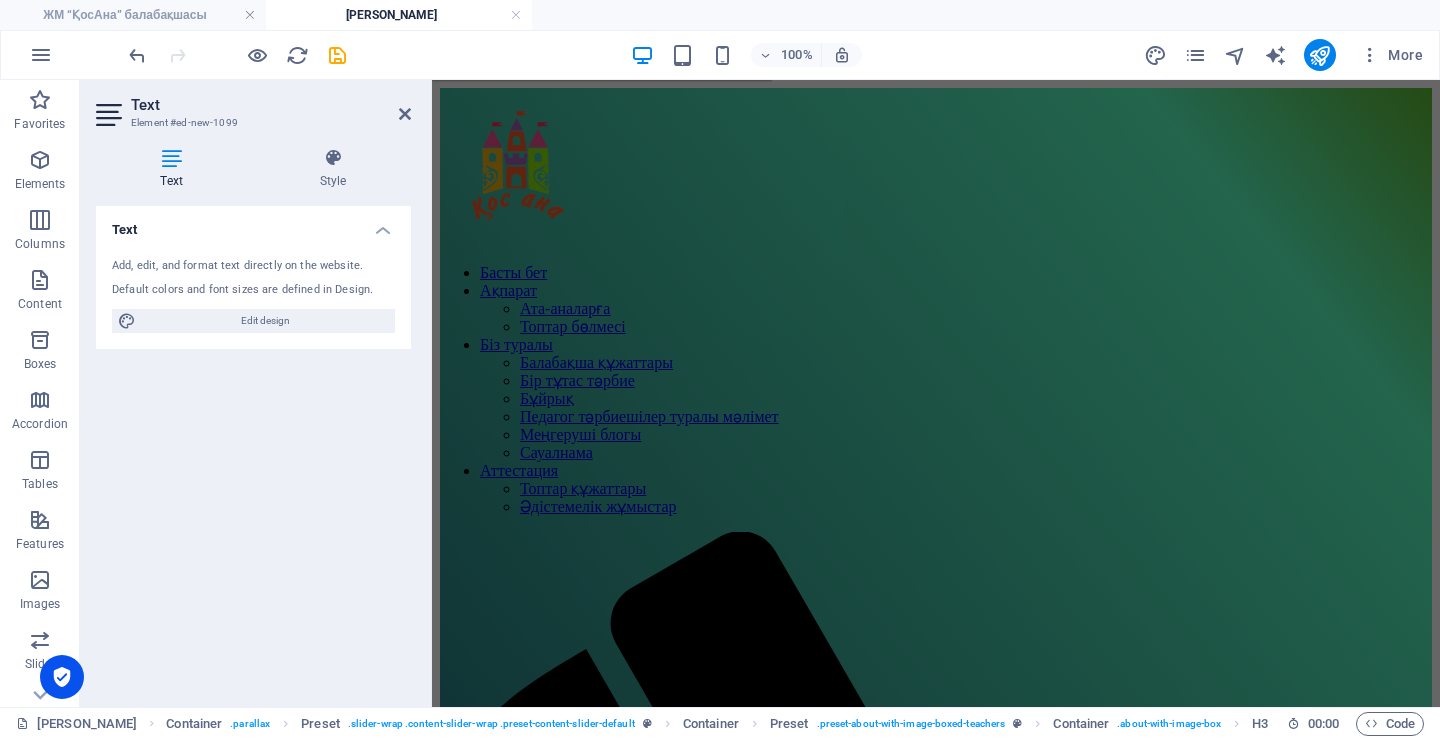 scroll, scrollTop: 400, scrollLeft: 0, axis: vertical 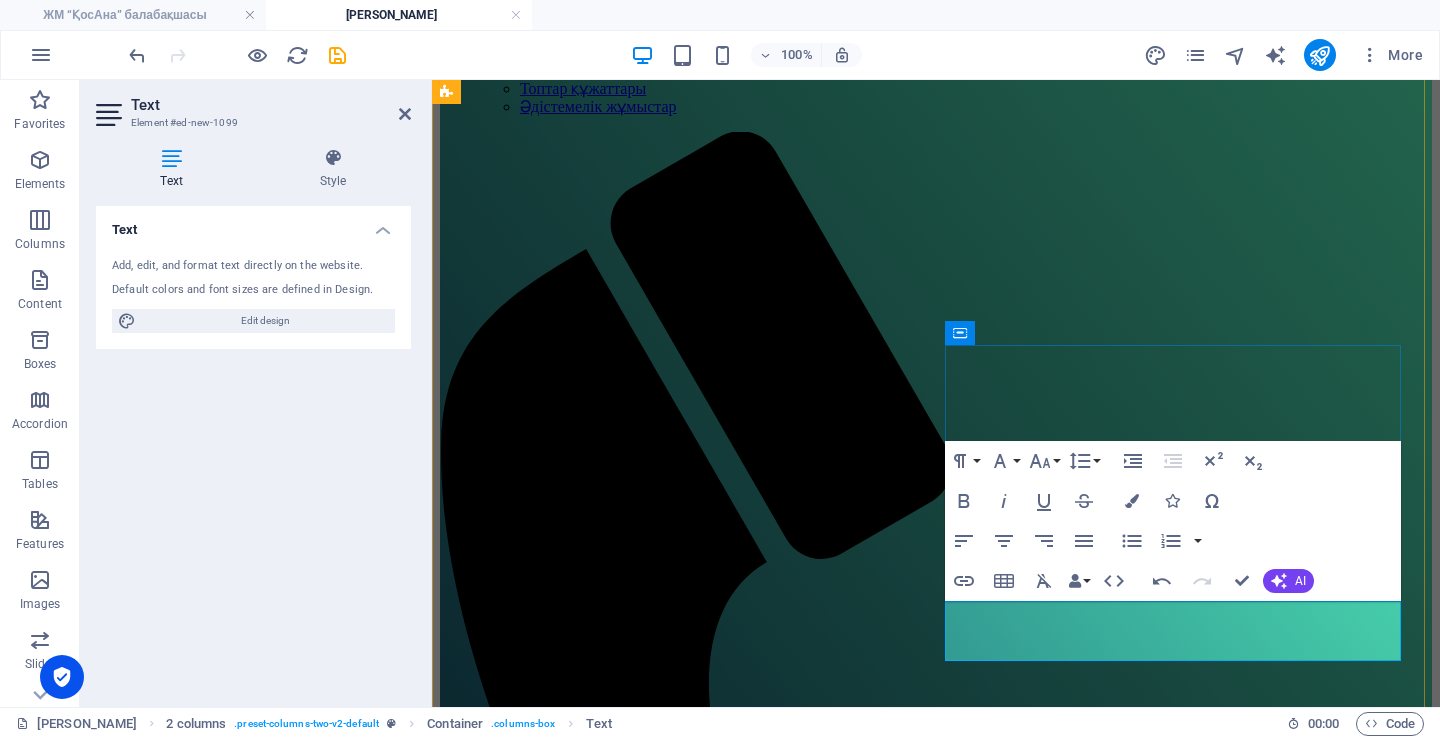 click on "Алтыным" at bounding box center (936, 2473) 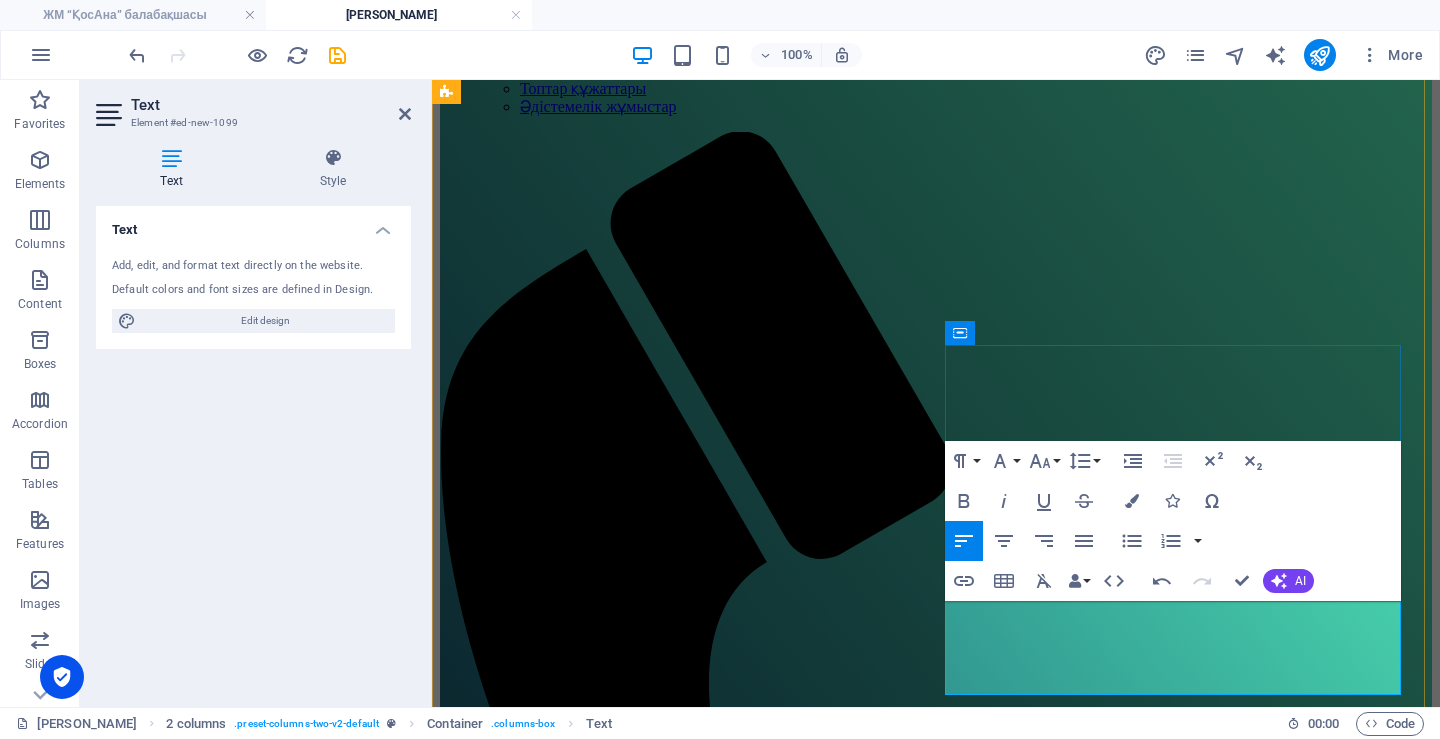click on "Малышандия" at bounding box center (499, 2472) 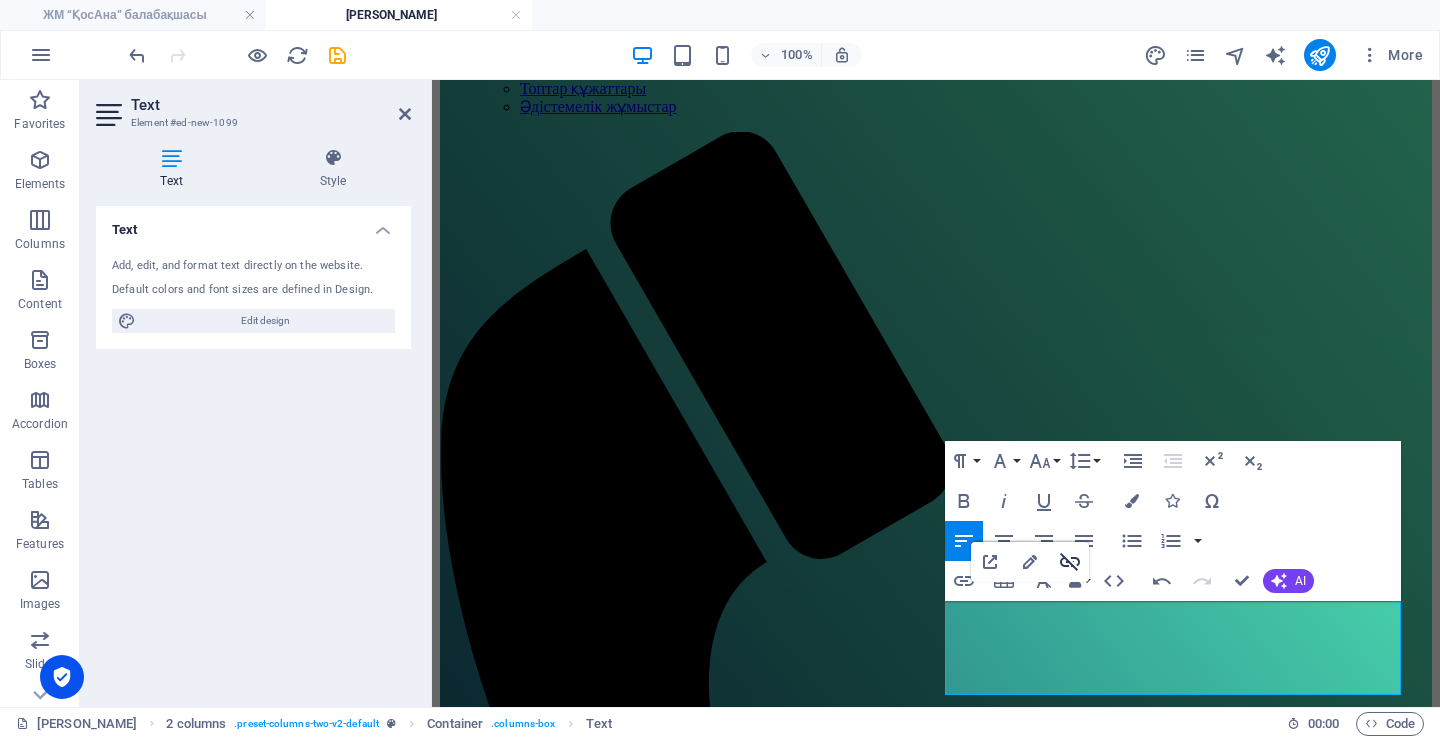 click 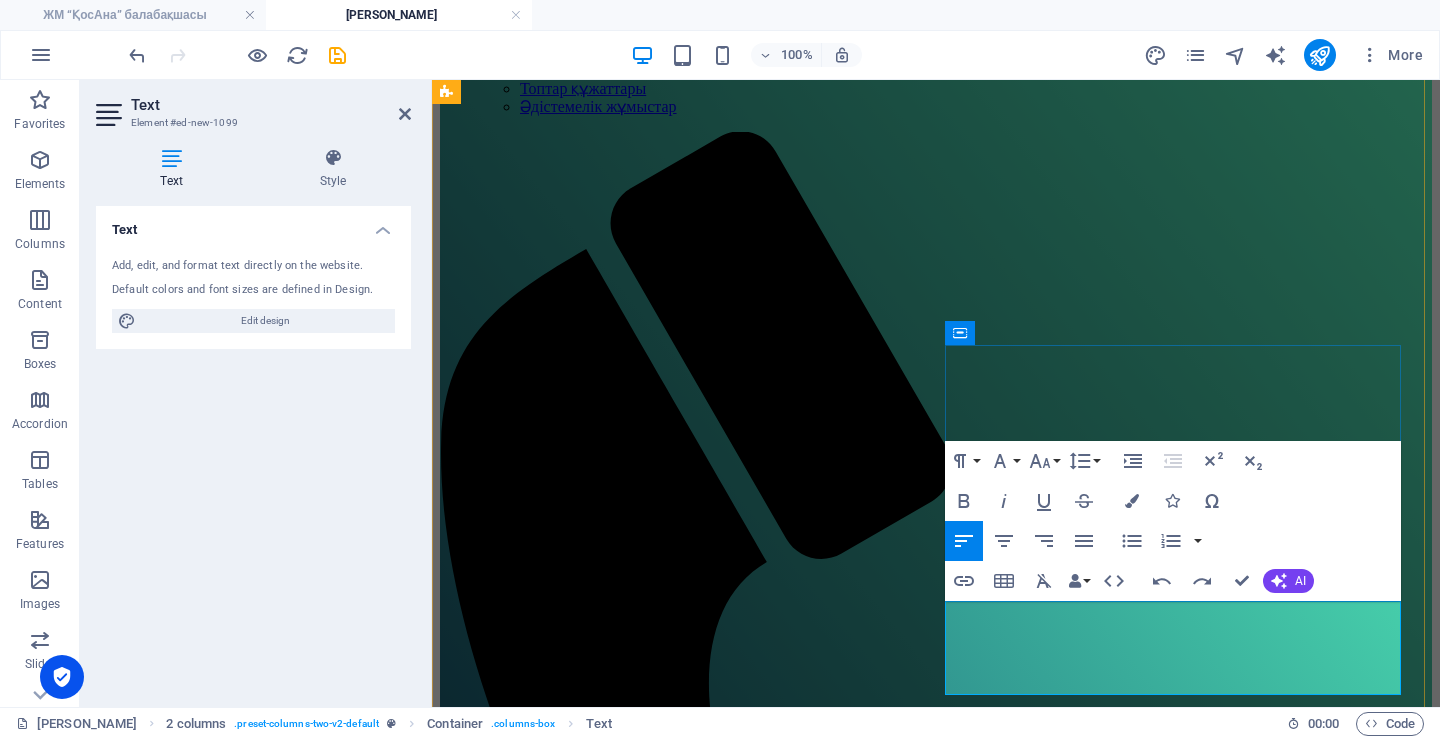 drag, startPoint x: 1125, startPoint y: 625, endPoint x: 954, endPoint y: 614, distance: 171.35344 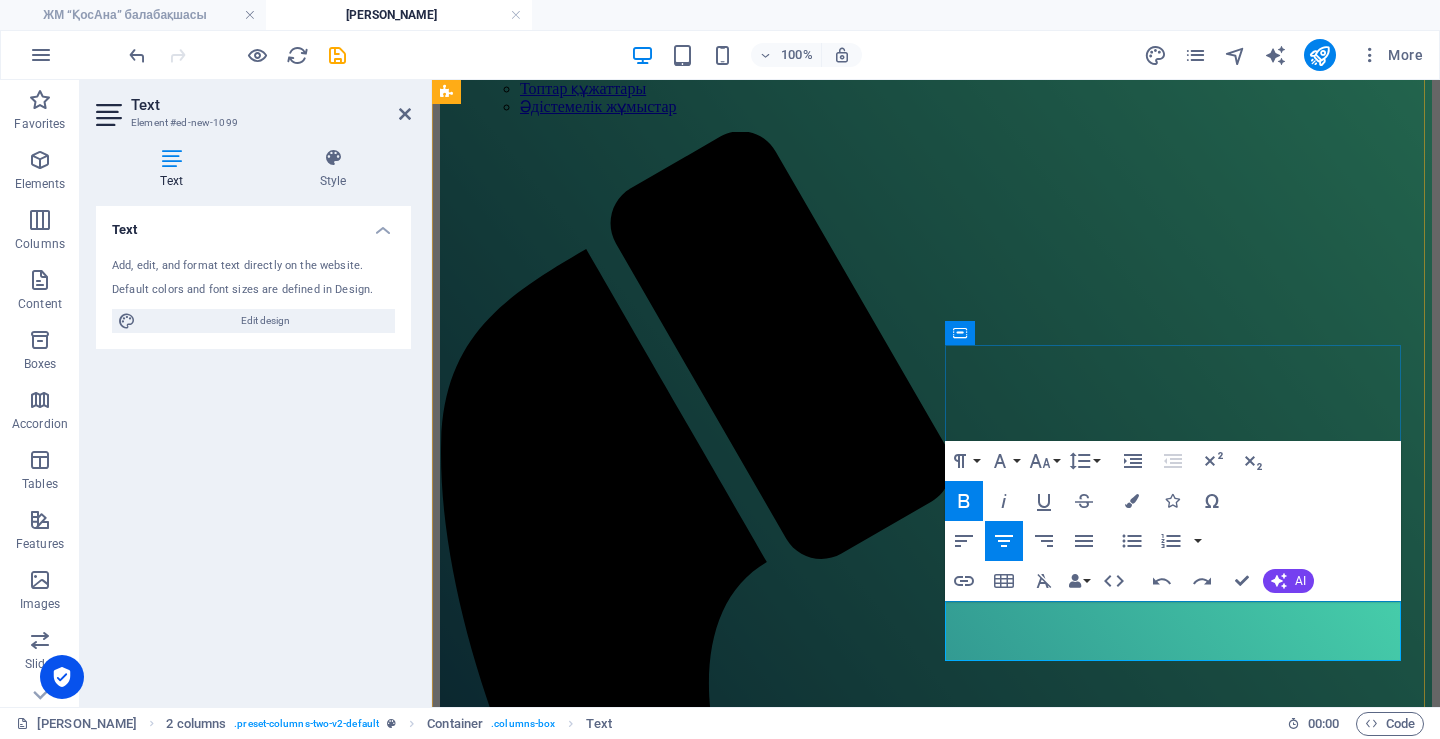 click on "Алтыным" at bounding box center (936, 2473) 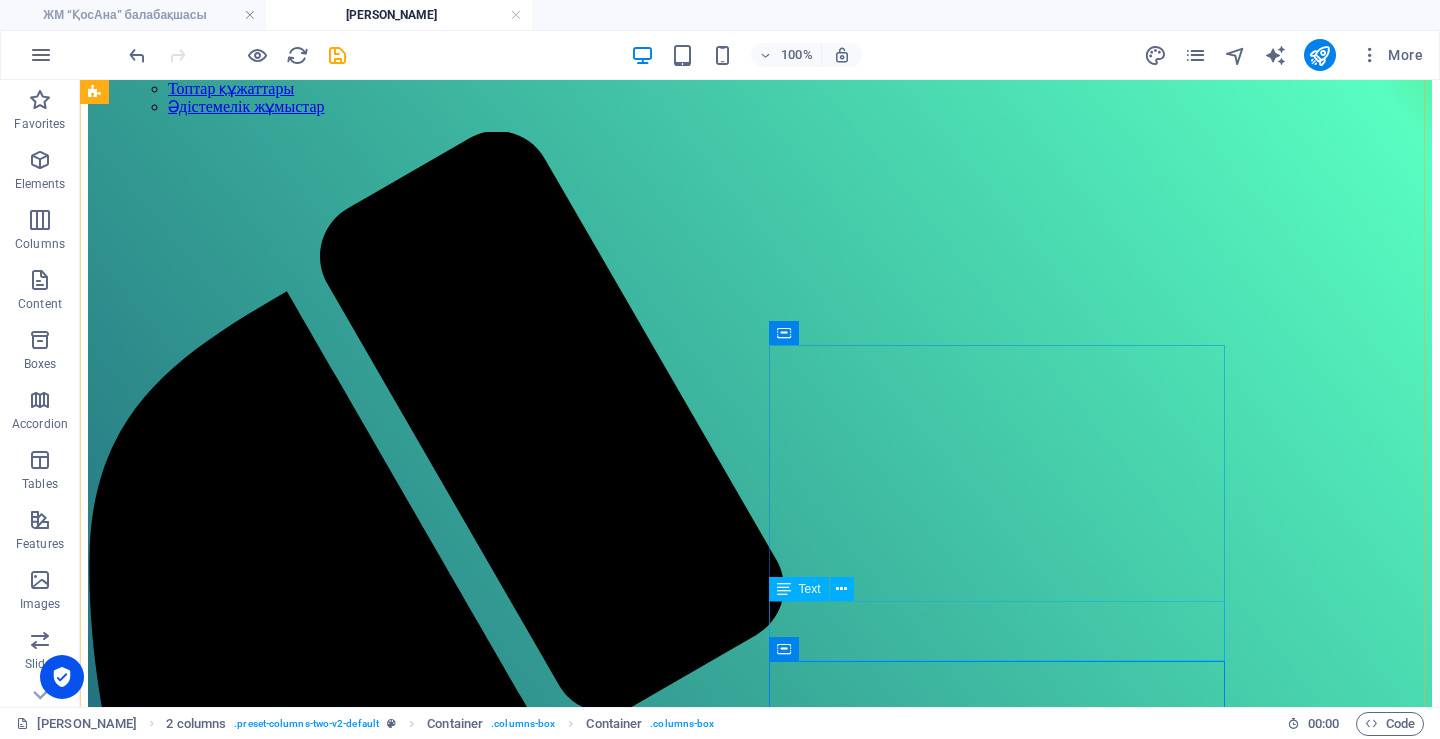 scroll, scrollTop: 600, scrollLeft: 0, axis: vertical 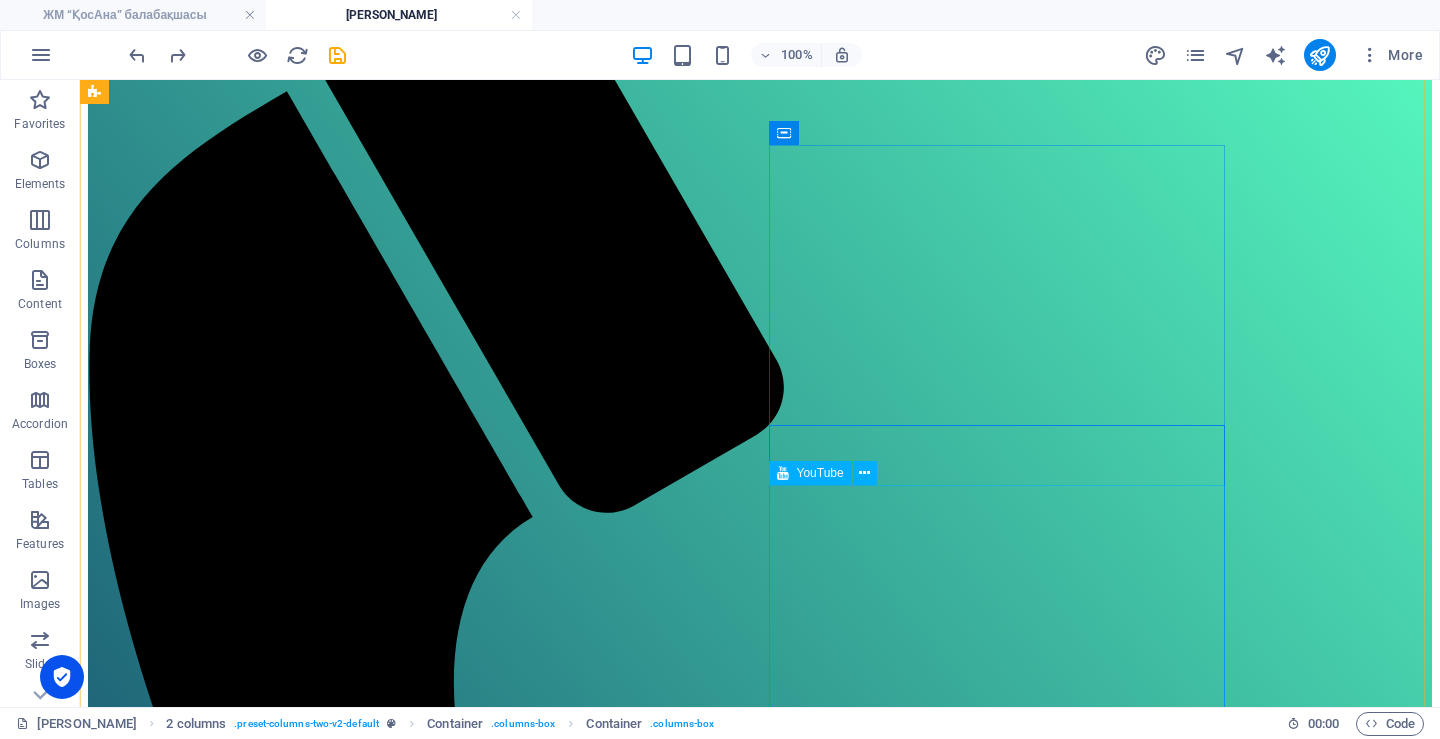 click at bounding box center (760, 2915) 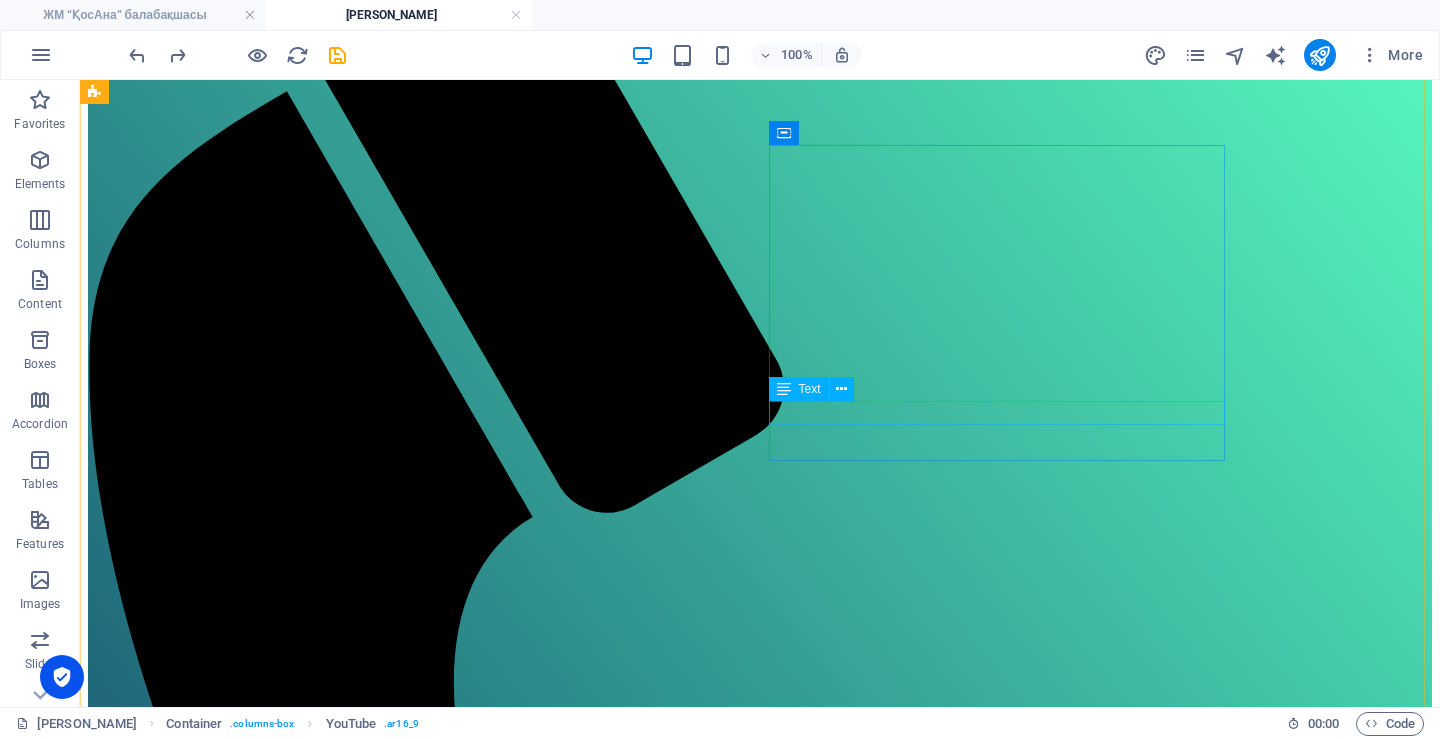 click on "New text element" at bounding box center [760, 2736] 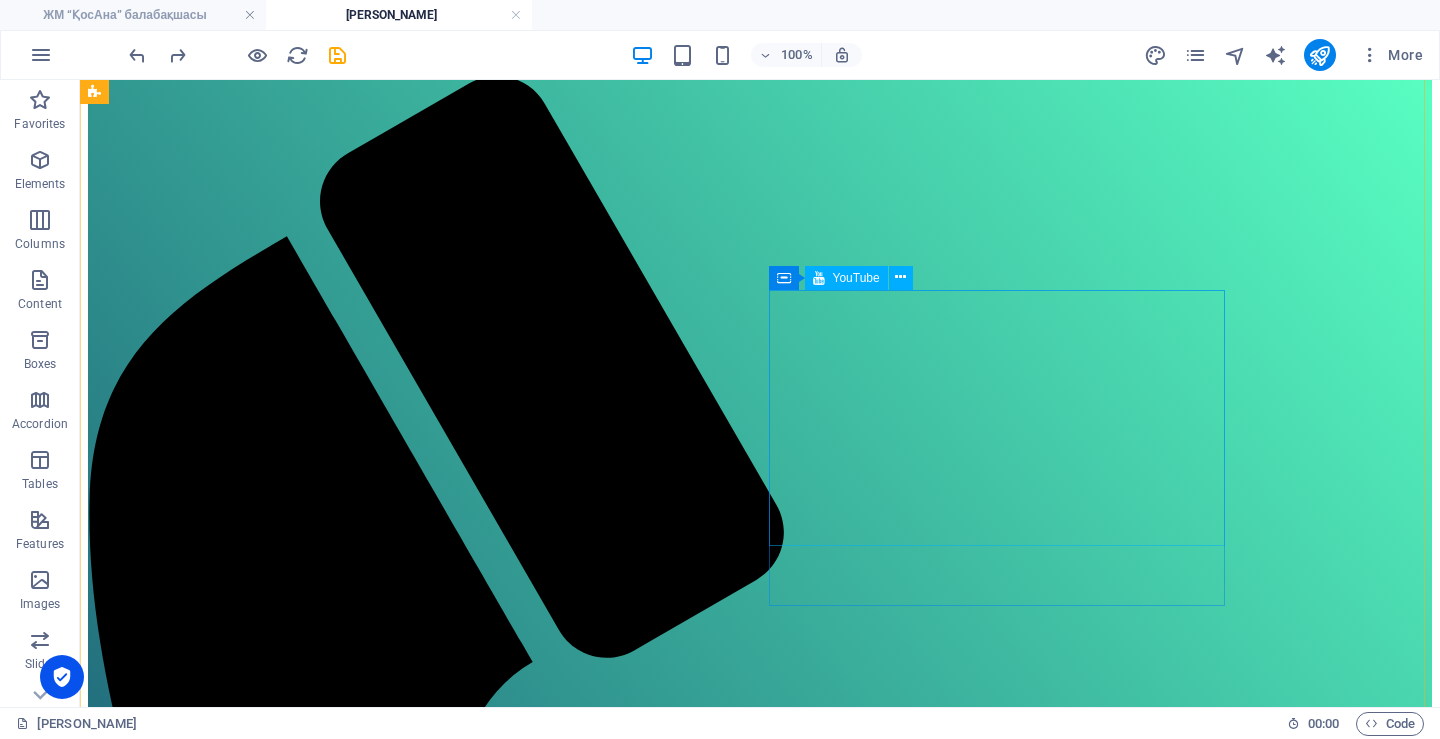 scroll, scrollTop: 500, scrollLeft: 0, axis: vertical 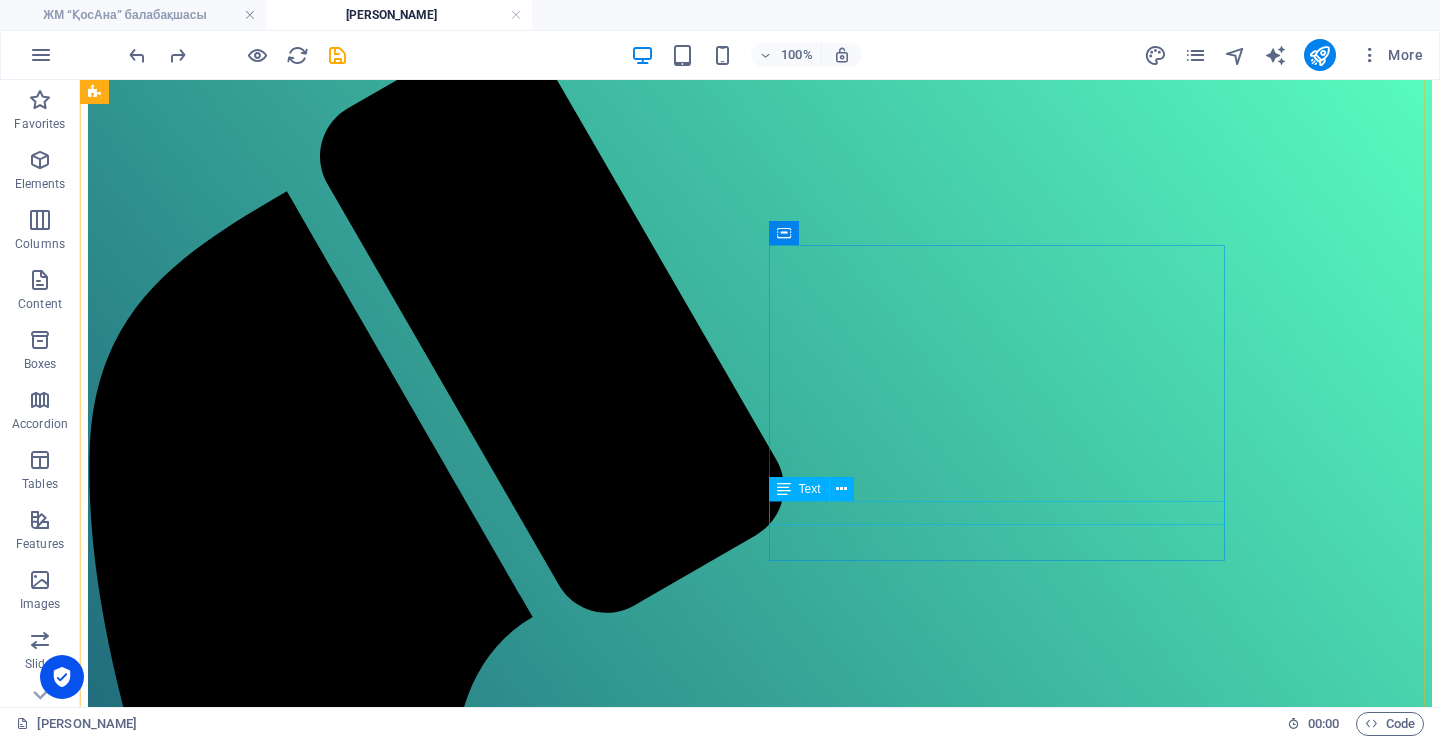 click on "New text element" at bounding box center [760, 2836] 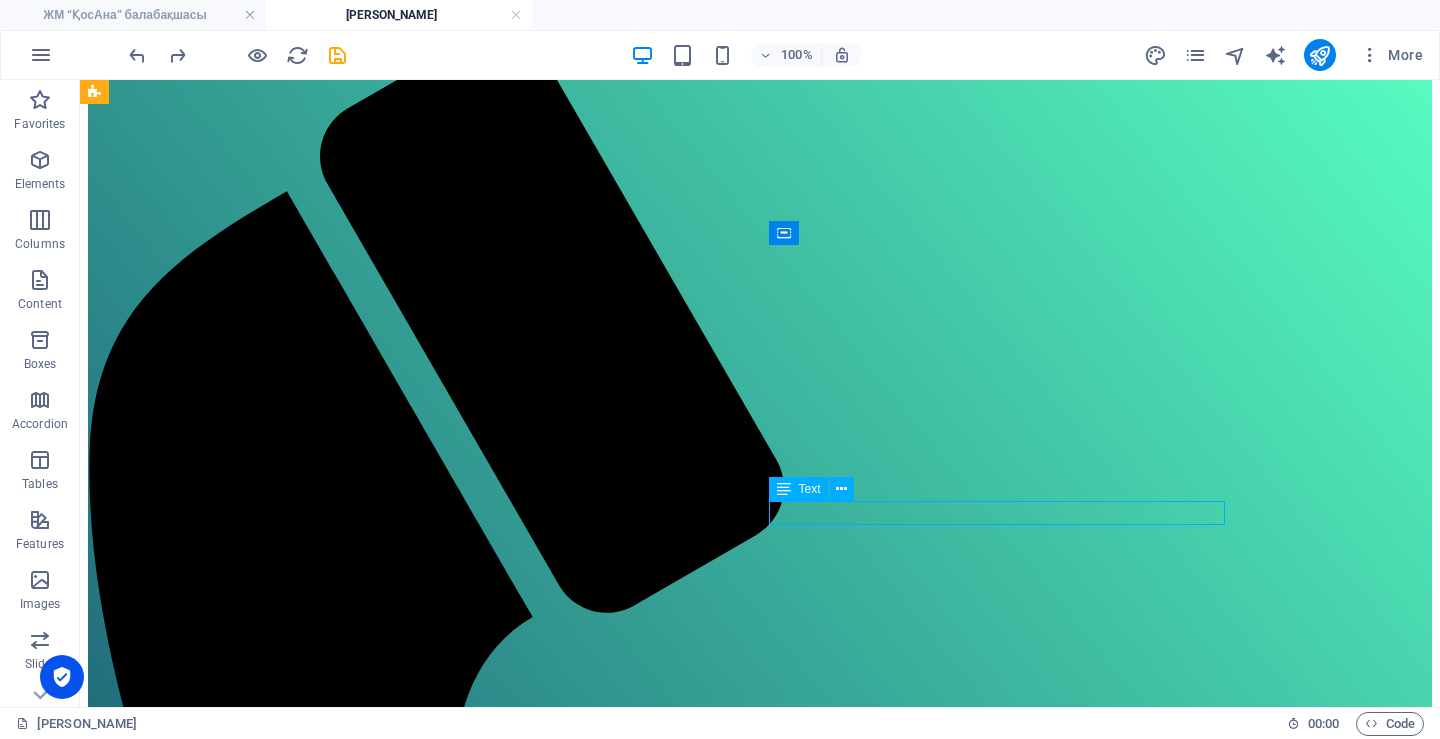 click on "New text element" at bounding box center [760, 2836] 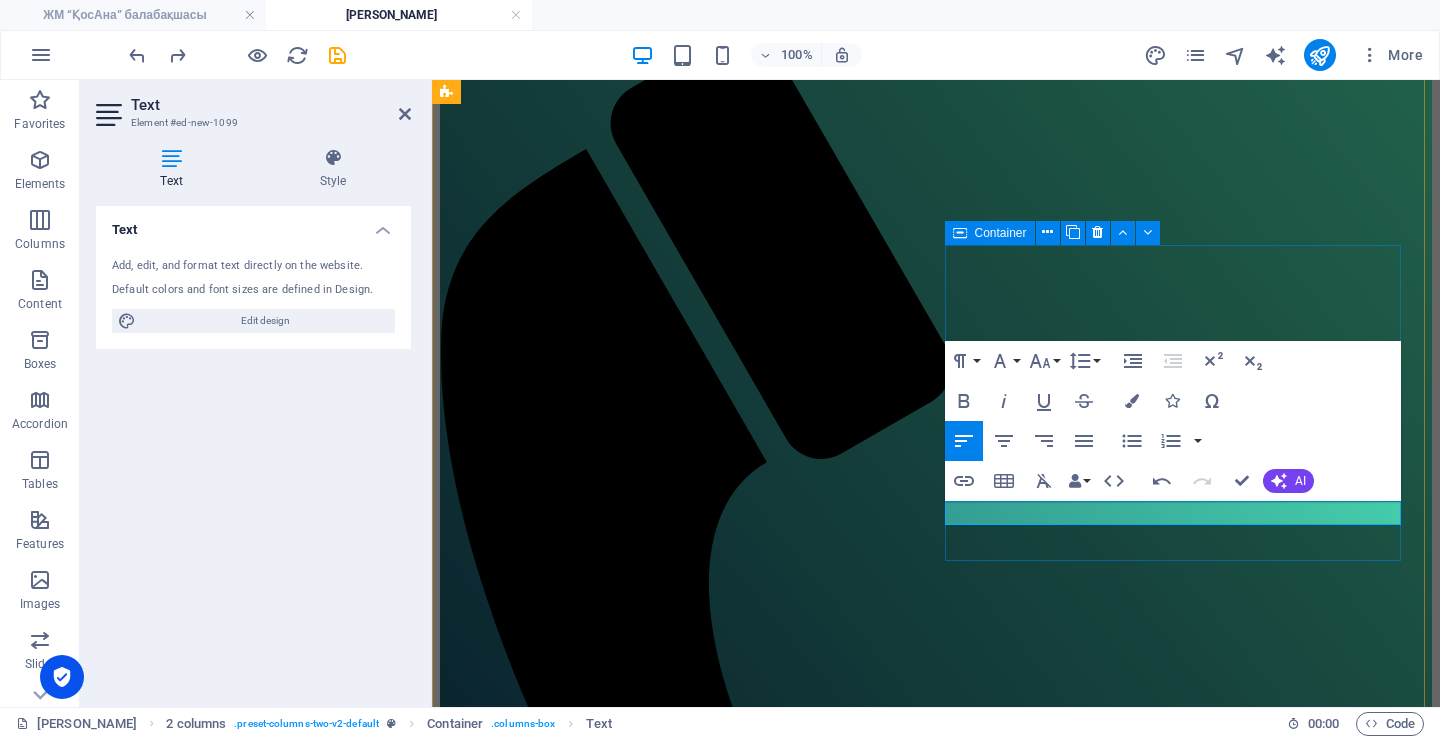 scroll, scrollTop: 0, scrollLeft: 7, axis: horizontal 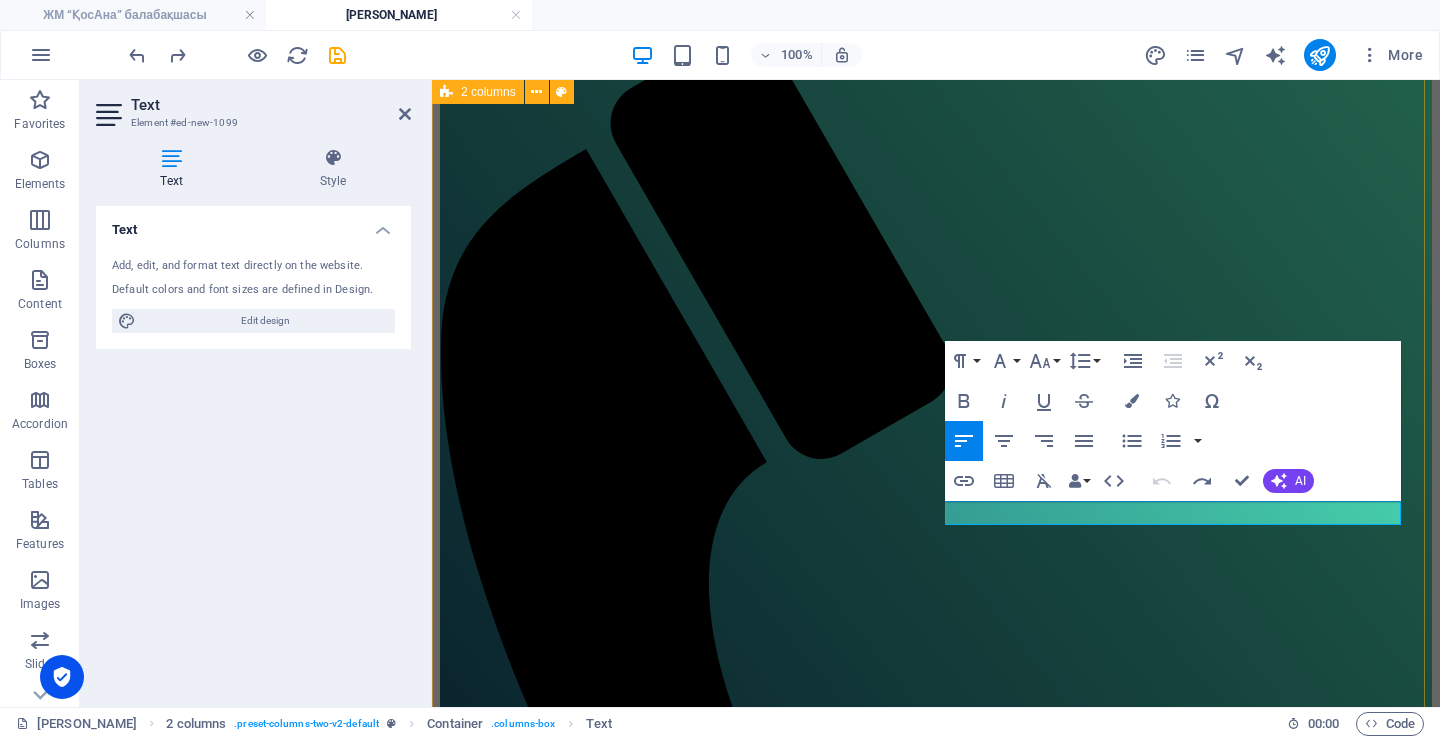 click on "Умница мектеп алды орыс тобы
Родничок ересек орыс тобы
Алтыным орта қазақ тобы
New text element Малышандия" at bounding box center [936, 2160] 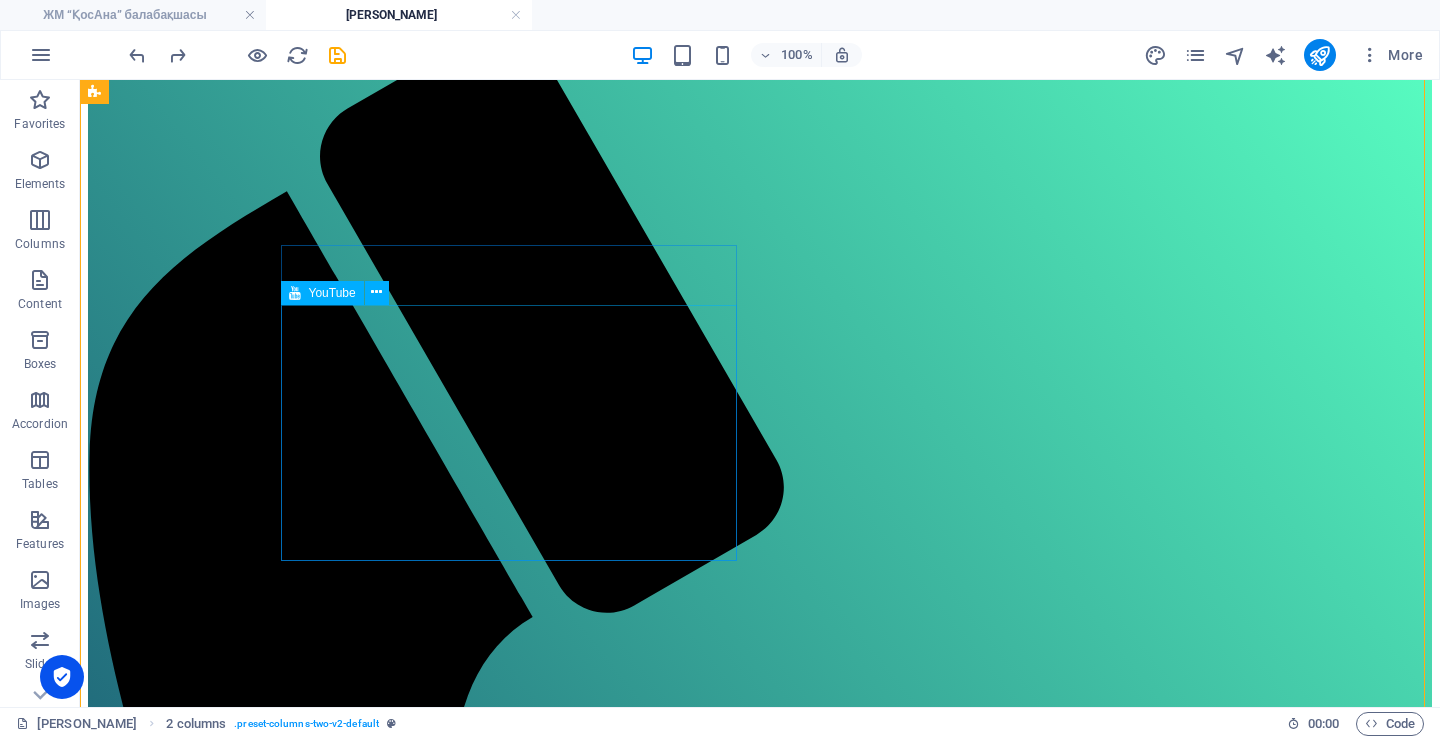 scroll, scrollTop: 400, scrollLeft: 0, axis: vertical 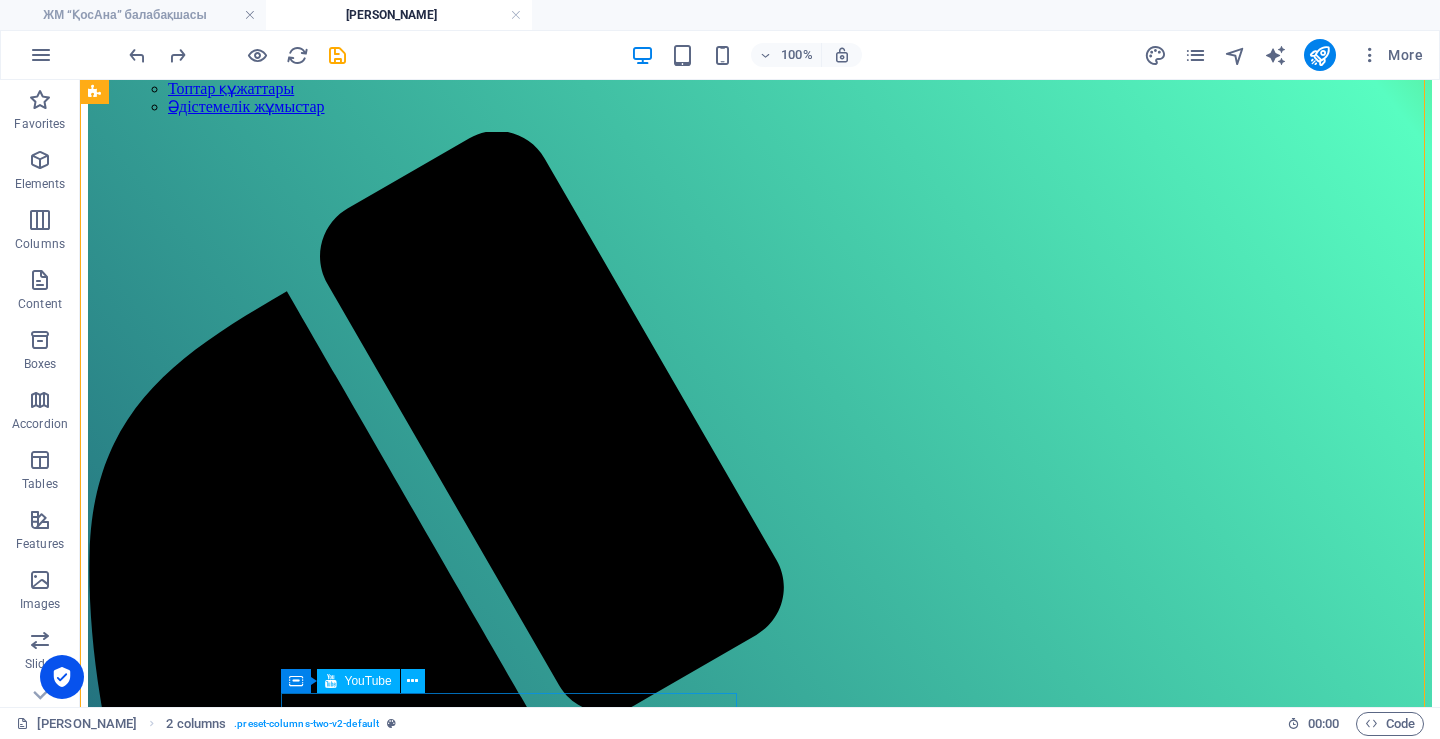 drag, startPoint x: 348, startPoint y: 335, endPoint x: 256, endPoint y: 617, distance: 296.62772 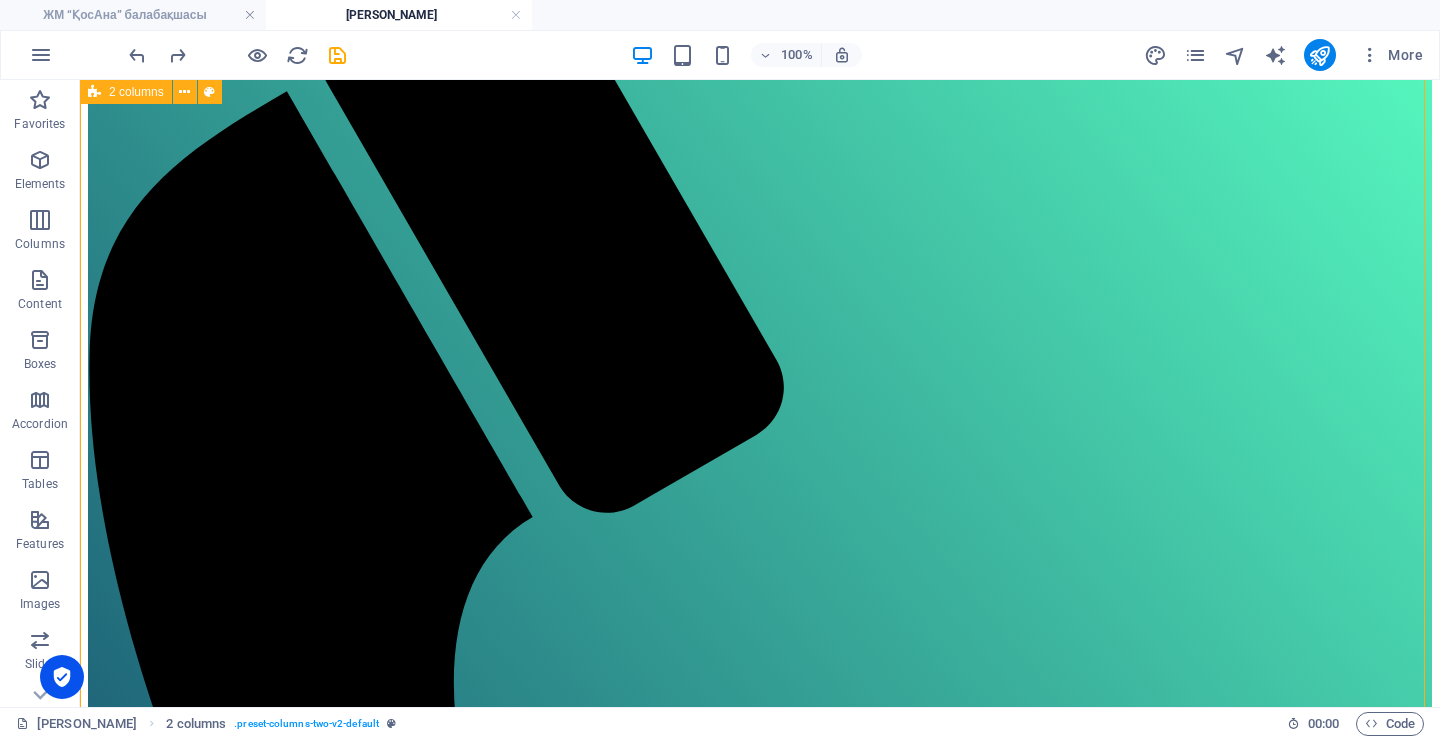 scroll, scrollTop: 400, scrollLeft: 0, axis: vertical 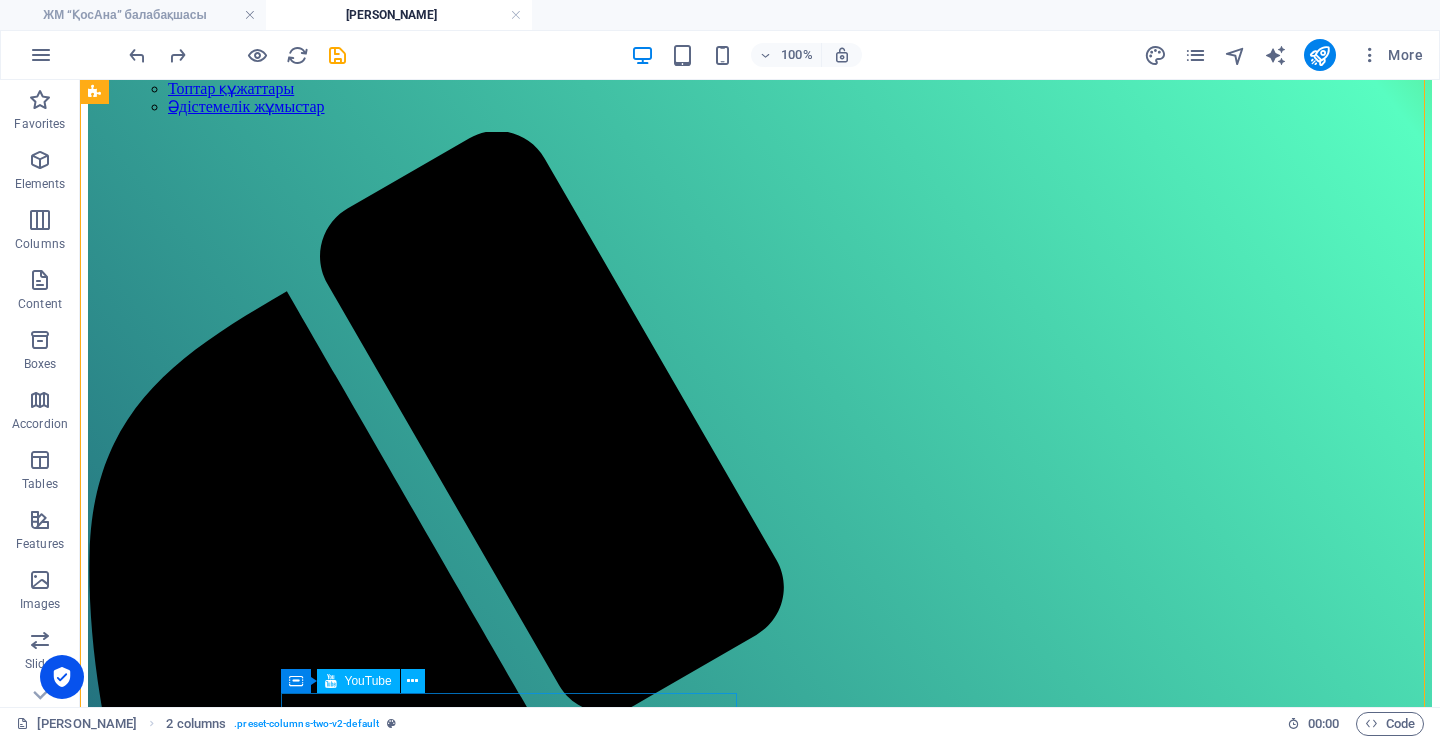 drag, startPoint x: 303, startPoint y: 411, endPoint x: 373, endPoint y: 674, distance: 272.15622 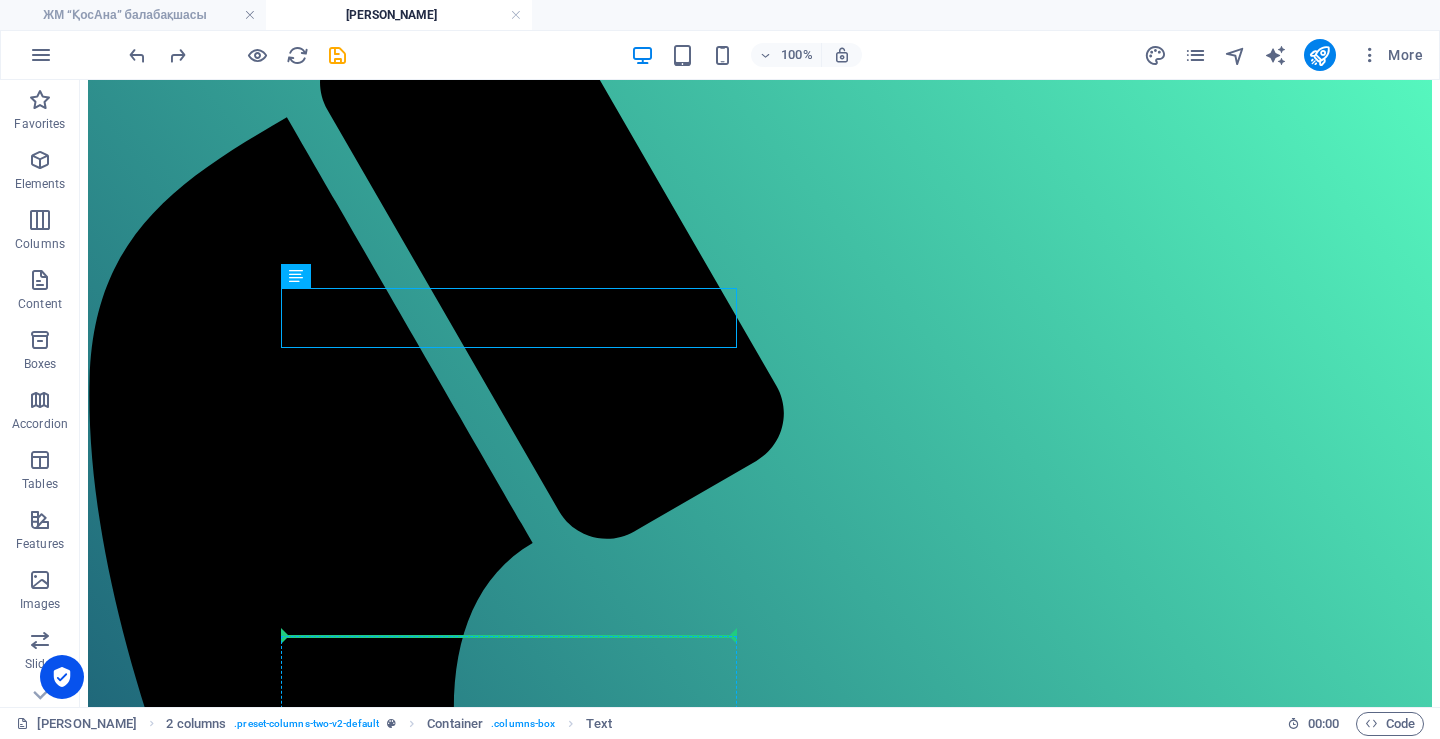 scroll, scrollTop: 592, scrollLeft: 0, axis: vertical 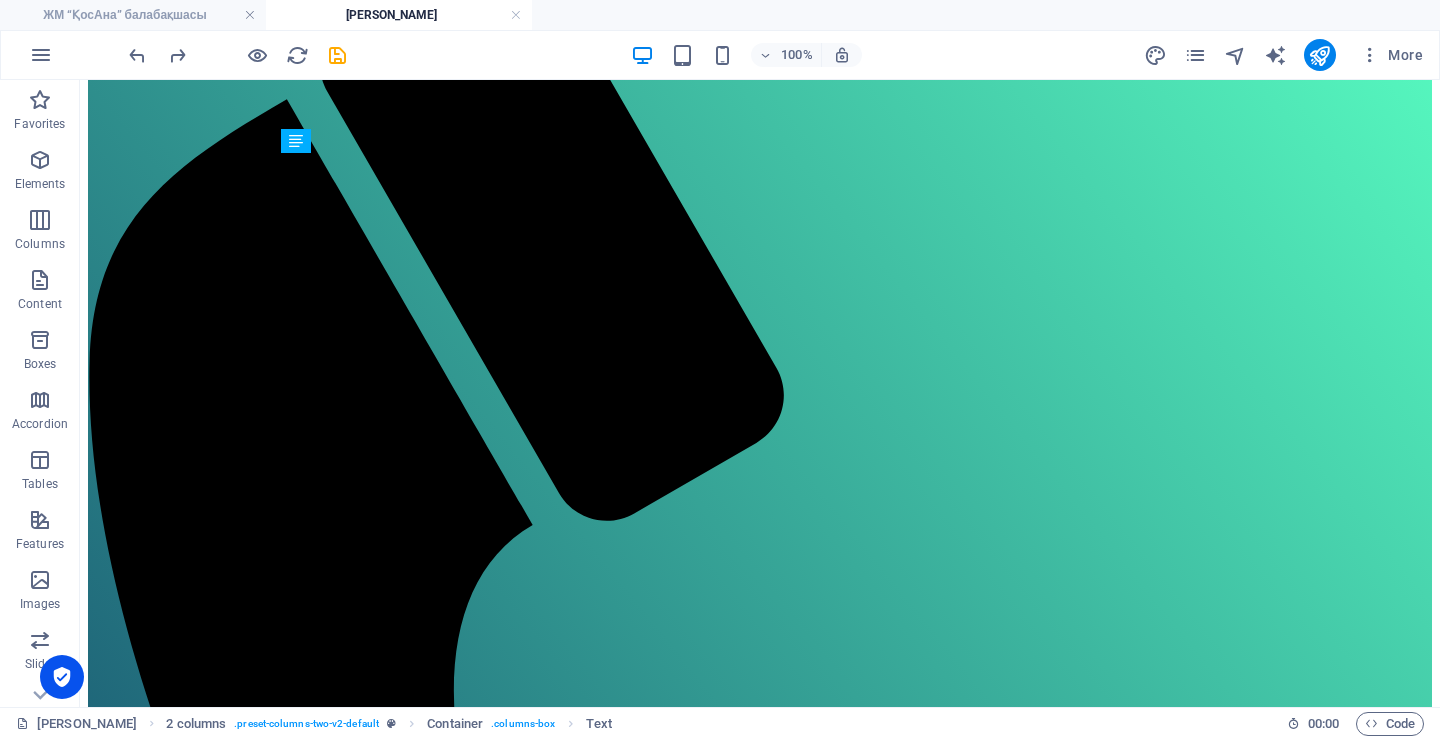 drag, startPoint x: 494, startPoint y: 381, endPoint x: 529, endPoint y: 453, distance: 80.05623 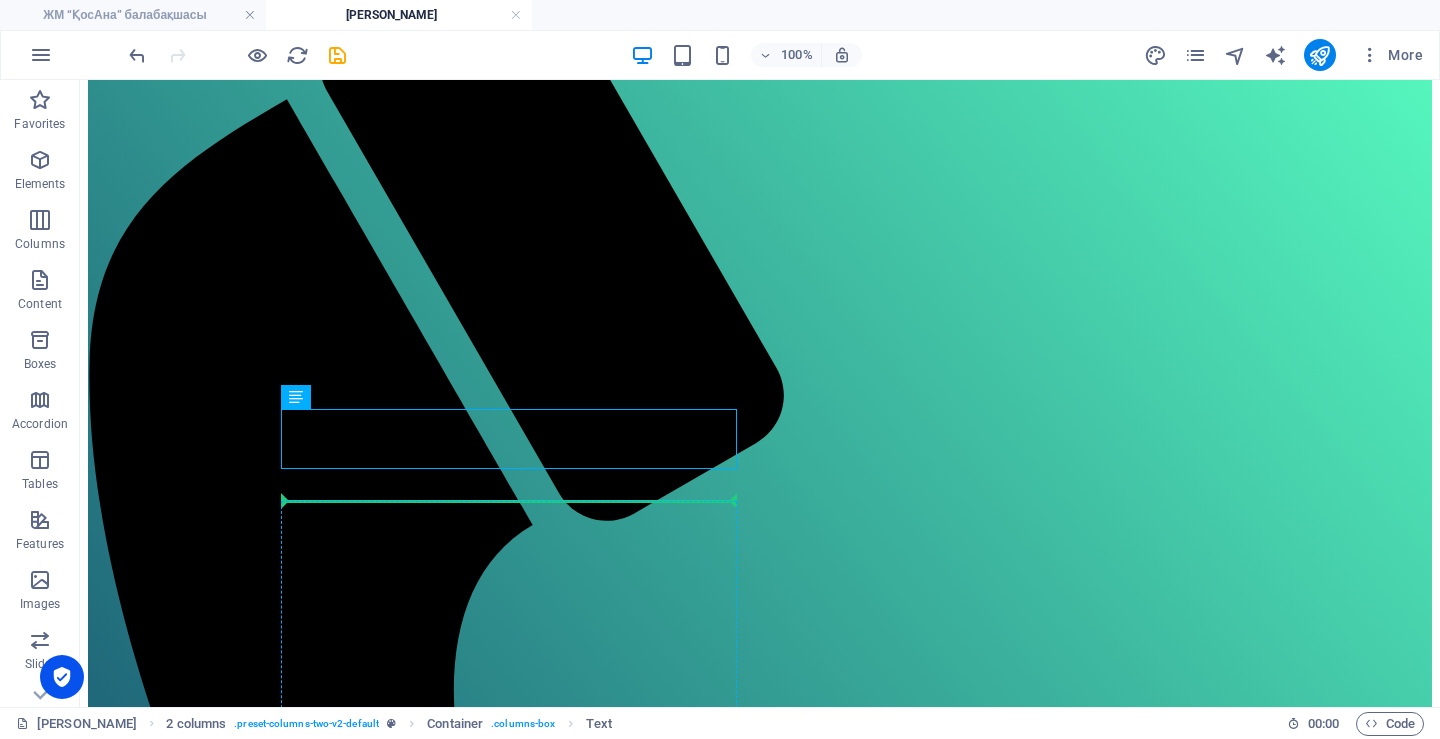 drag, startPoint x: 526, startPoint y: 433, endPoint x: 521, endPoint y: 556, distance: 123.101585 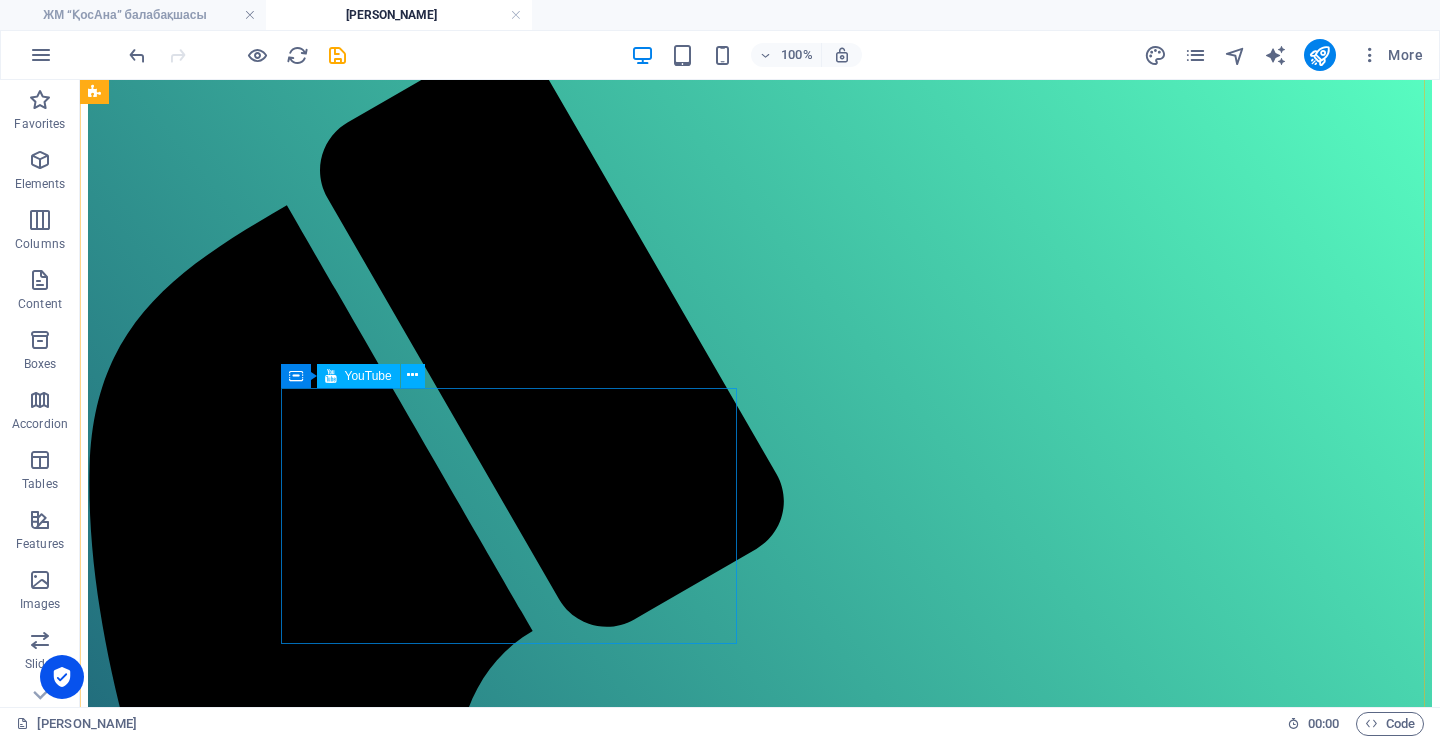 scroll, scrollTop: 492, scrollLeft: 0, axis: vertical 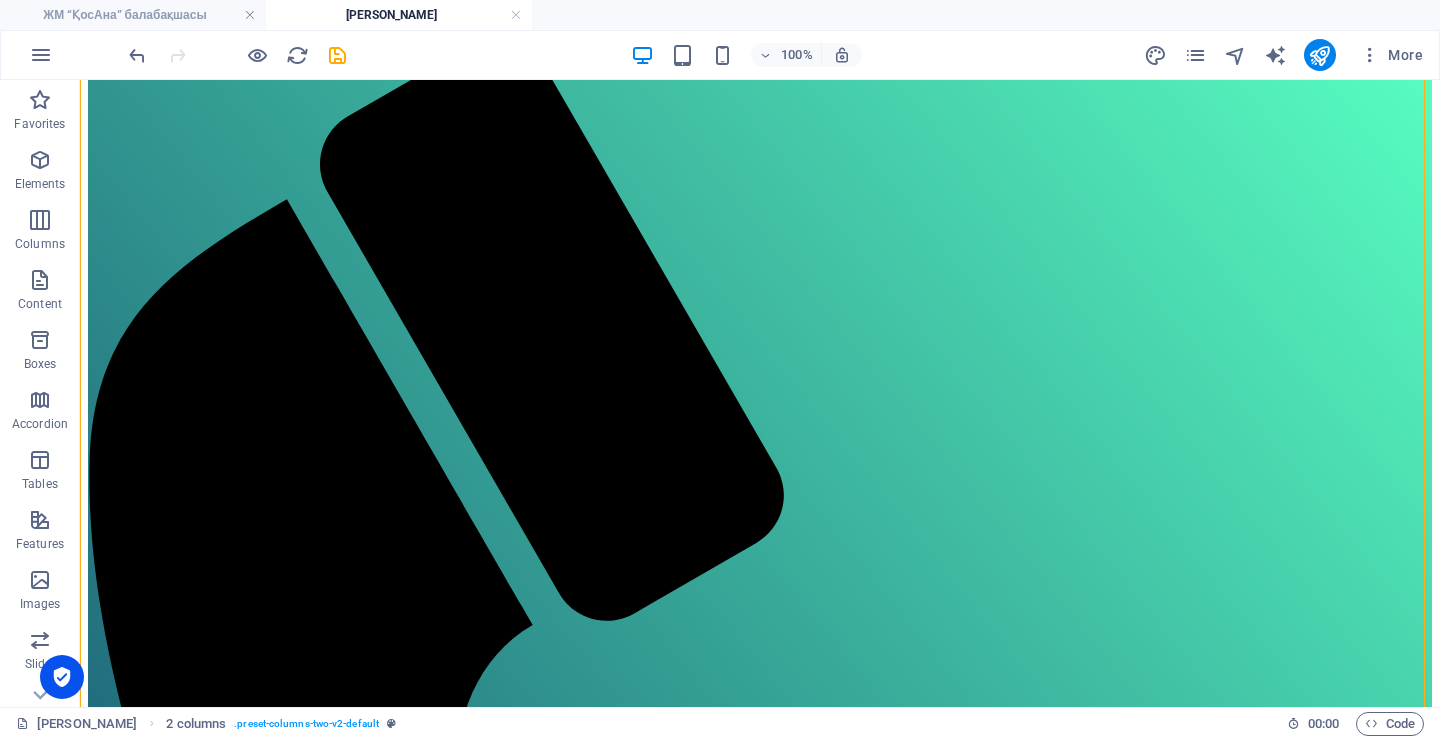 drag, startPoint x: 478, startPoint y: 637, endPoint x: 419, endPoint y: 262, distance: 379.61295 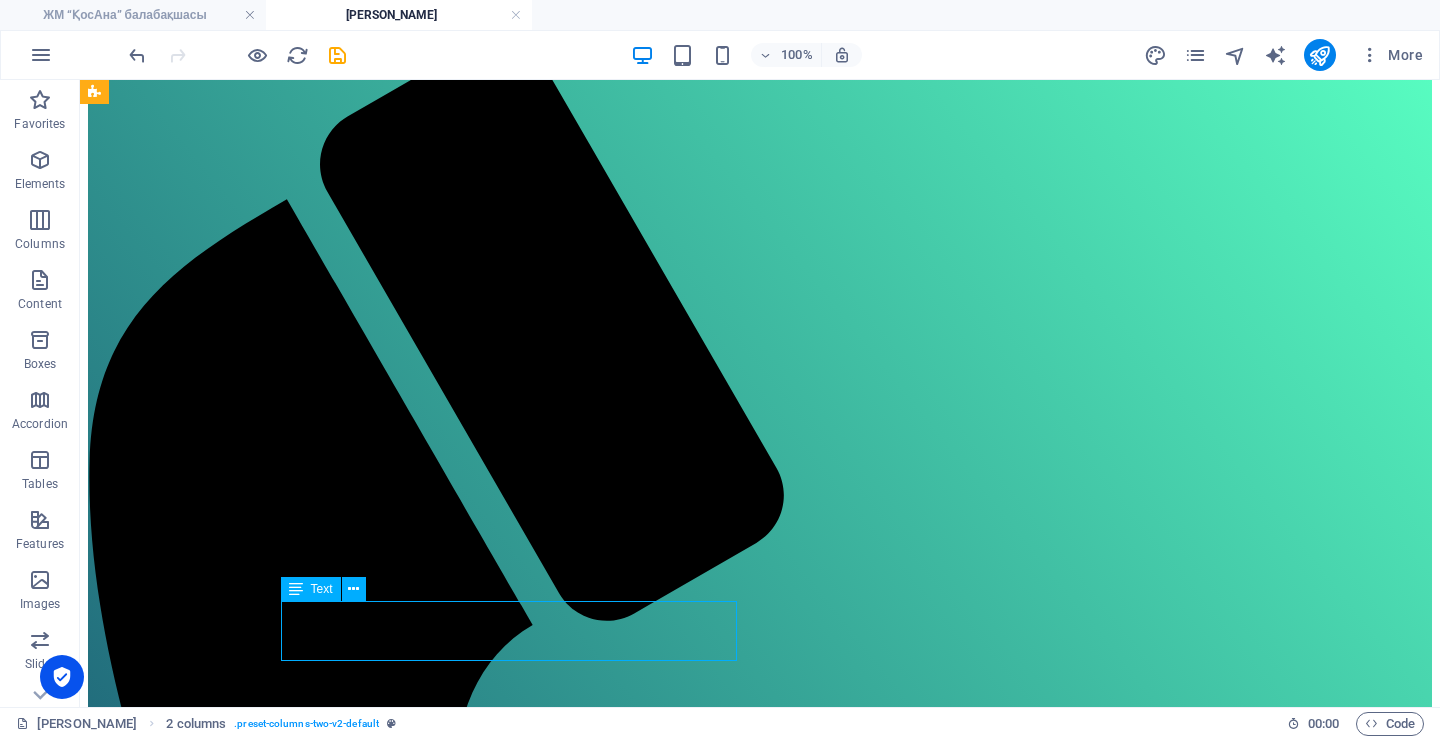 scroll, scrollTop: 499, scrollLeft: 0, axis: vertical 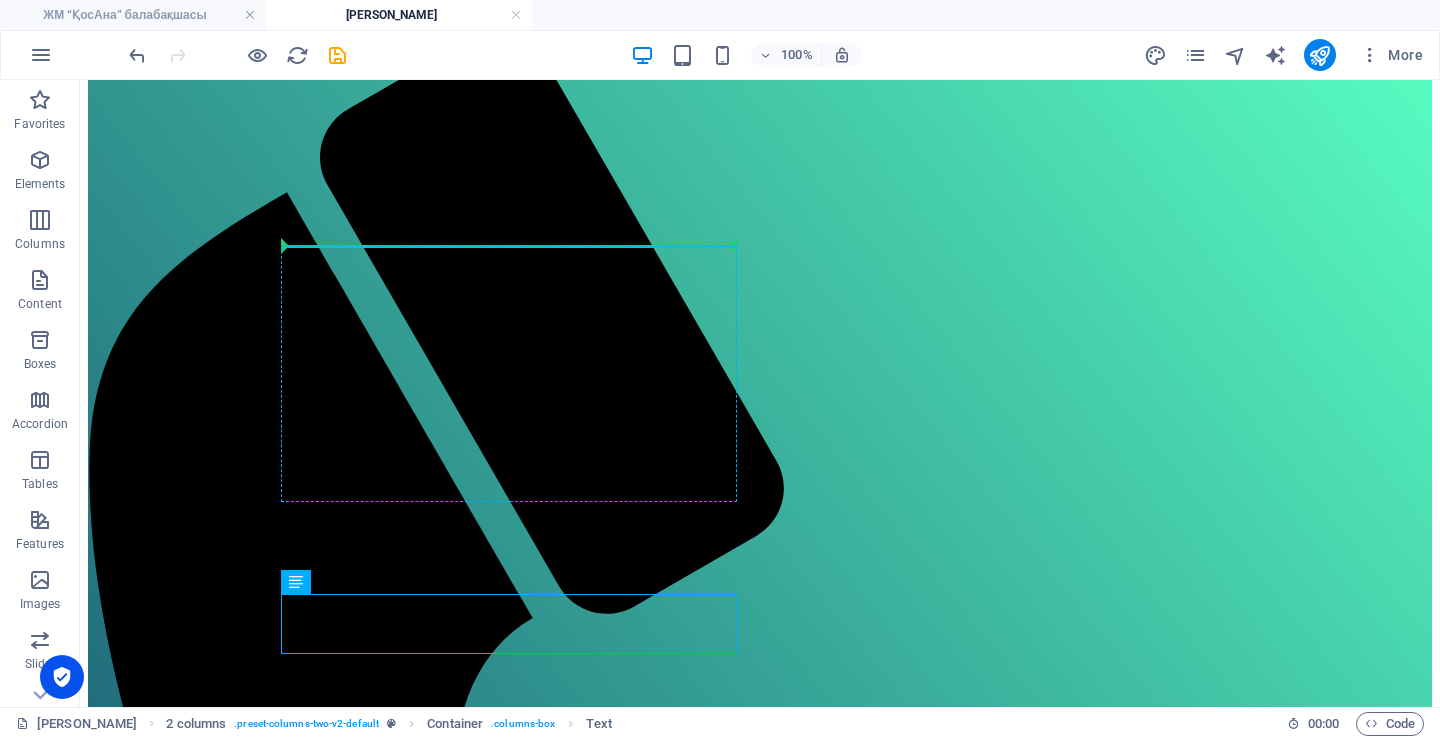 drag, startPoint x: 398, startPoint y: 673, endPoint x: 313, endPoint y: 301, distance: 381.58746 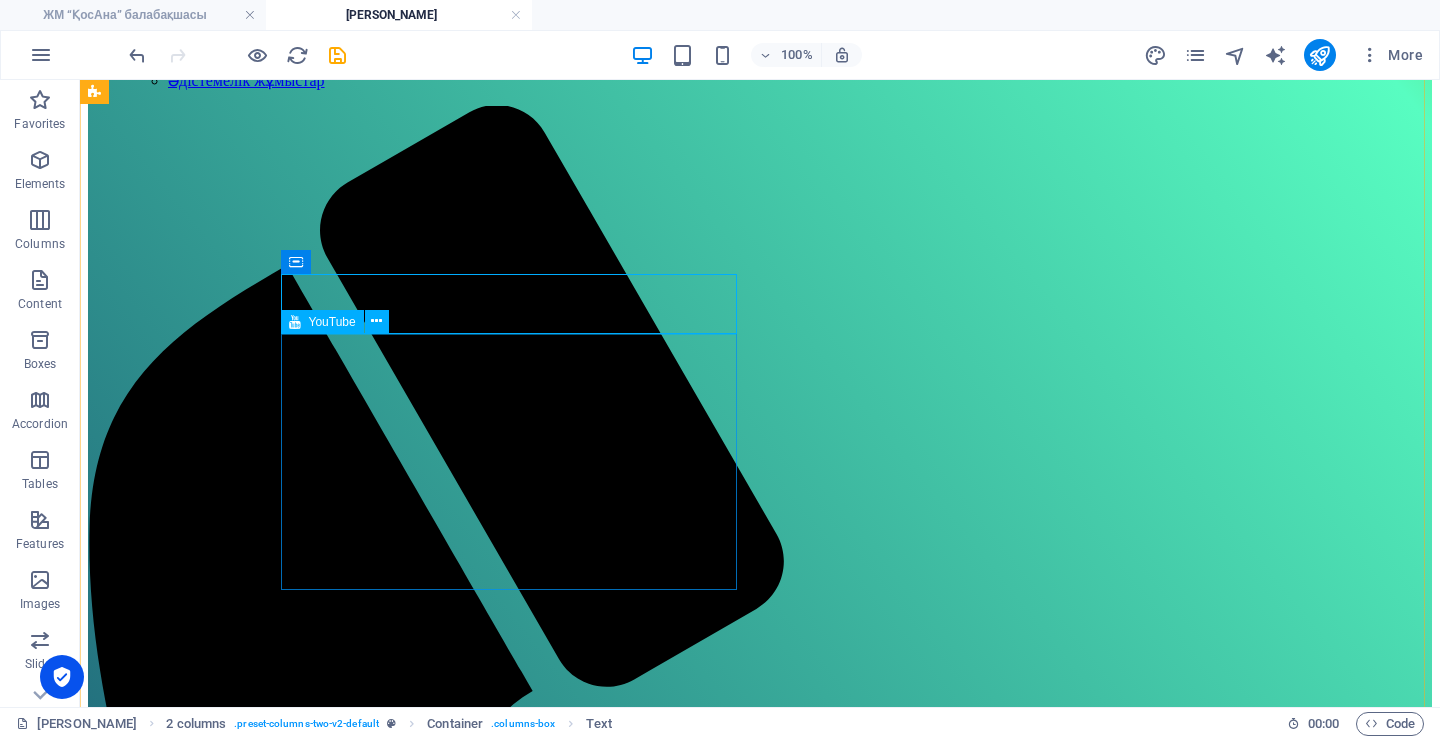 scroll, scrollTop: 399, scrollLeft: 0, axis: vertical 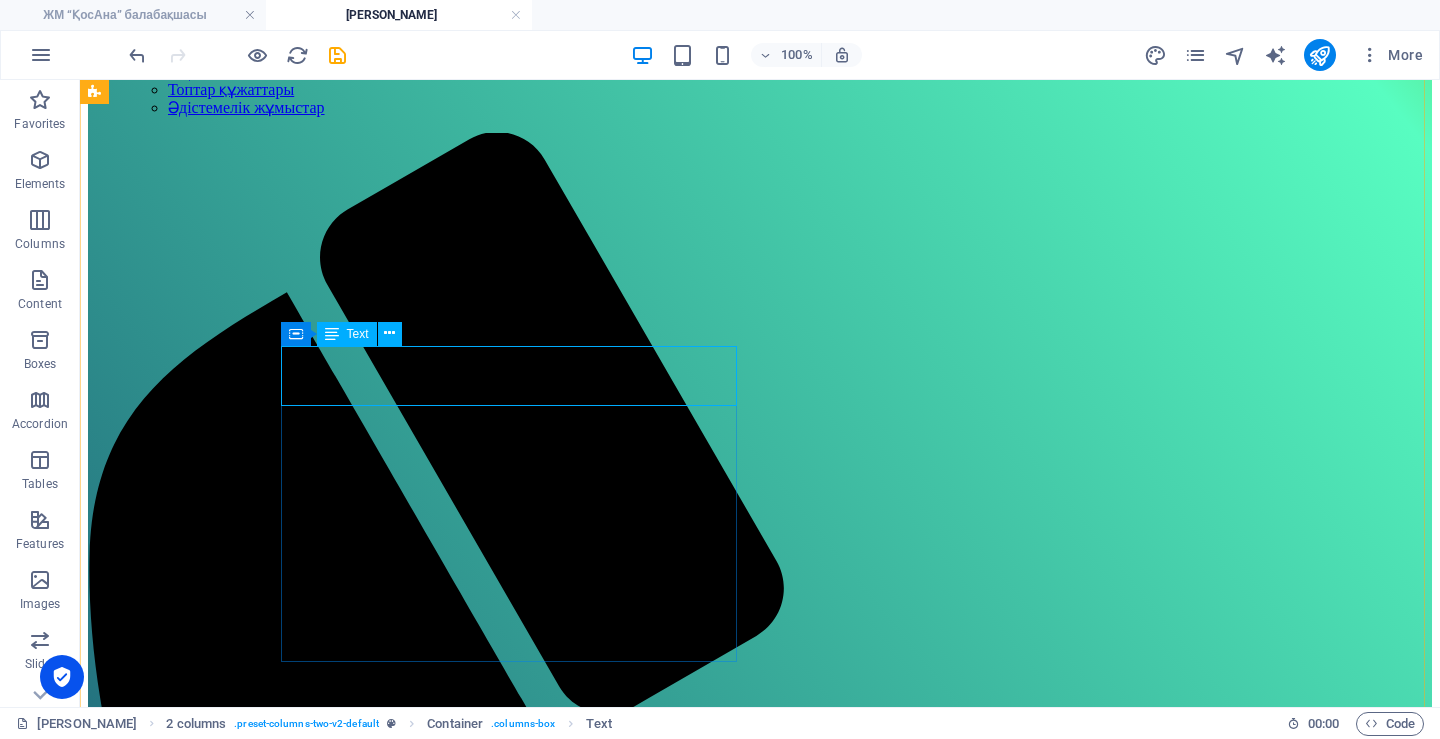 click on "Алтыным орта қазақ тобы" at bounding box center [760, 2557] 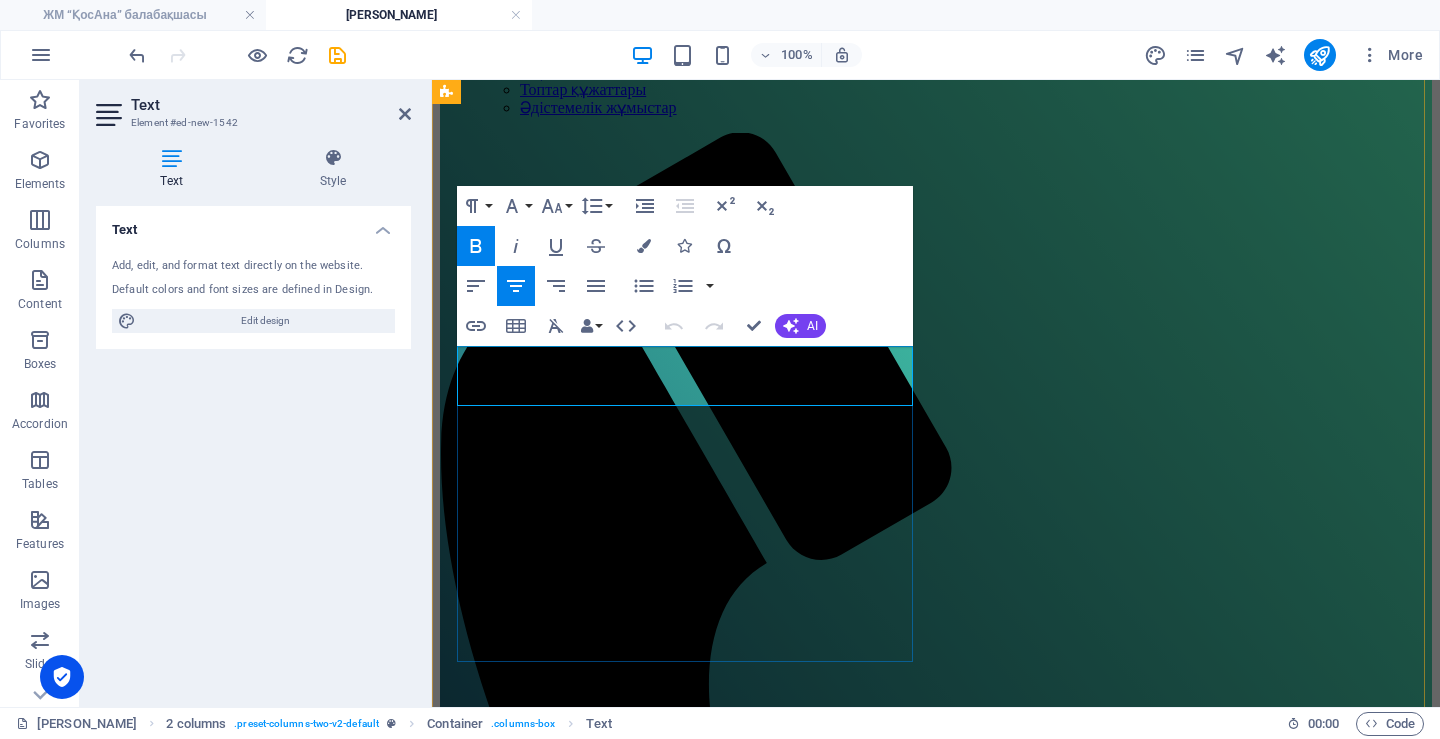 type 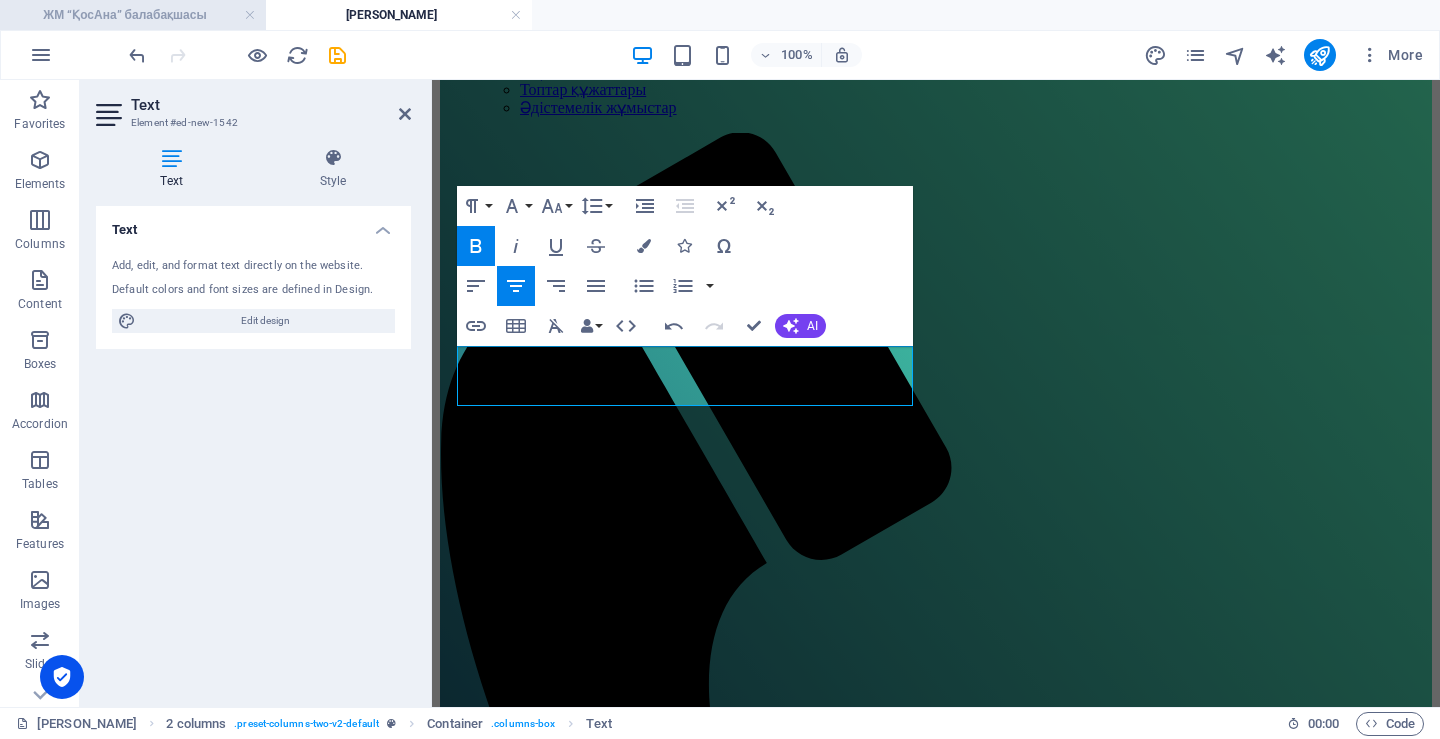 click on "ЖМ “ҚосАна” балабақшасы" at bounding box center (133, 15) 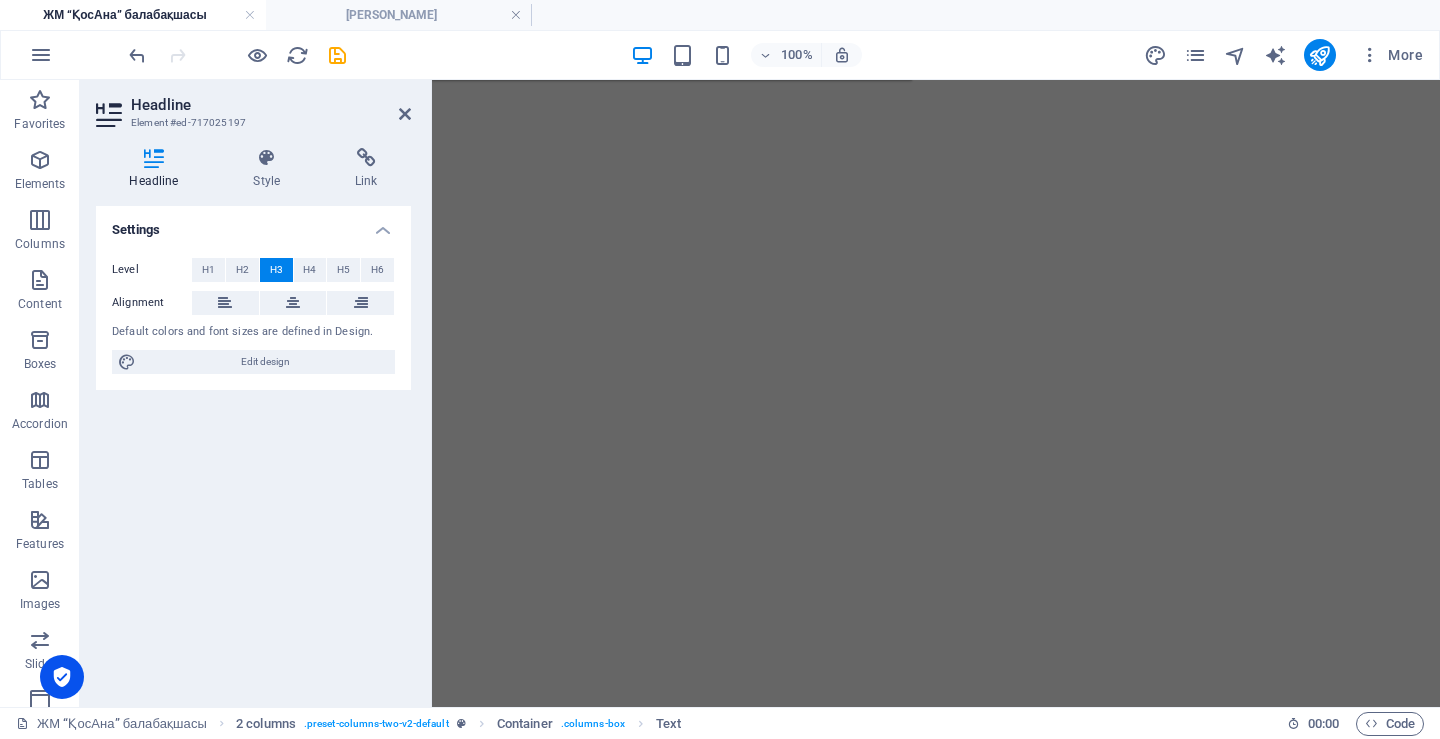 scroll, scrollTop: 0, scrollLeft: 0, axis: both 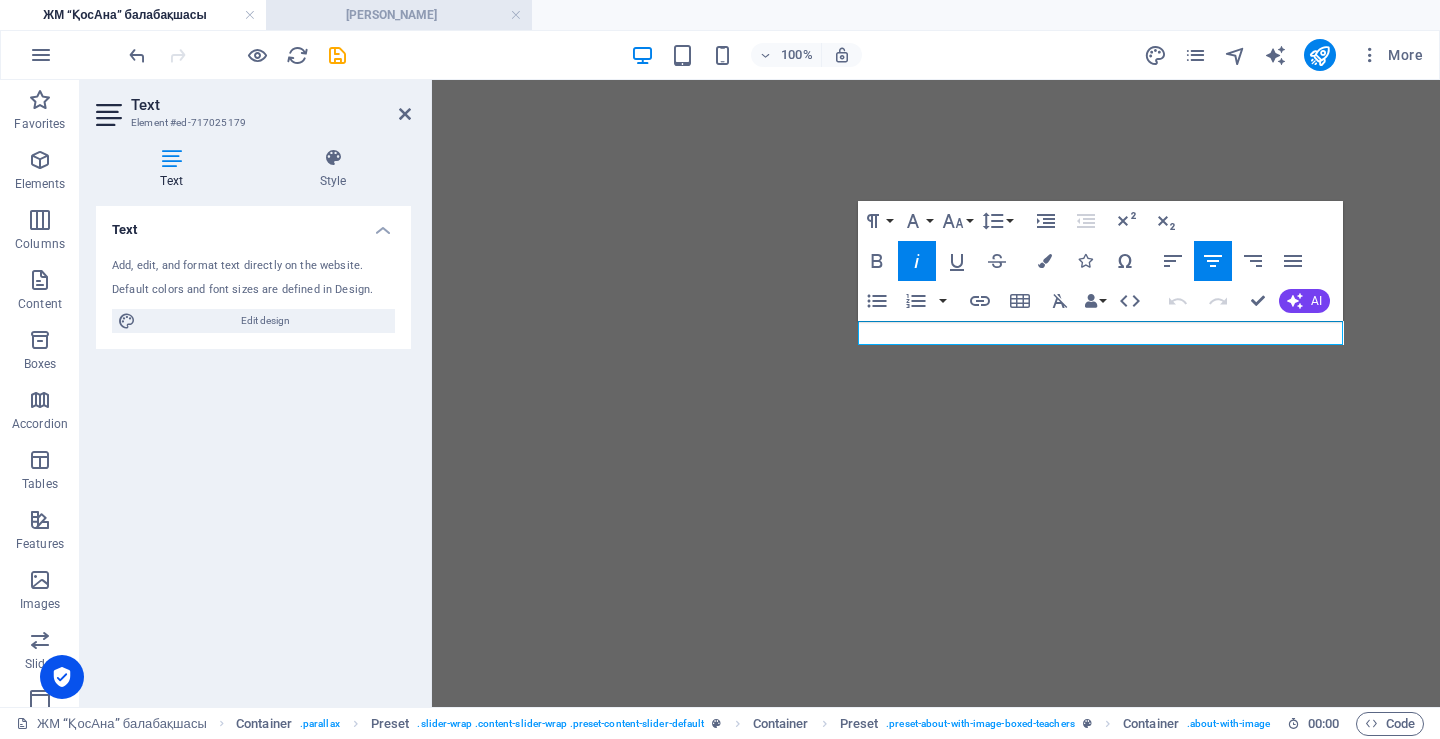 click on "[PERSON_NAME]" at bounding box center [399, 15] 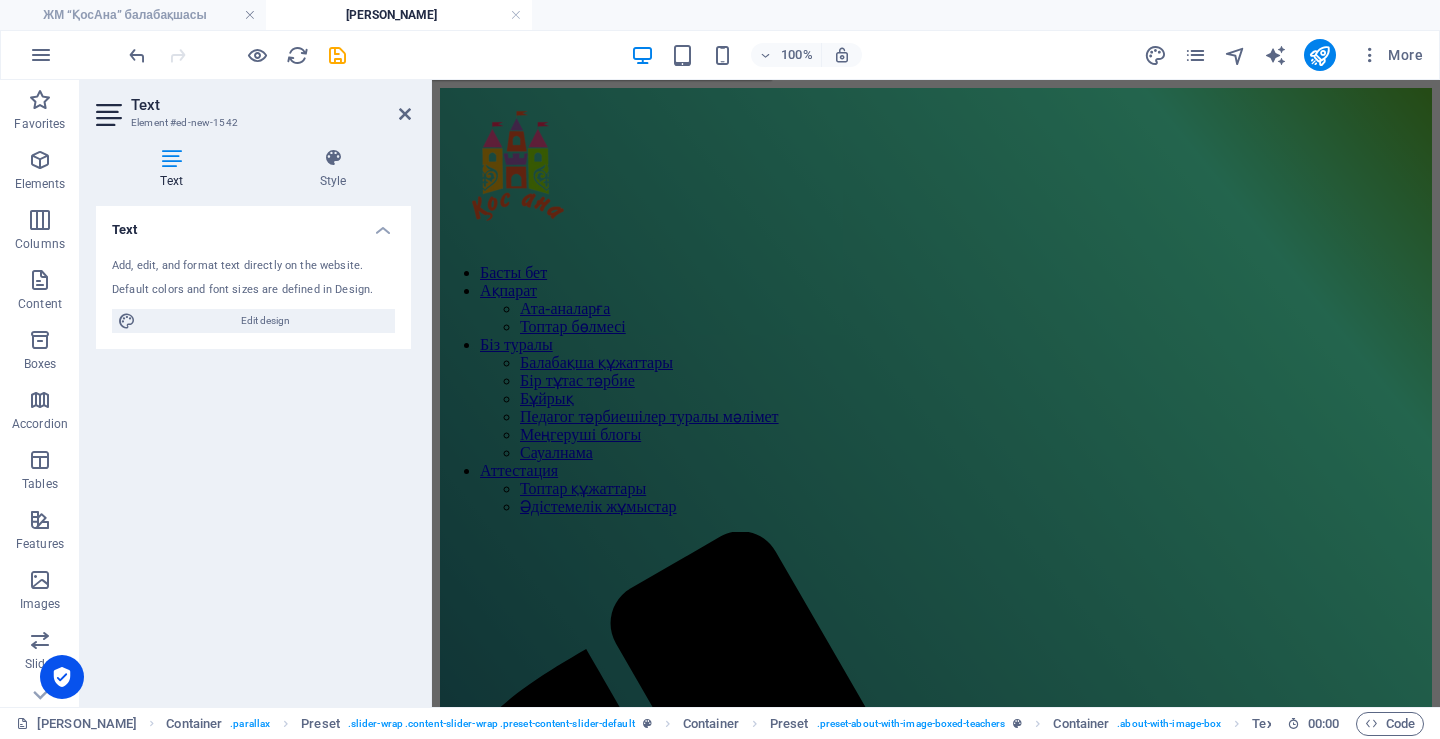 scroll, scrollTop: 399, scrollLeft: 0, axis: vertical 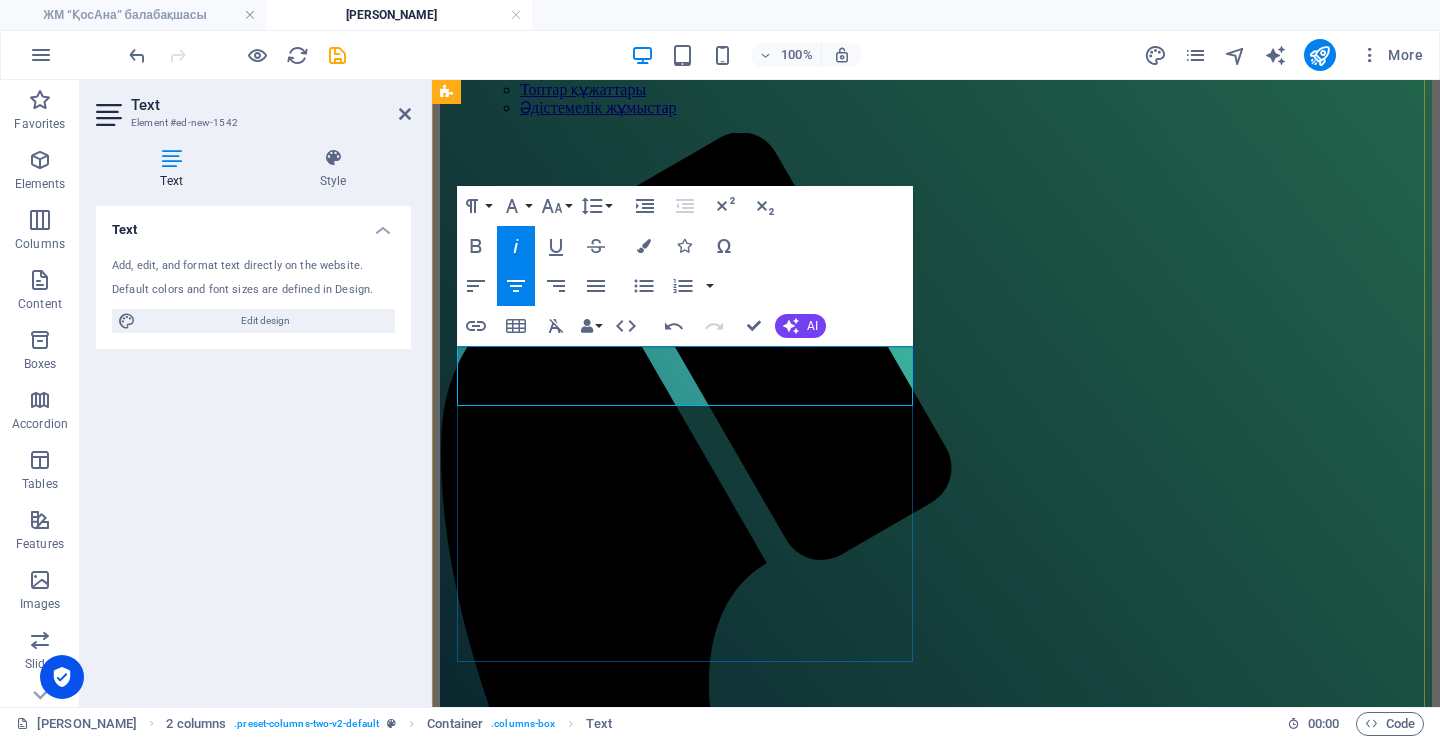 drag, startPoint x: 615, startPoint y: 398, endPoint x: 707, endPoint y: 397, distance: 92.00543 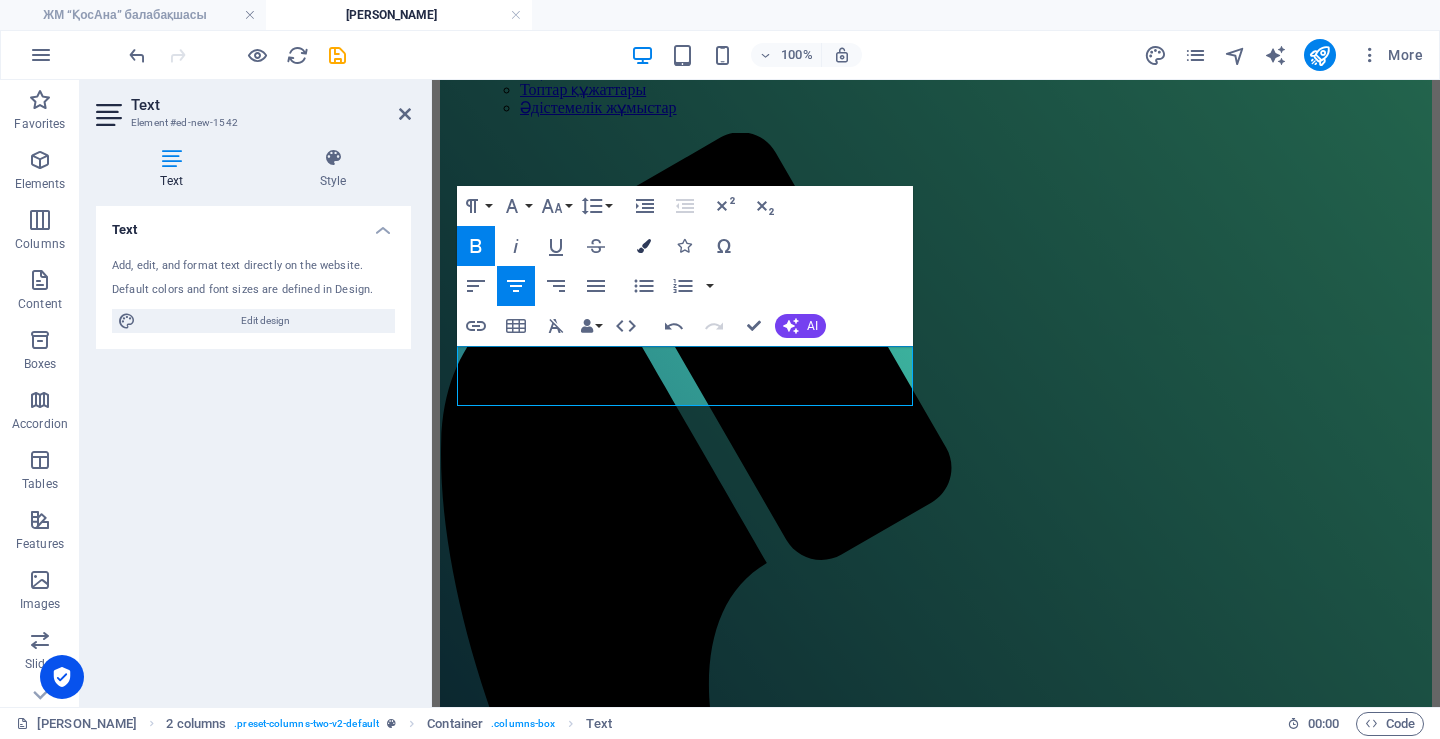 click at bounding box center (644, 246) 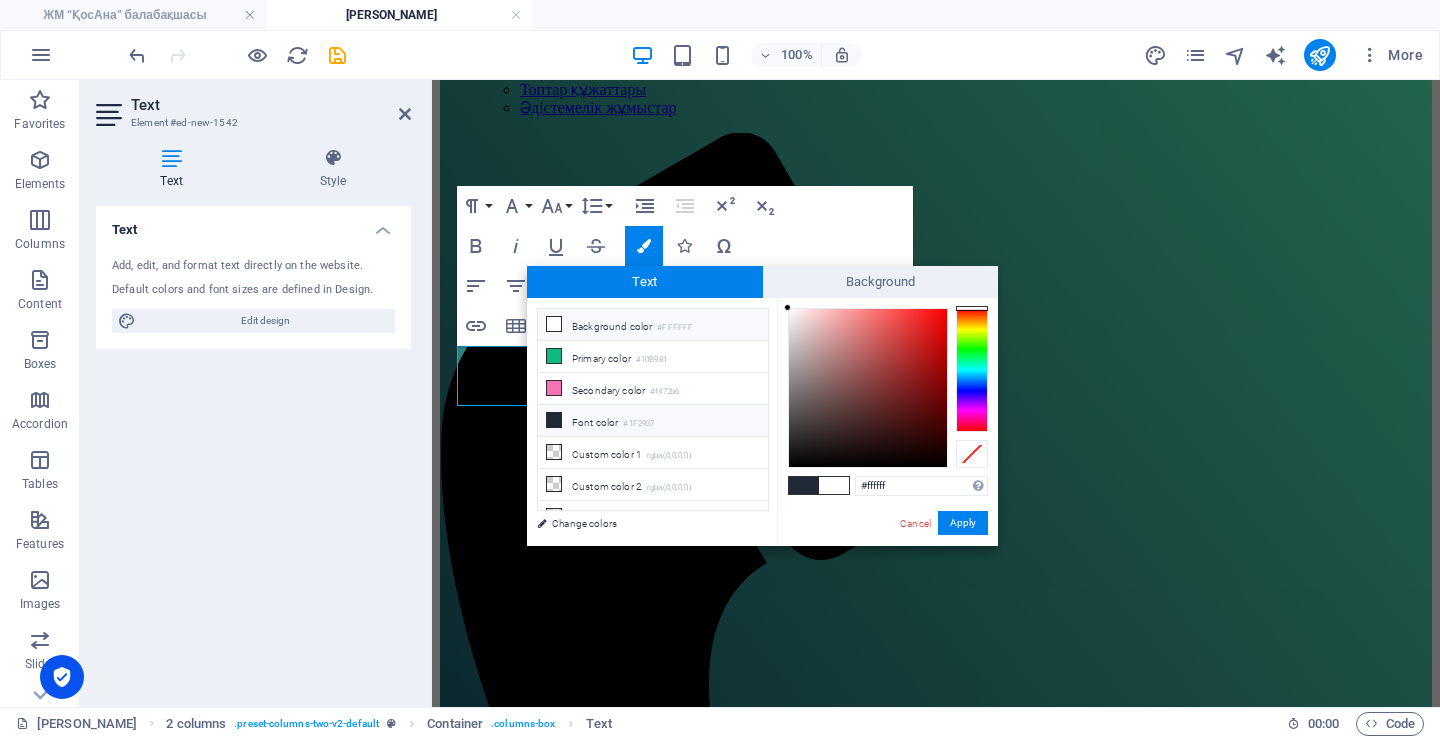 click on "Background color
#FFFFFF" at bounding box center (653, 325) 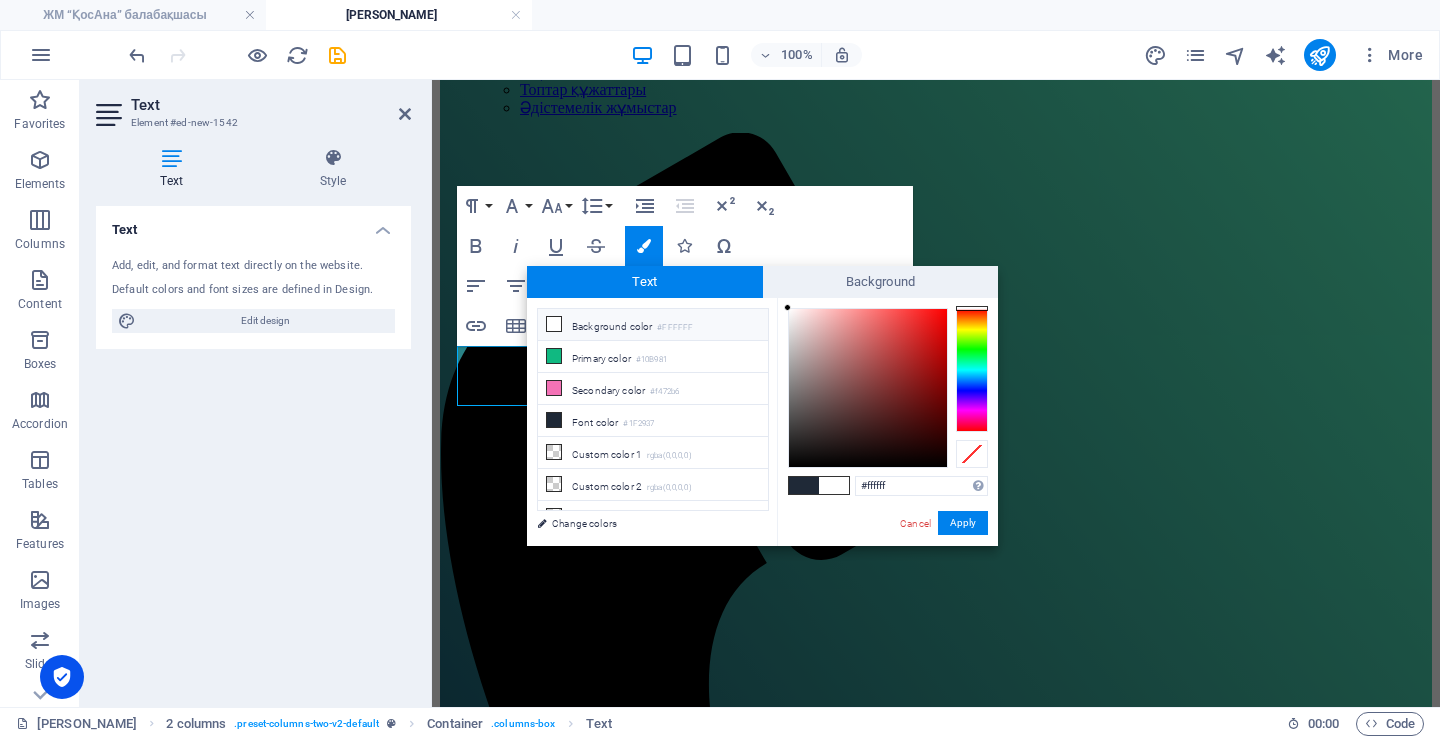 click on "Background color
#FFFFFF" at bounding box center (653, 325) 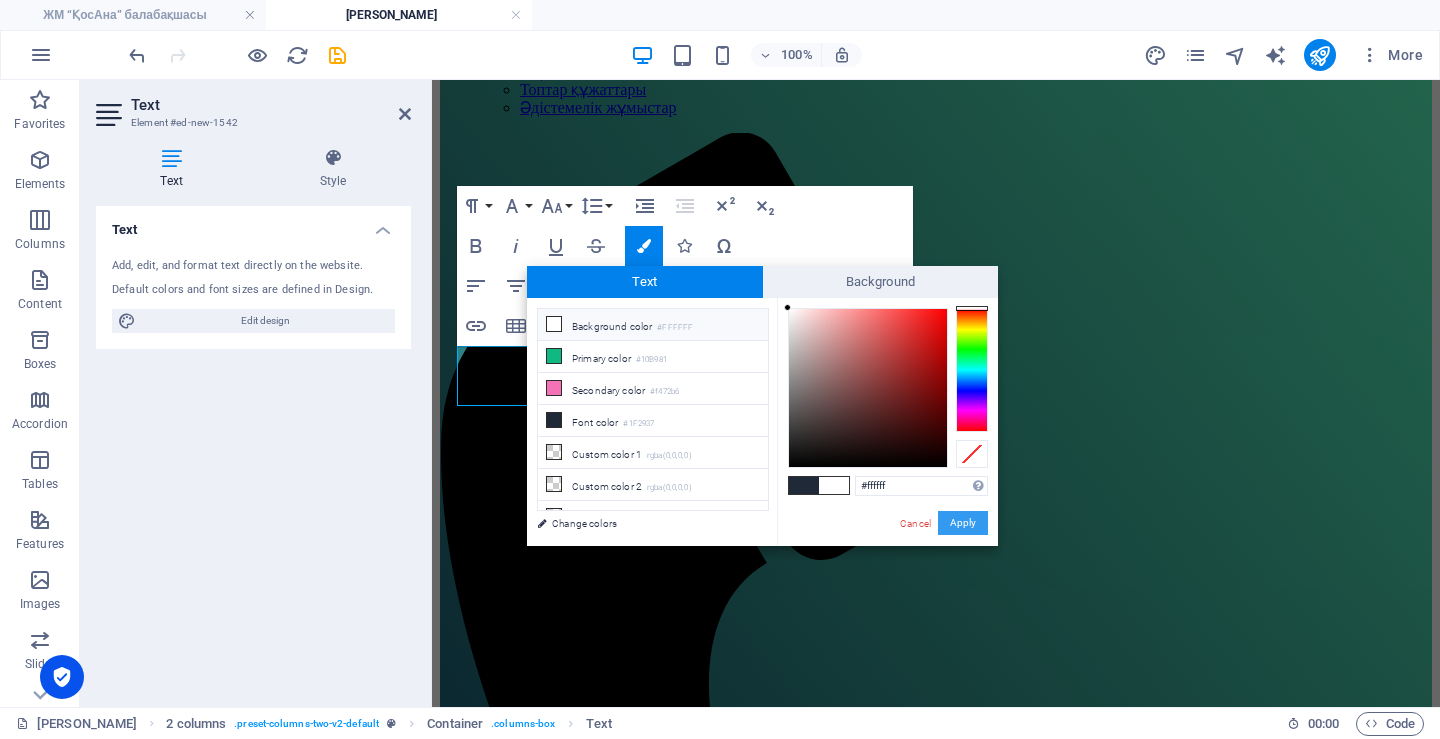 click on "Apply" at bounding box center [963, 523] 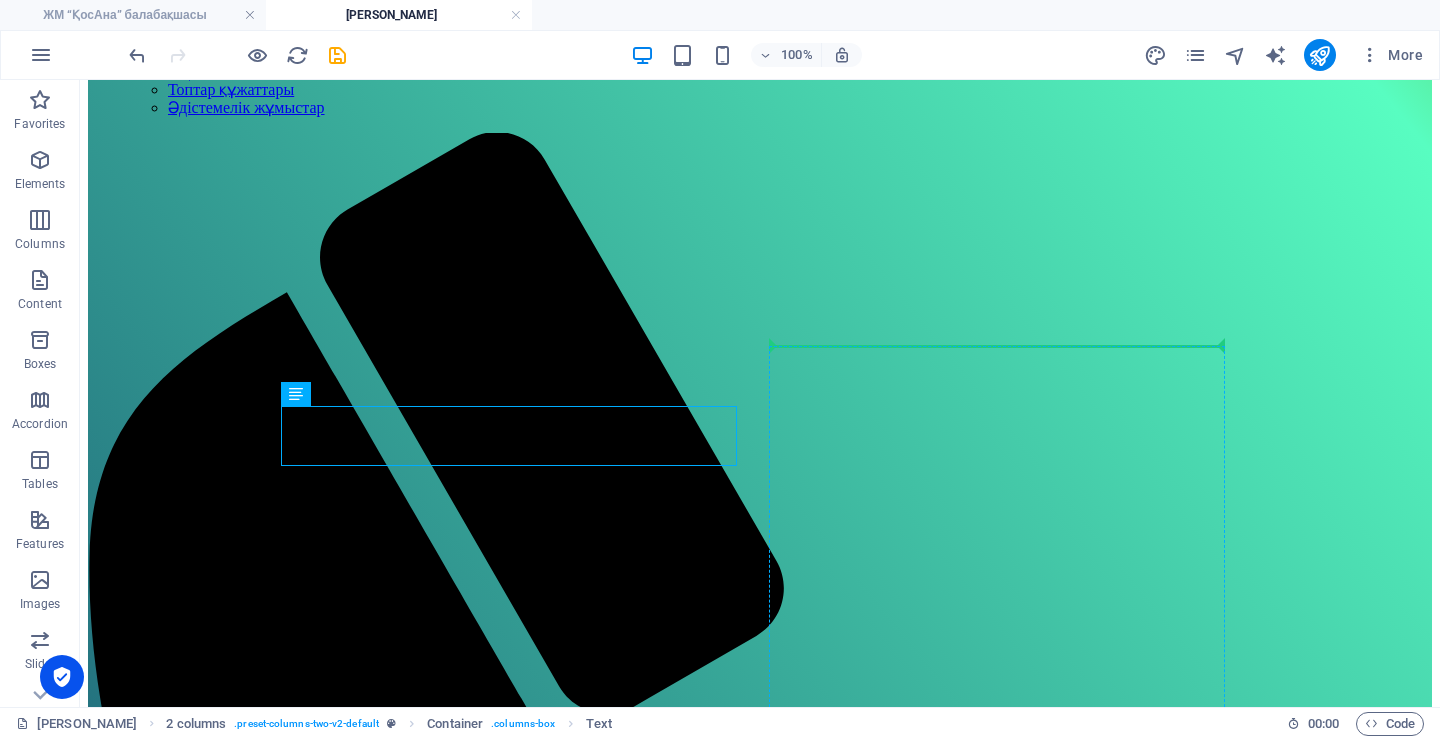 drag, startPoint x: 392, startPoint y: 474, endPoint x: 923, endPoint y: 370, distance: 541.08875 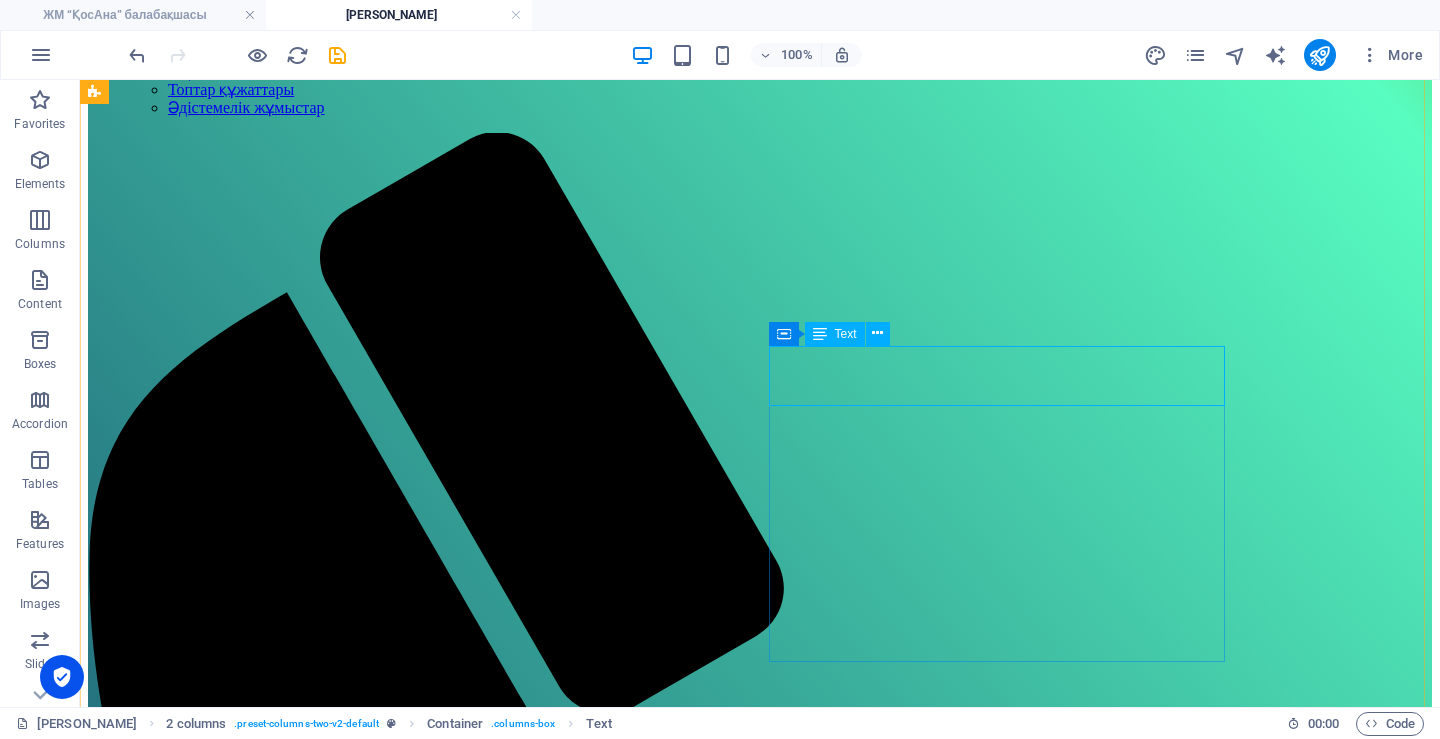 click on "Таңшолпан ересек қазақ  тобы" at bounding box center (760, 2804) 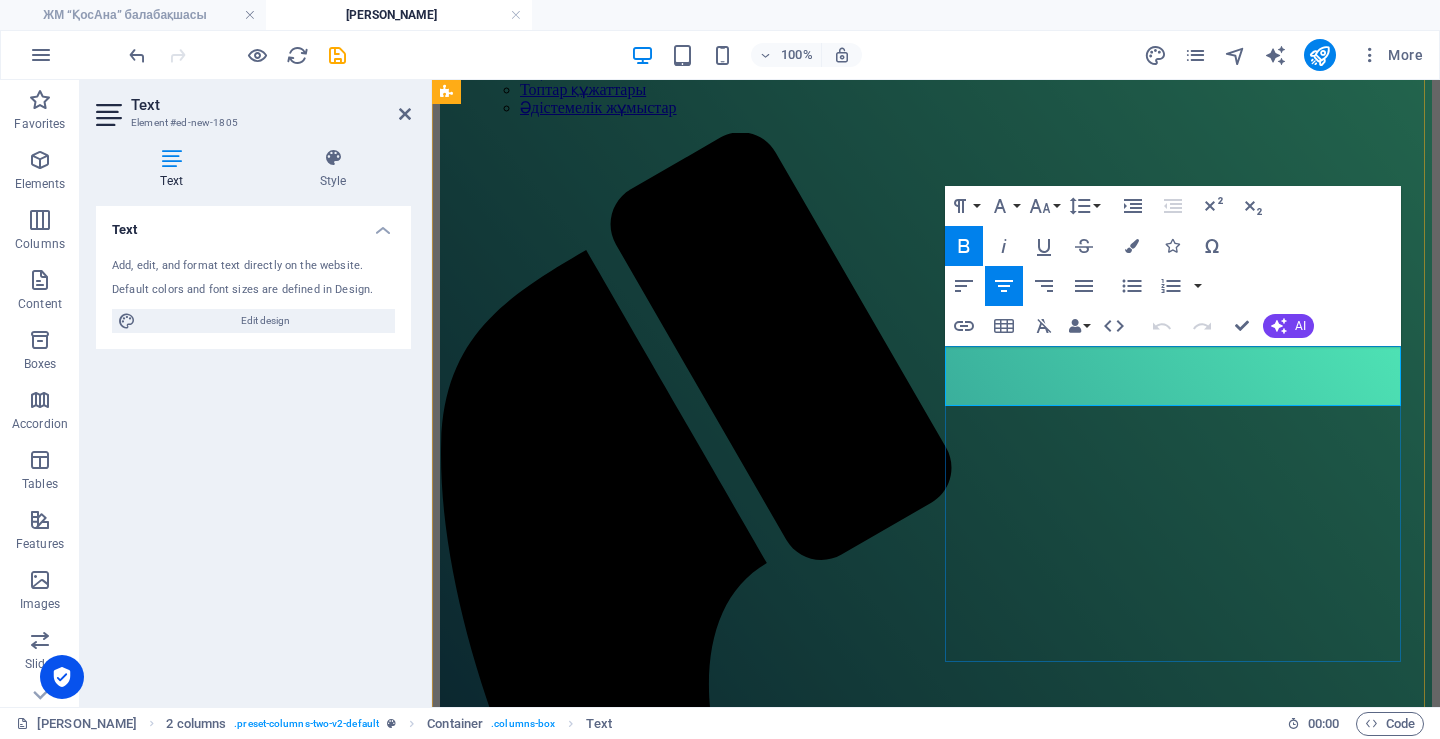 type 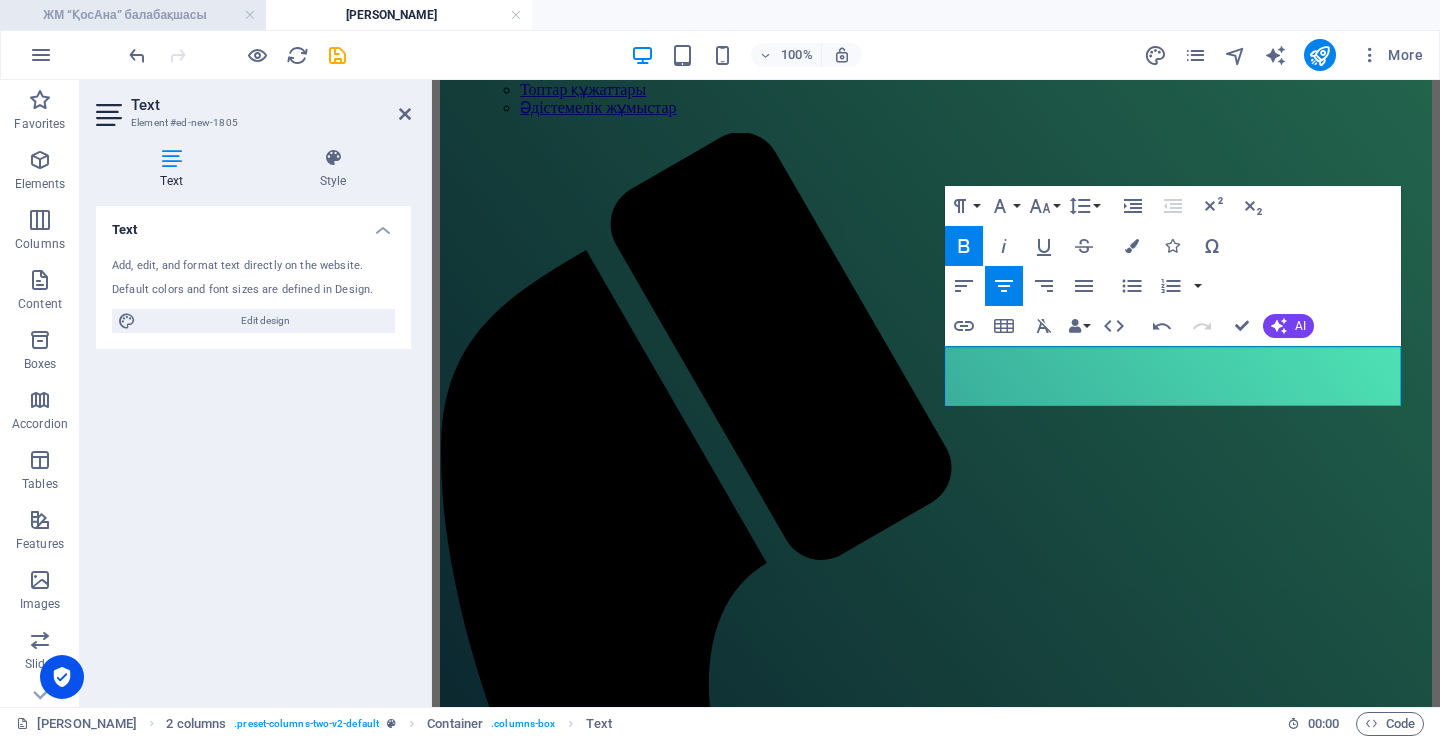 click on "ЖМ “ҚосАна” балабақшасы" at bounding box center [133, 15] 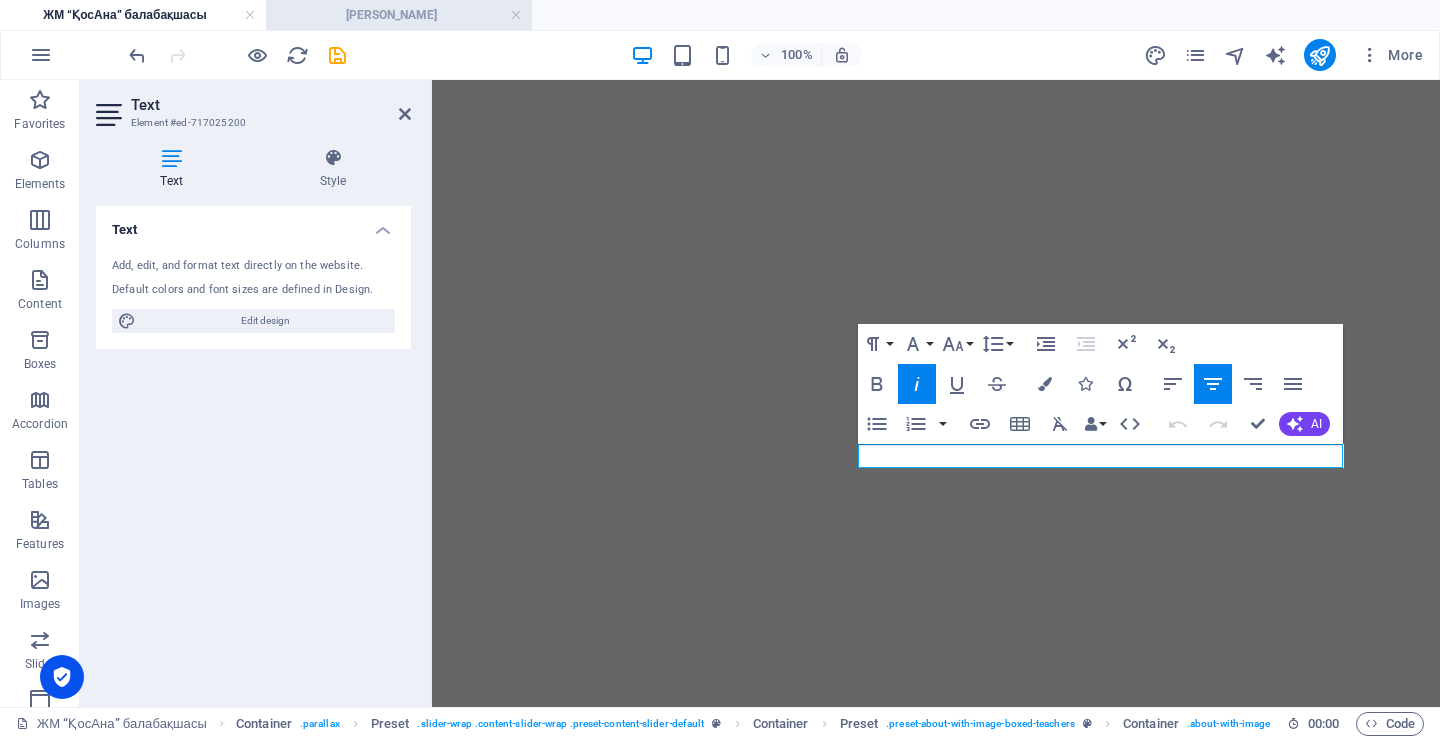 click on "[PERSON_NAME]" at bounding box center [399, 15] 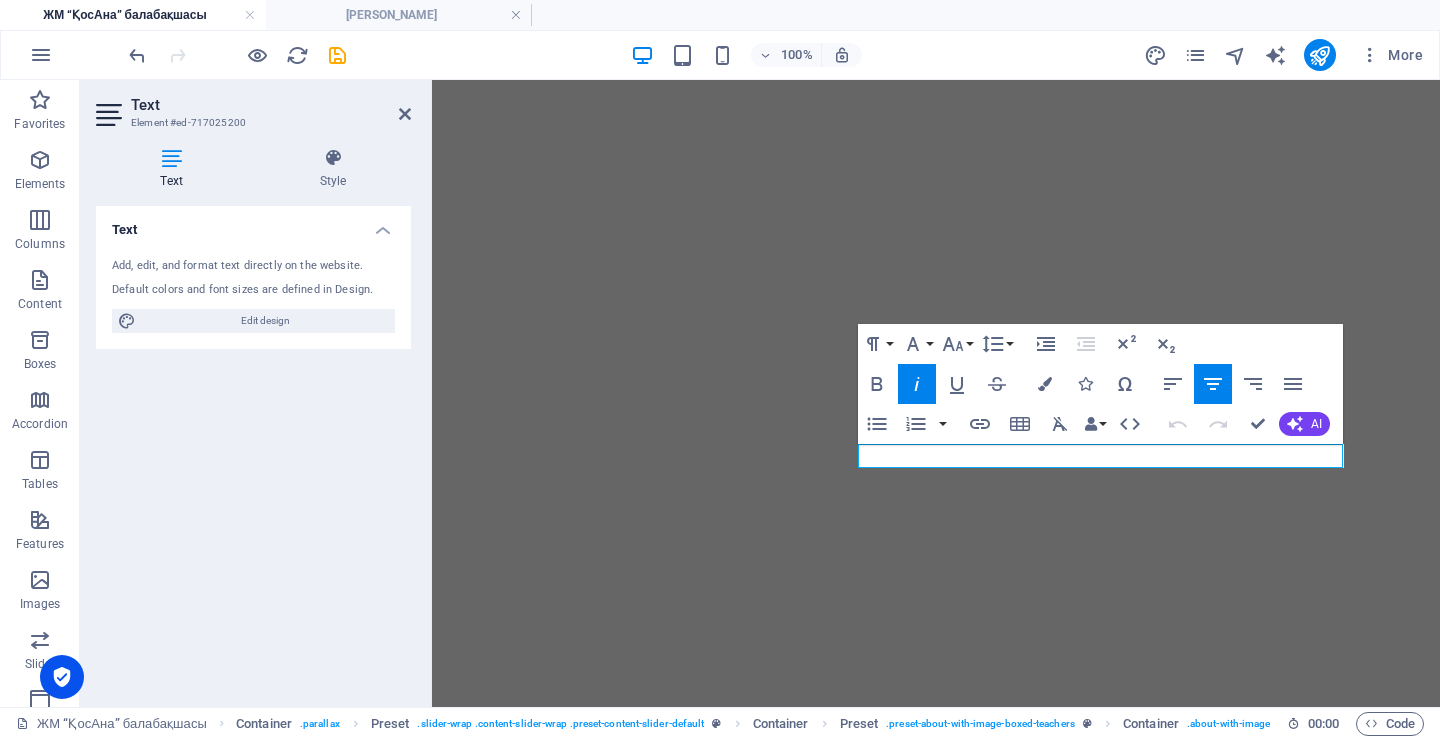 scroll, scrollTop: 399, scrollLeft: 0, axis: vertical 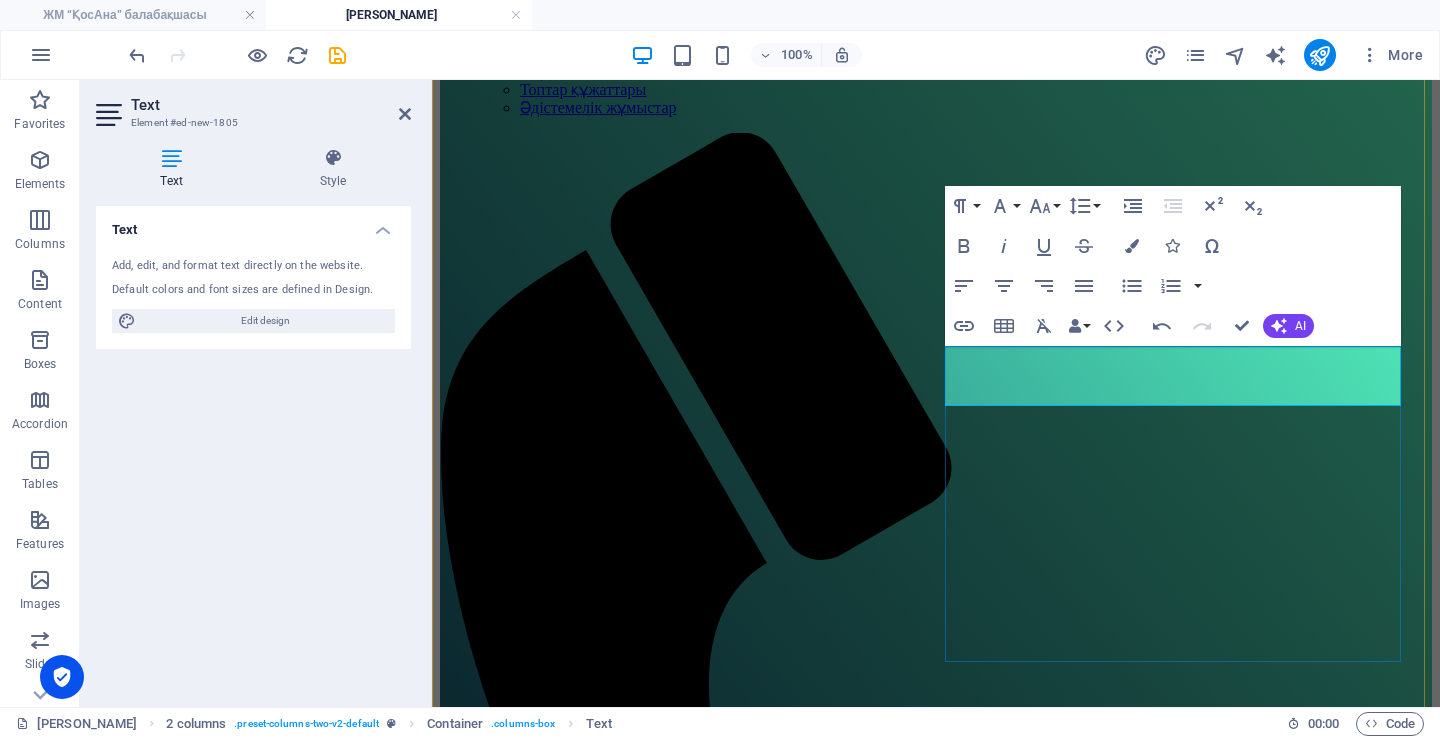 click on "ересек қазақ" at bounding box center [917, 2358] 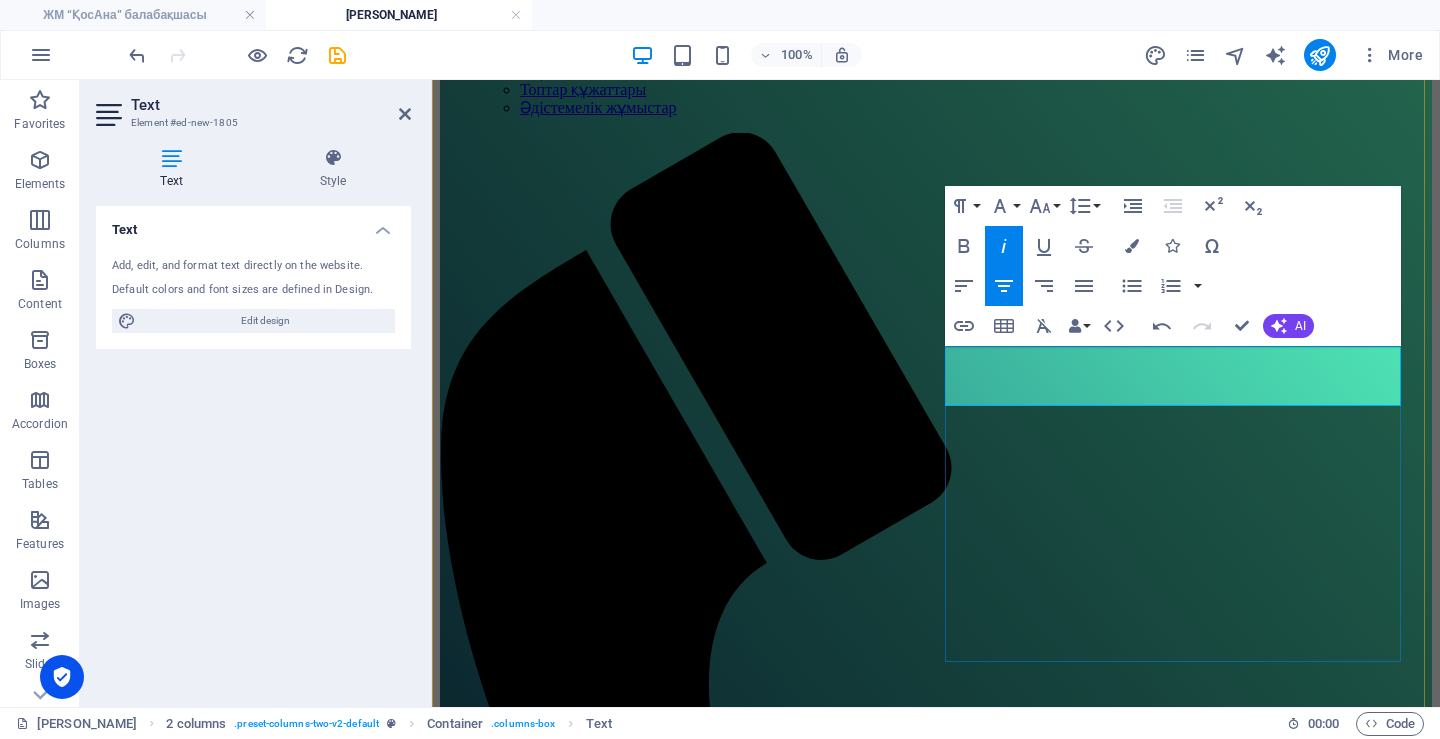 click on "орта орыс тобы" at bounding box center [936, 2359] 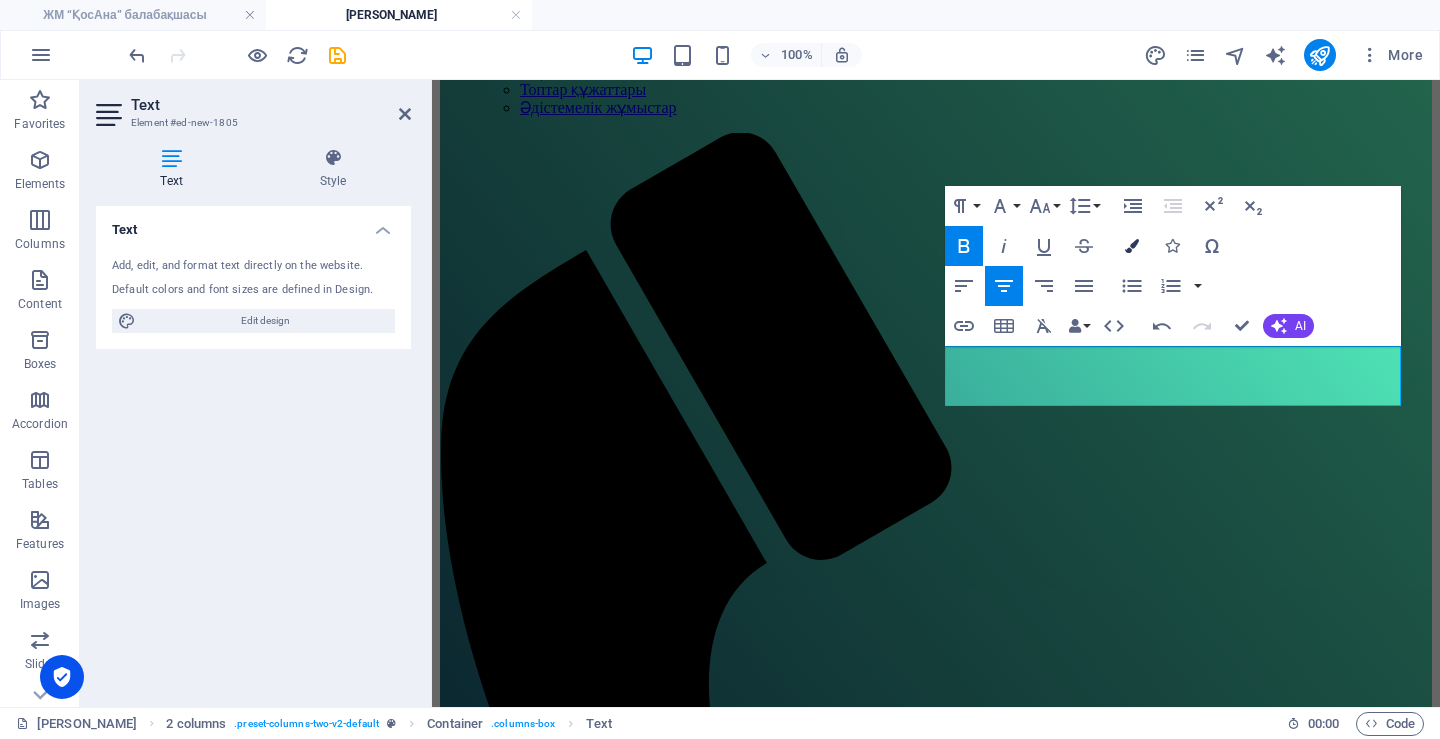 click at bounding box center [1132, 246] 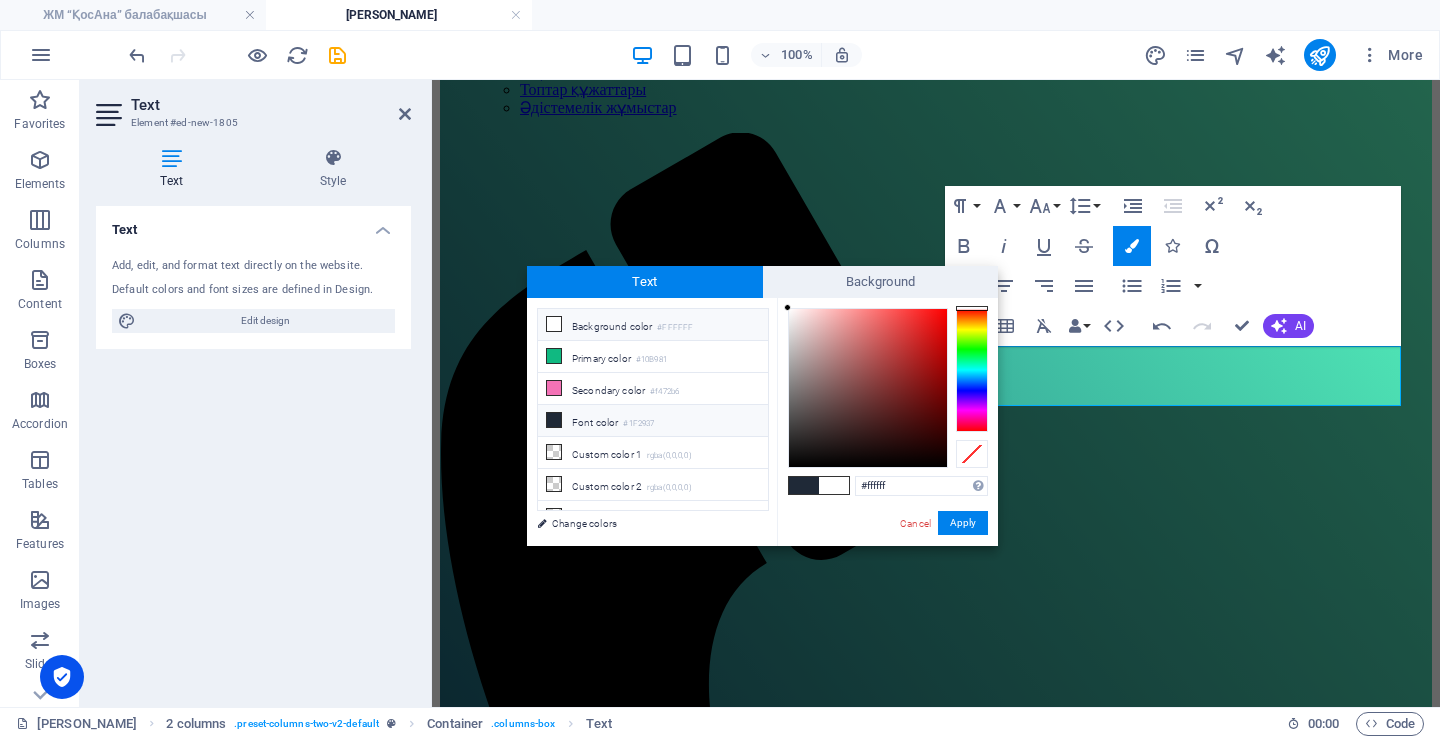 click on "Background color
#FFFFFF" at bounding box center (653, 325) 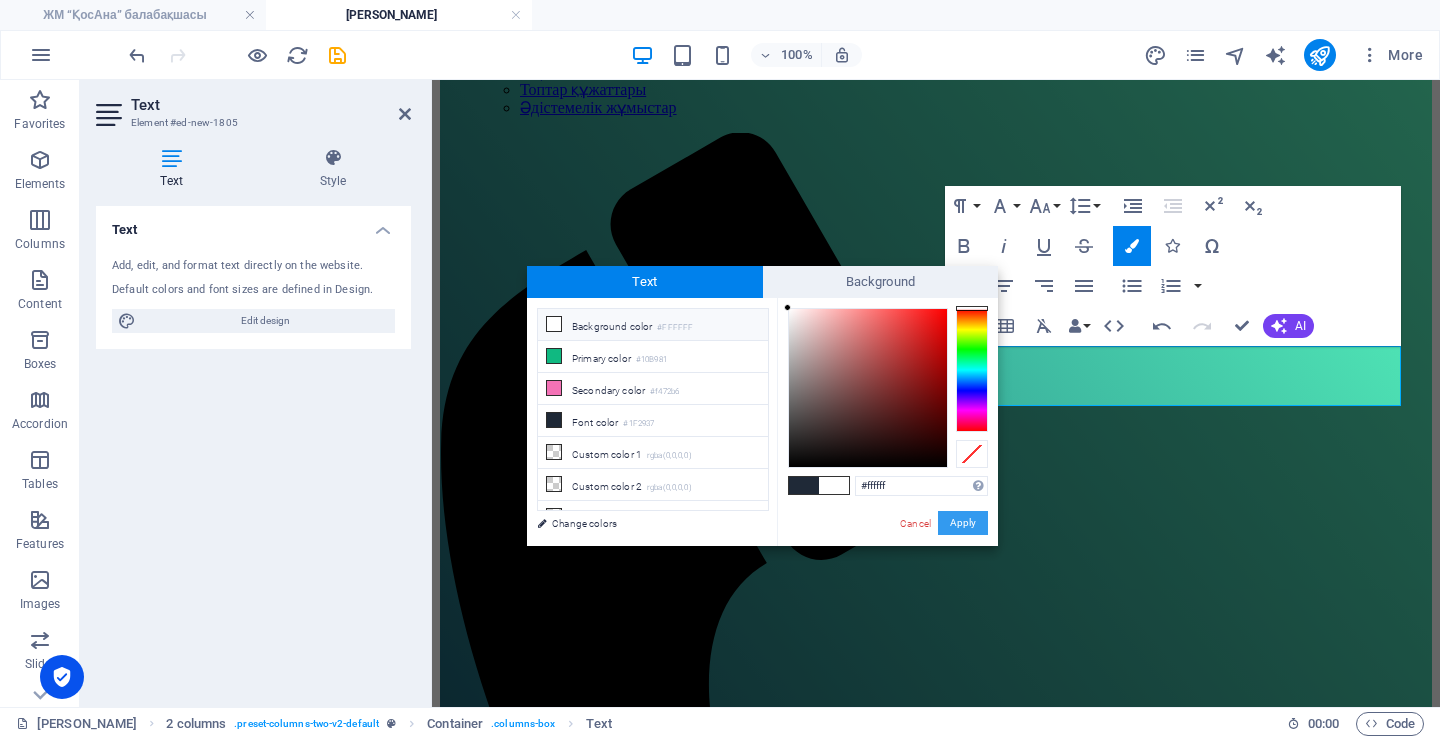 click on "Apply" at bounding box center [963, 523] 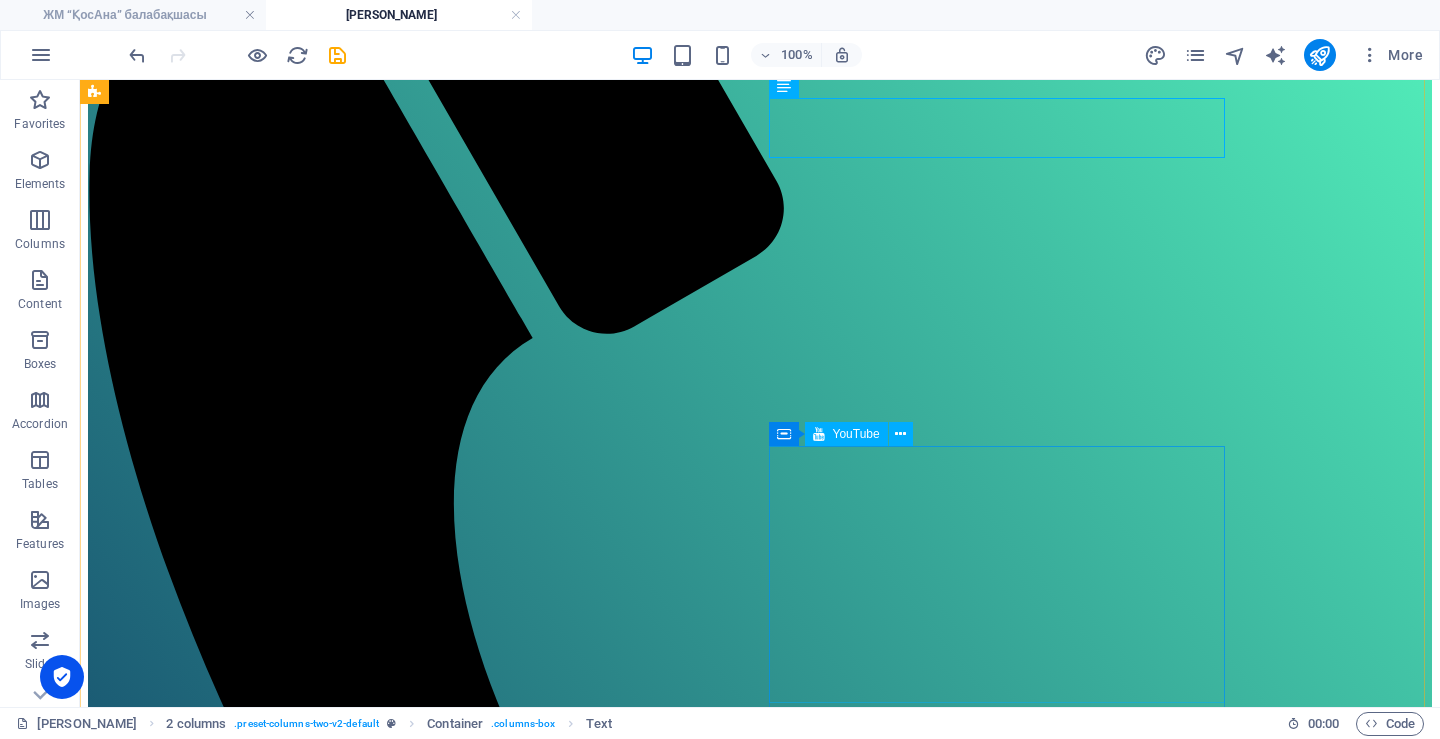 scroll, scrollTop: 799, scrollLeft: 0, axis: vertical 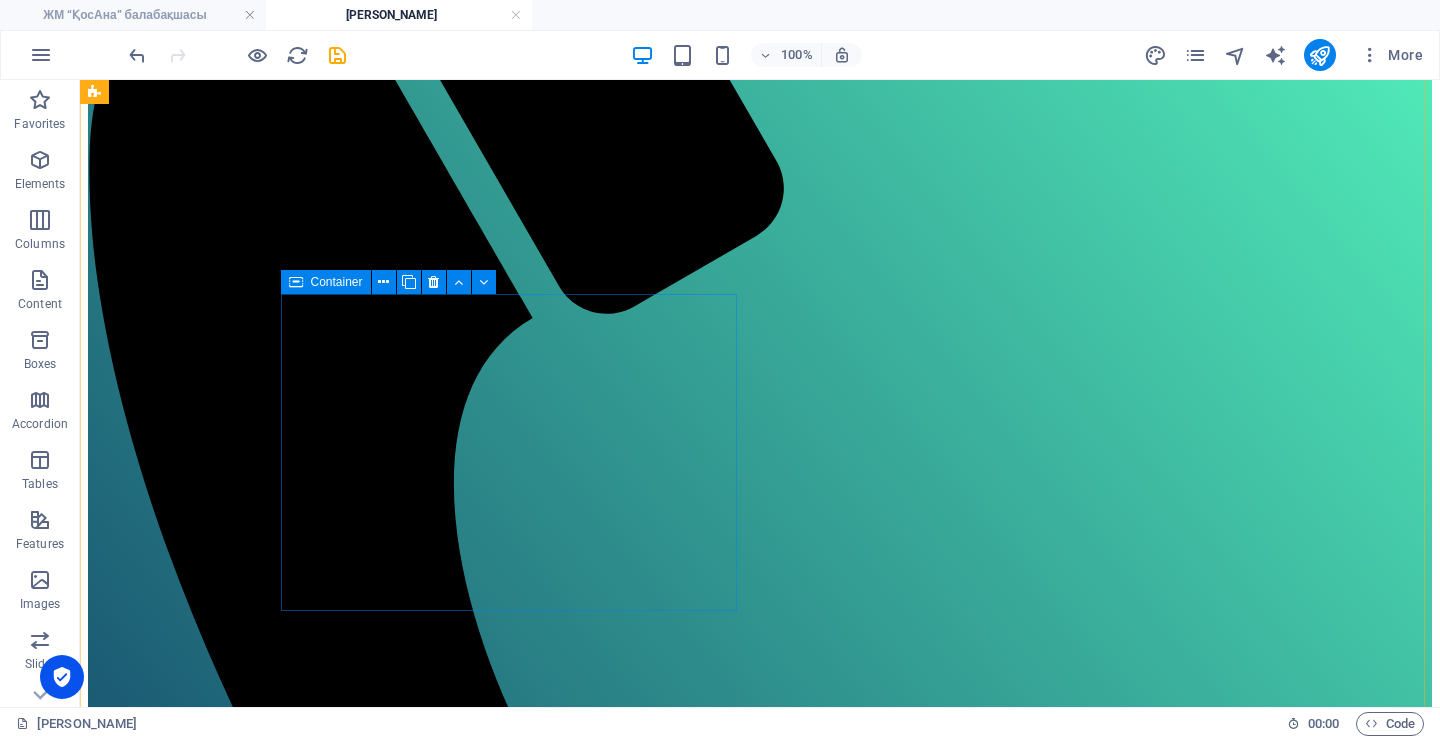 click at bounding box center (296, 282) 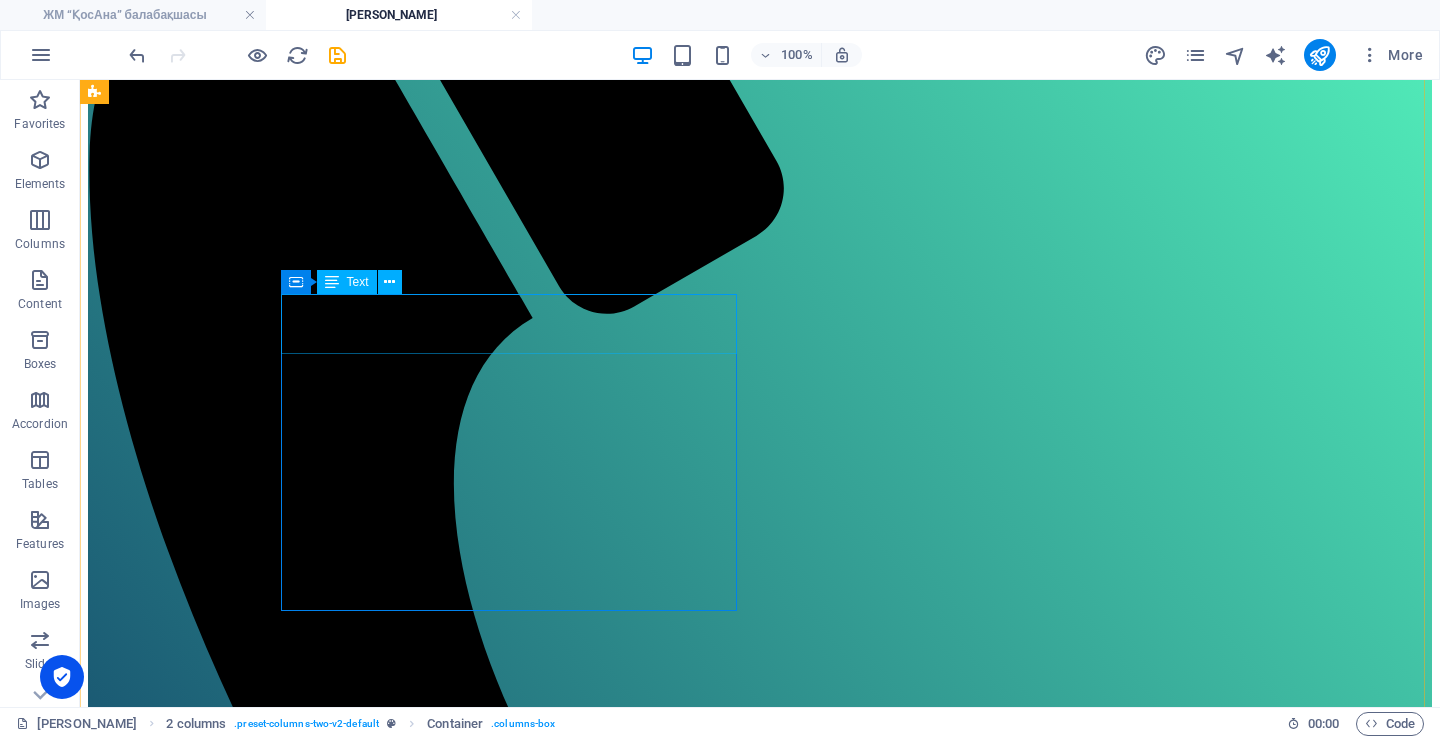 click on "Алтыным орта қазақ тобы" at bounding box center (760, 2651) 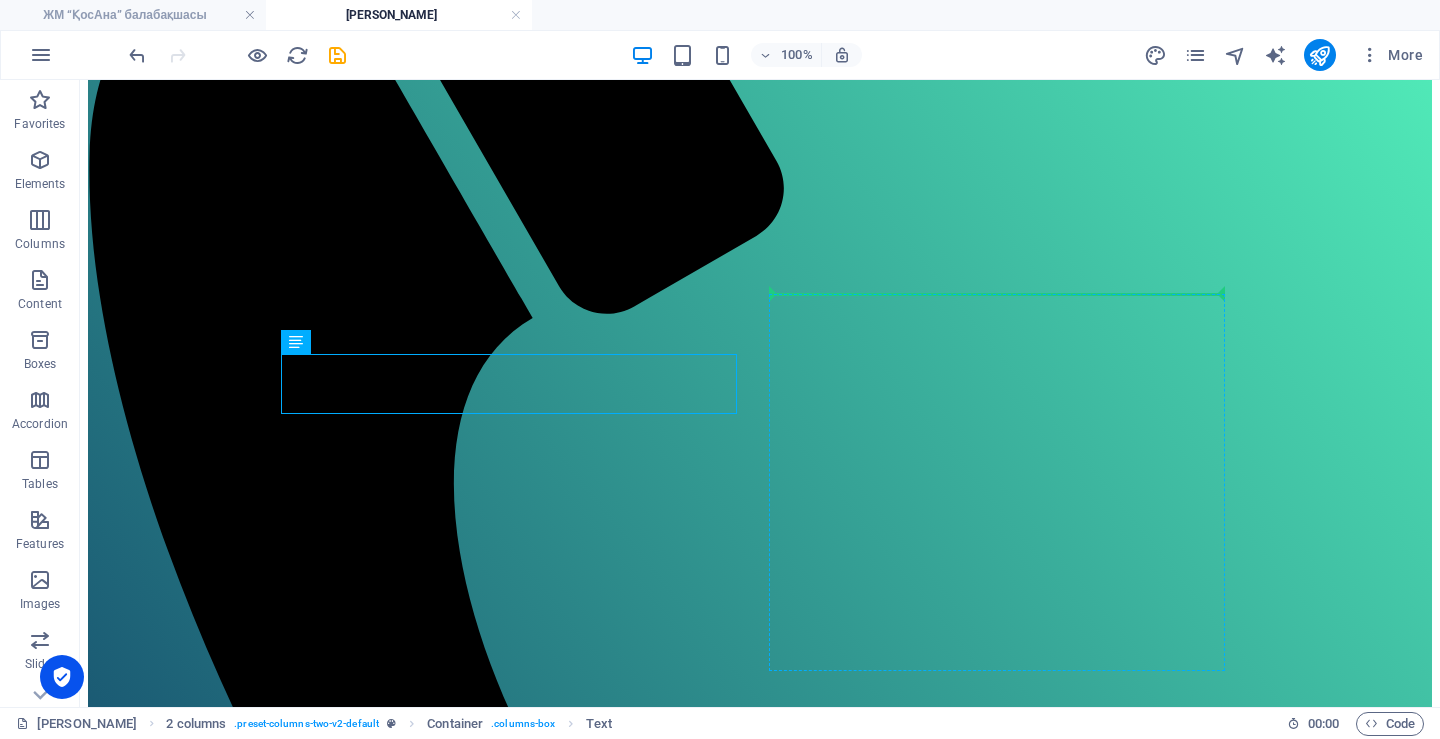 drag, startPoint x: 392, startPoint y: 418, endPoint x: 869, endPoint y: 301, distance: 491.1395 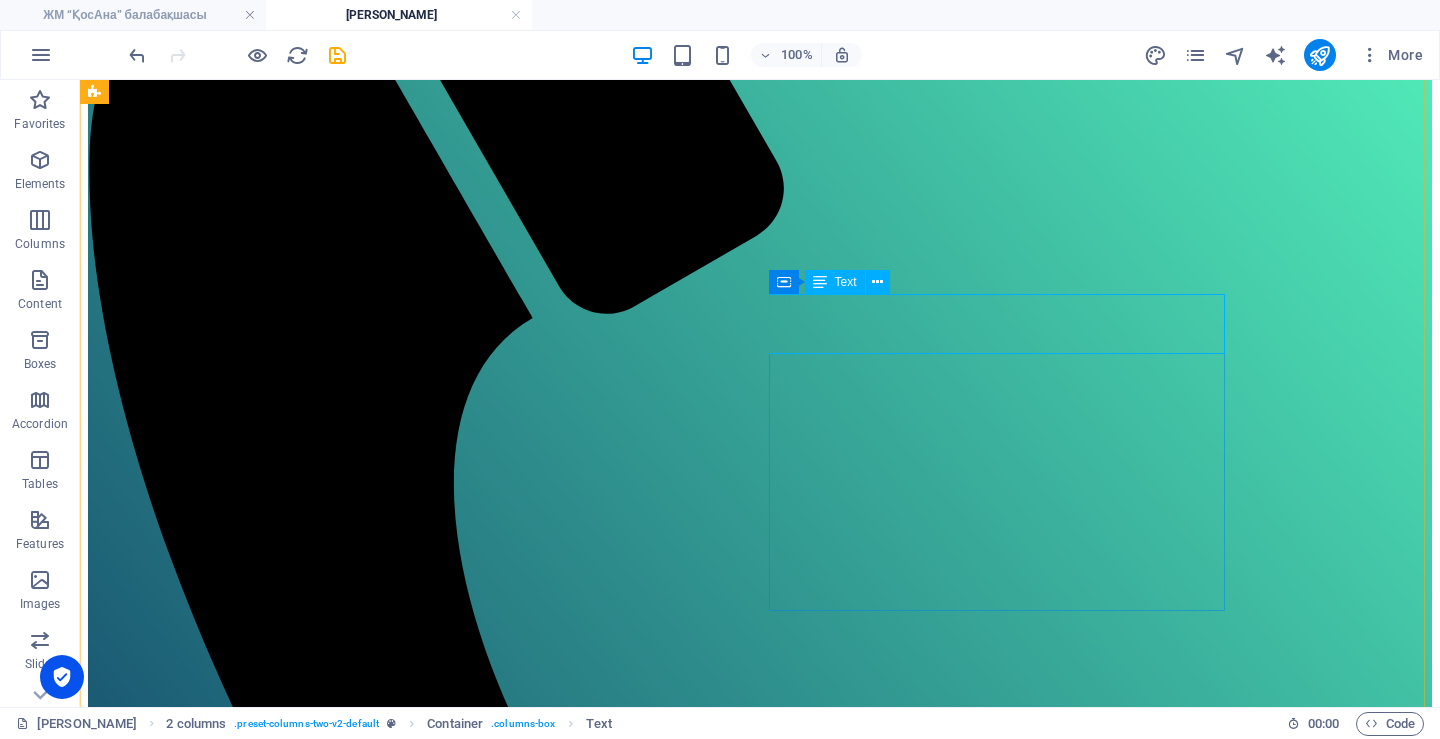 click on "Алтыным орта қазақ тобы" at bounding box center [760, 2898] 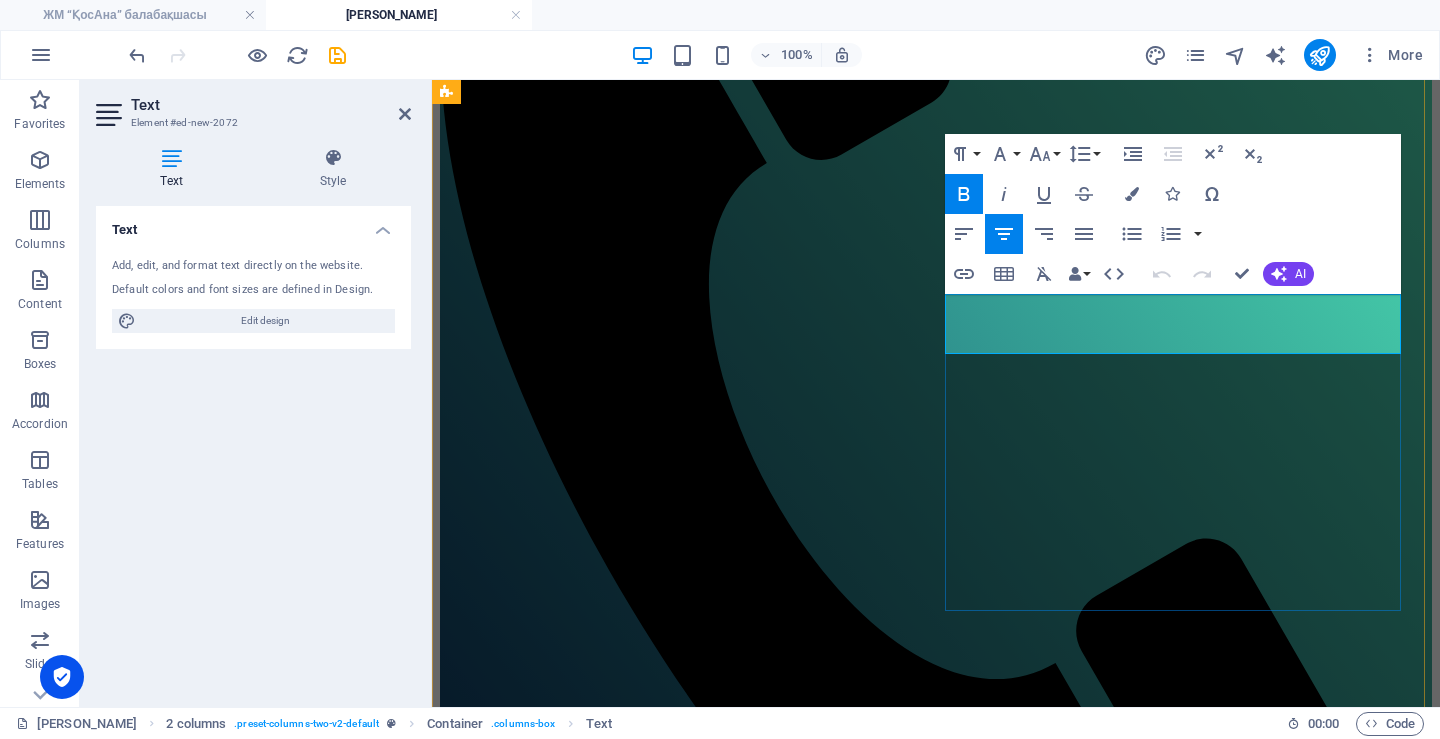 type 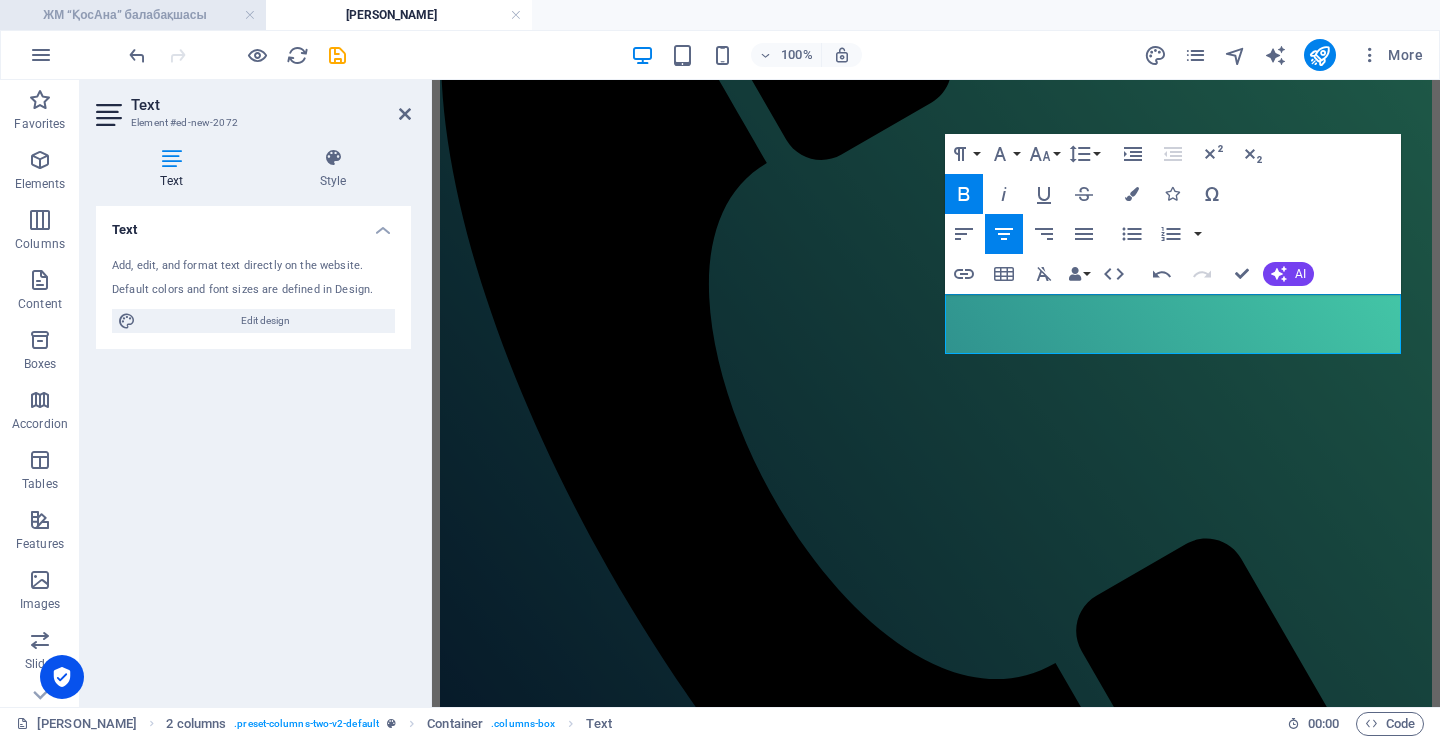 click on "ЖМ “ҚосАна” балабақшасы" at bounding box center [133, 15] 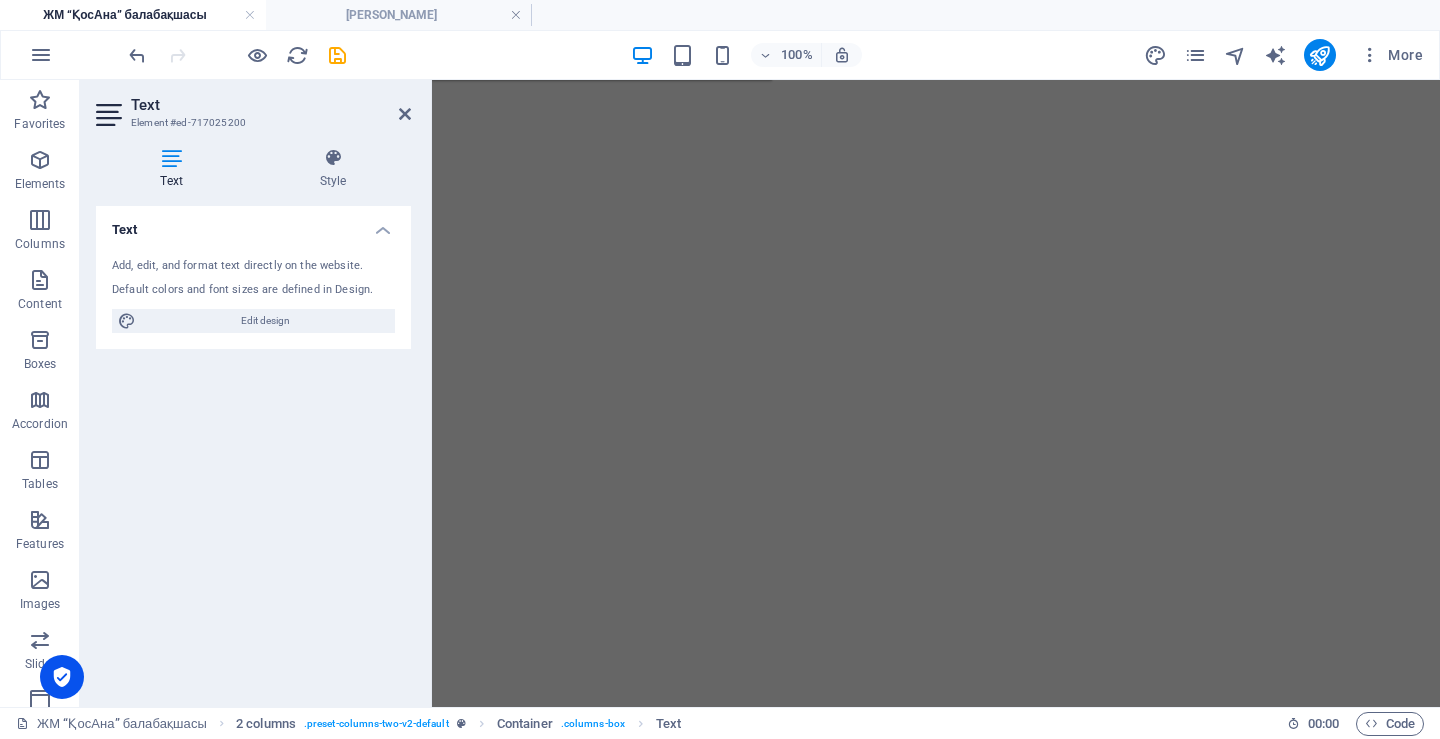 scroll, scrollTop: 0, scrollLeft: 0, axis: both 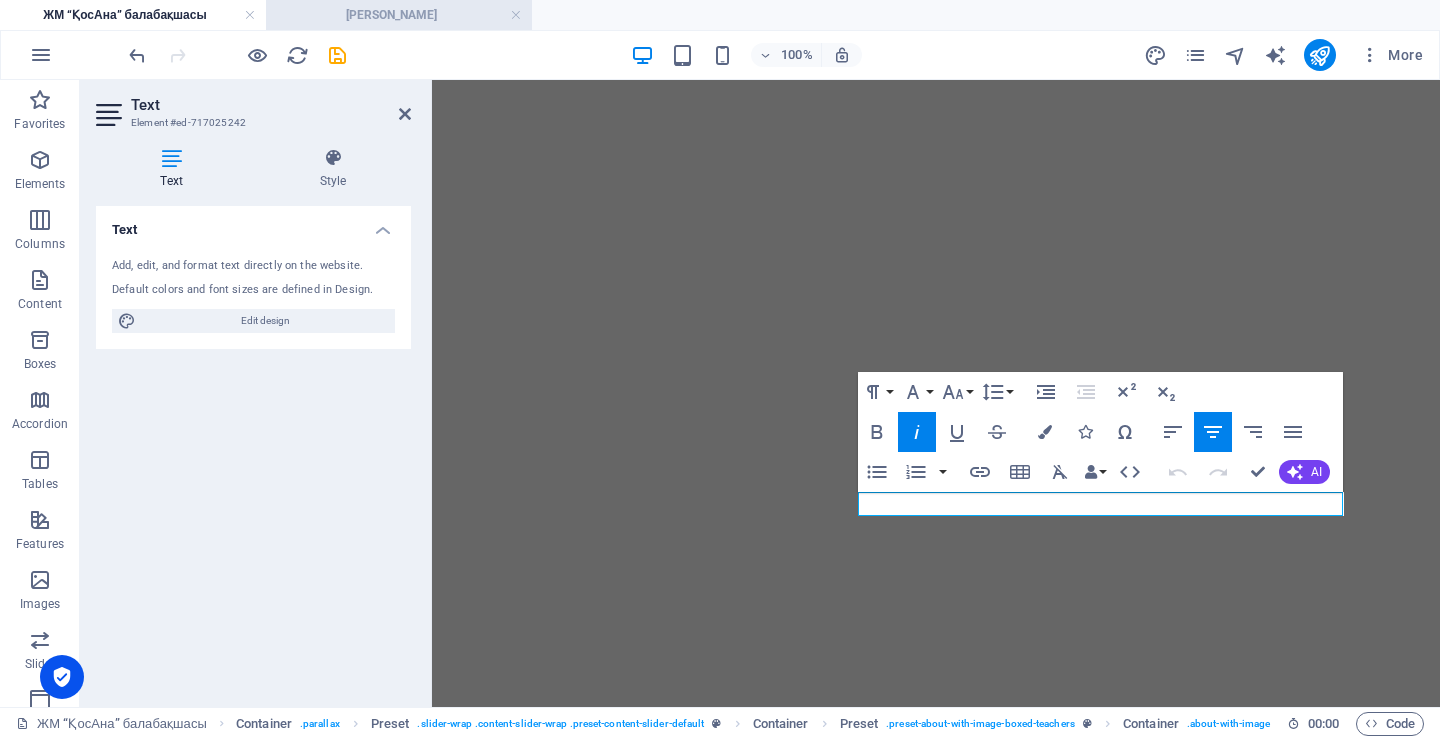 click on "[PERSON_NAME]" at bounding box center [399, 15] 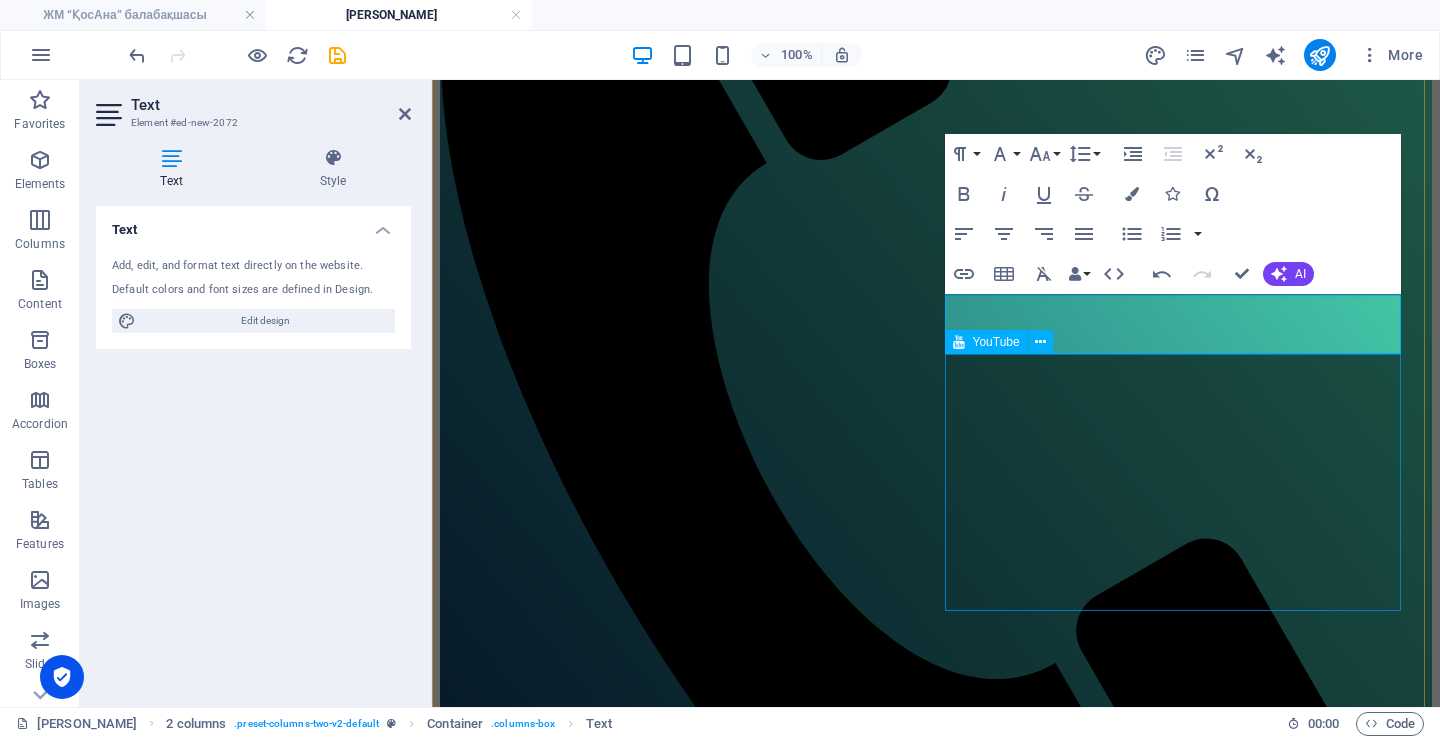 click at bounding box center (936, 2555) 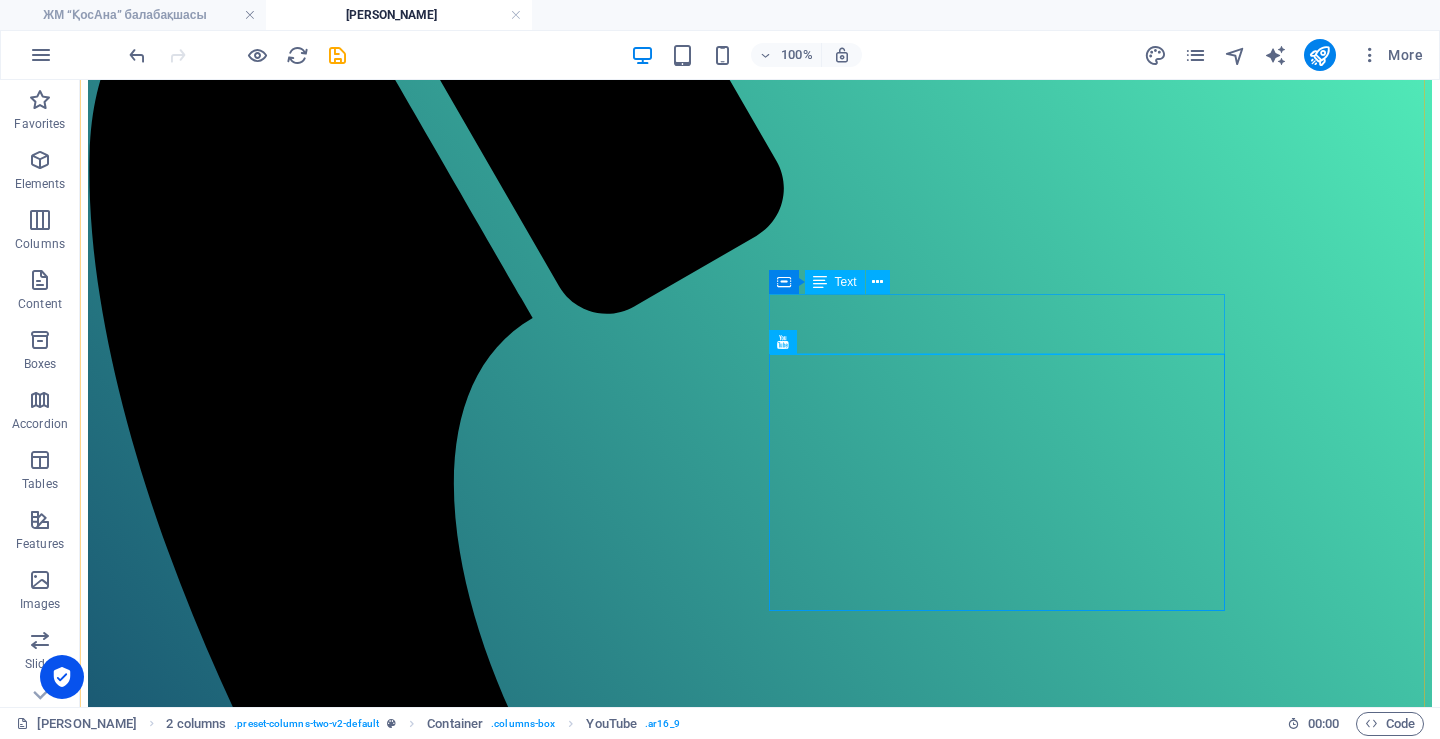 click on "Күншуақ орта қазақ тобы" at bounding box center [760, 2898] 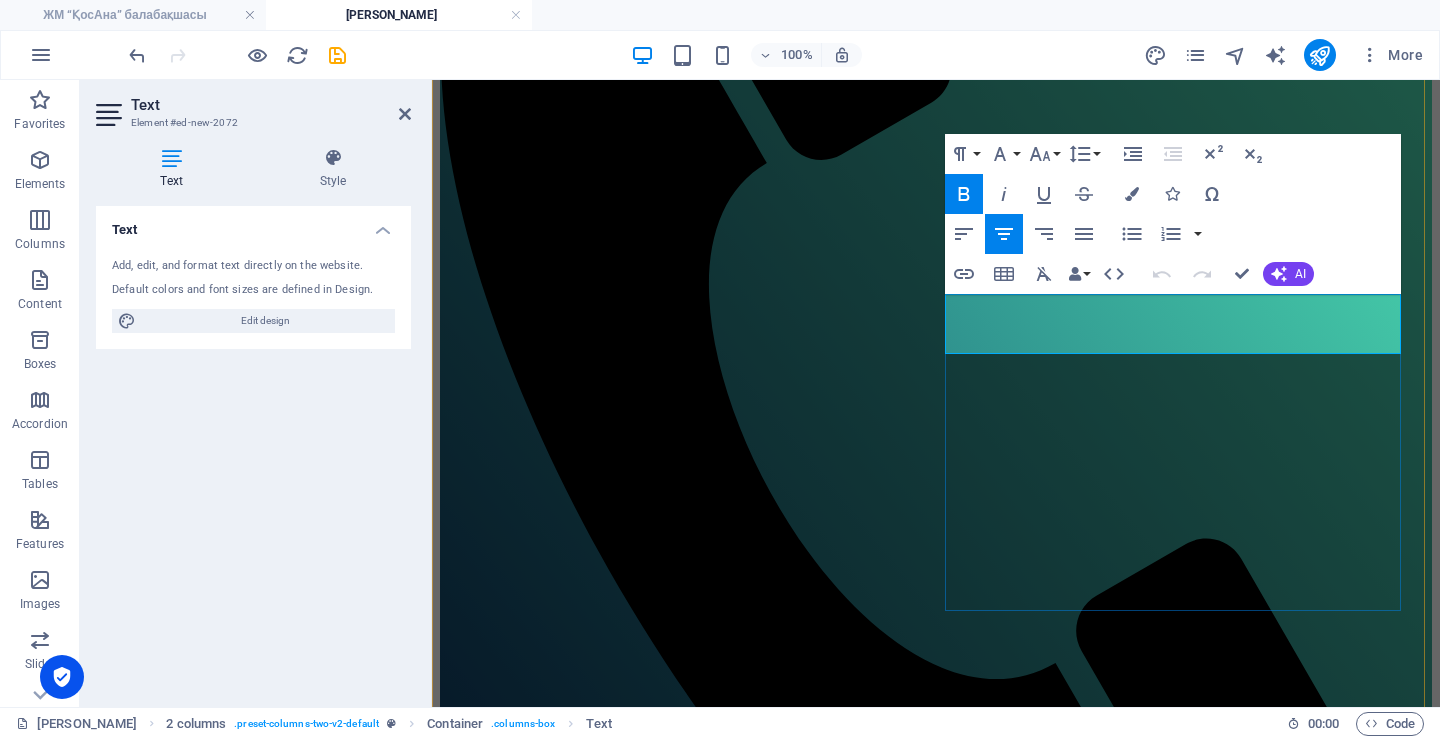 click on "орта қазақ тобы" at bounding box center (936, 2452) 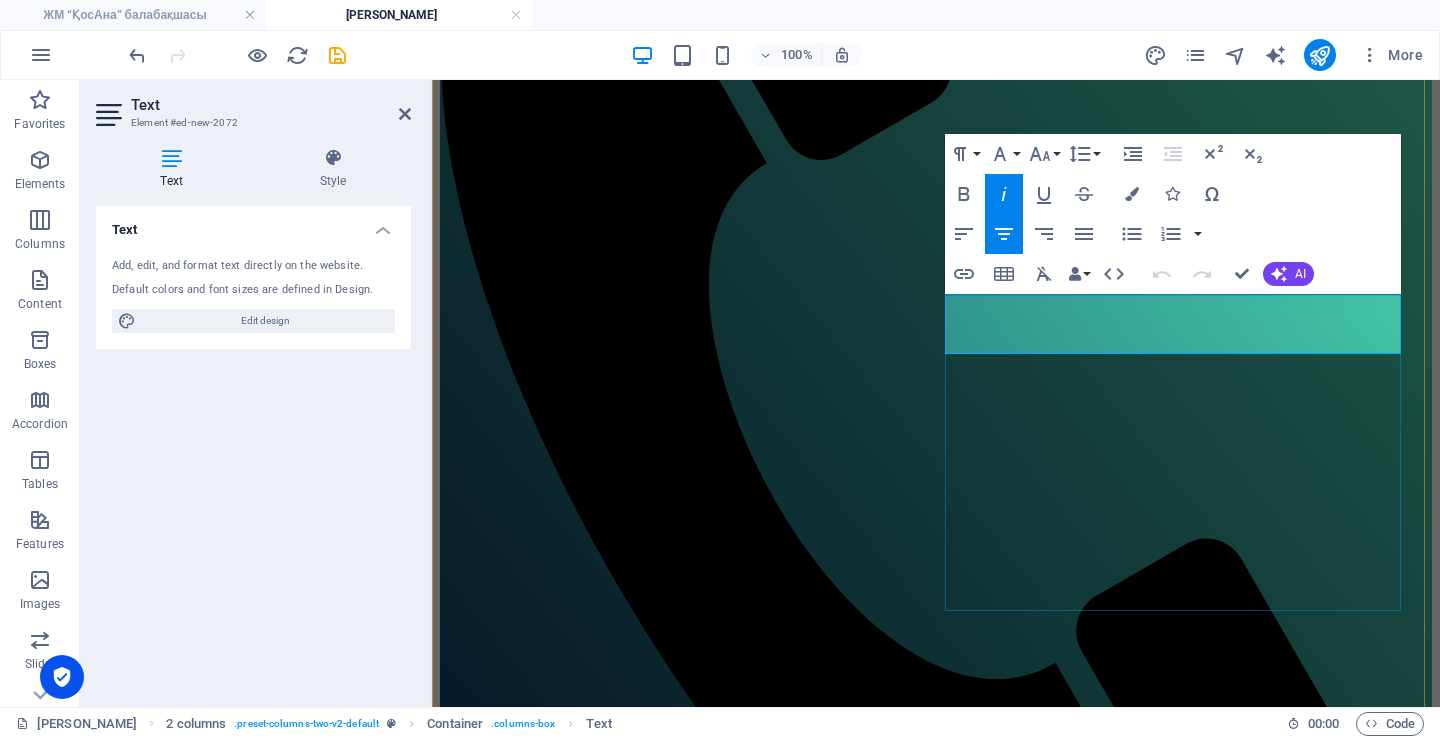 type 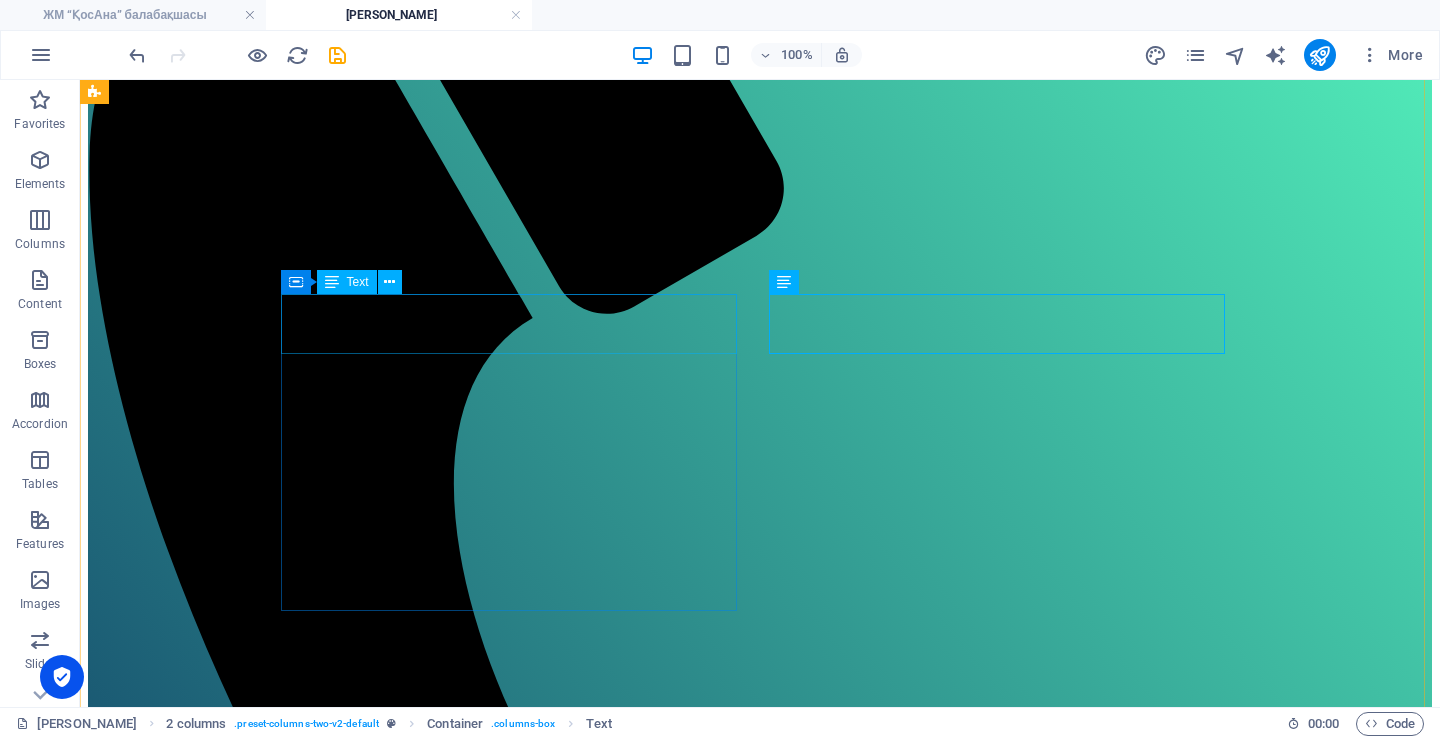 click on "Алтыным орта қазақ тобы" at bounding box center (760, 2651) 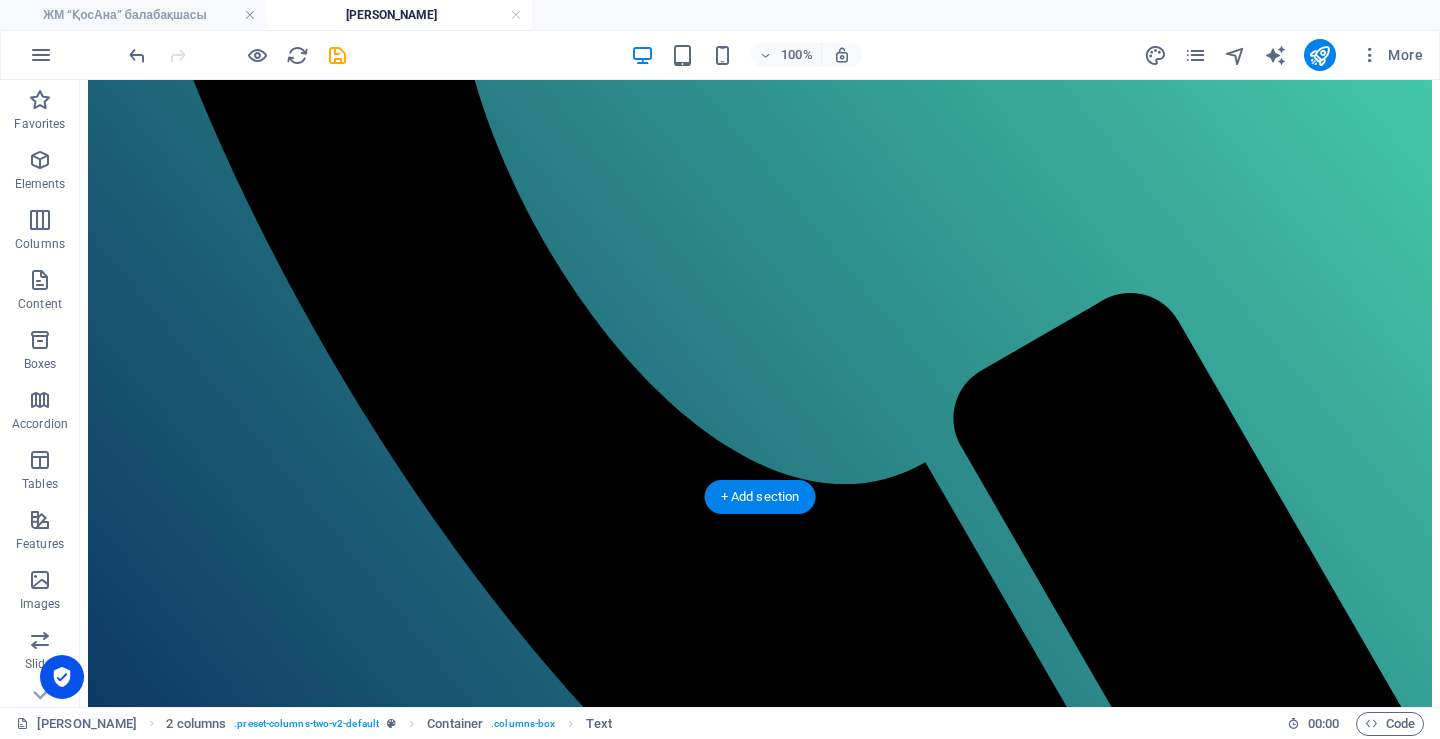 scroll, scrollTop: 1341, scrollLeft: 0, axis: vertical 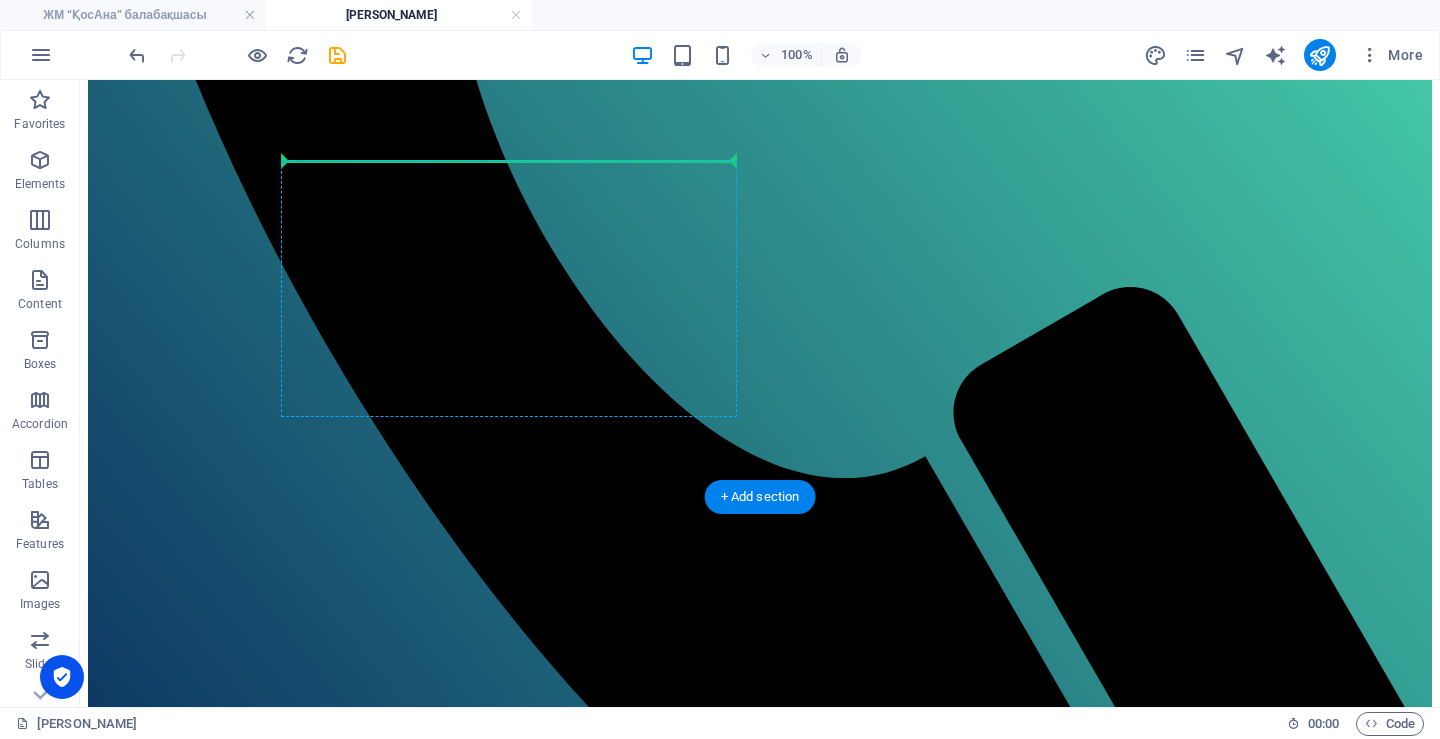drag, startPoint x: 328, startPoint y: 408, endPoint x: 350, endPoint y: 277, distance: 132.83449 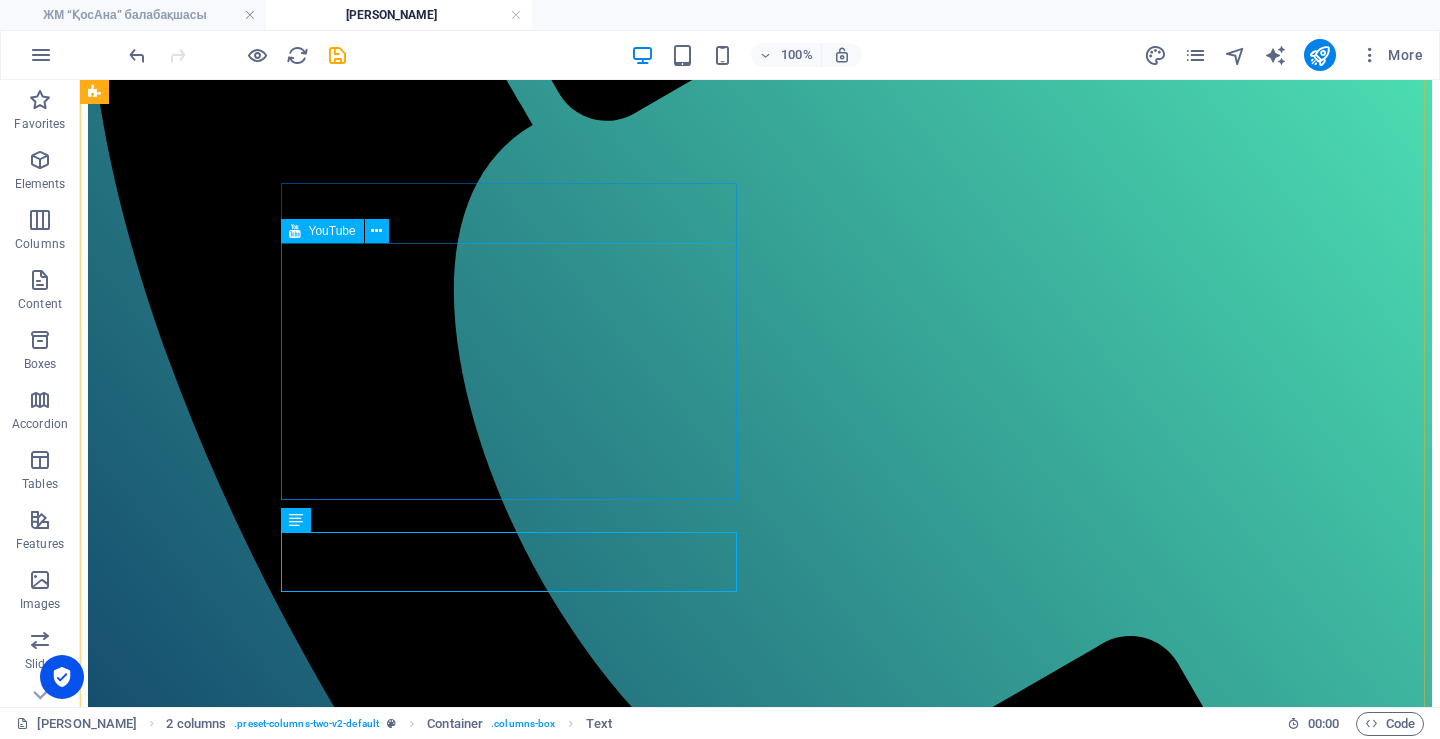 scroll, scrollTop: 881, scrollLeft: 0, axis: vertical 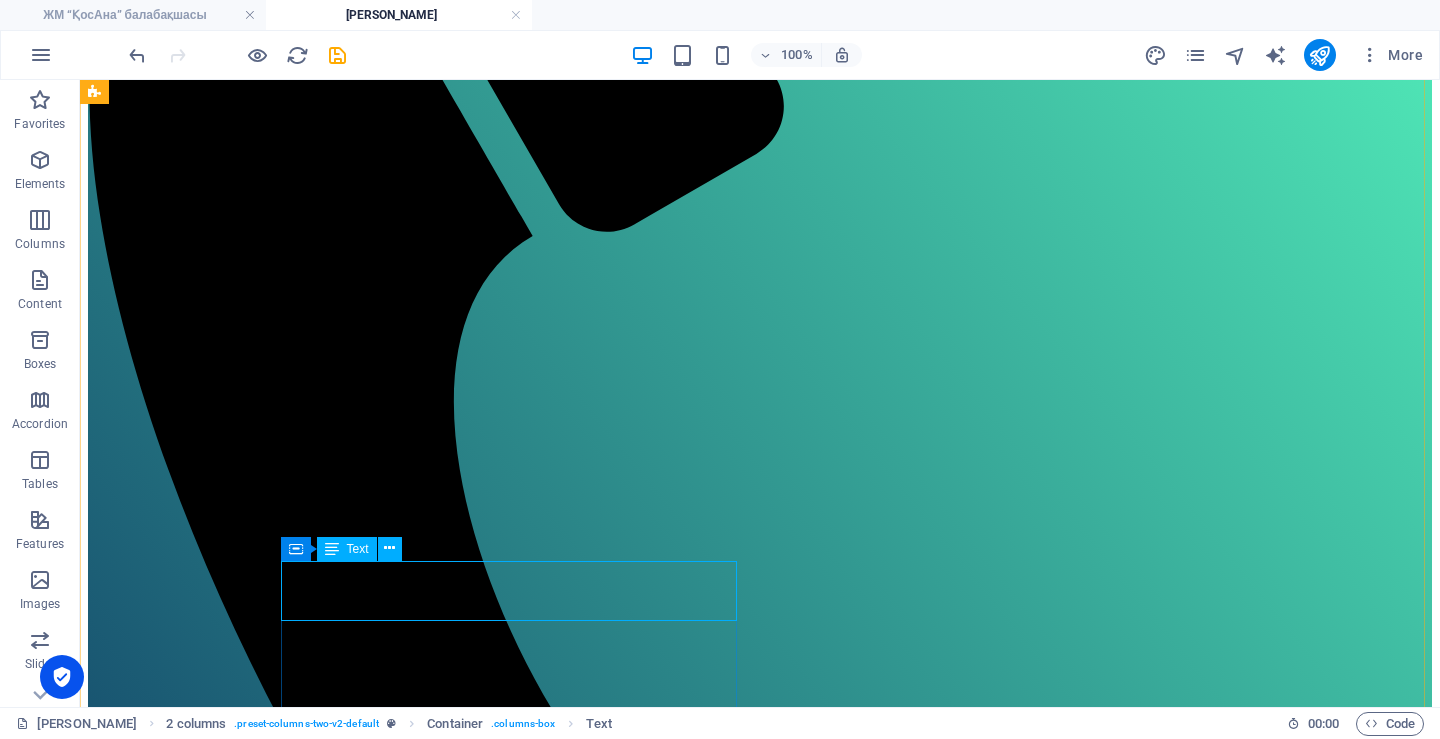 click on "Алтыным орта қазақ тобы" at bounding box center (760, 3063) 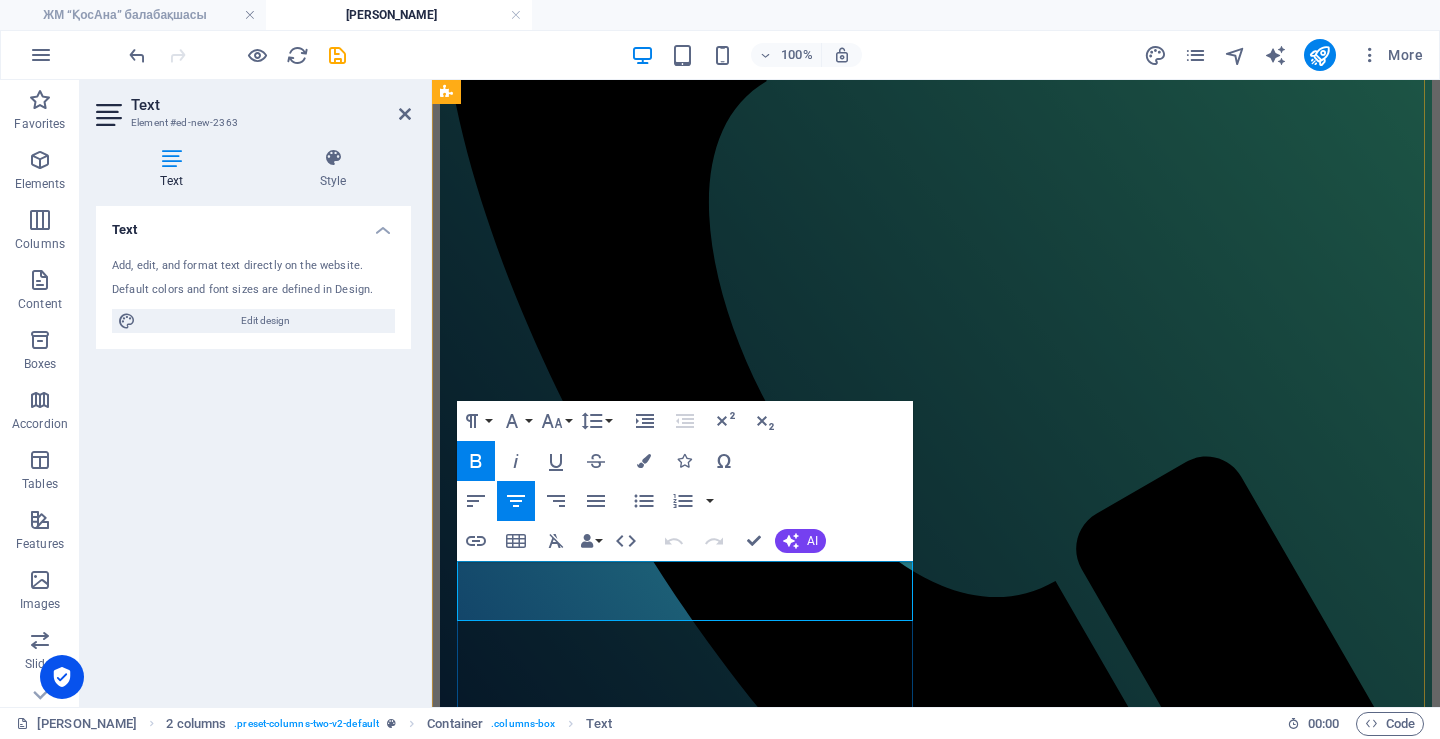 type 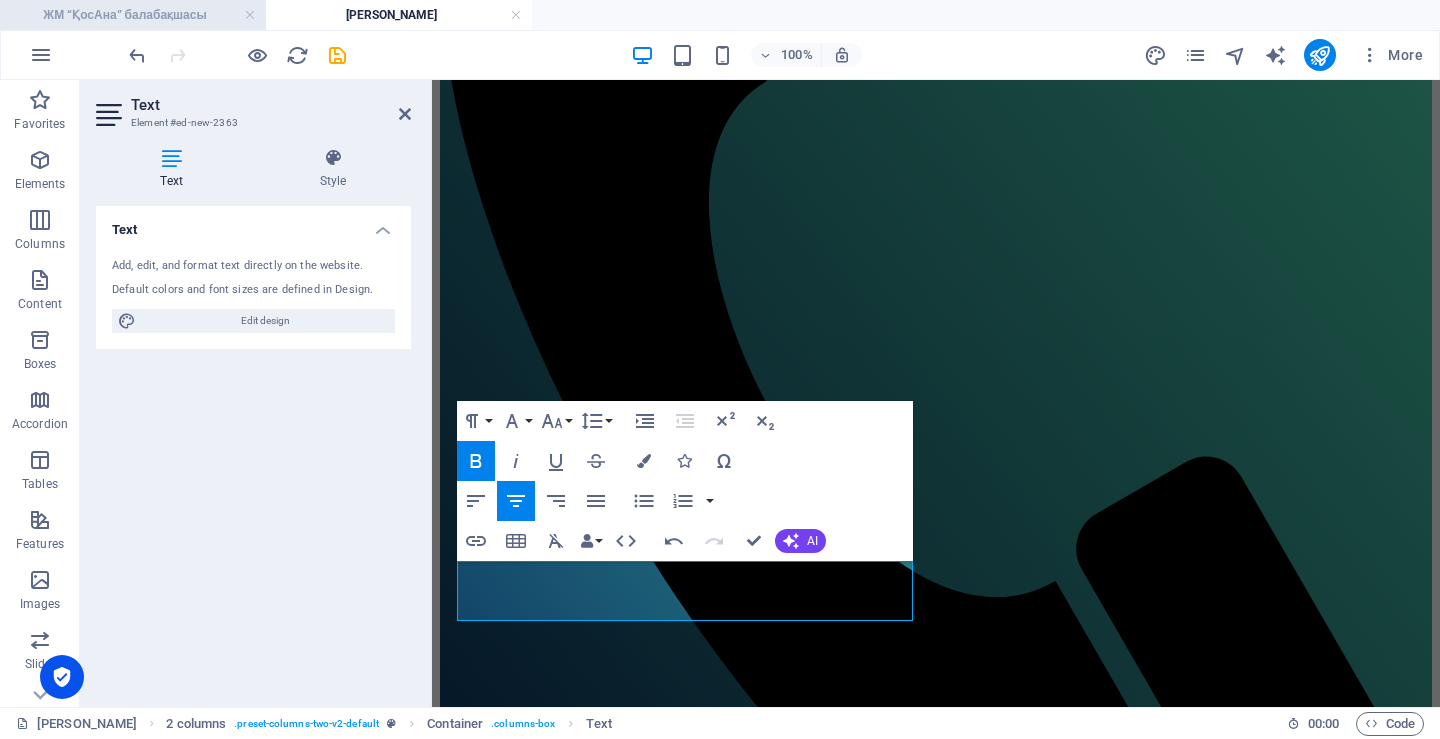 click on "ЖМ “ҚосАна” балабақшасы" at bounding box center [133, 15] 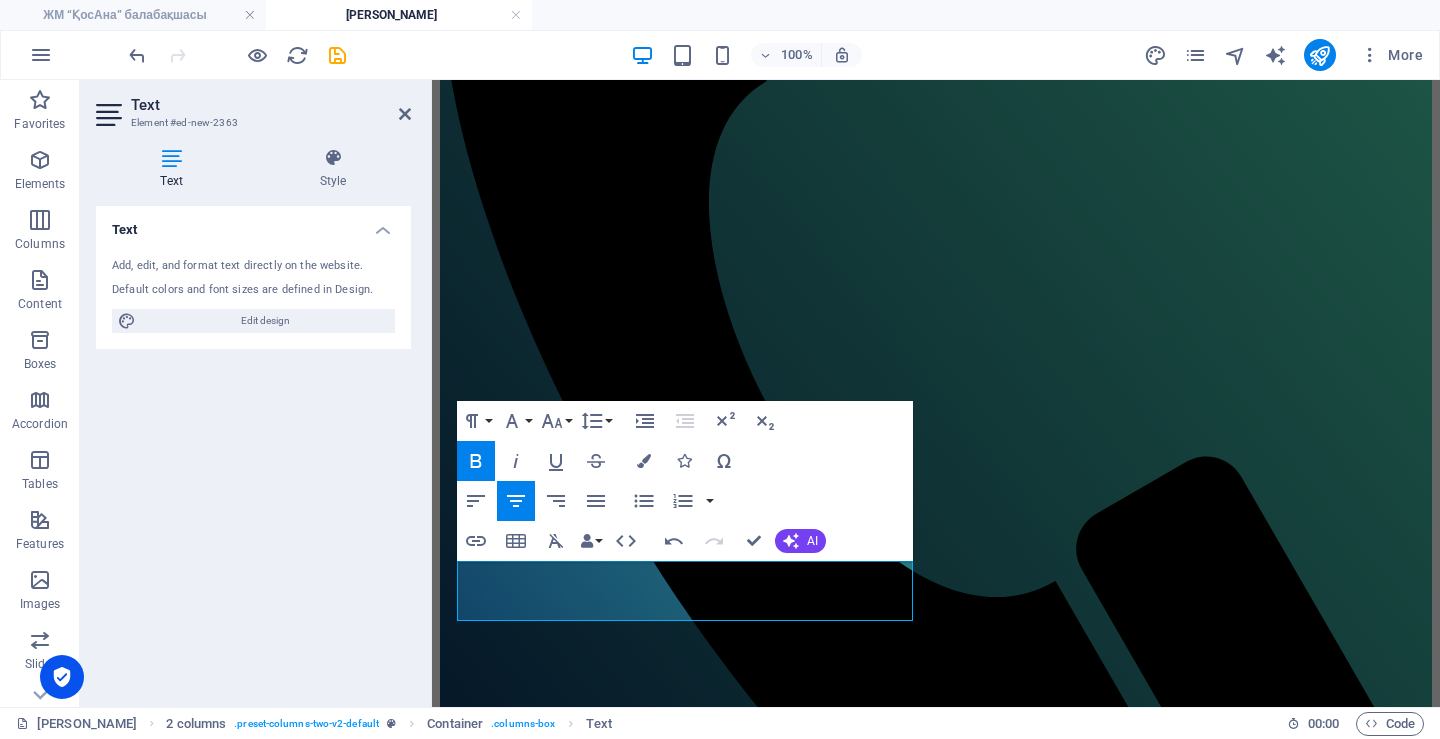 scroll, scrollTop: 0, scrollLeft: 0, axis: both 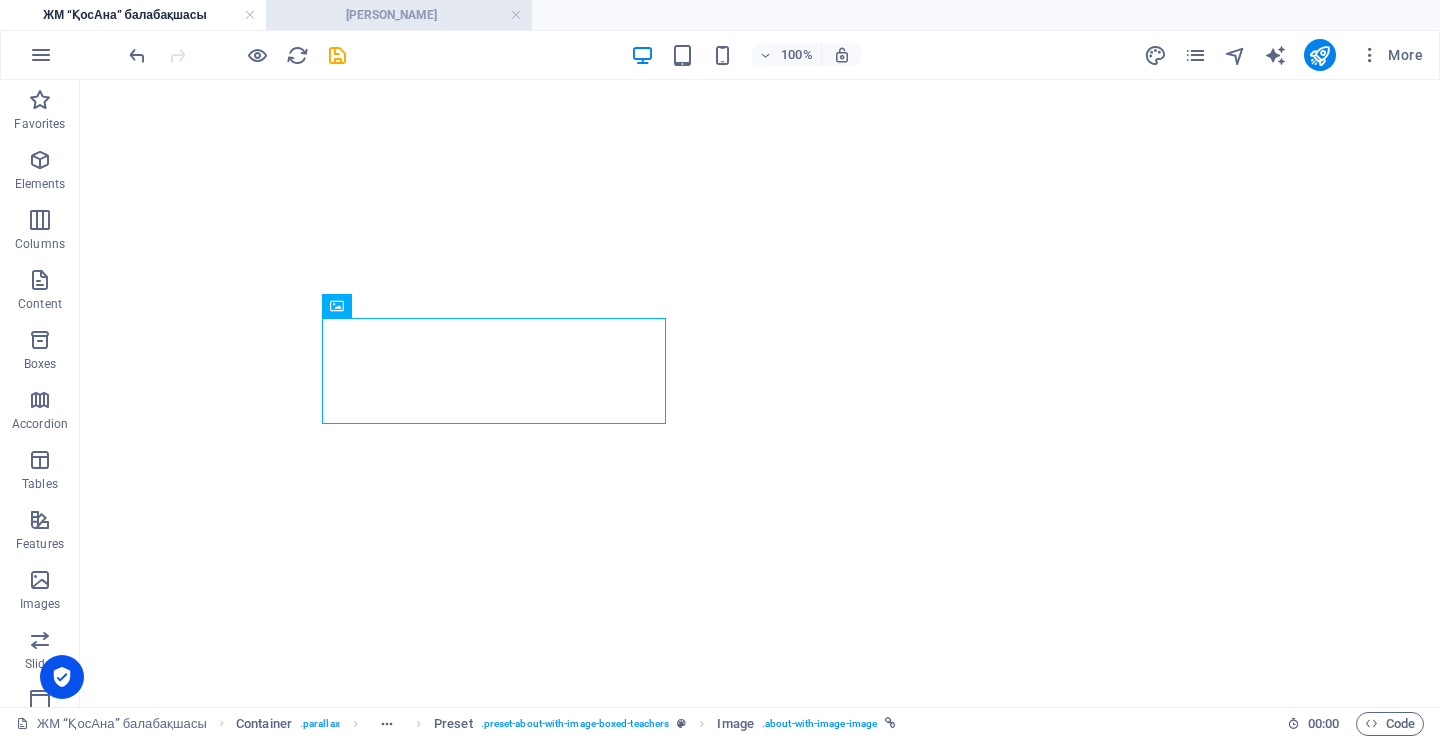 click on "[PERSON_NAME]" at bounding box center (399, 15) 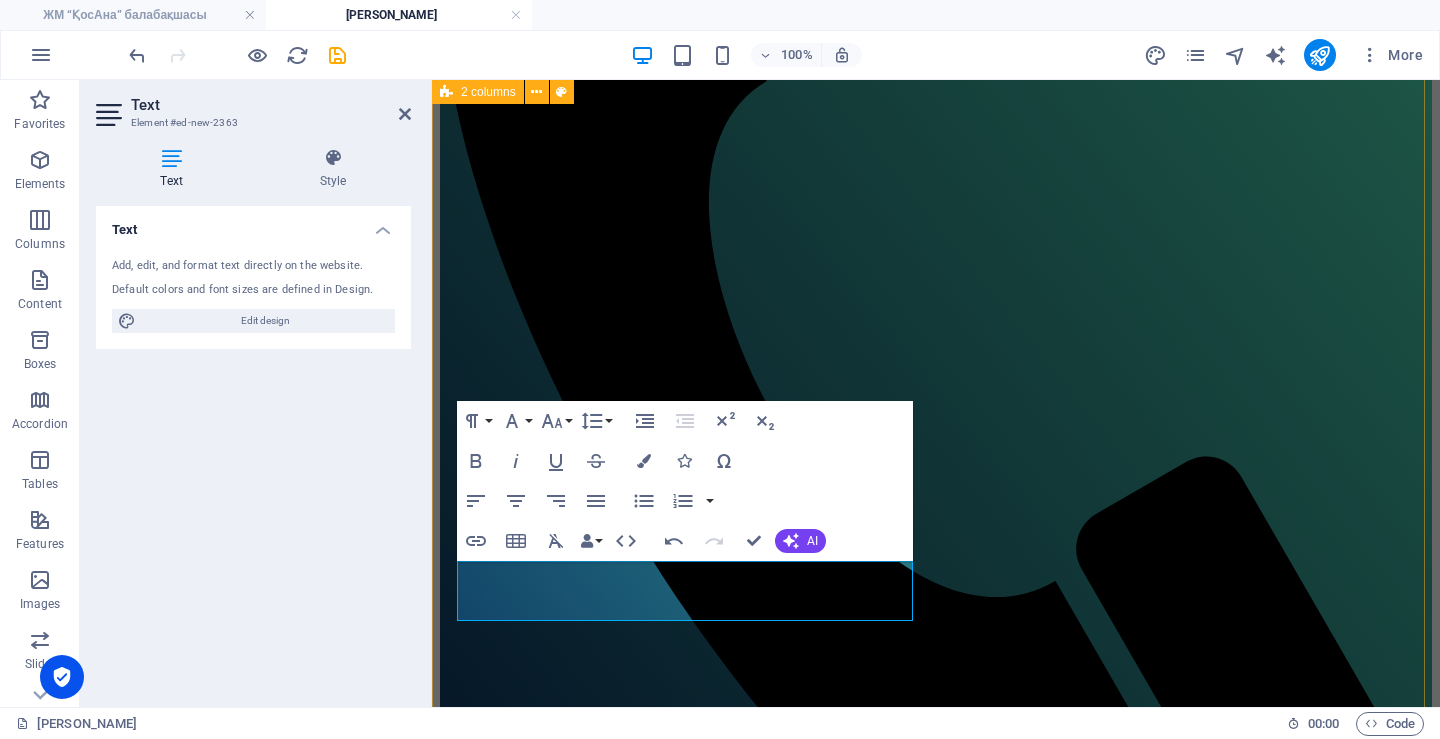 scroll, scrollTop: 1081, scrollLeft: 0, axis: vertical 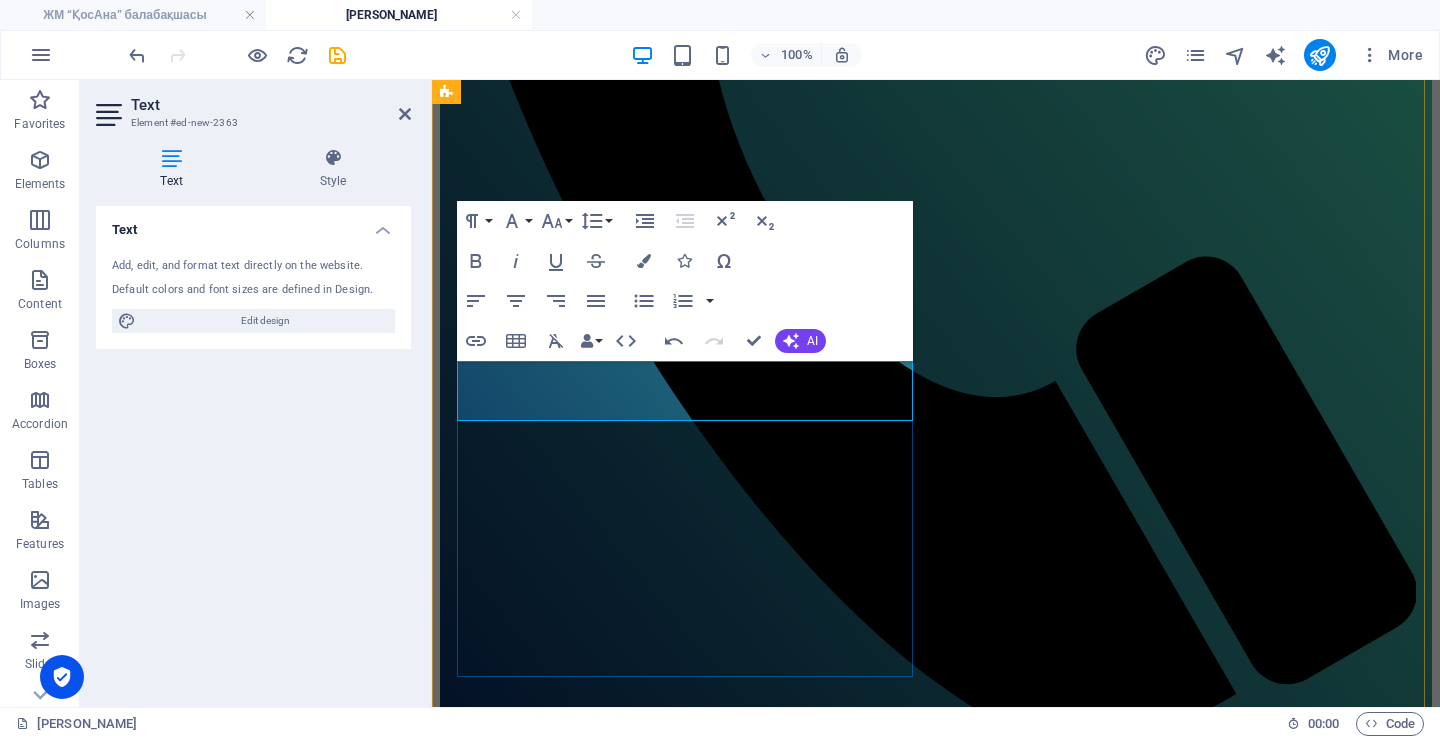 click on "орта қазақ тобы" at bounding box center [936, 2417] 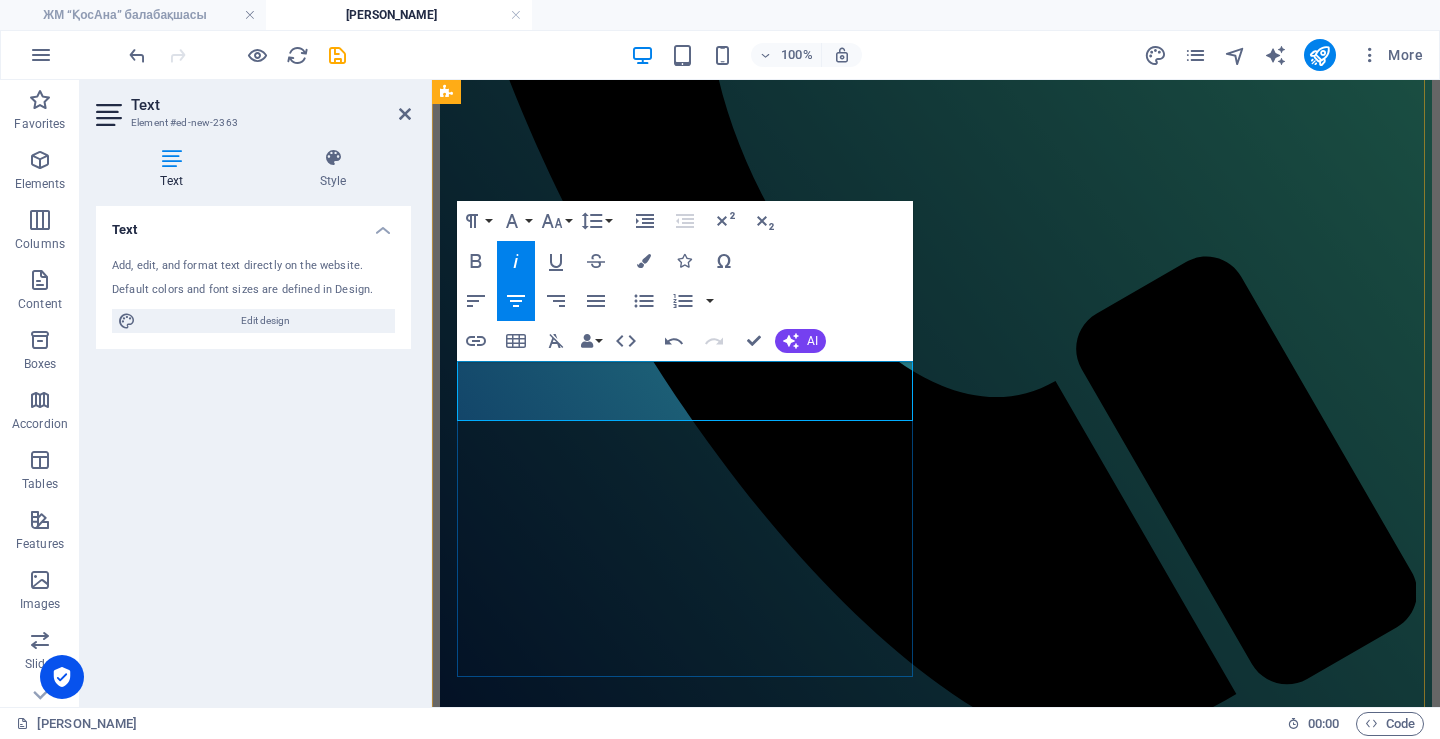 click on "орта қазақ тобы" at bounding box center (936, 2417) 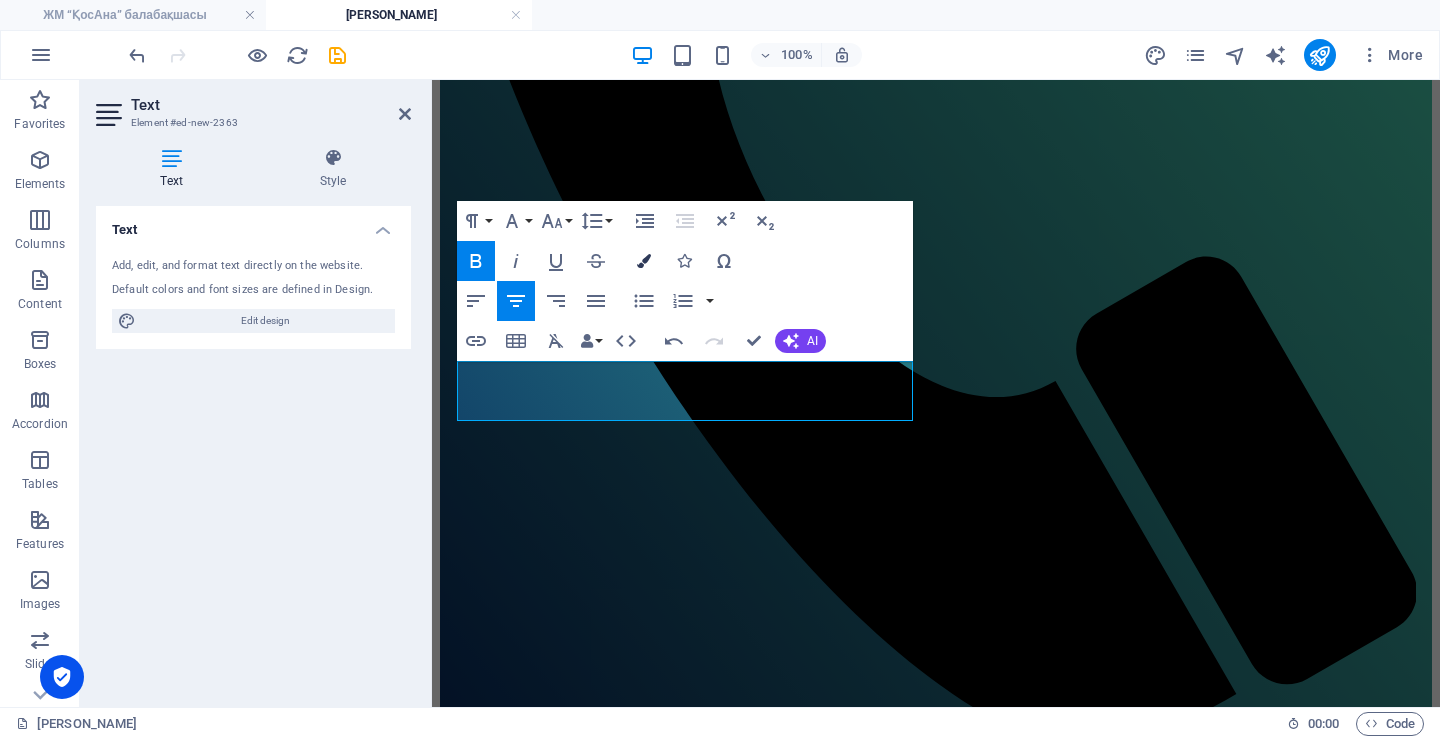 click on "Colors" at bounding box center [644, 261] 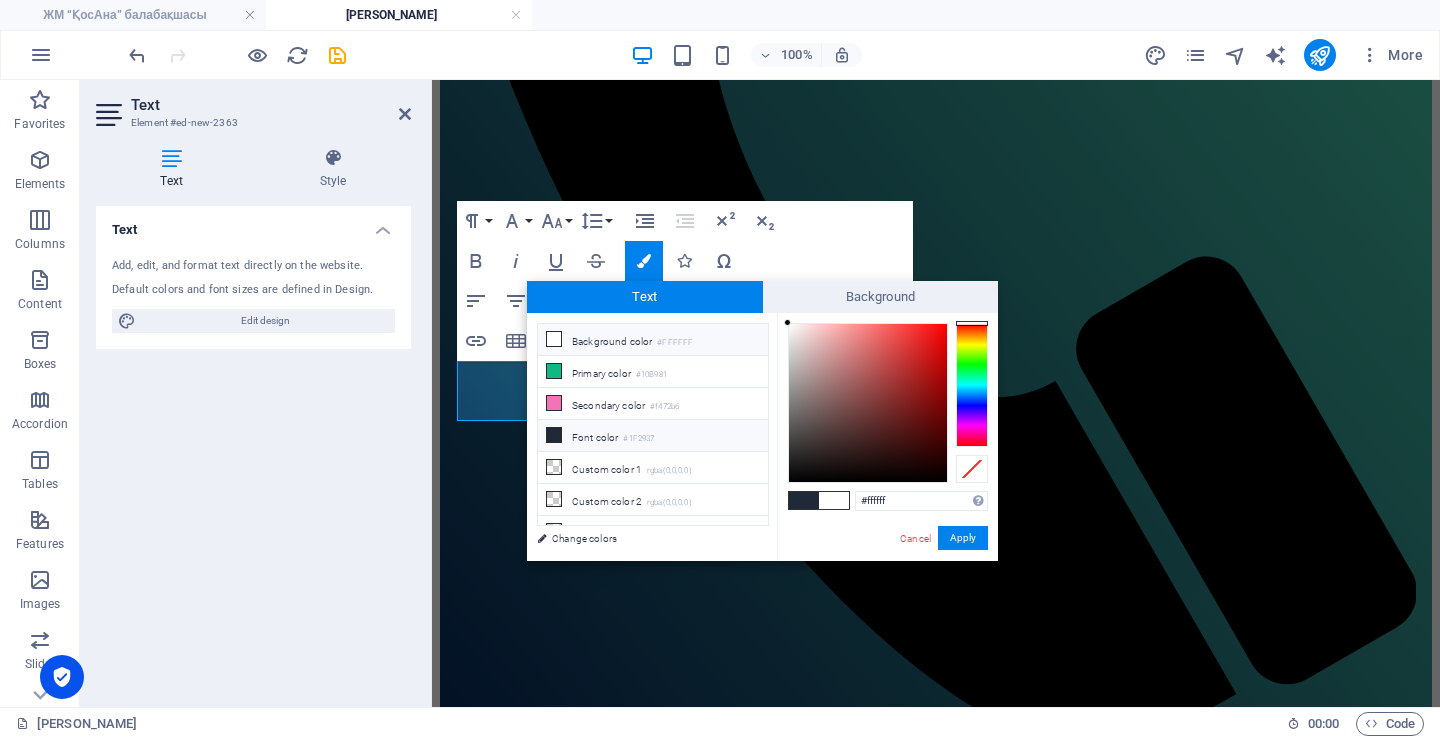 click on "Background color
#FFFFFF" at bounding box center [653, 340] 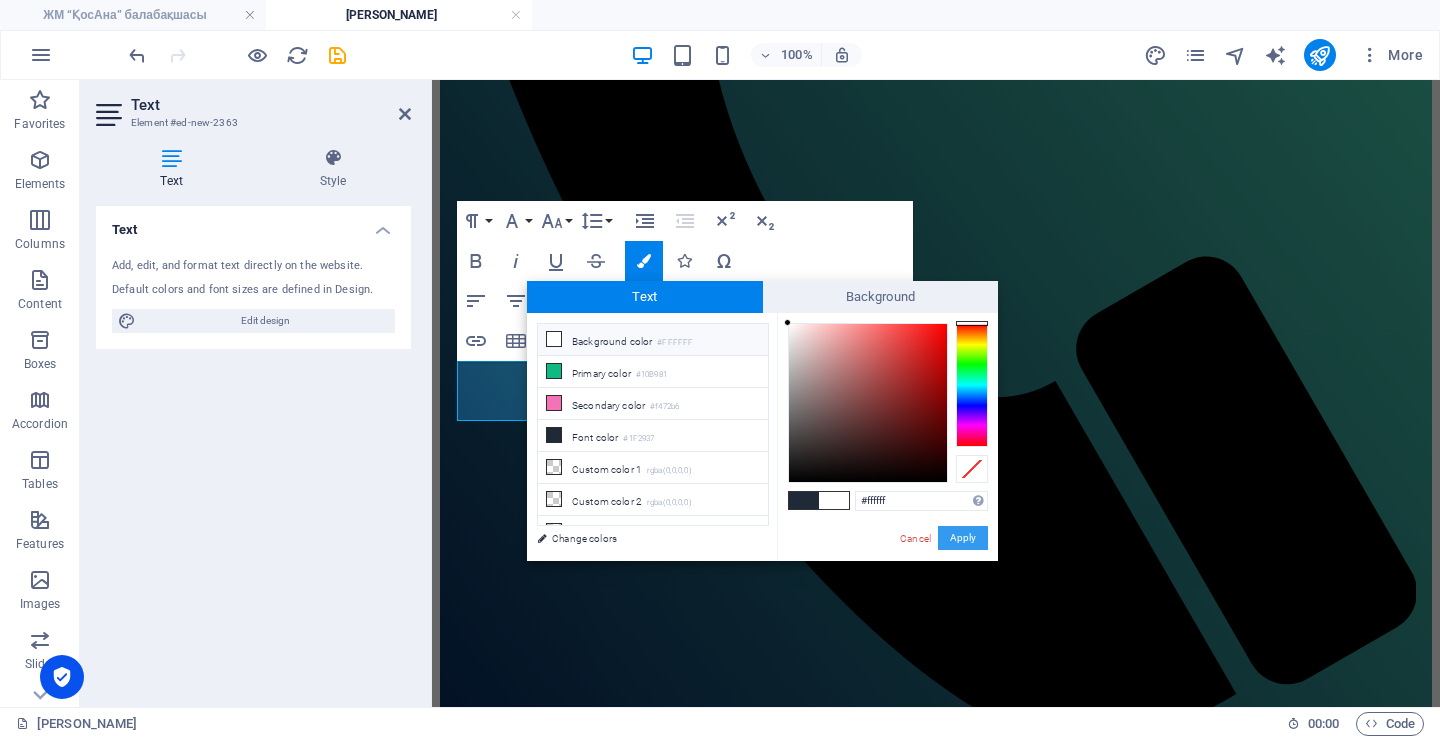 drag, startPoint x: 972, startPoint y: 540, endPoint x: 495, endPoint y: 450, distance: 485.41632 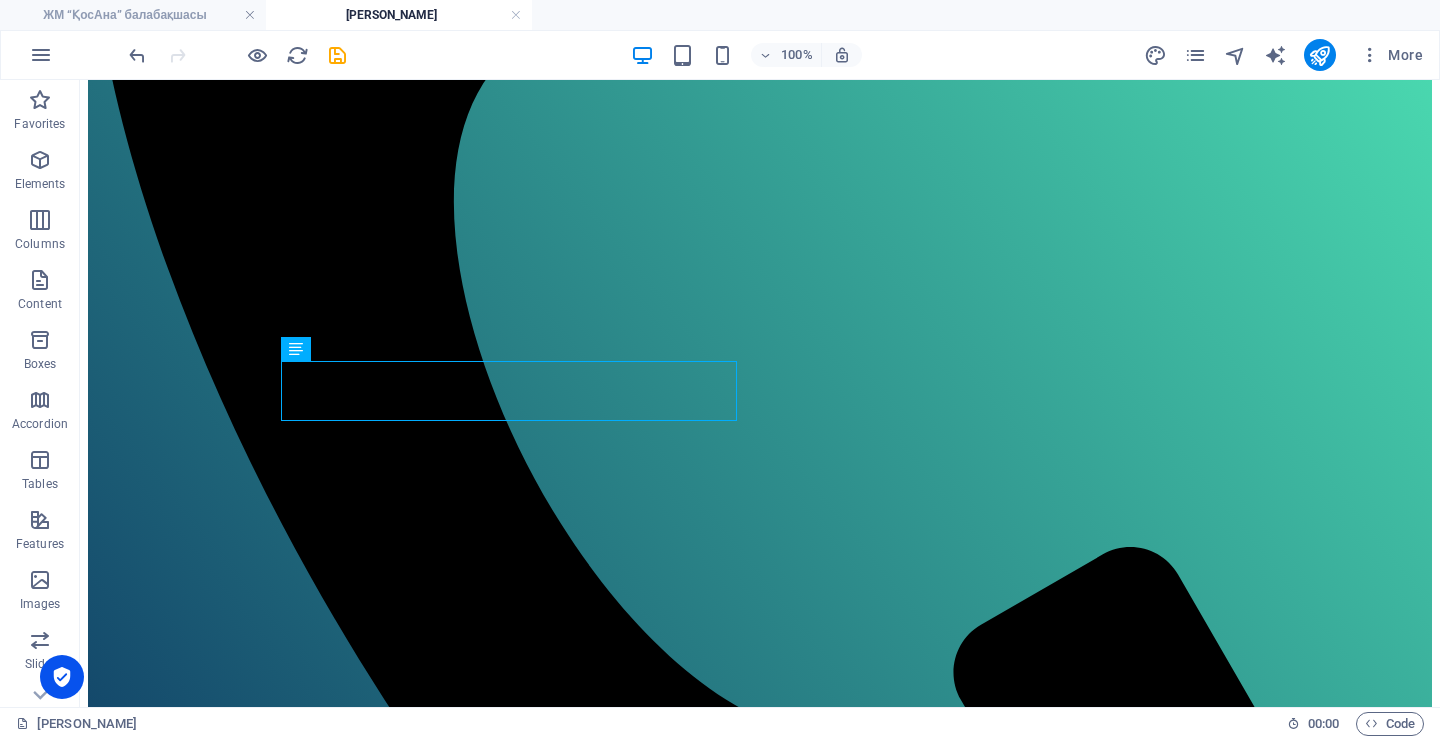click at bounding box center (337, 55) 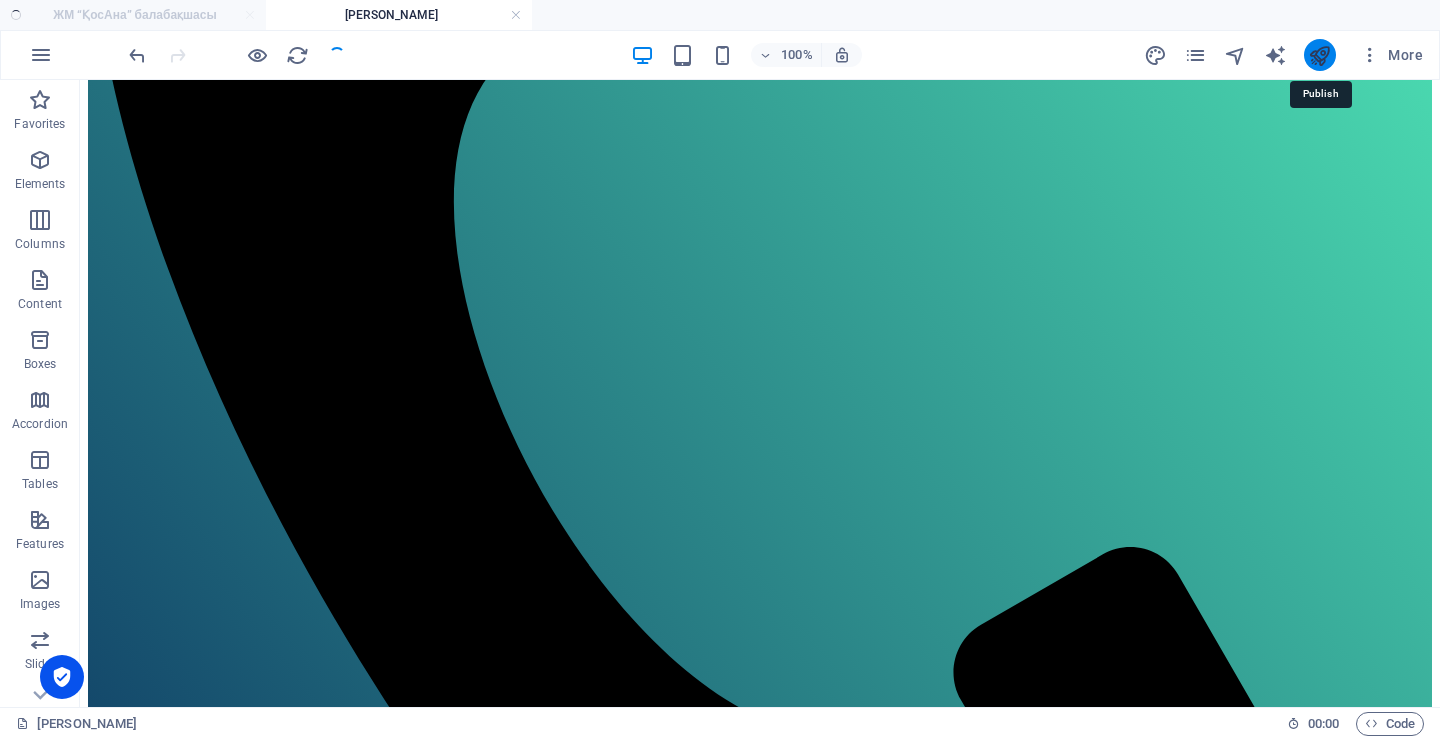 click at bounding box center (1320, 55) 